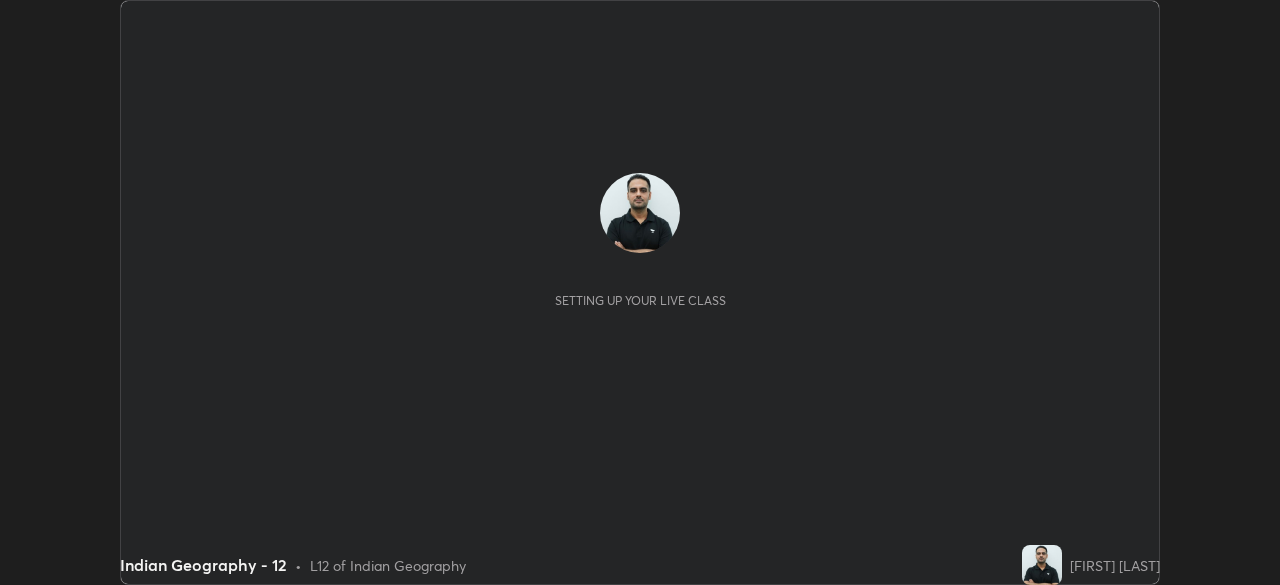 scroll, scrollTop: 0, scrollLeft: 0, axis: both 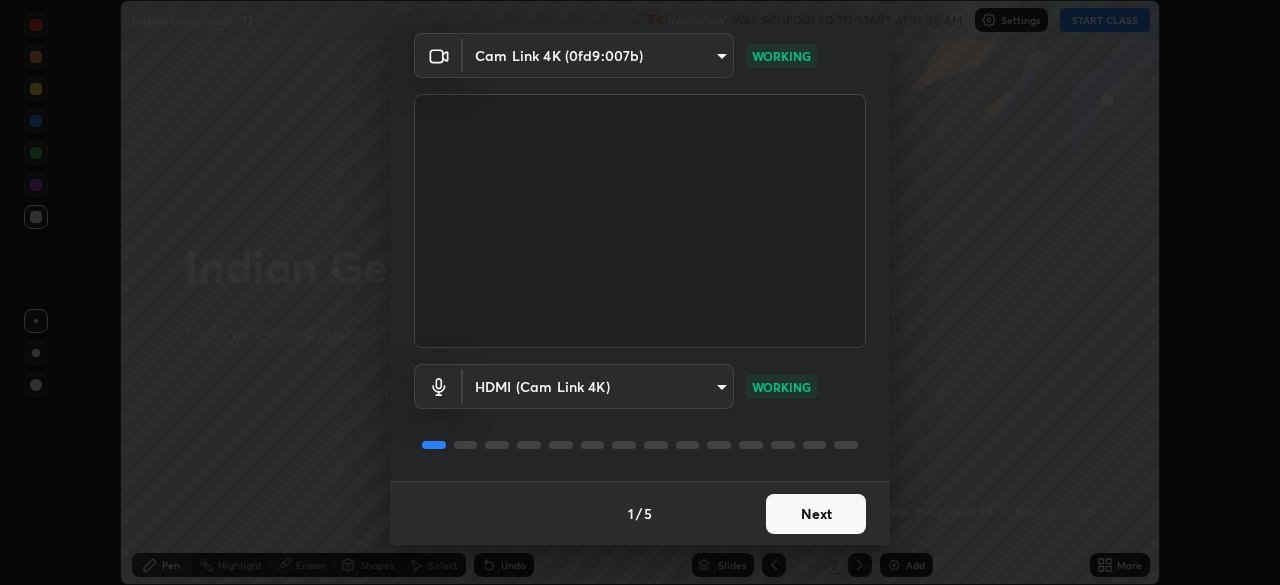 click on "Next" at bounding box center [816, 514] 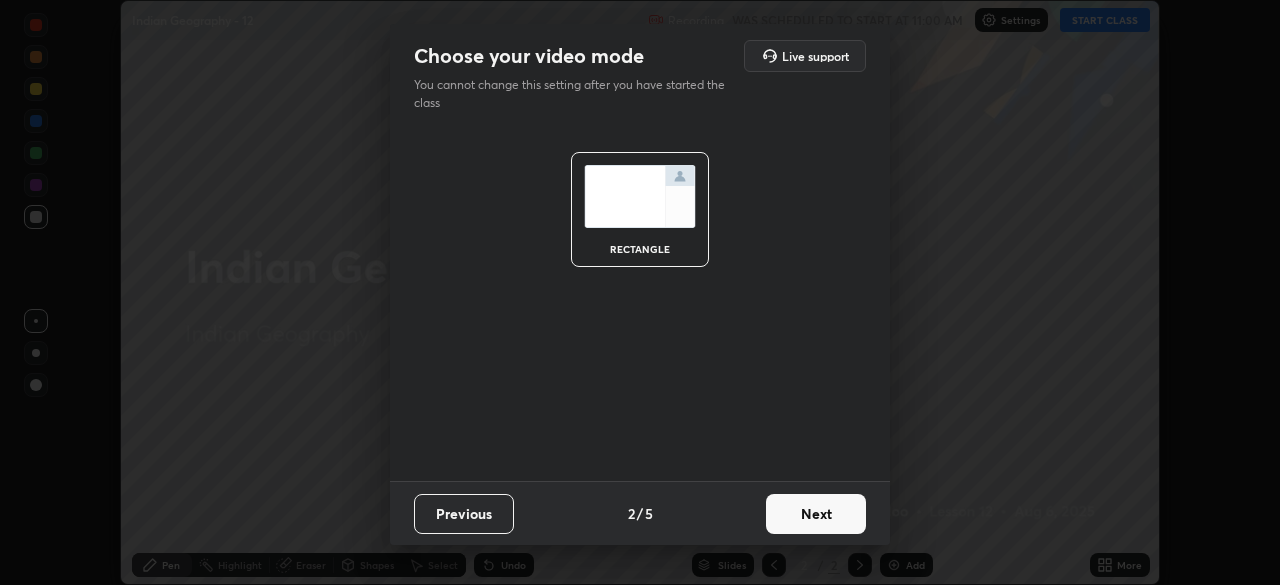 click on "Next" at bounding box center [816, 514] 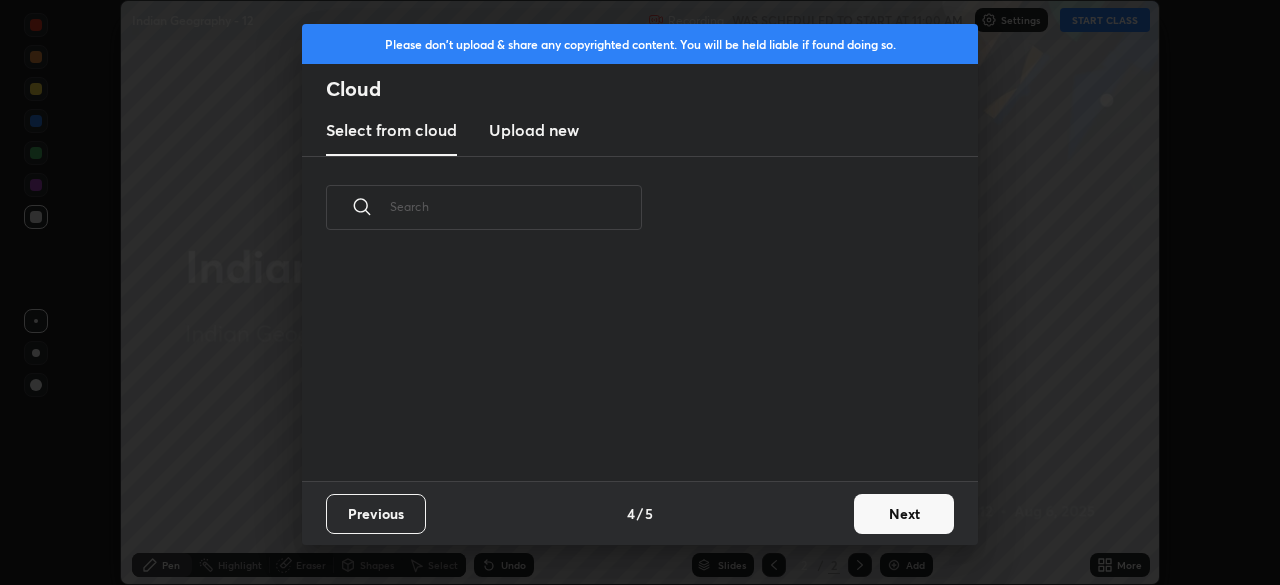 click on "Next" at bounding box center (904, 514) 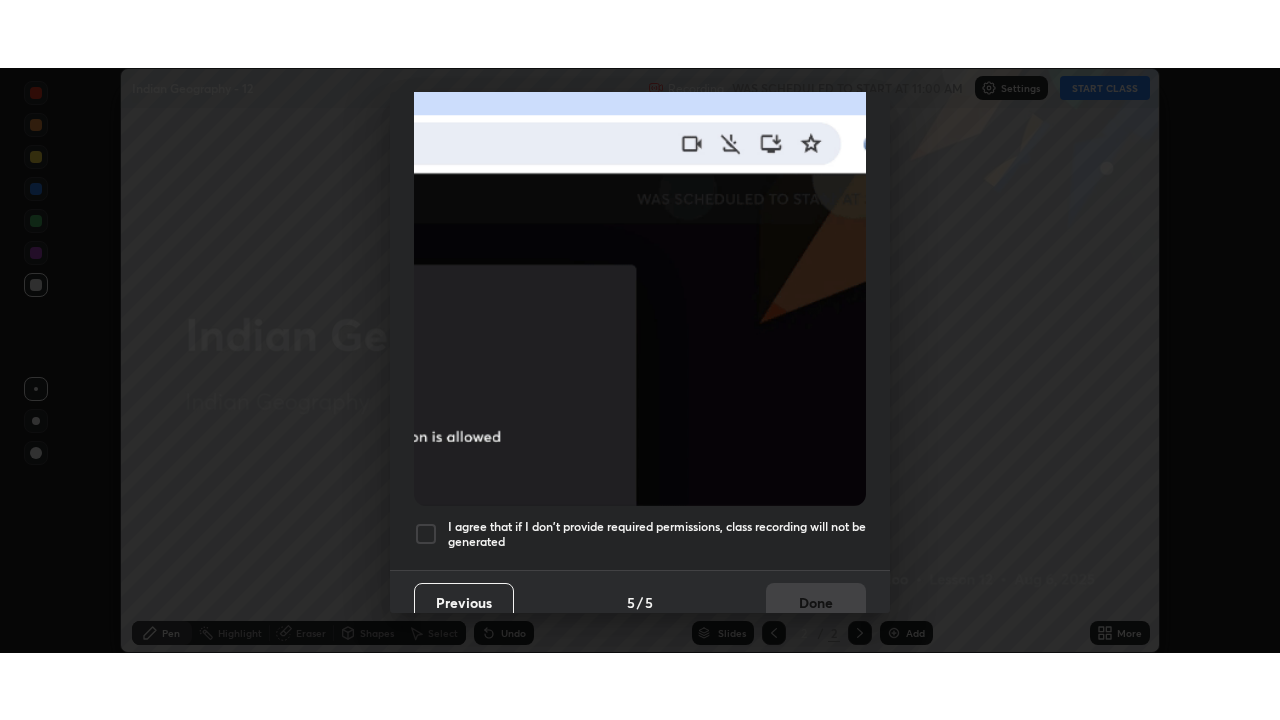 scroll, scrollTop: 479, scrollLeft: 0, axis: vertical 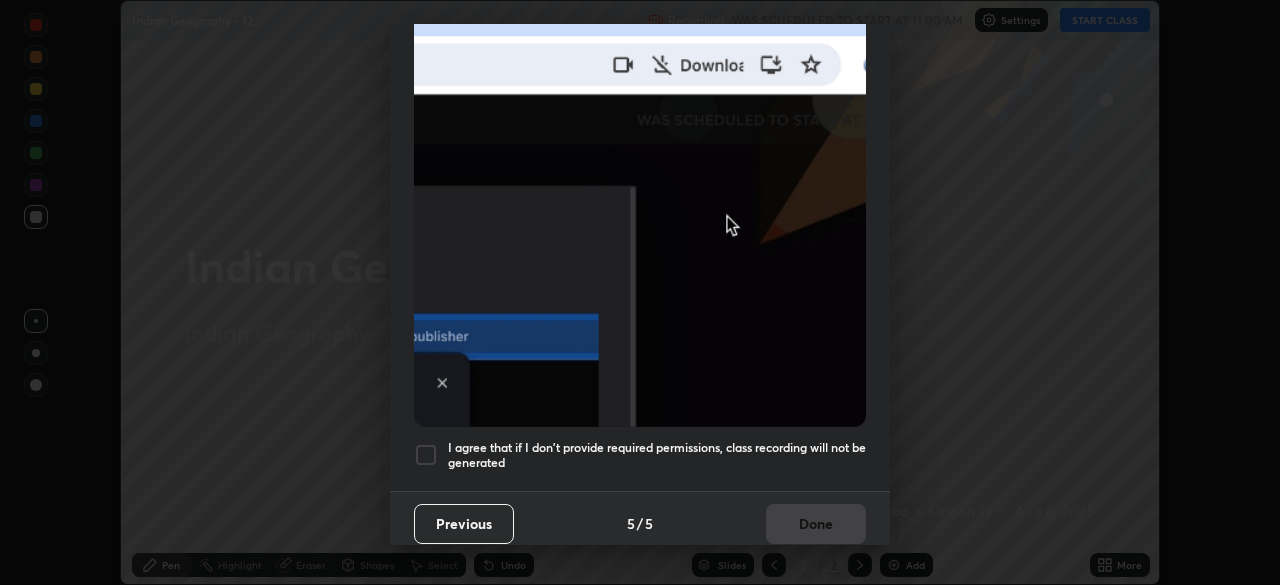 click at bounding box center [426, 455] 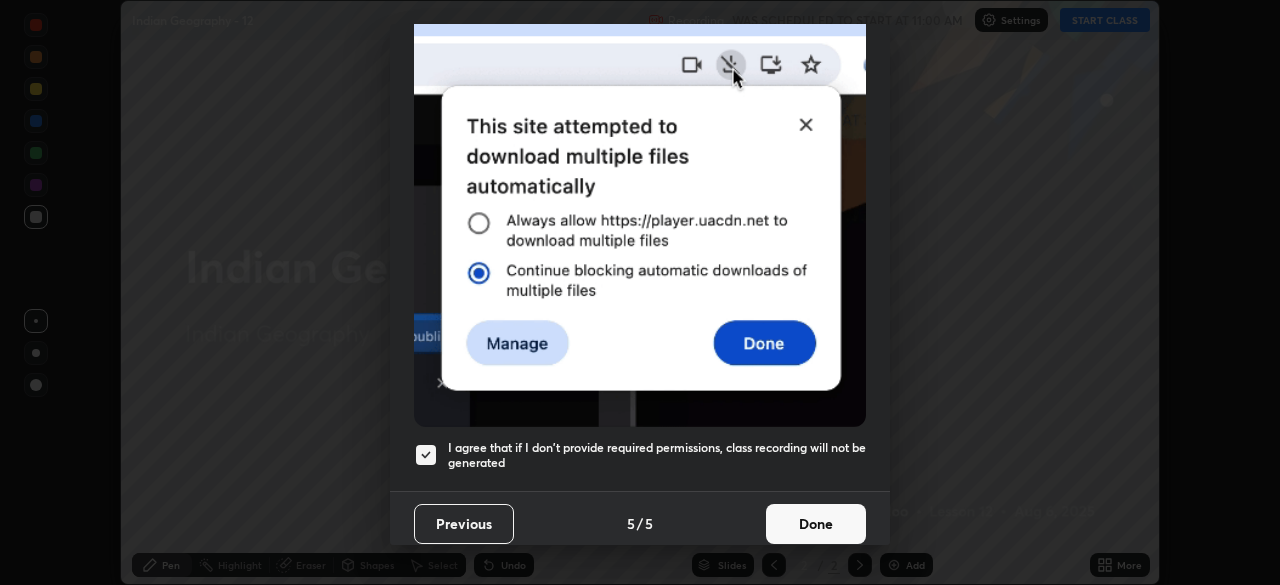 click on "Done" at bounding box center [816, 524] 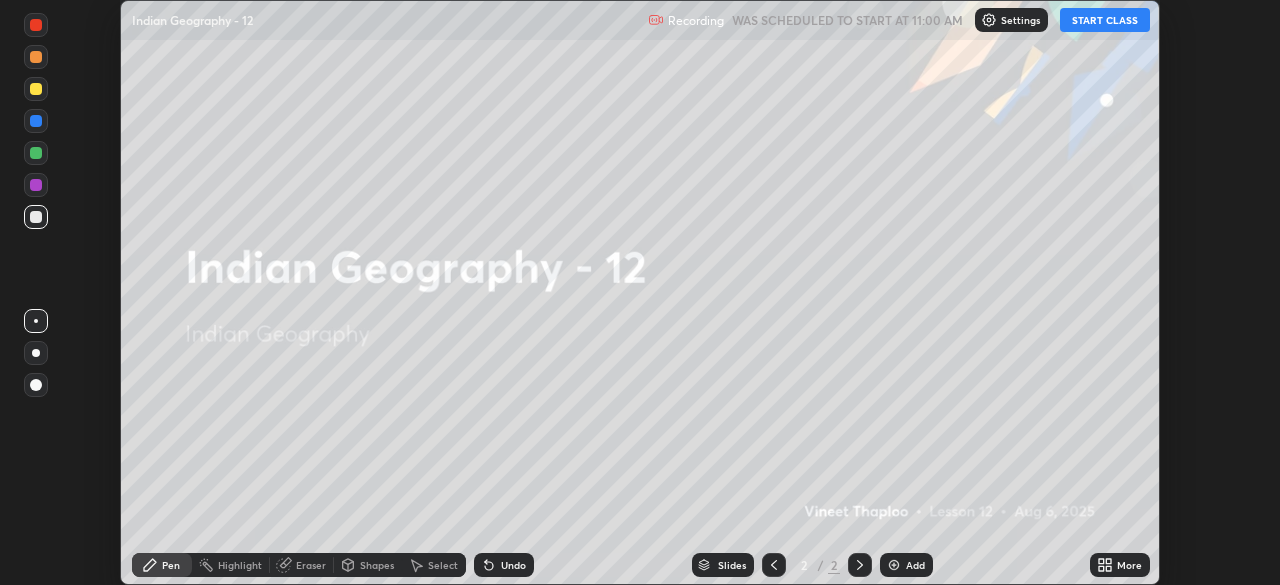 click on "More" at bounding box center [1120, 565] 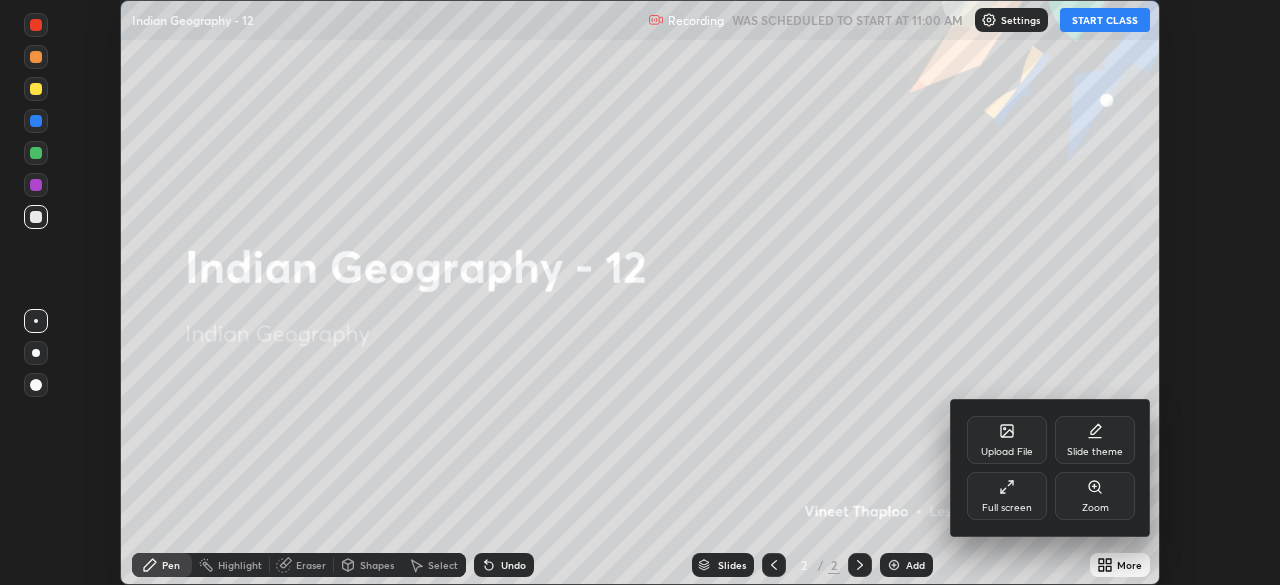 click on "Full screen" at bounding box center (1007, 496) 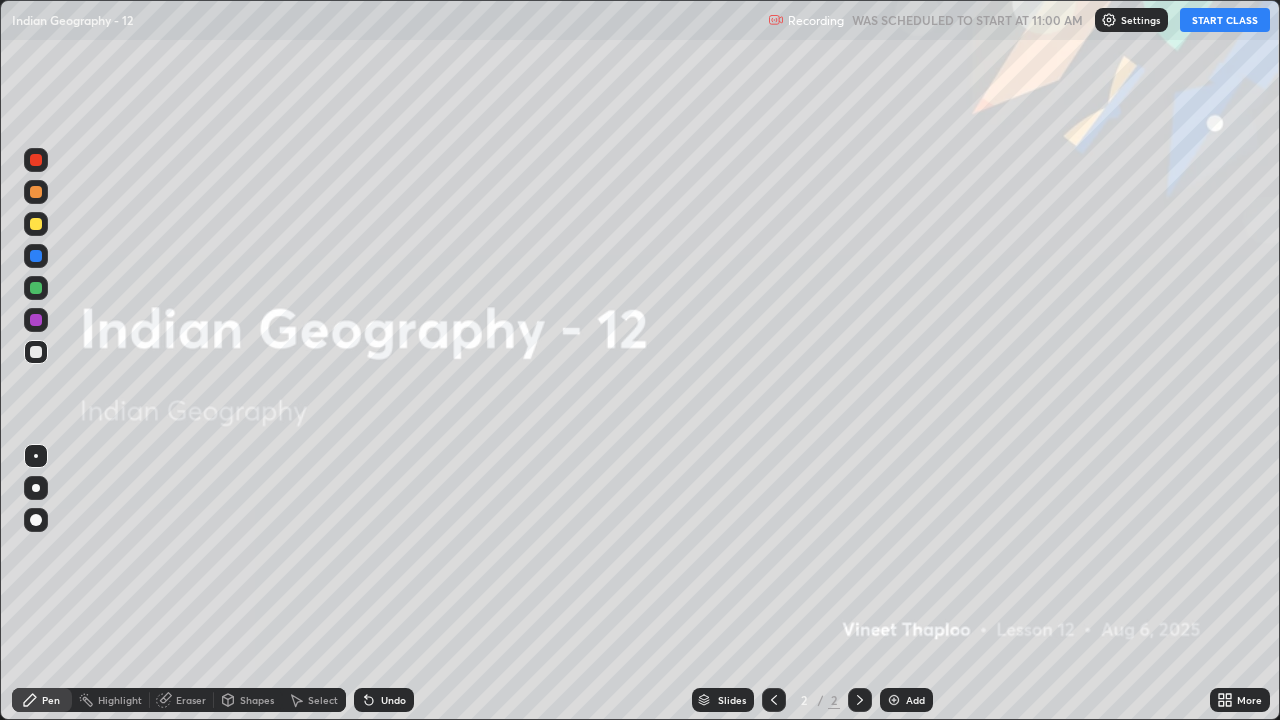 scroll, scrollTop: 99280, scrollLeft: 98720, axis: both 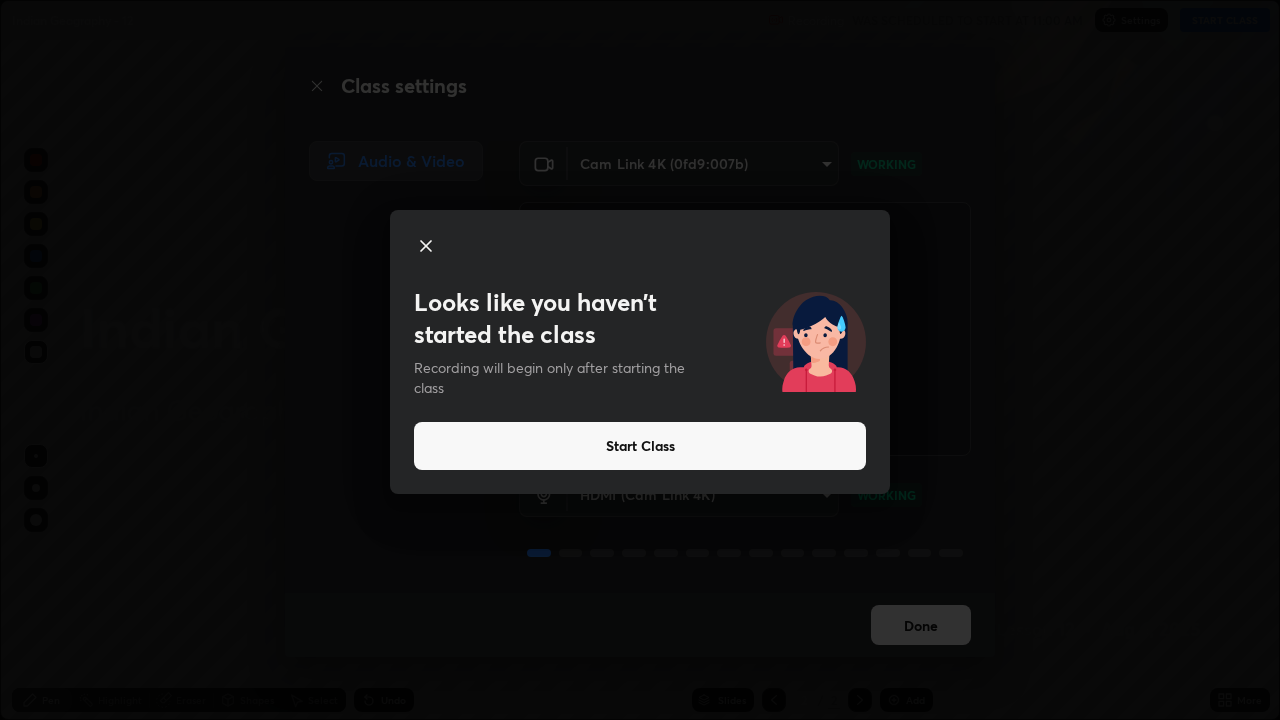 click on "Start Class" at bounding box center (640, 446) 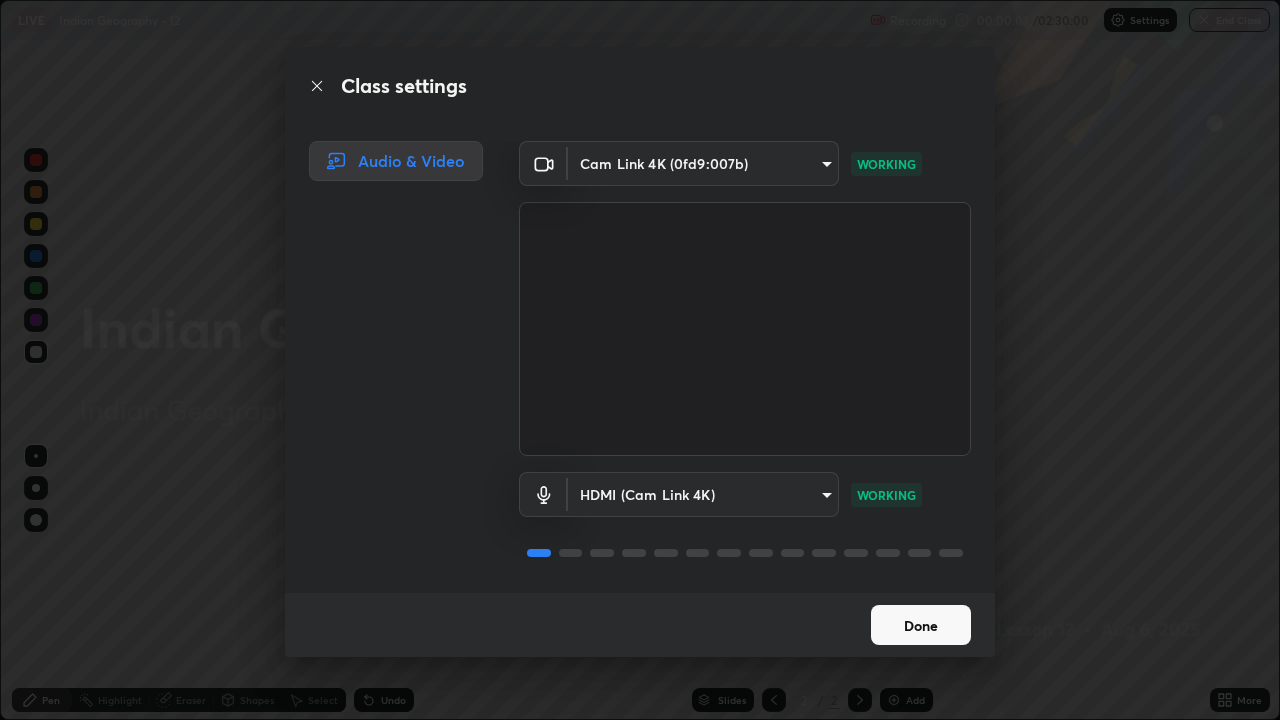 click on "Done" at bounding box center (921, 625) 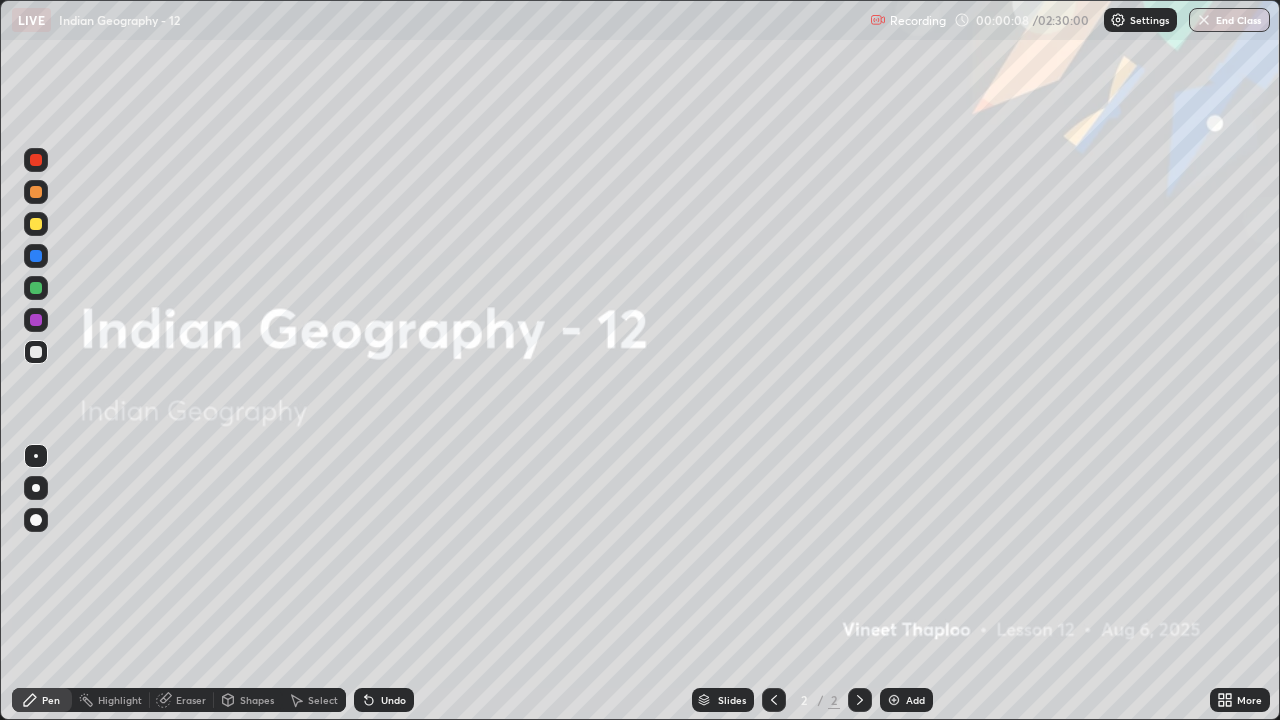 click on "Add" at bounding box center (915, 700) 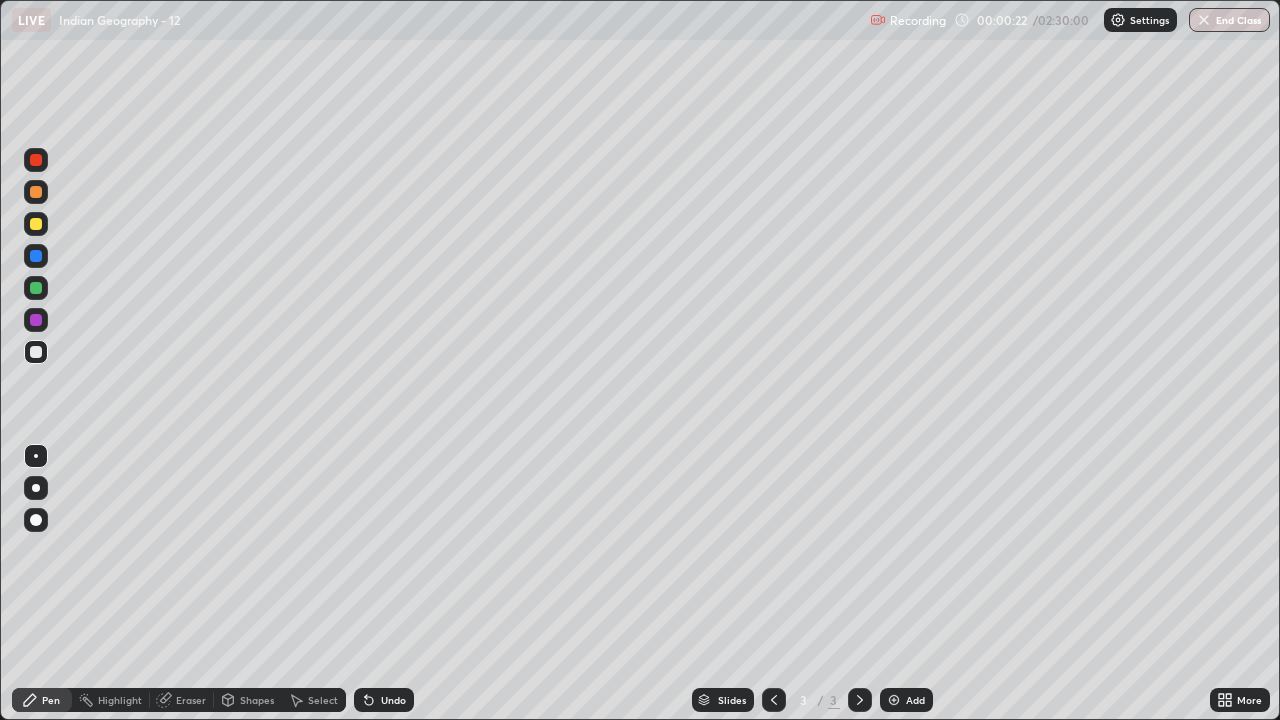 click at bounding box center (36, 224) 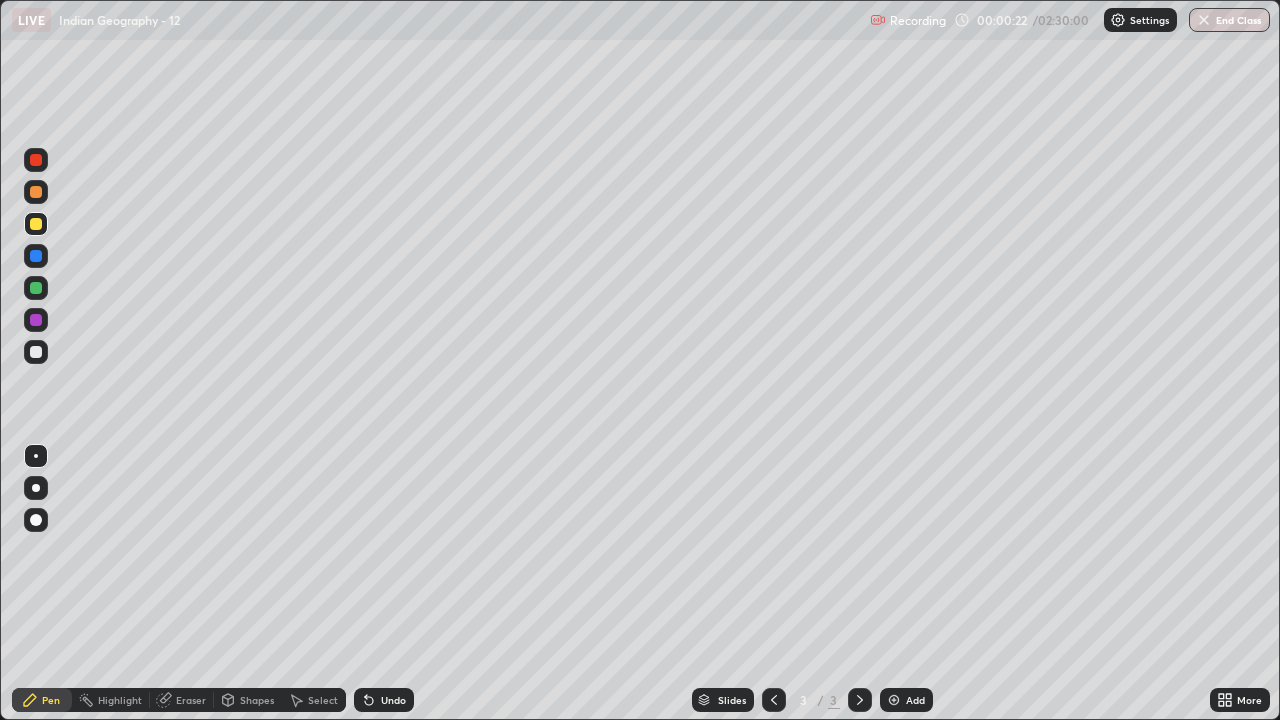 click at bounding box center (36, 352) 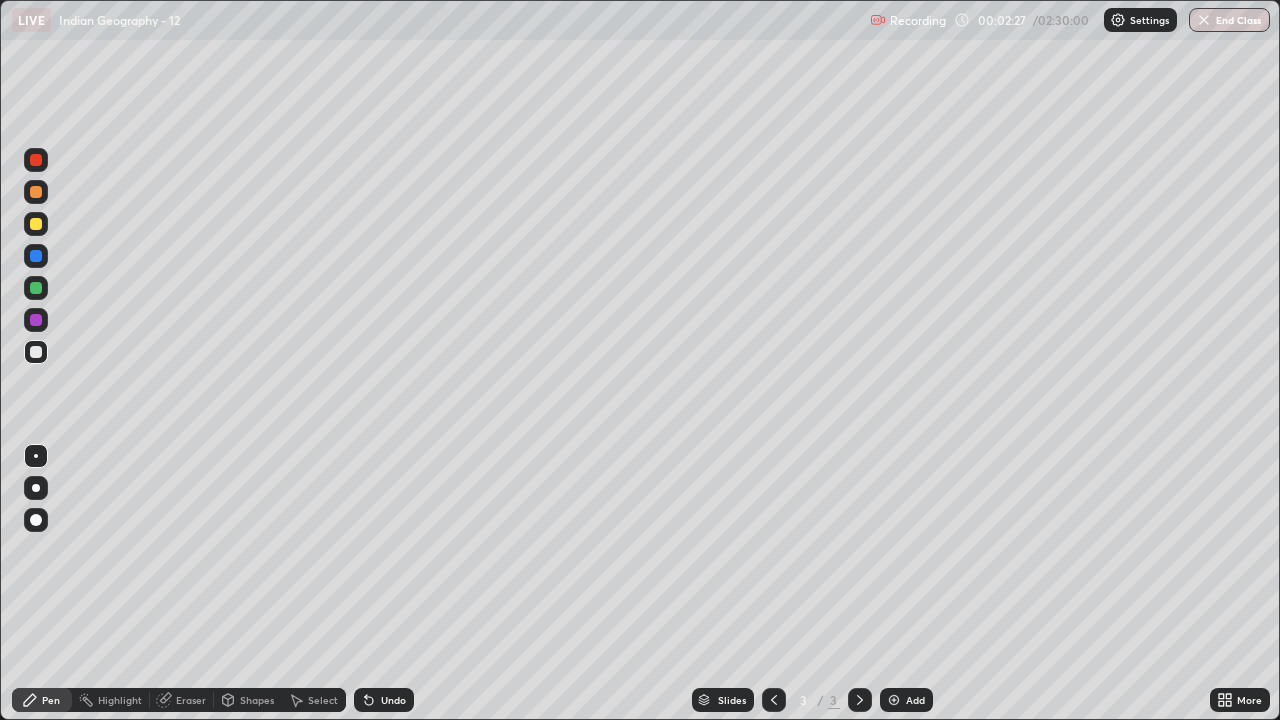 click at bounding box center (36, 192) 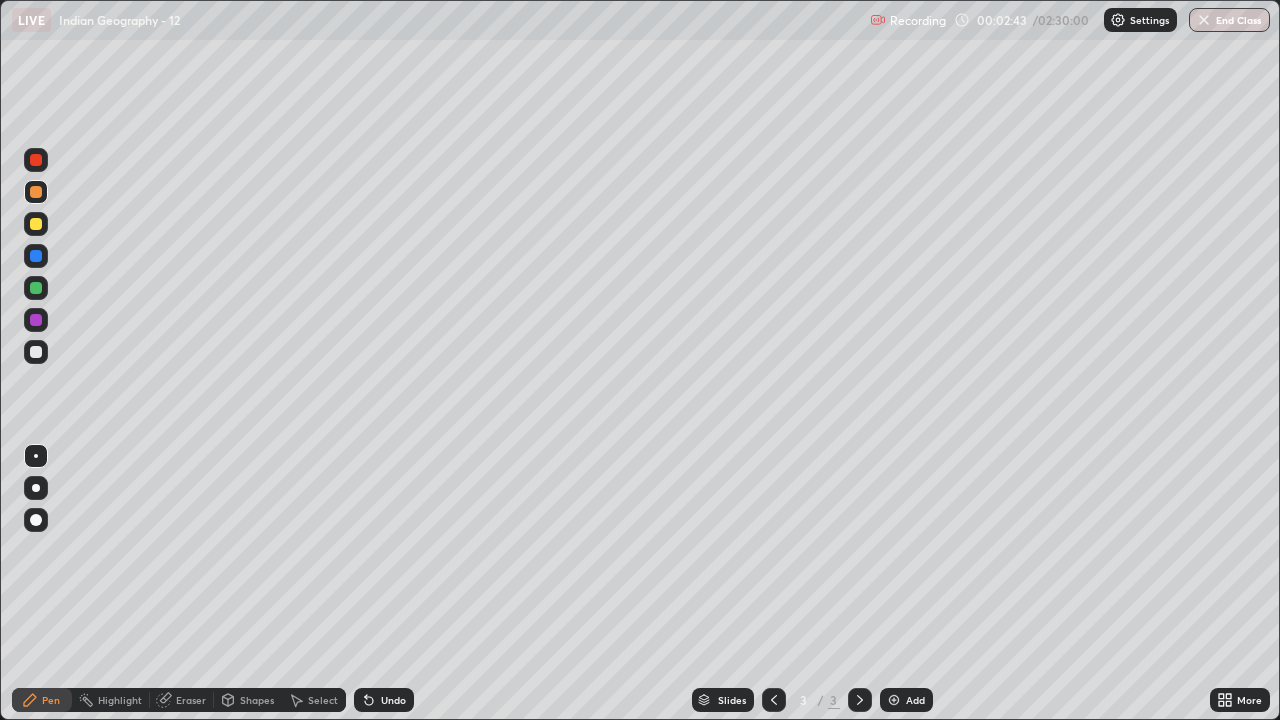 click on "Undo" at bounding box center (393, 700) 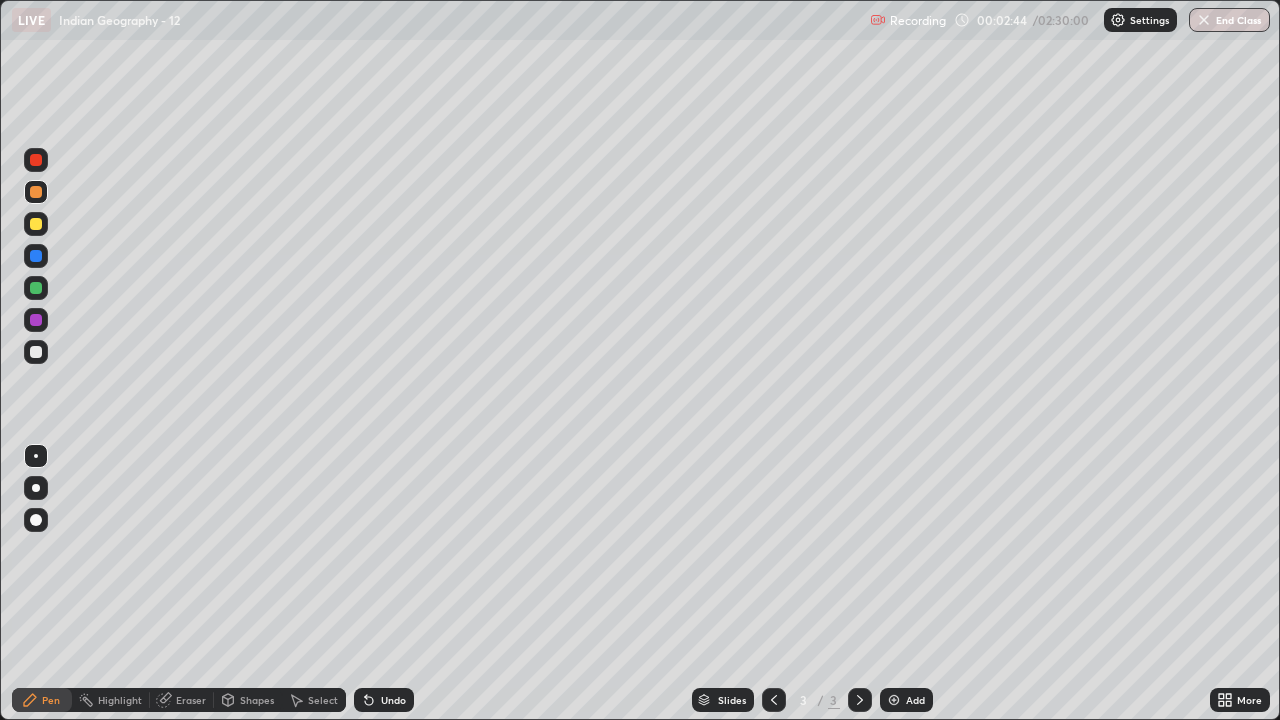 click at bounding box center [36, 488] 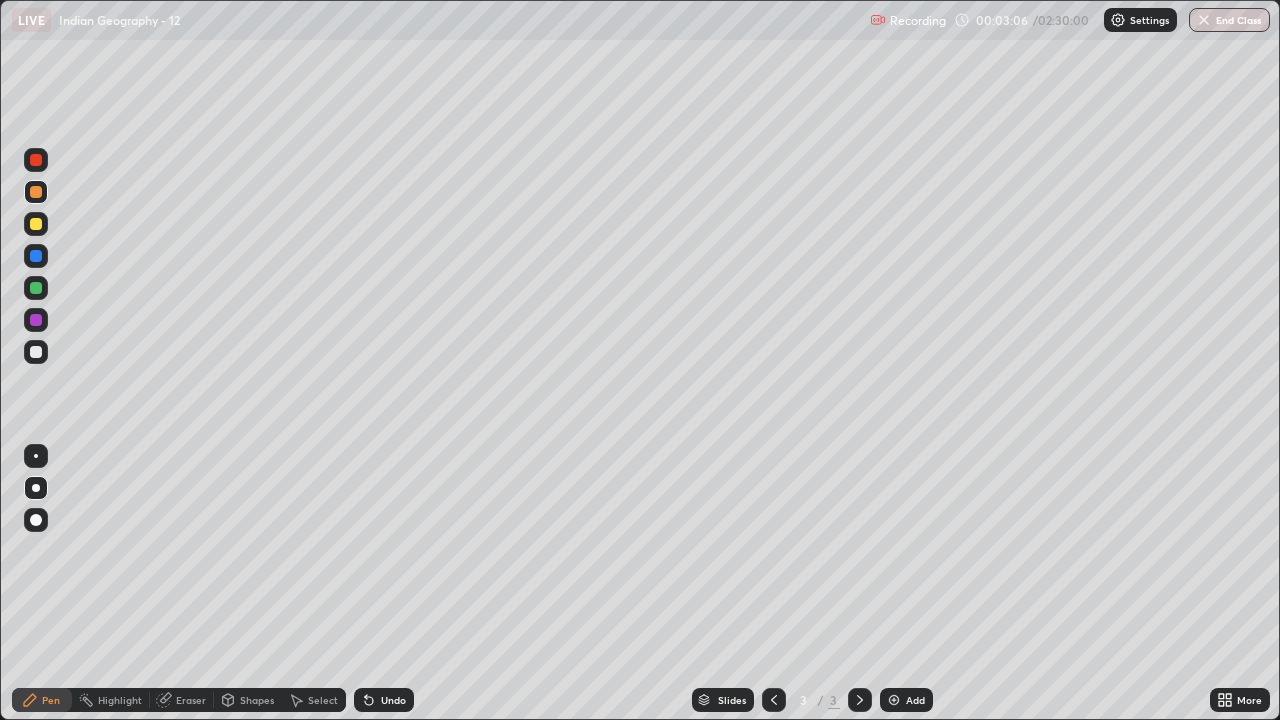 click on "Shapes" at bounding box center (257, 700) 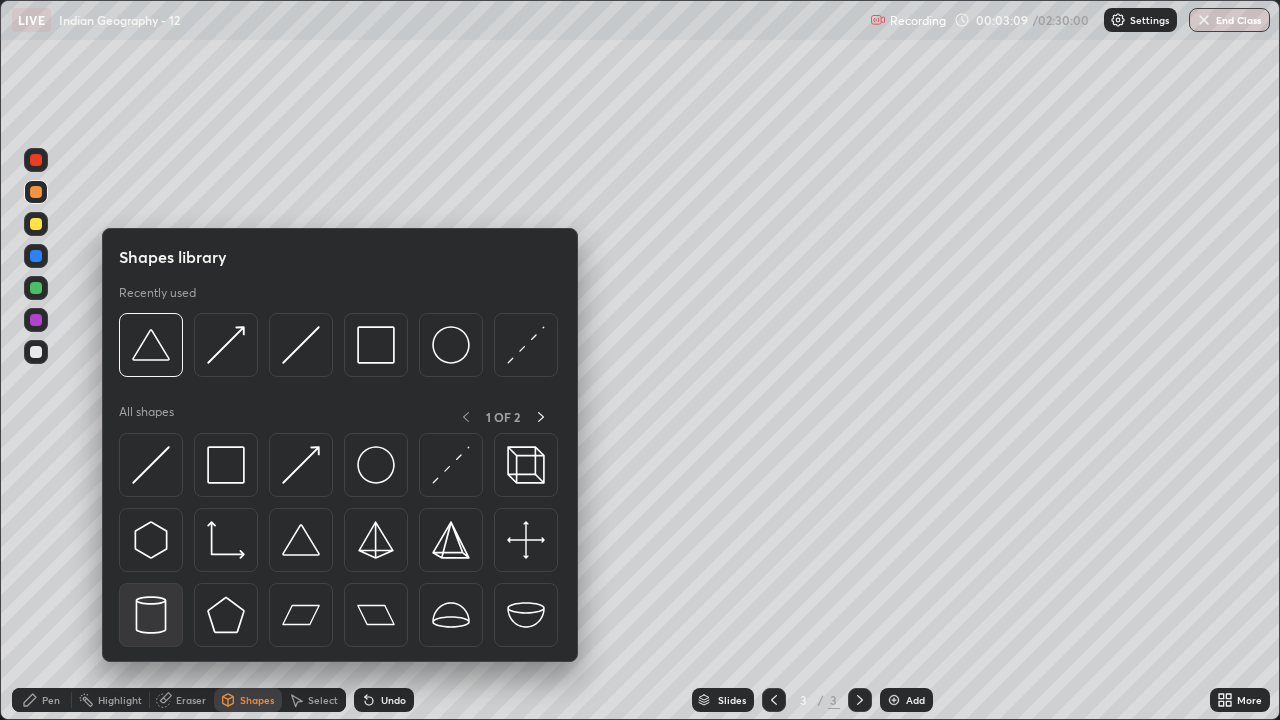 click at bounding box center [151, 615] 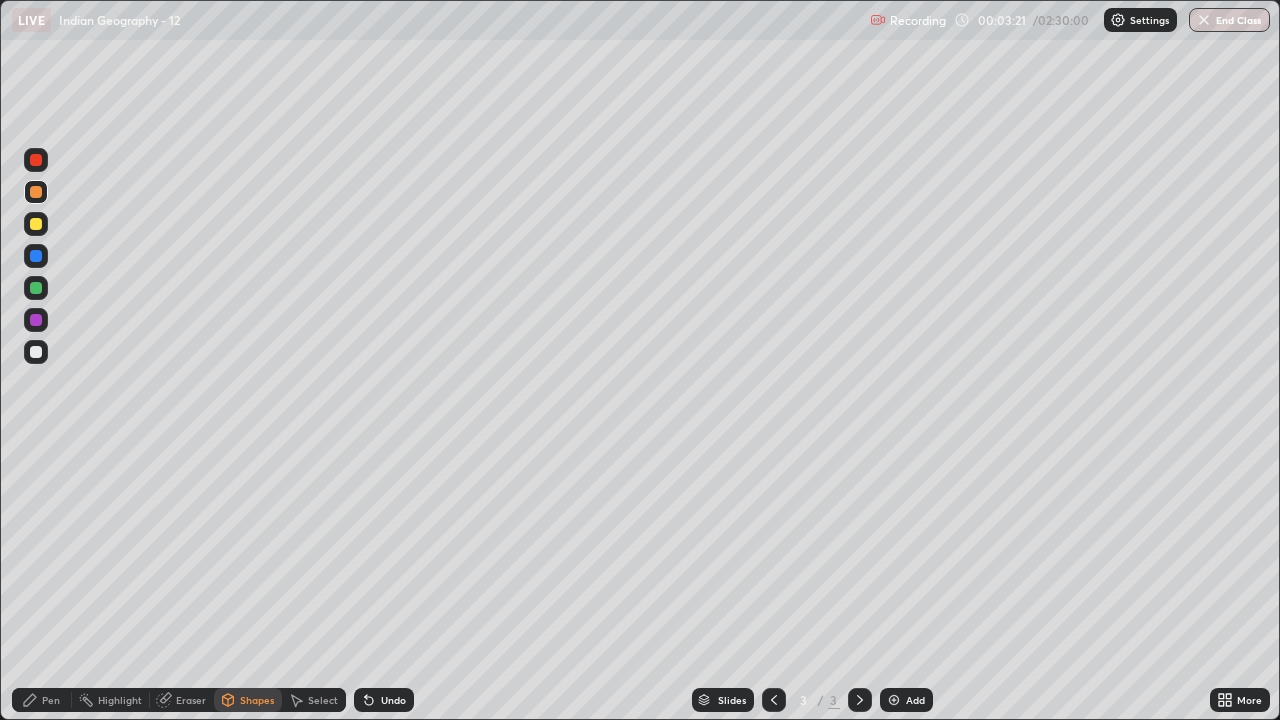 click on "Pen" at bounding box center [42, 700] 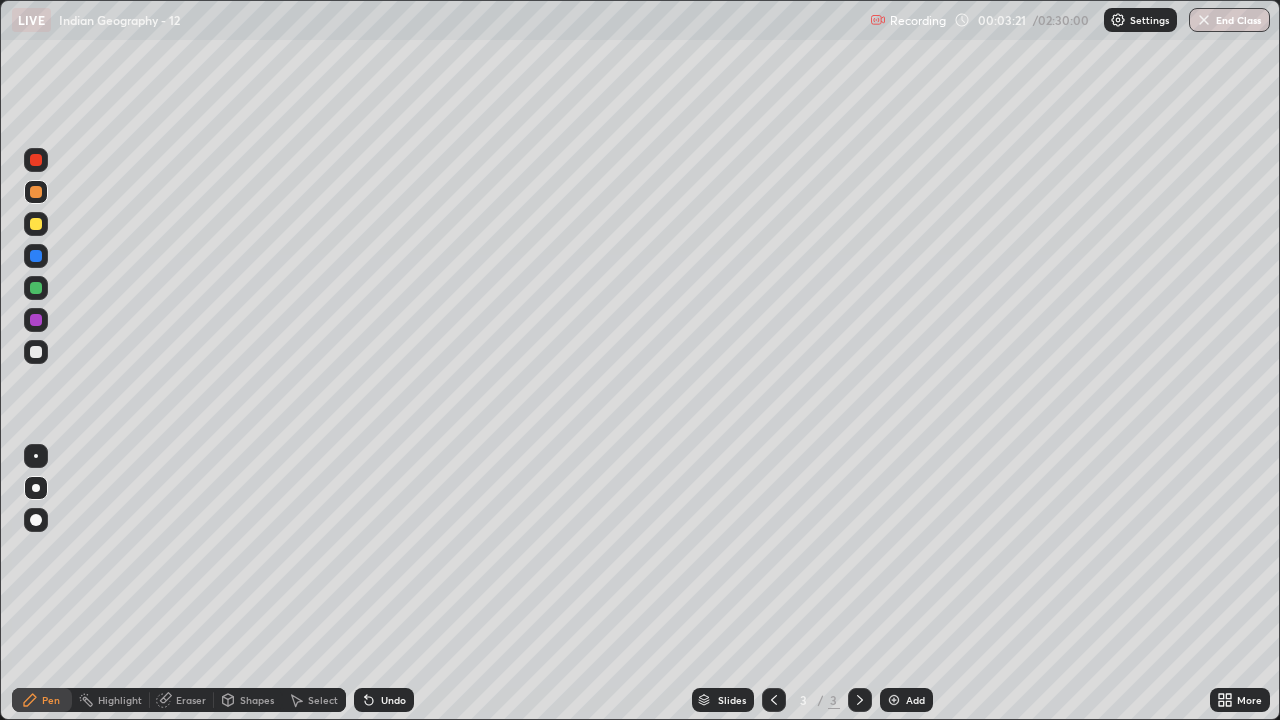 click at bounding box center [36, 488] 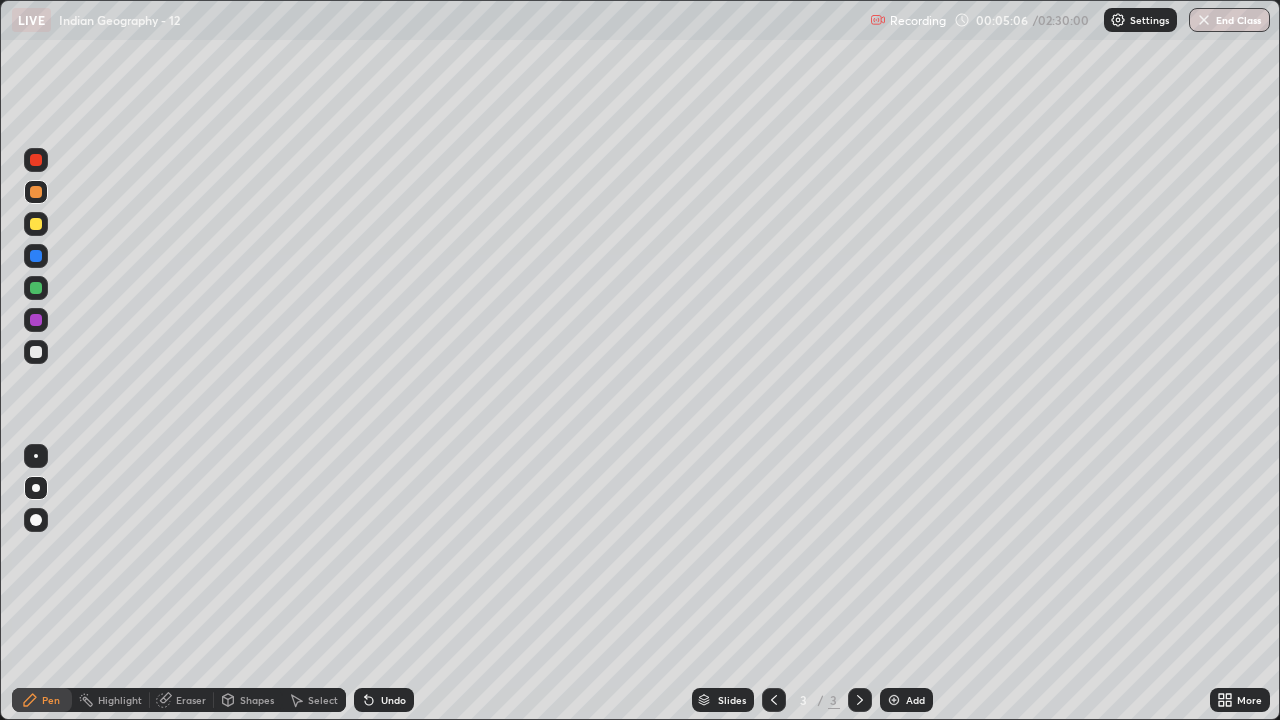 click on "Undo" at bounding box center (393, 700) 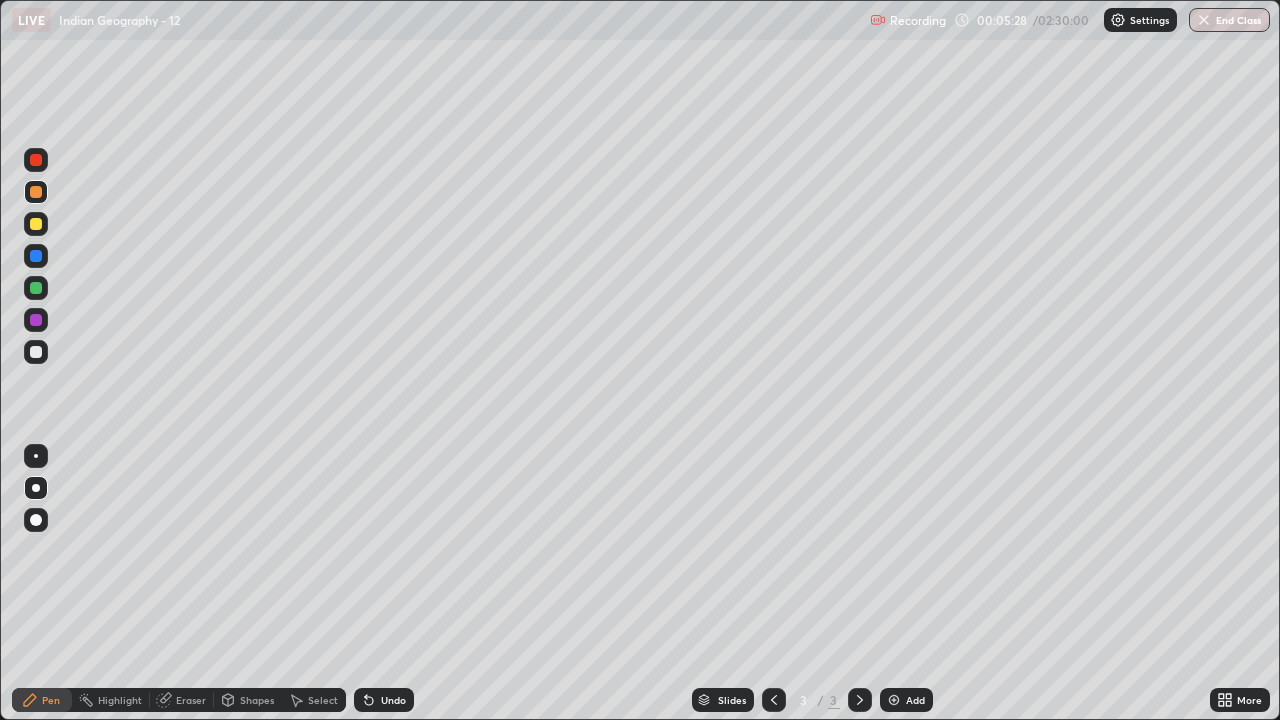 click at bounding box center [36, 352] 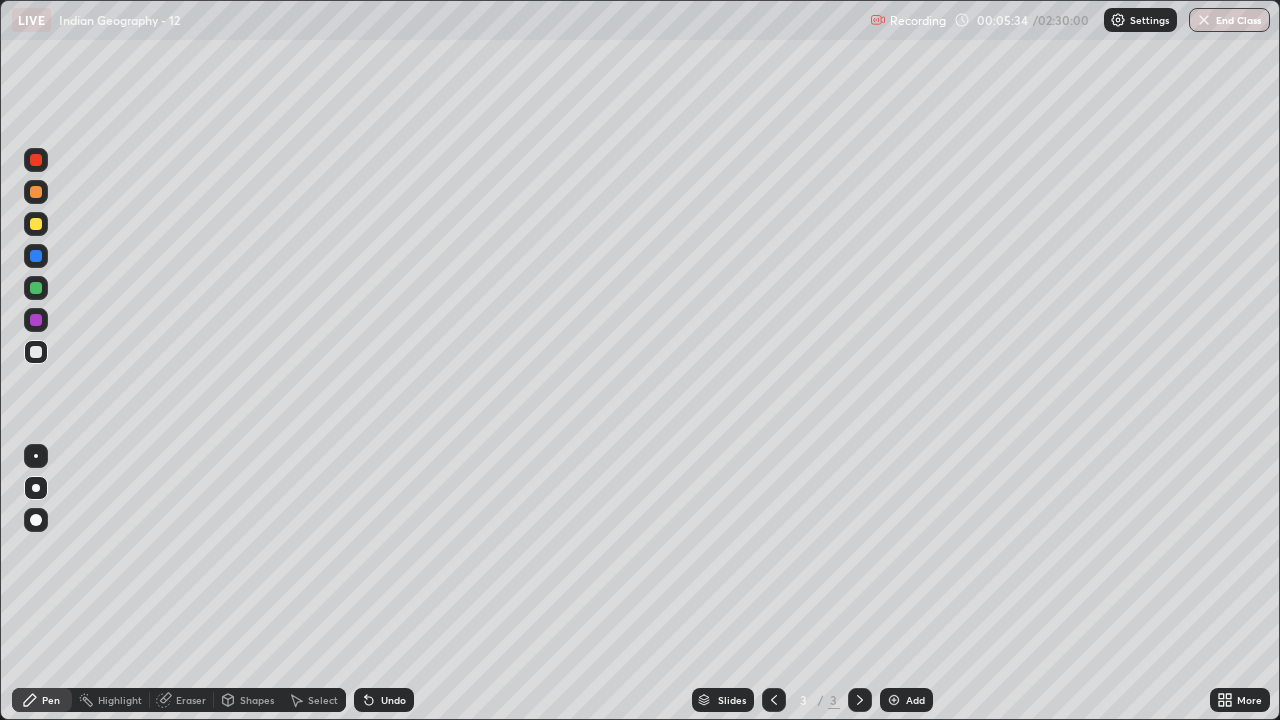 click on "Eraser" at bounding box center [182, 700] 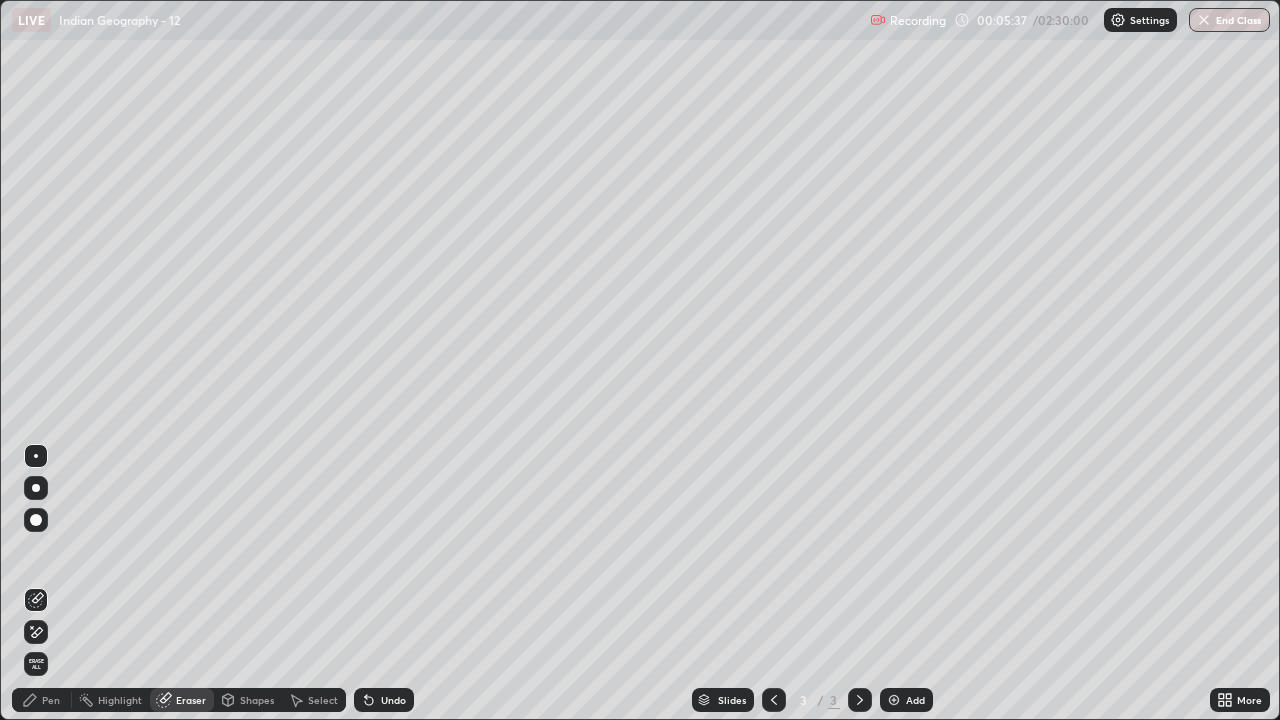 click on "Pen" at bounding box center [51, 700] 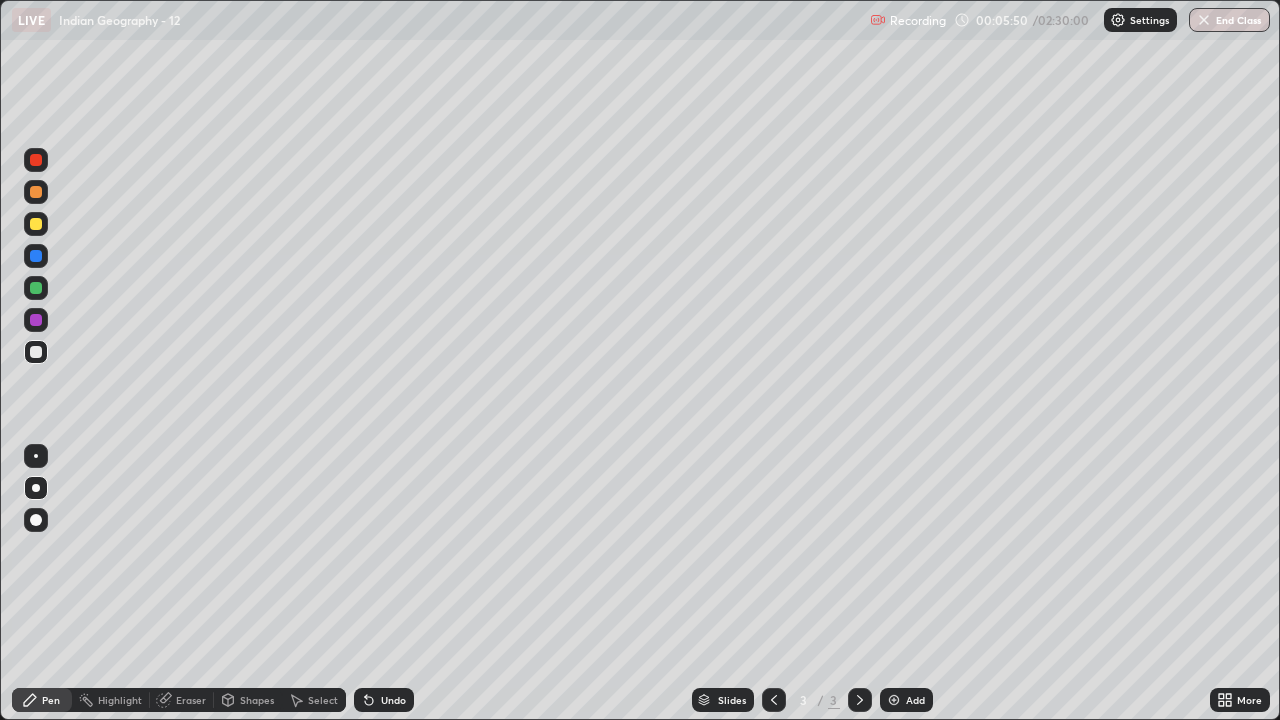 click on "Highlight" at bounding box center [111, 700] 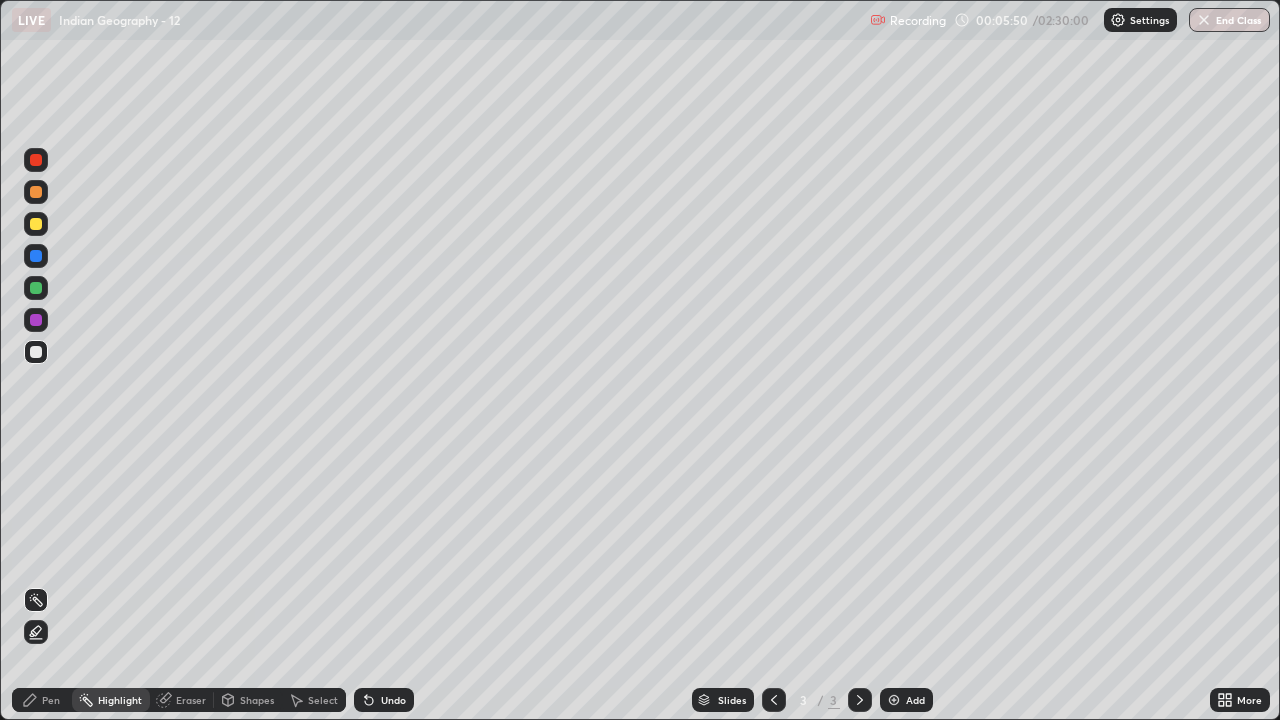 click at bounding box center [36, 632] 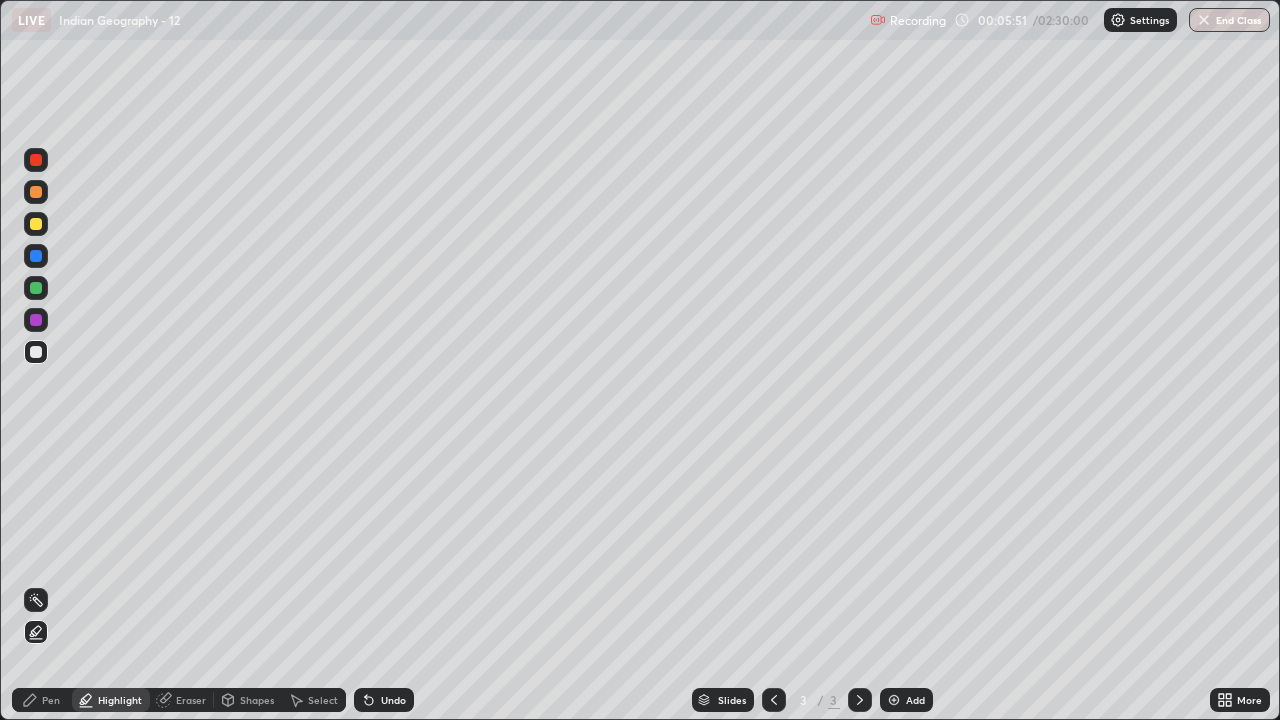 click at bounding box center [36, 352] 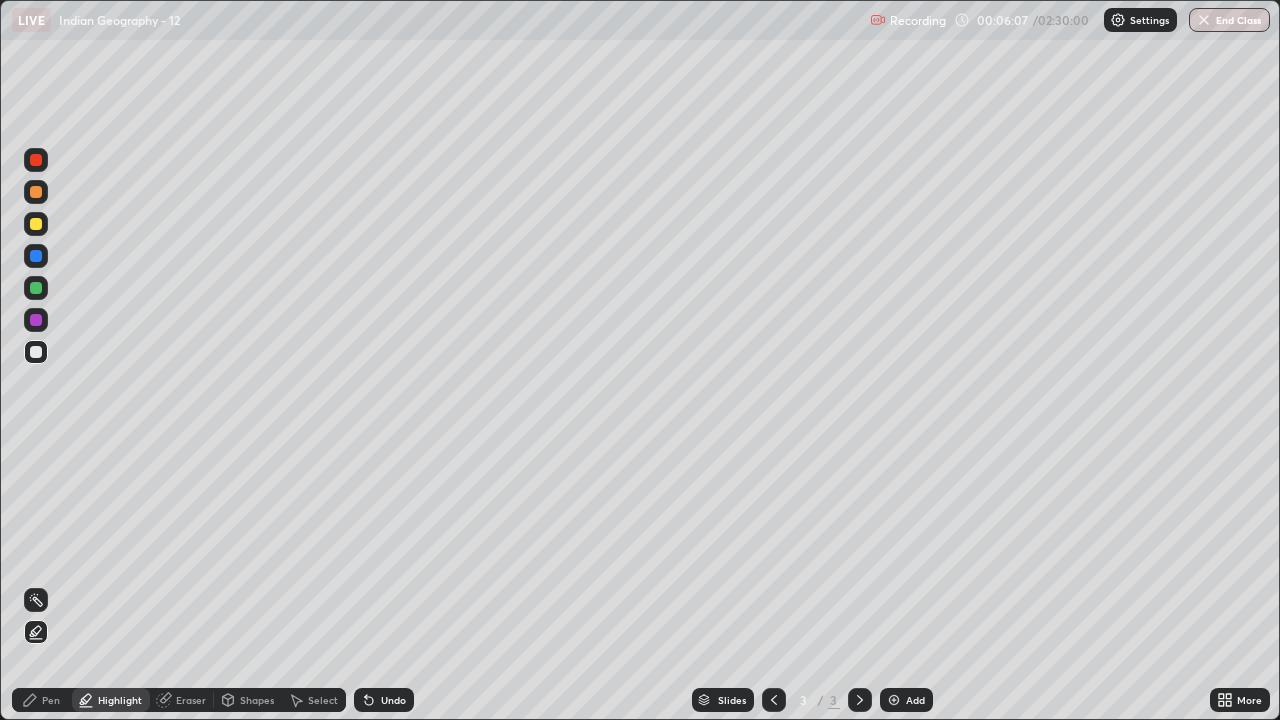 click at bounding box center (36, 256) 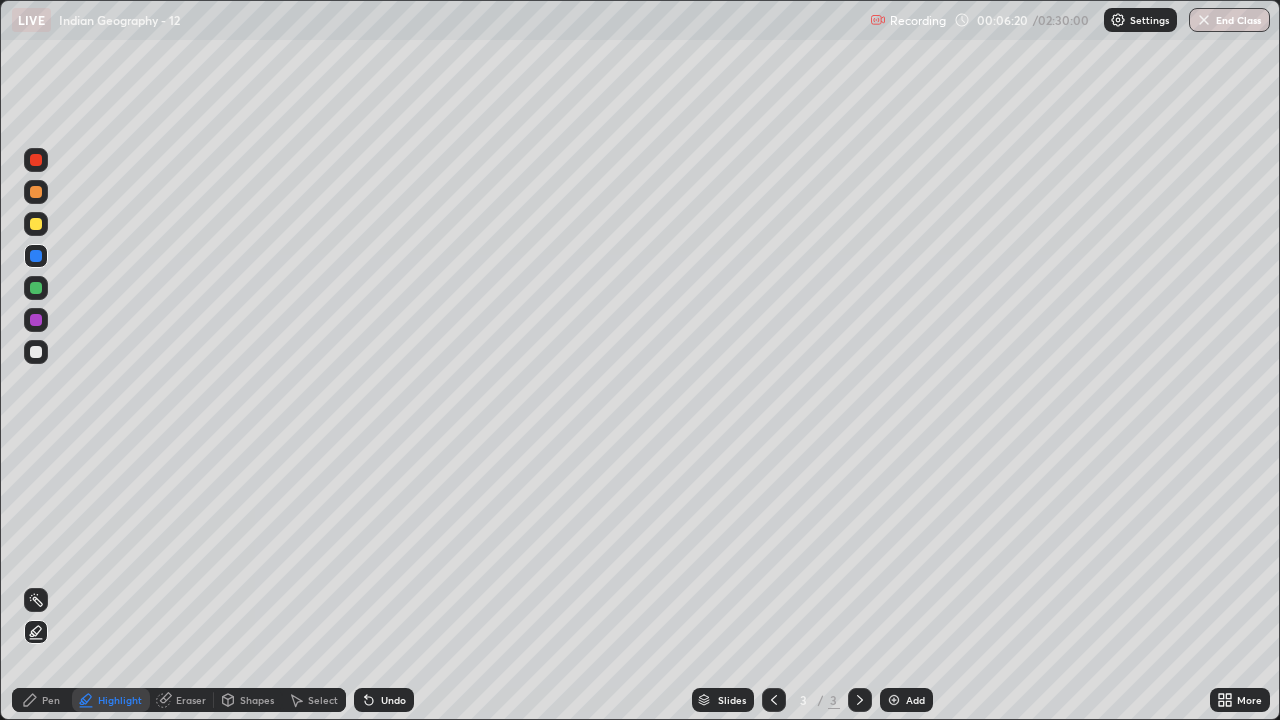 click on "Pen" at bounding box center [42, 700] 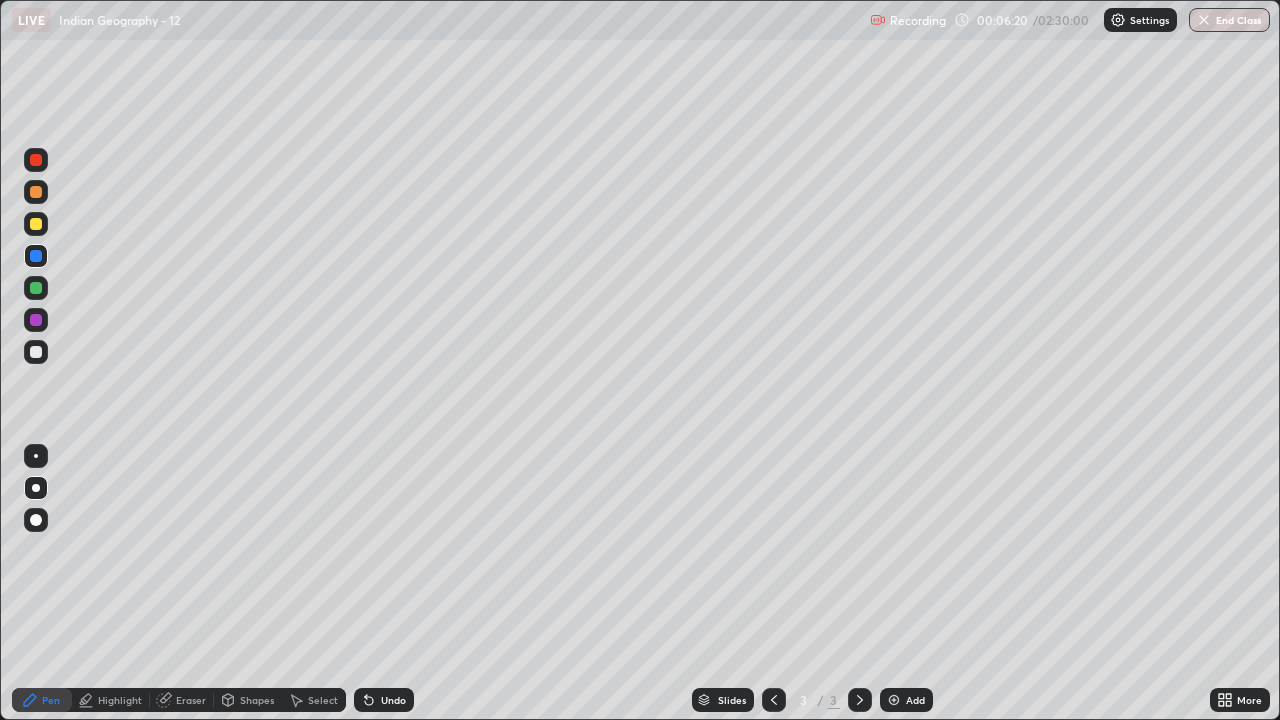 click at bounding box center (36, 352) 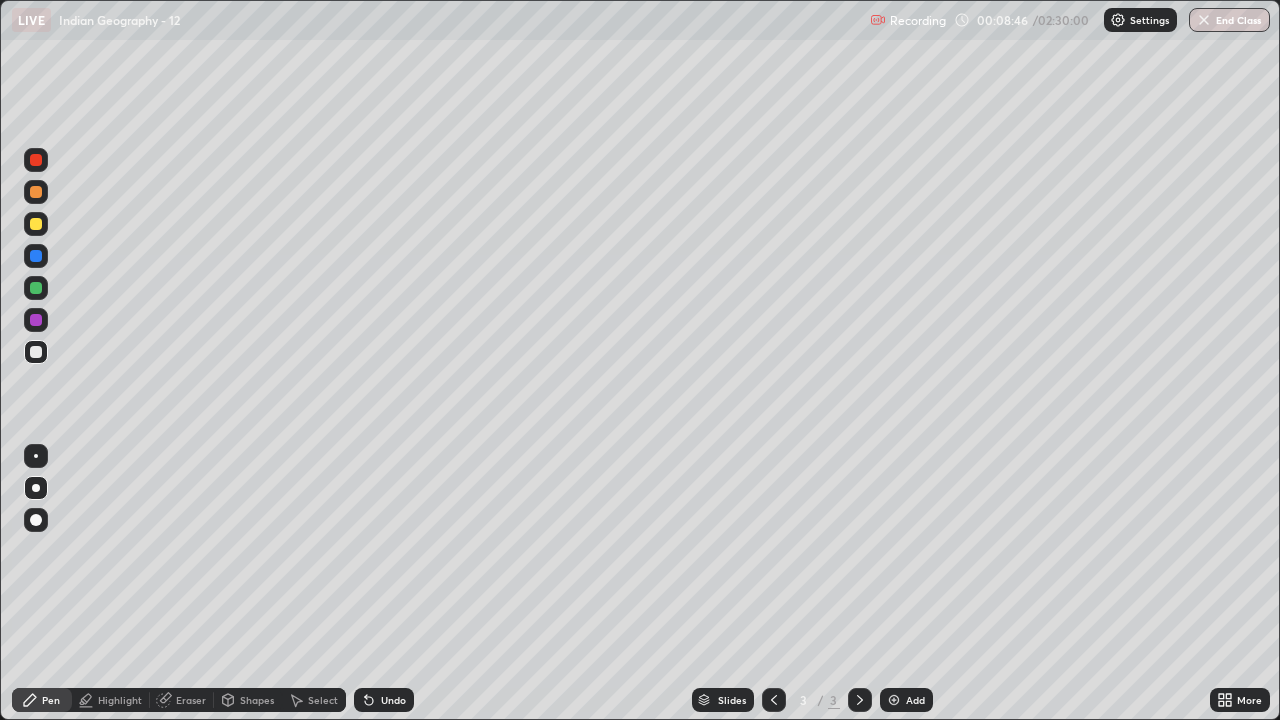 click at bounding box center (36, 488) 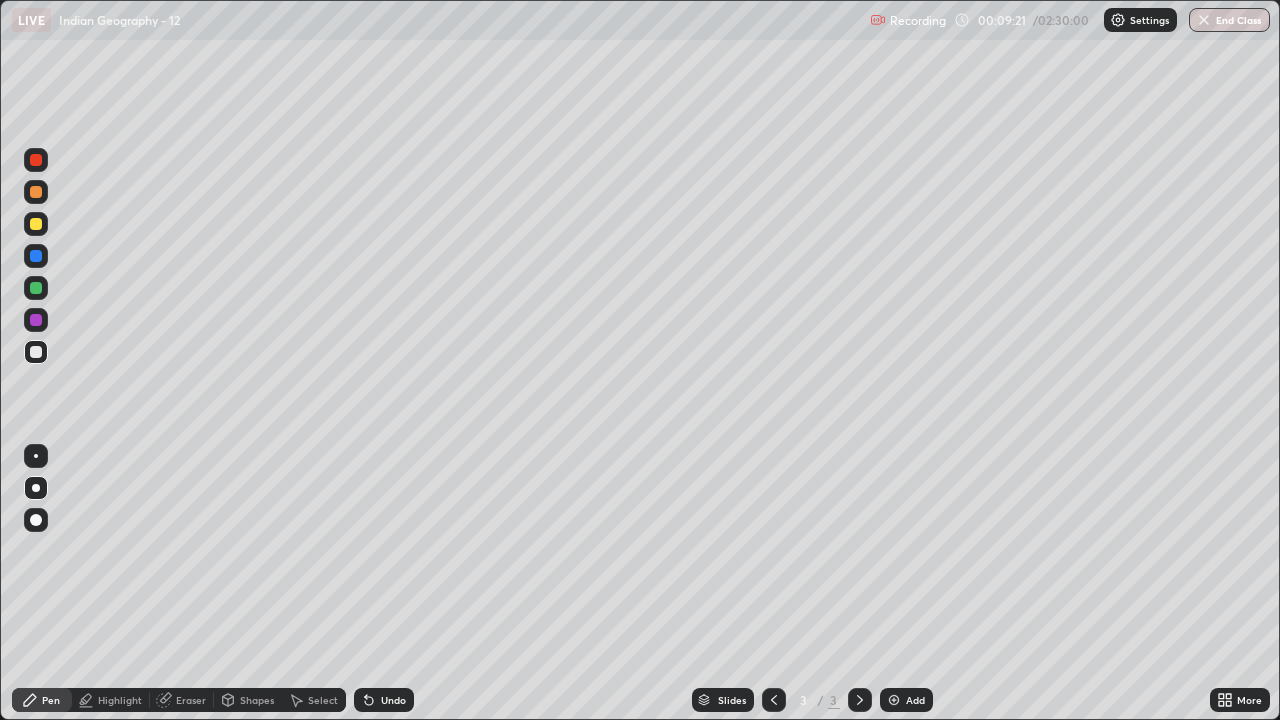 click at bounding box center (36, 192) 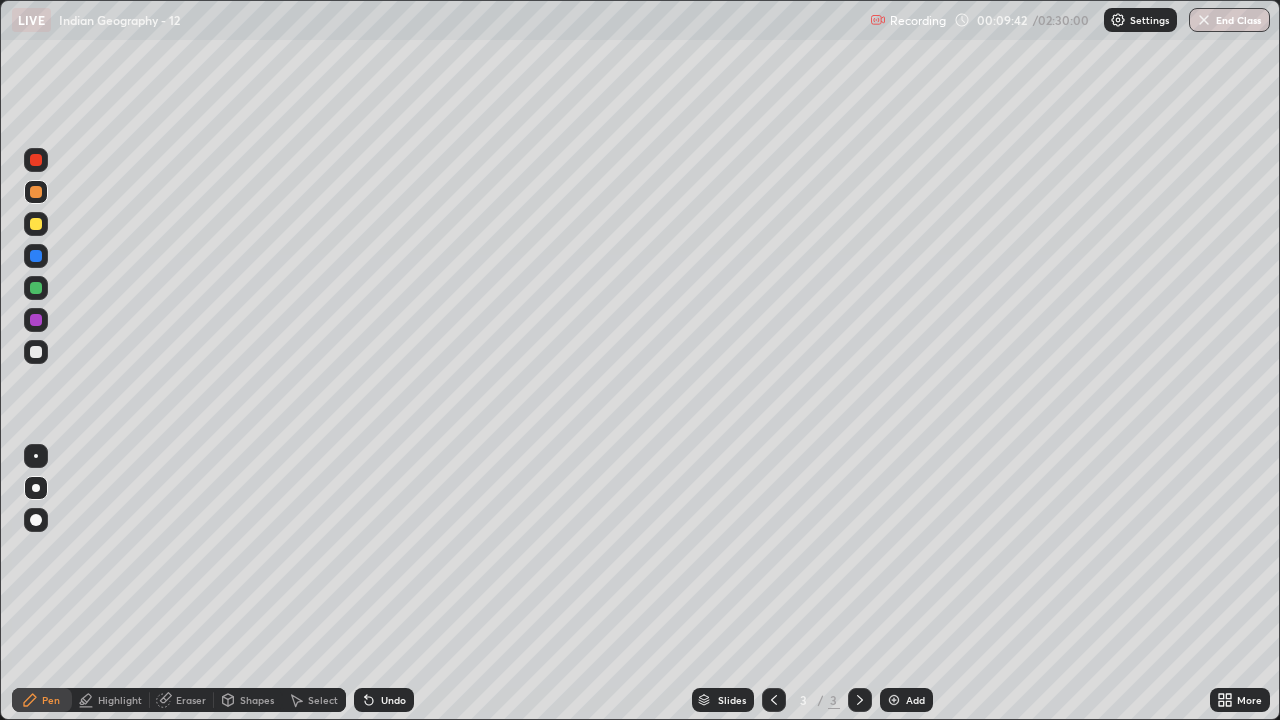 click at bounding box center (36, 224) 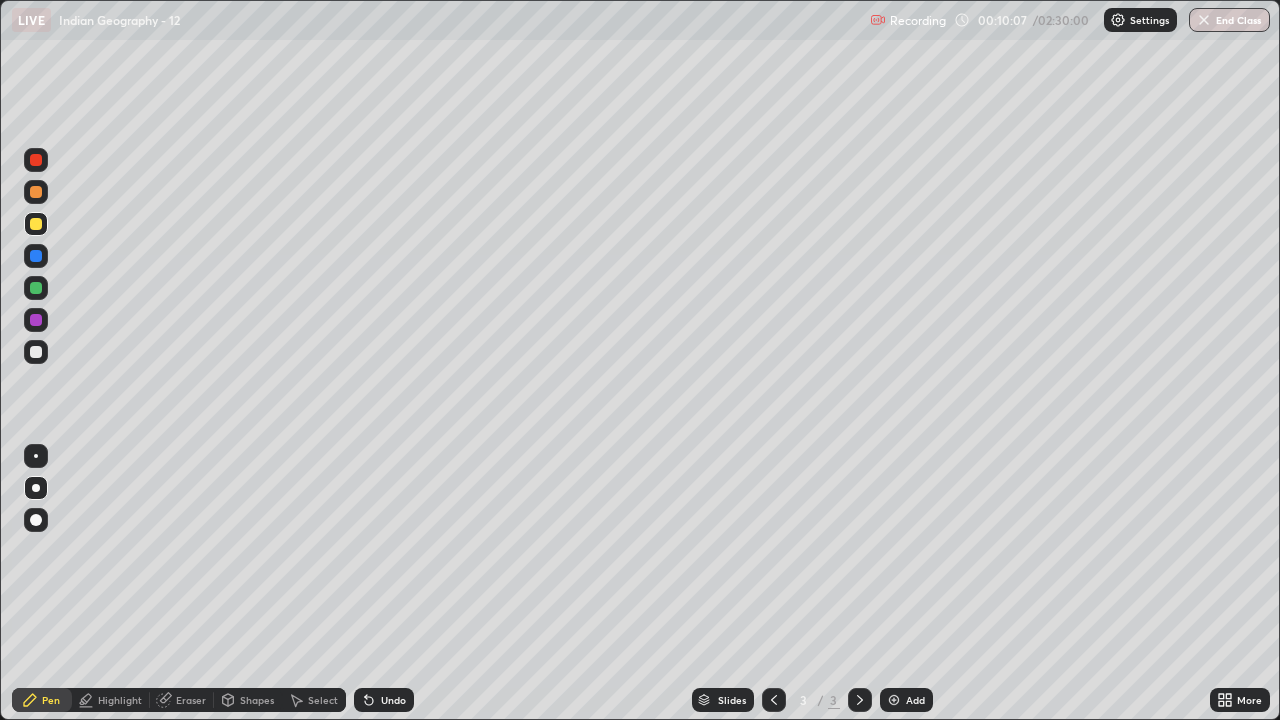 click at bounding box center (36, 288) 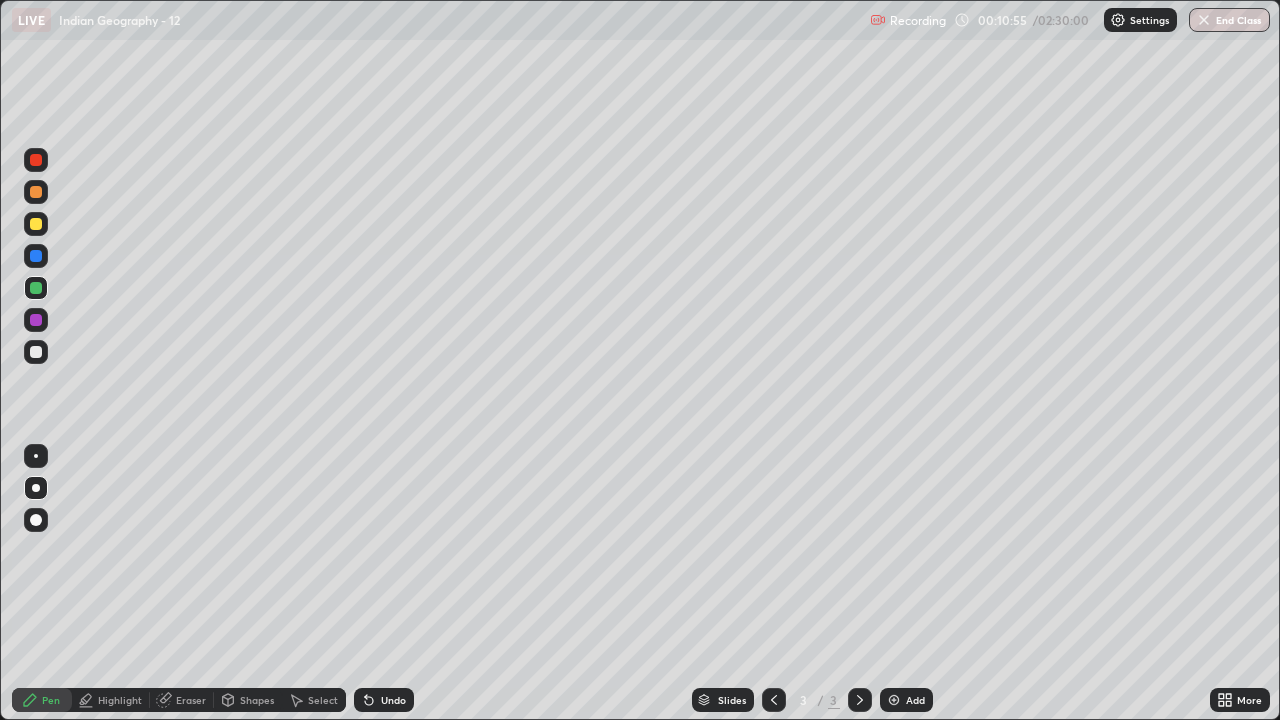 click at bounding box center (36, 256) 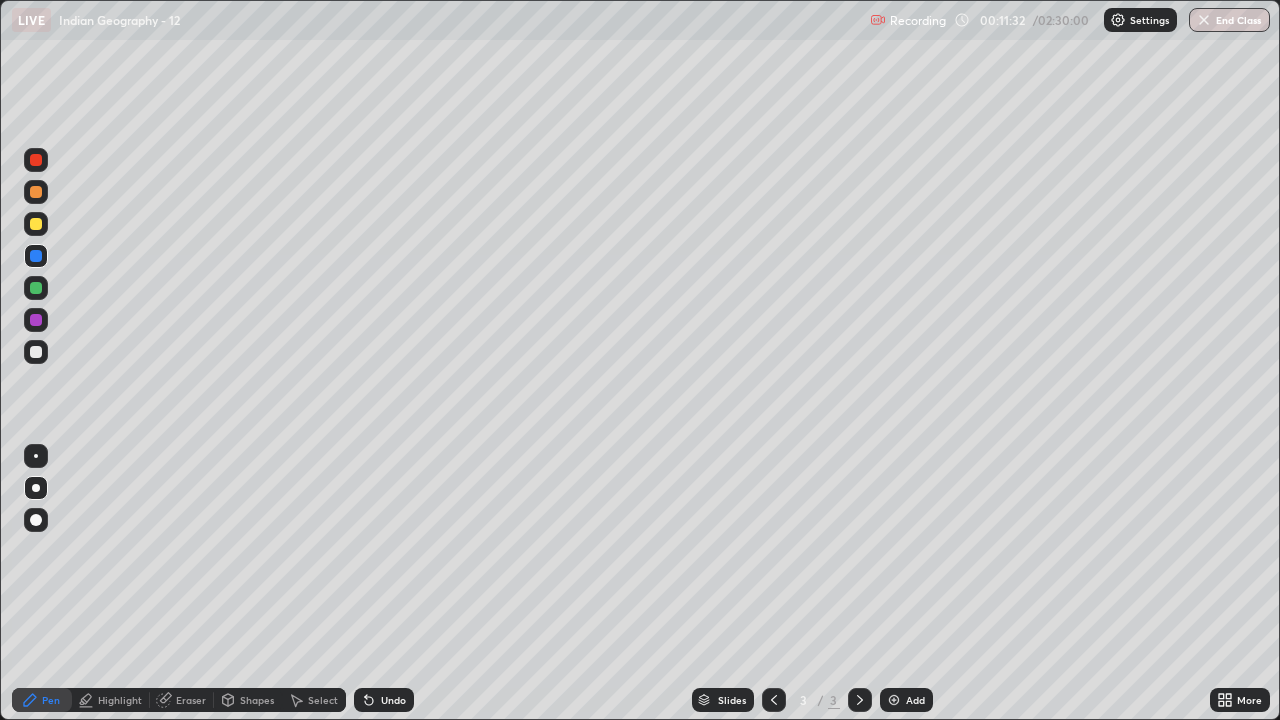 click at bounding box center (36, 352) 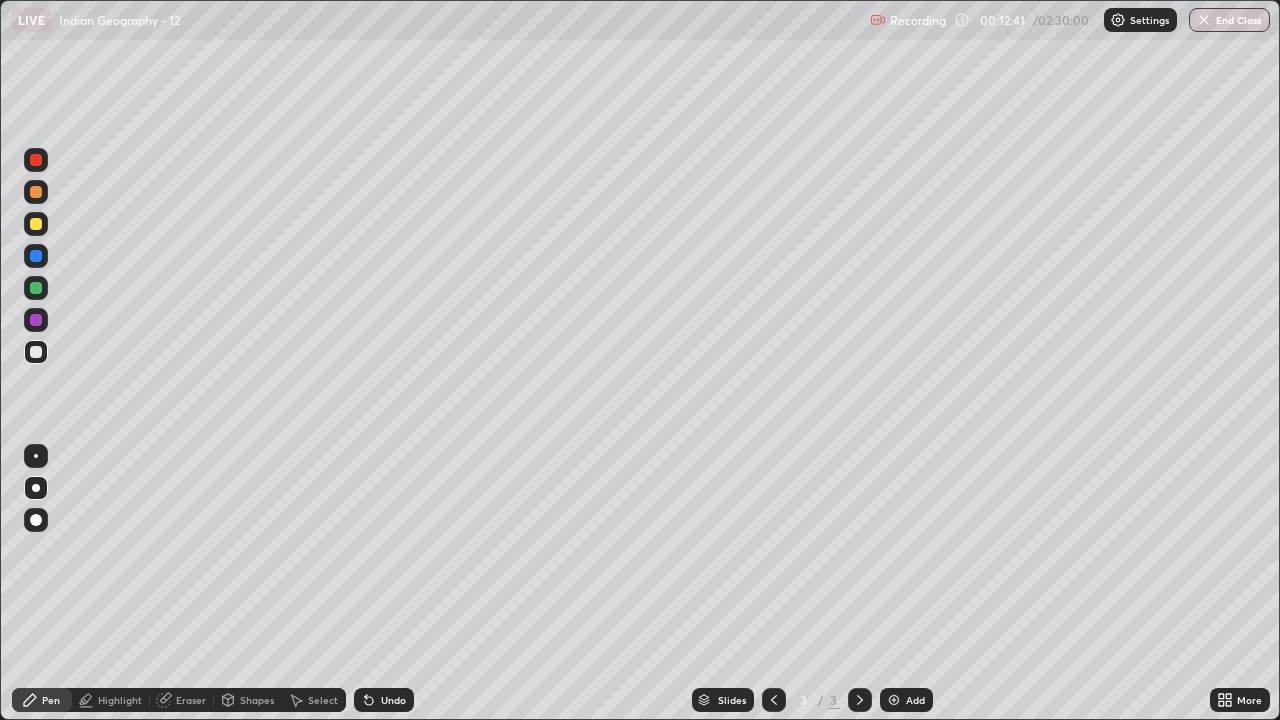 click at bounding box center (36, 192) 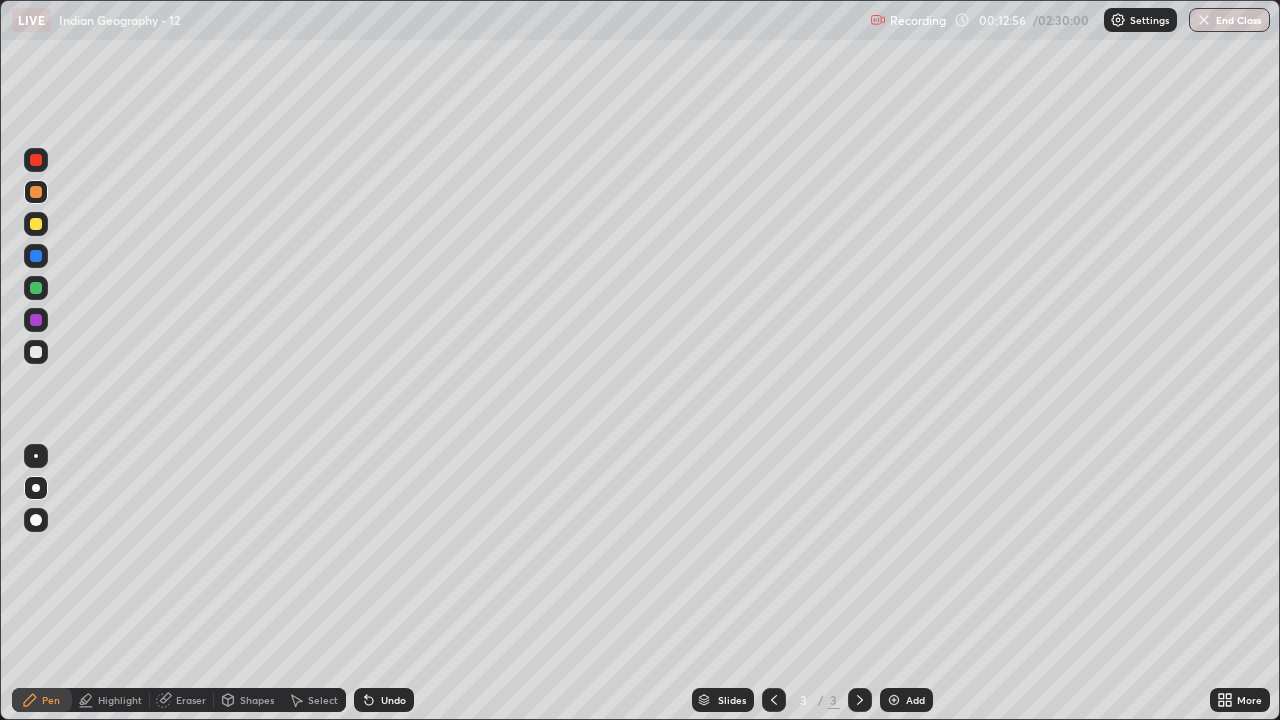 click at bounding box center [36, 488] 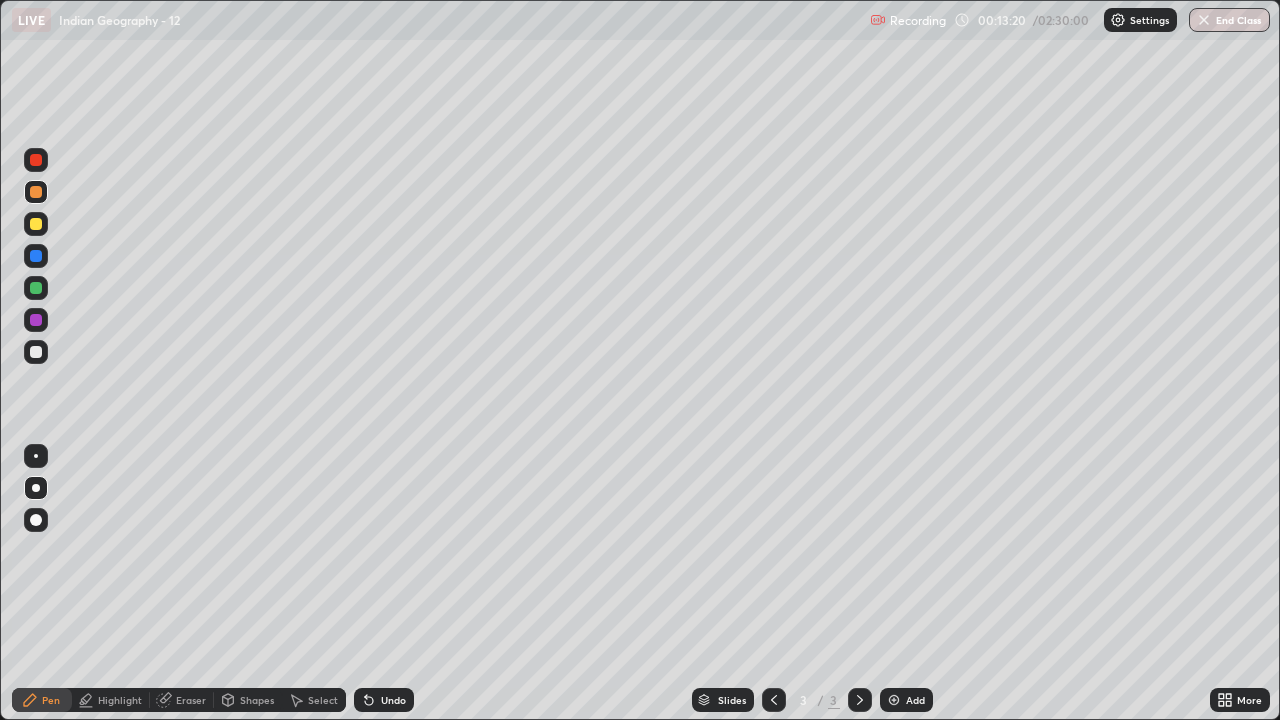 click on "Shapes" at bounding box center [257, 700] 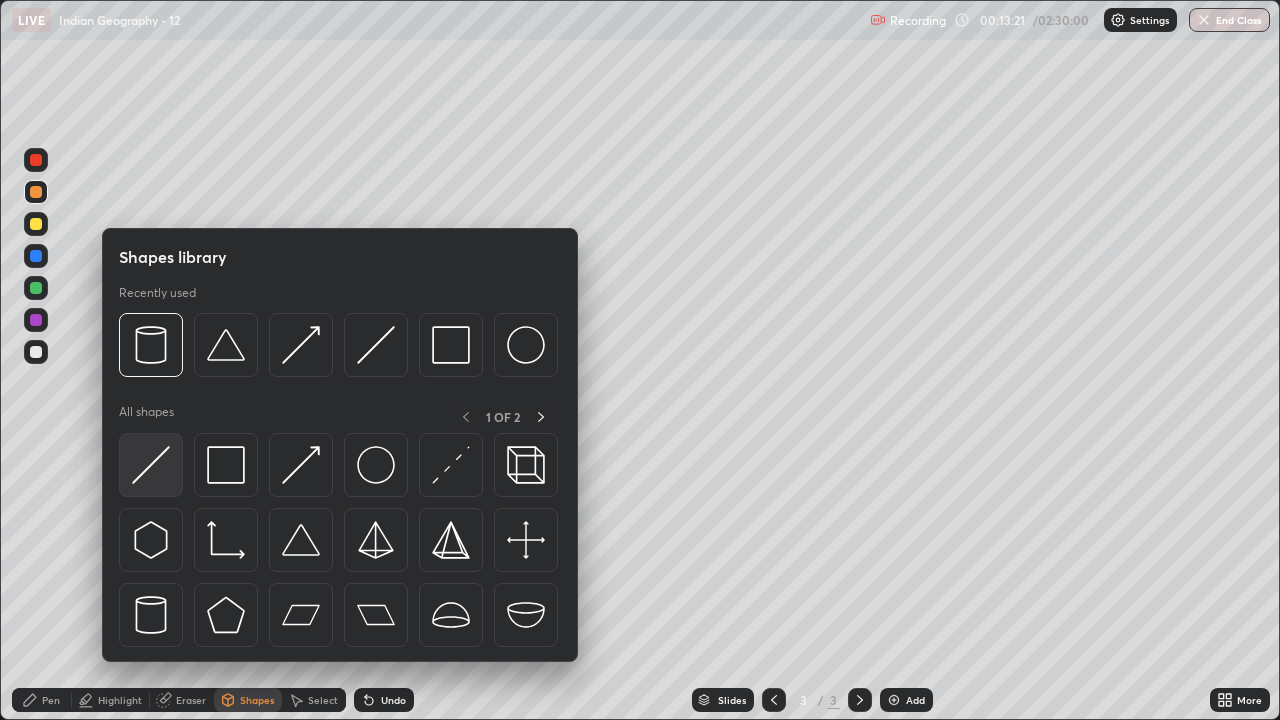 click at bounding box center [151, 465] 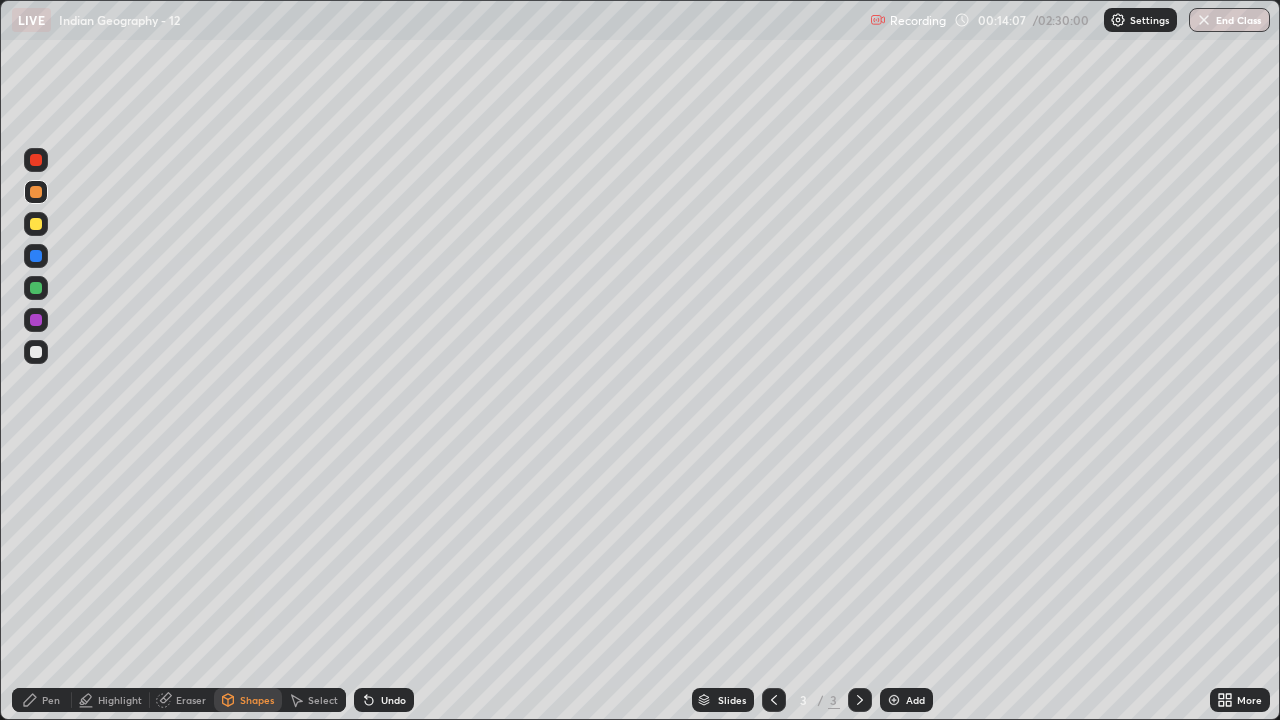 click 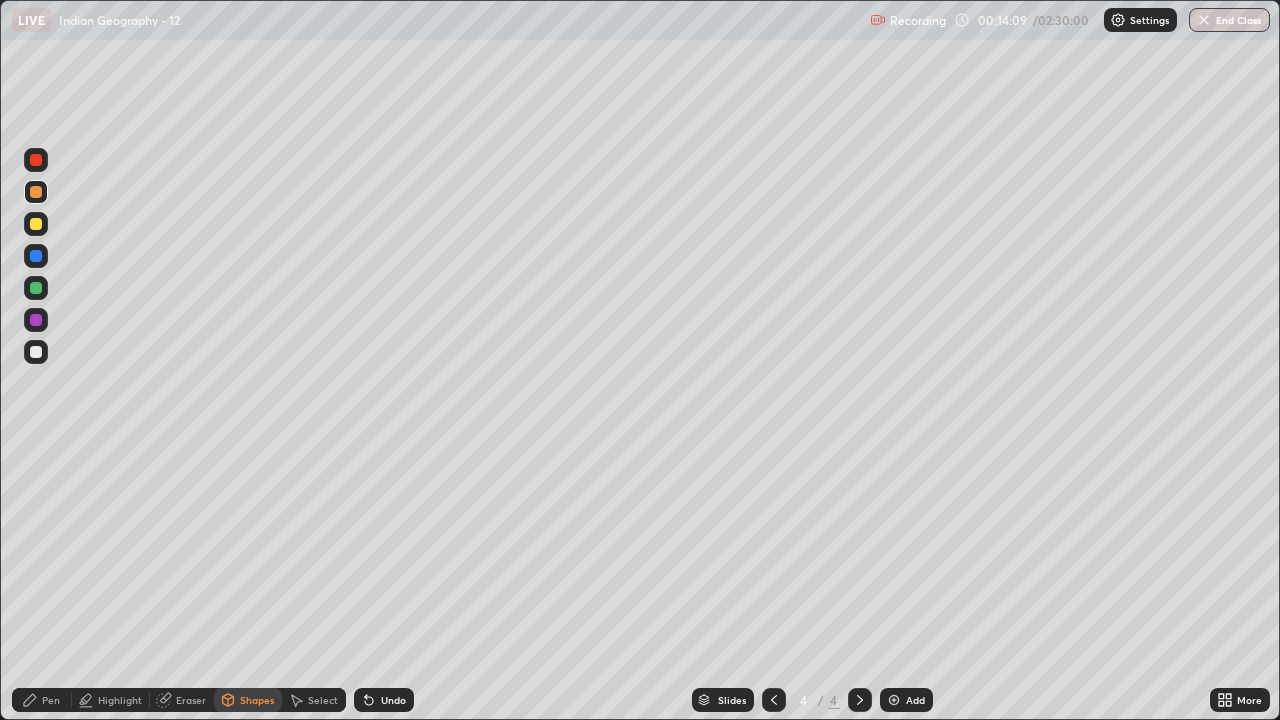 click at bounding box center (36, 352) 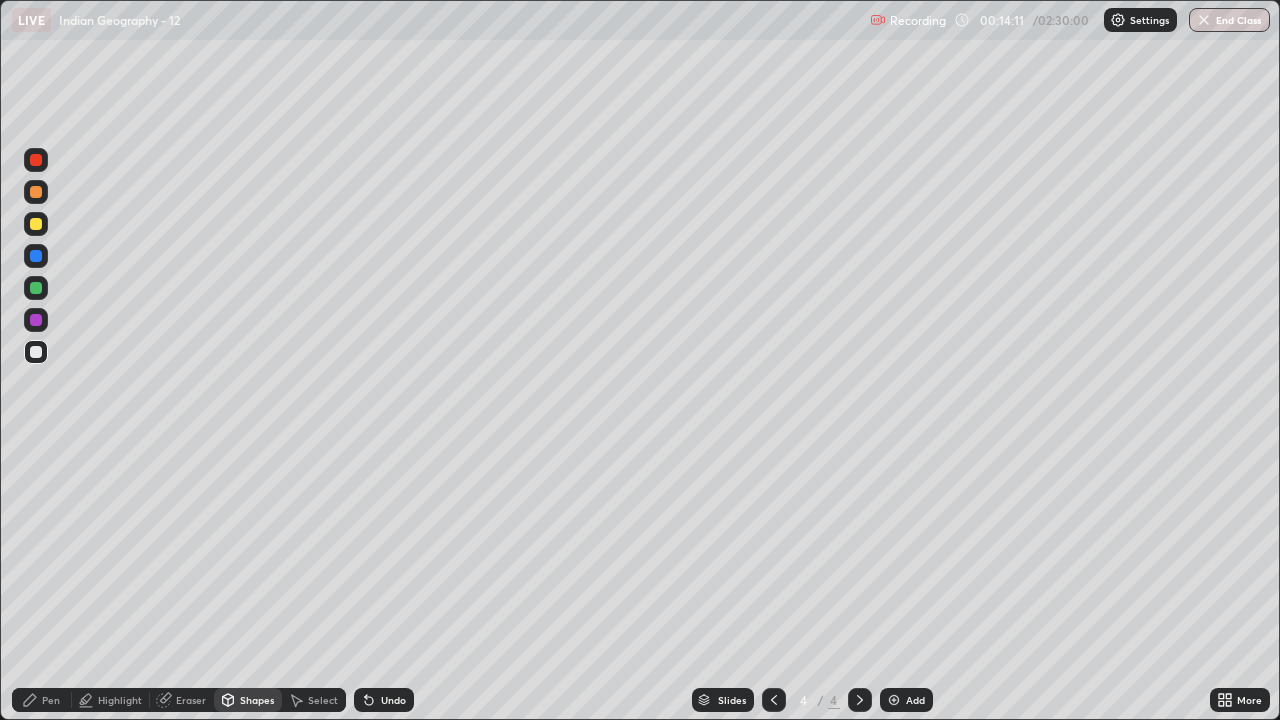 click on "Undo" at bounding box center [384, 700] 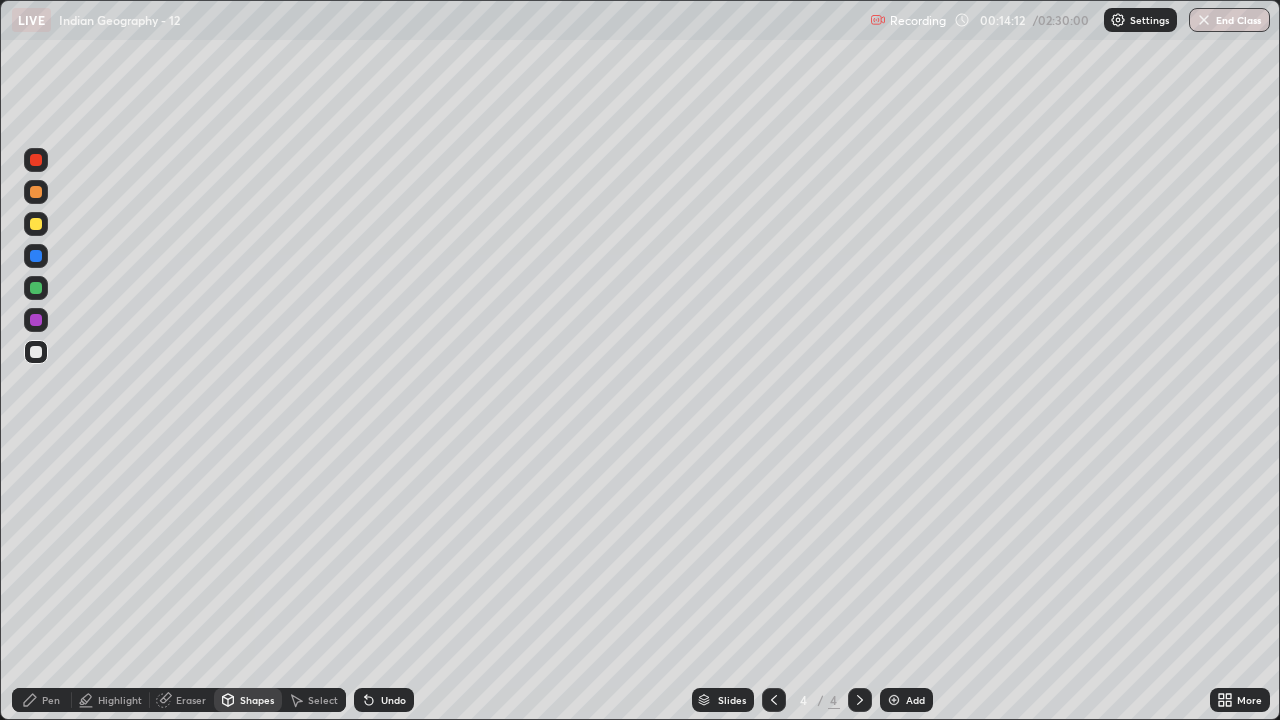 click on "Undo" at bounding box center [393, 700] 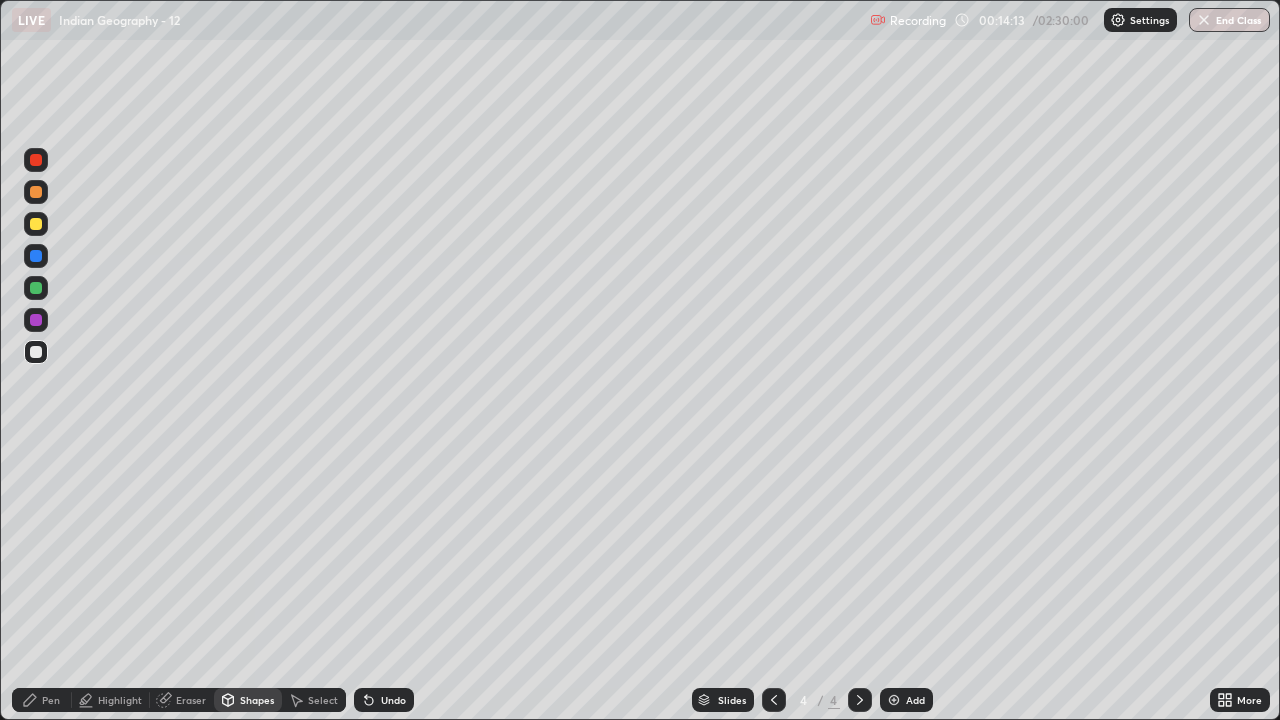 click on "Pen" at bounding box center [51, 700] 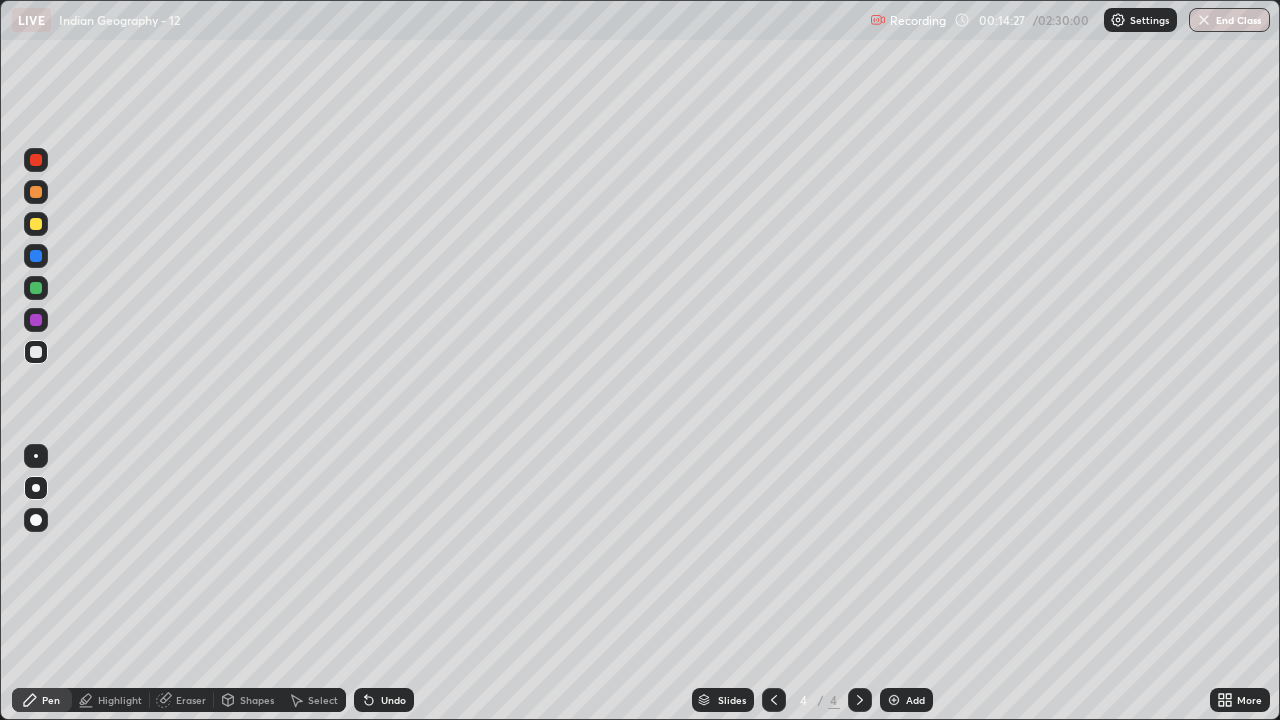 click at bounding box center (36, 192) 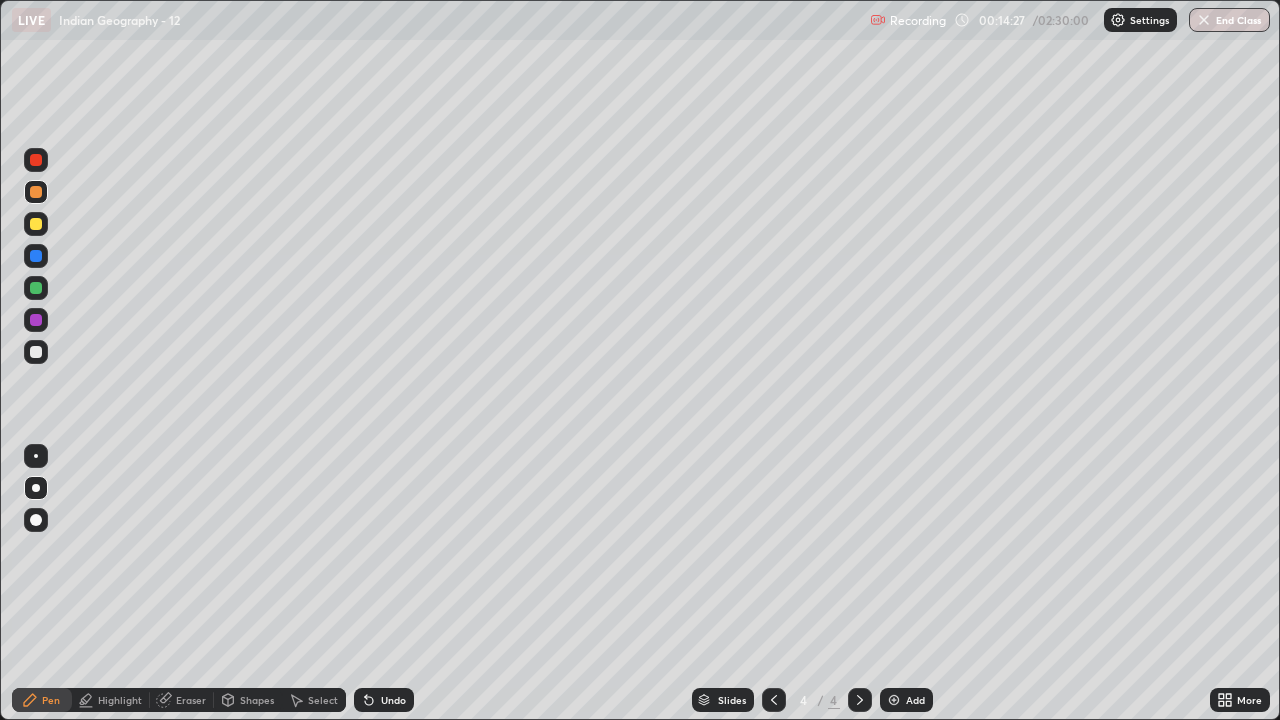 click at bounding box center [36, 520] 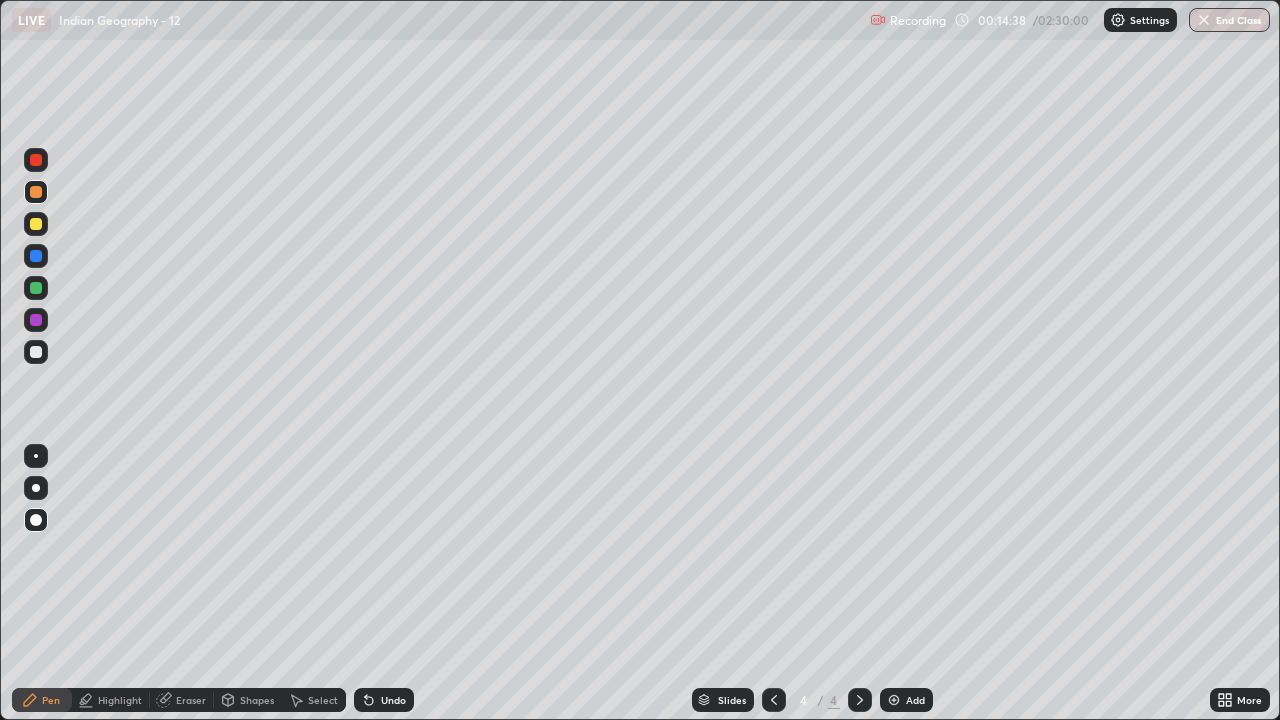 click on "Undo" at bounding box center [393, 700] 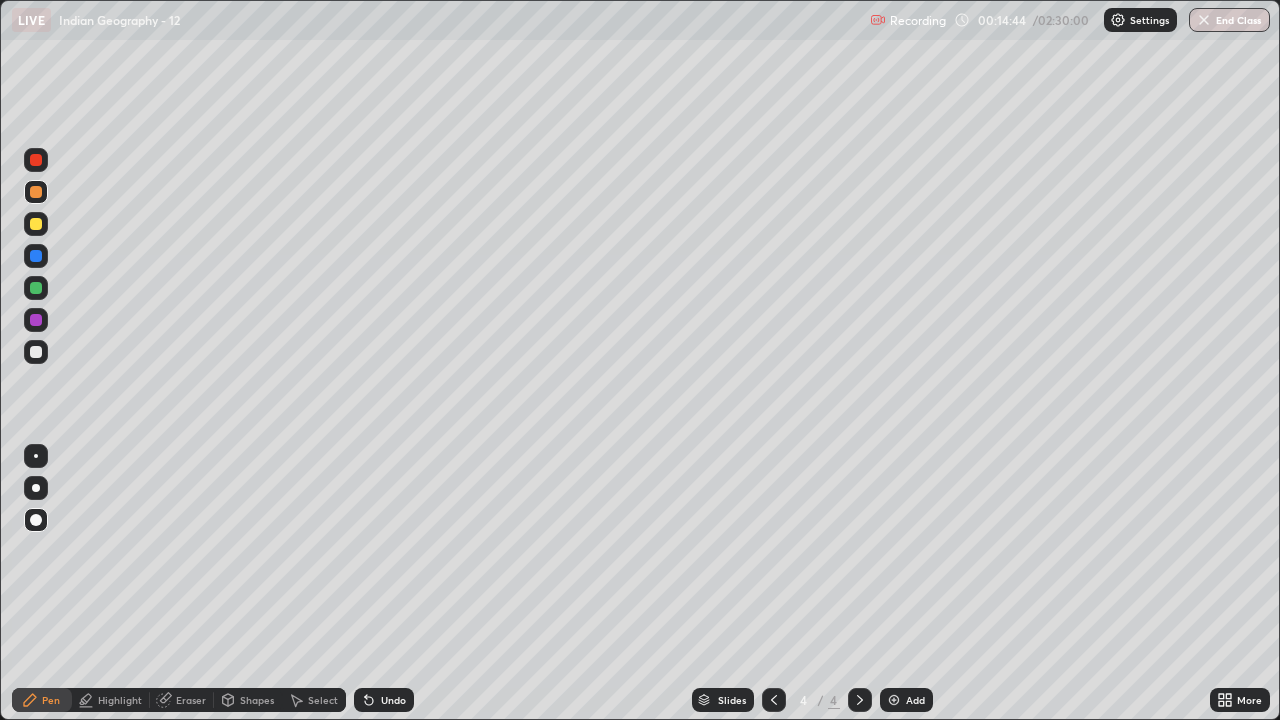 click on "Undo" at bounding box center [393, 700] 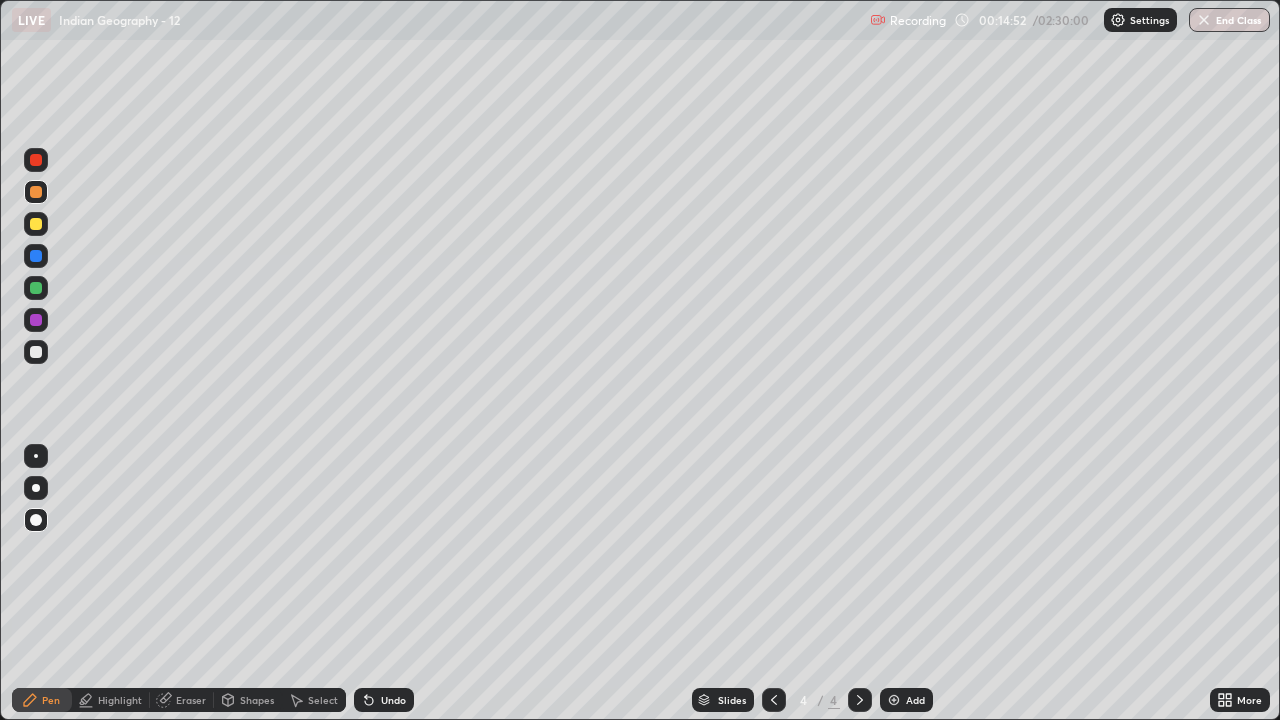 click on "Shapes" at bounding box center (257, 700) 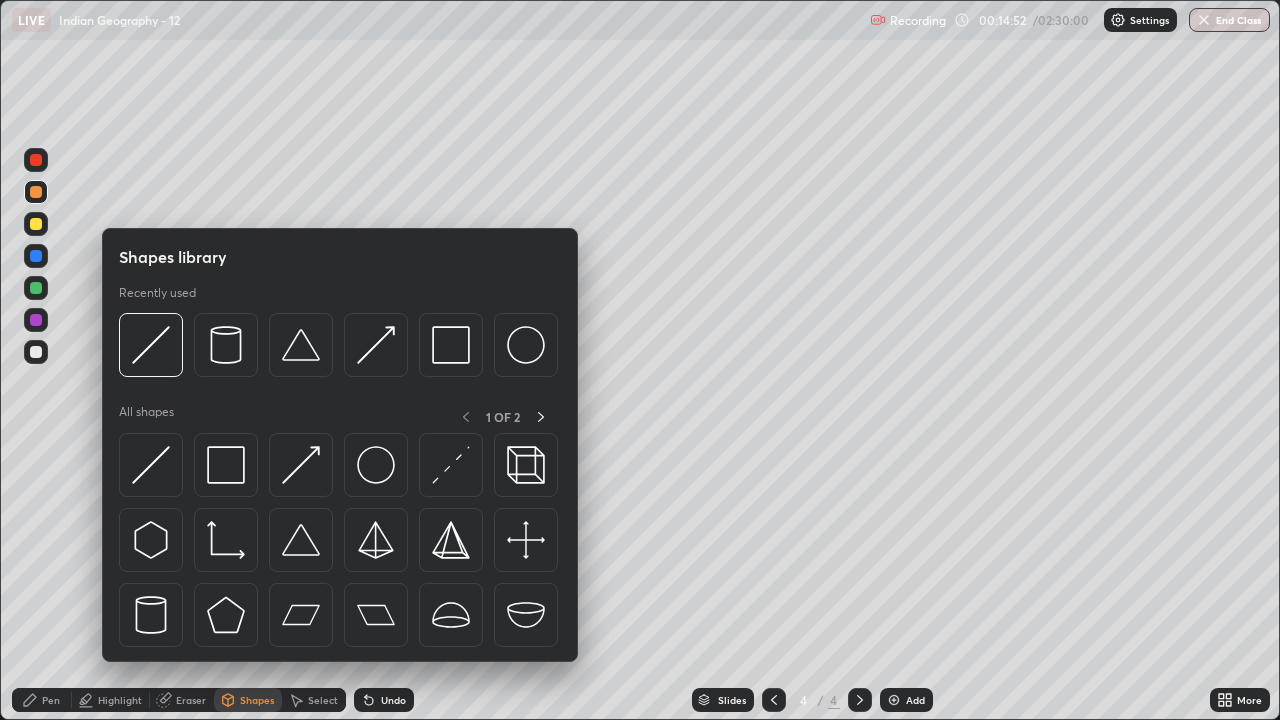 click at bounding box center (151, 465) 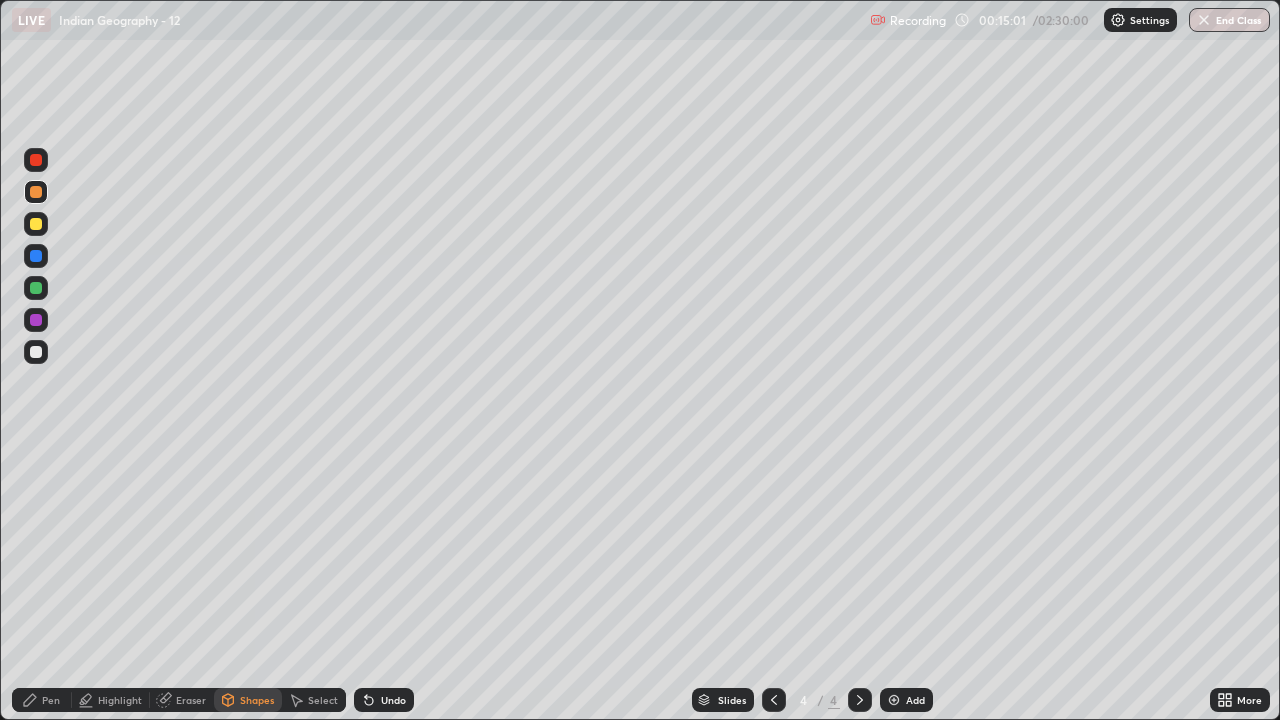 click on "Undo" at bounding box center (384, 700) 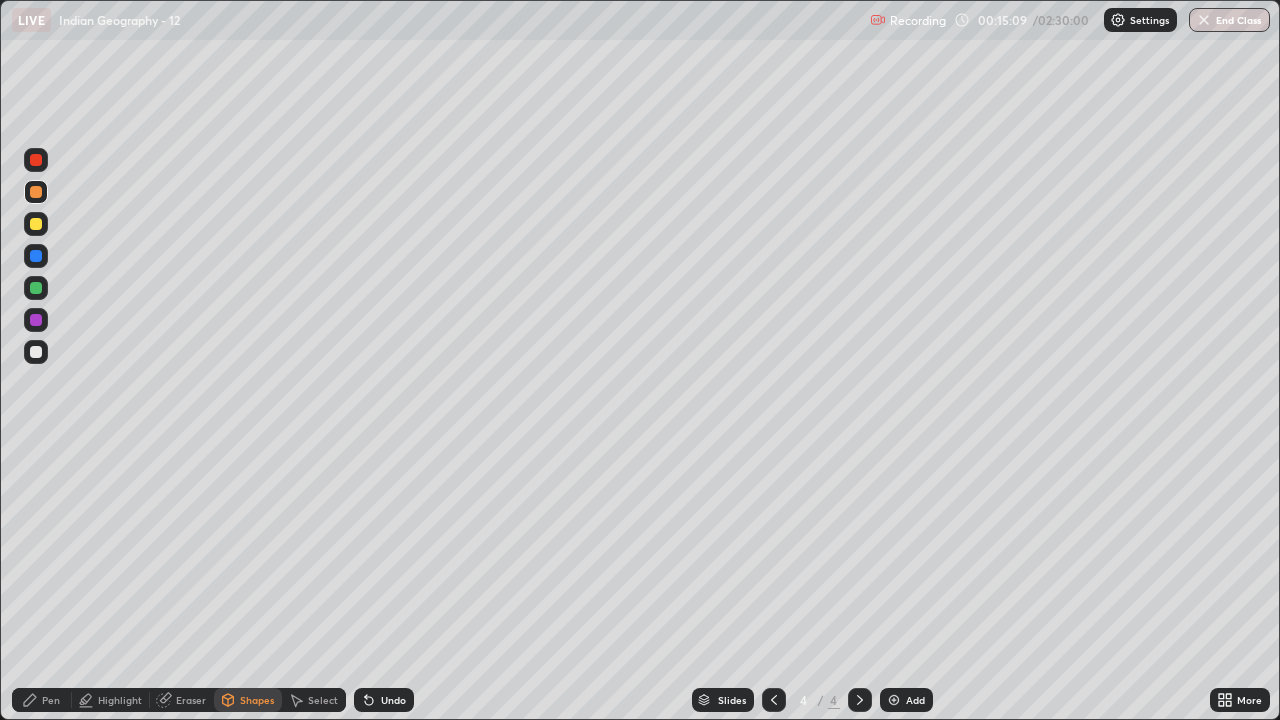 click on "Pen" at bounding box center [51, 700] 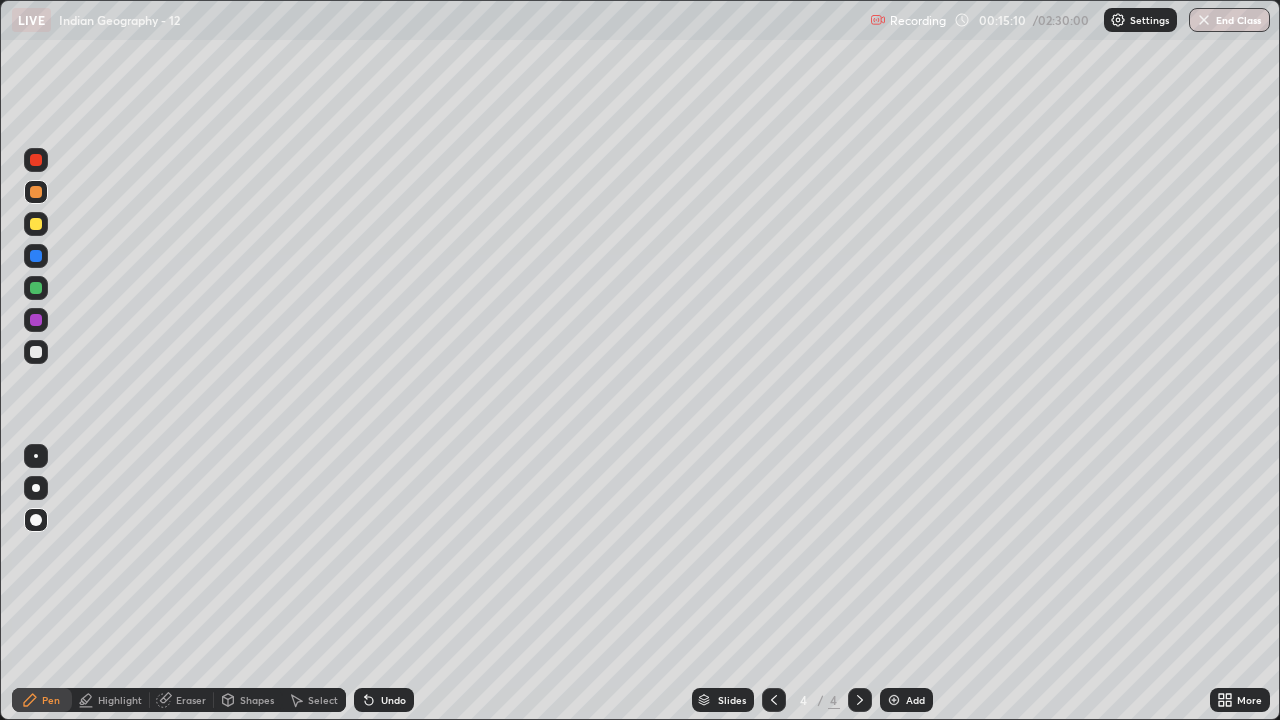 click at bounding box center [36, 488] 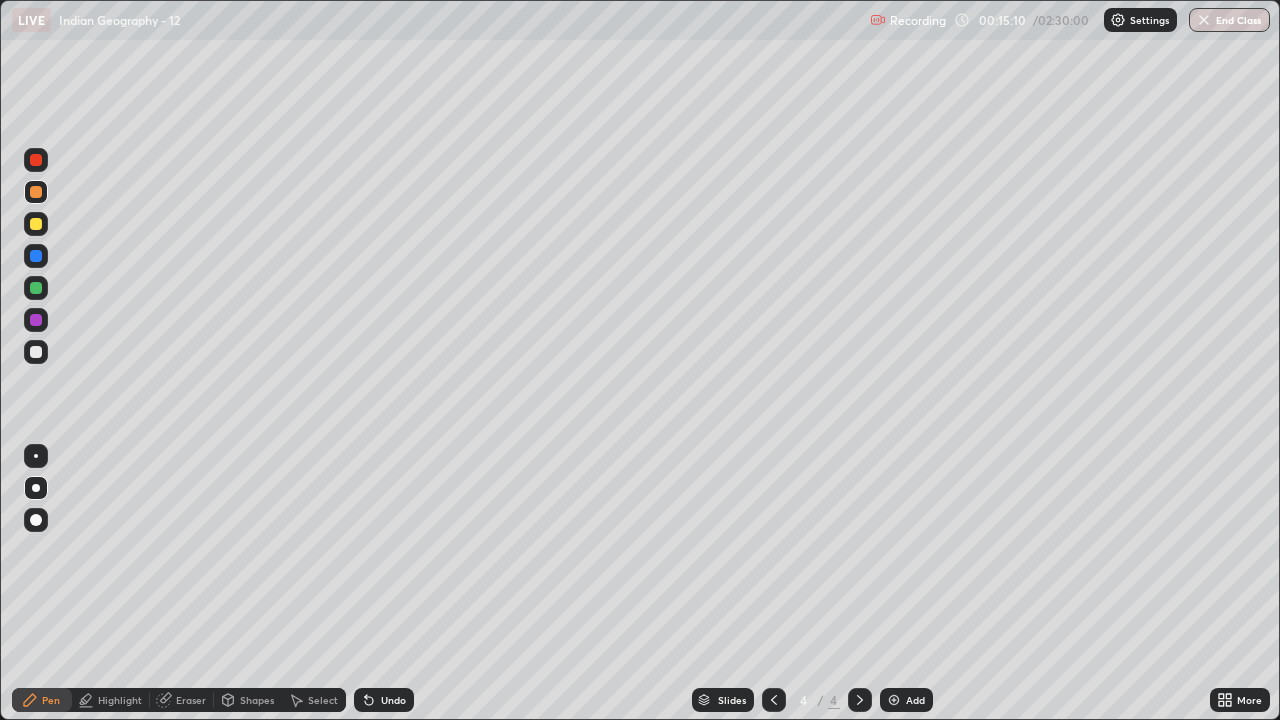 click at bounding box center (36, 520) 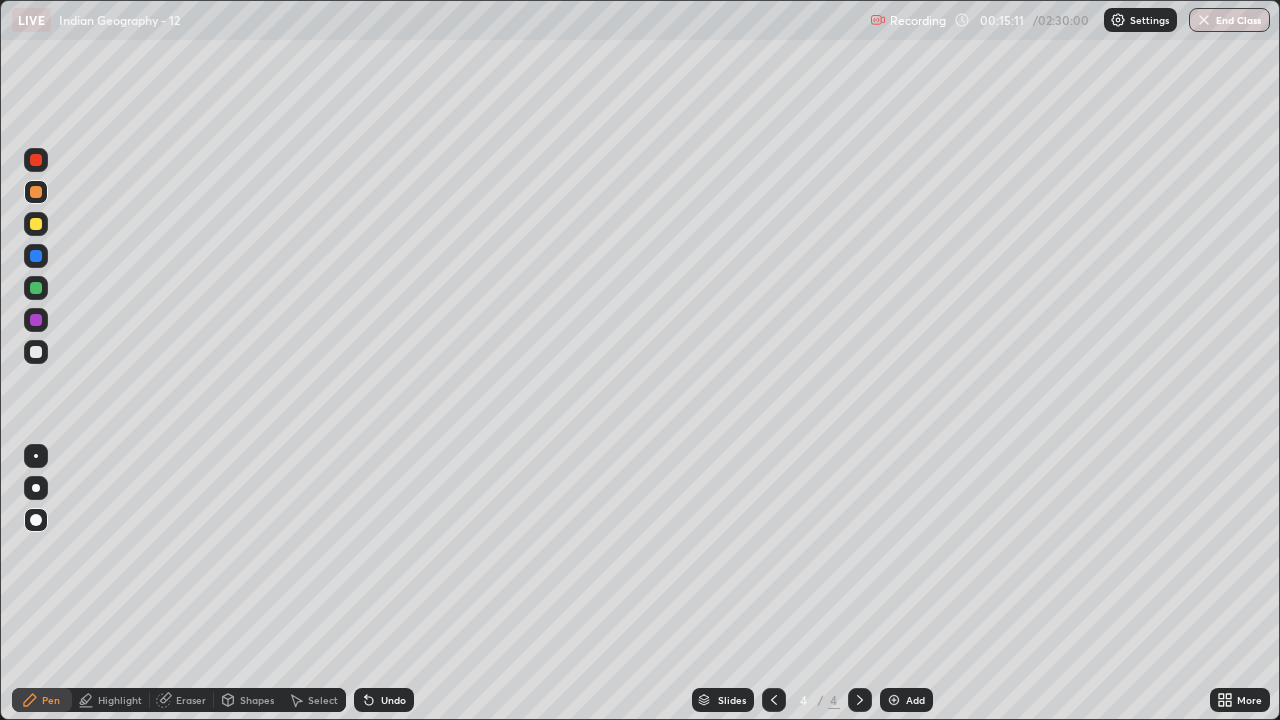 click at bounding box center [36, 192] 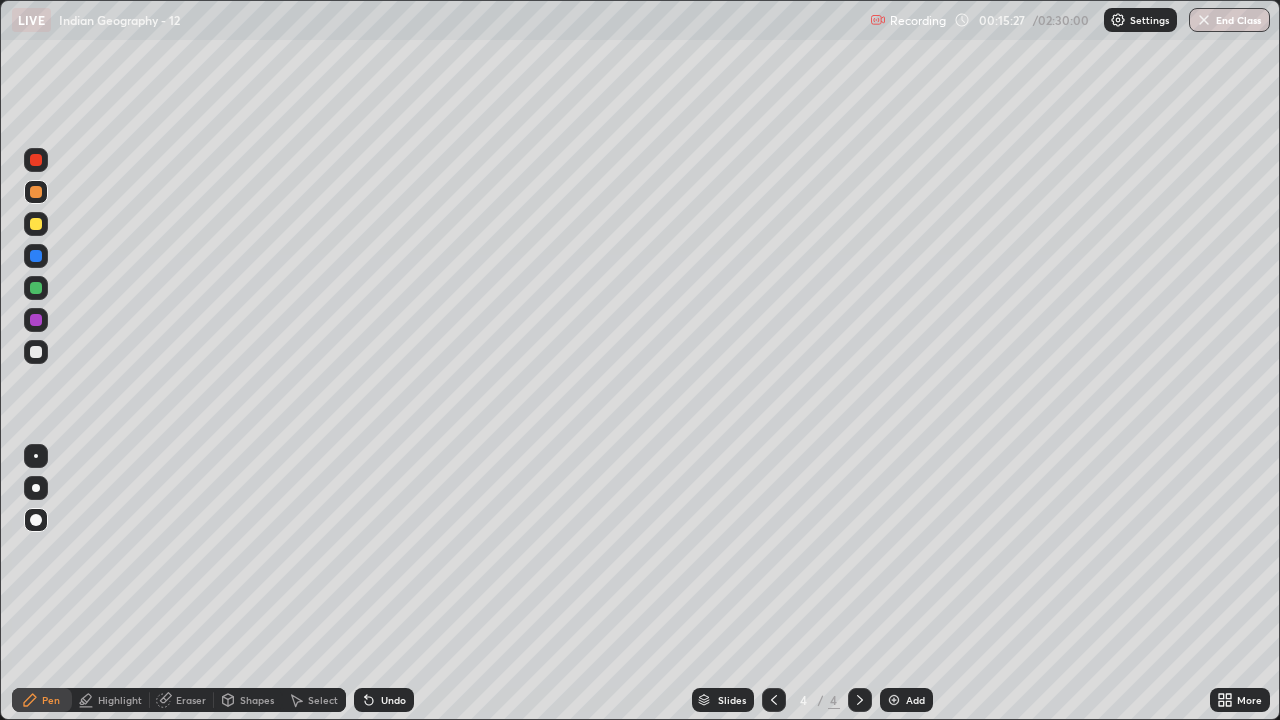 click on "Undo" at bounding box center [393, 700] 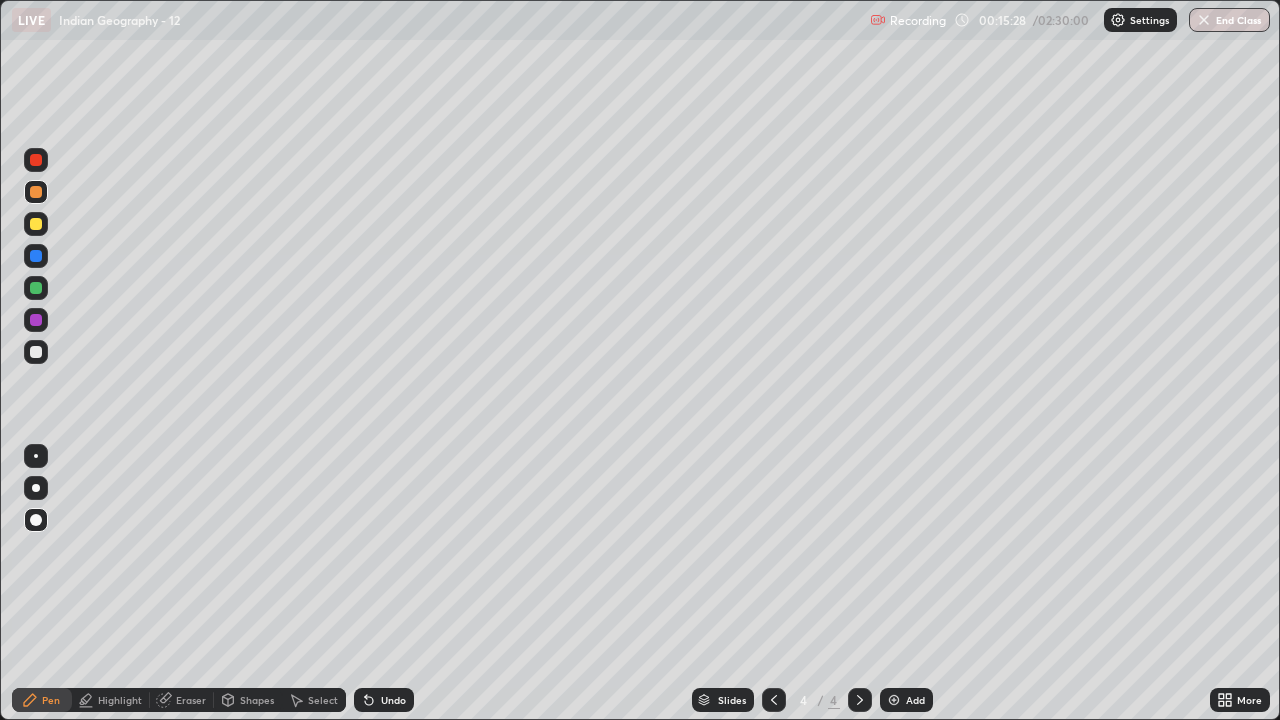 click on "Undo" at bounding box center [393, 700] 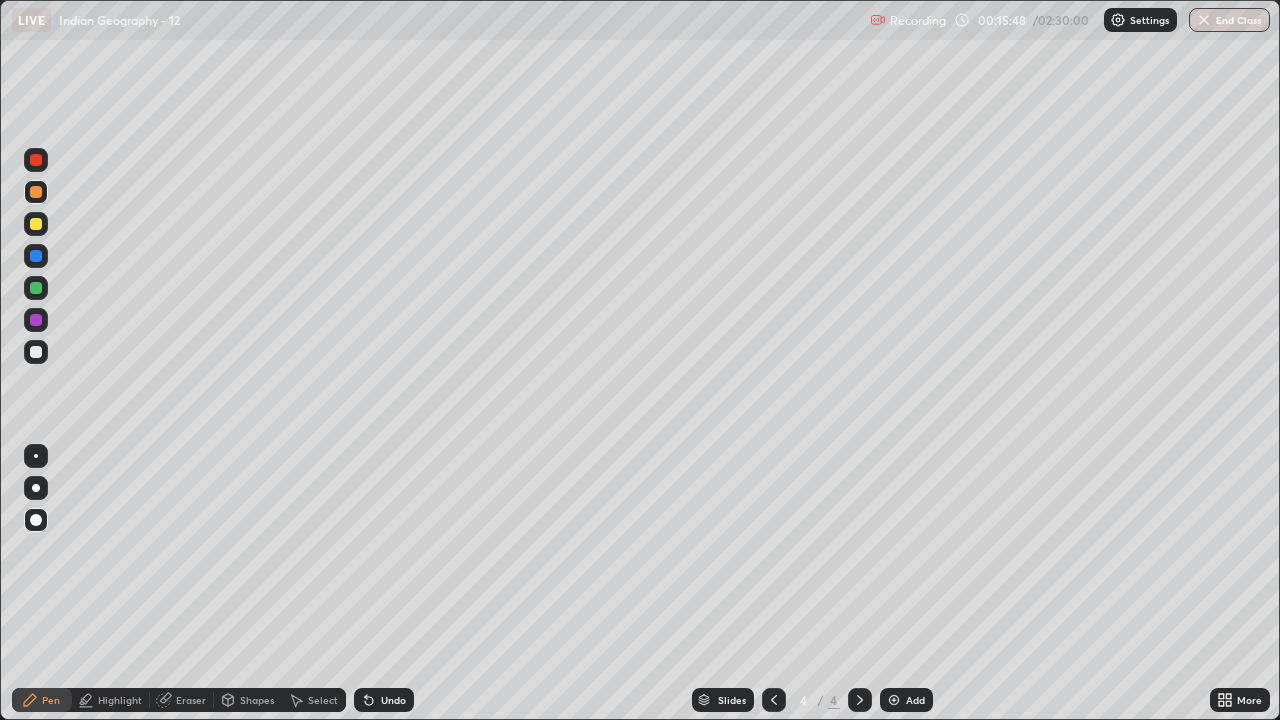 click at bounding box center (36, 192) 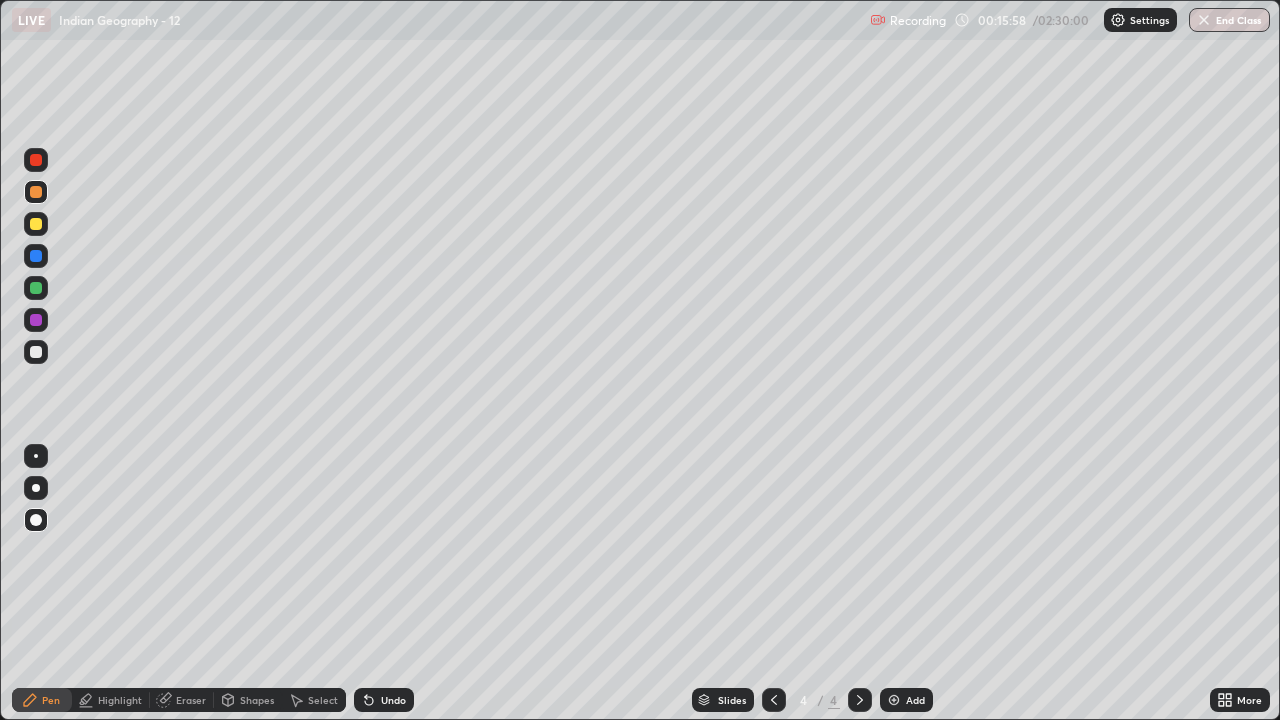 click at bounding box center (36, 488) 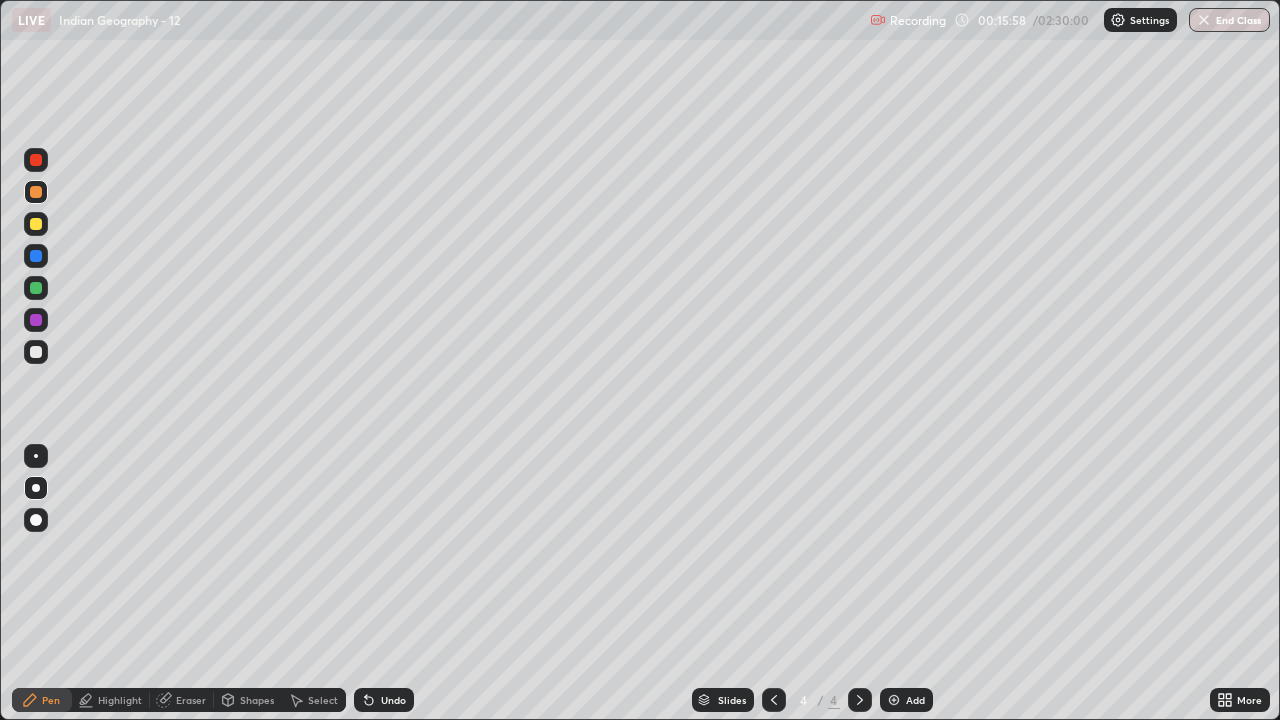 click at bounding box center (36, 352) 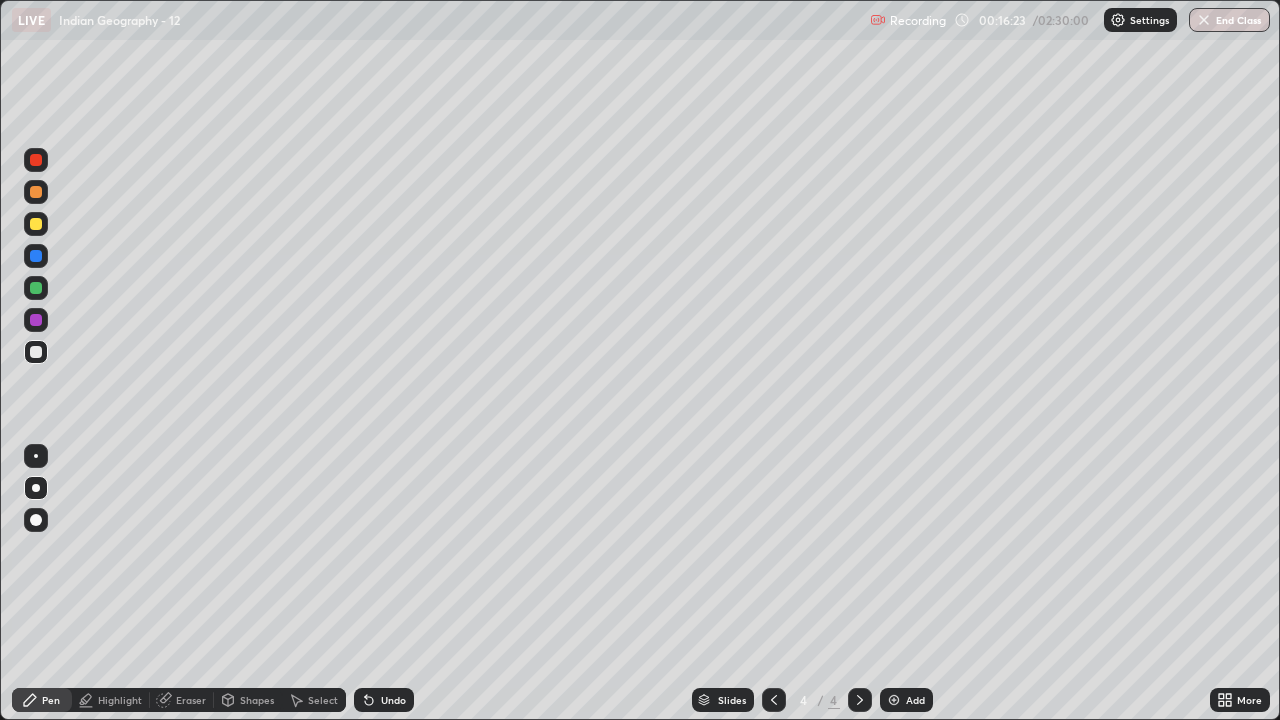 click at bounding box center (36, 352) 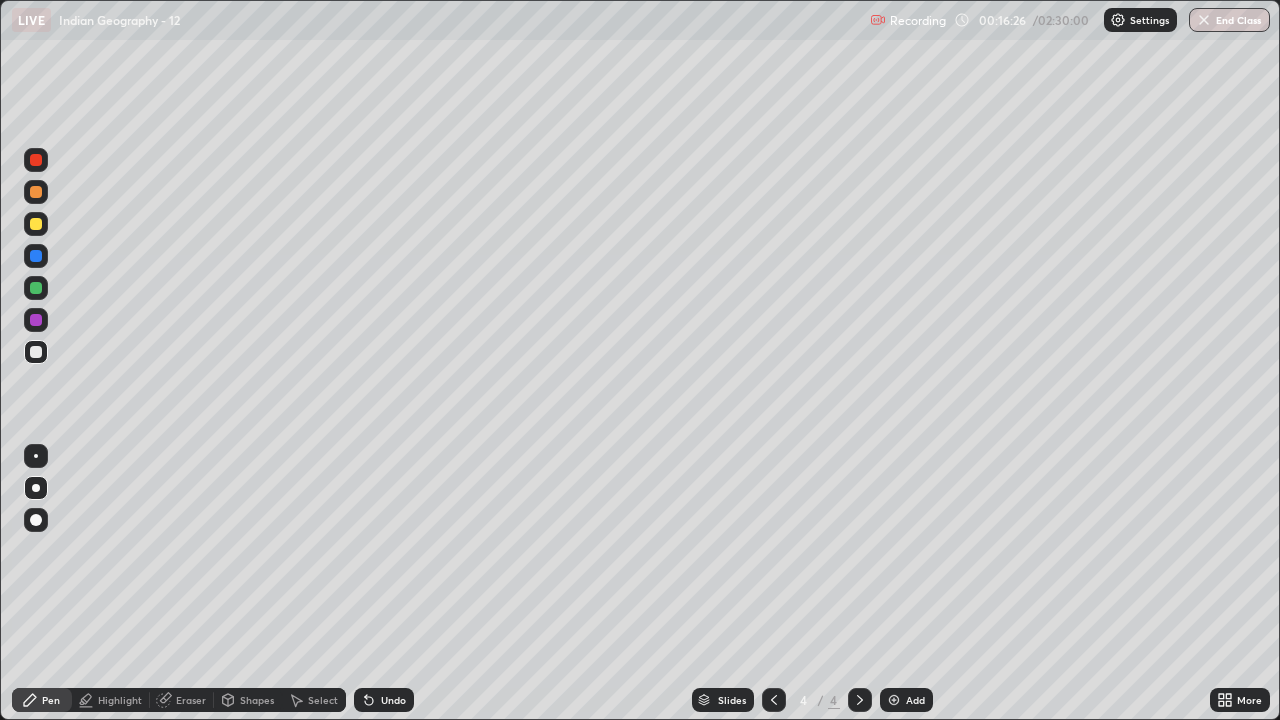click at bounding box center [36, 192] 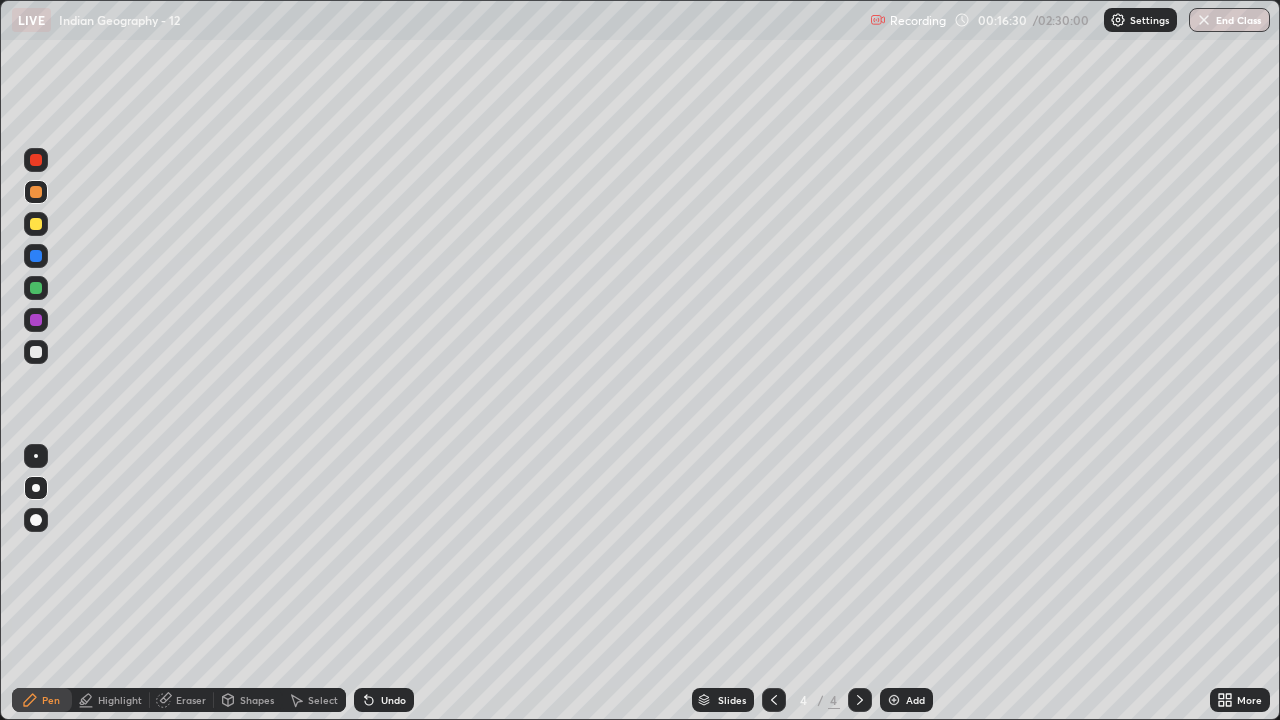 click at bounding box center (36, 192) 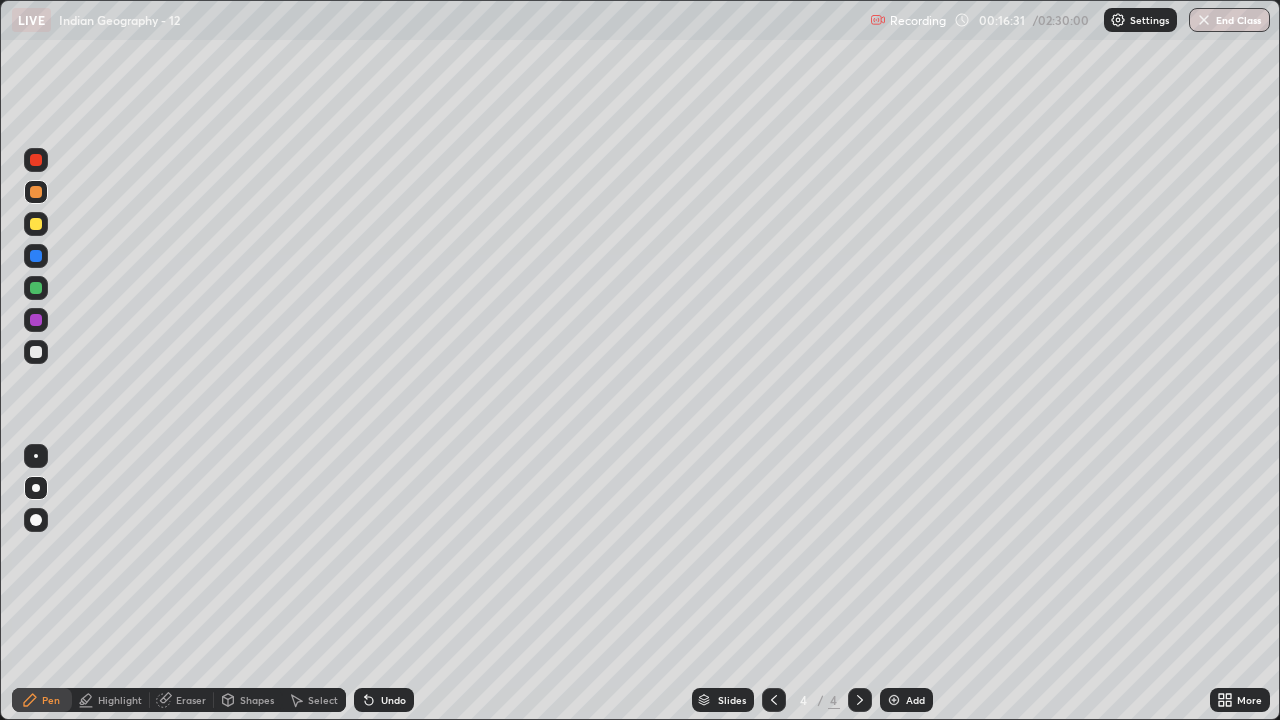 click at bounding box center [36, 520] 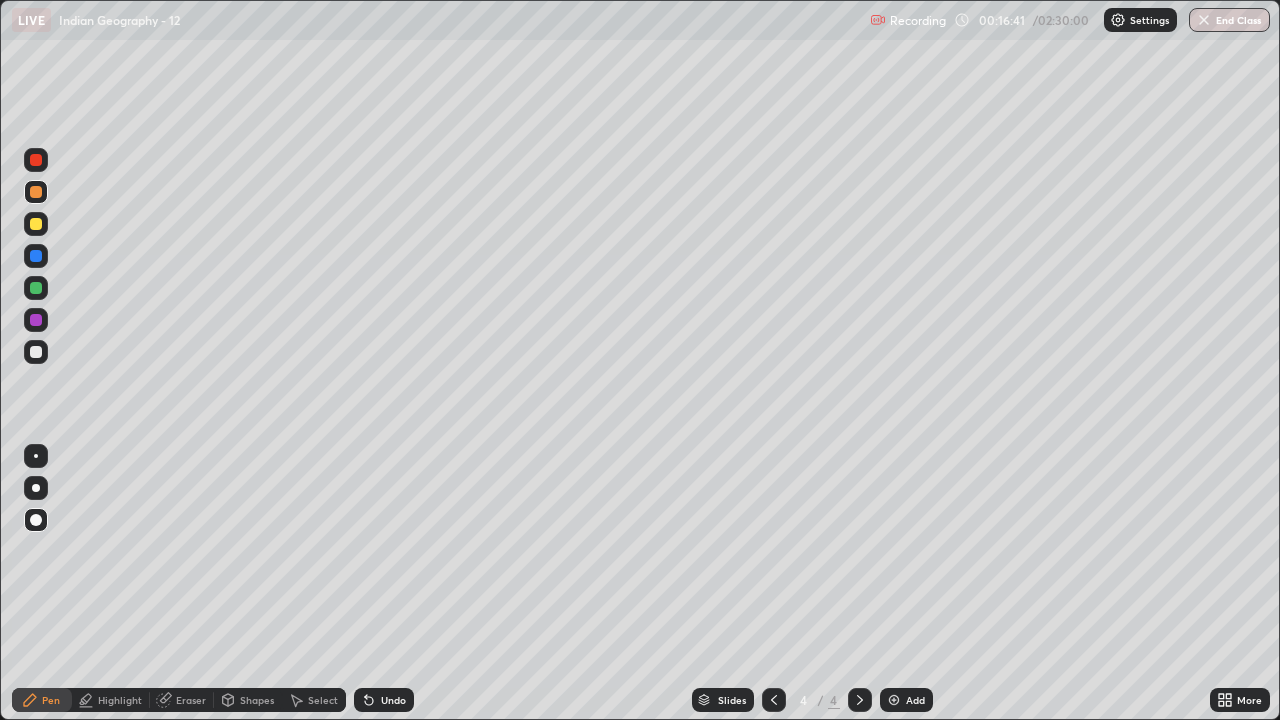 click at bounding box center (36, 488) 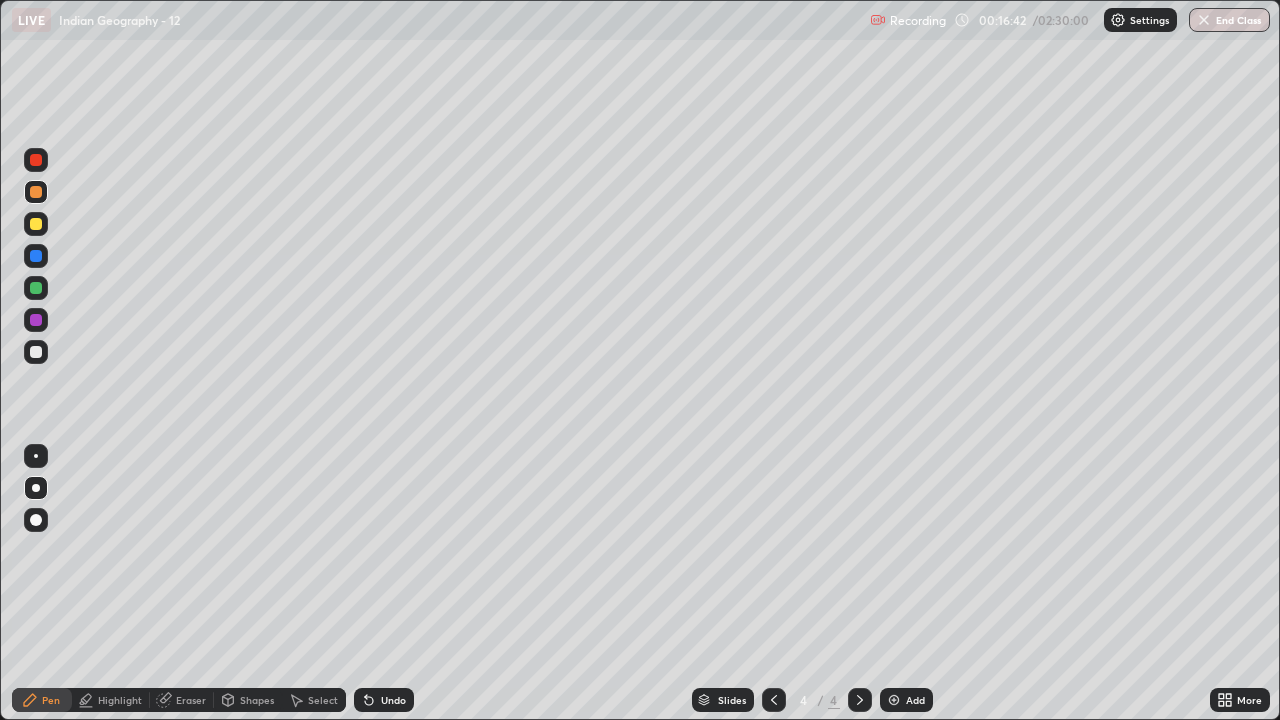 click at bounding box center (36, 352) 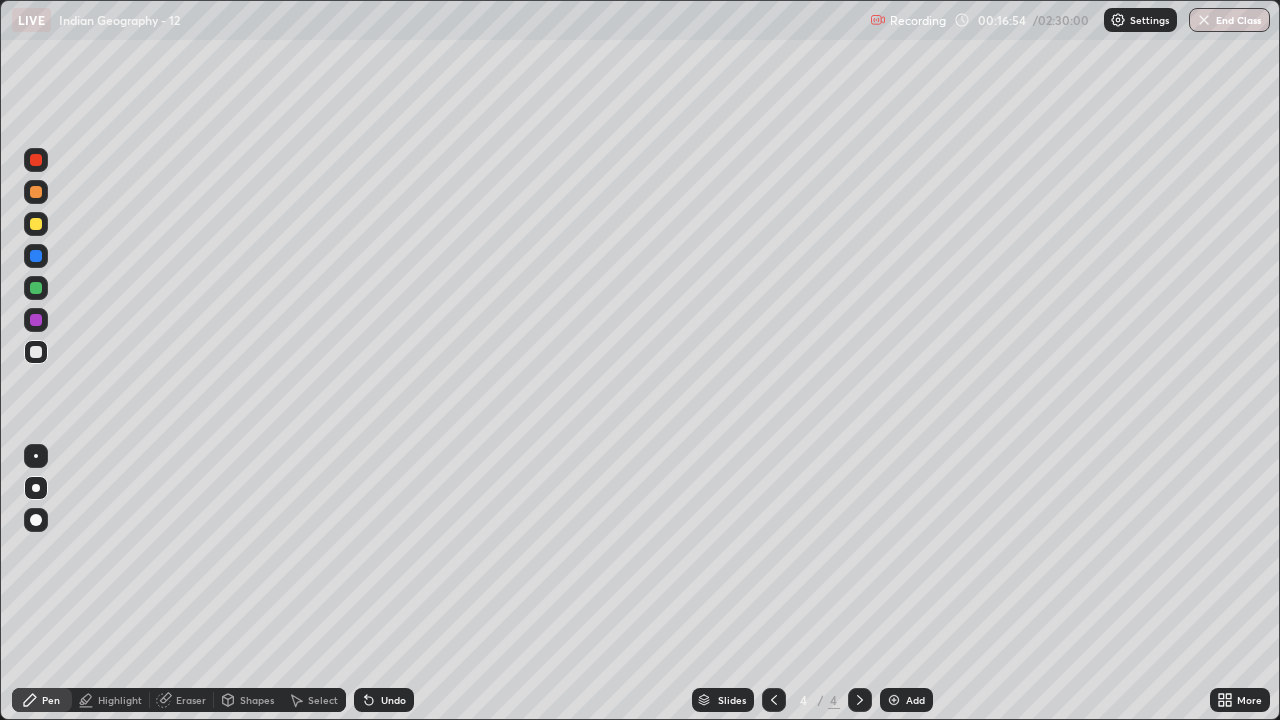 click at bounding box center (36, 320) 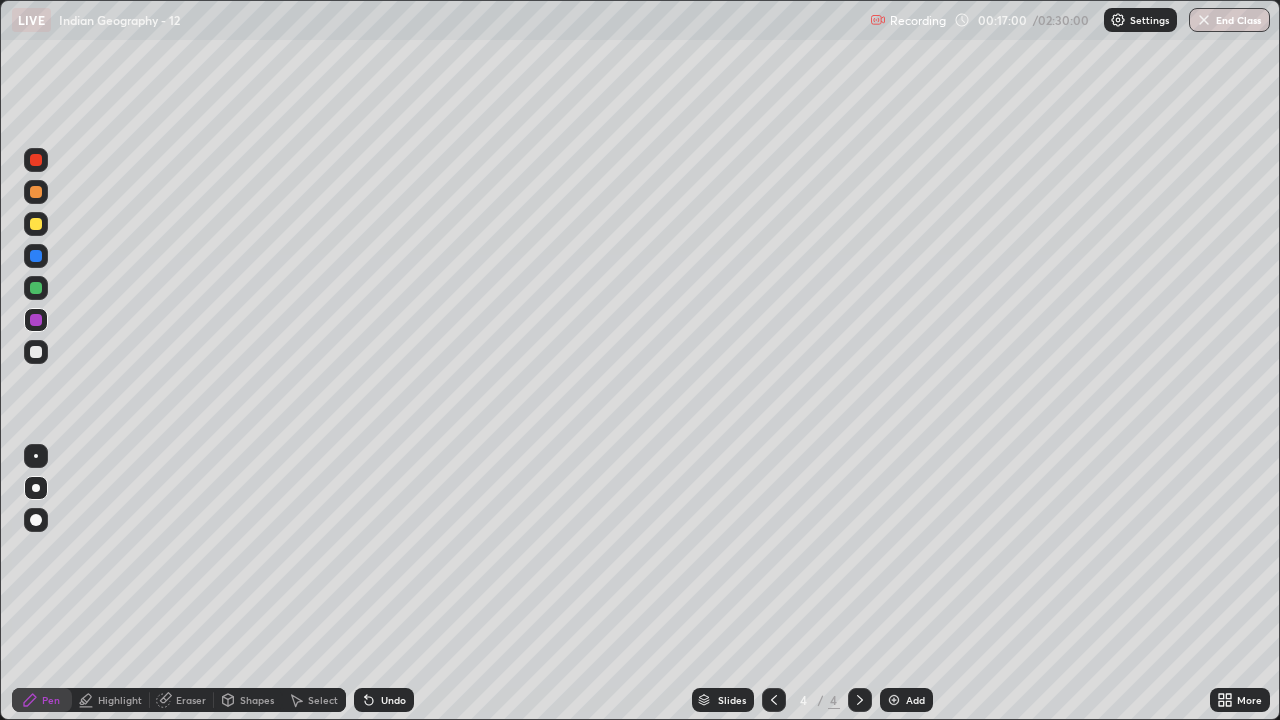 click at bounding box center (36, 352) 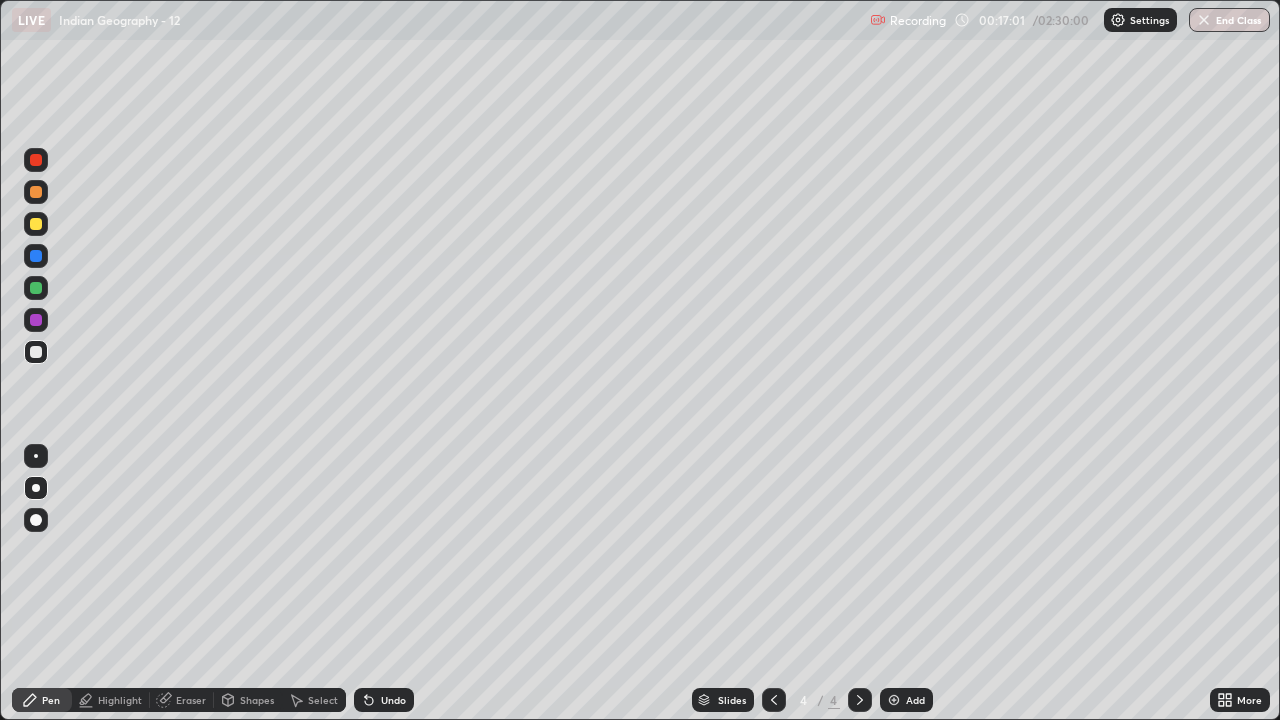 click at bounding box center [36, 224] 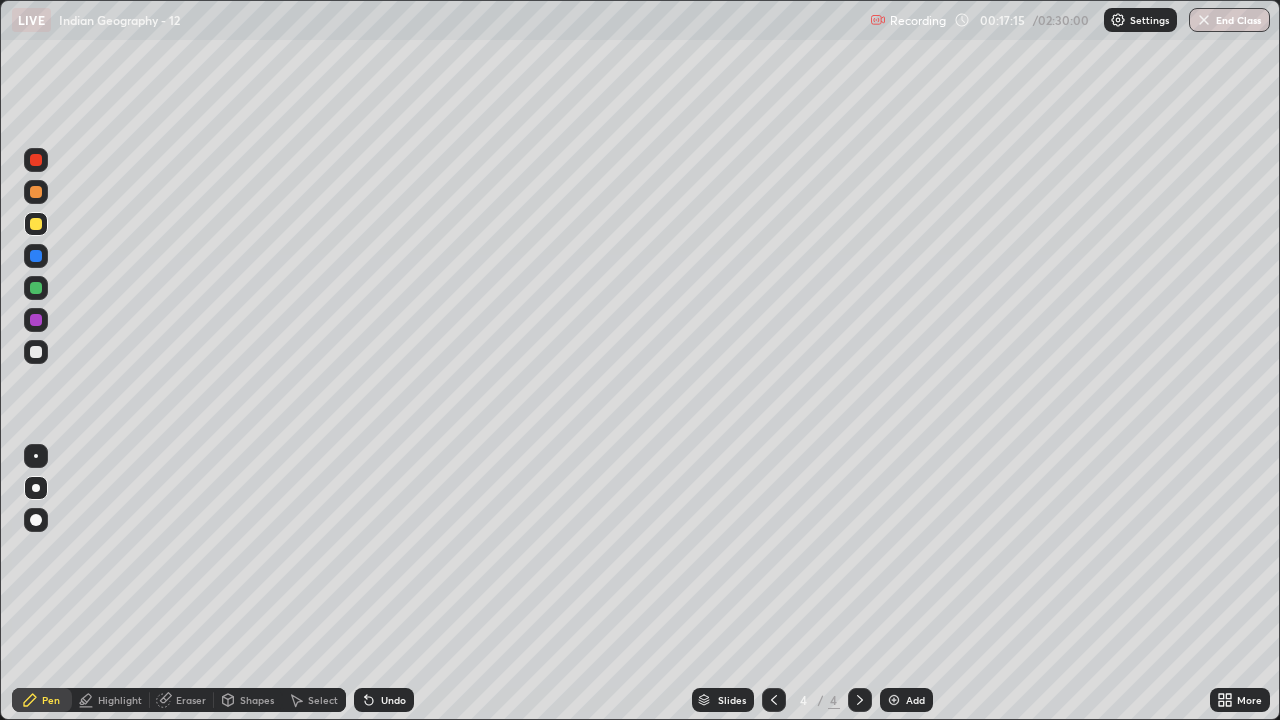 click on "Undo" at bounding box center (393, 700) 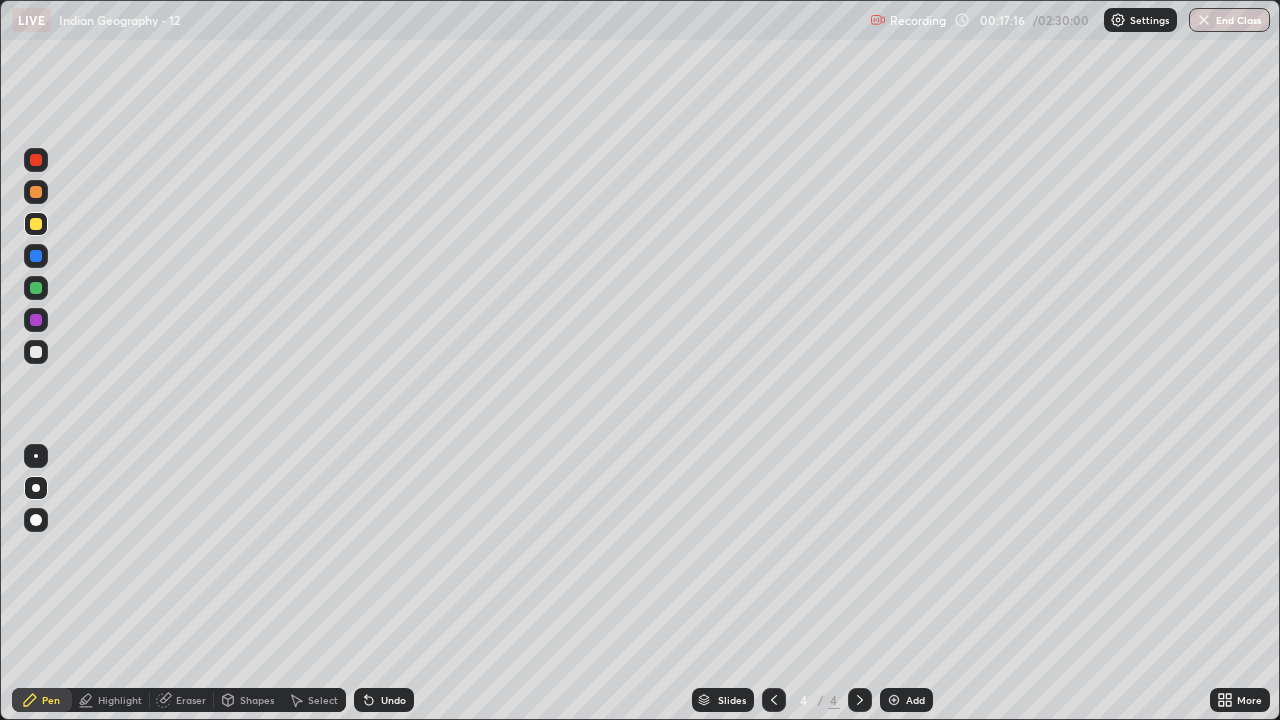 click on "Undo" at bounding box center [384, 700] 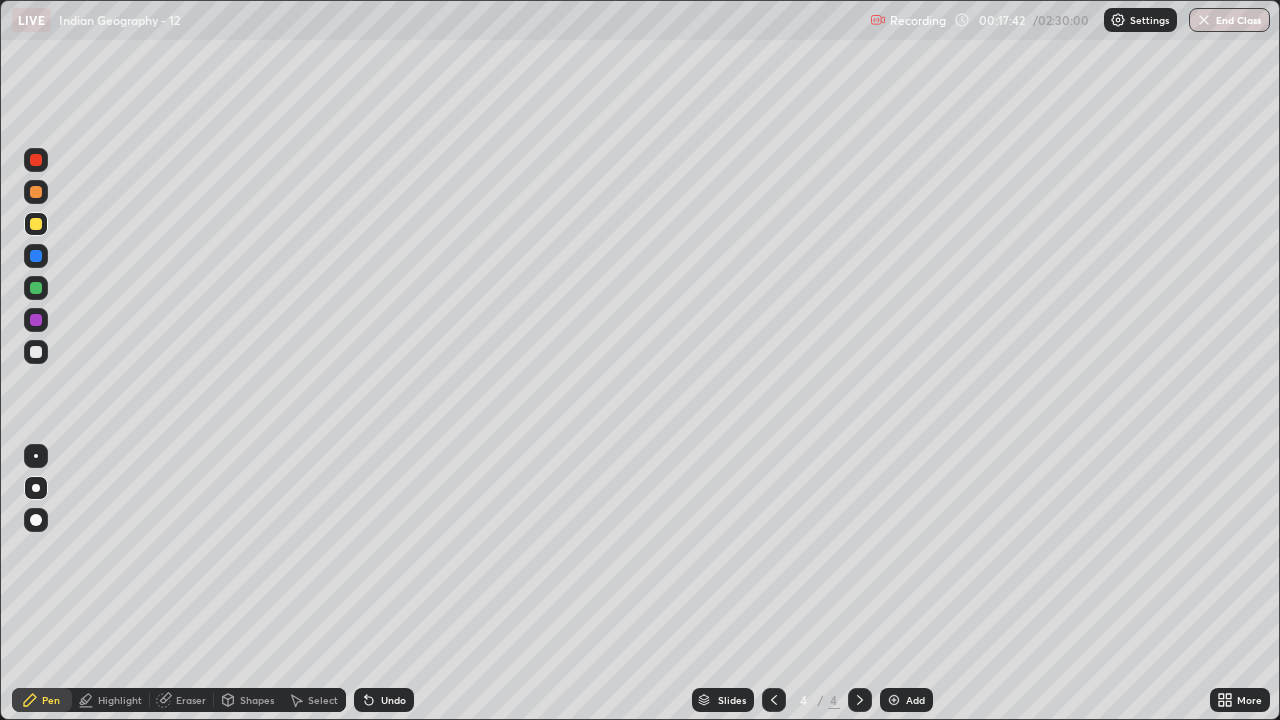 click on "Highlight" at bounding box center (120, 700) 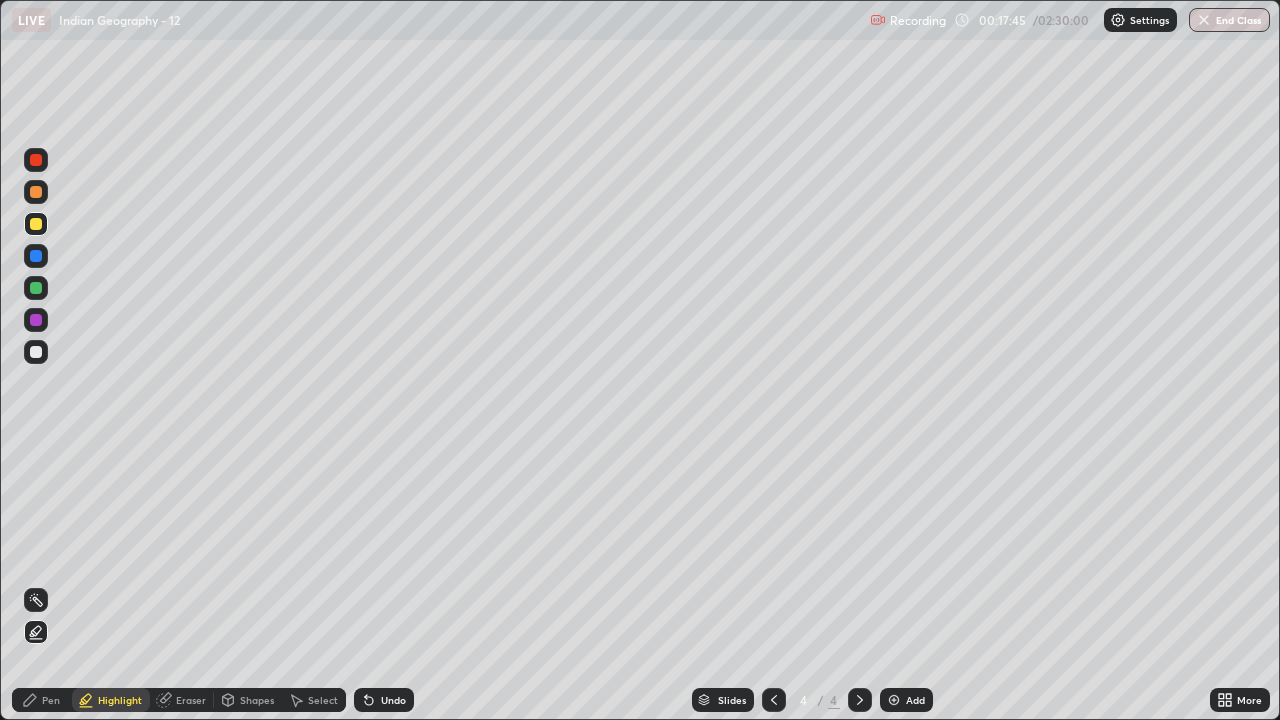 click 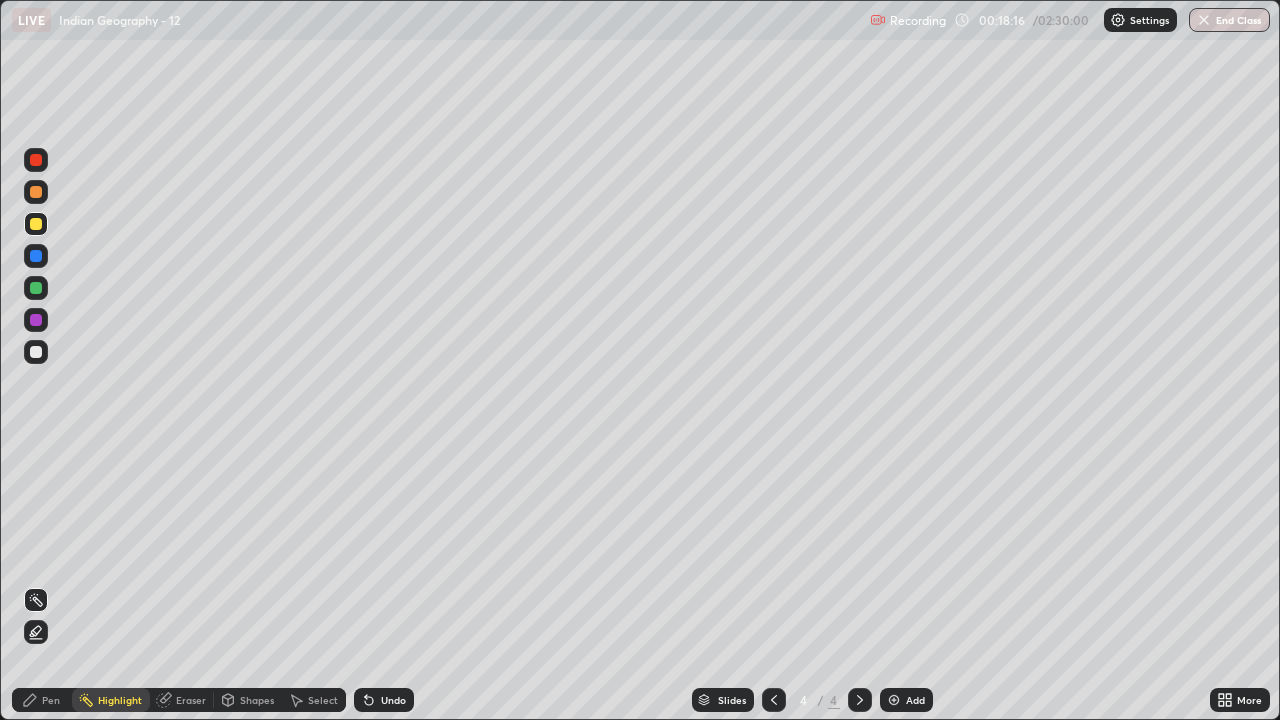 click on "Undo" at bounding box center (384, 700) 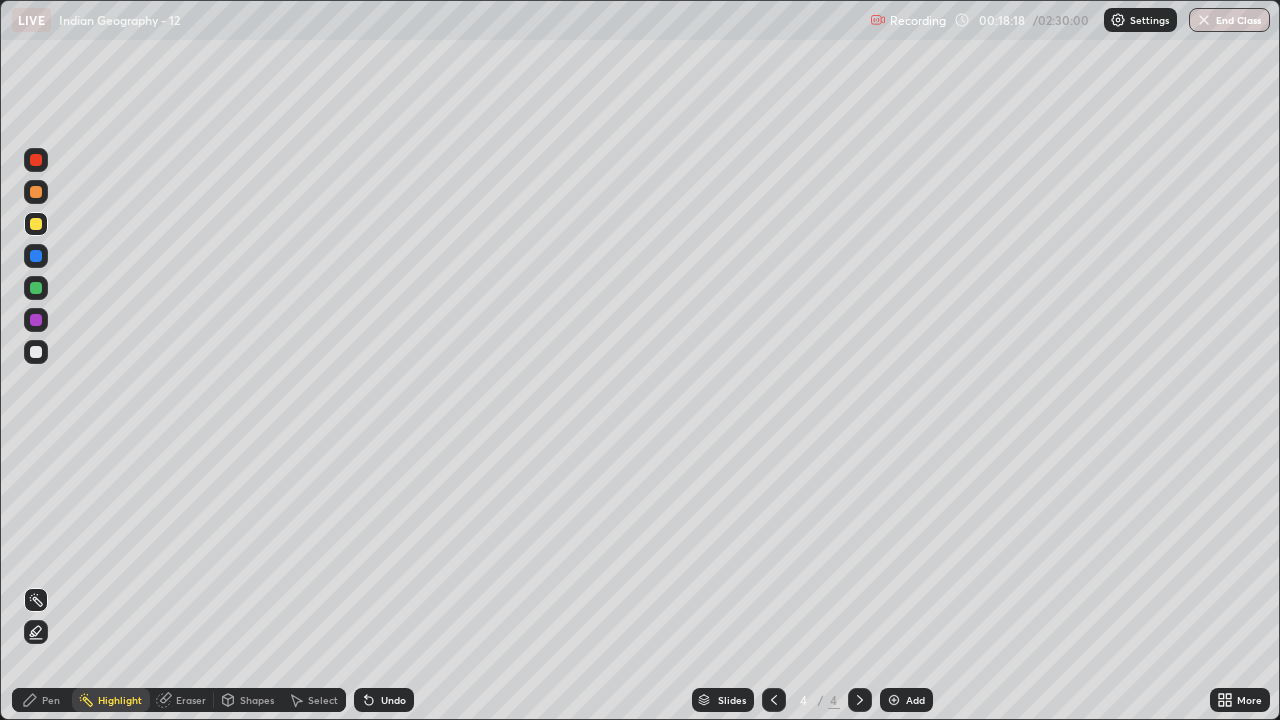 click on "Shapes" at bounding box center (257, 700) 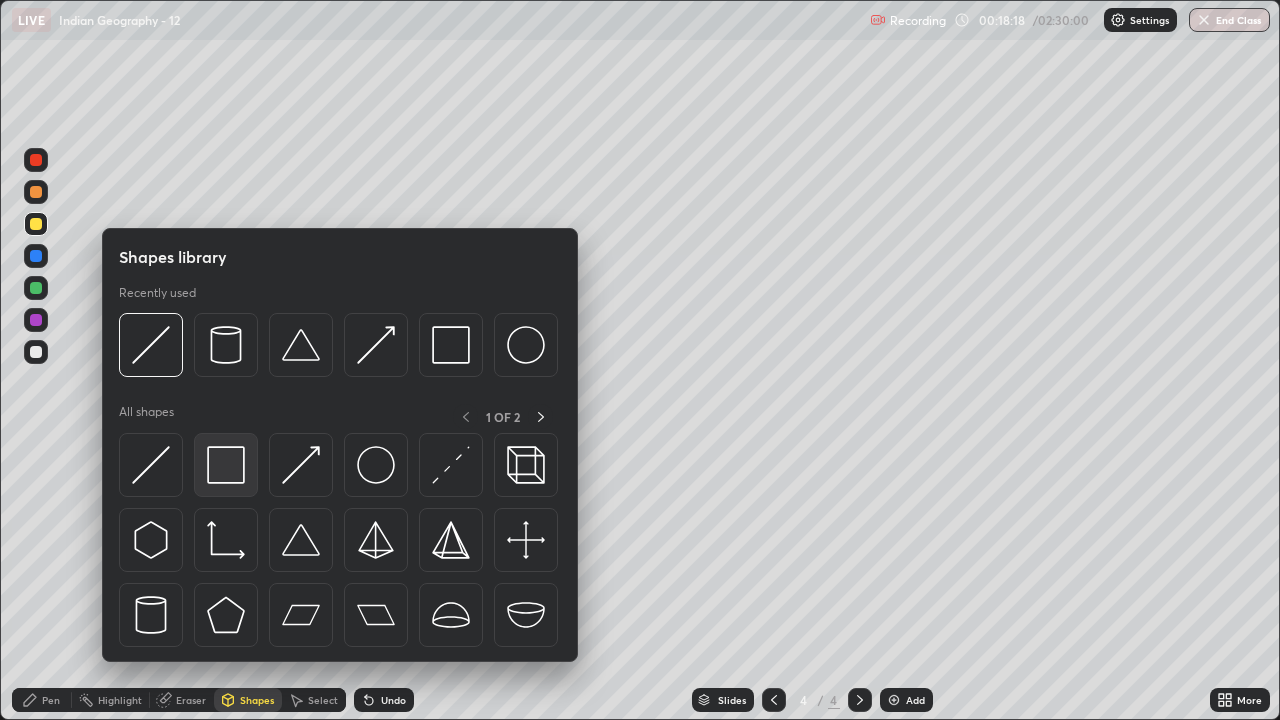 click at bounding box center [226, 465] 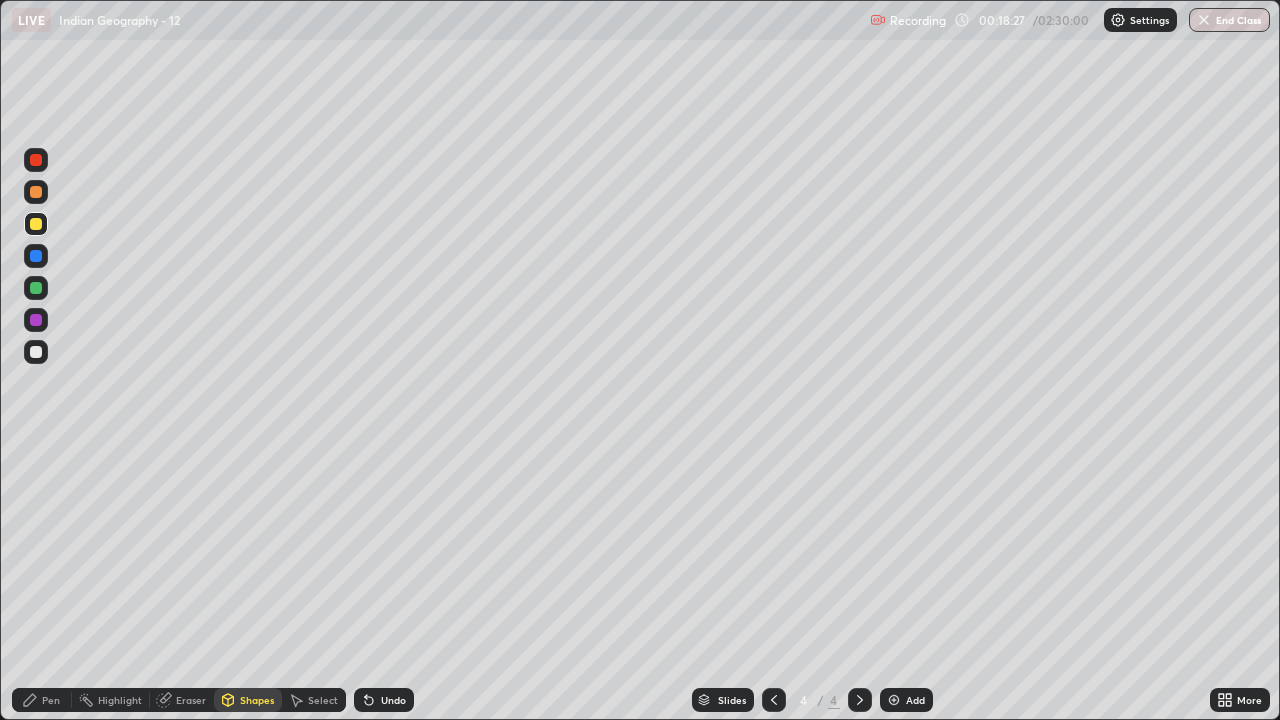 click on "Shapes" at bounding box center [257, 700] 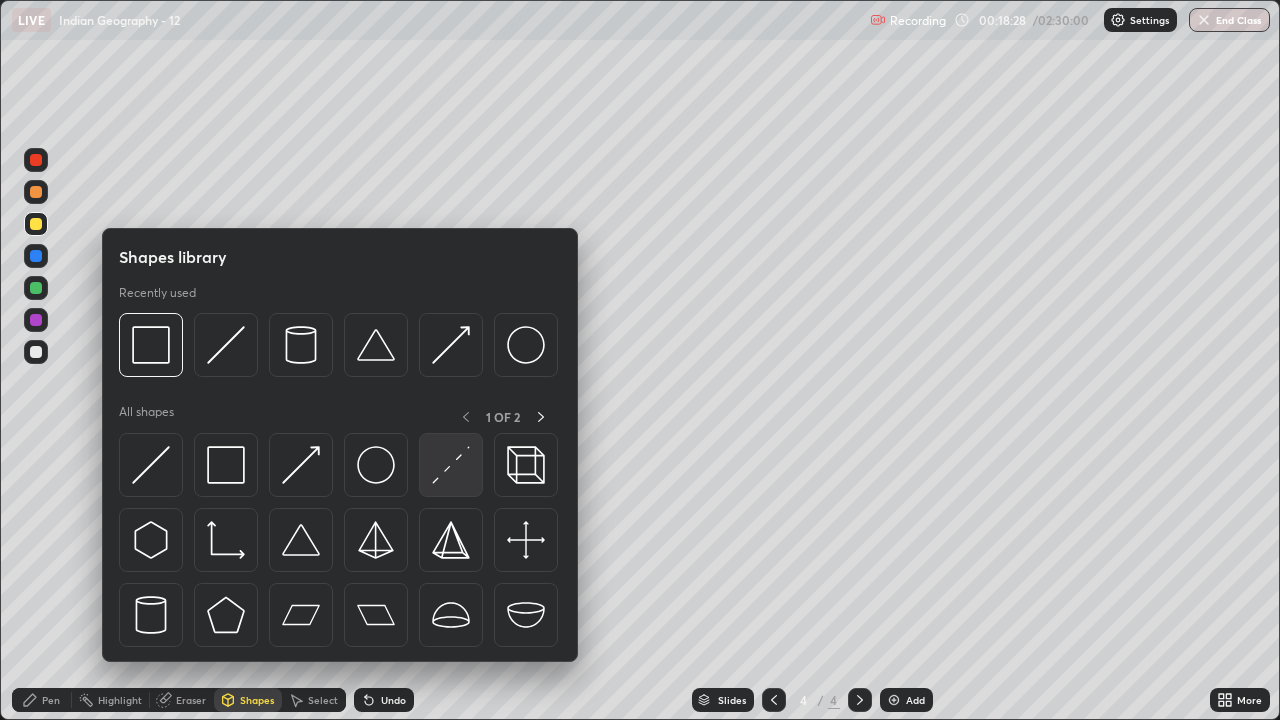 click at bounding box center (451, 465) 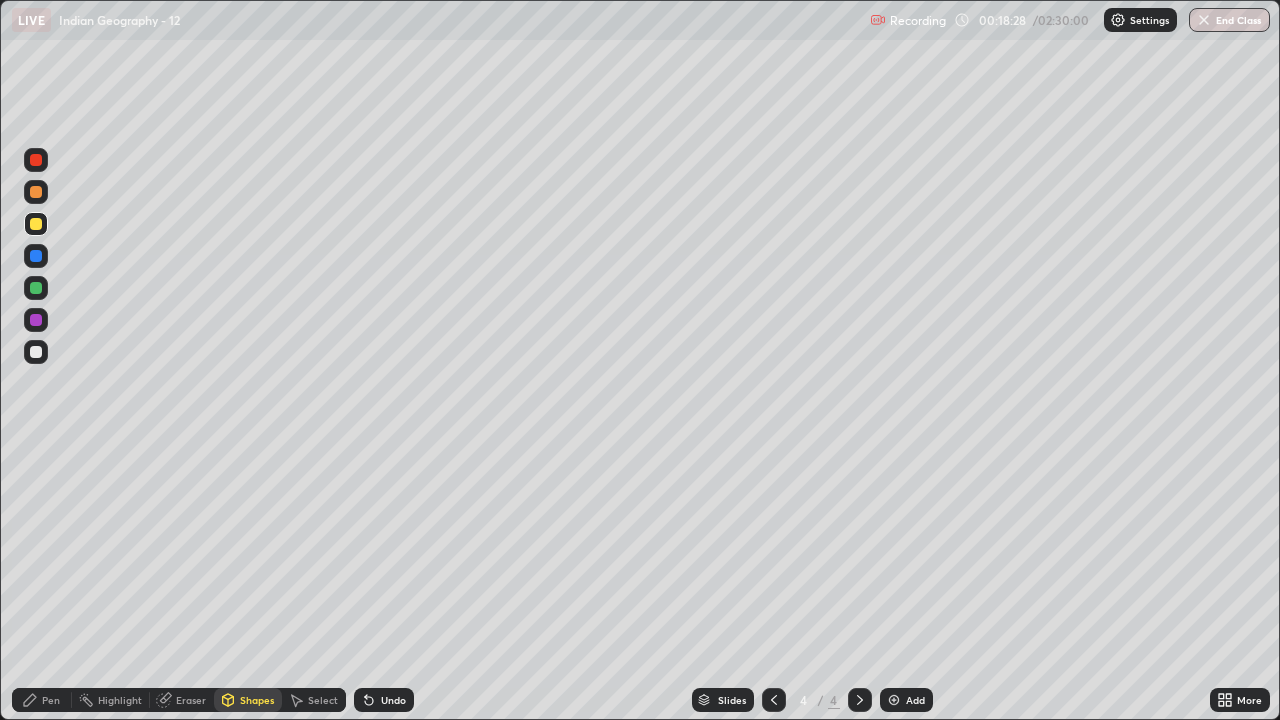 click at bounding box center (36, 256) 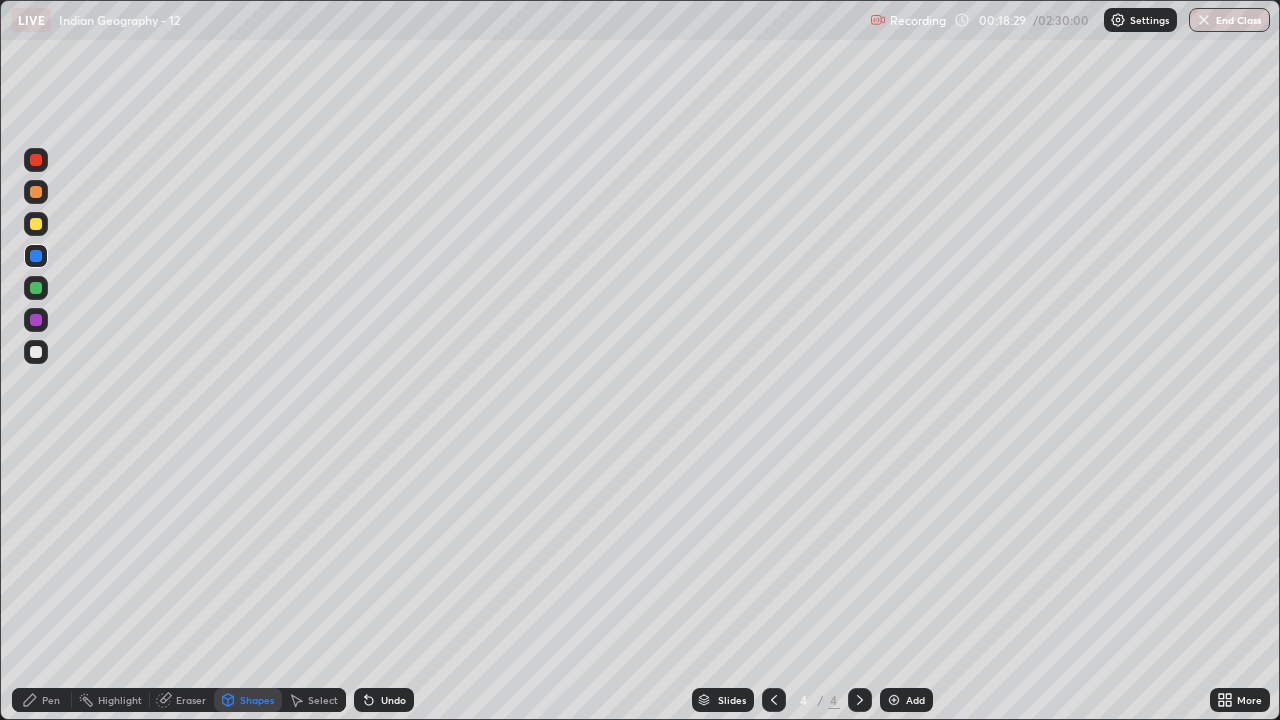 click at bounding box center [36, 160] 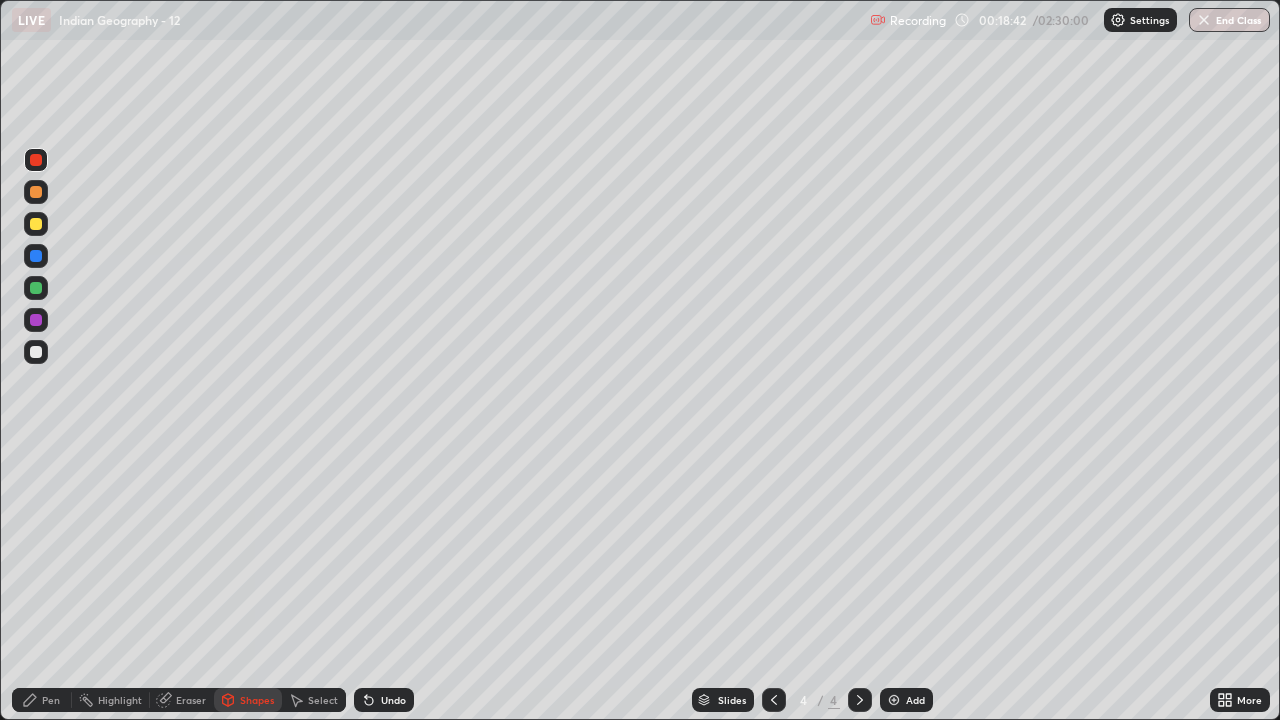 click at bounding box center (36, 256) 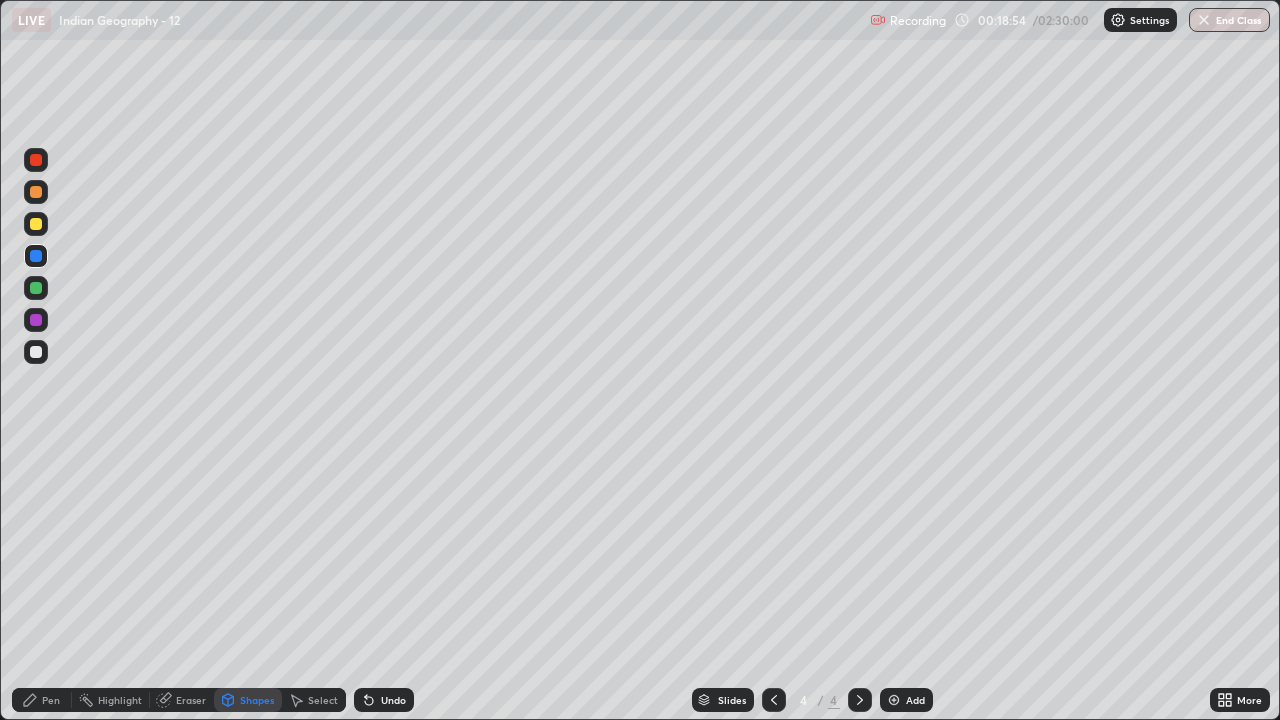 click on "Pen" at bounding box center [42, 700] 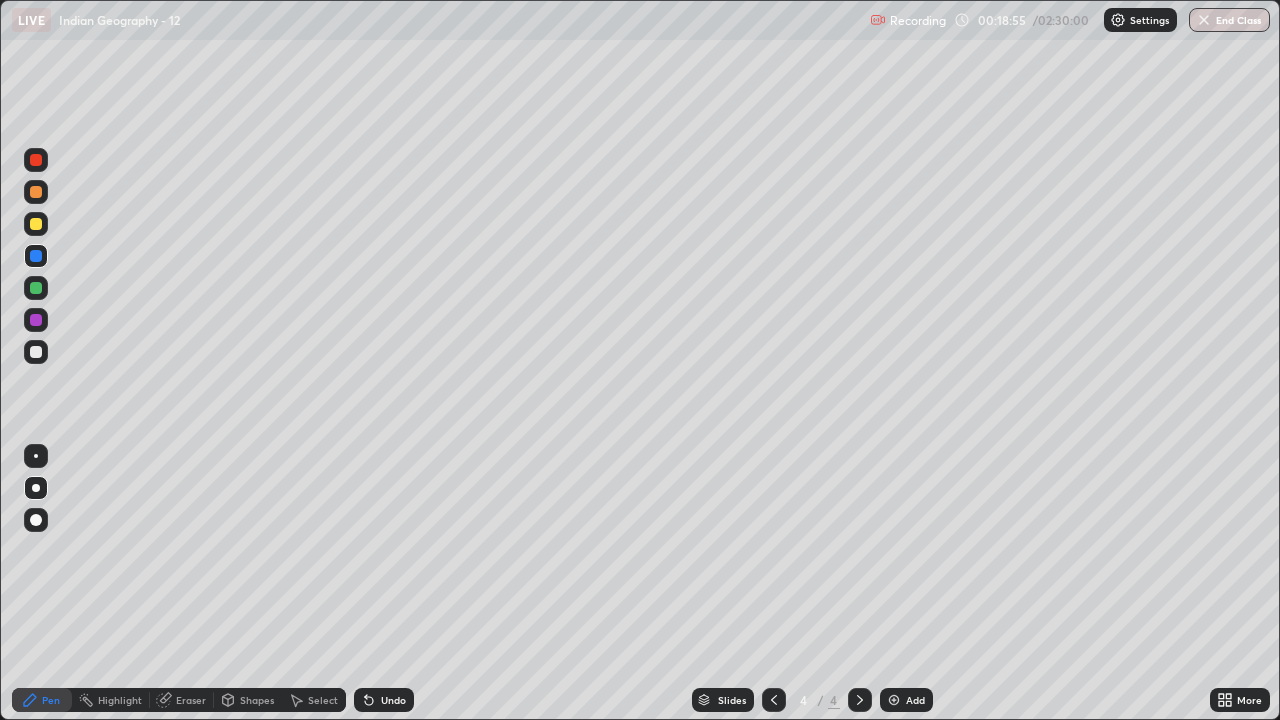 click at bounding box center (36, 224) 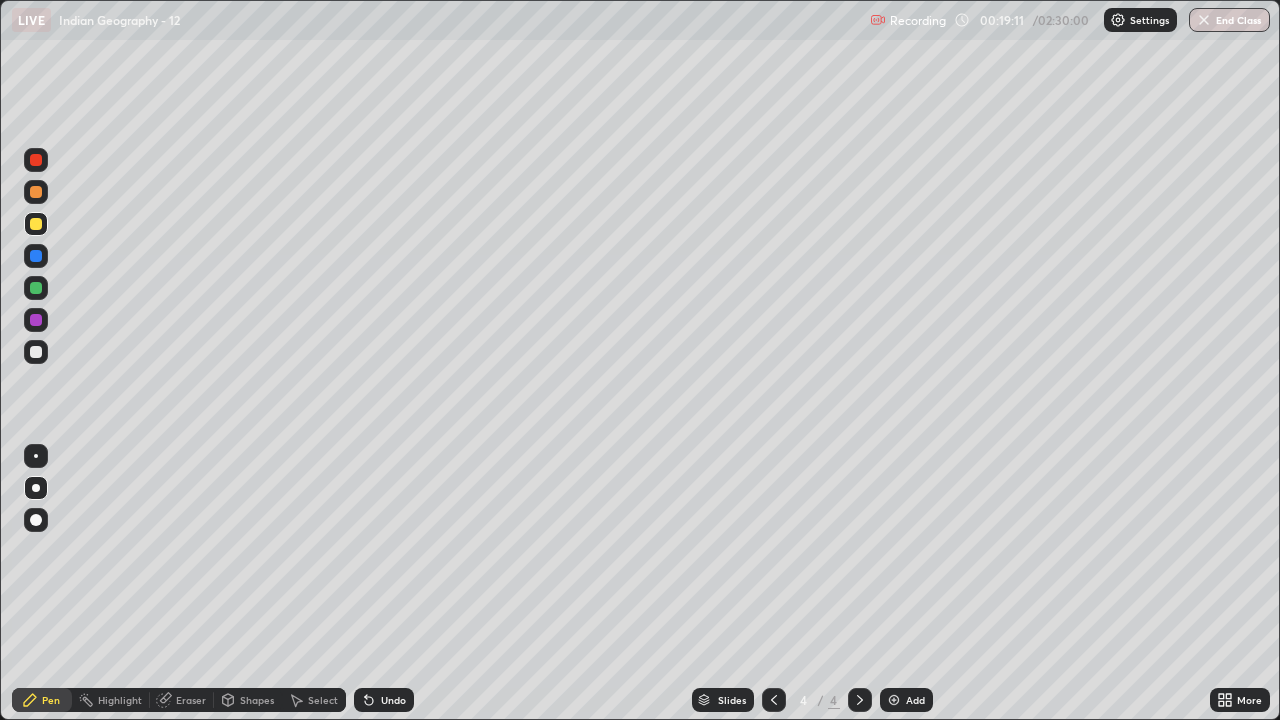 click at bounding box center (36, 320) 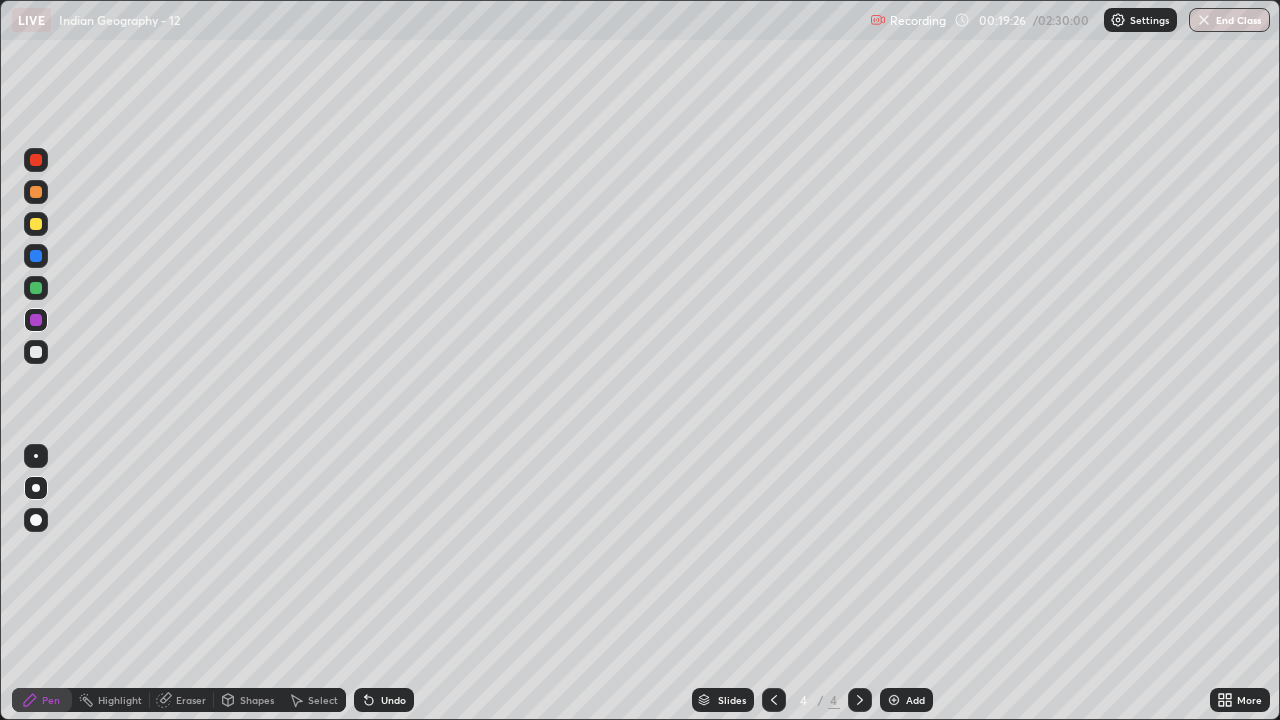 click on "Highlight" at bounding box center [120, 700] 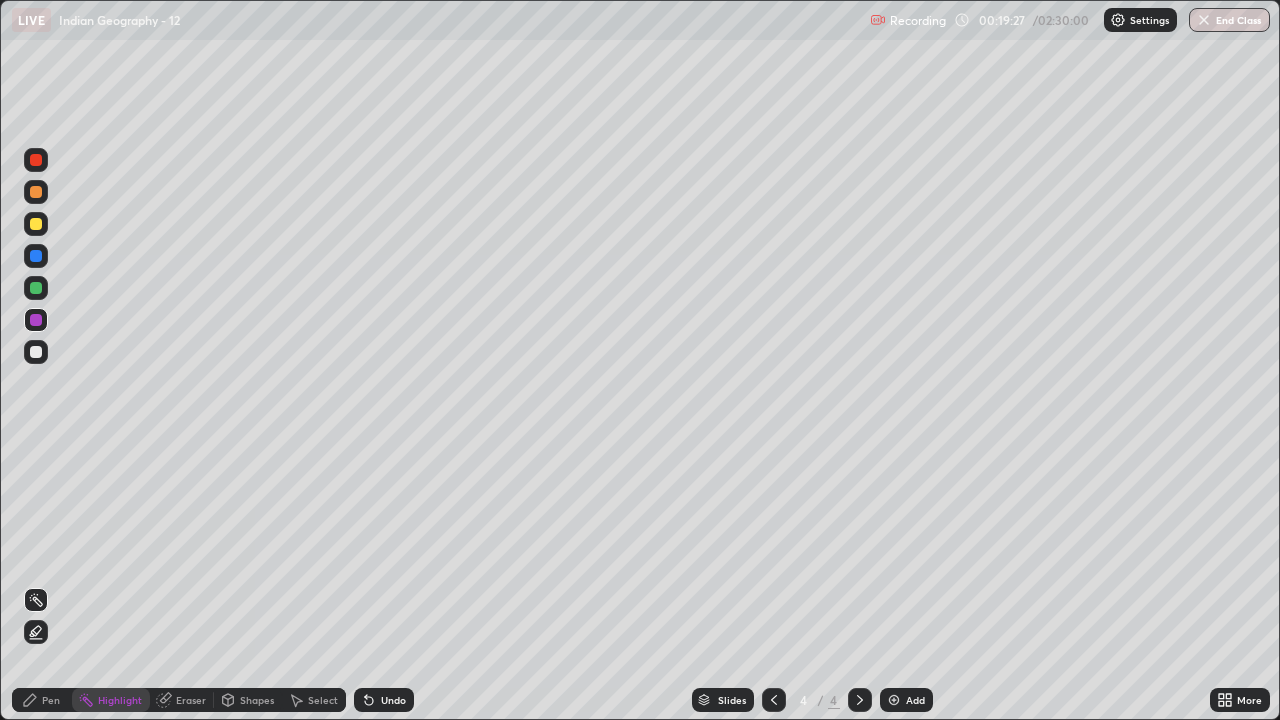 click at bounding box center (36, 160) 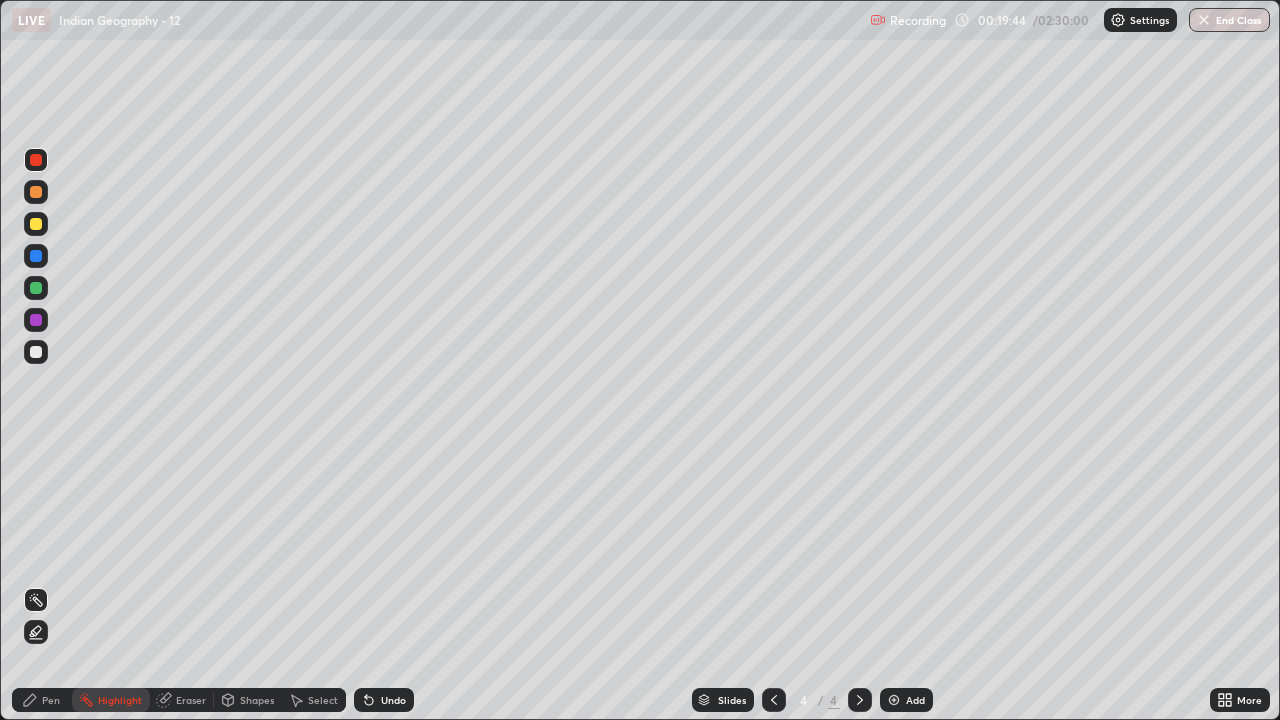 click on "Pen" at bounding box center [51, 700] 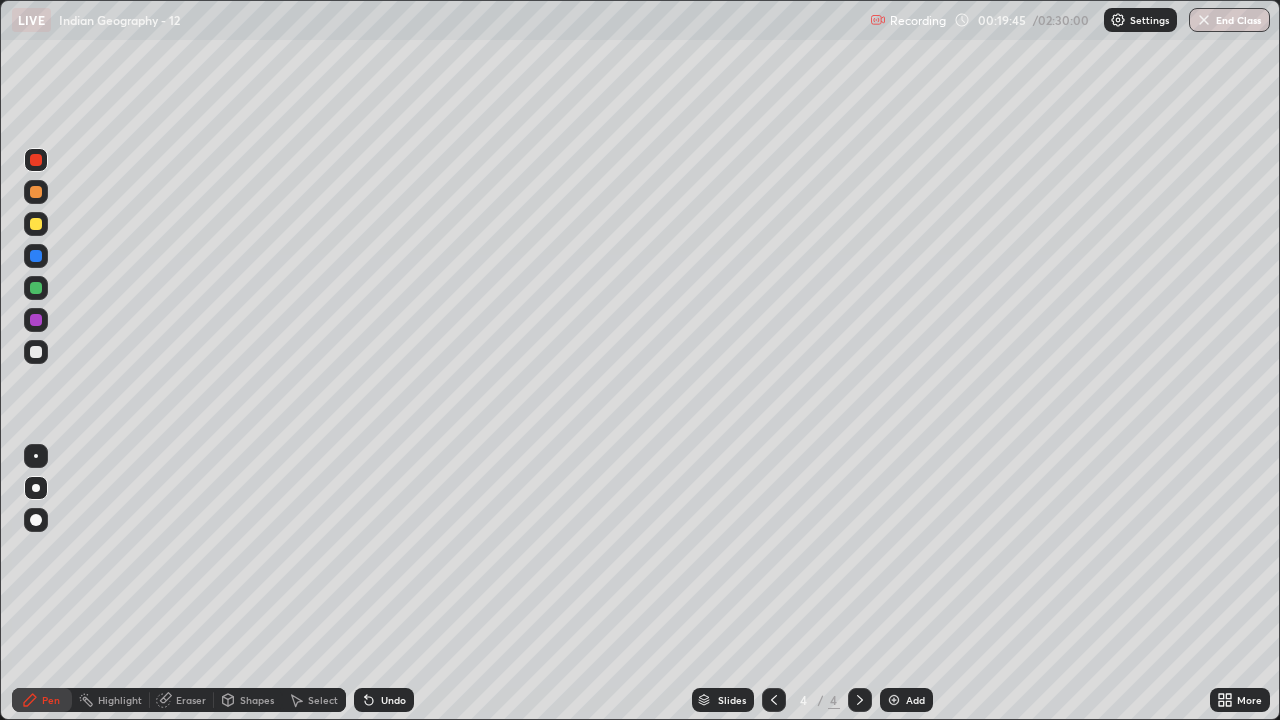 click at bounding box center (36, 192) 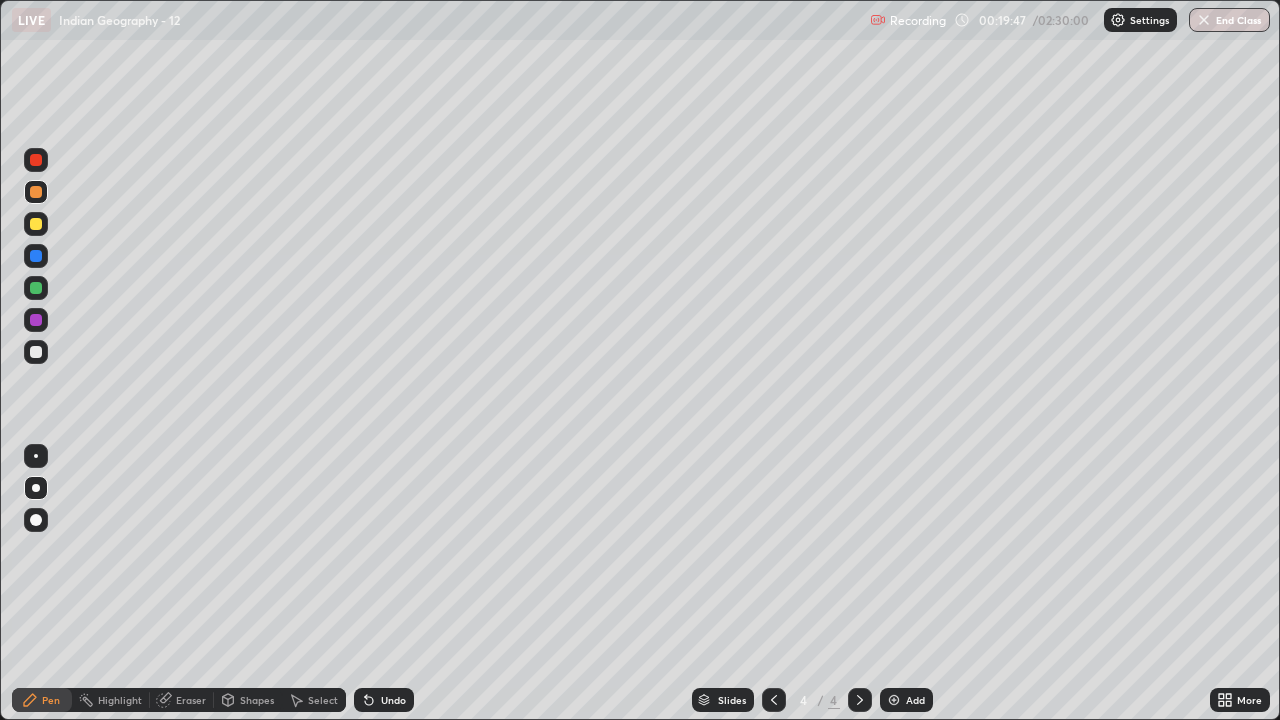 click at bounding box center (36, 224) 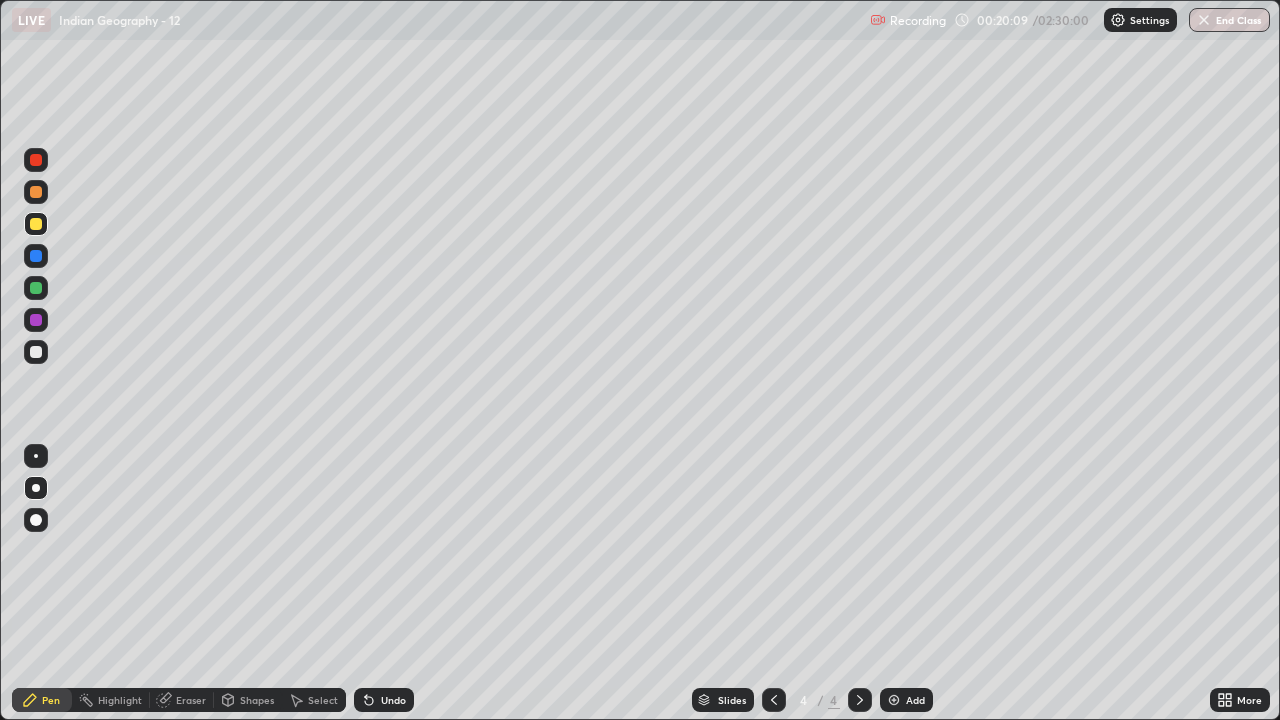 click on "Highlight" at bounding box center [120, 700] 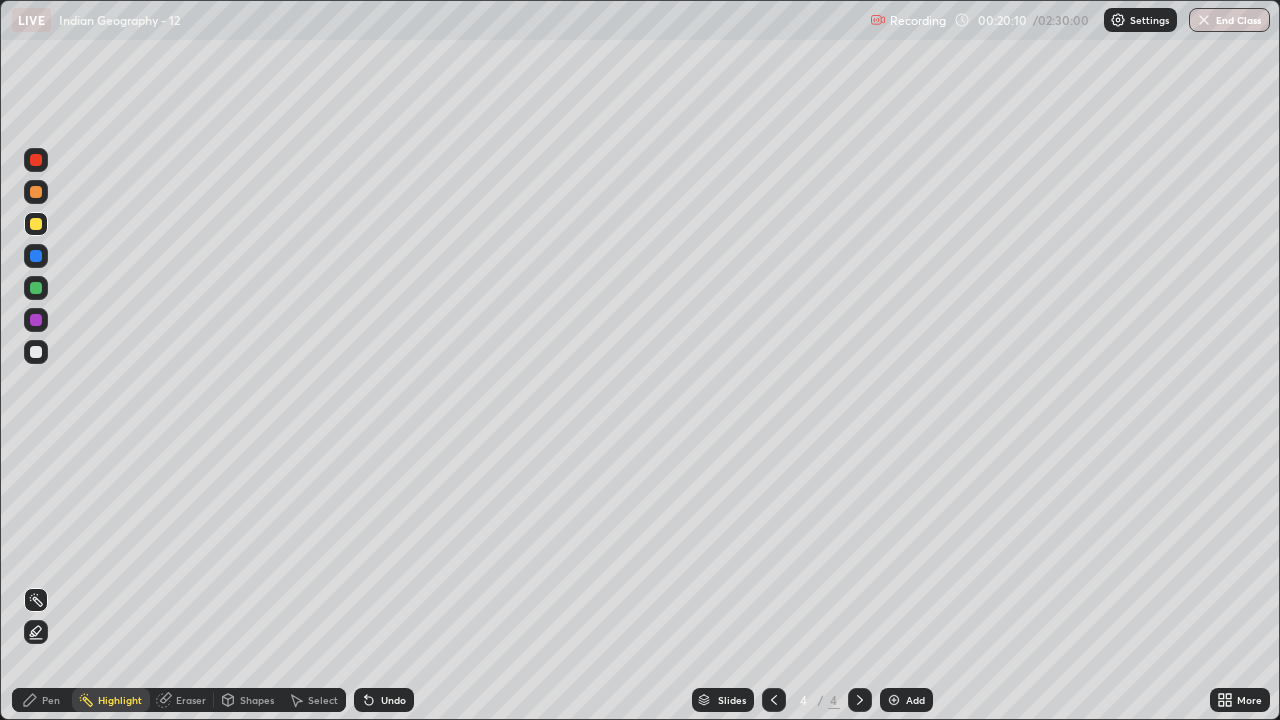 click 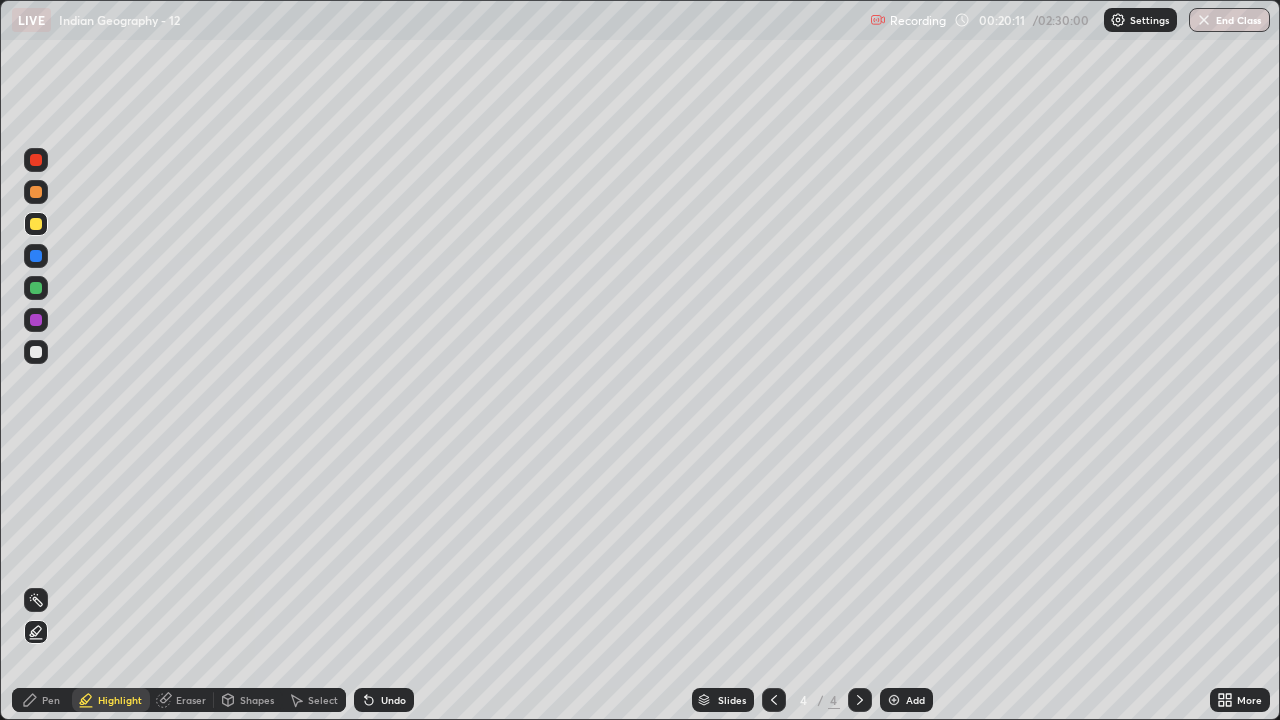 click at bounding box center [36, 160] 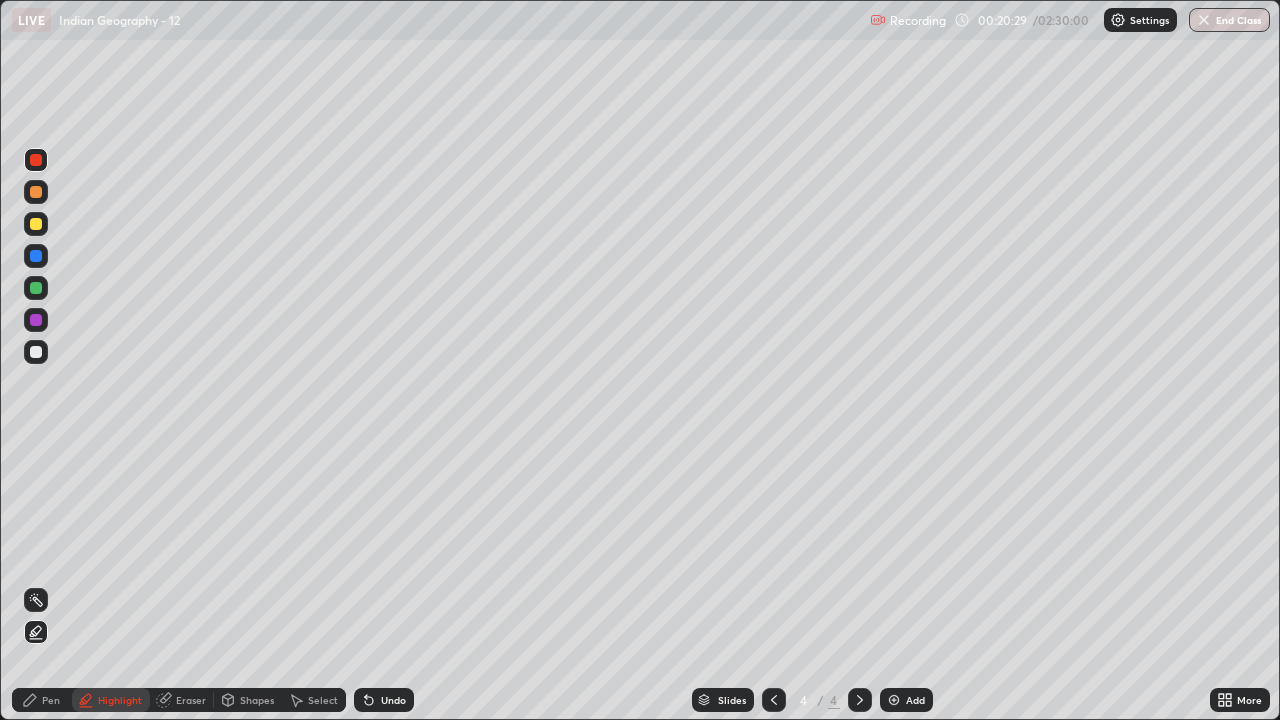 click on "Pen" at bounding box center [51, 700] 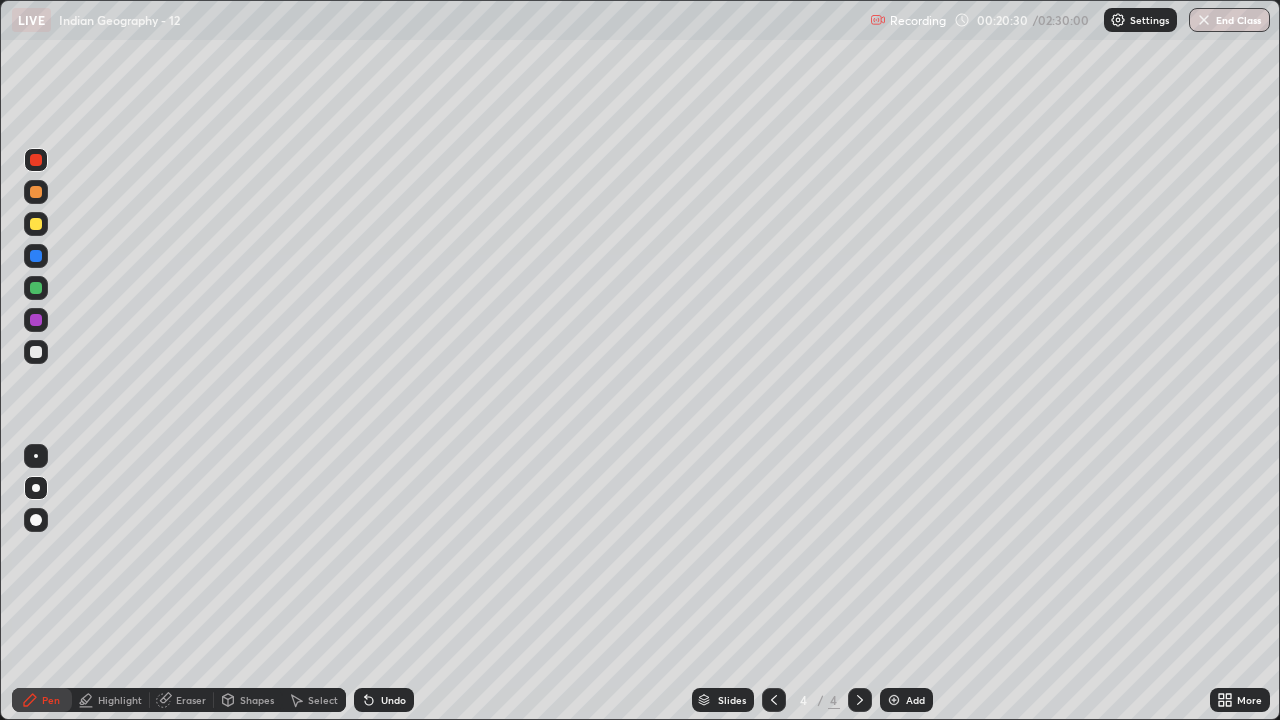 click at bounding box center (36, 352) 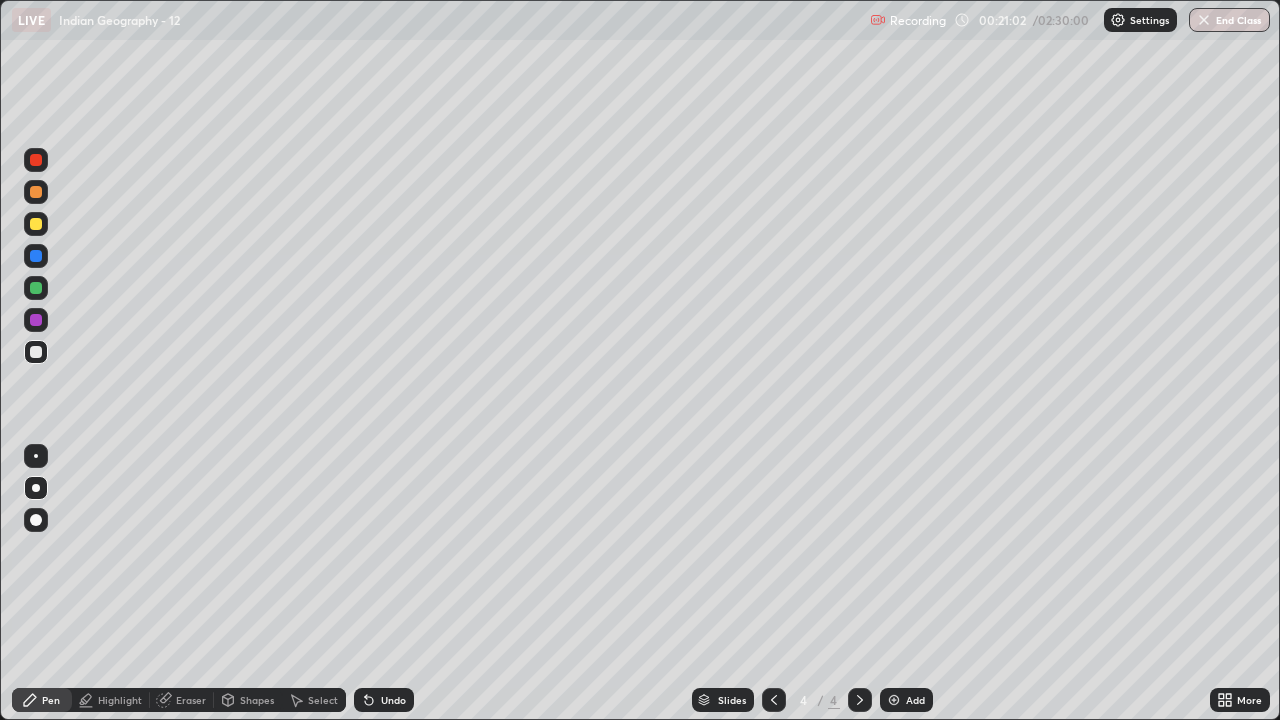 click on "Undo" at bounding box center (393, 700) 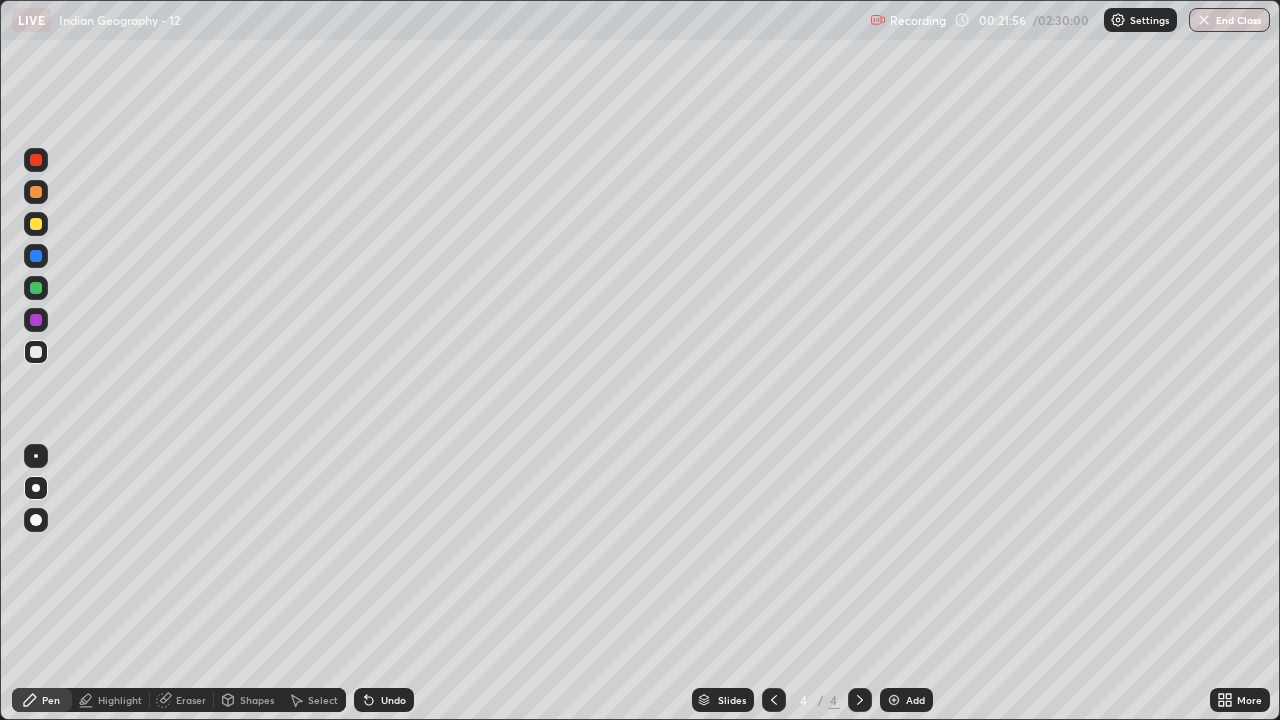 click at bounding box center (36, 256) 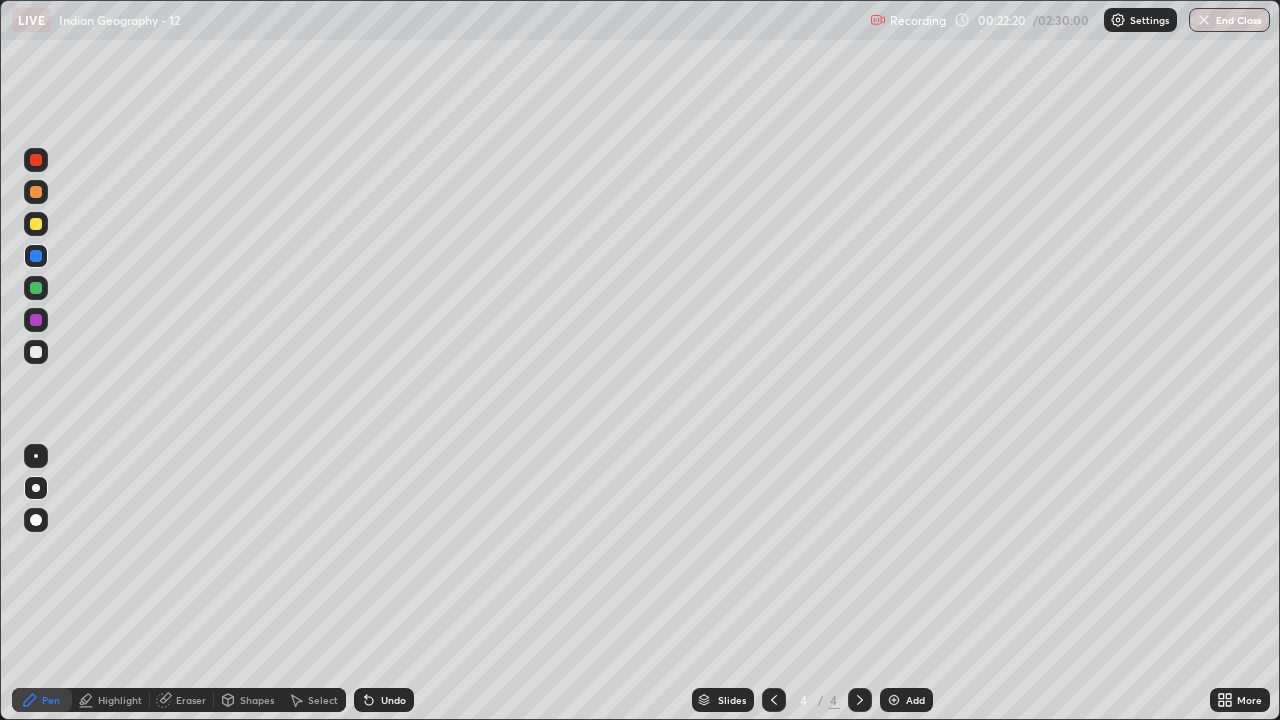 click at bounding box center [36, 192] 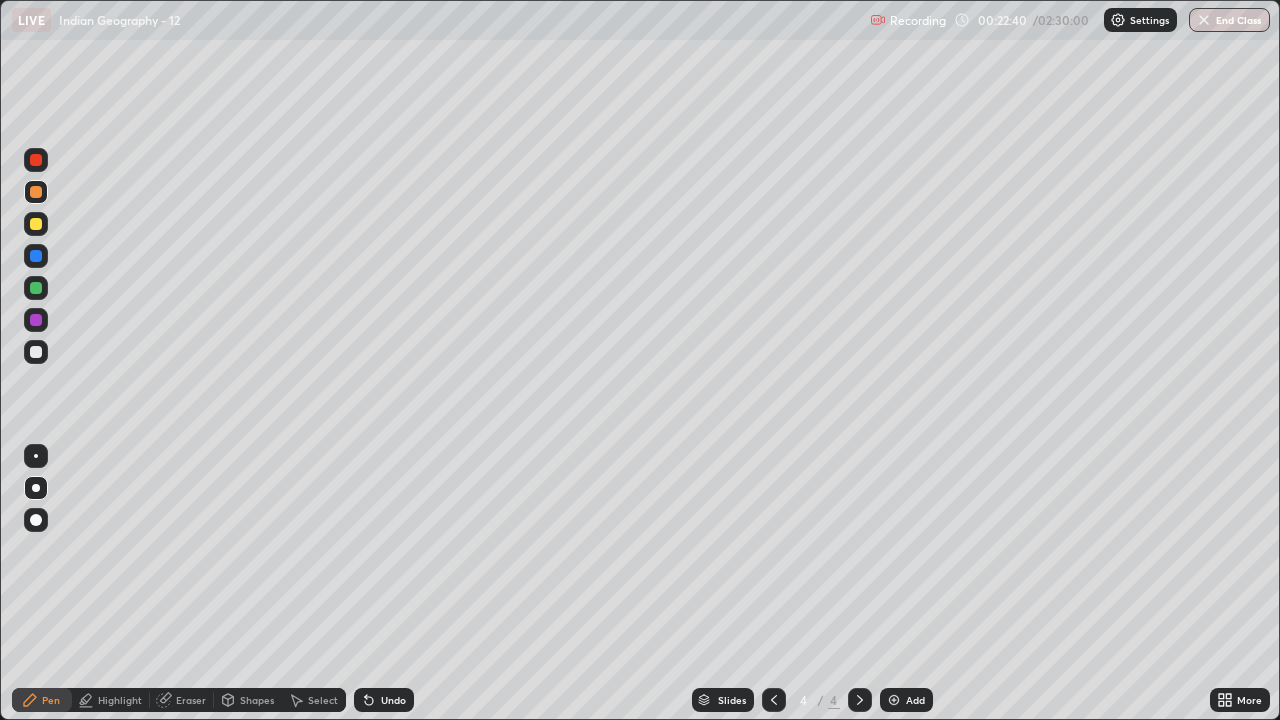 click at bounding box center (36, 288) 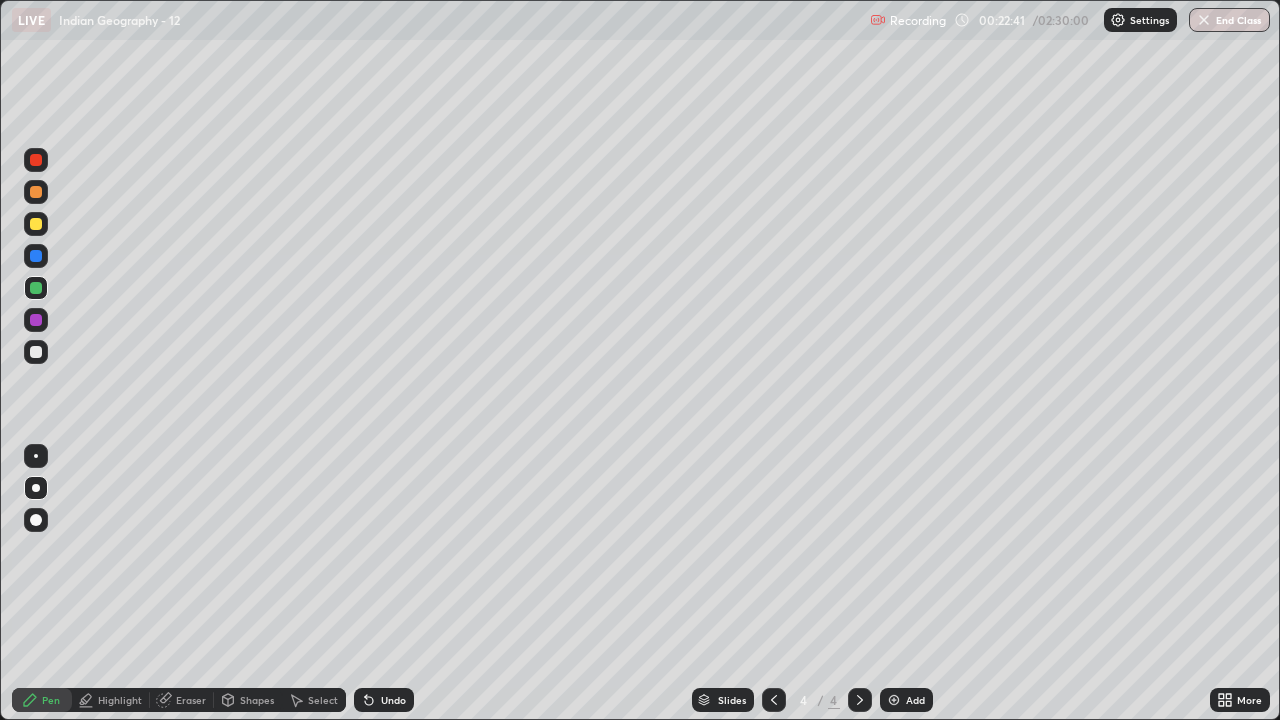 click at bounding box center [36, 520] 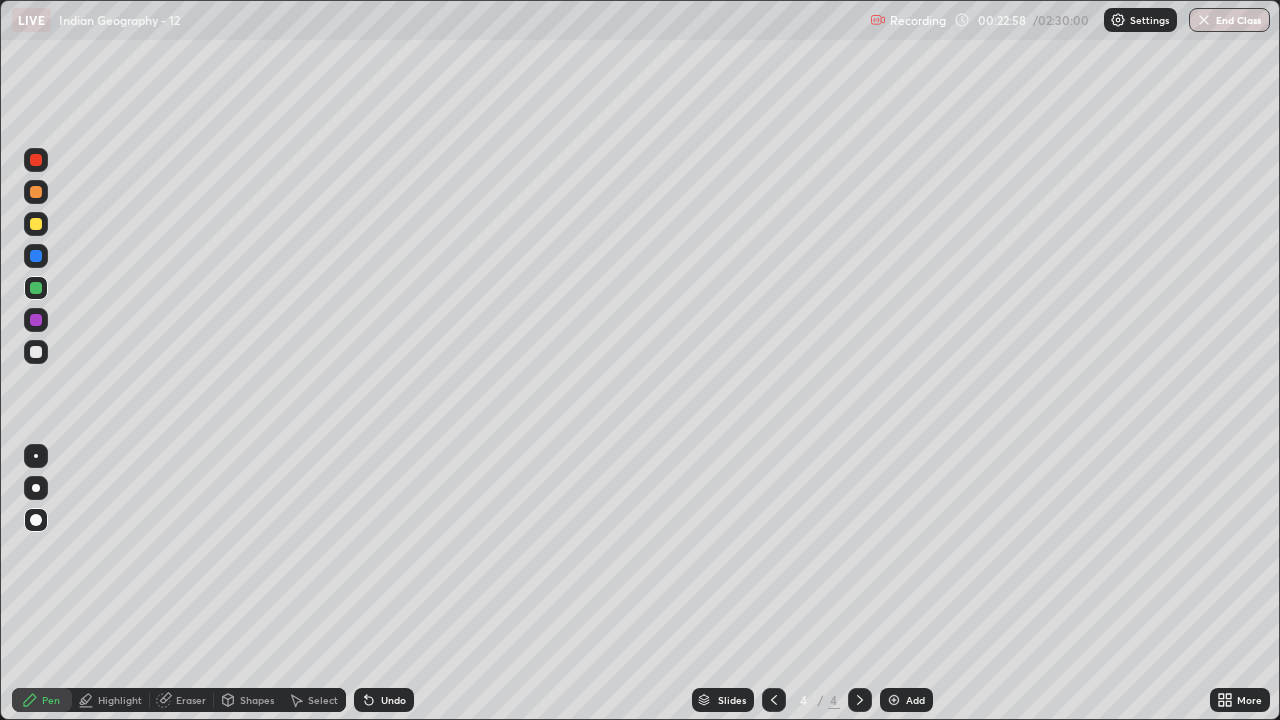 click at bounding box center [36, 256] 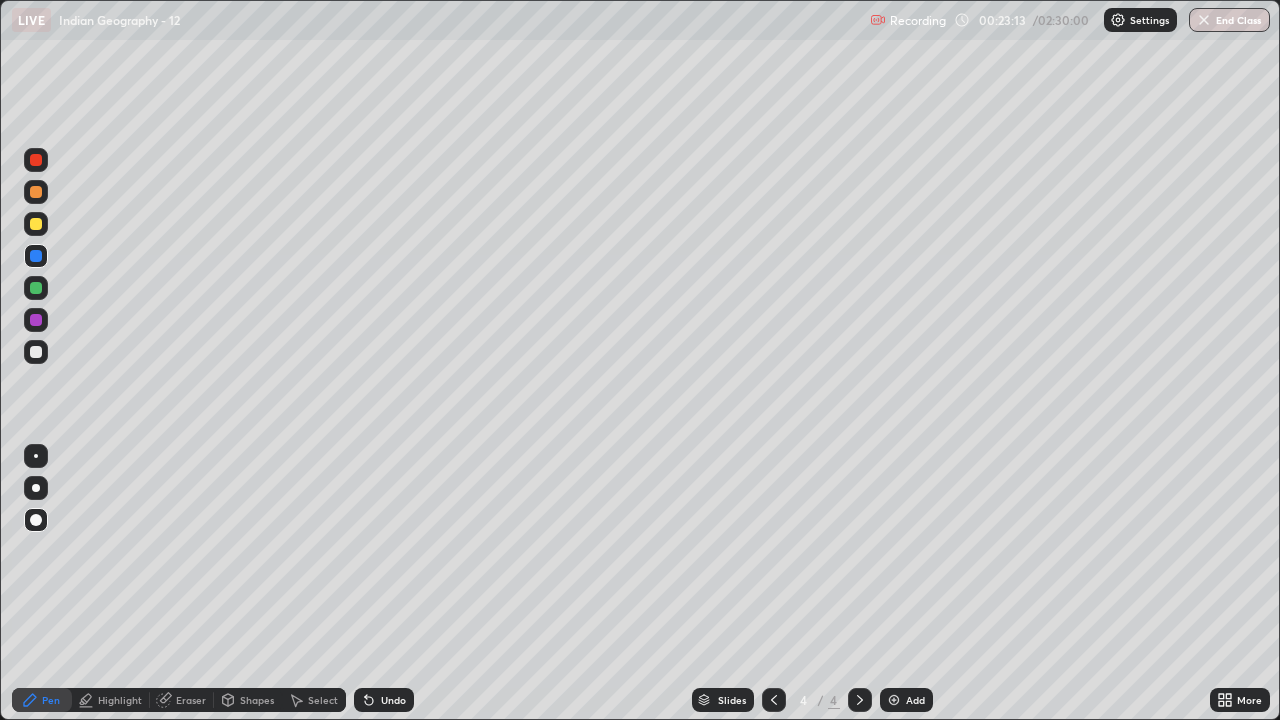 click at bounding box center [36, 520] 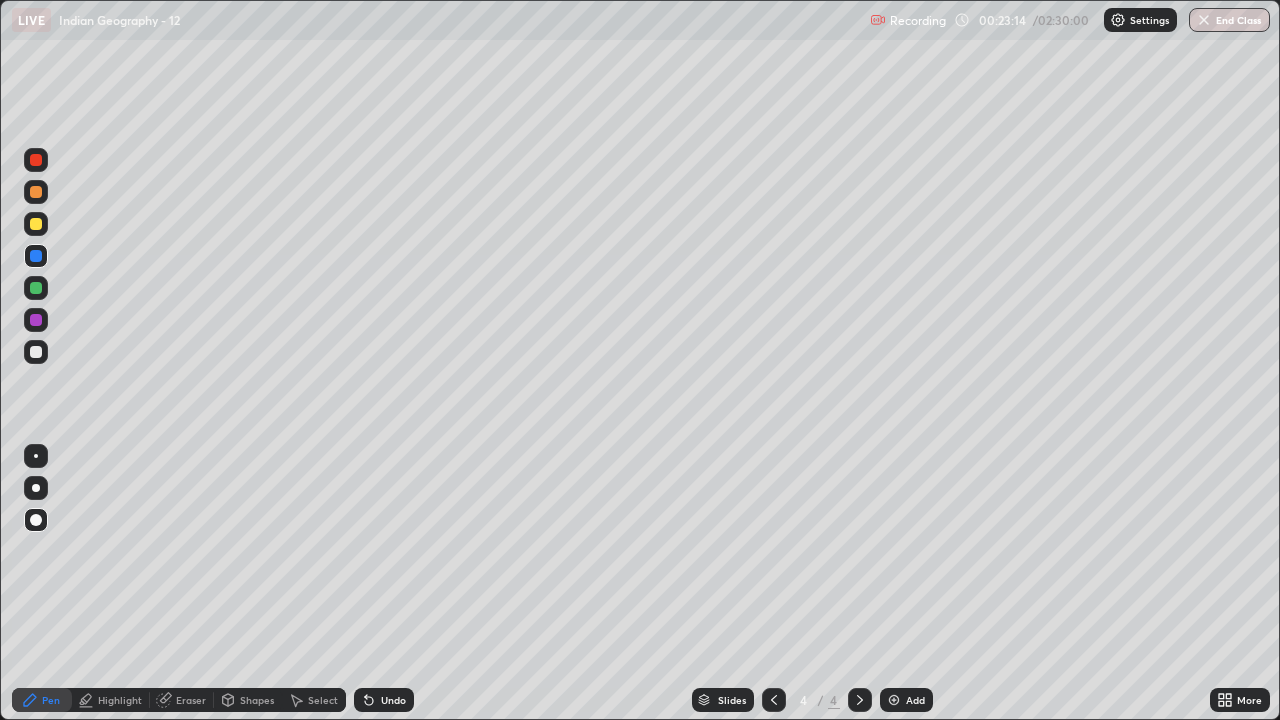 click at bounding box center [36, 160] 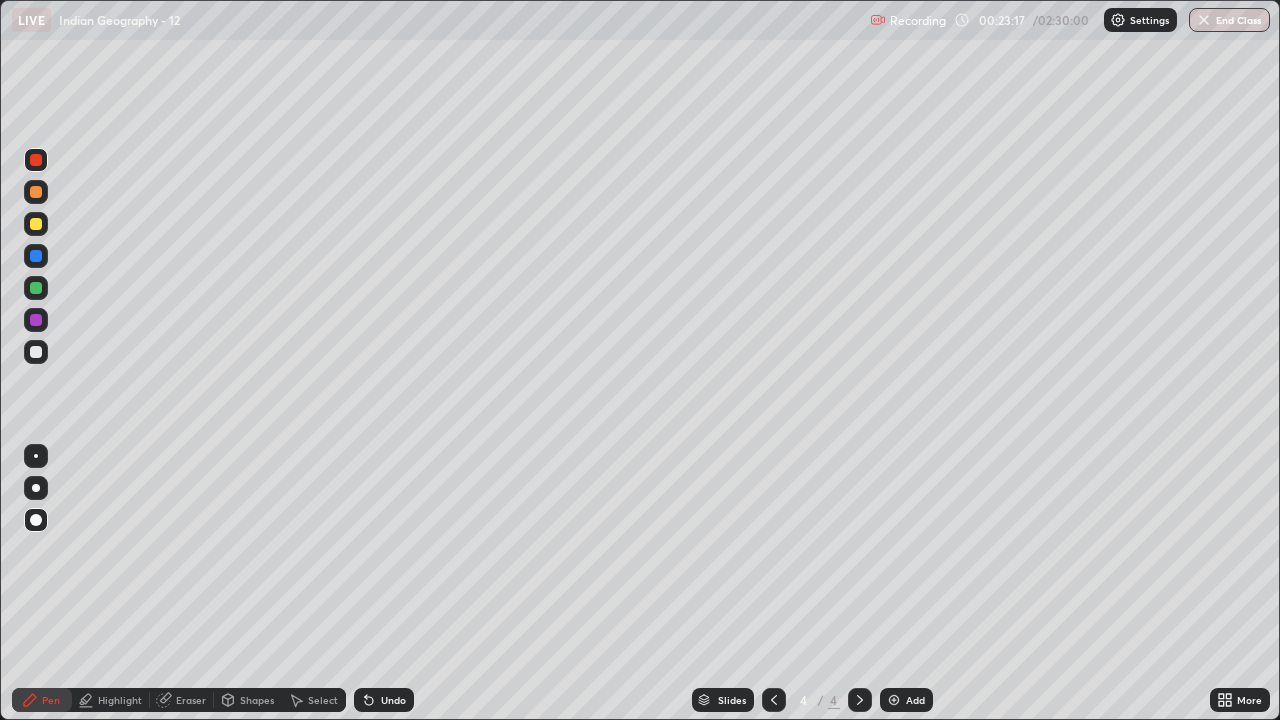 click at bounding box center [36, 224] 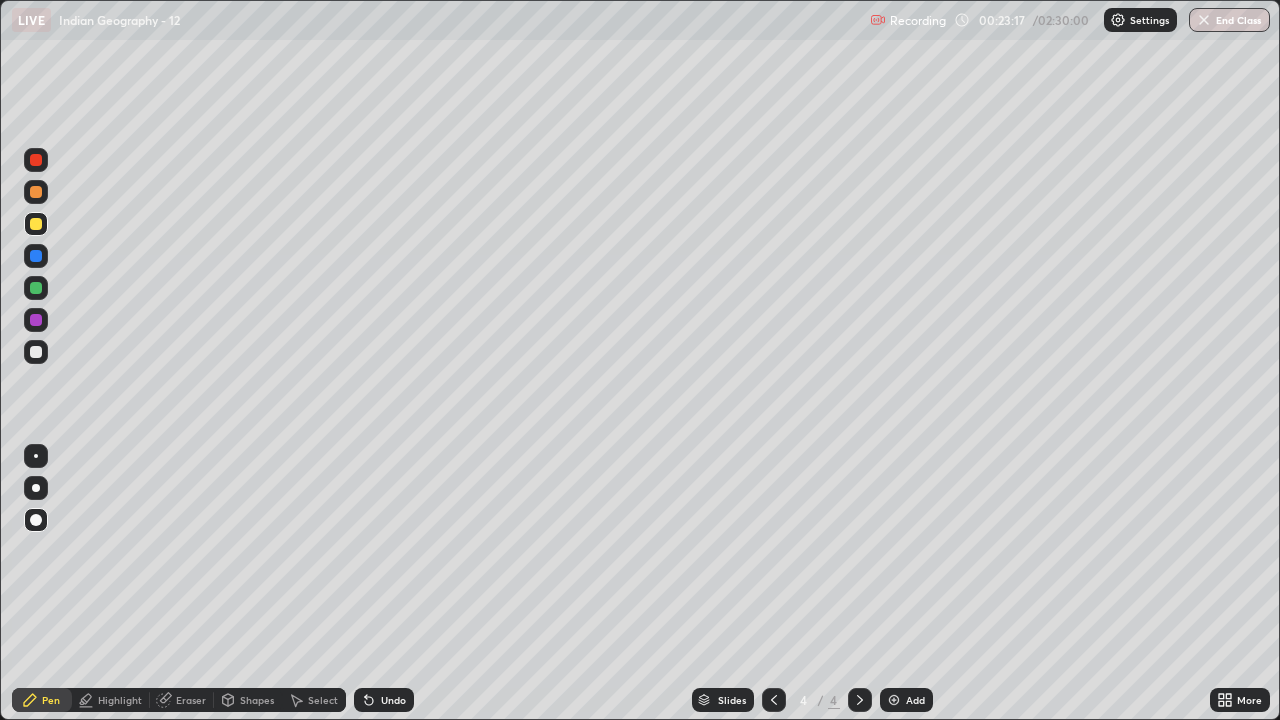 click at bounding box center [36, 488] 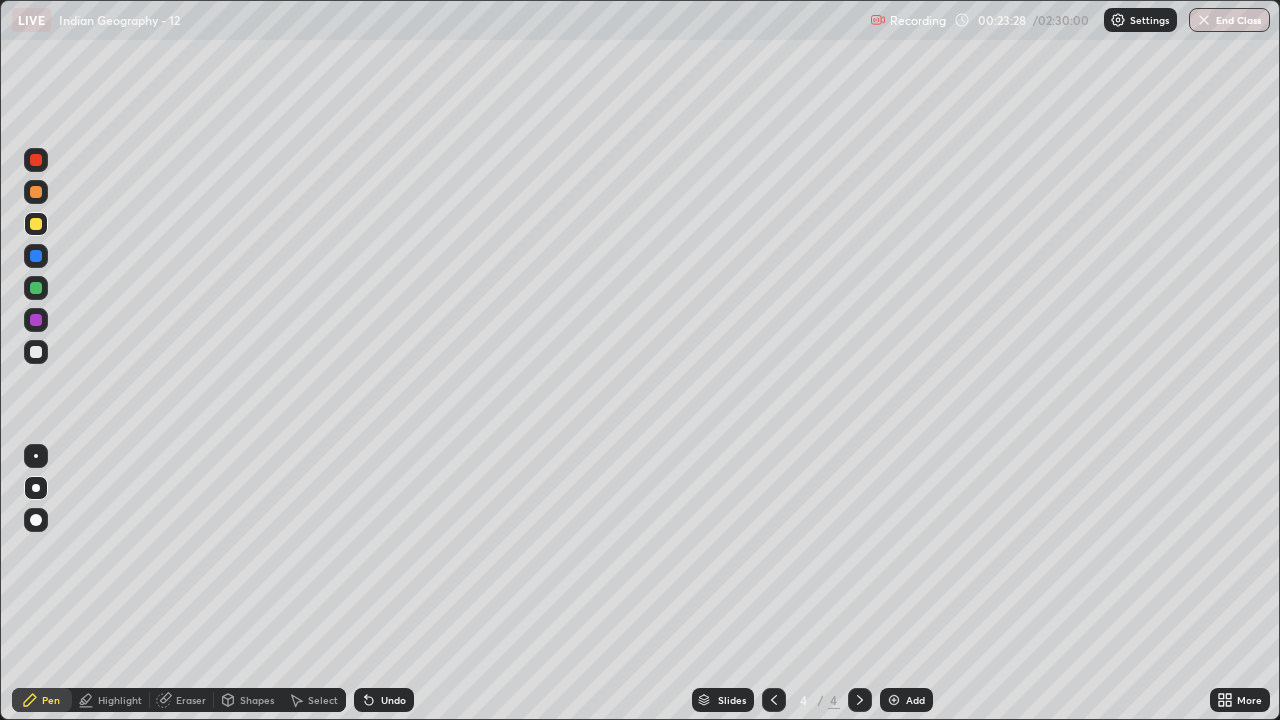 click on "Shapes" at bounding box center [257, 700] 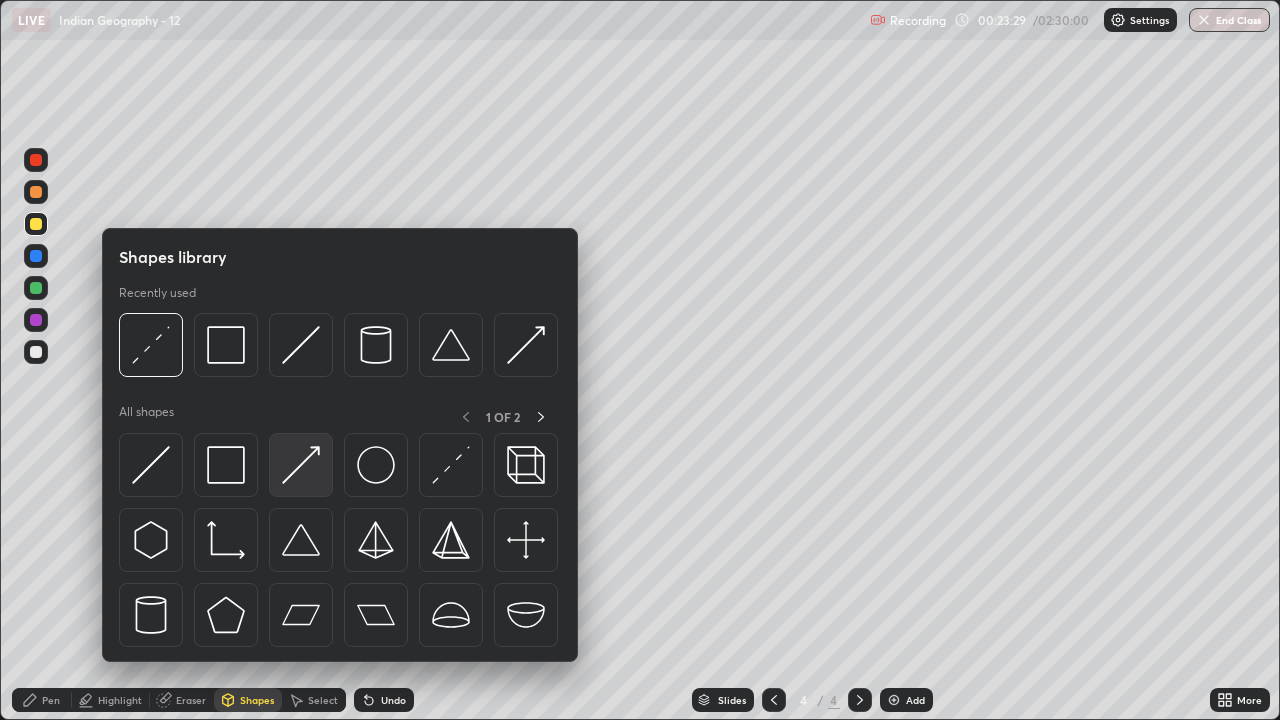 click at bounding box center [301, 465] 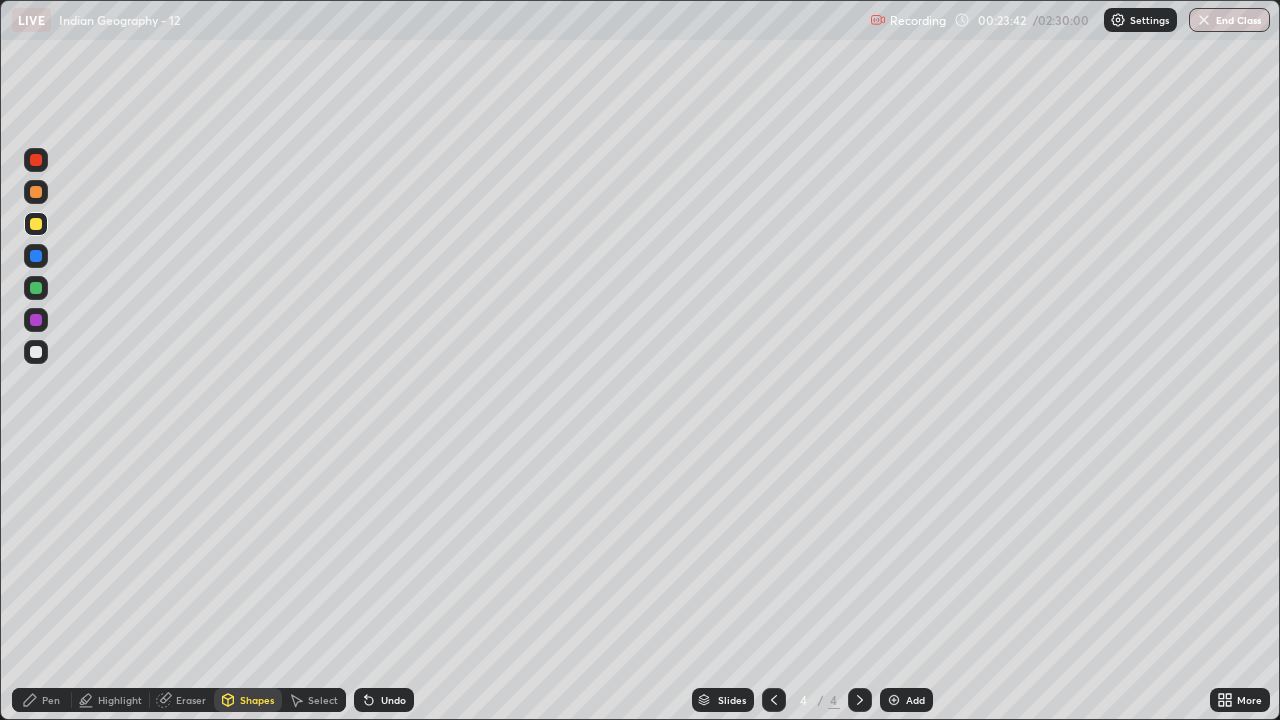 click at bounding box center (36, 160) 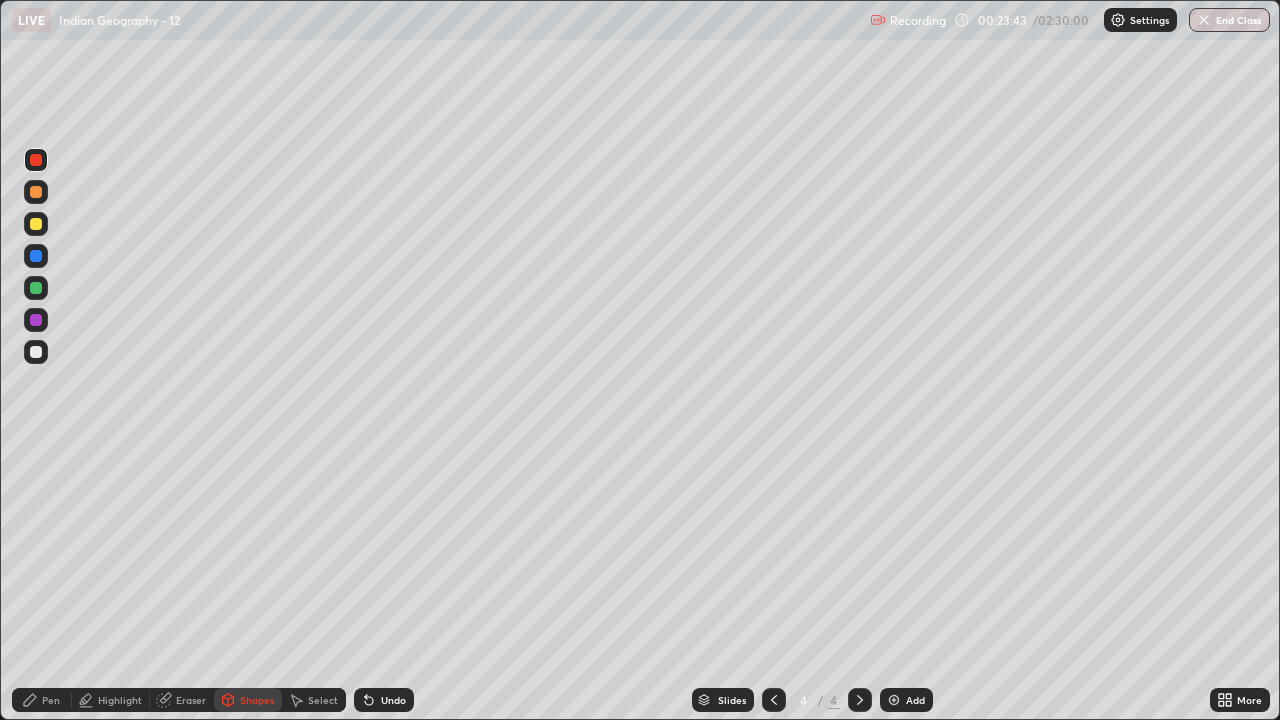 click on "Highlight" at bounding box center (111, 700) 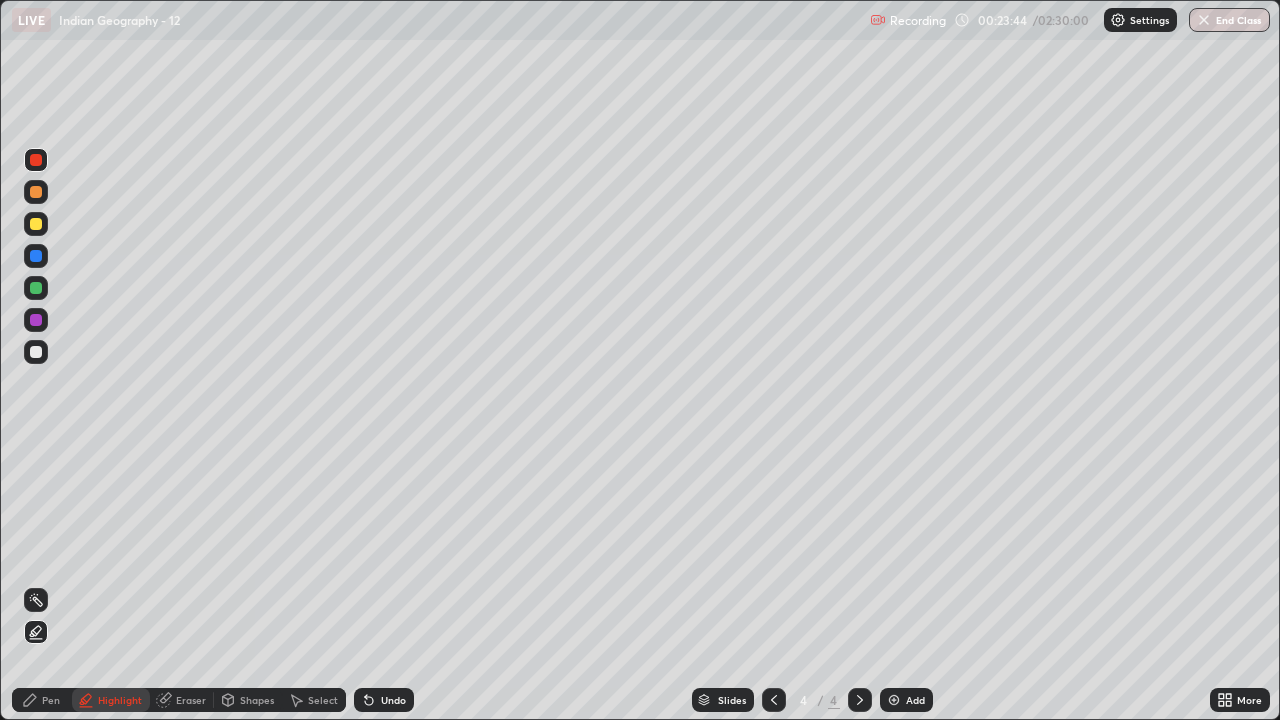 click 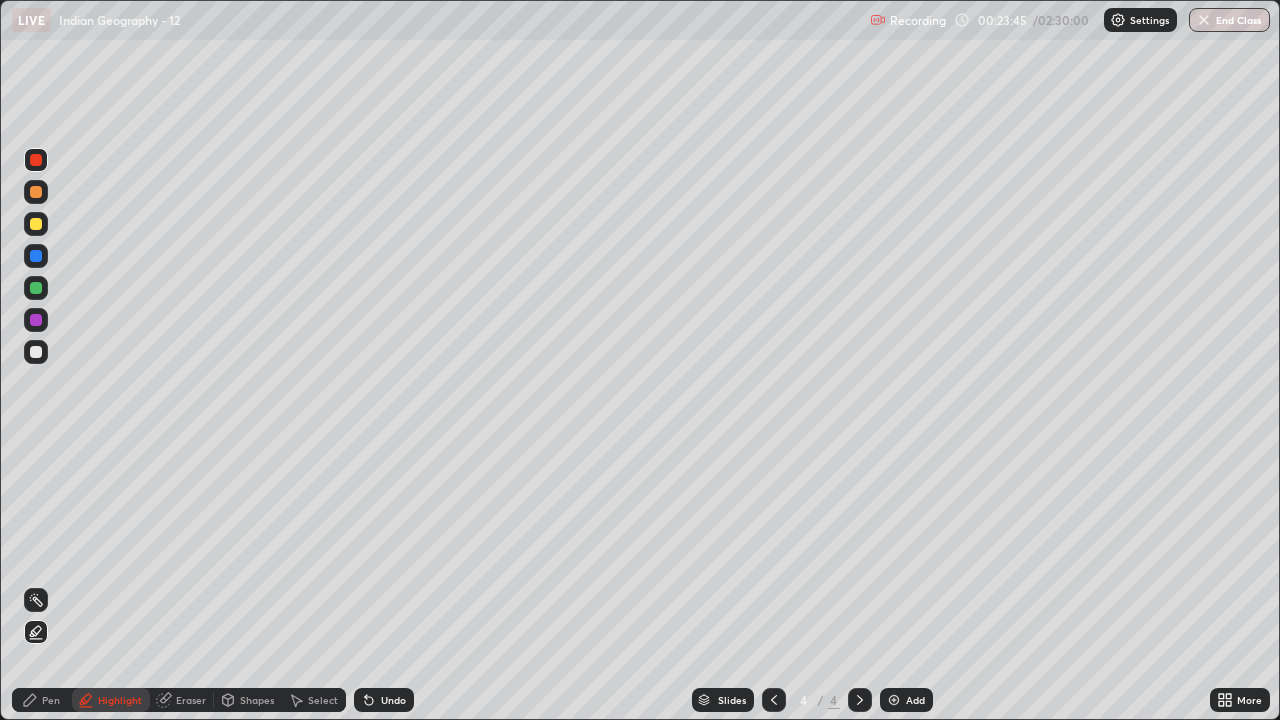 click at bounding box center [36, 160] 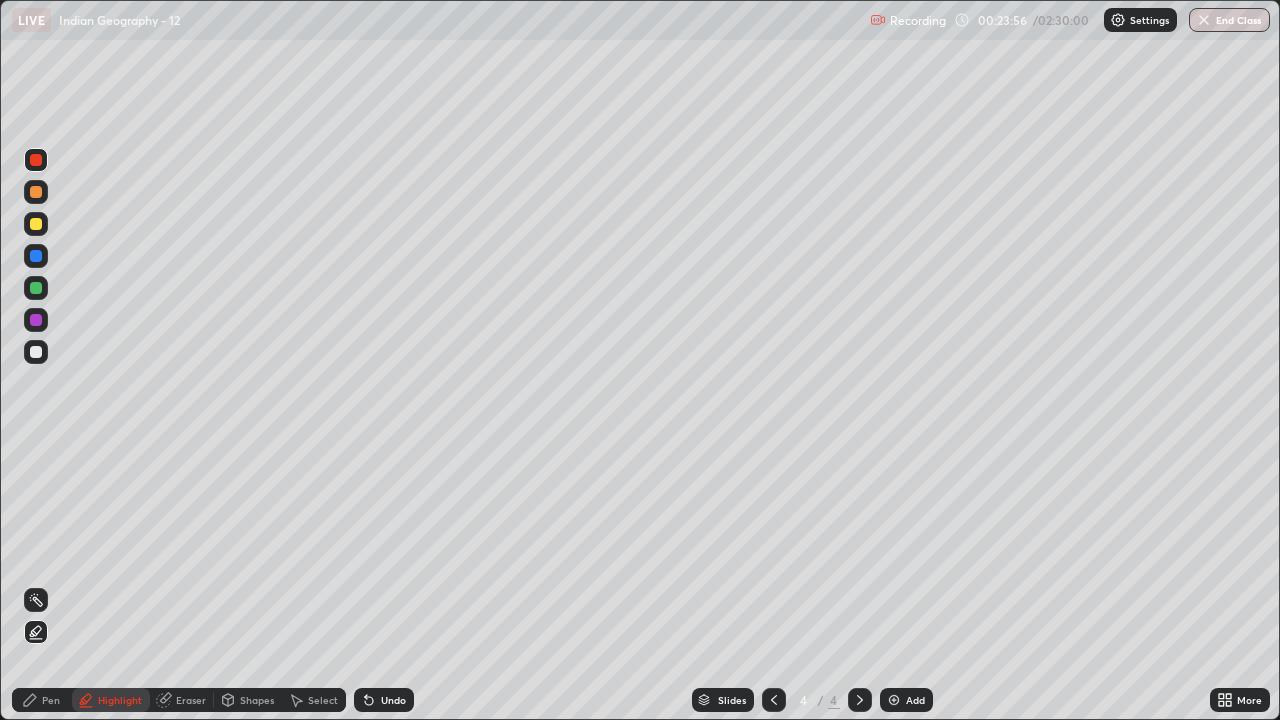 click on "Shapes" at bounding box center [257, 700] 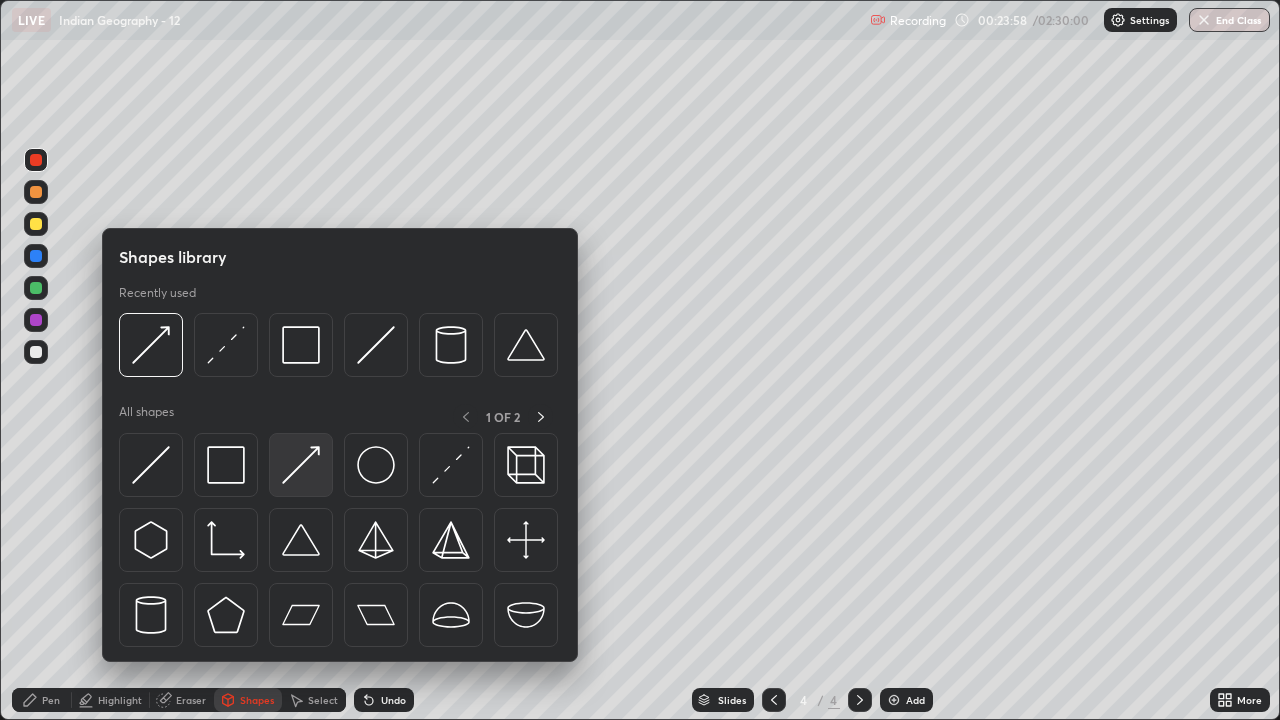 click at bounding box center [301, 465] 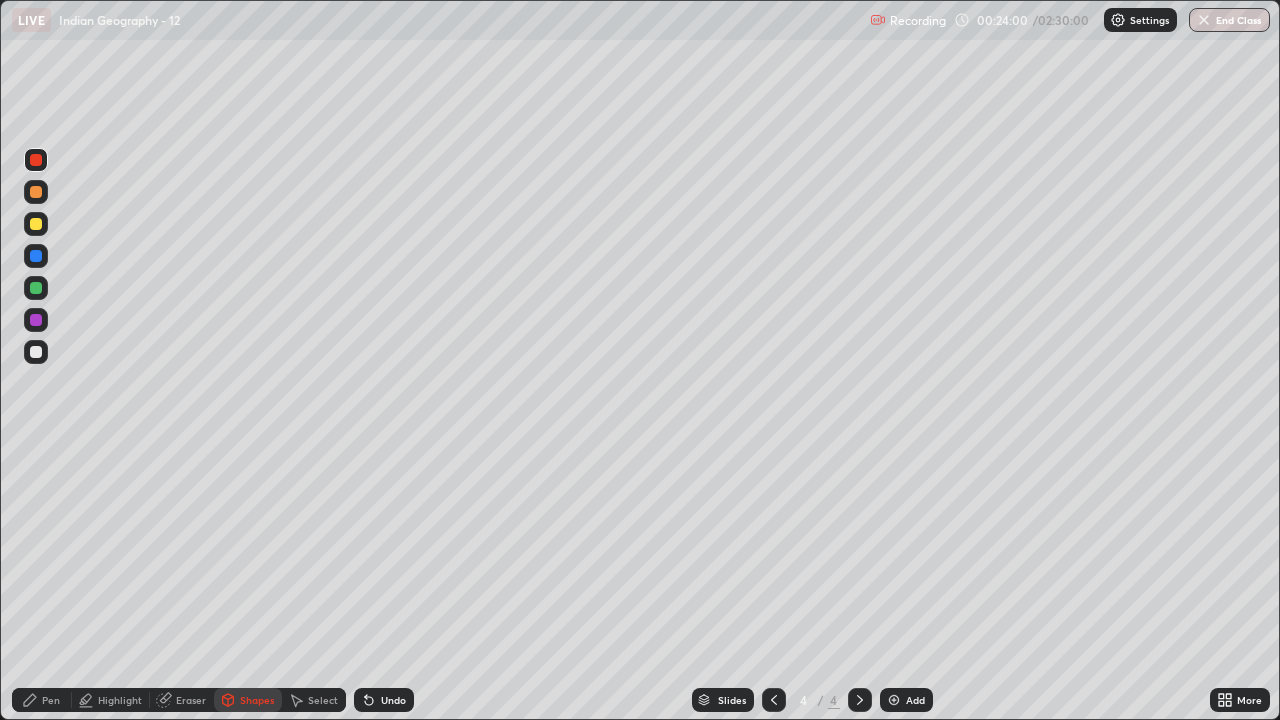 click at bounding box center (36, 224) 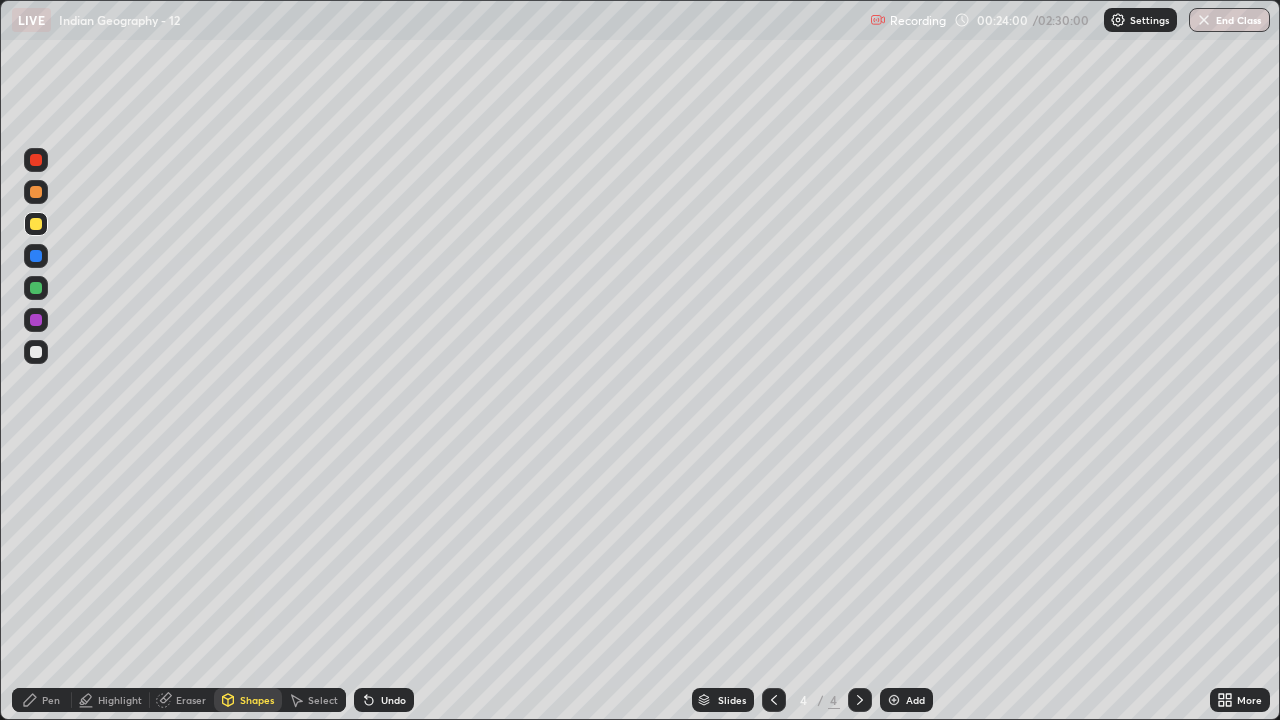 click at bounding box center [36, 224] 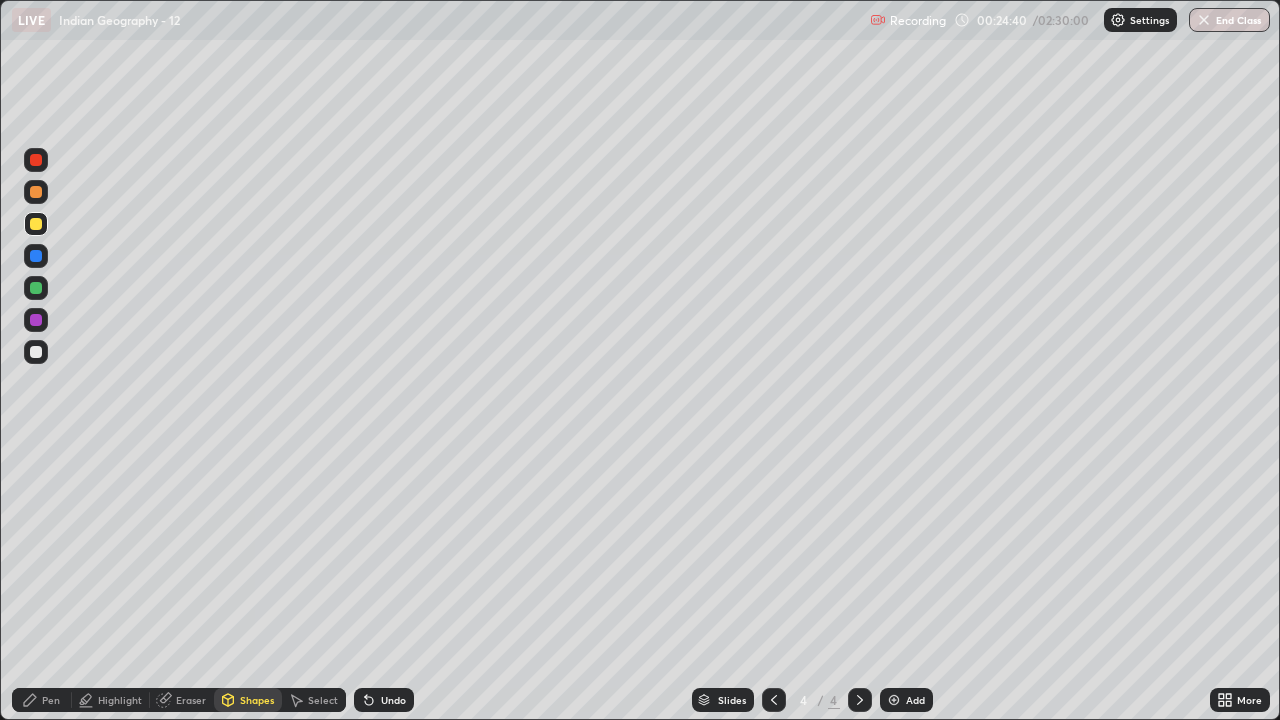 click on "Highlight" at bounding box center (111, 700) 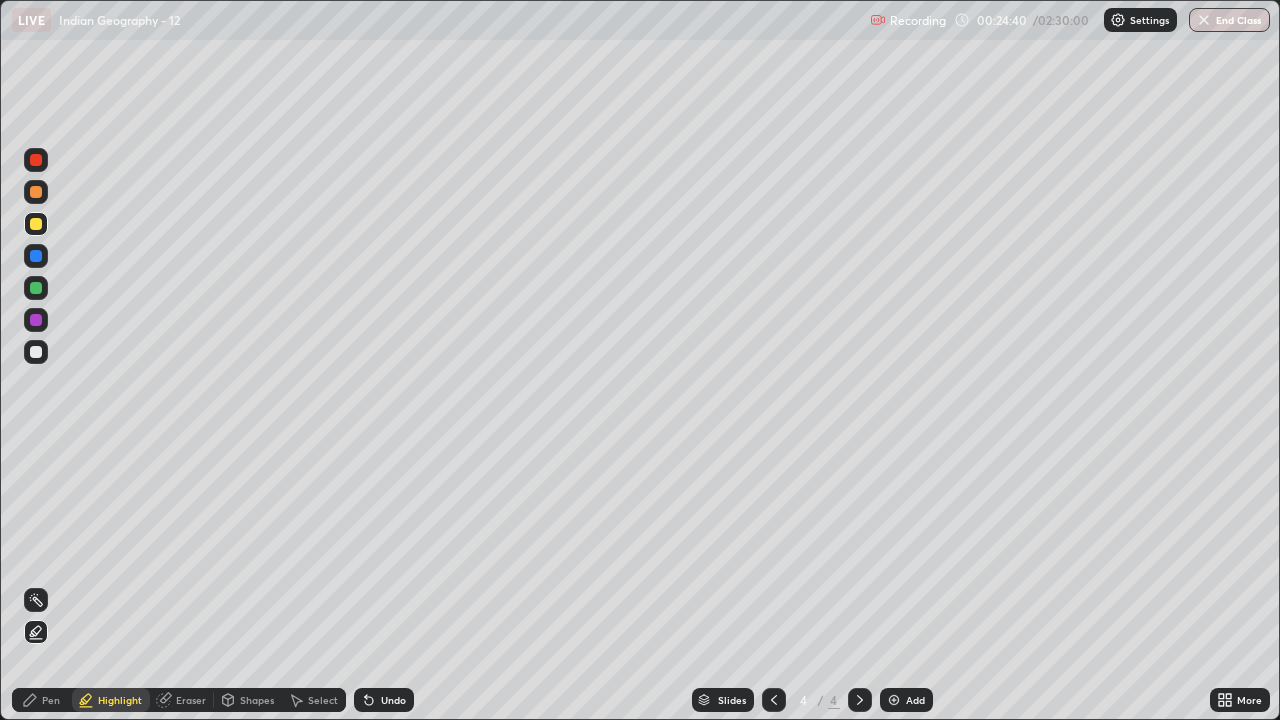 click at bounding box center (36, 160) 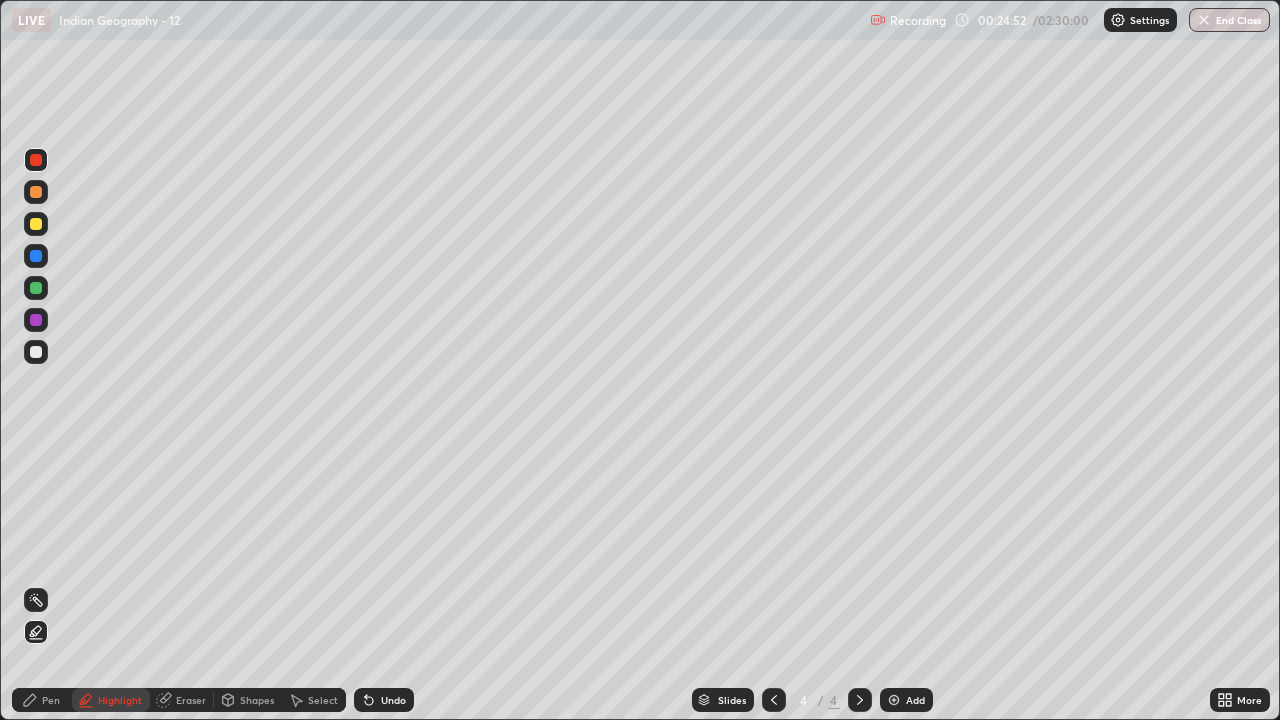 click on "Pen" at bounding box center (42, 700) 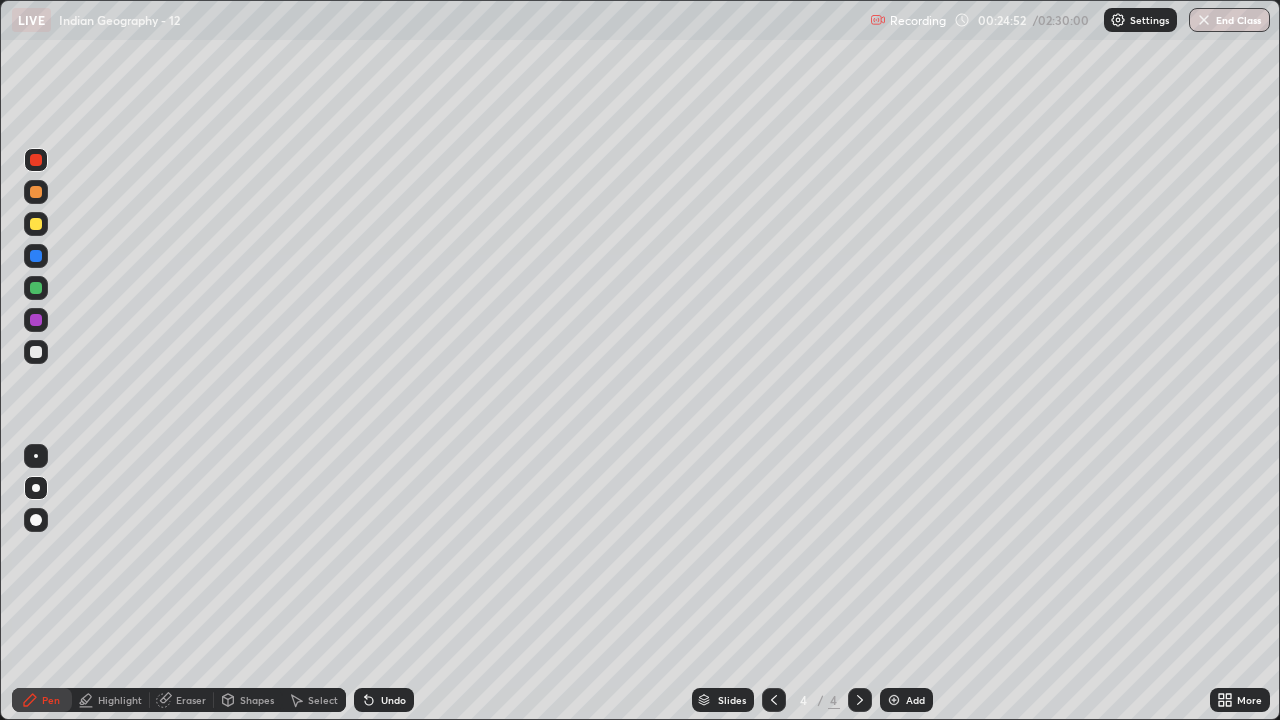 click on "Eraser" at bounding box center (182, 700) 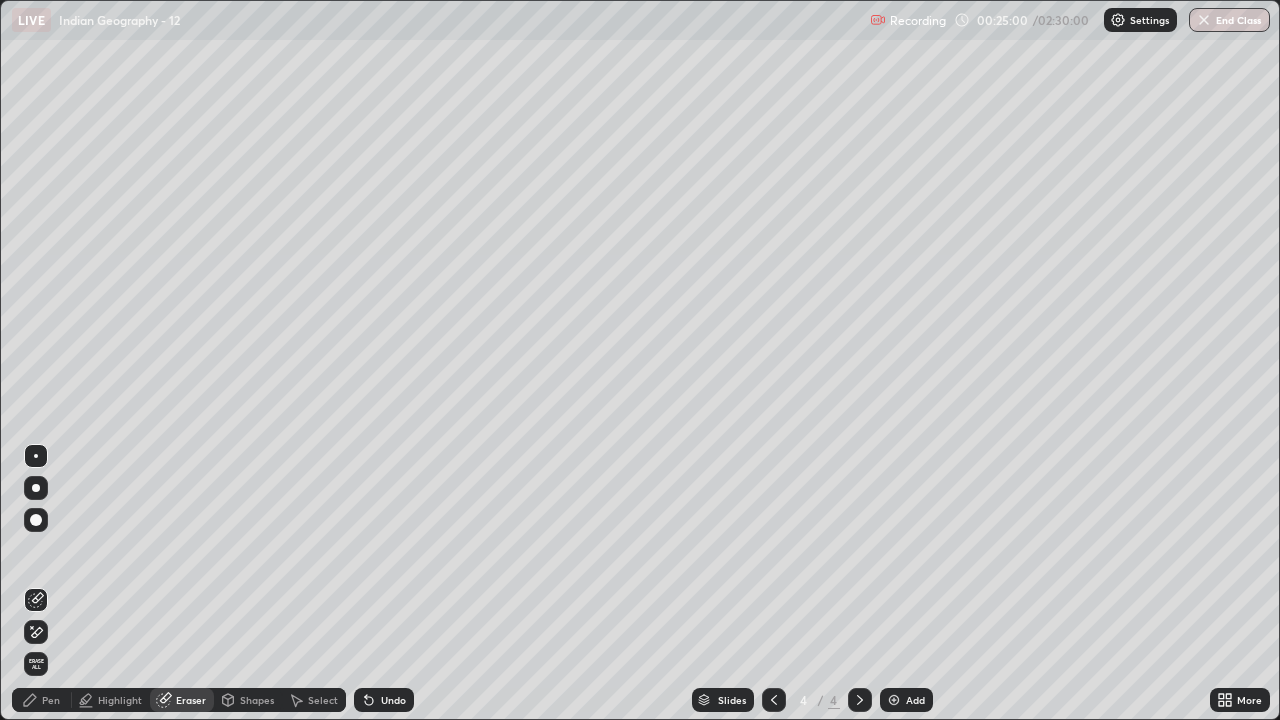 click 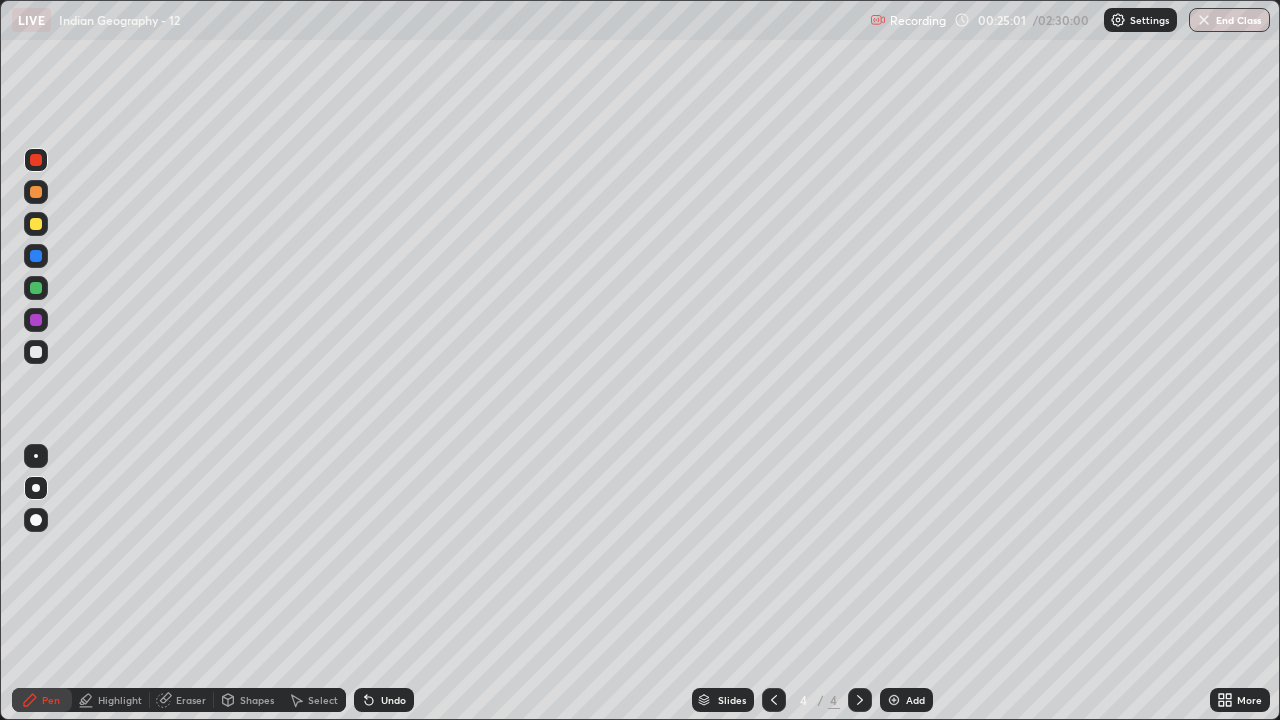 click at bounding box center [36, 488] 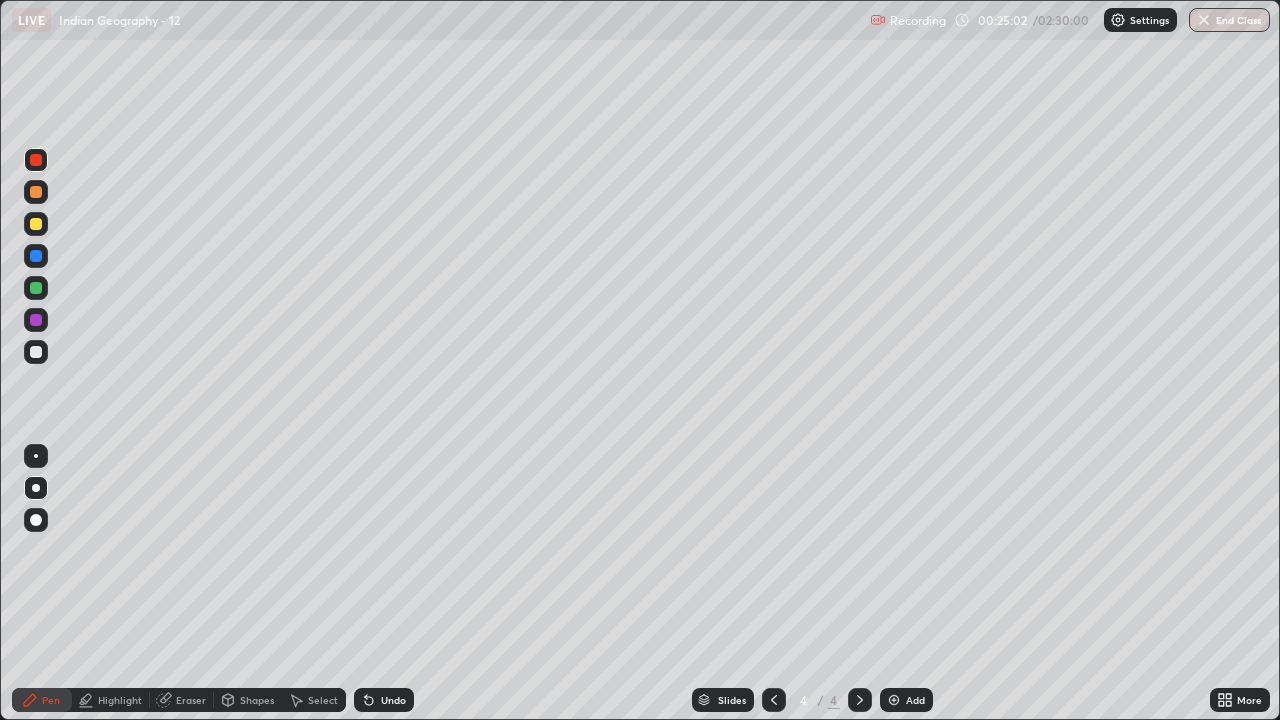 click at bounding box center [36, 352] 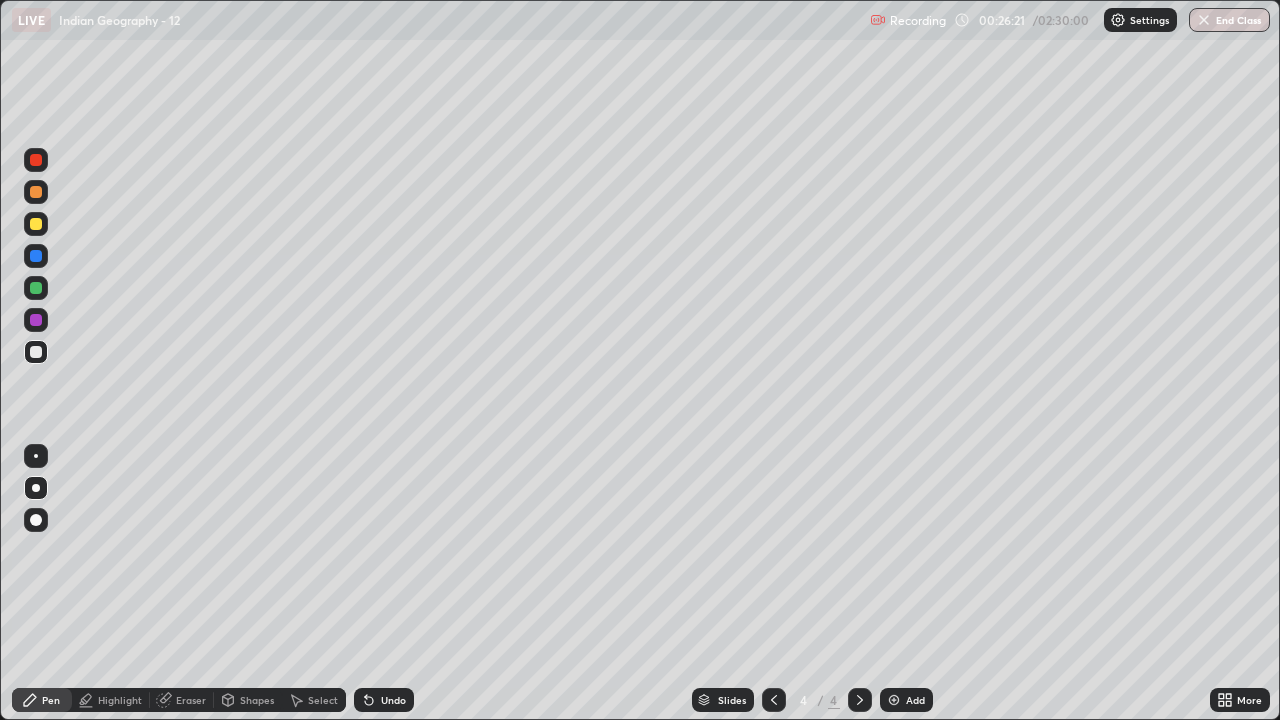 click 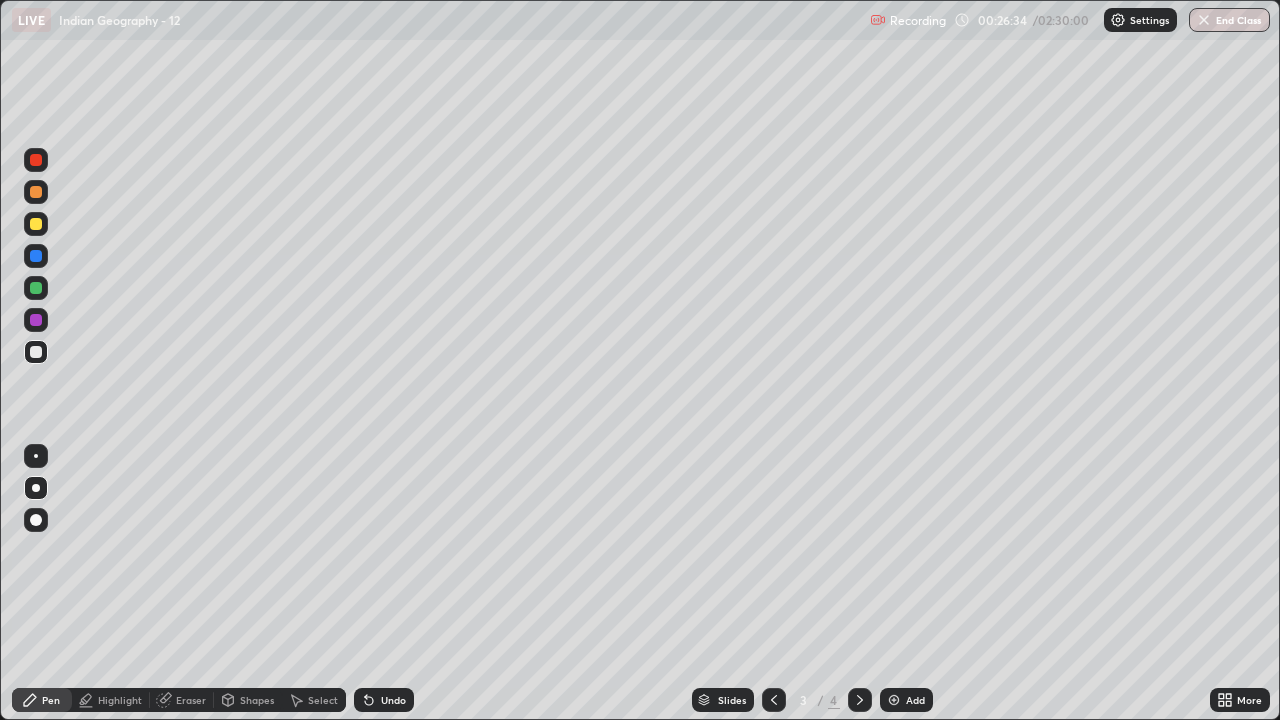click 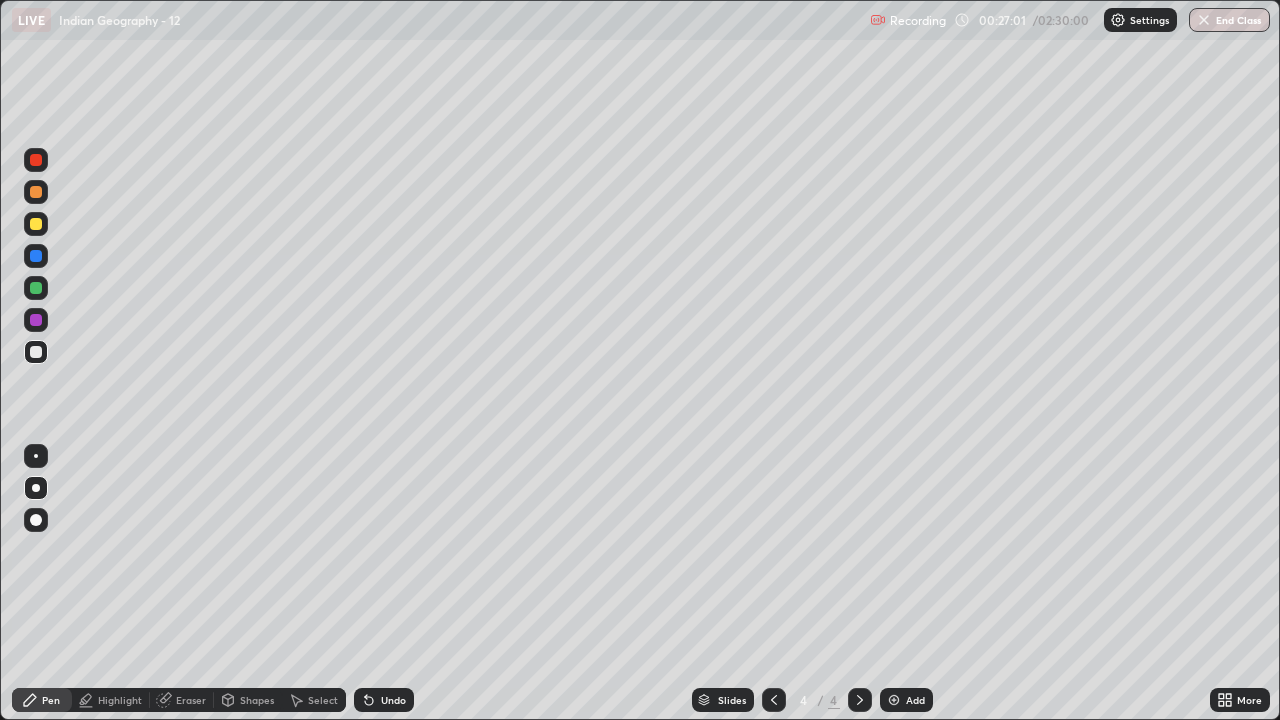 click at bounding box center [36, 352] 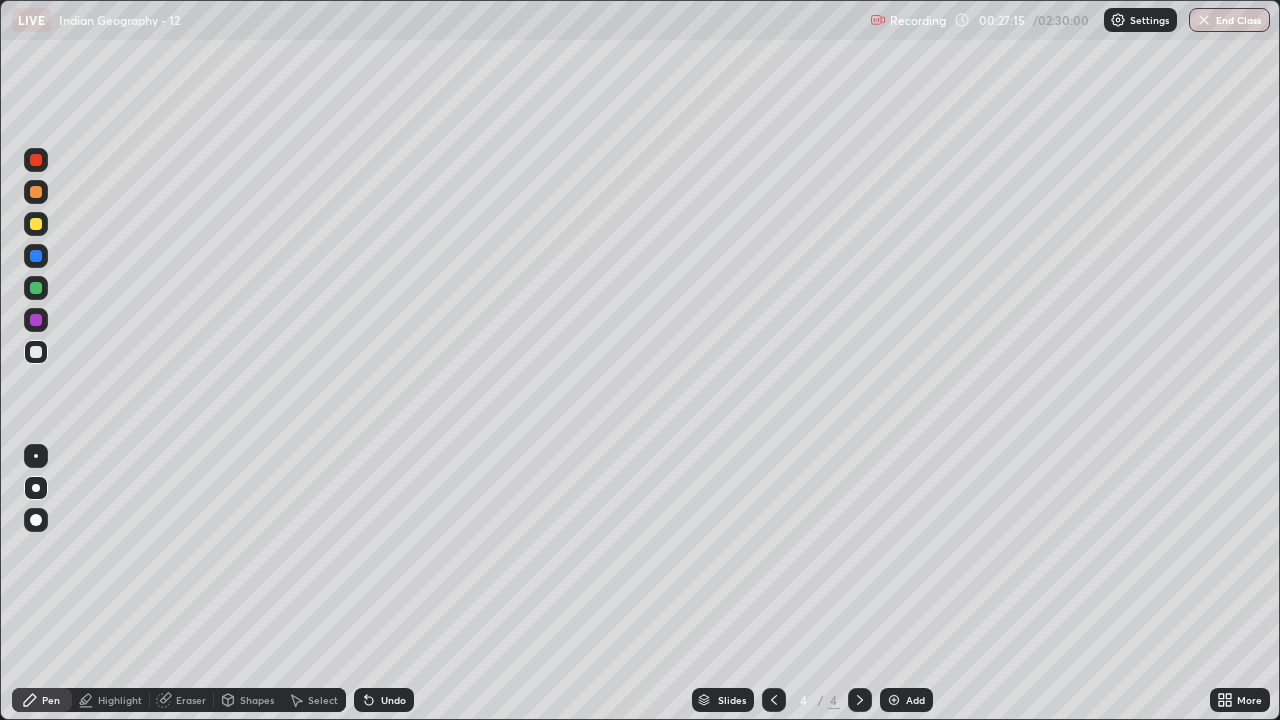 click on "Highlight" at bounding box center (120, 700) 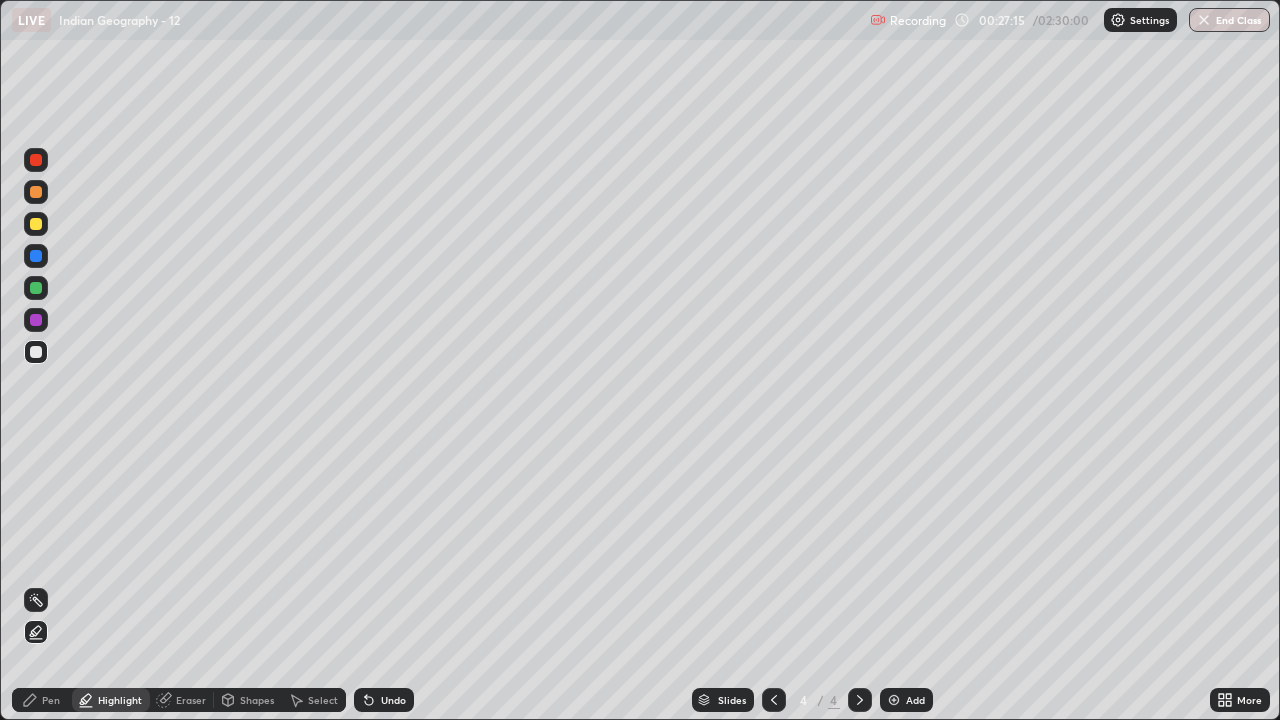 click 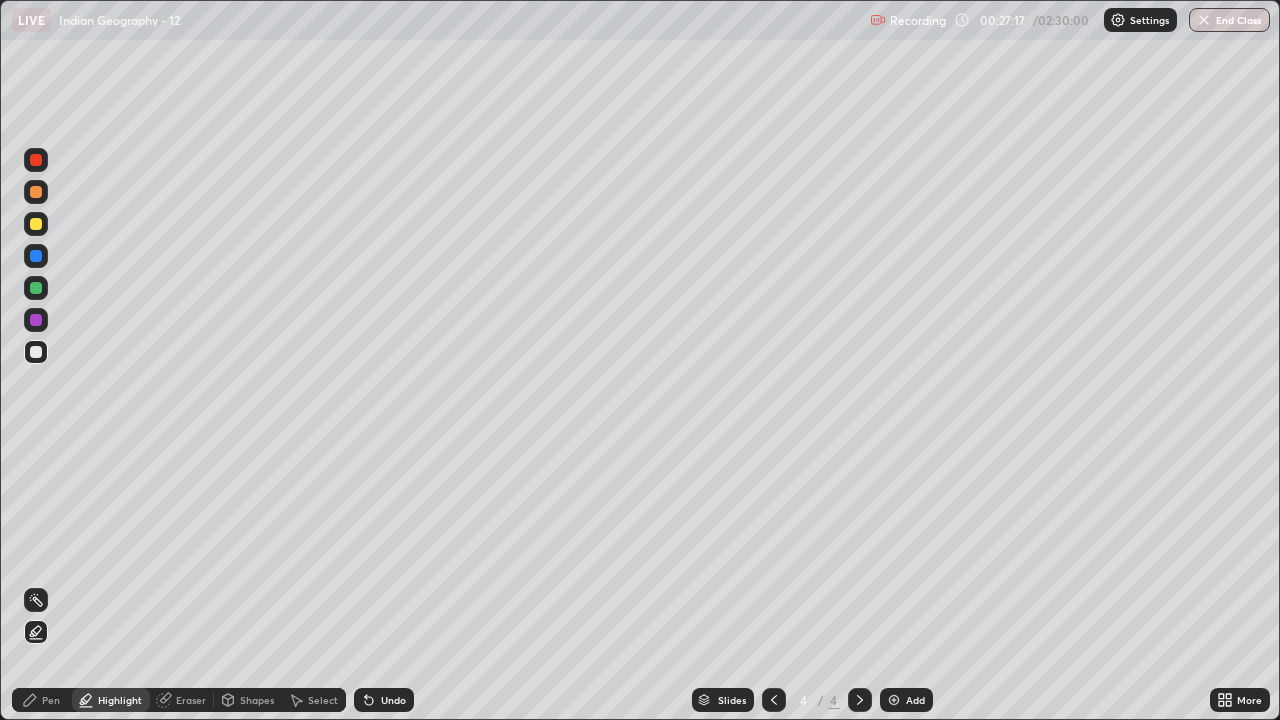 click at bounding box center [36, 352] 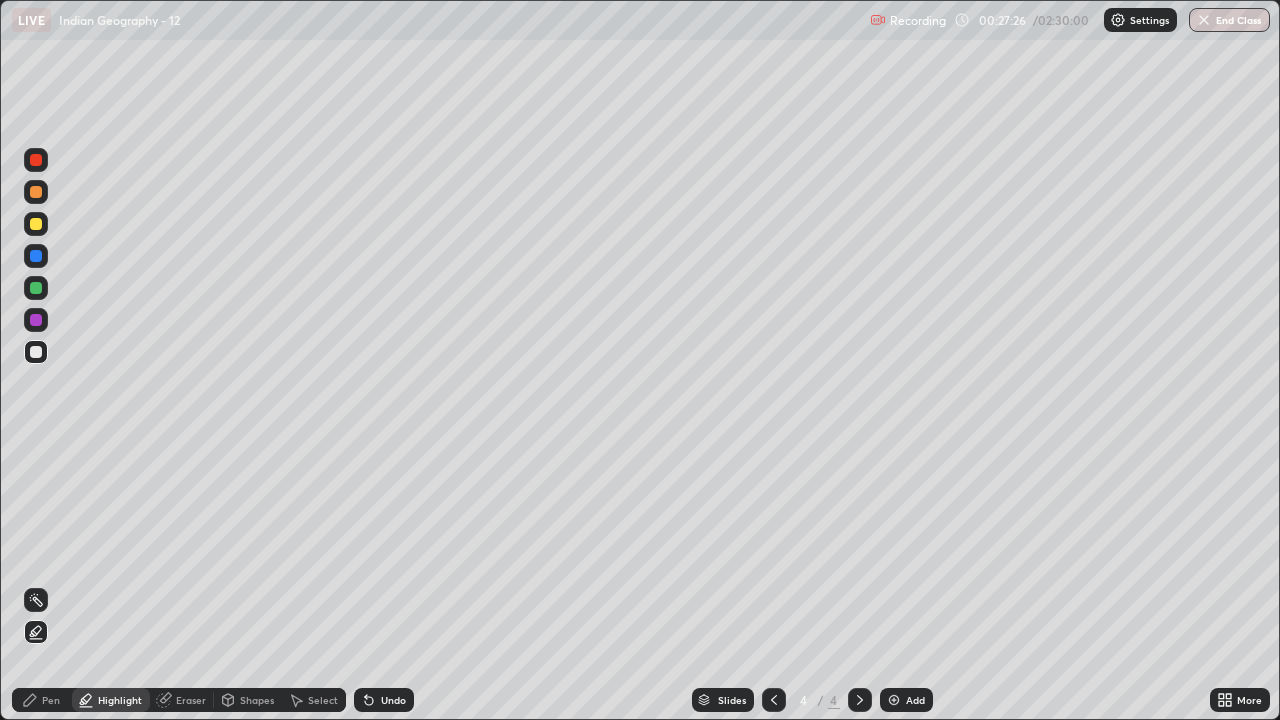 click on "Pen" at bounding box center [51, 700] 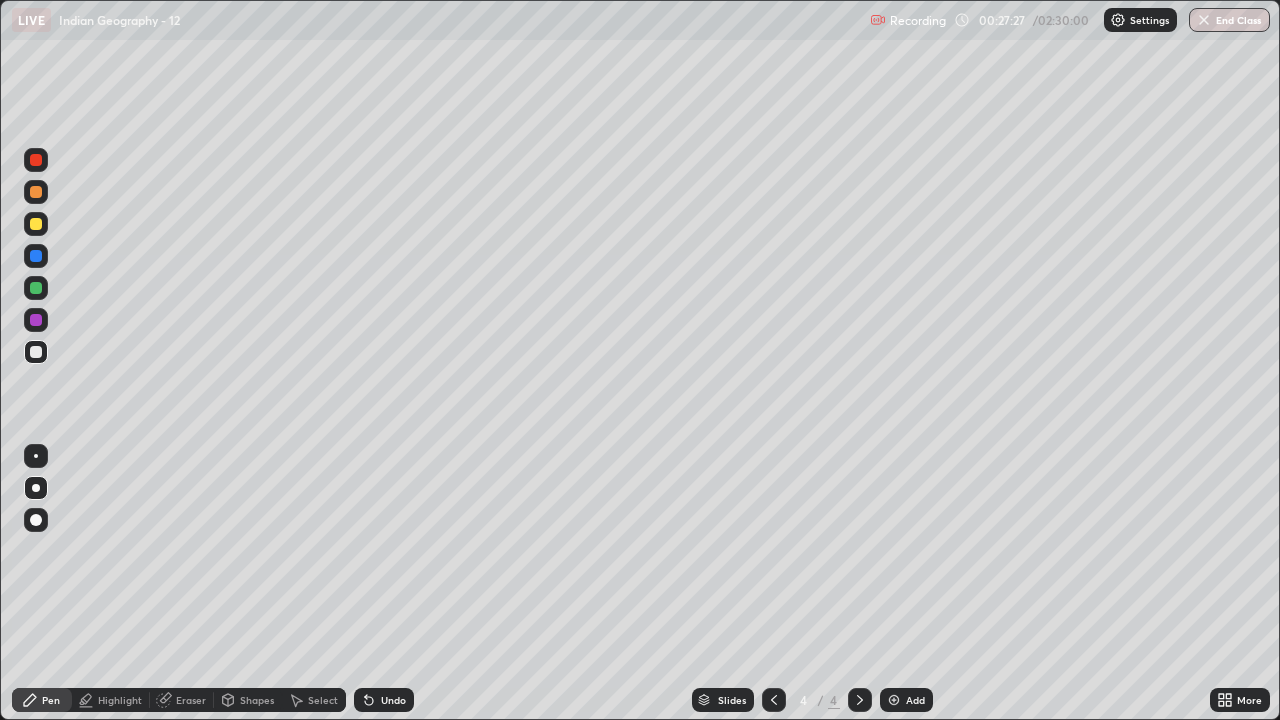 click at bounding box center (36, 288) 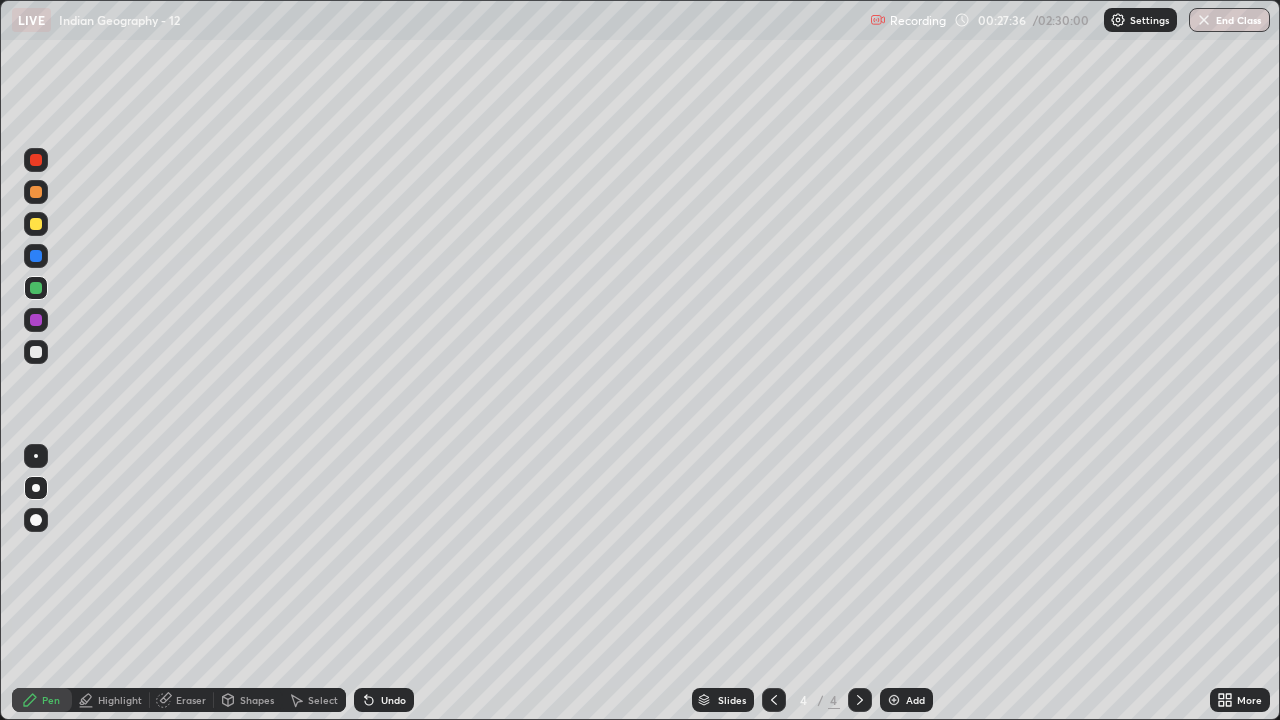 click on "Highlight" at bounding box center [120, 700] 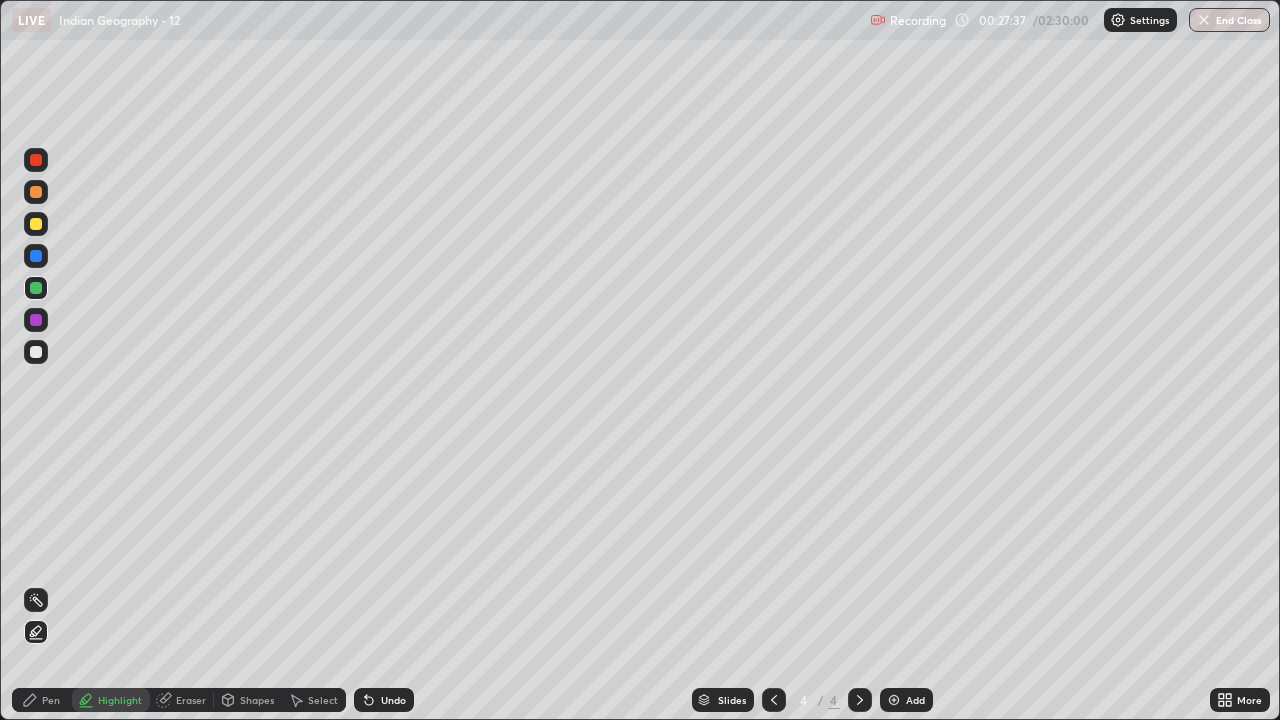 click 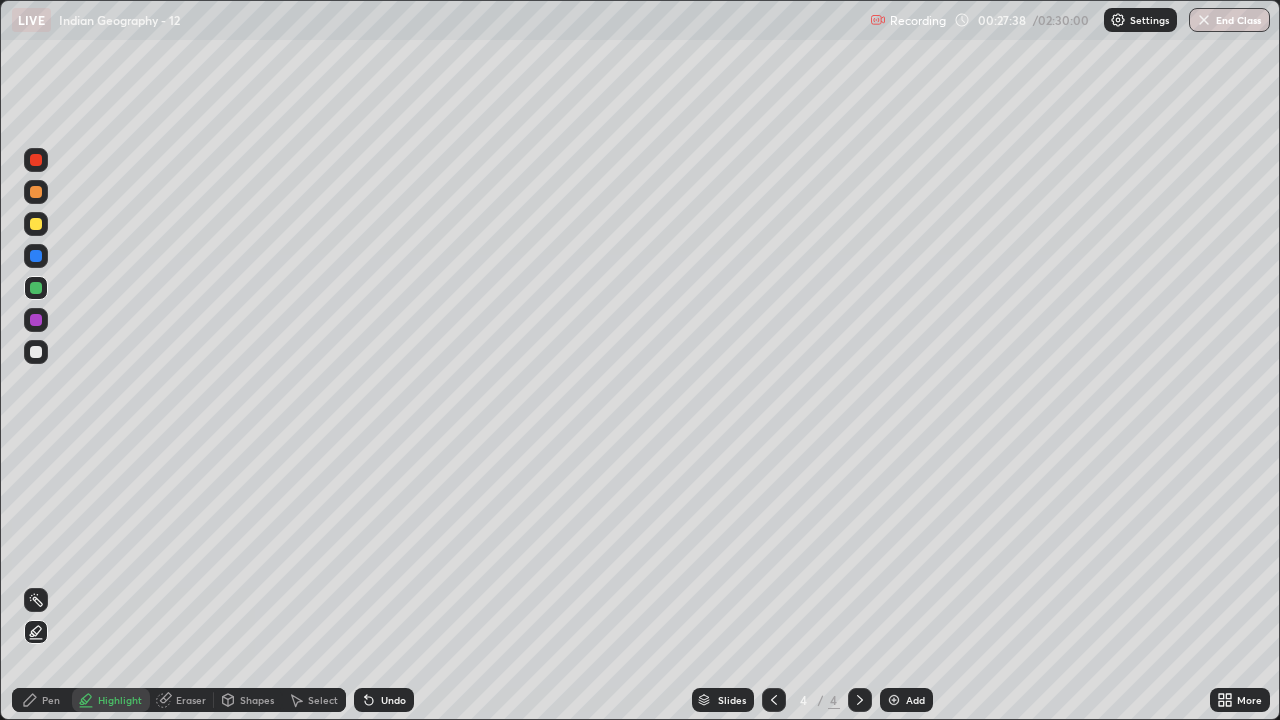 click at bounding box center [36, 256] 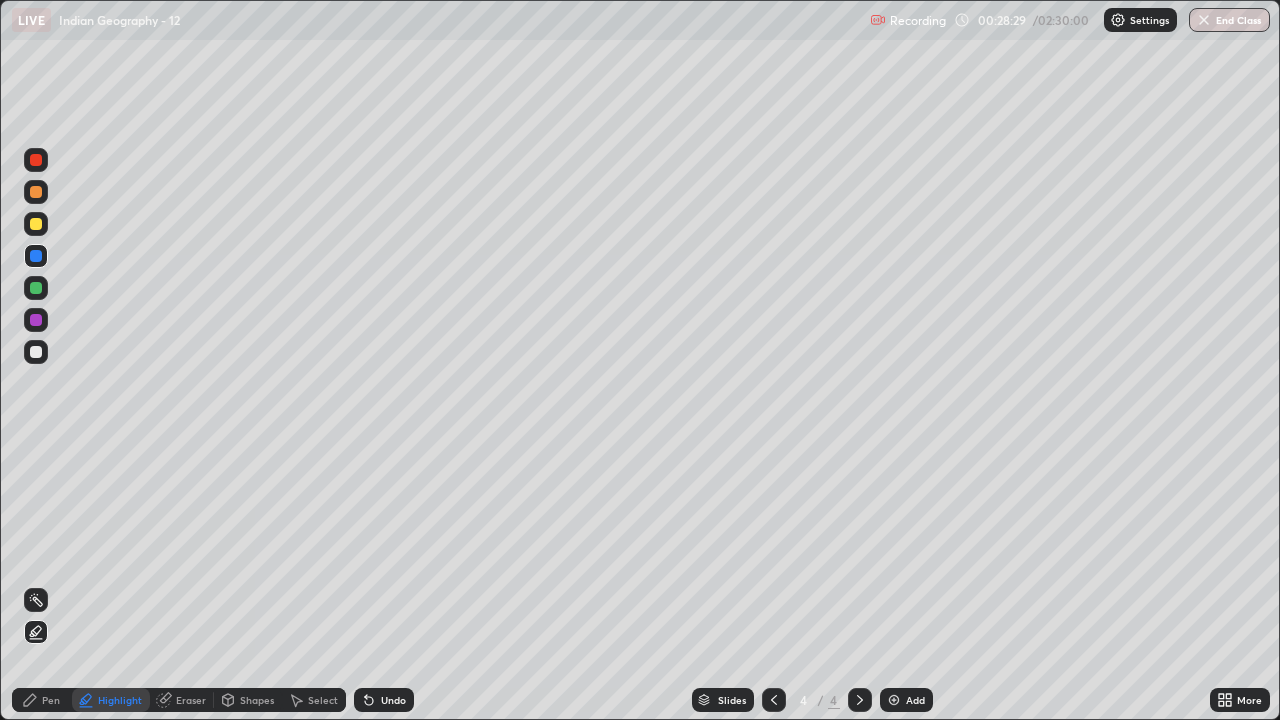 click at bounding box center (36, 192) 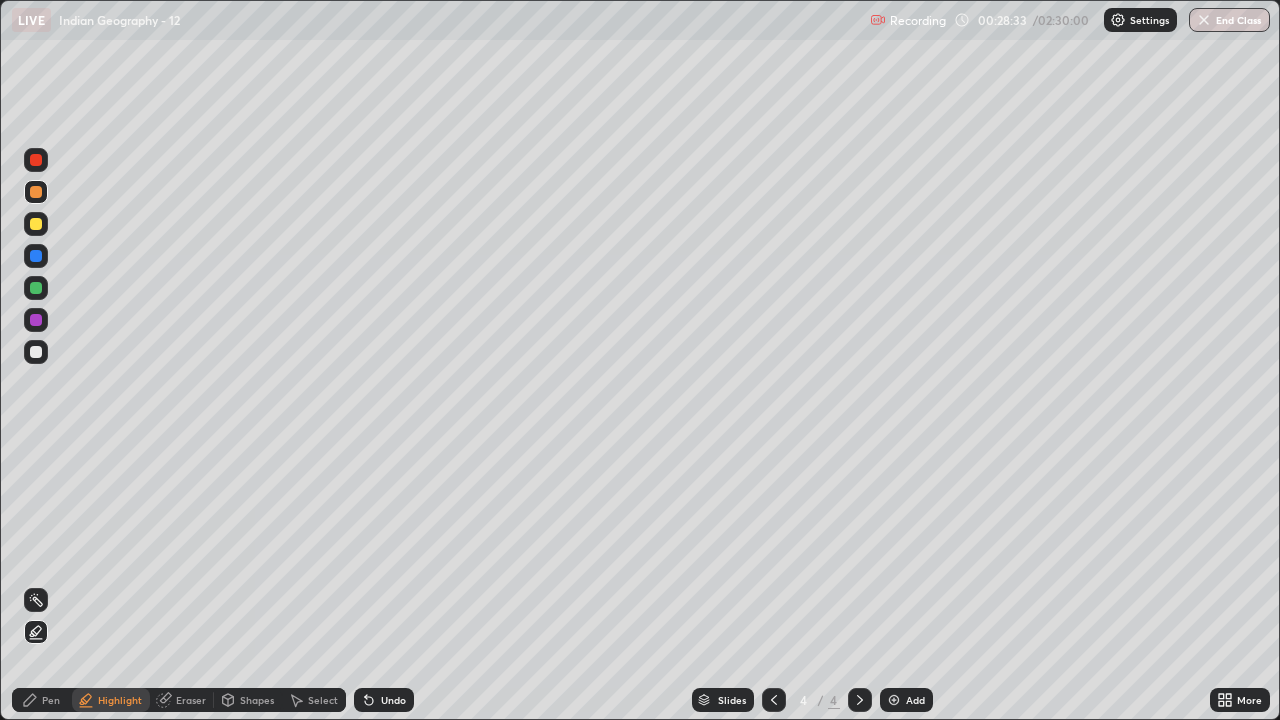 click on "Undo" at bounding box center [393, 700] 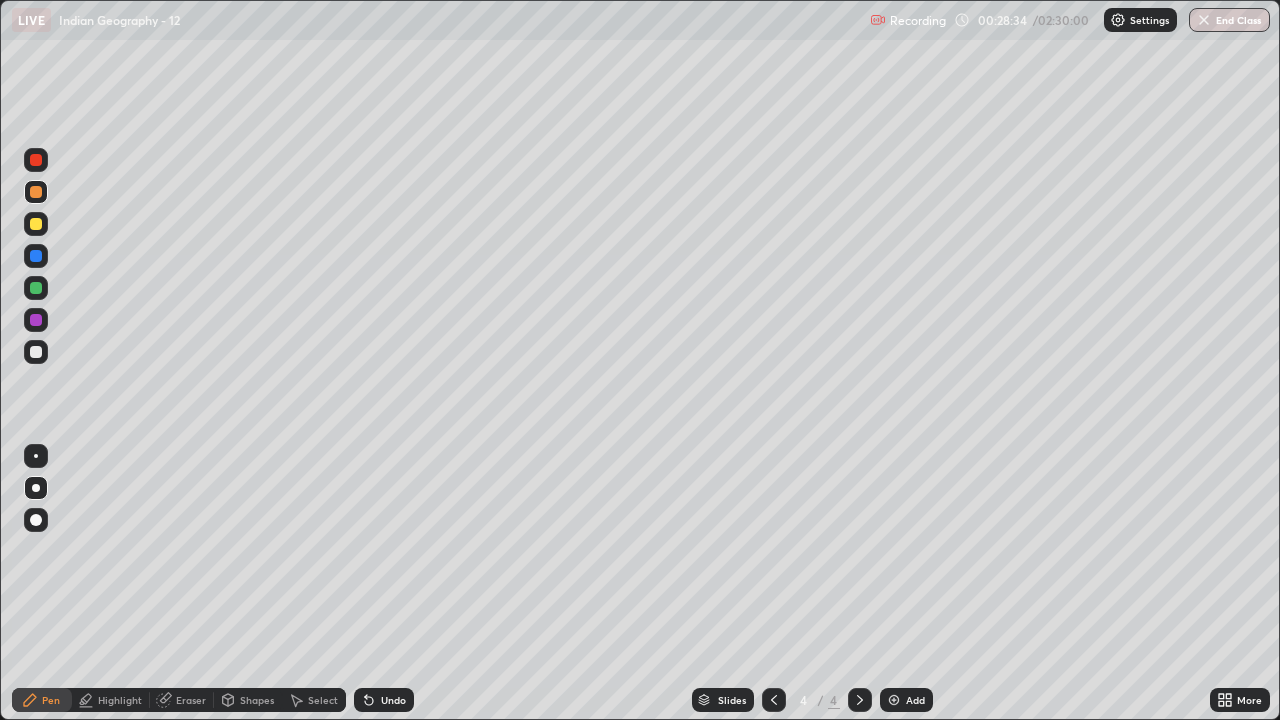 click at bounding box center (36, 192) 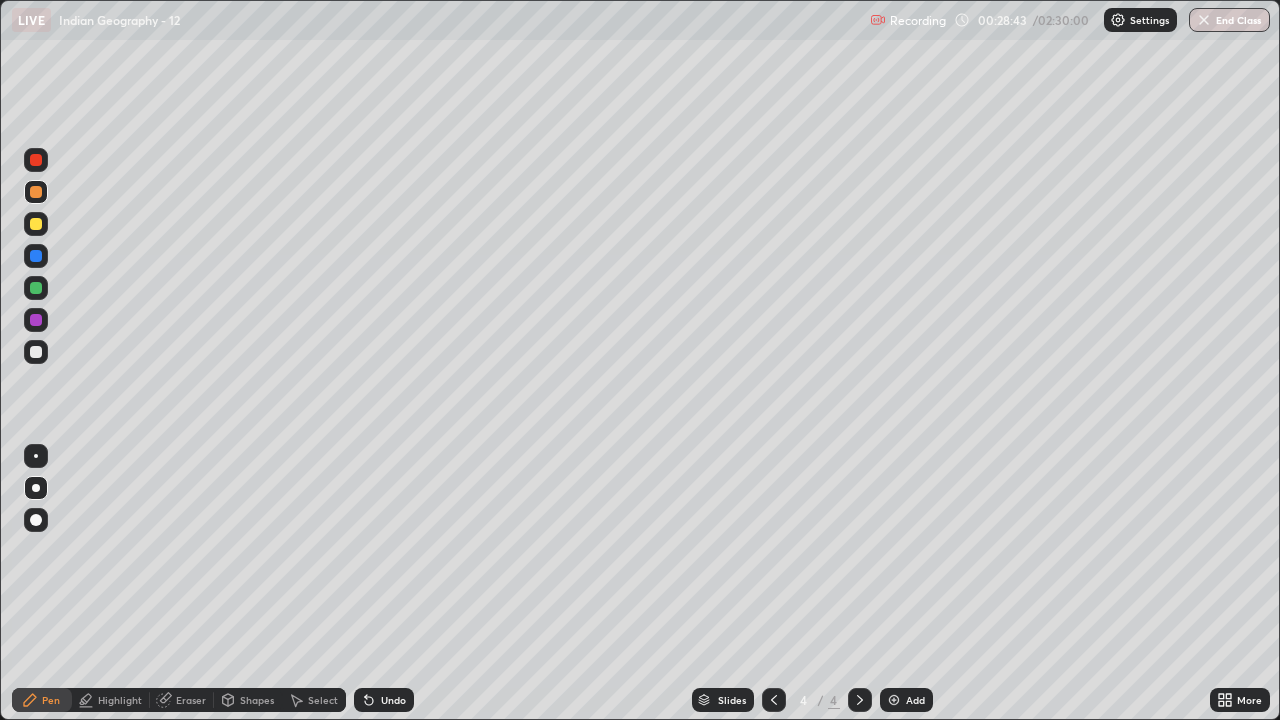 click at bounding box center (36, 288) 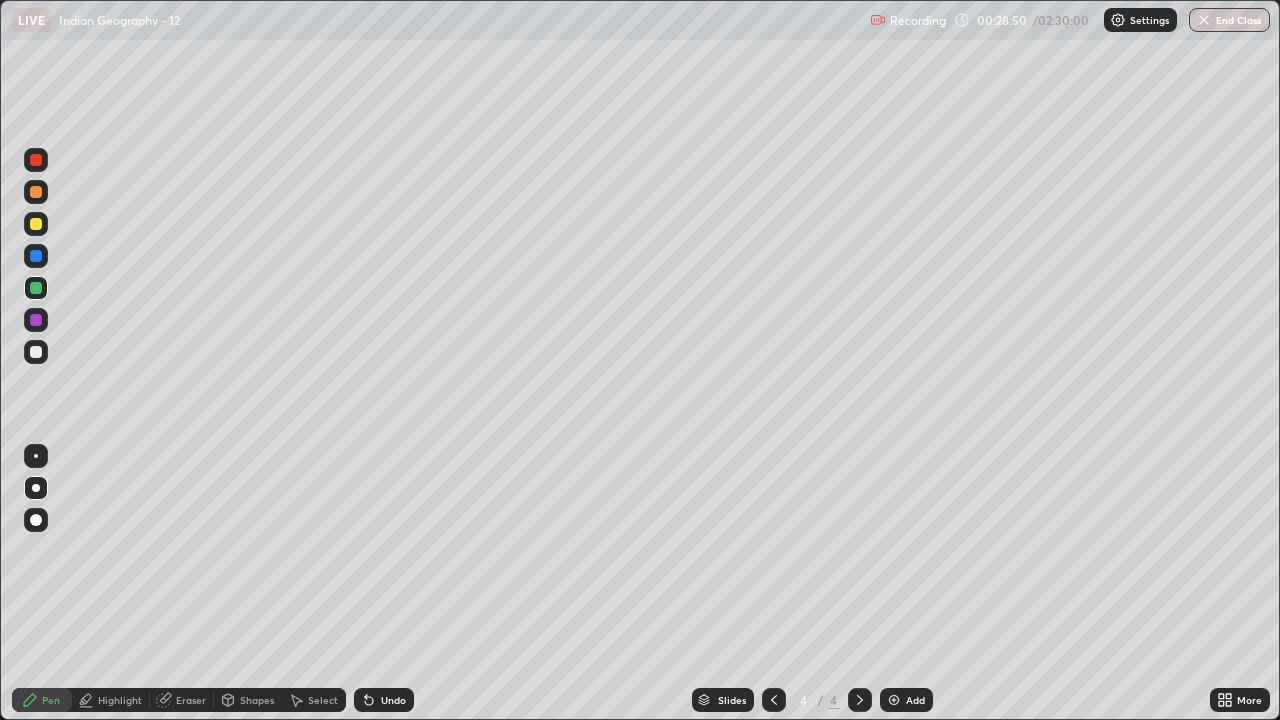 click on "Undo" at bounding box center [393, 700] 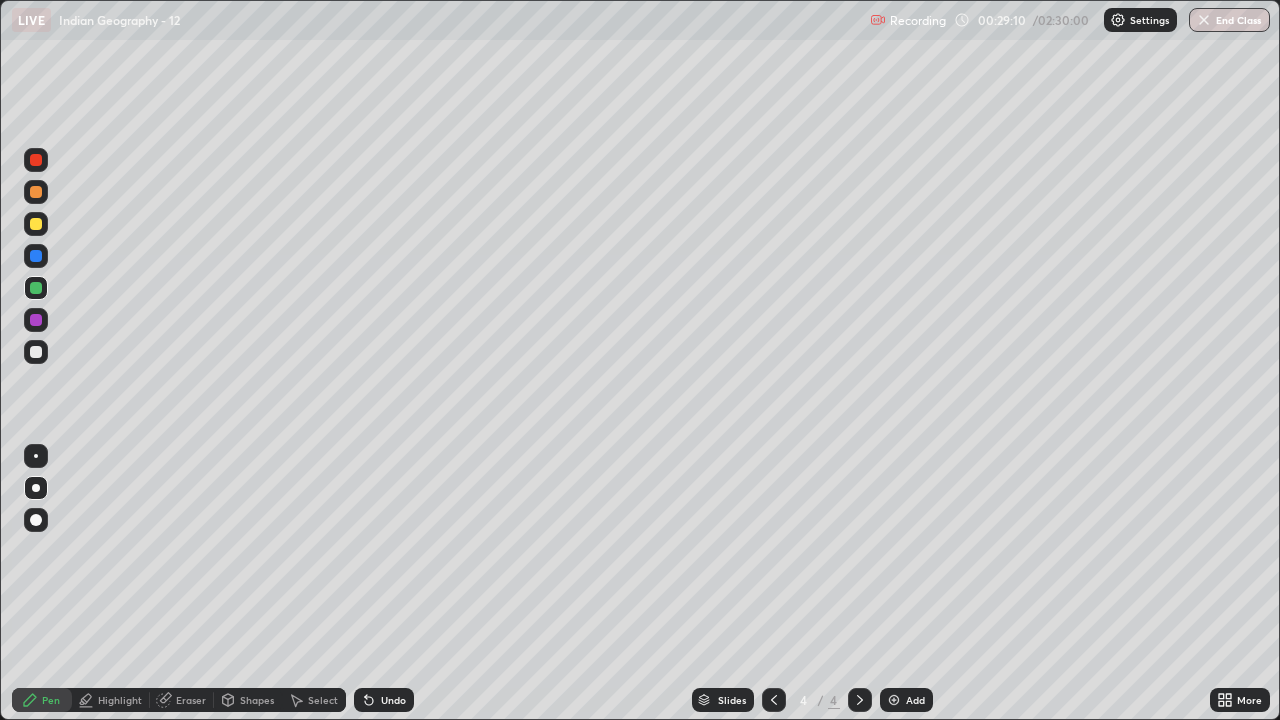 click at bounding box center (36, 192) 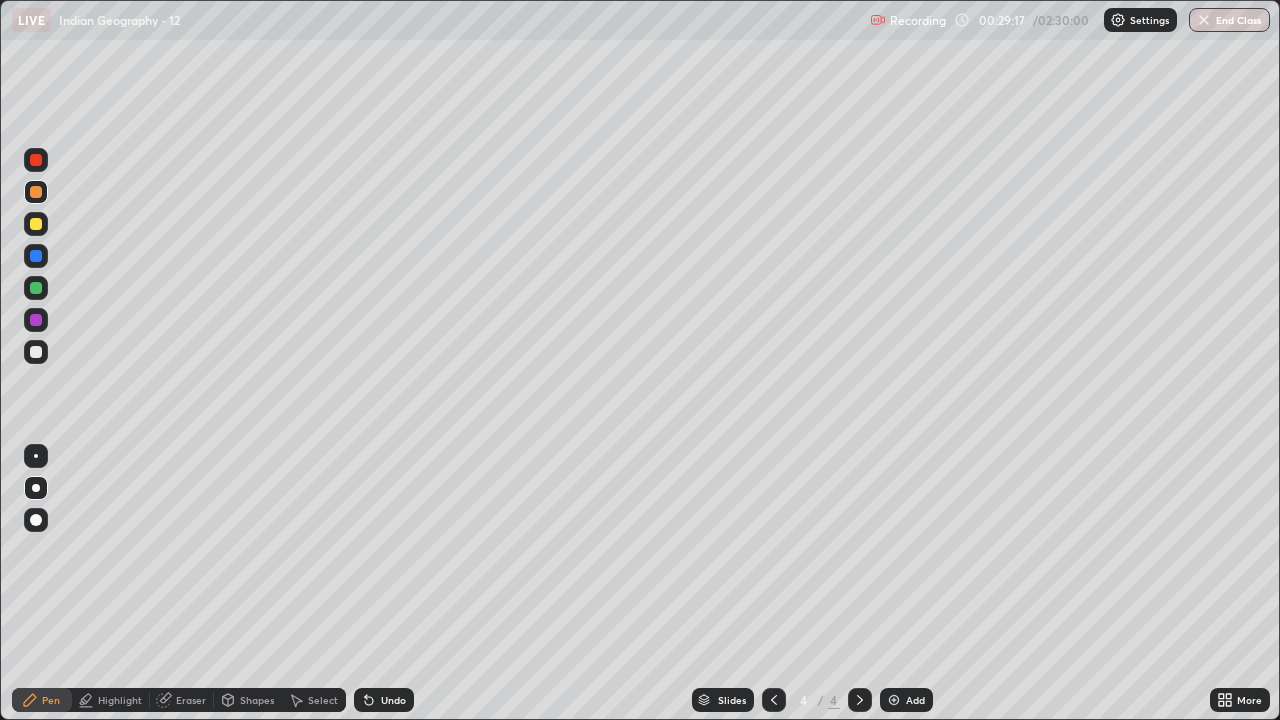 click at bounding box center [36, 288] 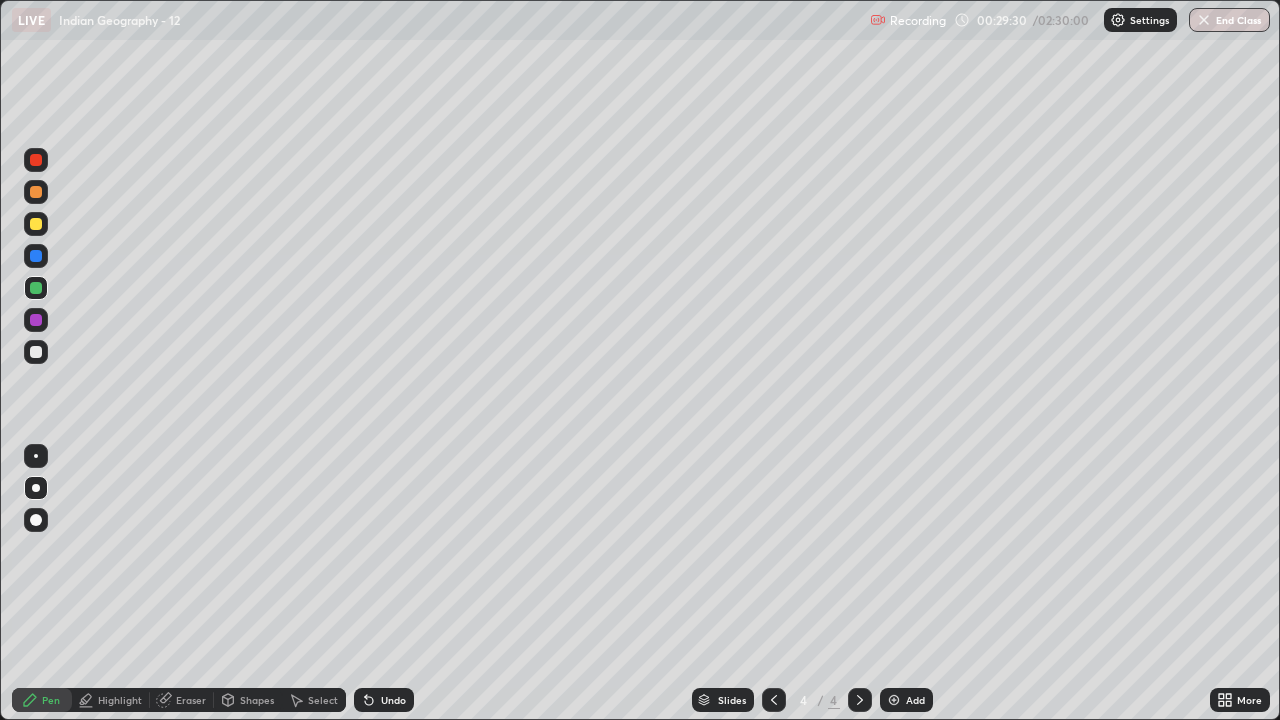 click at bounding box center [36, 456] 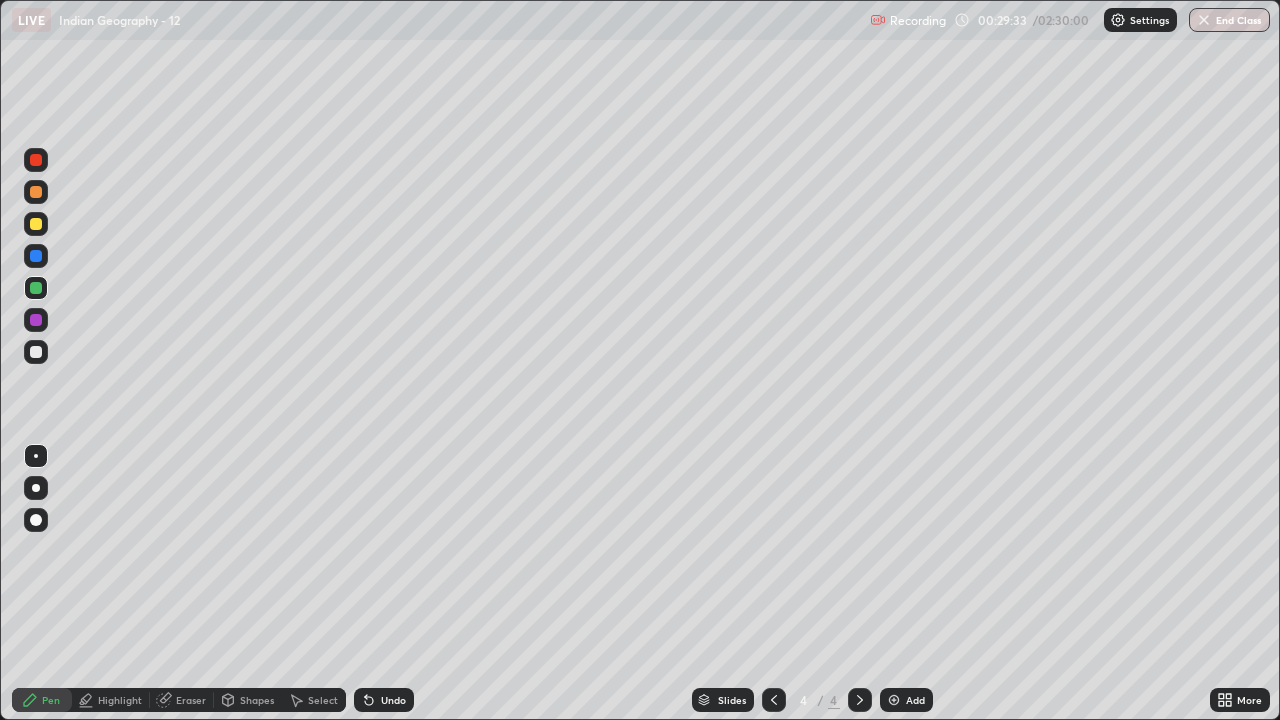 click at bounding box center (36, 352) 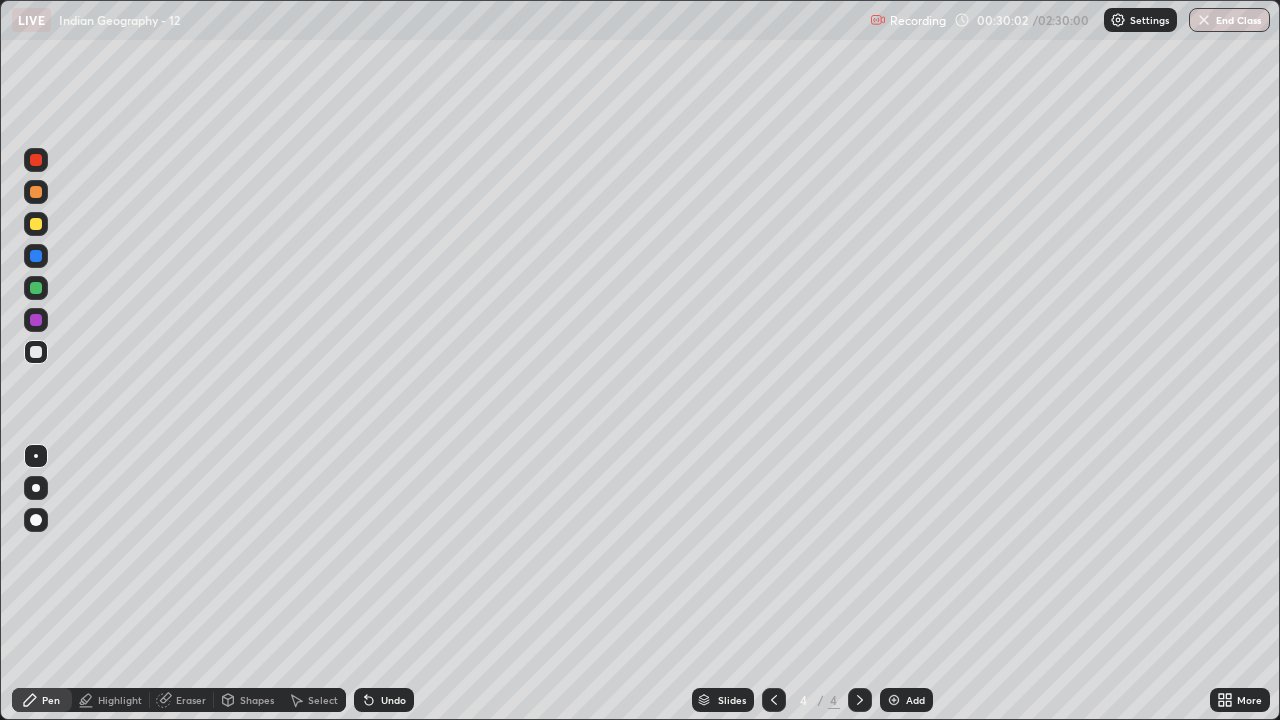 click at bounding box center [36, 488] 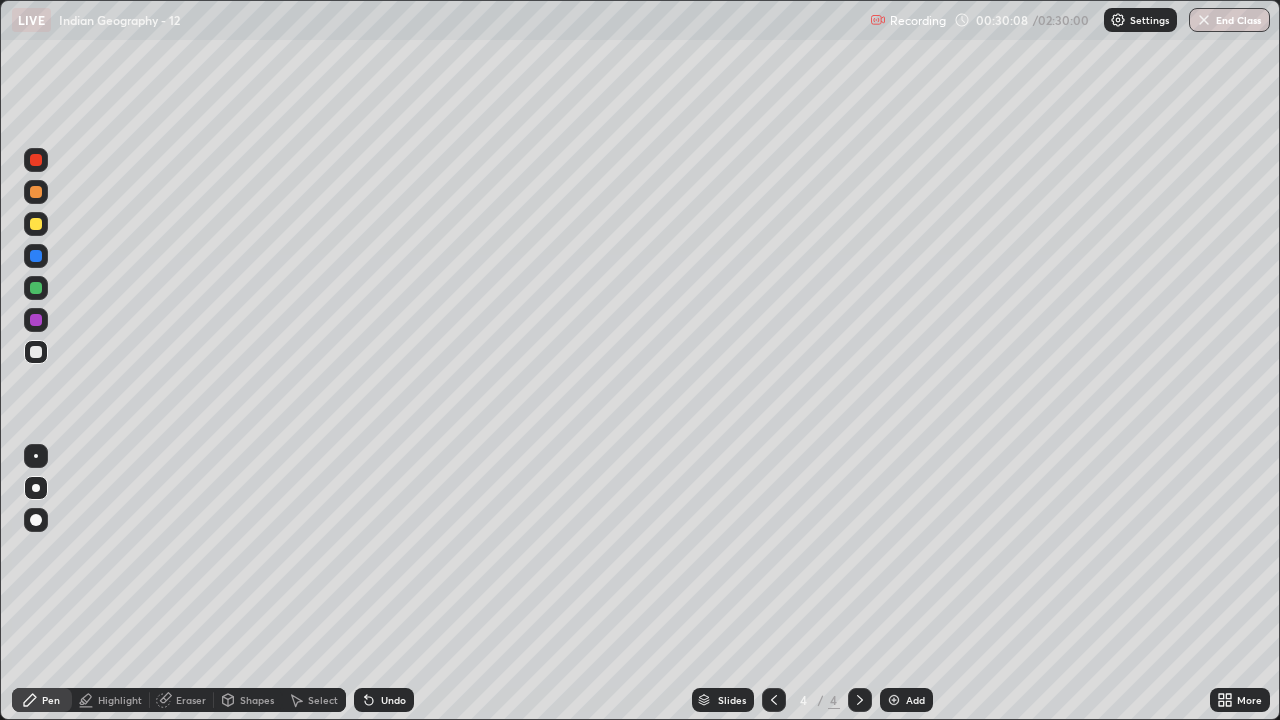 click at bounding box center (36, 256) 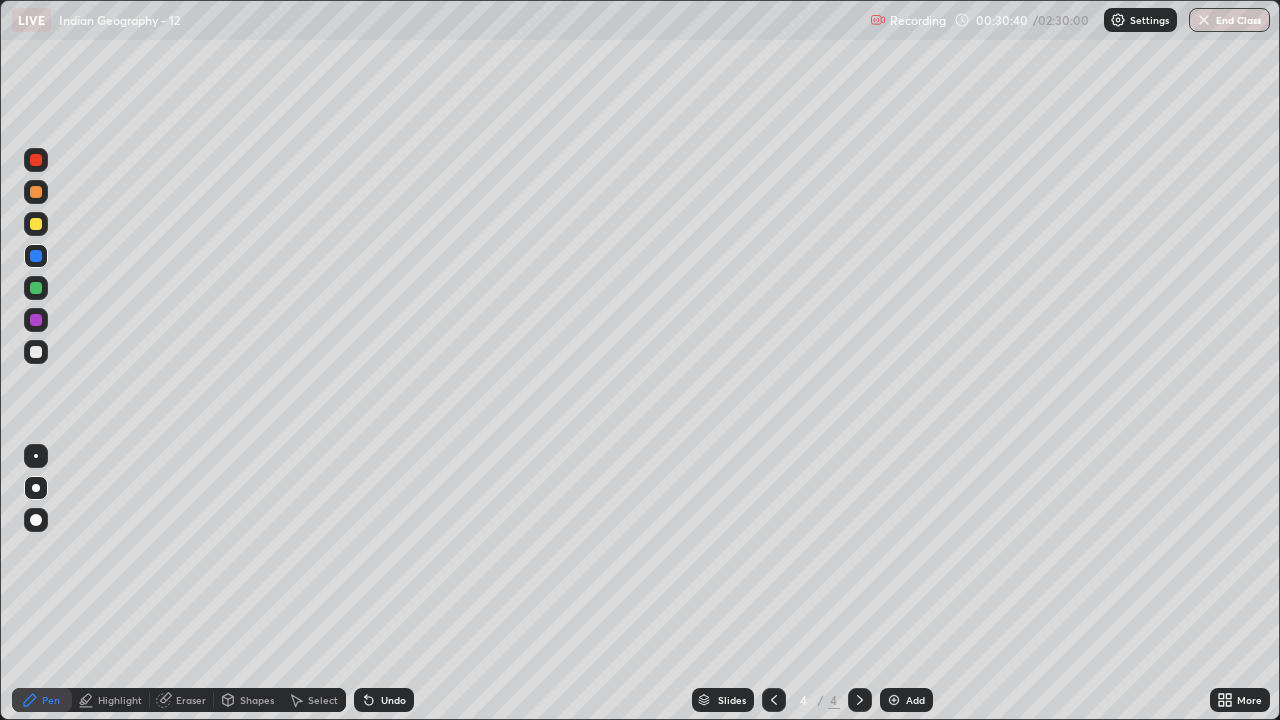 click at bounding box center (36, 256) 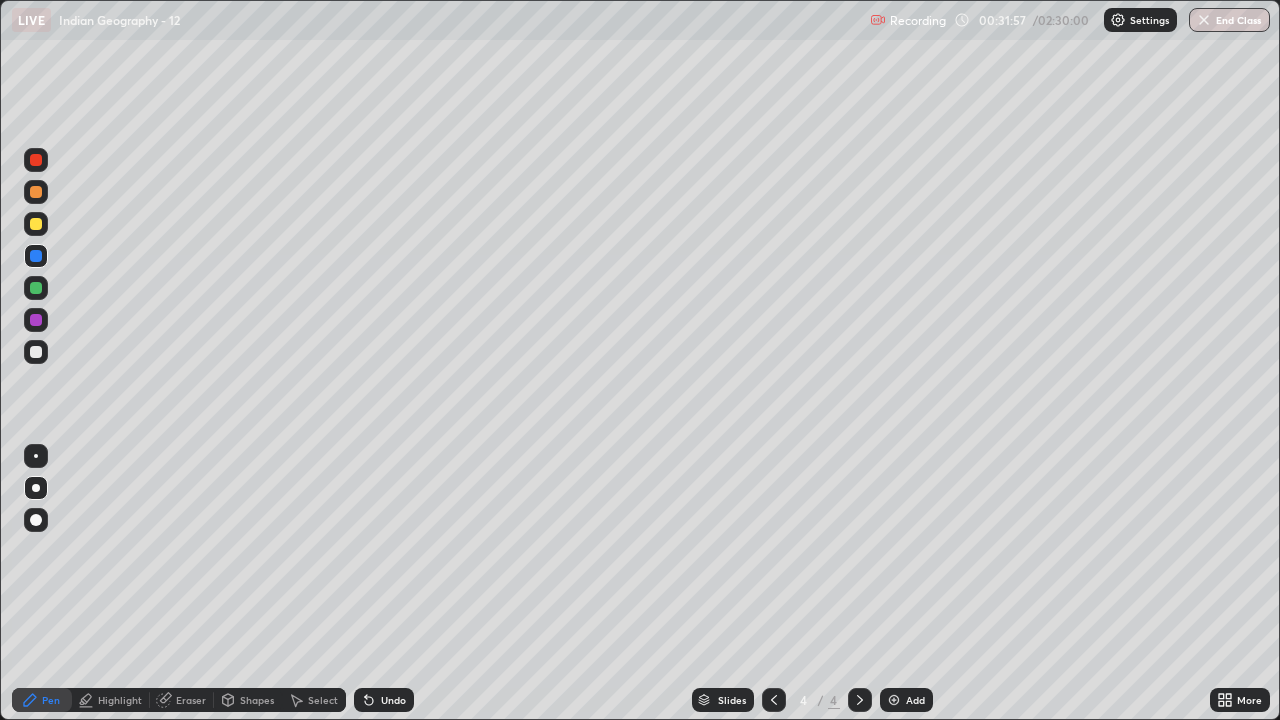 click 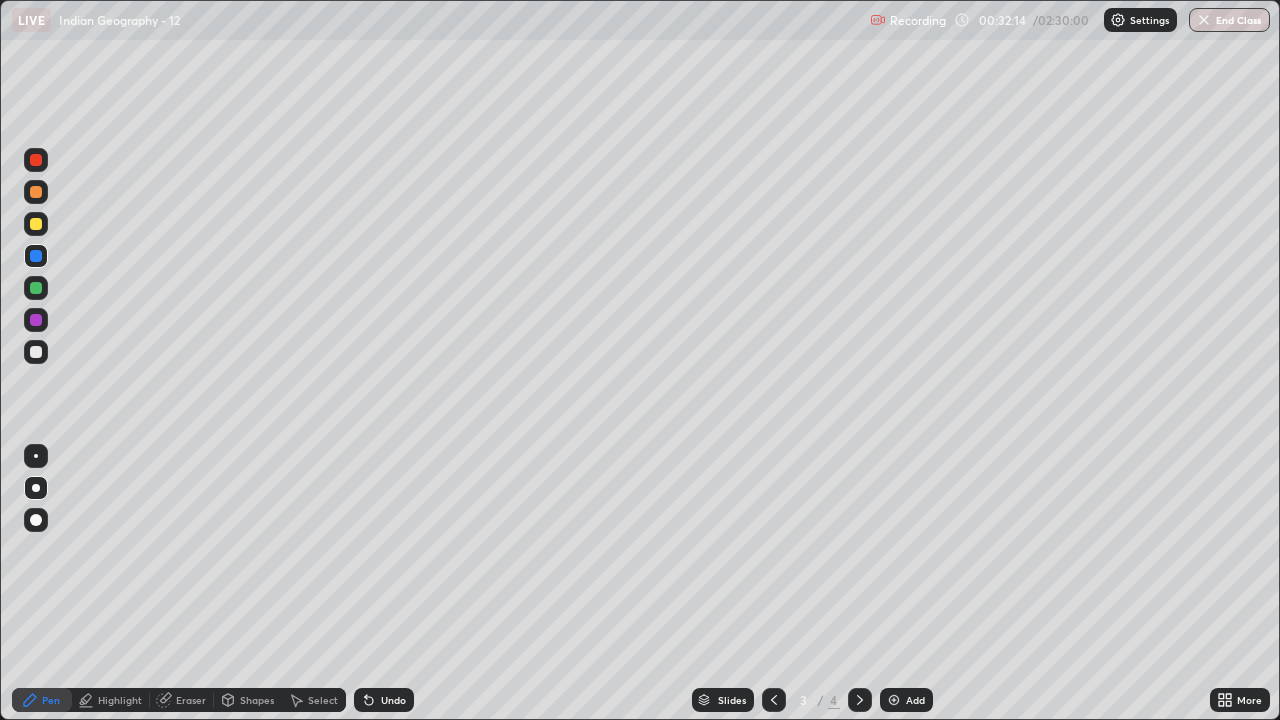 click 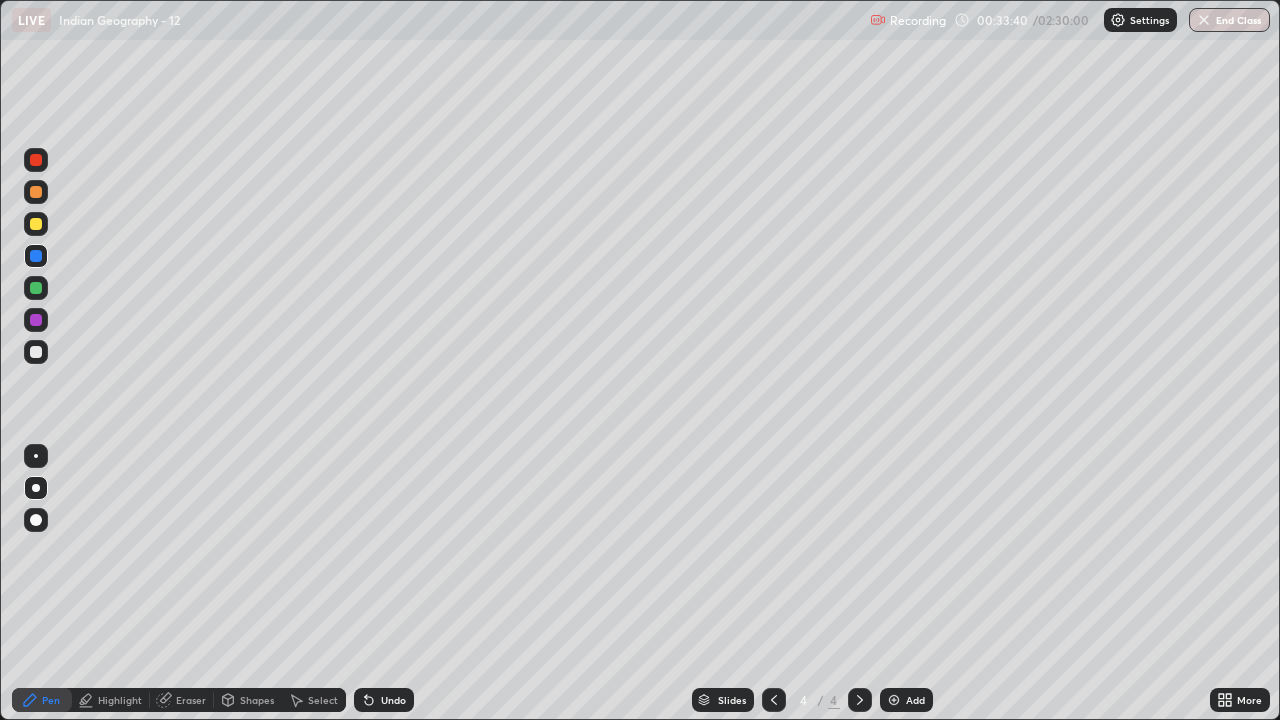 click on "Undo" at bounding box center (393, 700) 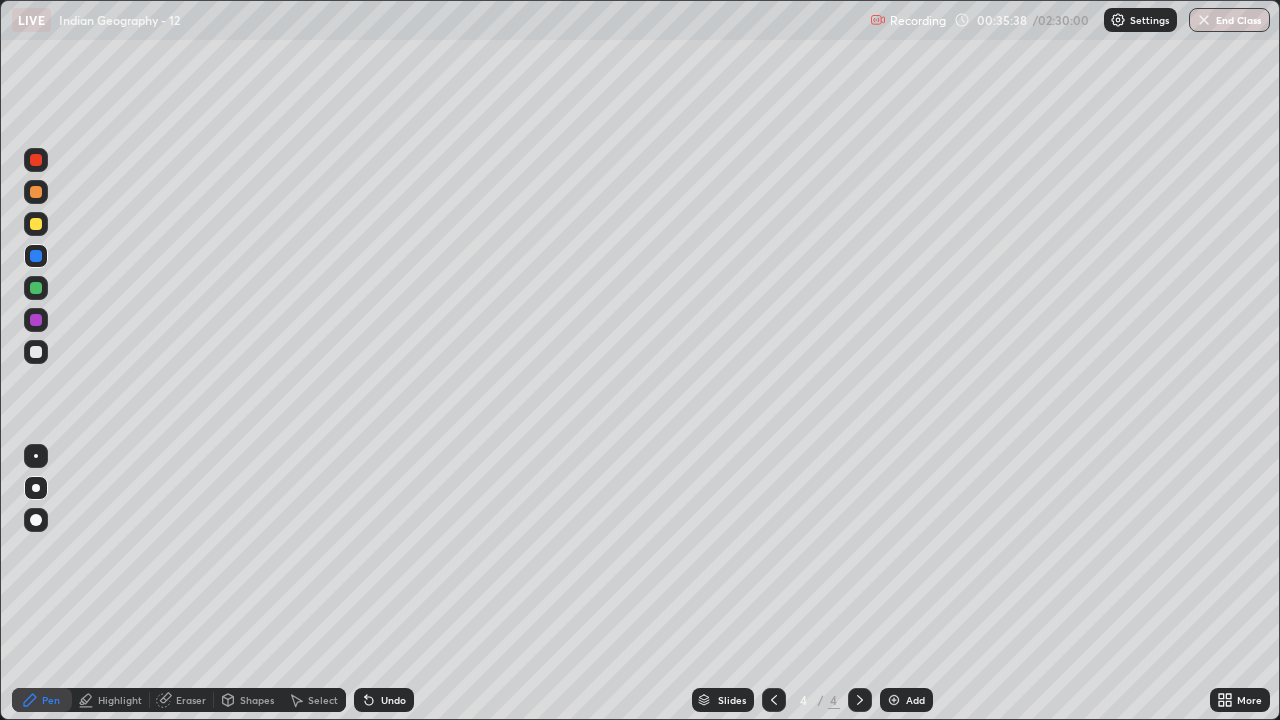 click at bounding box center [36, 160] 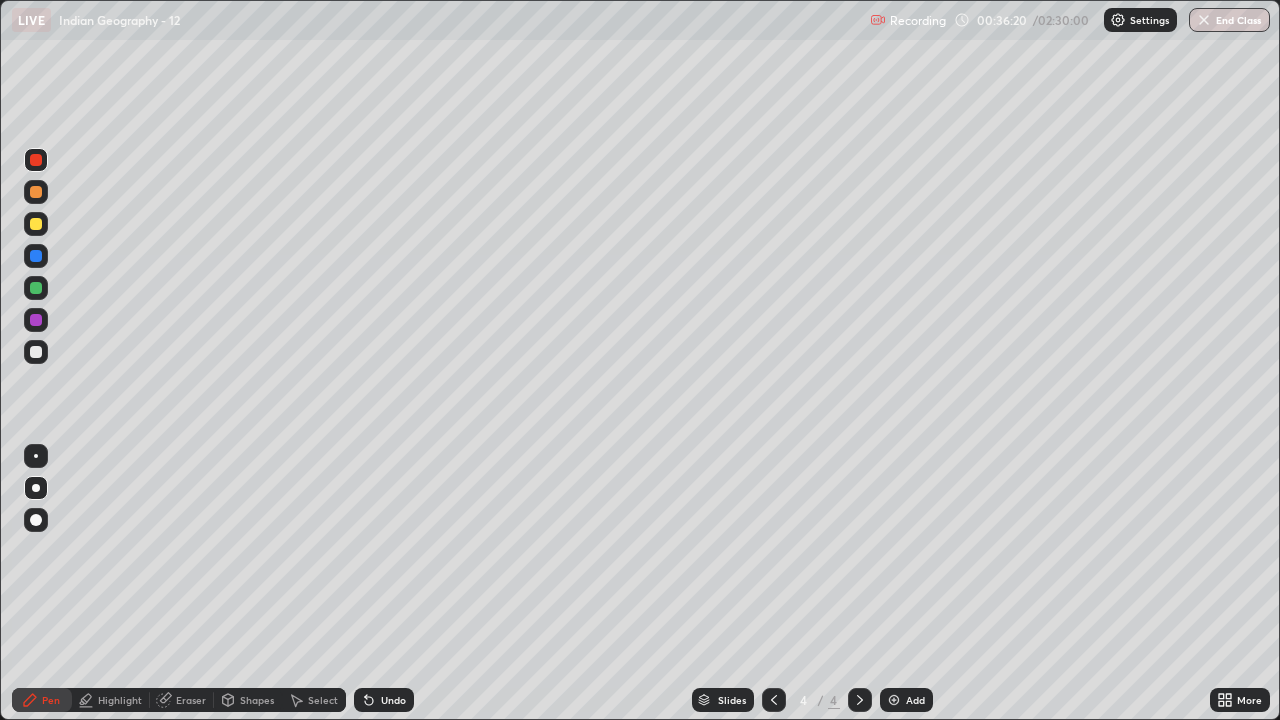 click at bounding box center (36, 224) 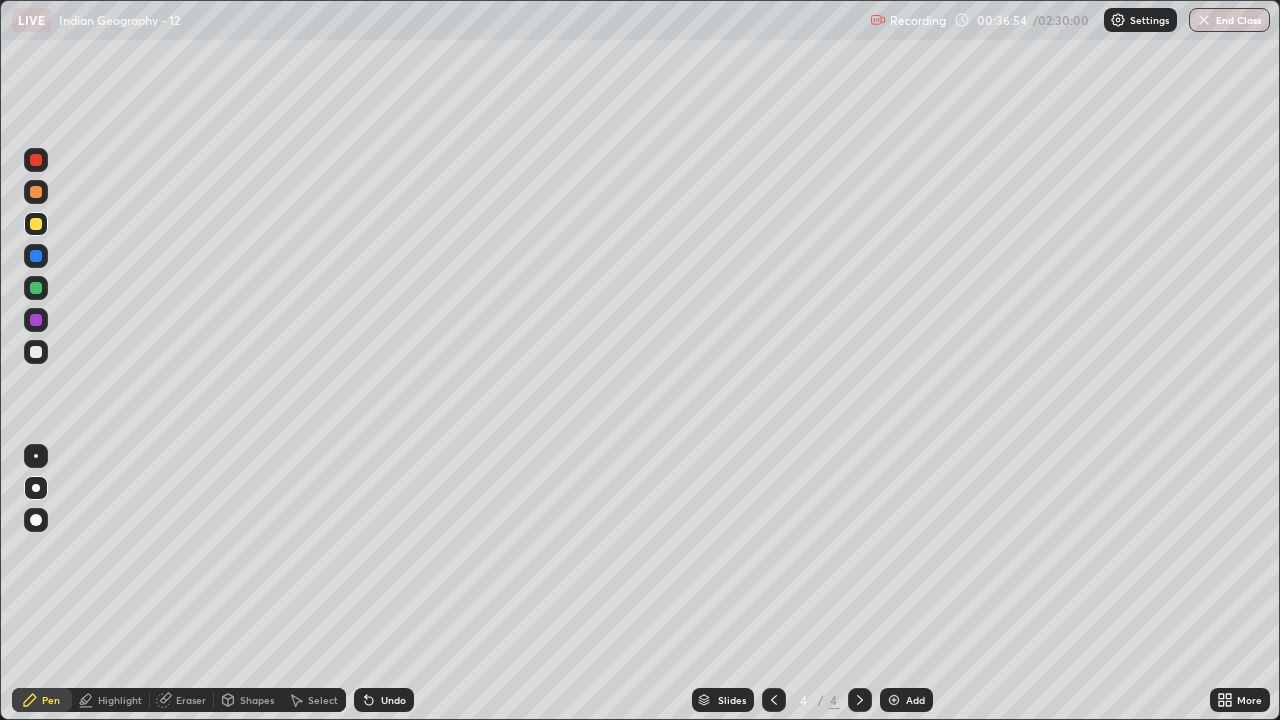 click at bounding box center (36, 256) 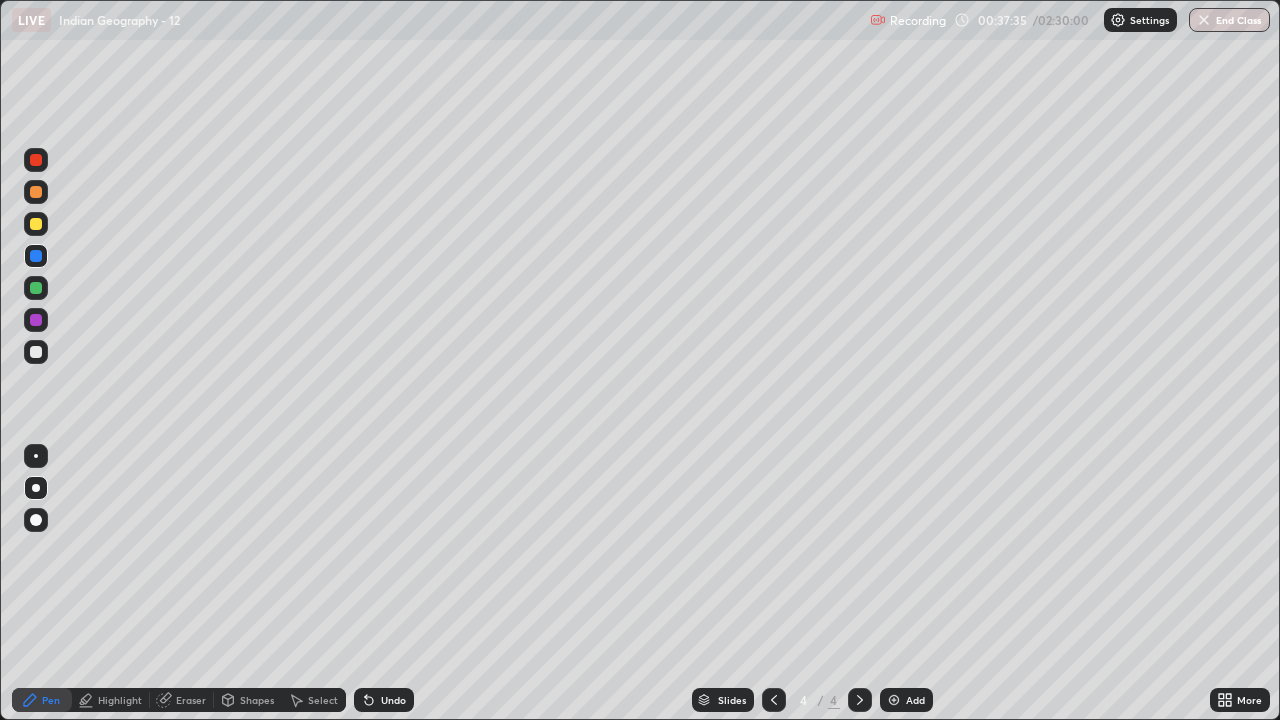 click at bounding box center [36, 224] 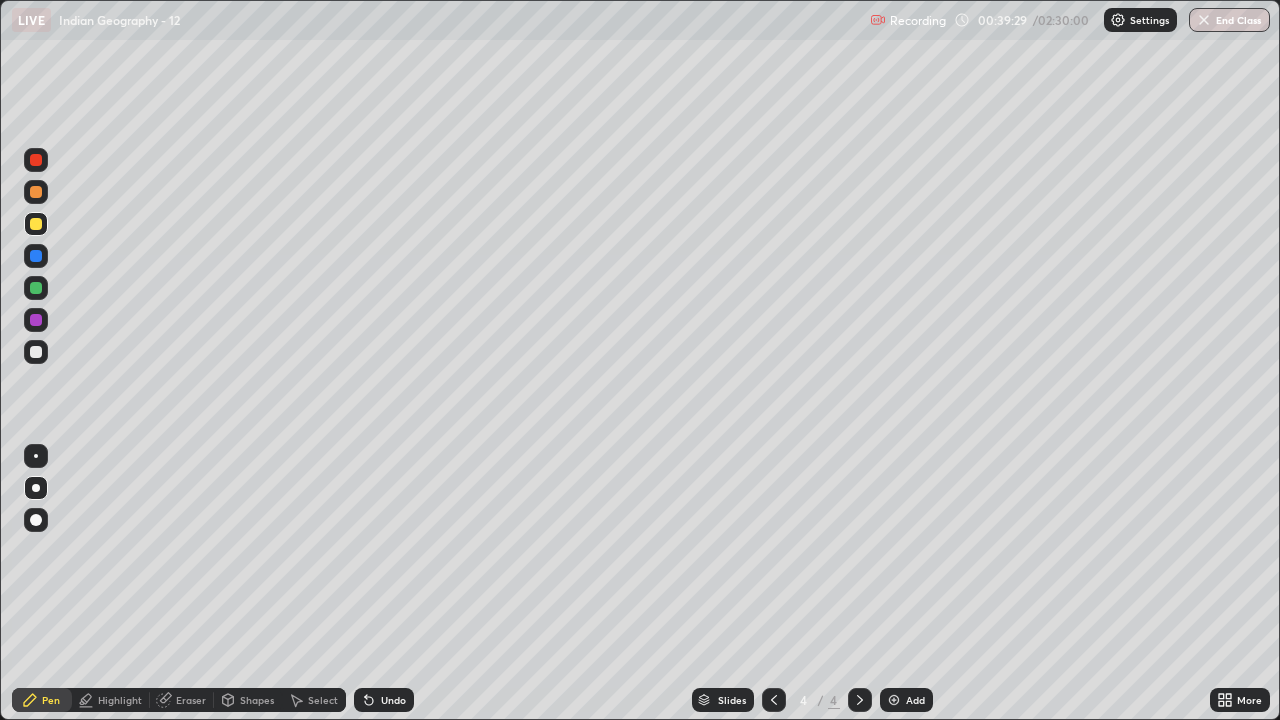 click on "Highlight" at bounding box center [120, 700] 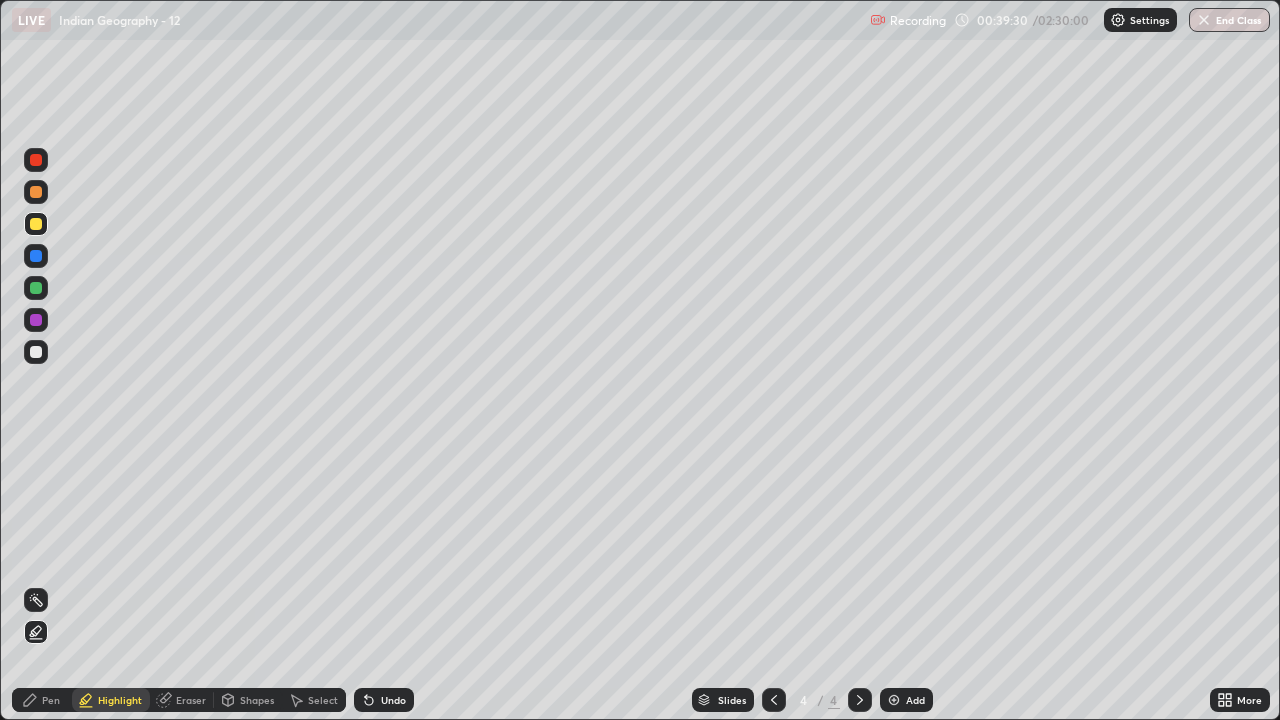click 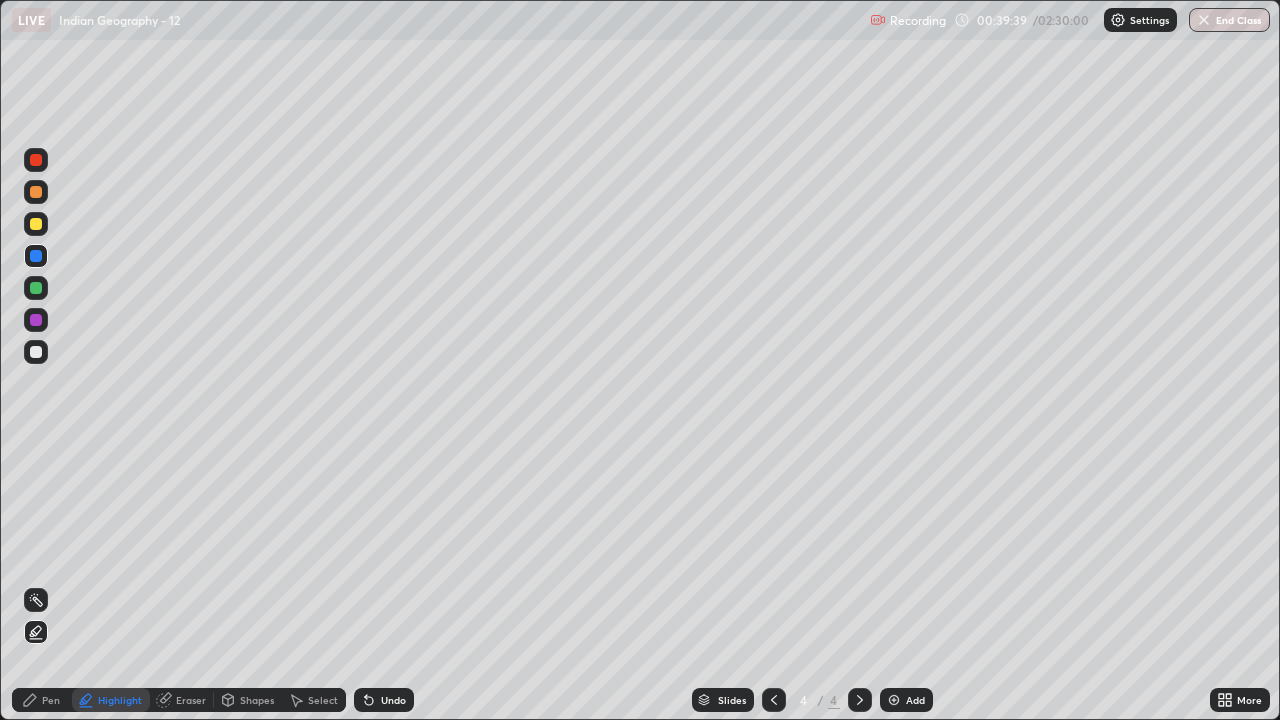 click on "Pen" at bounding box center (42, 700) 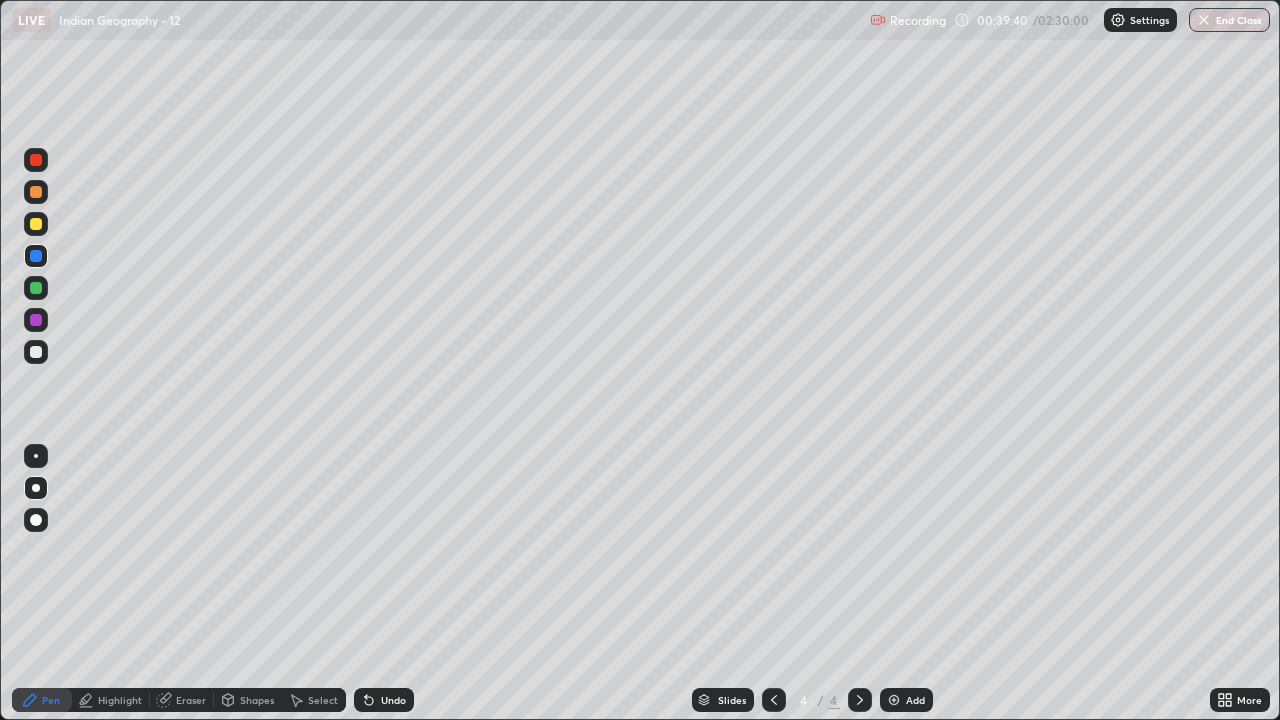 click at bounding box center [36, 488] 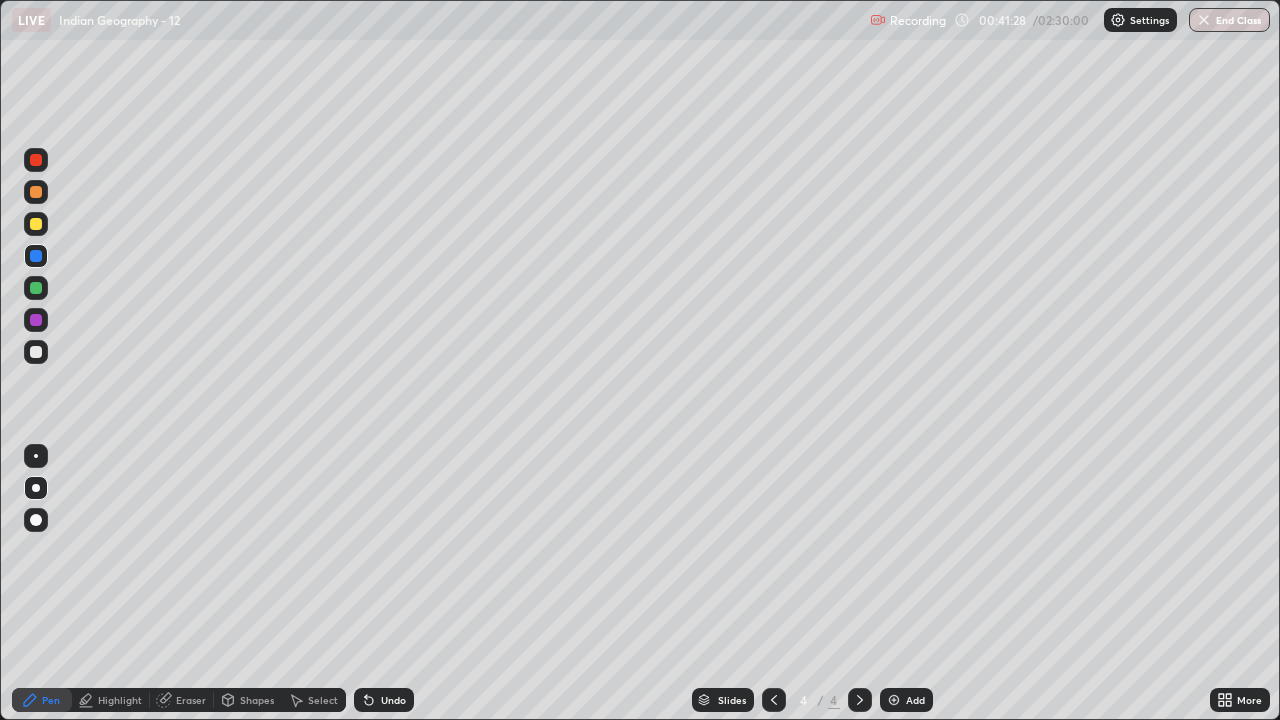 click 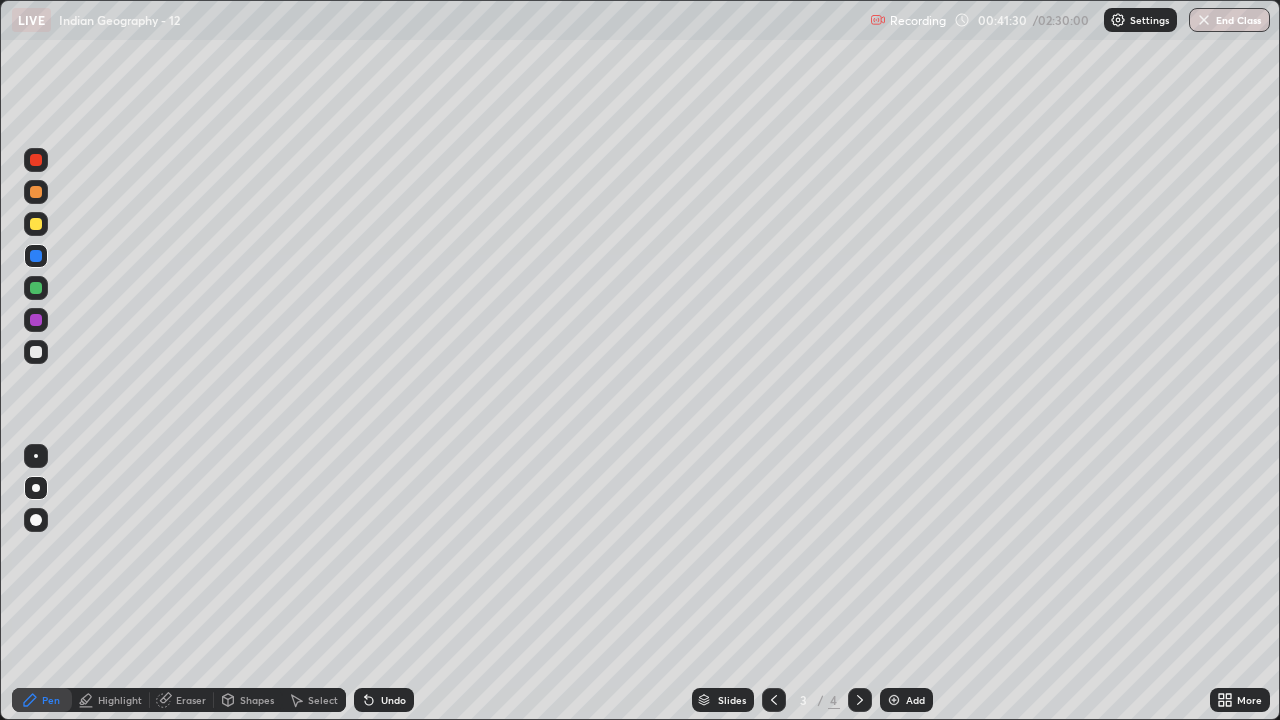click at bounding box center [894, 700] 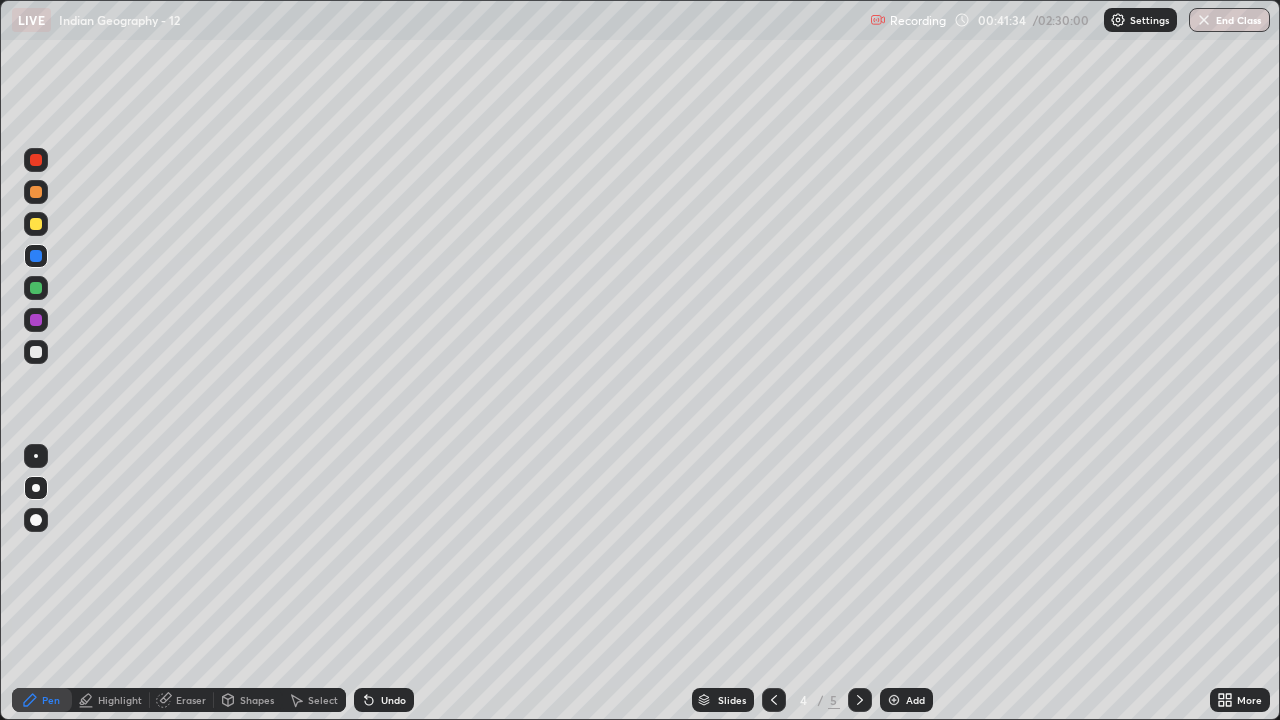 click on "Shapes" at bounding box center (257, 700) 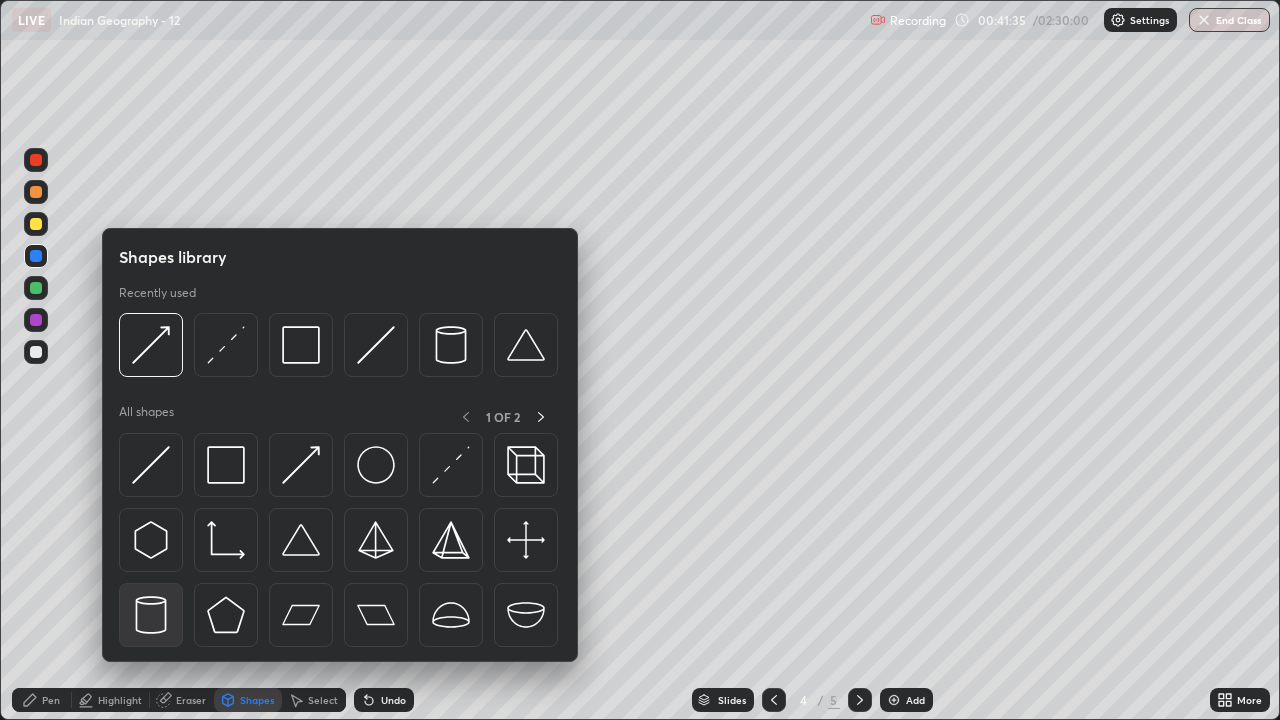 click at bounding box center [151, 615] 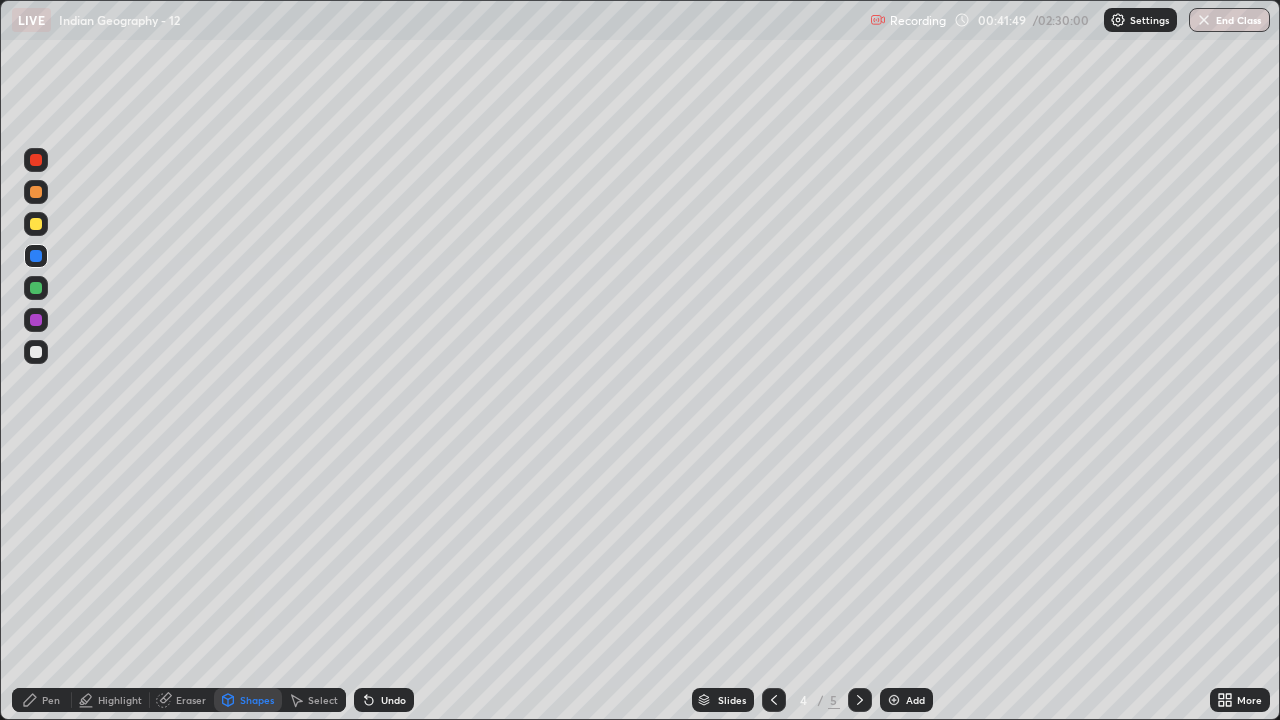 click on "Pen" at bounding box center (51, 700) 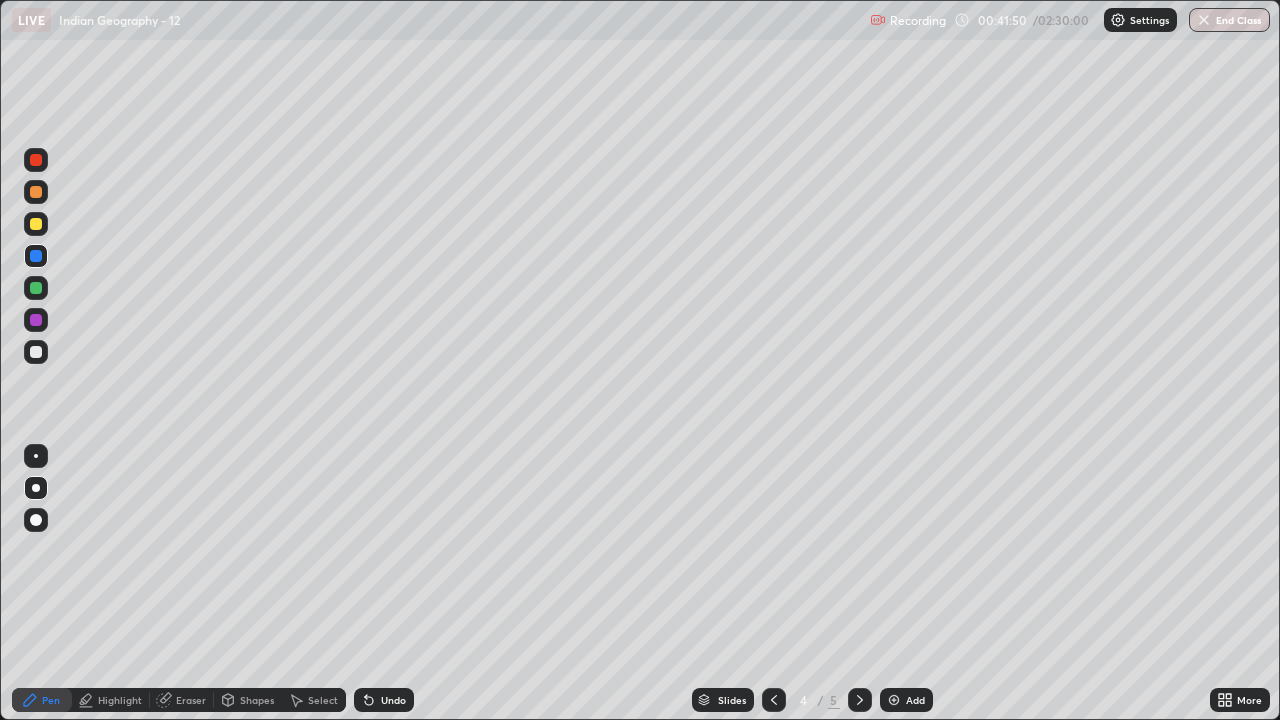 click at bounding box center (36, 488) 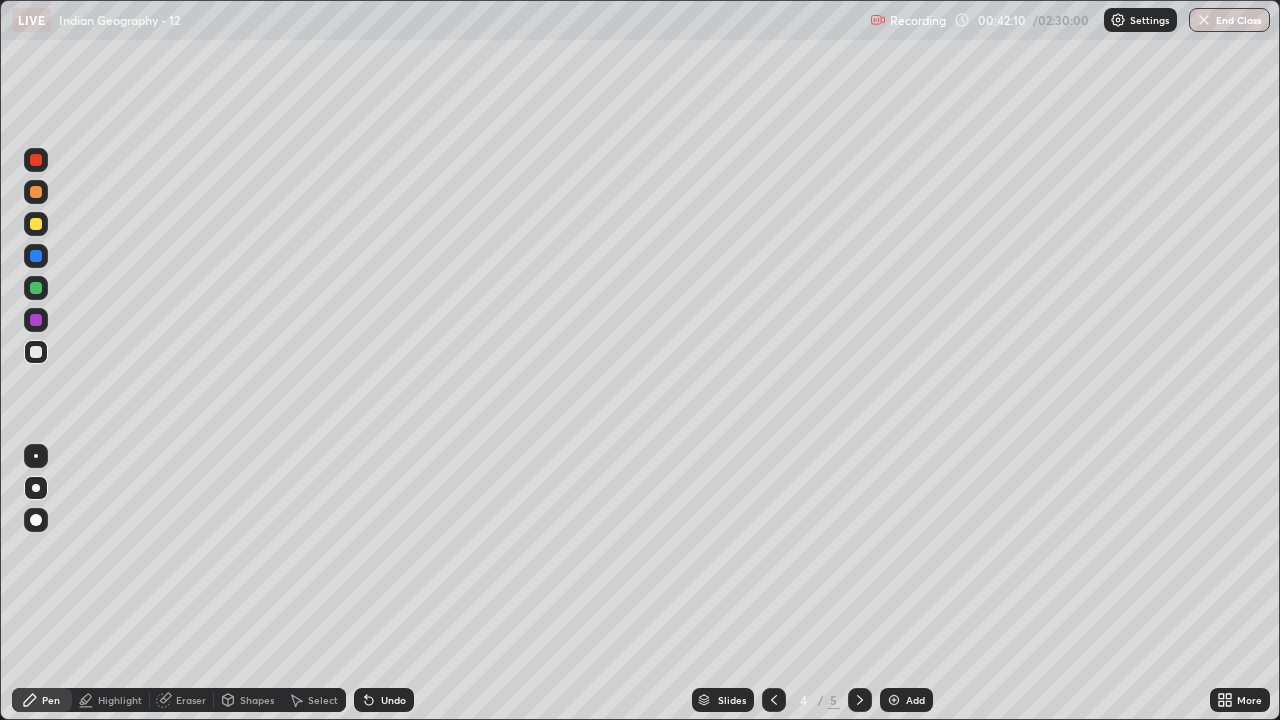 click at bounding box center [36, 288] 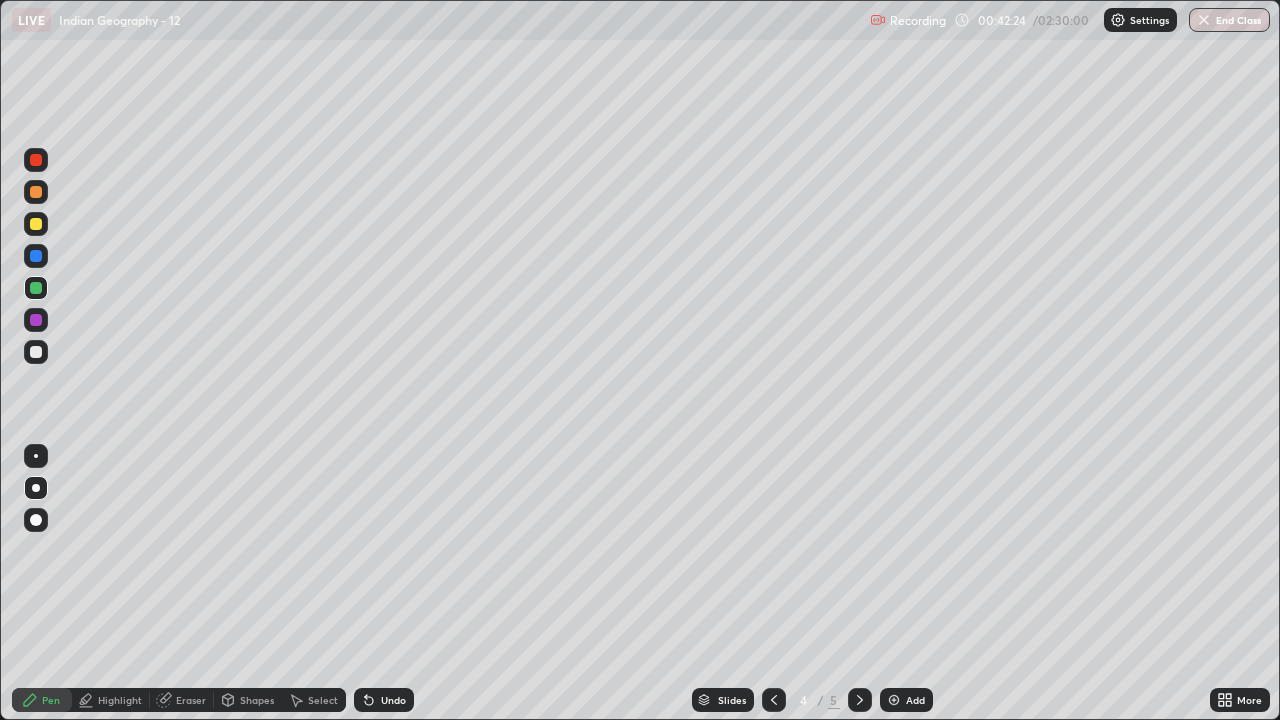 click on "Highlight" at bounding box center [120, 700] 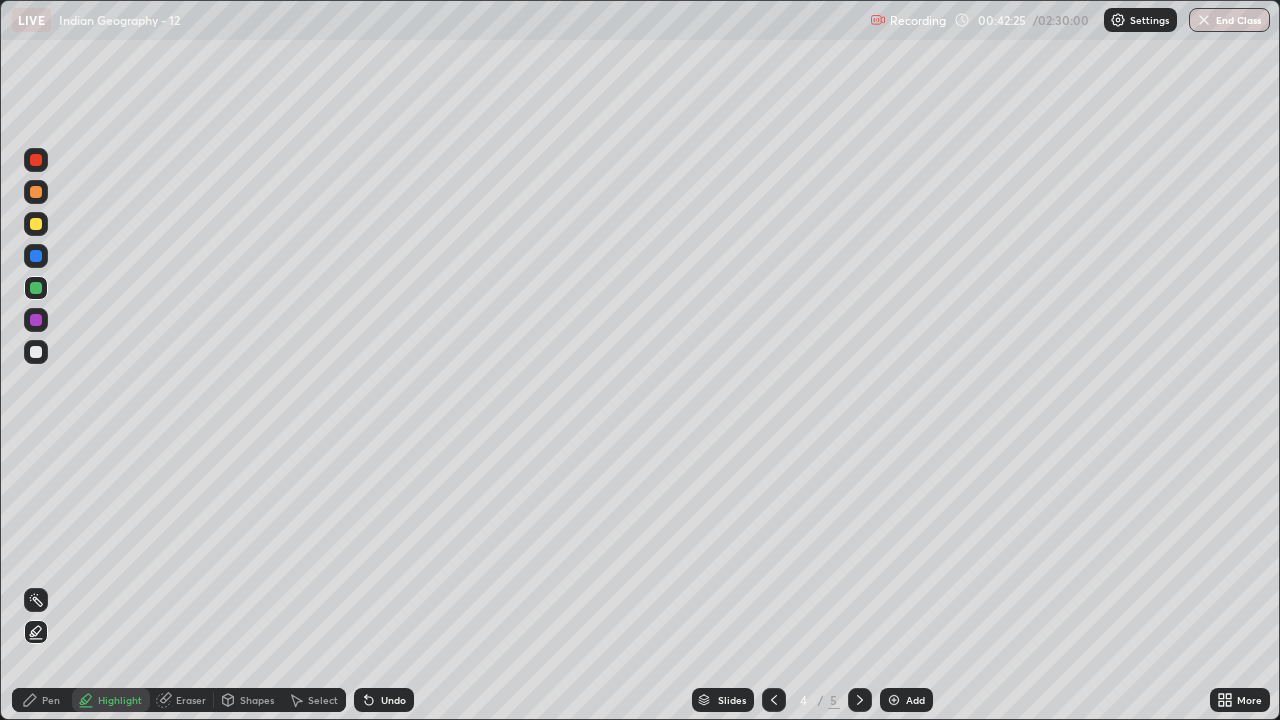 click at bounding box center (36, 352) 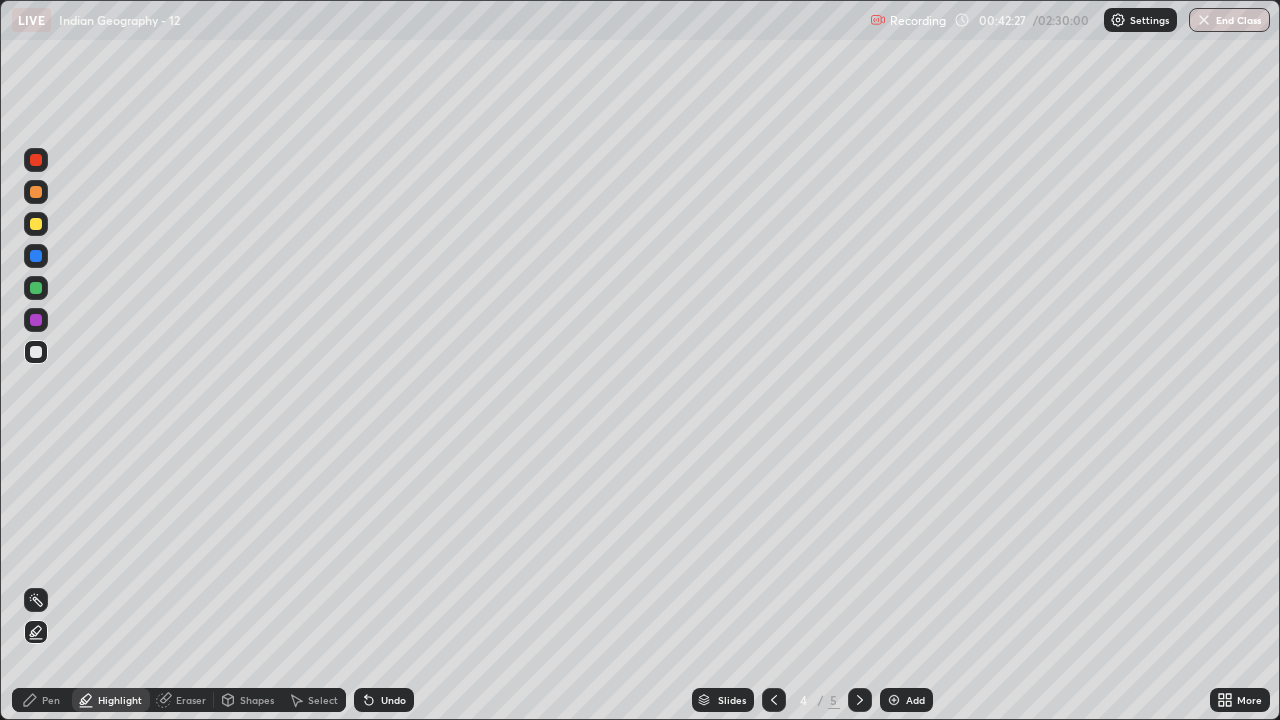 click on "Undo" at bounding box center [384, 700] 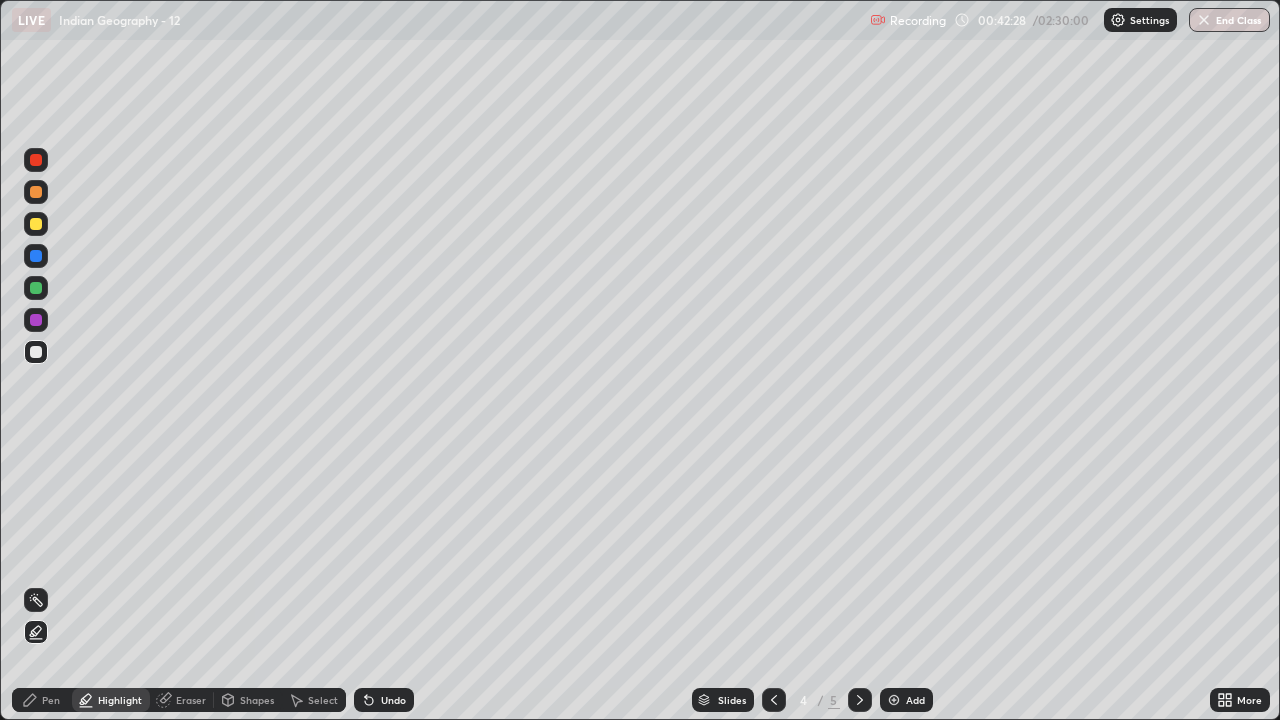 click on "Undo" at bounding box center (393, 700) 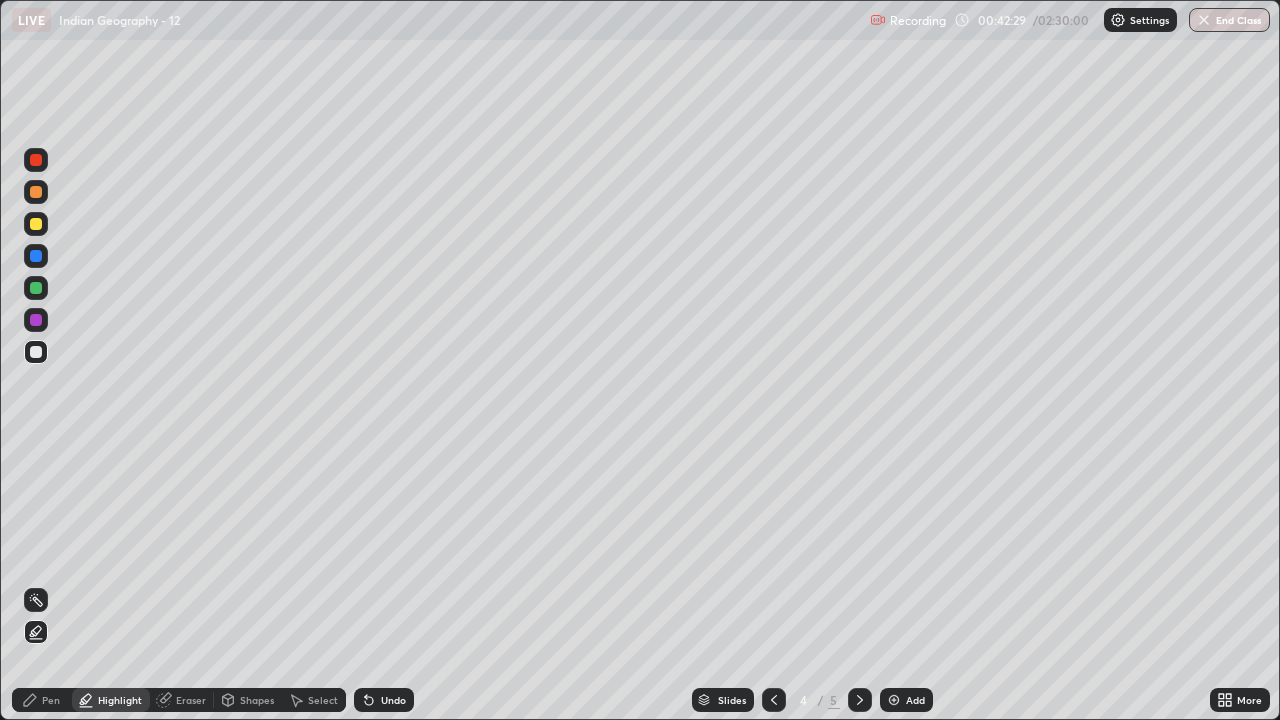 click on "Undo" at bounding box center [384, 700] 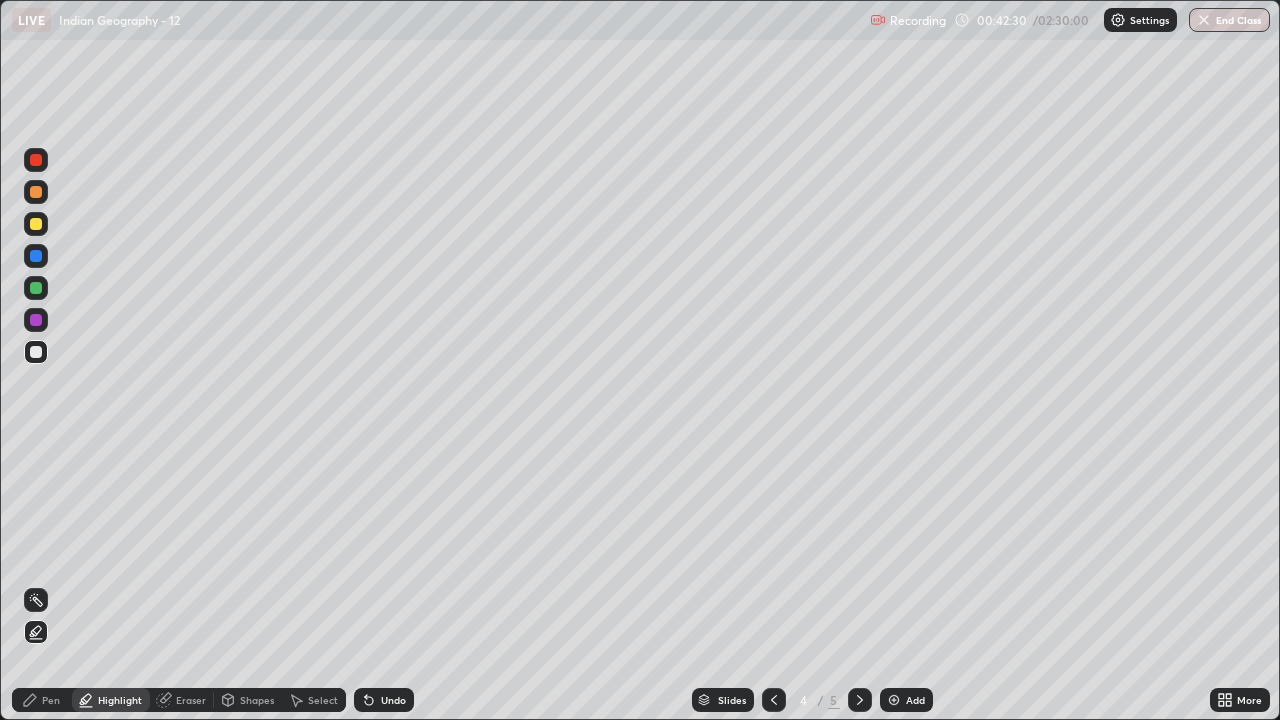 click on "Undo" at bounding box center (384, 700) 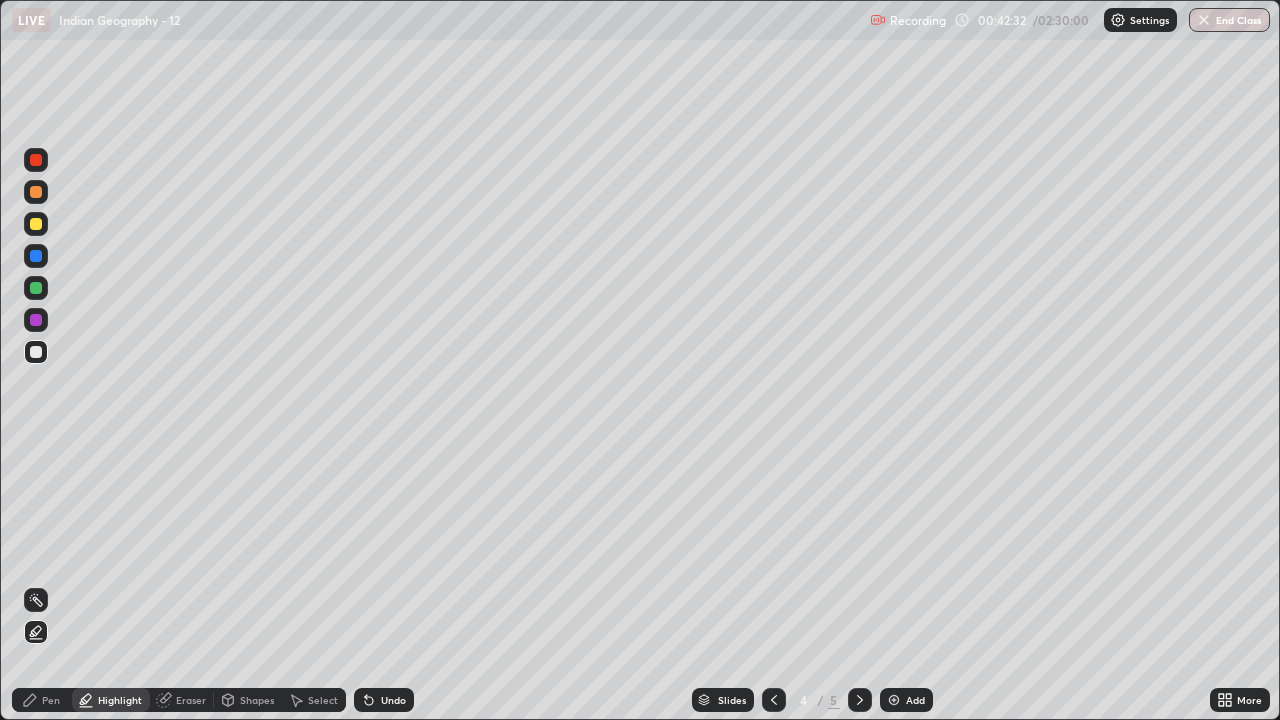 click on "Highlight" at bounding box center (120, 700) 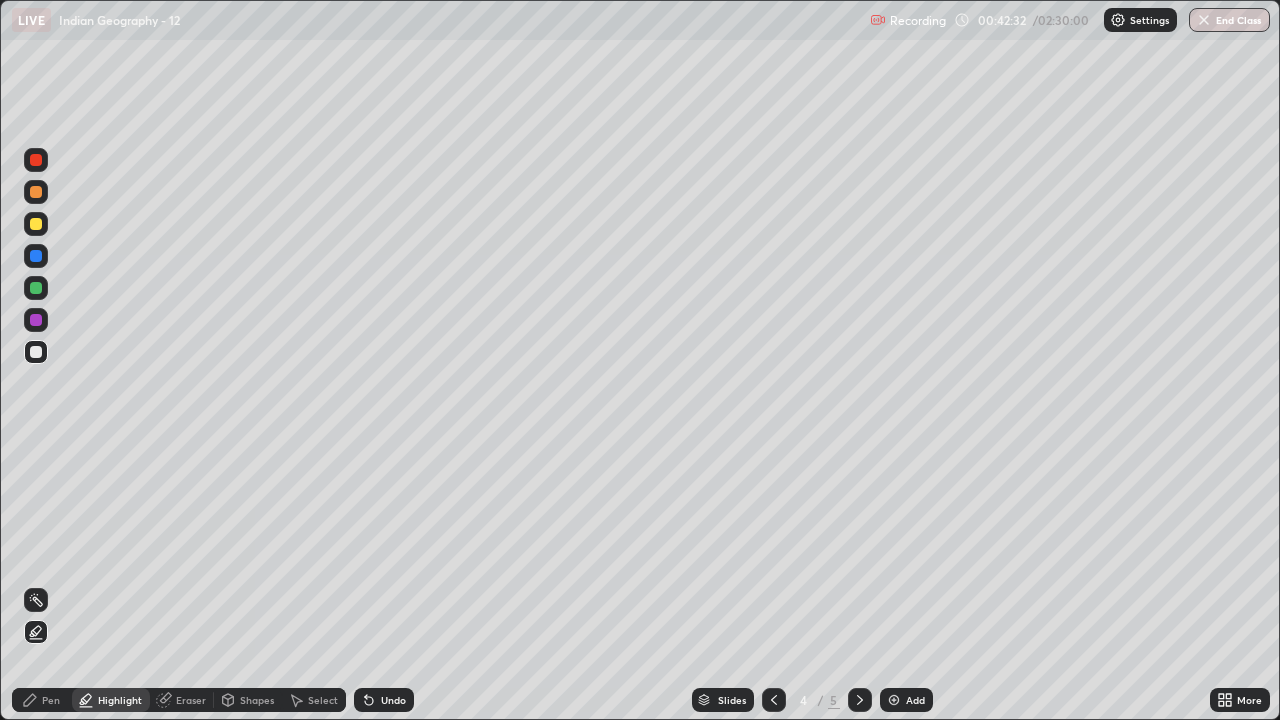 click 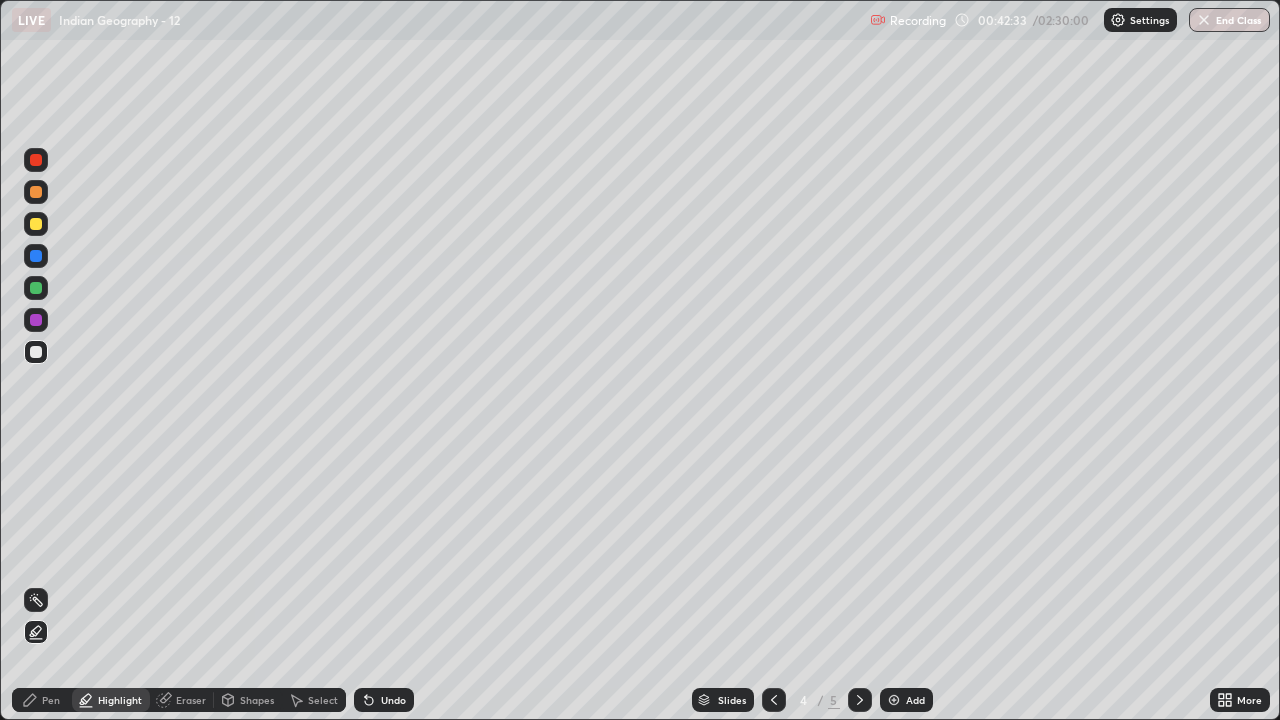 click at bounding box center (36, 352) 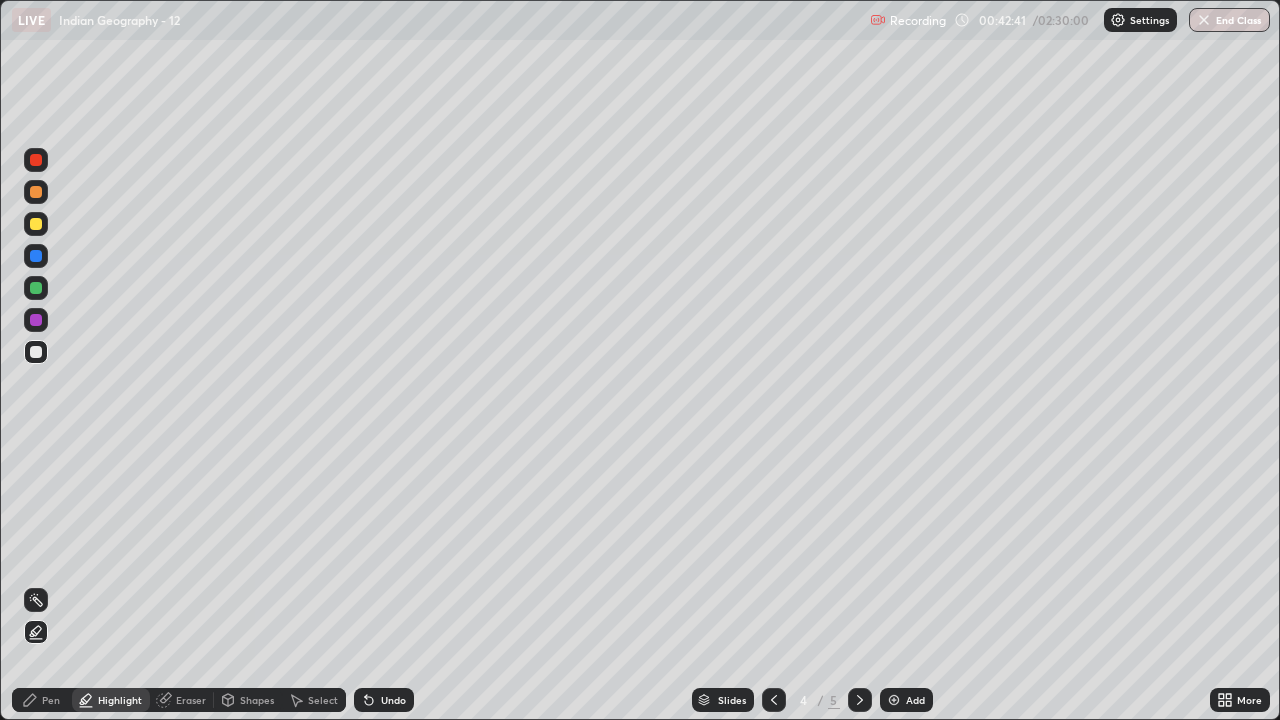 click at bounding box center (36, 256) 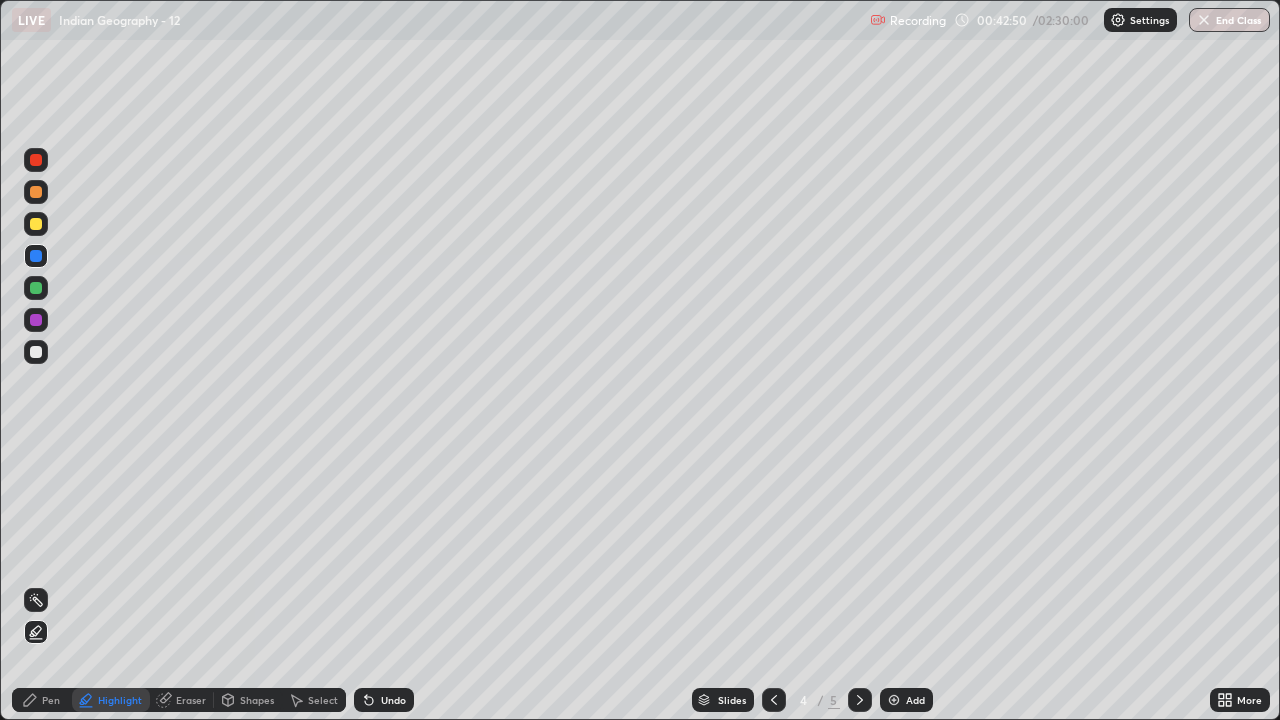click on "Pen" at bounding box center [51, 700] 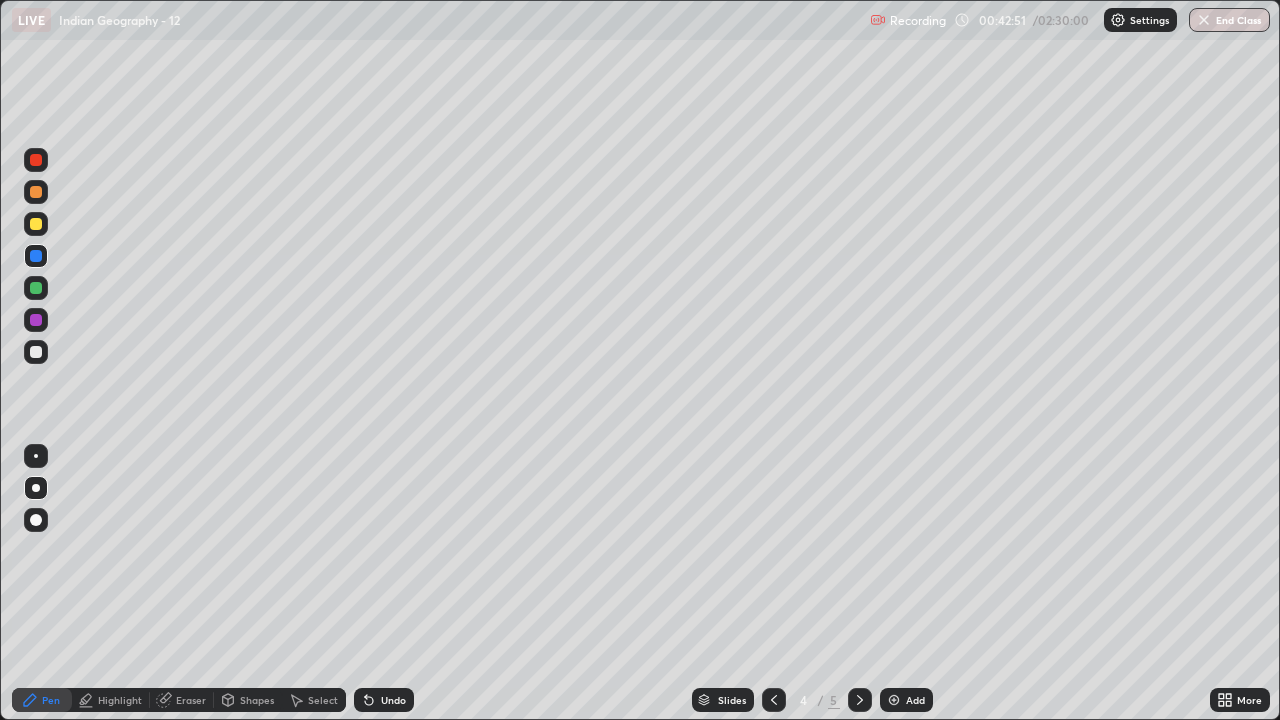 click at bounding box center [36, 488] 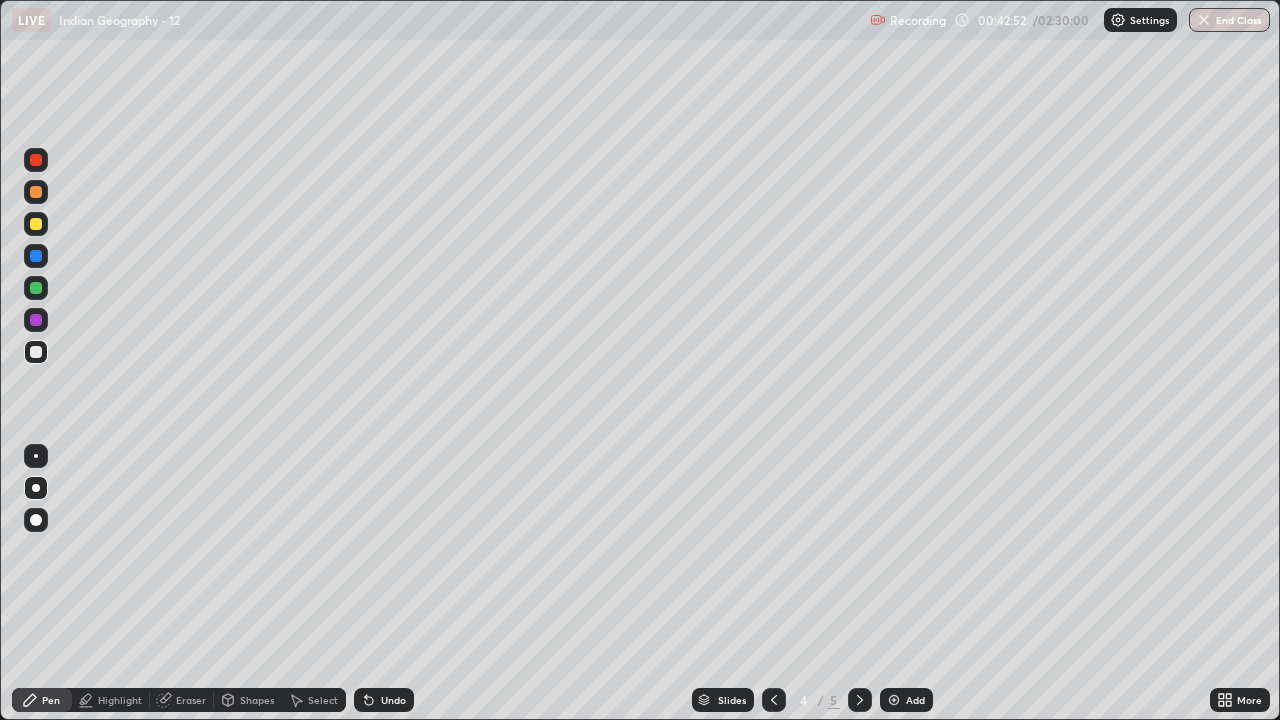 click at bounding box center (36, 456) 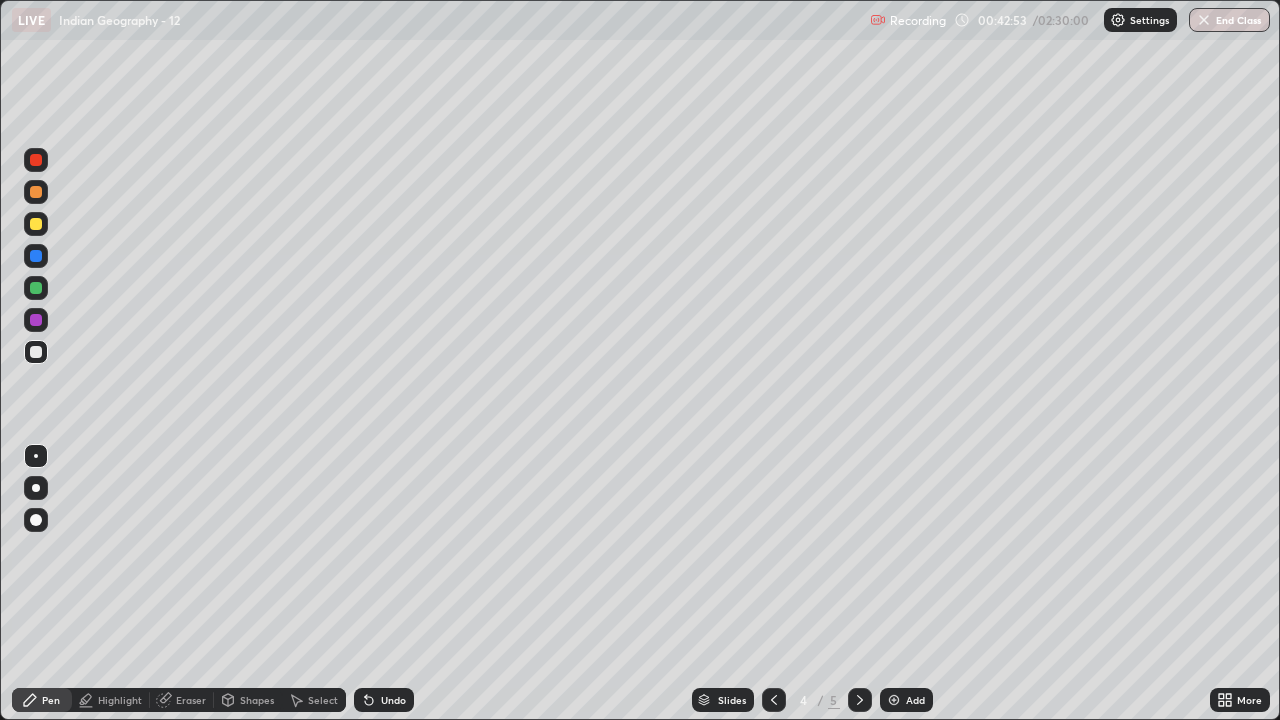 click at bounding box center [36, 224] 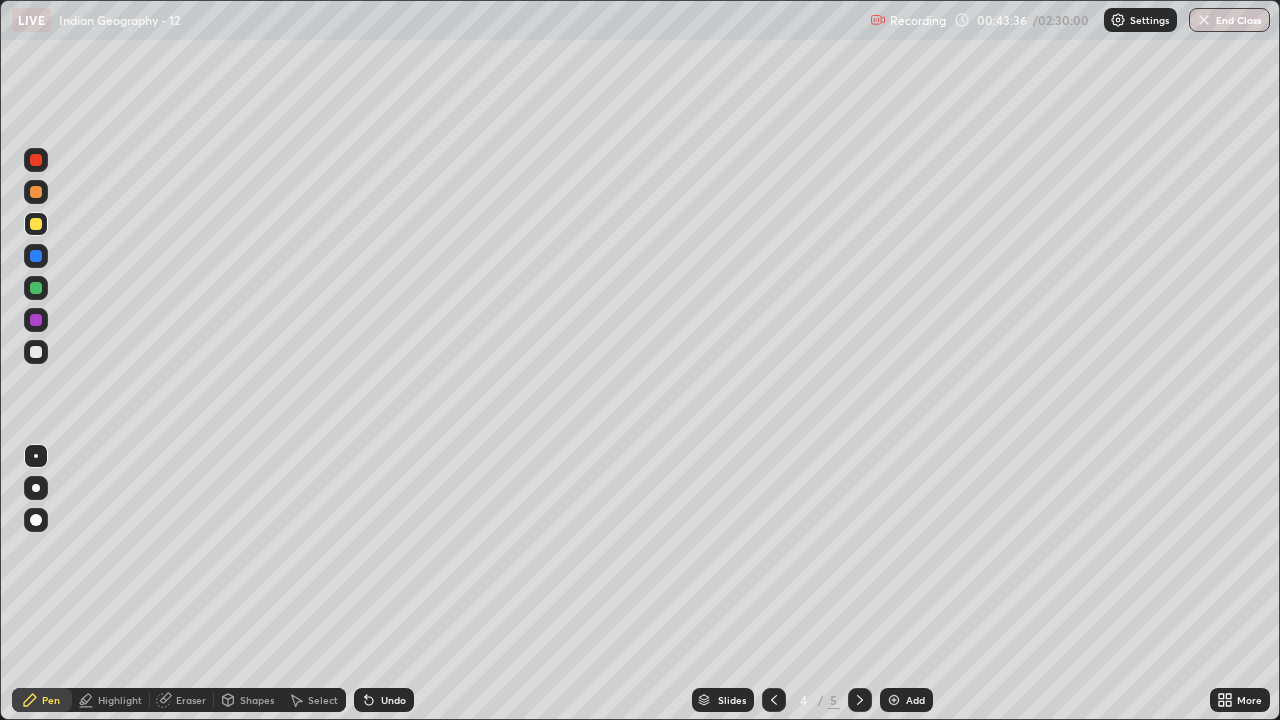 click at bounding box center (36, 256) 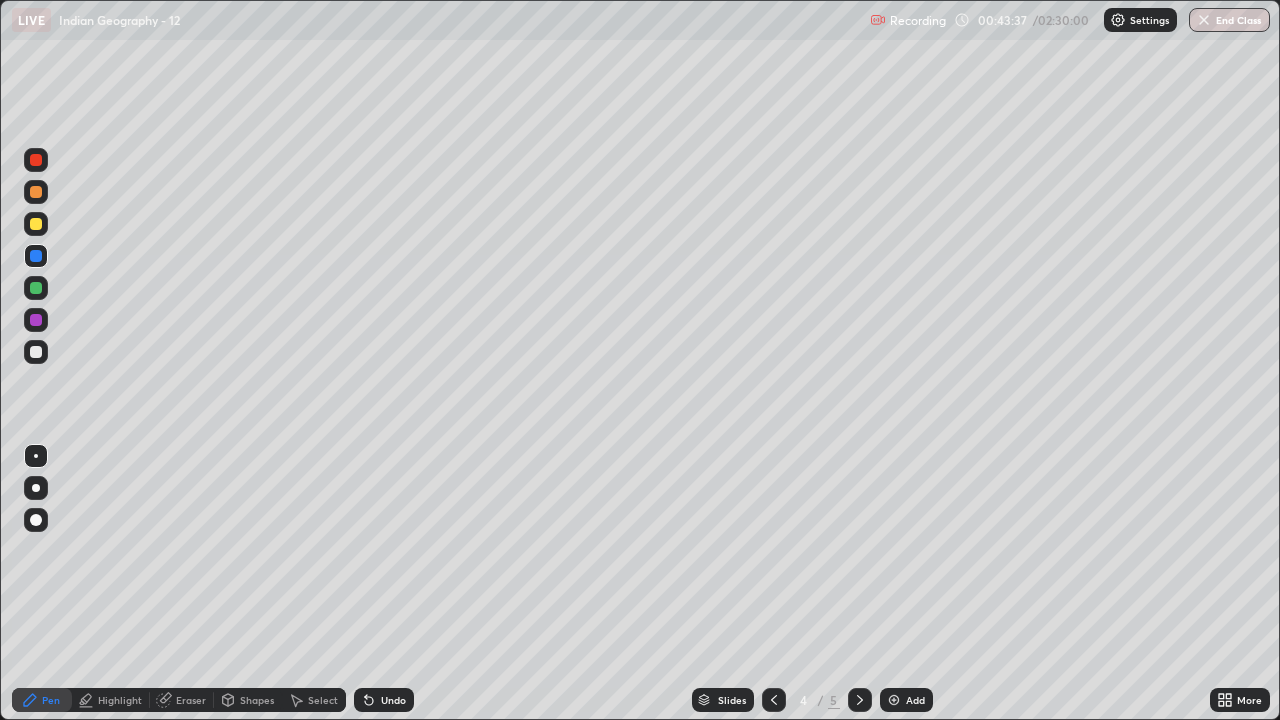 click at bounding box center (36, 488) 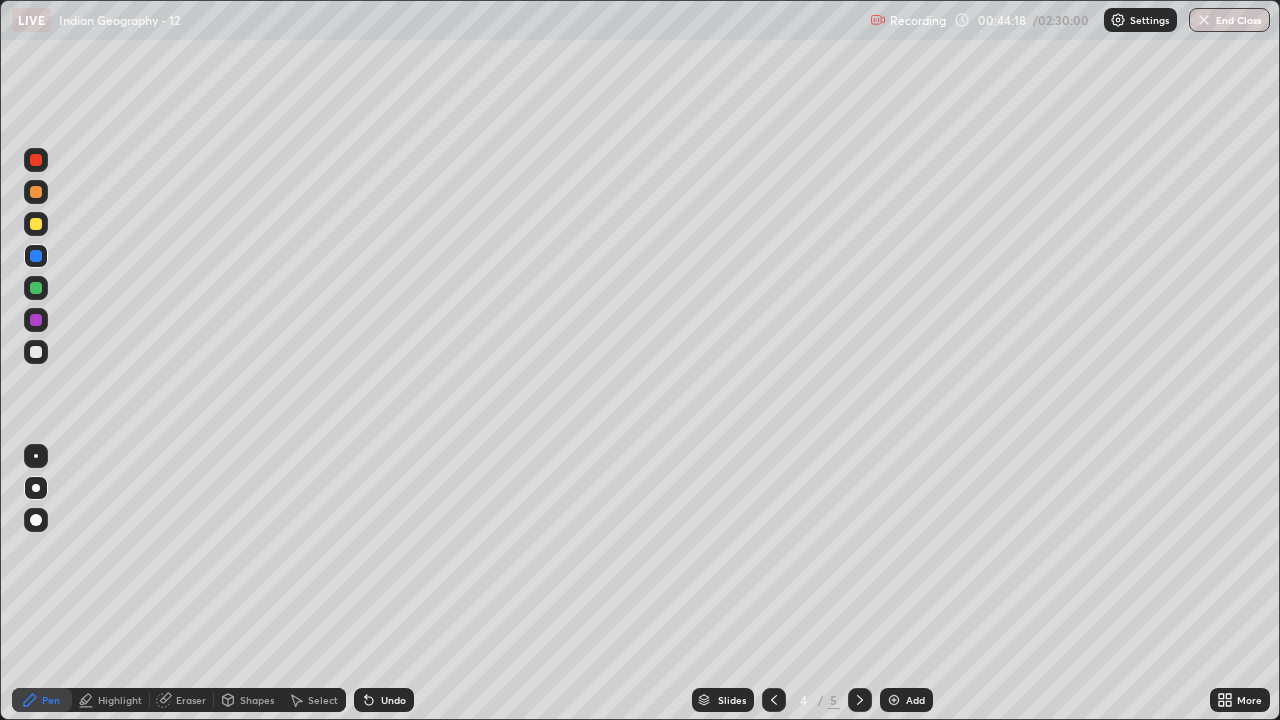 click at bounding box center [36, 288] 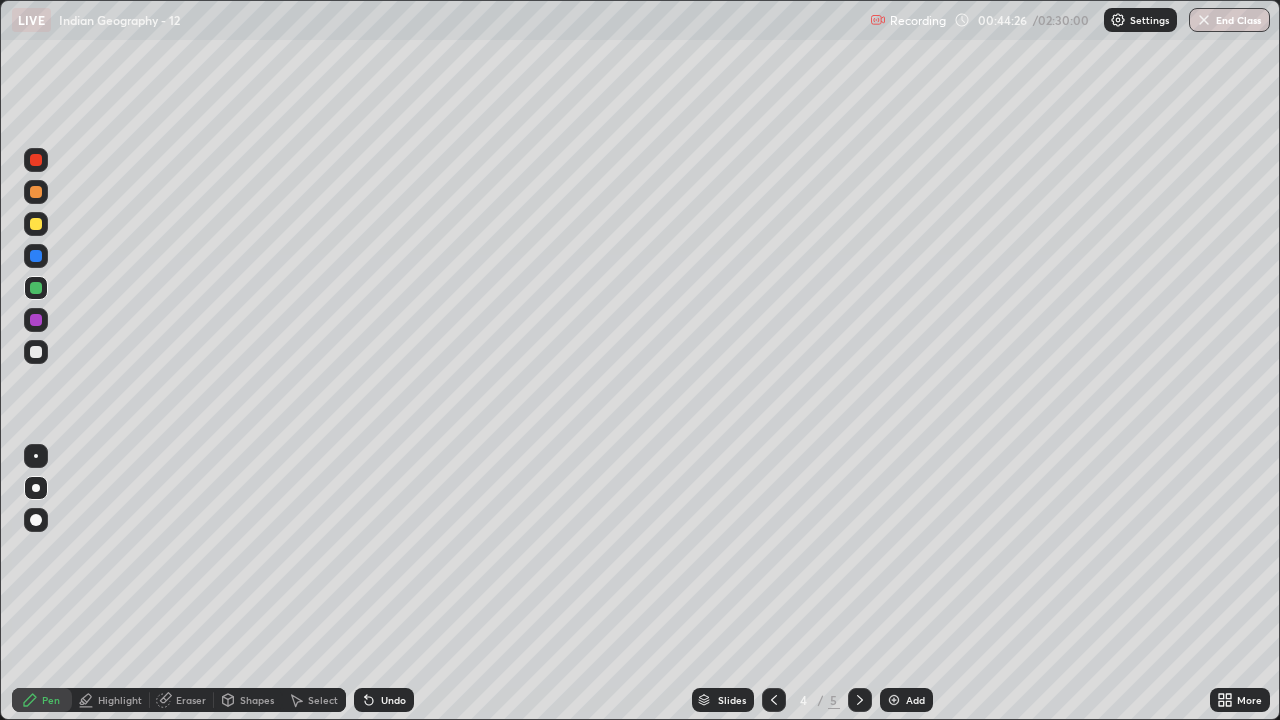 click on "Undo" at bounding box center (393, 700) 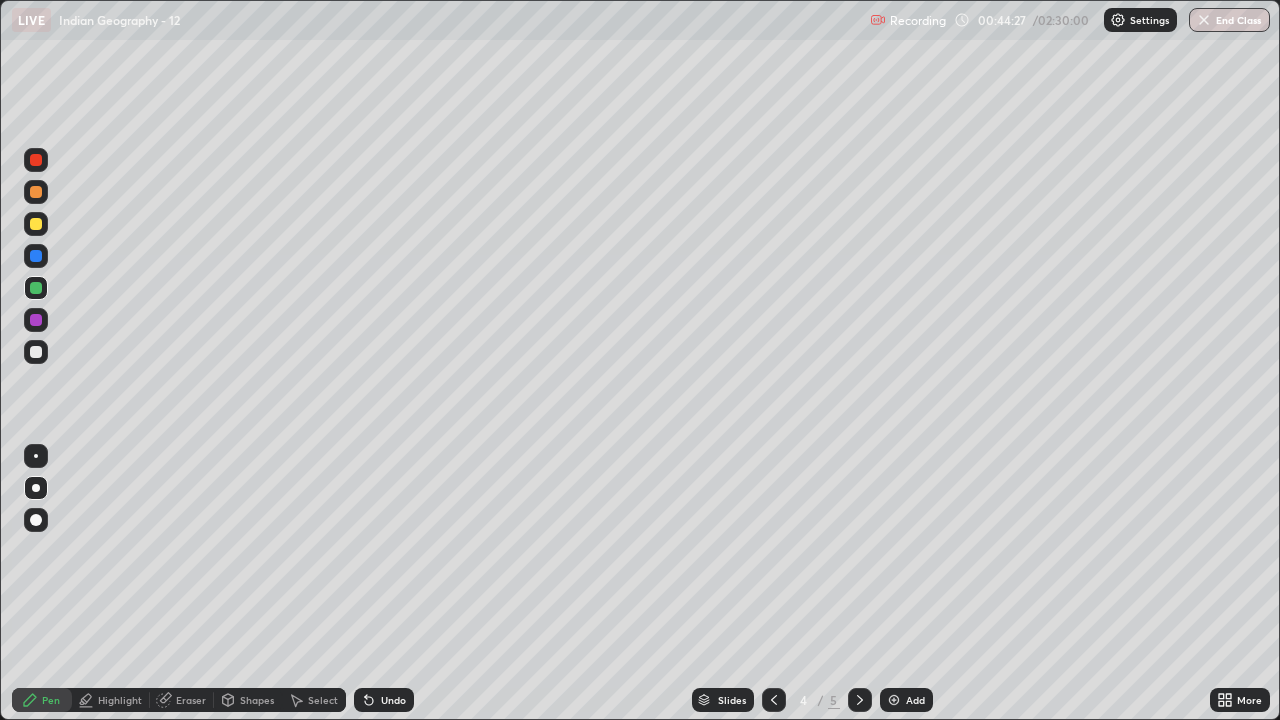 click on "Undo" at bounding box center (393, 700) 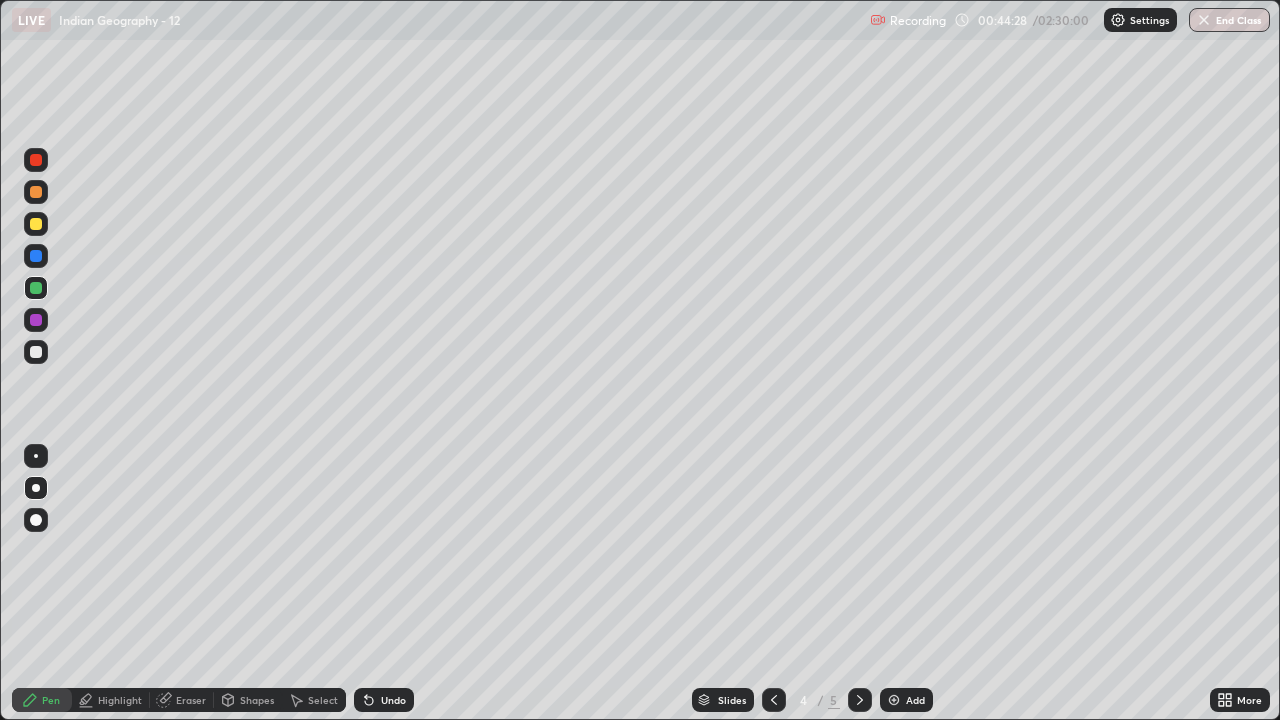 click on "Undo" at bounding box center [384, 700] 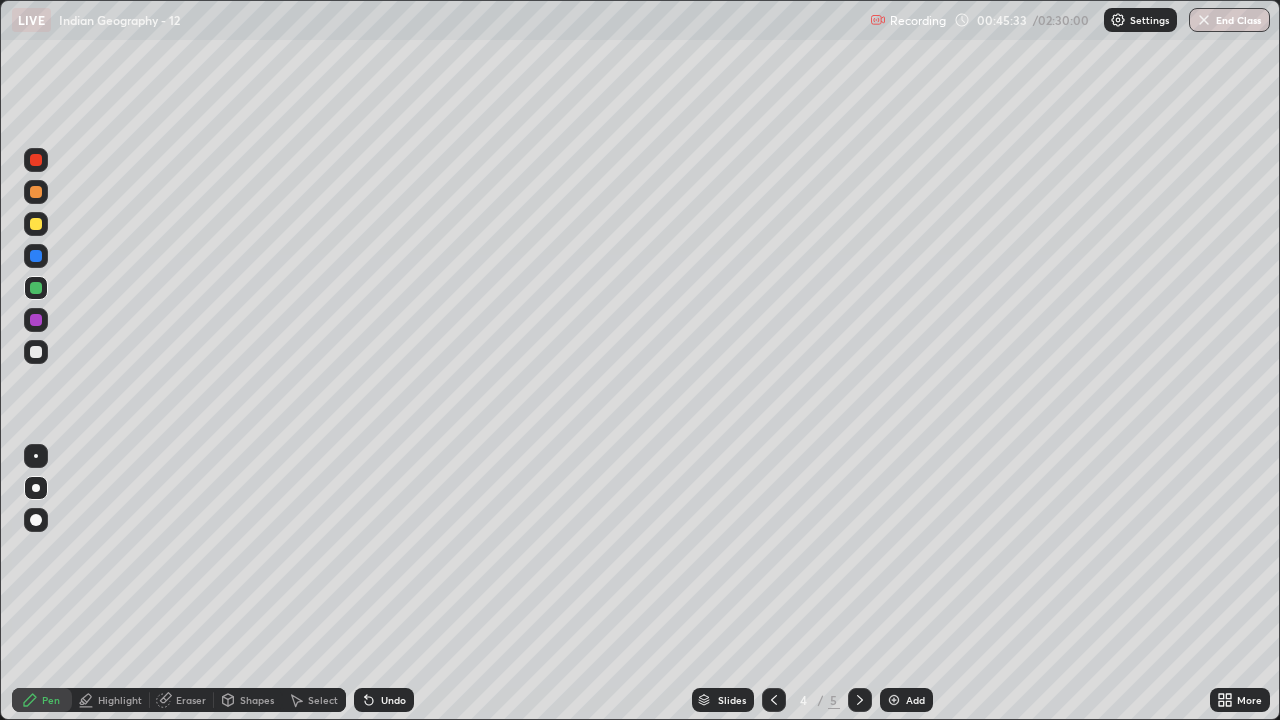 click 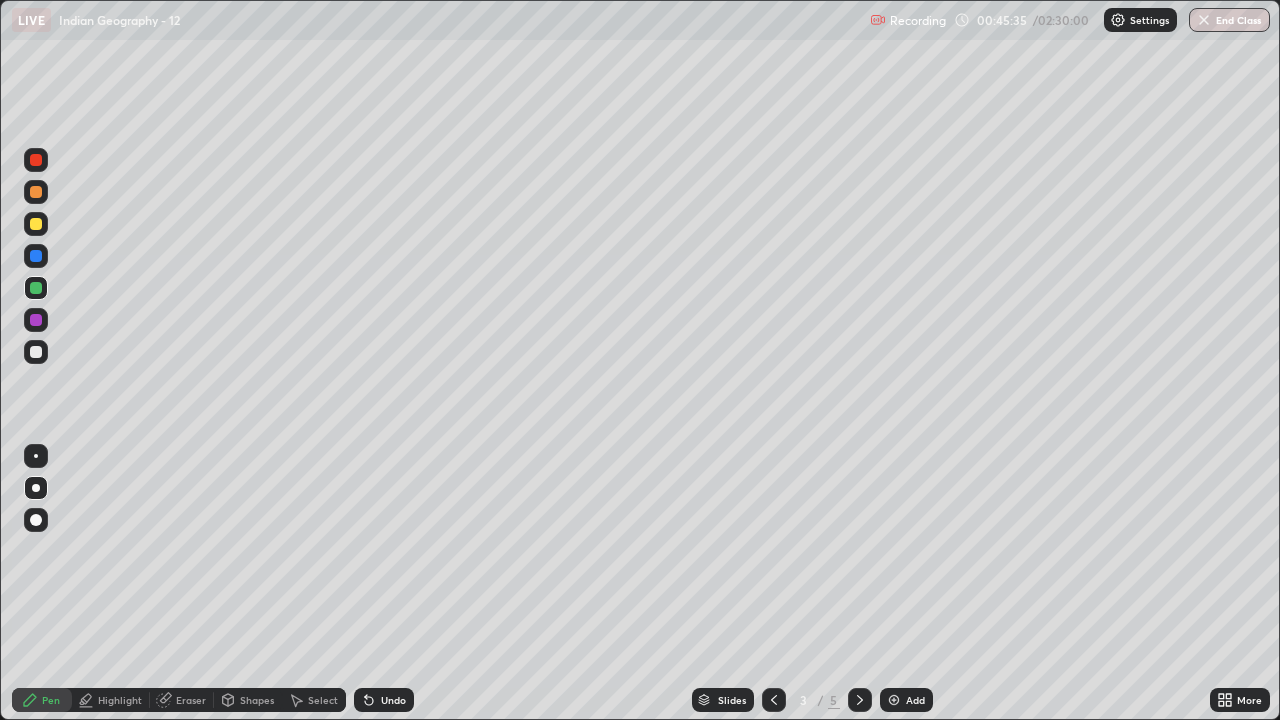 click at bounding box center (860, 700) 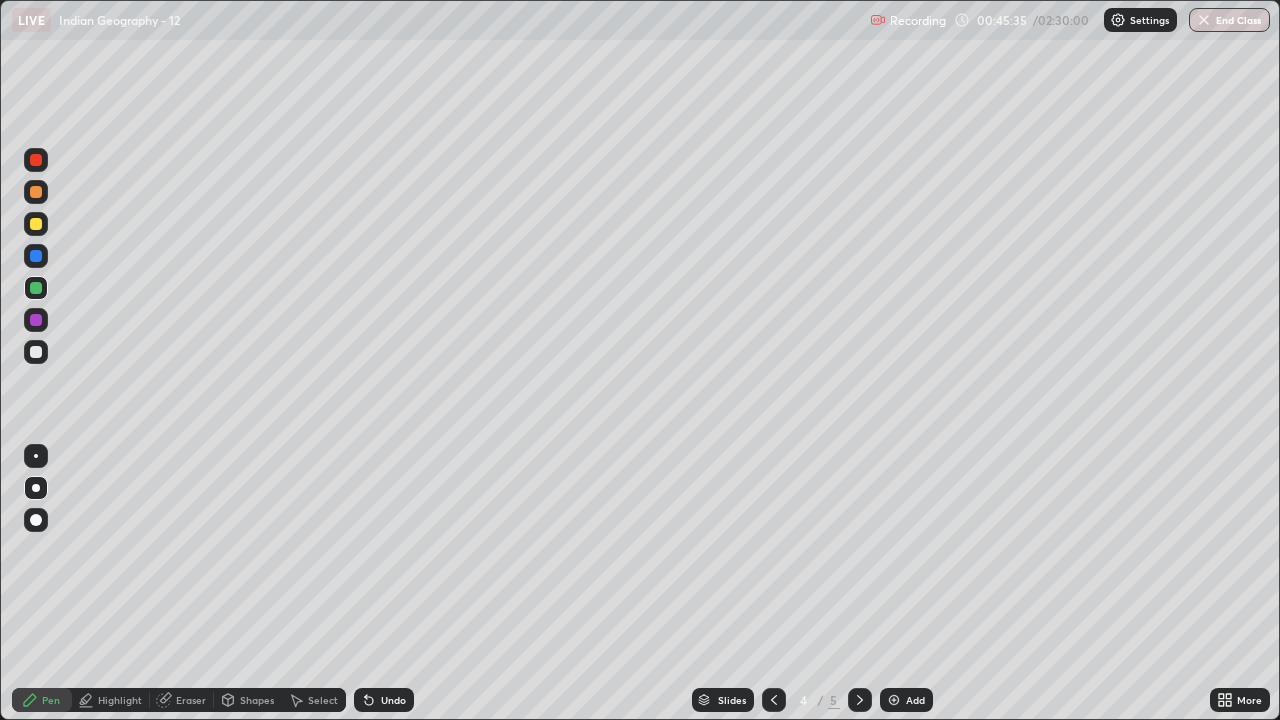 click 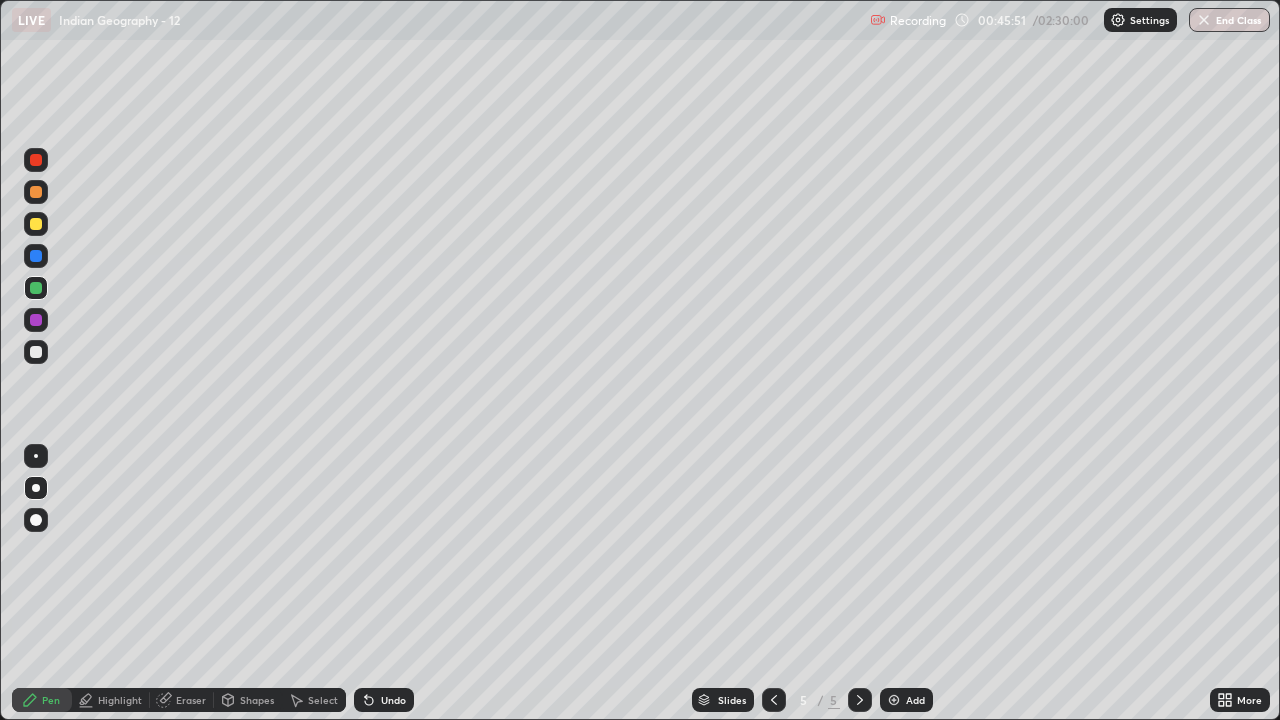 click 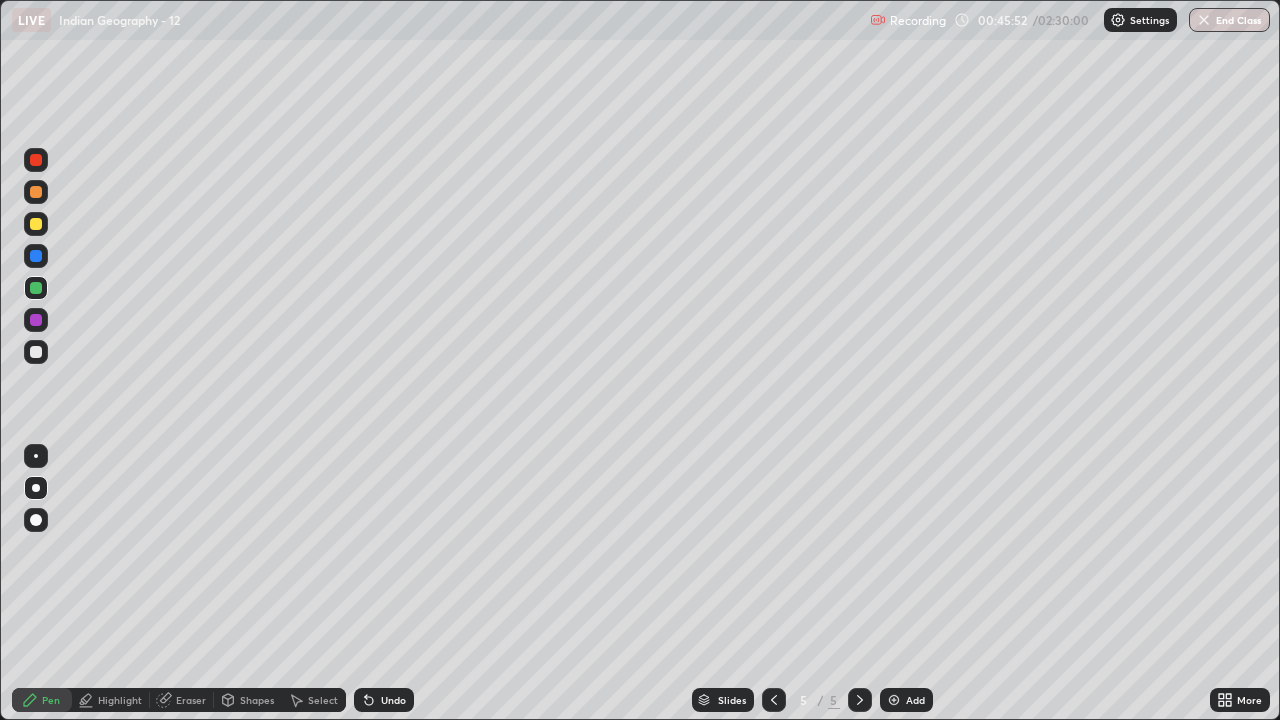 click 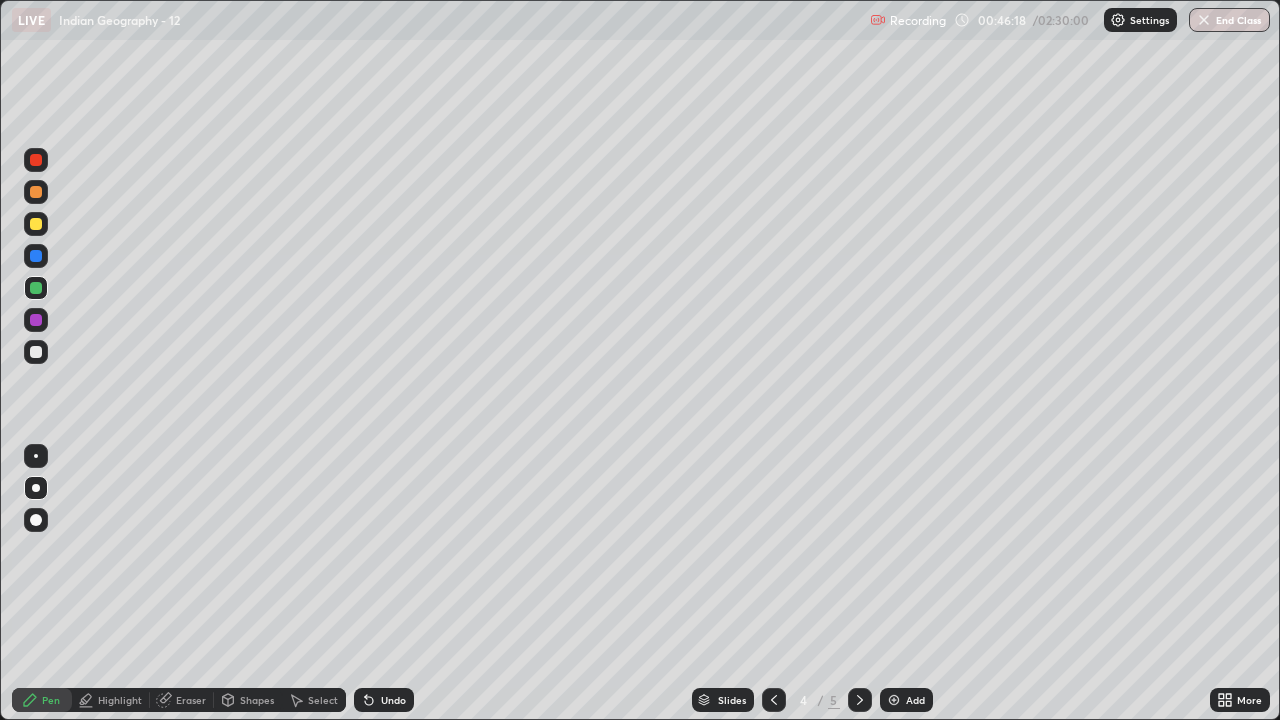 click on "Highlight" at bounding box center [120, 700] 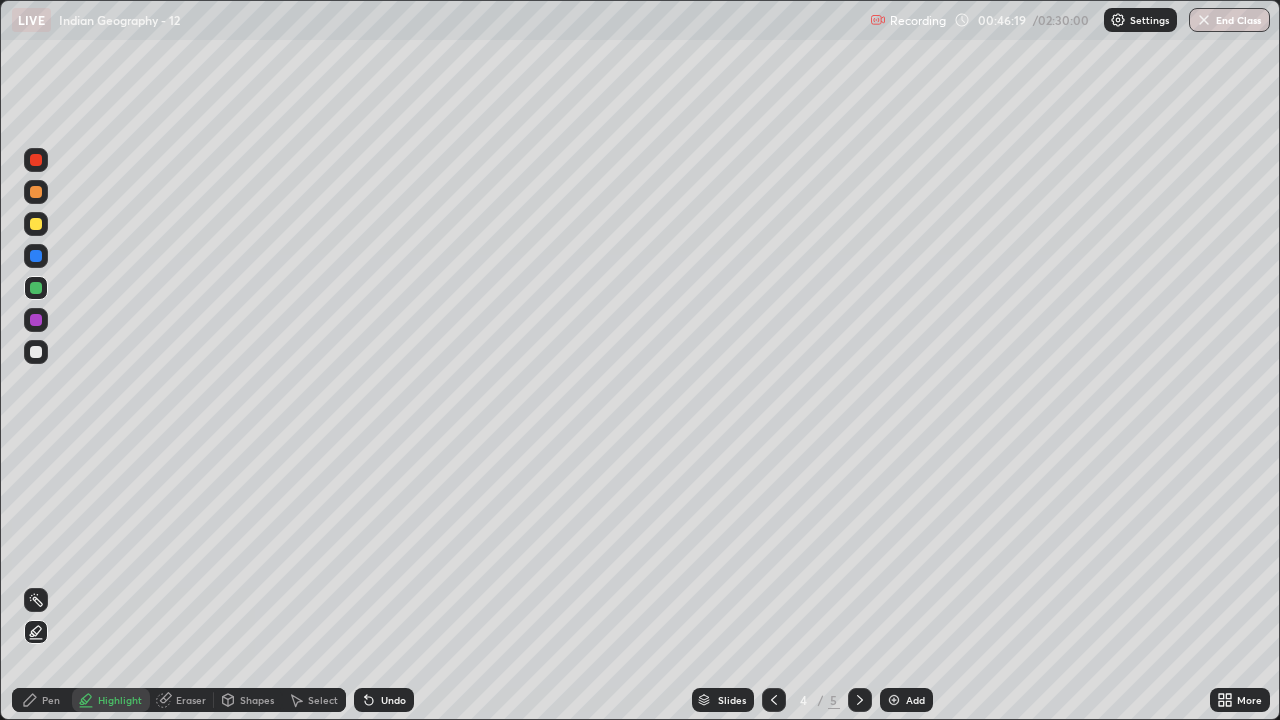 click on "Shapes" at bounding box center (248, 700) 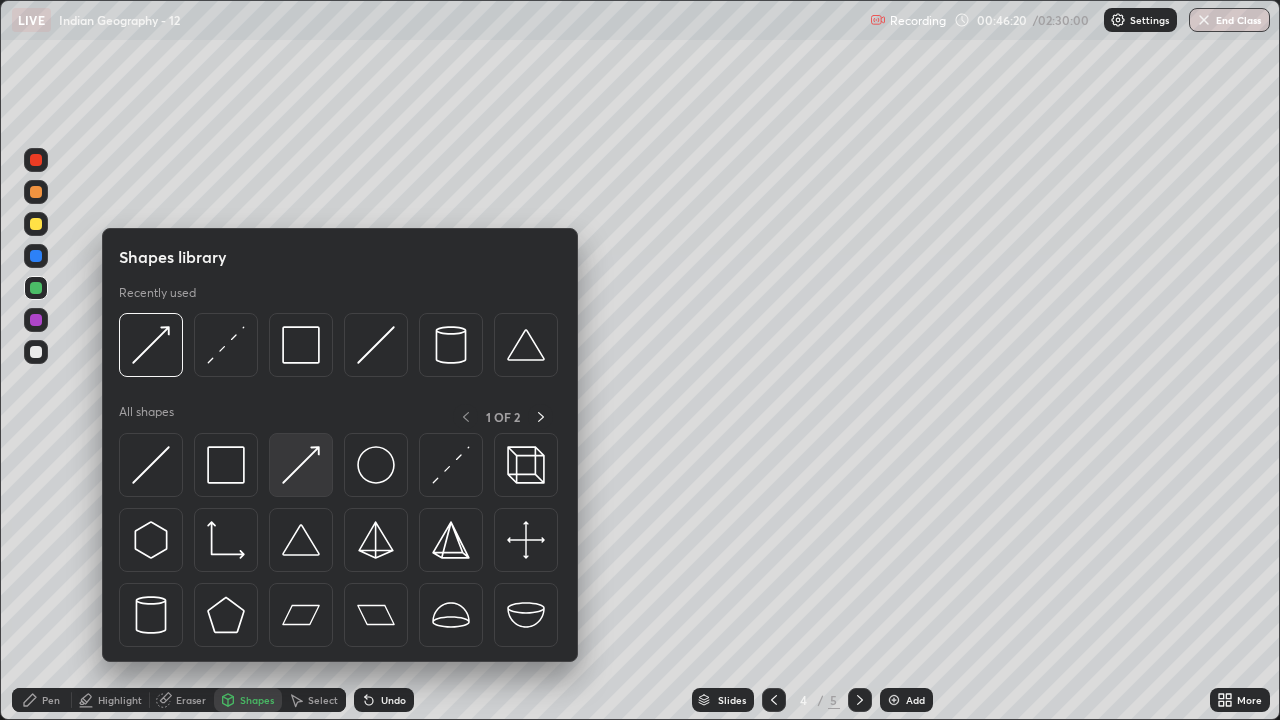 click at bounding box center [301, 465] 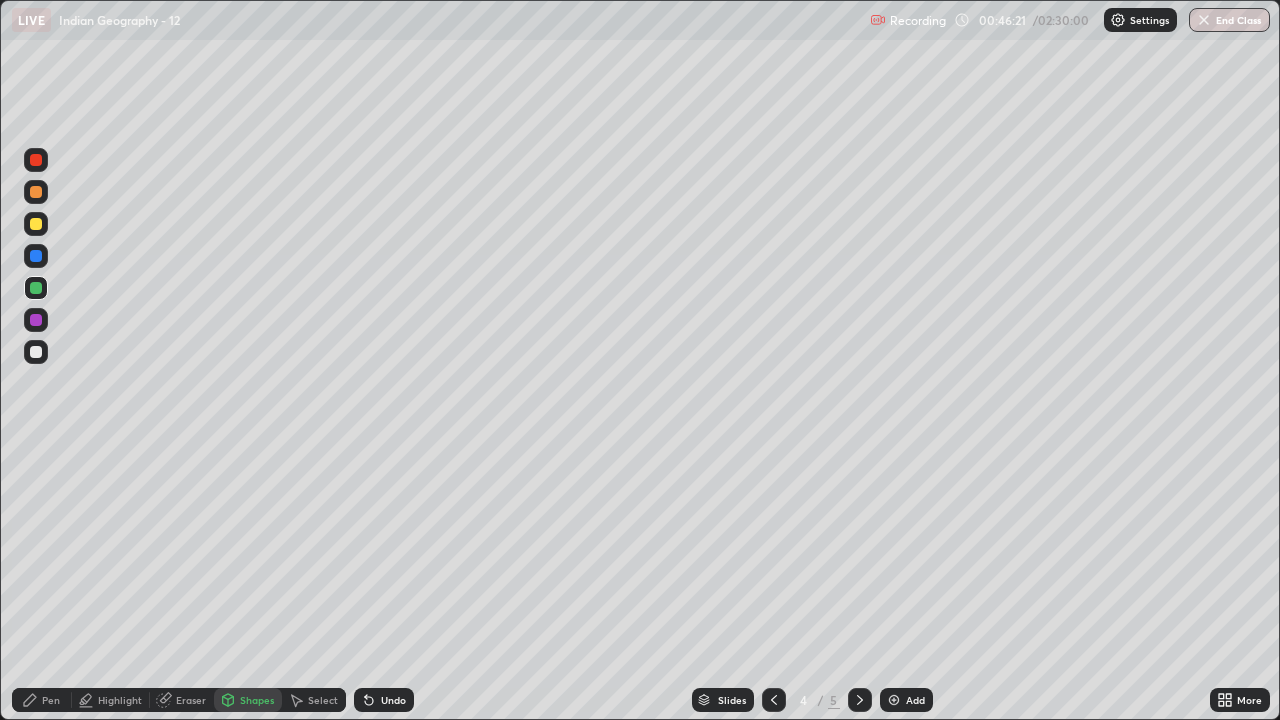 click at bounding box center (36, 256) 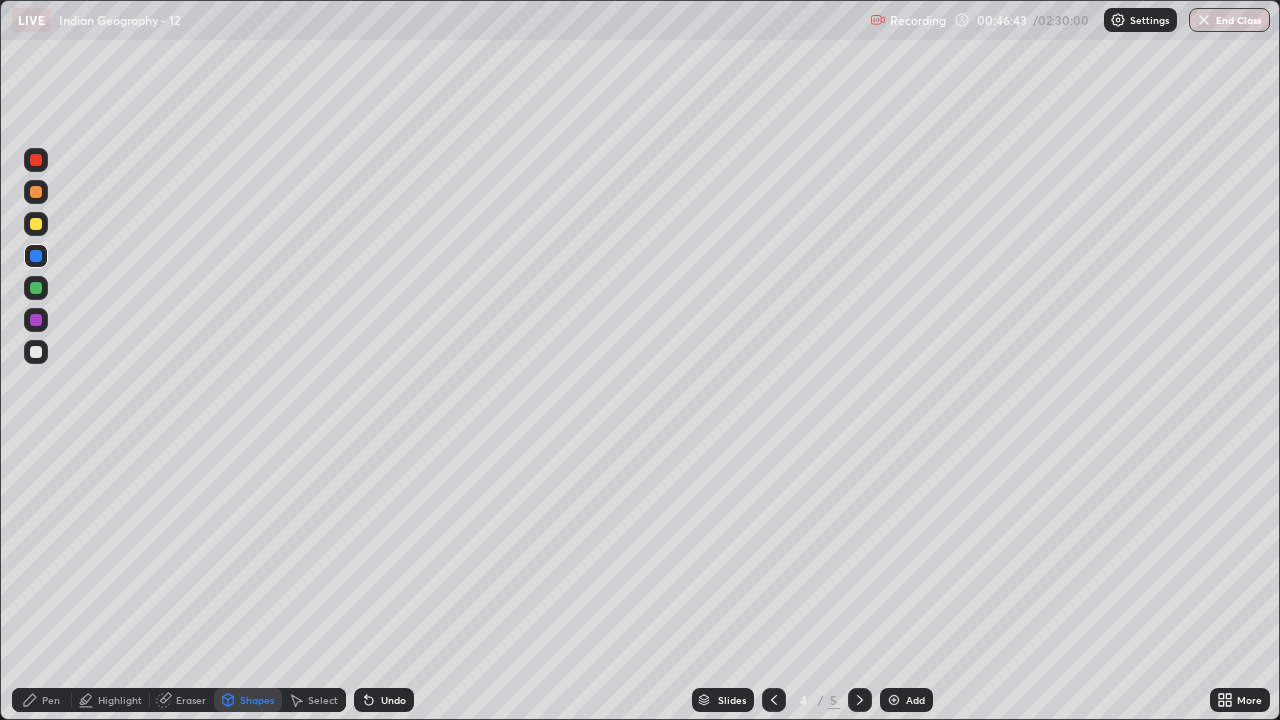 click on "Pen" at bounding box center (51, 700) 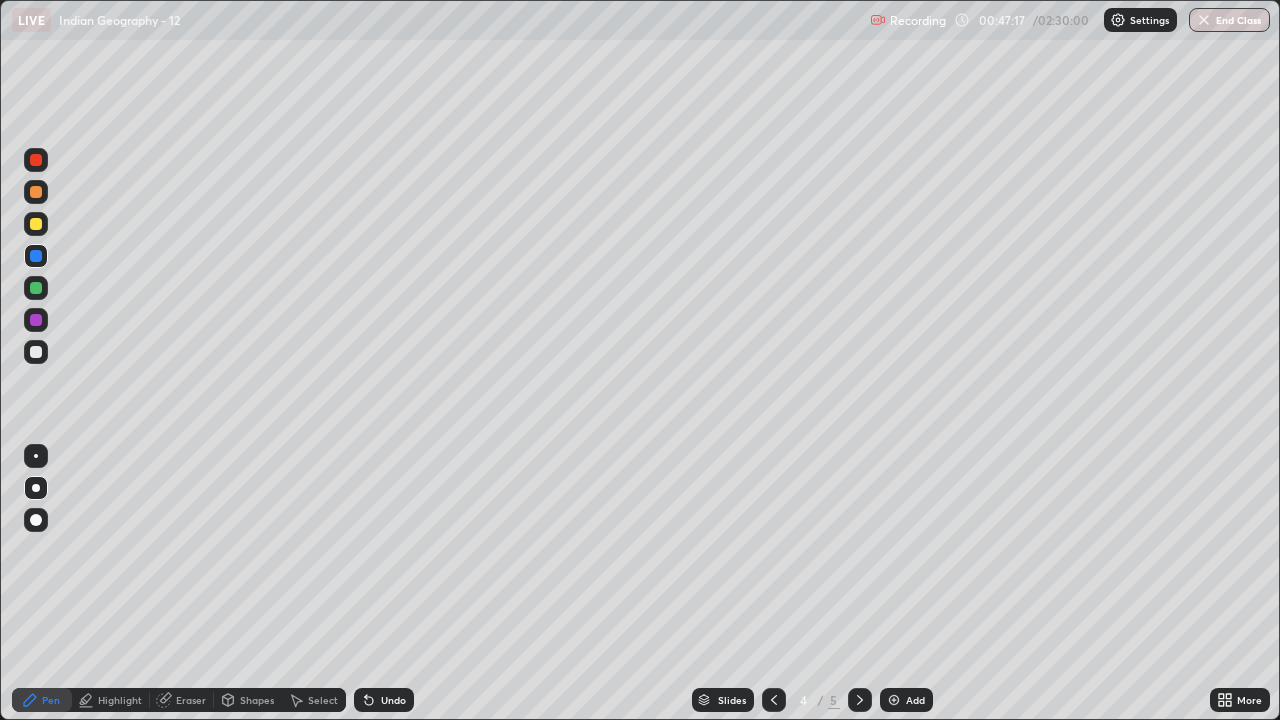 click 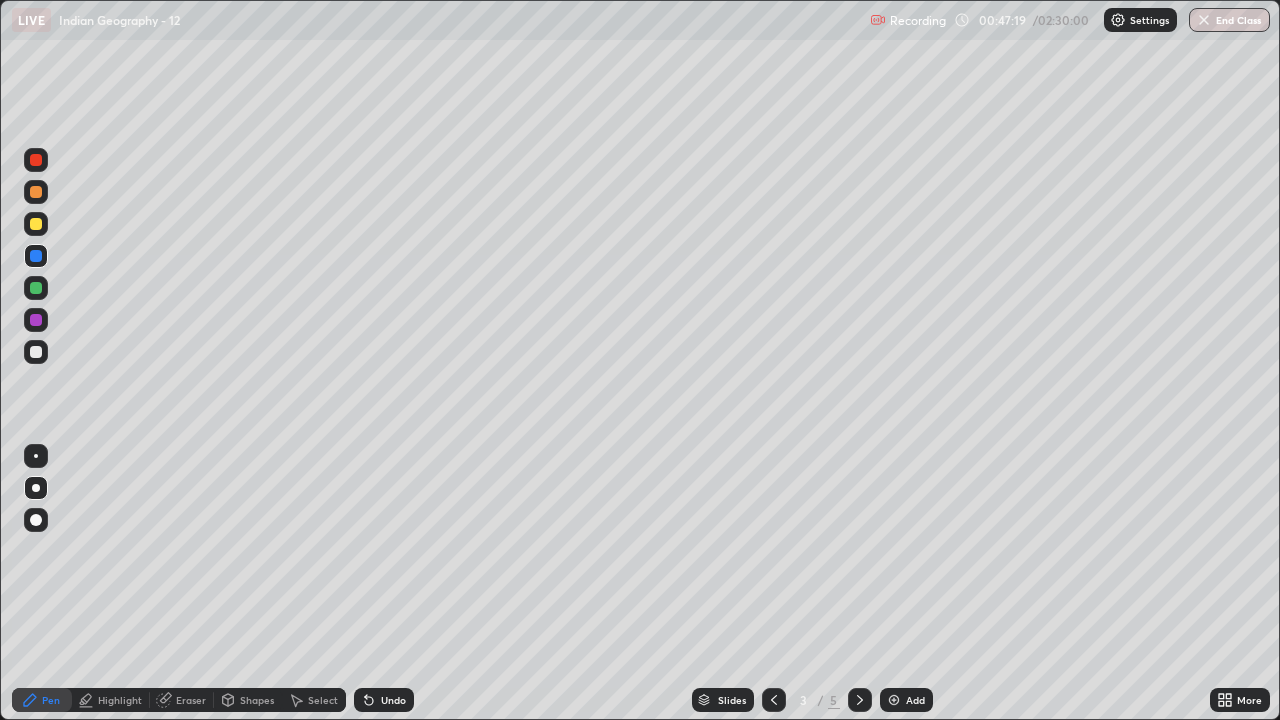 click 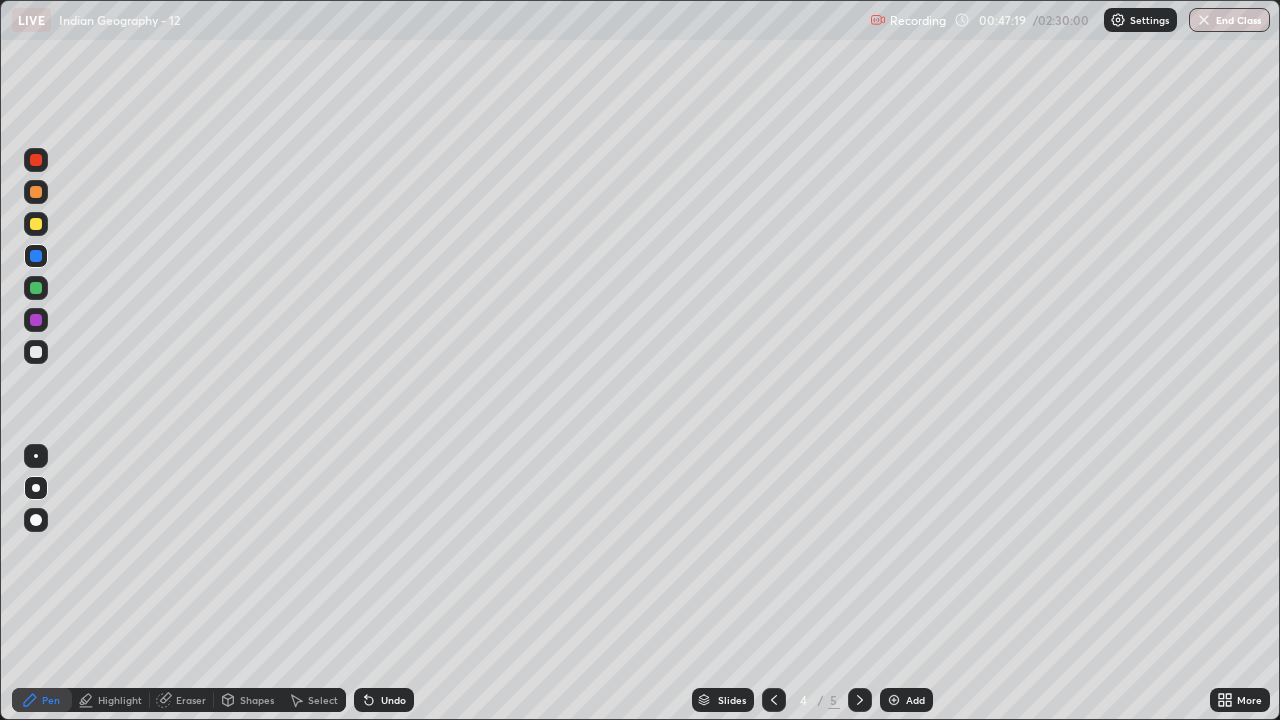 click at bounding box center [860, 700] 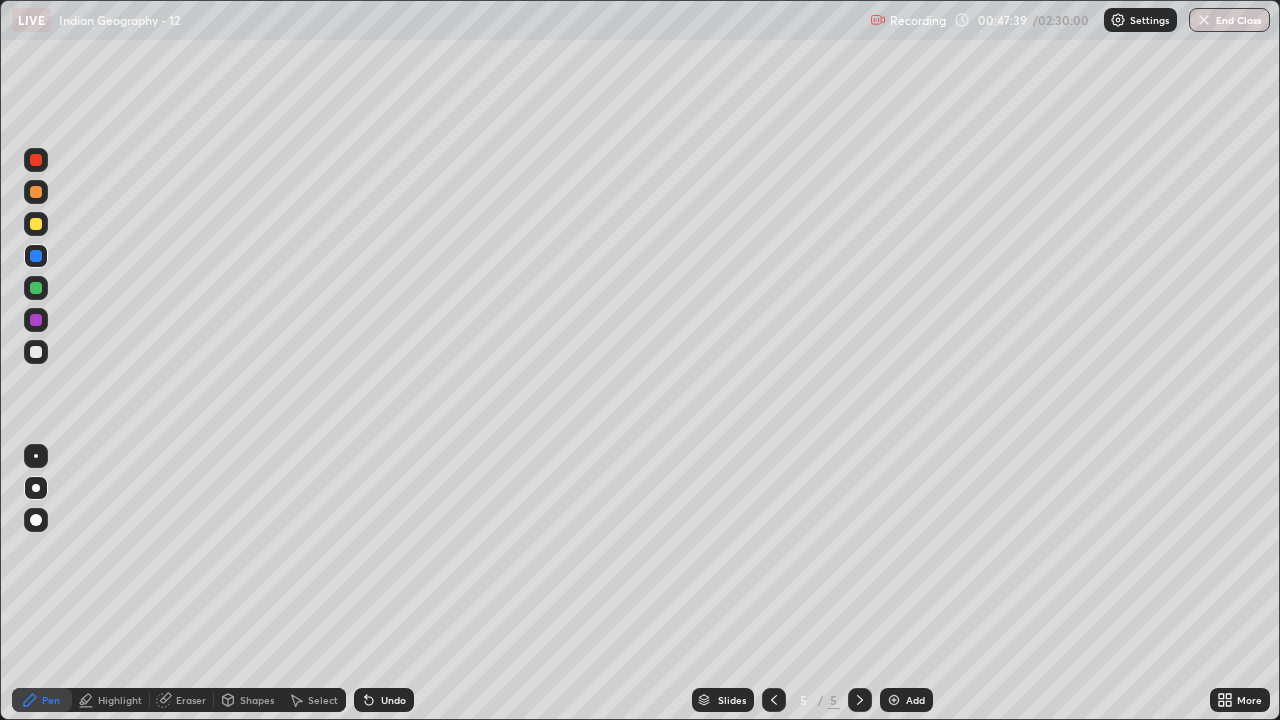 click 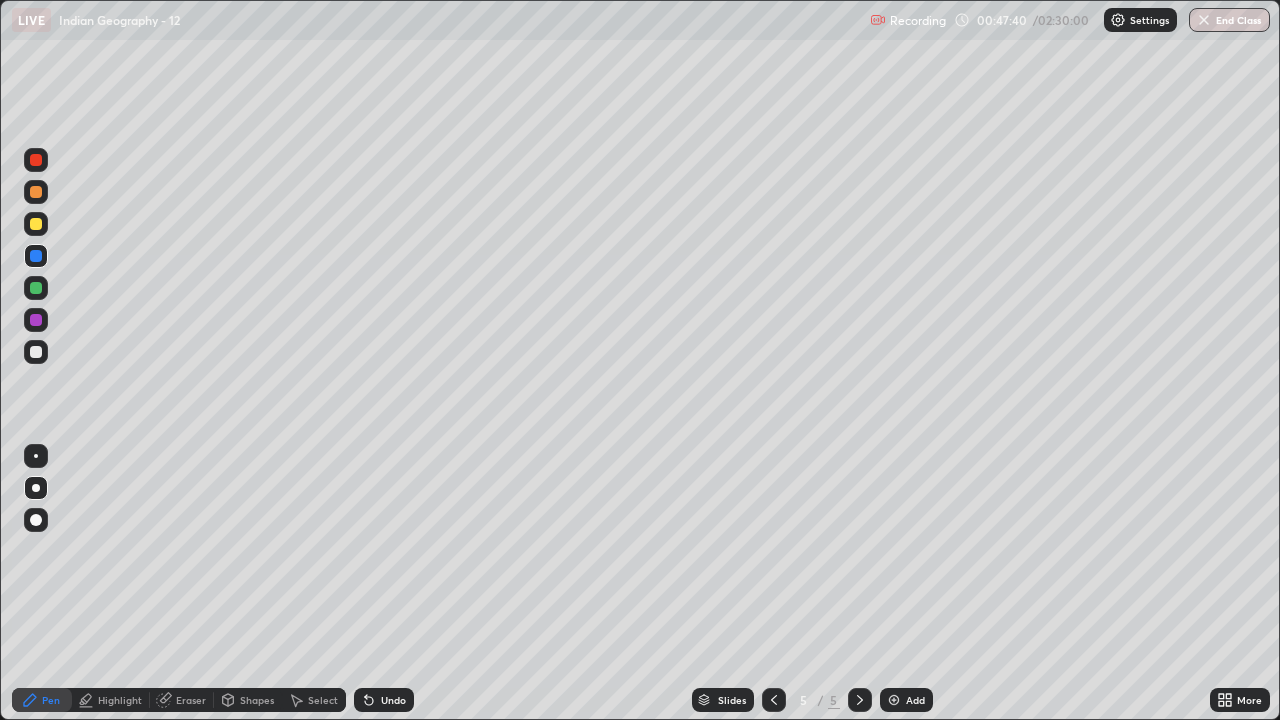 click on "Add" at bounding box center [915, 700] 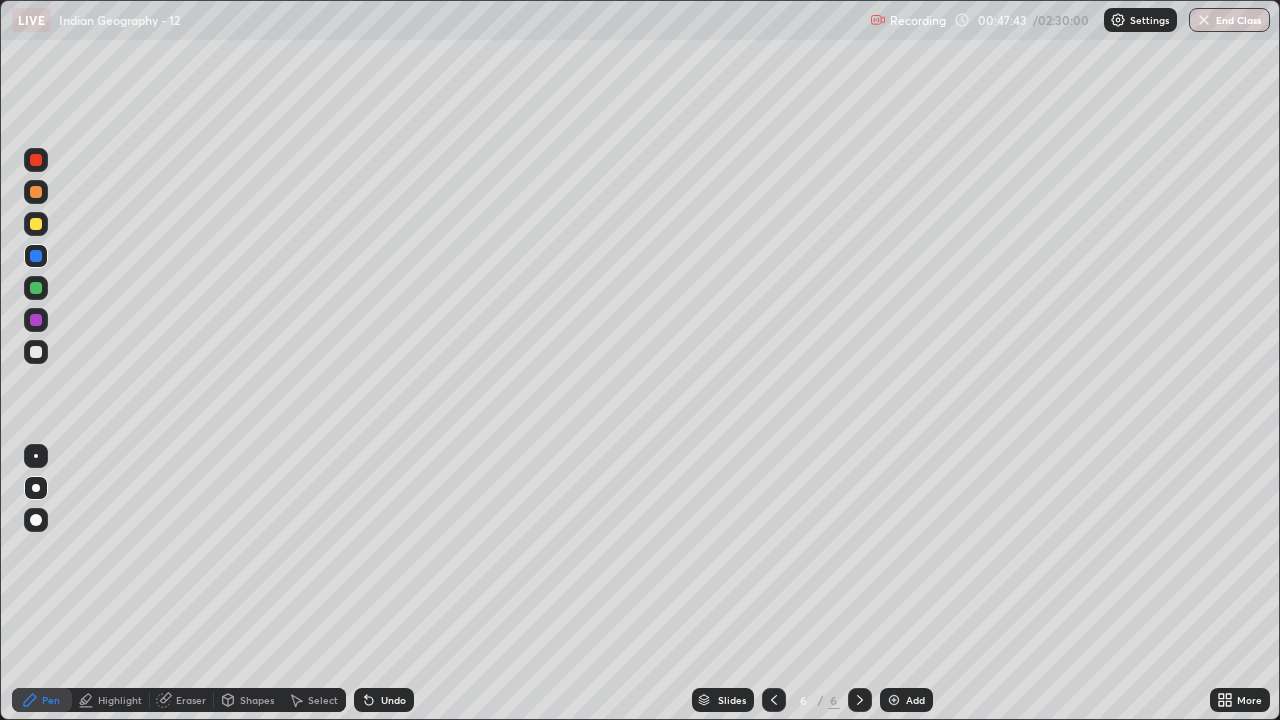 click at bounding box center [36, 224] 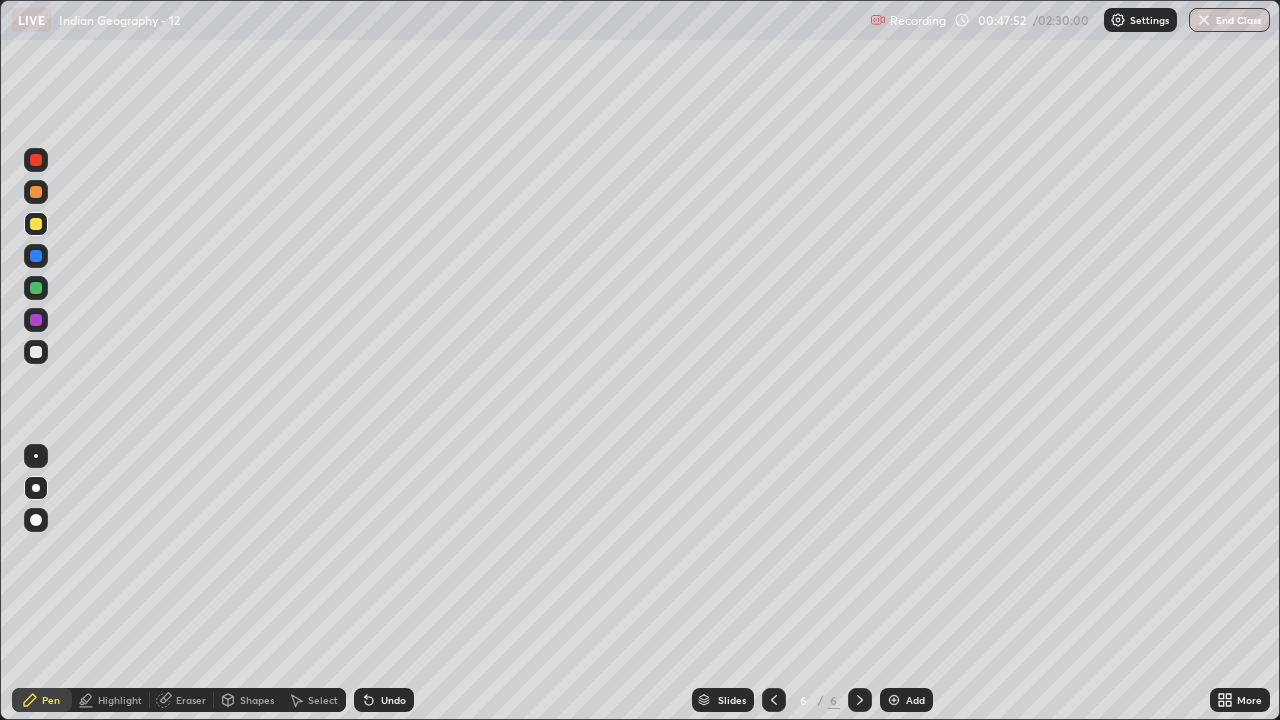 click 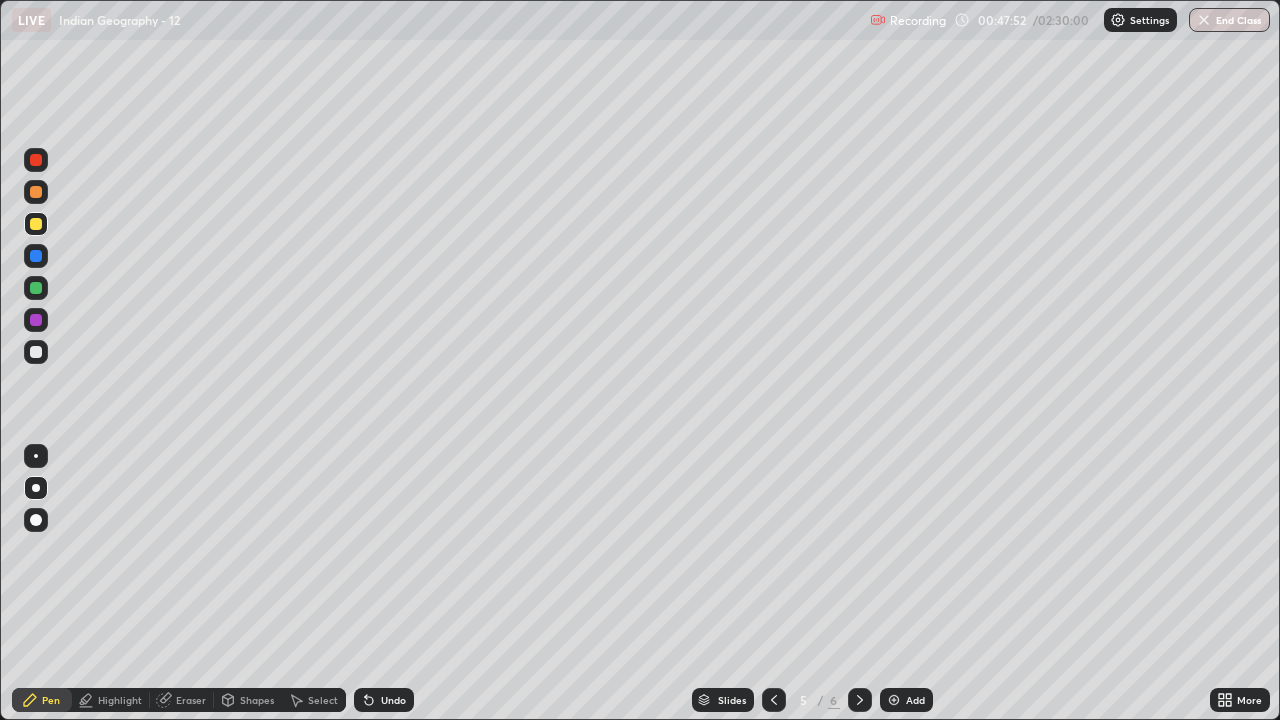 click 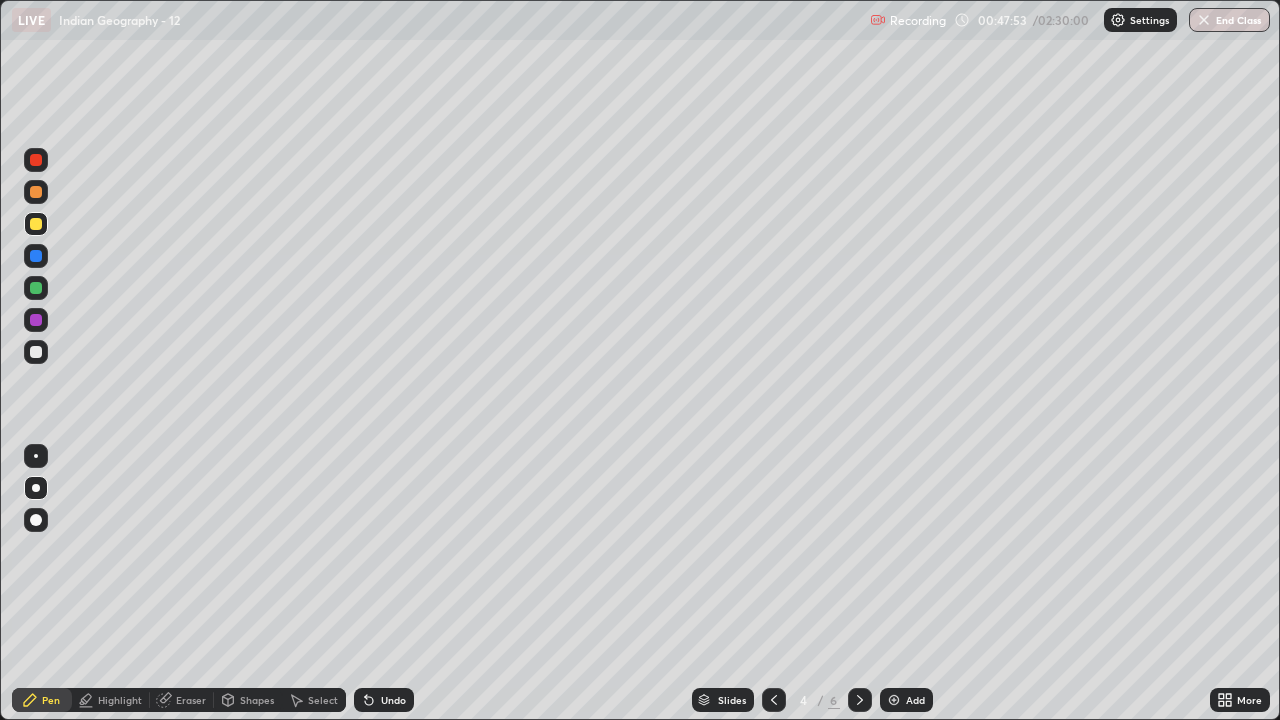 click 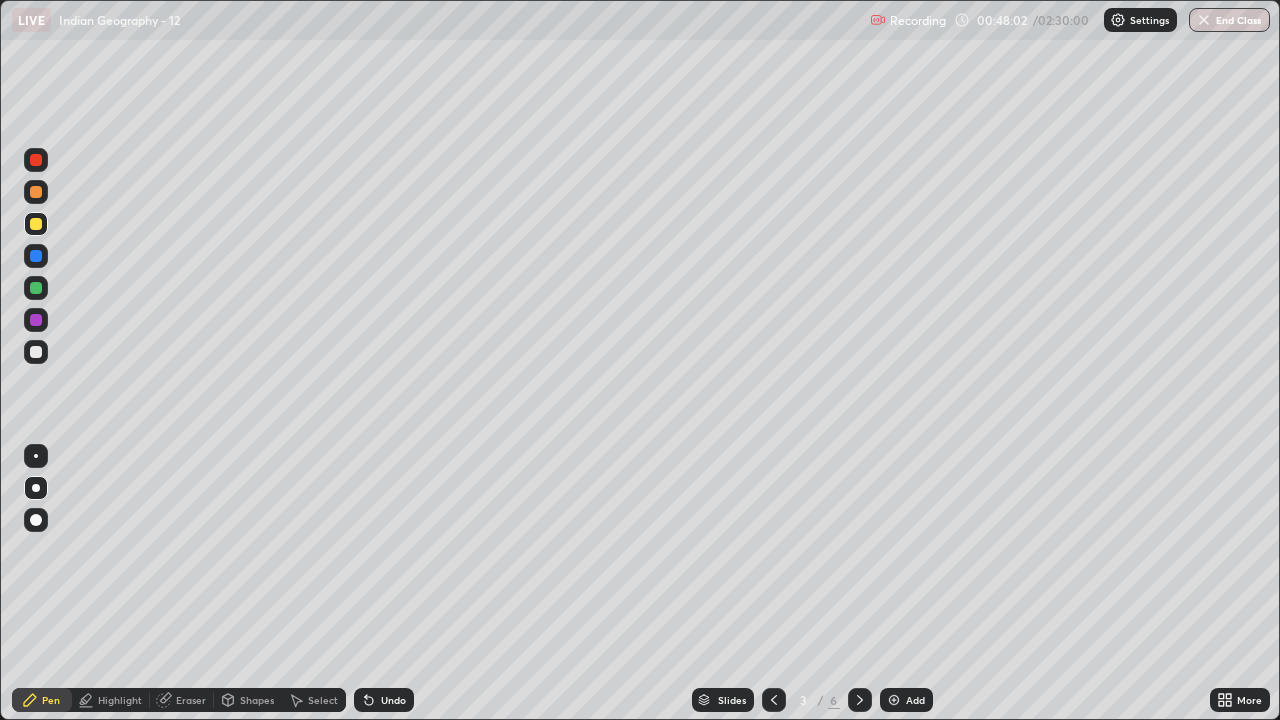 click 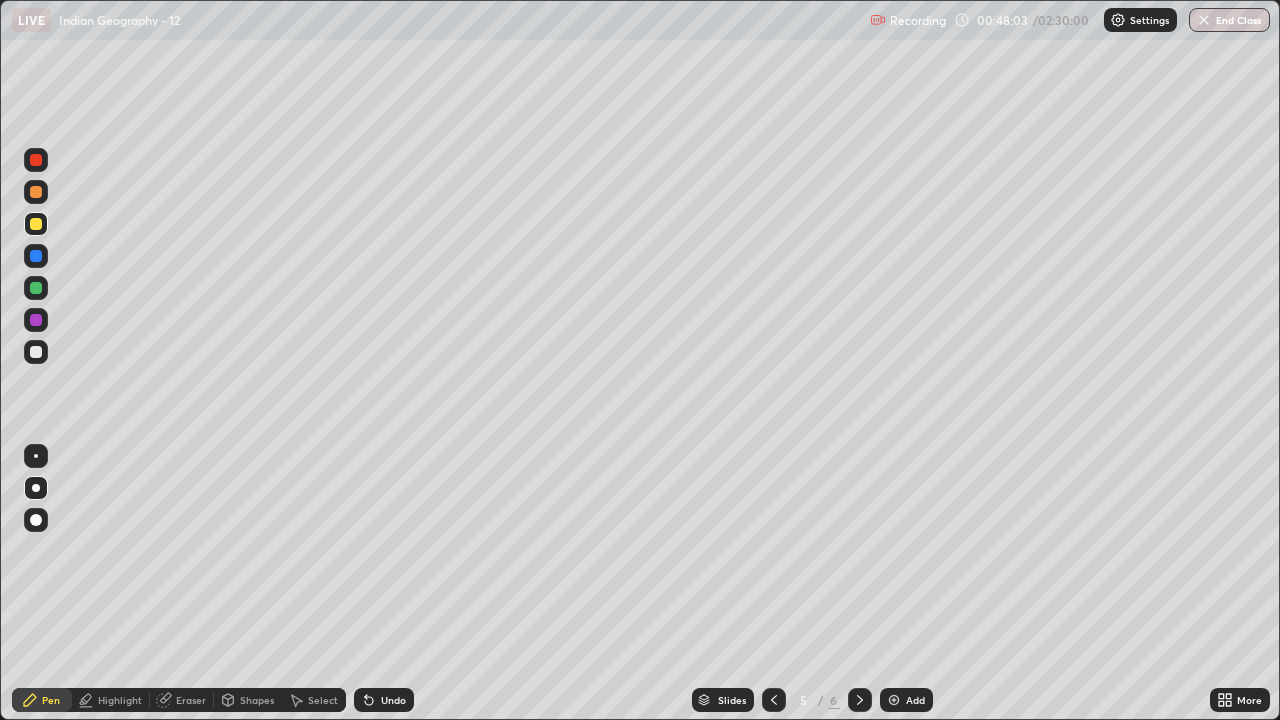 click 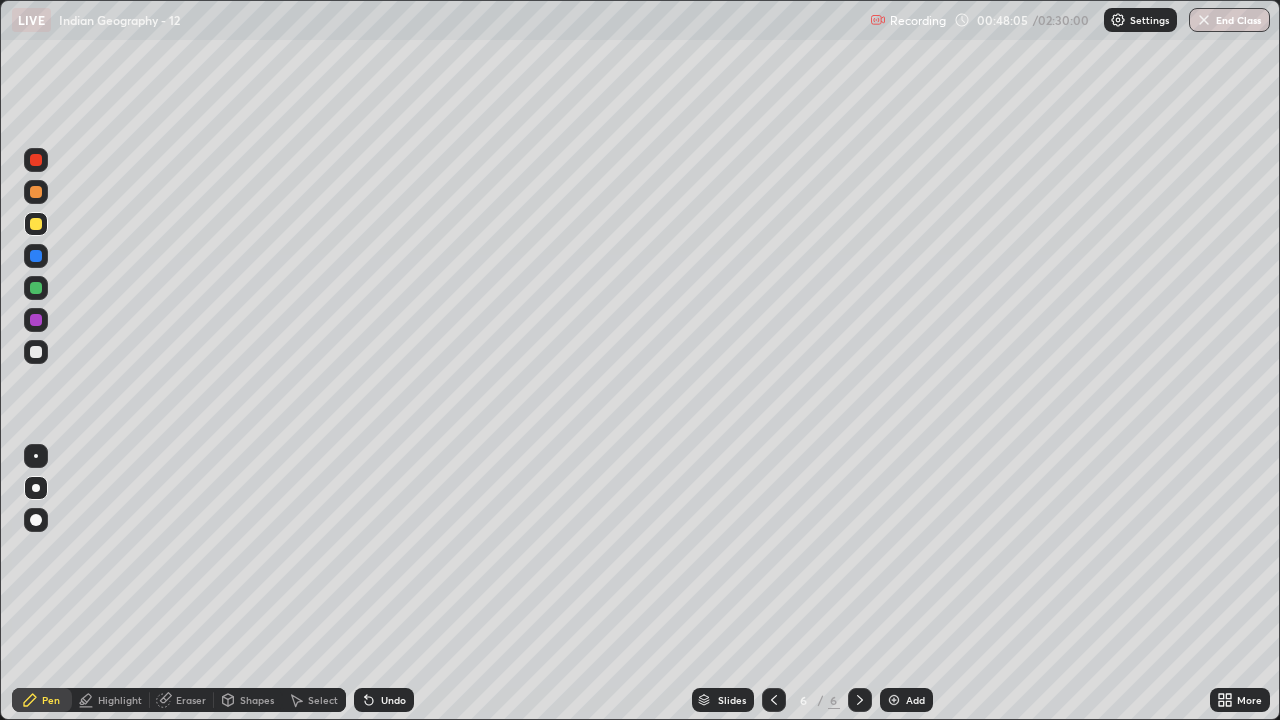 click at bounding box center [36, 192] 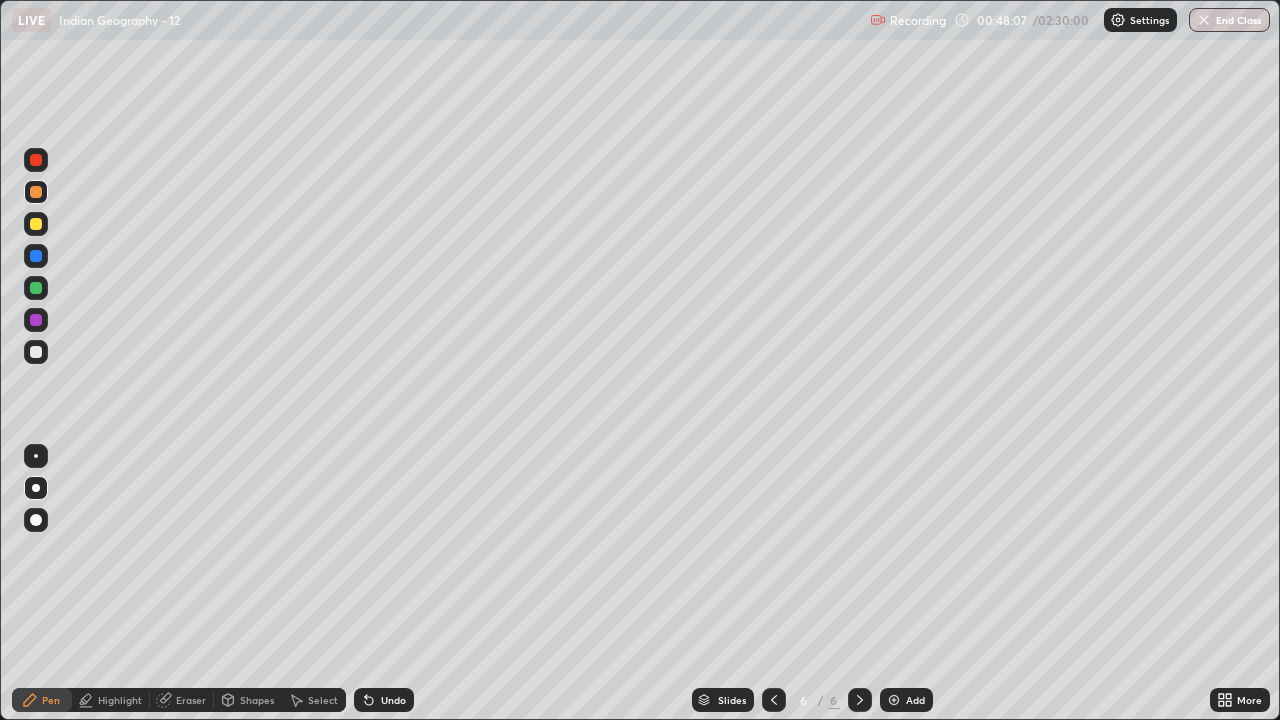click at bounding box center [36, 520] 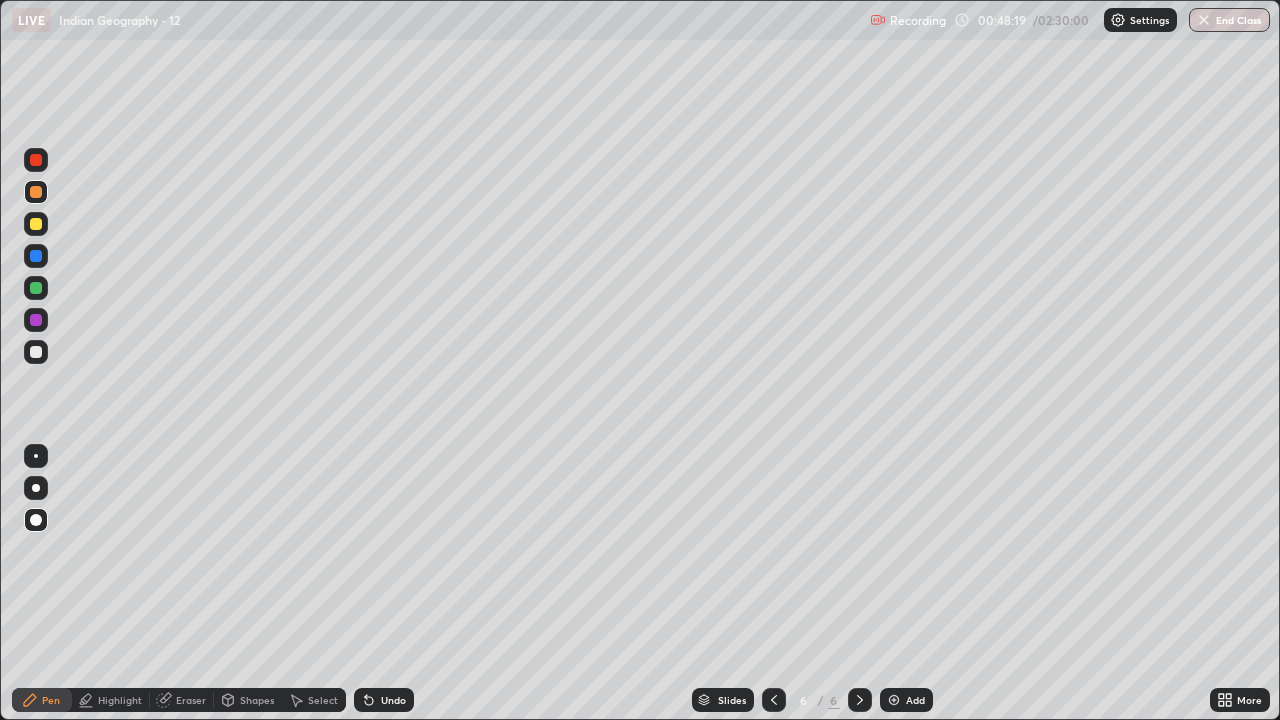 click on "Shapes" at bounding box center (257, 700) 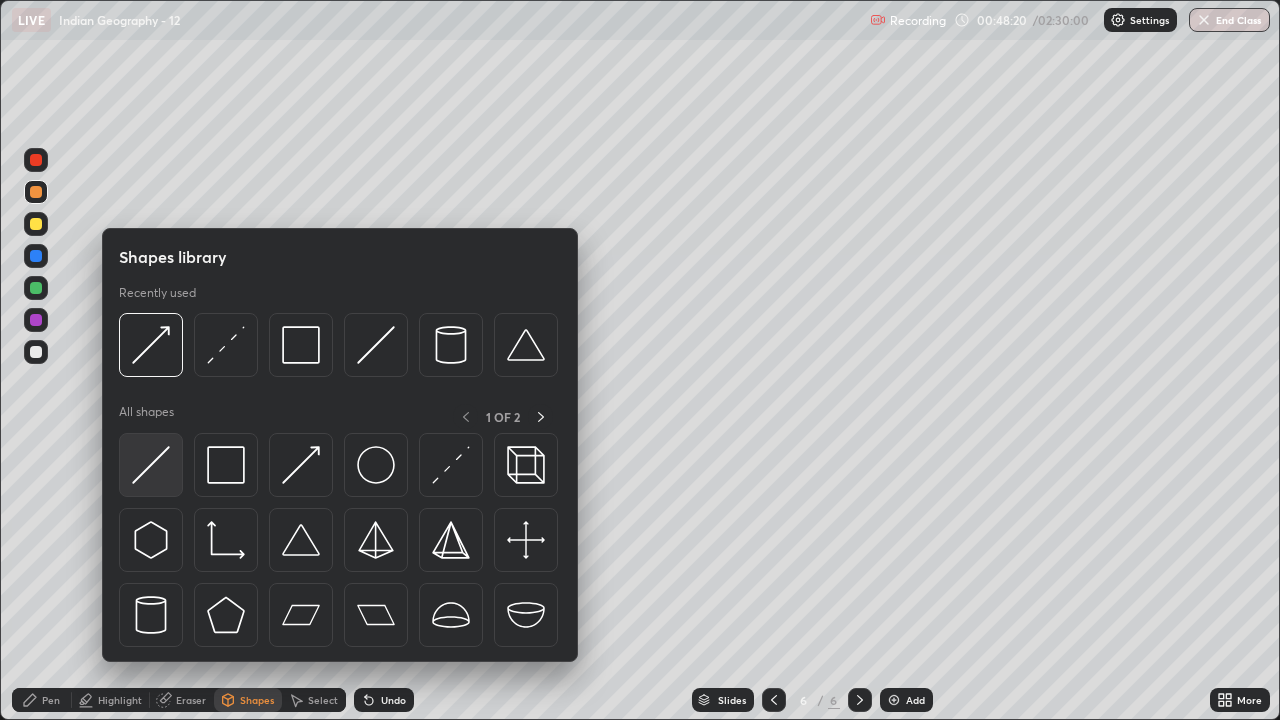 click at bounding box center [151, 465] 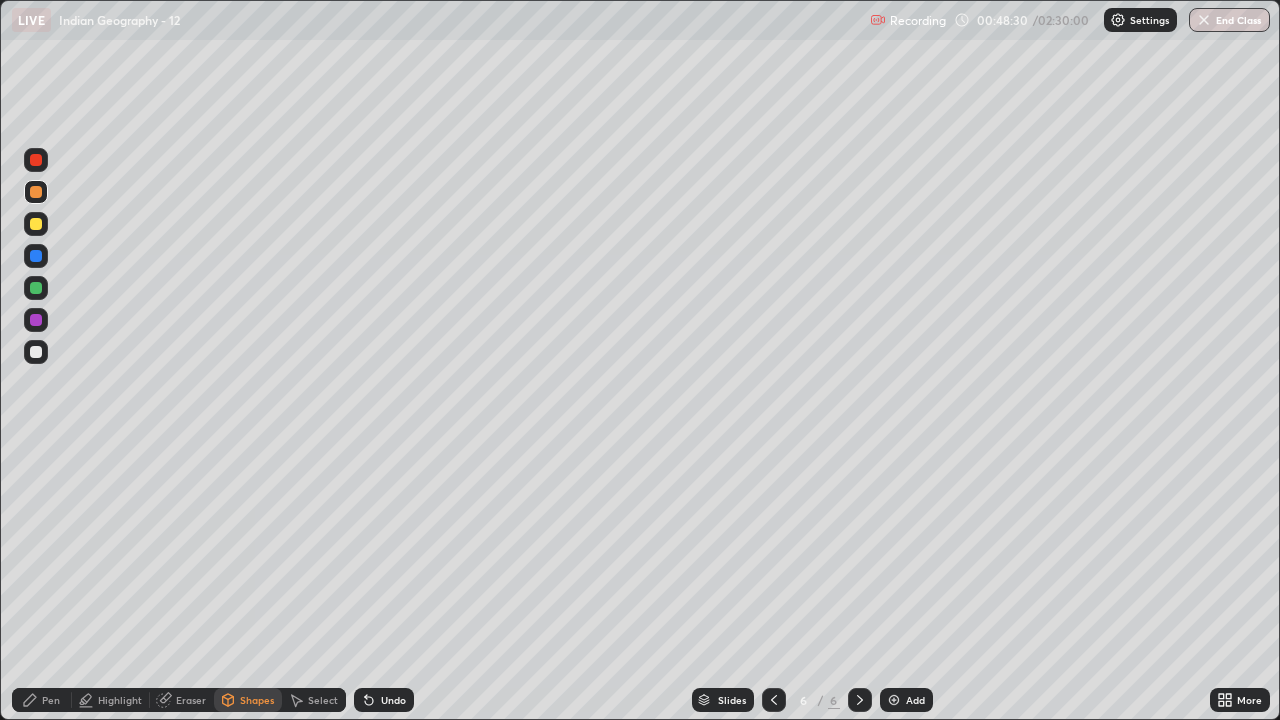 click on "Undo" at bounding box center [393, 700] 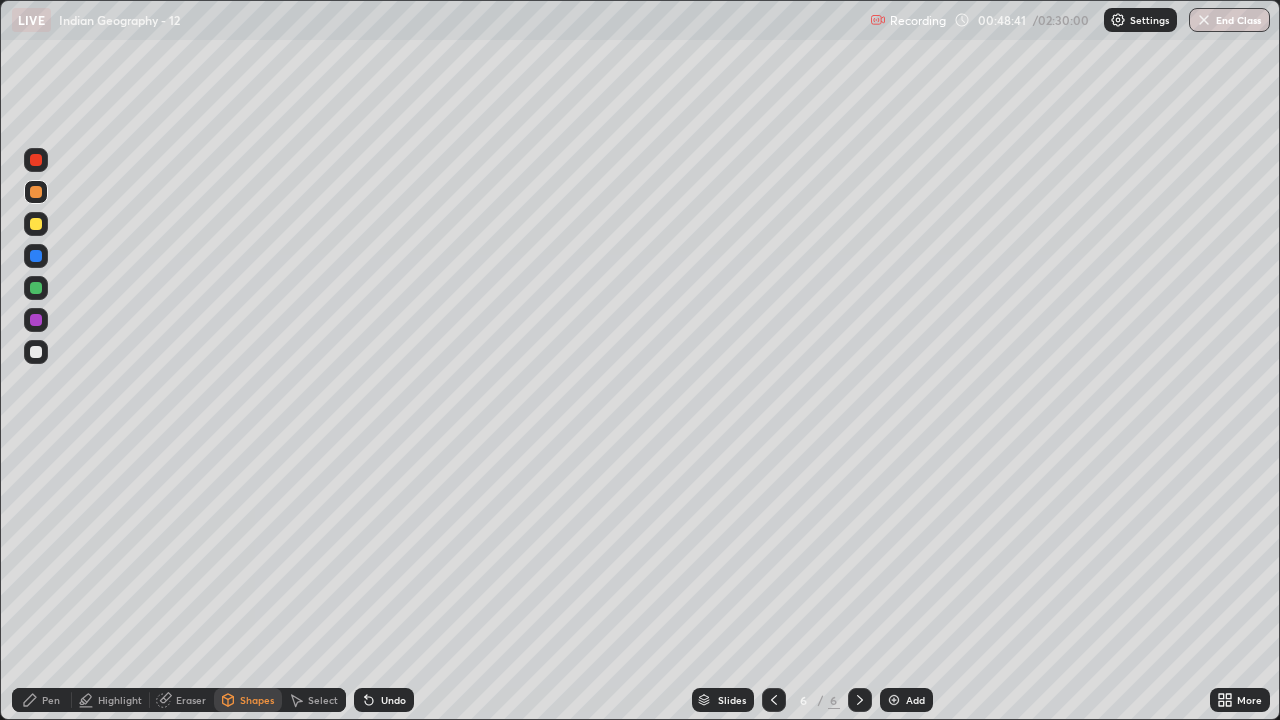 click on "Pen" at bounding box center [51, 700] 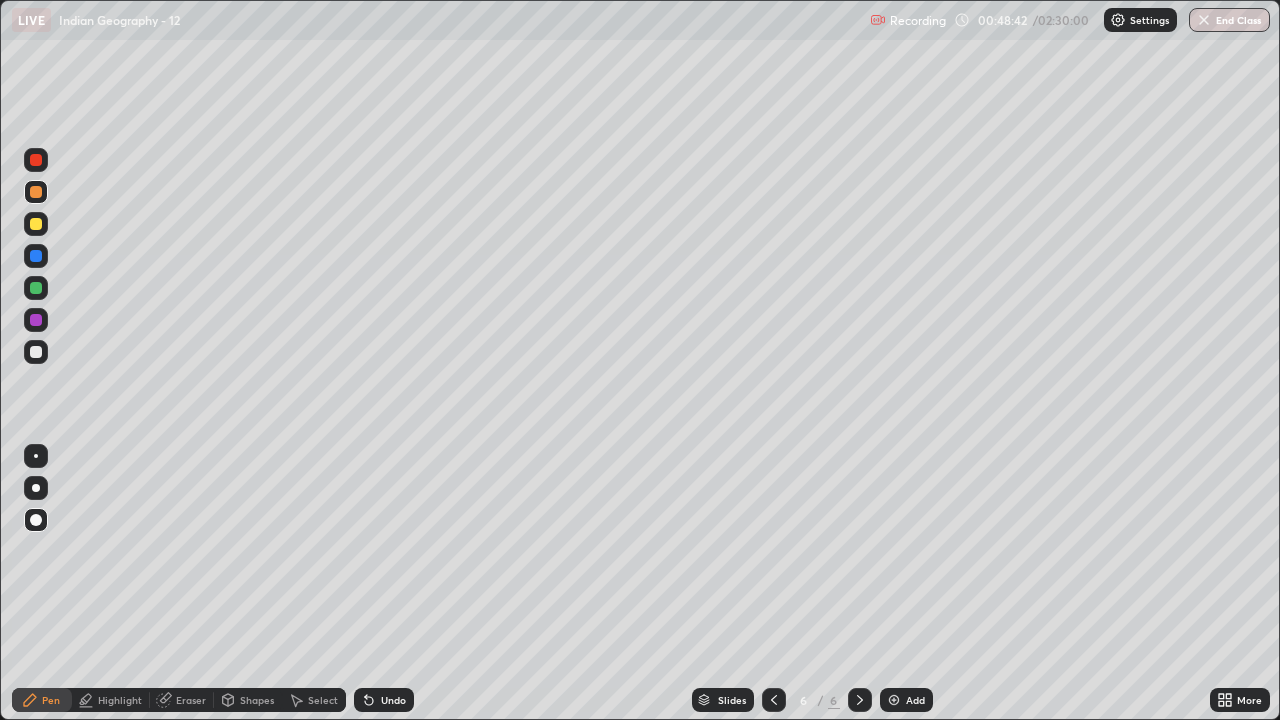 click at bounding box center [36, 520] 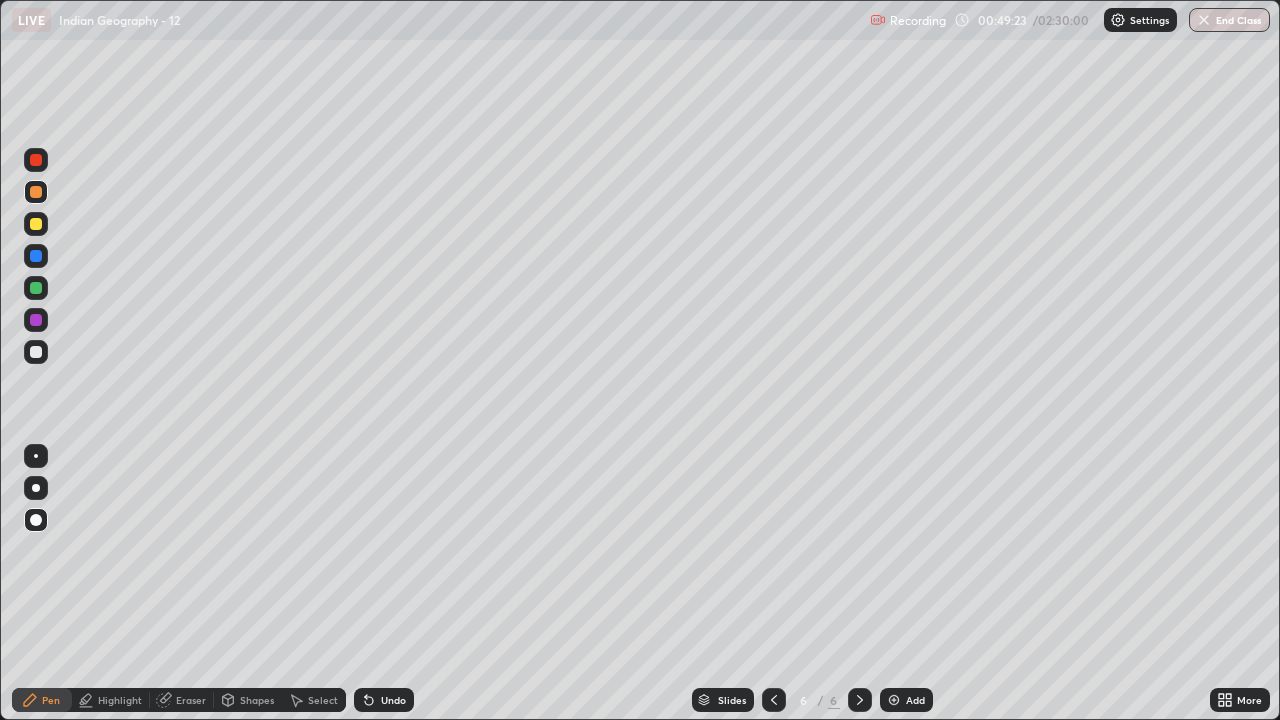 click at bounding box center (36, 352) 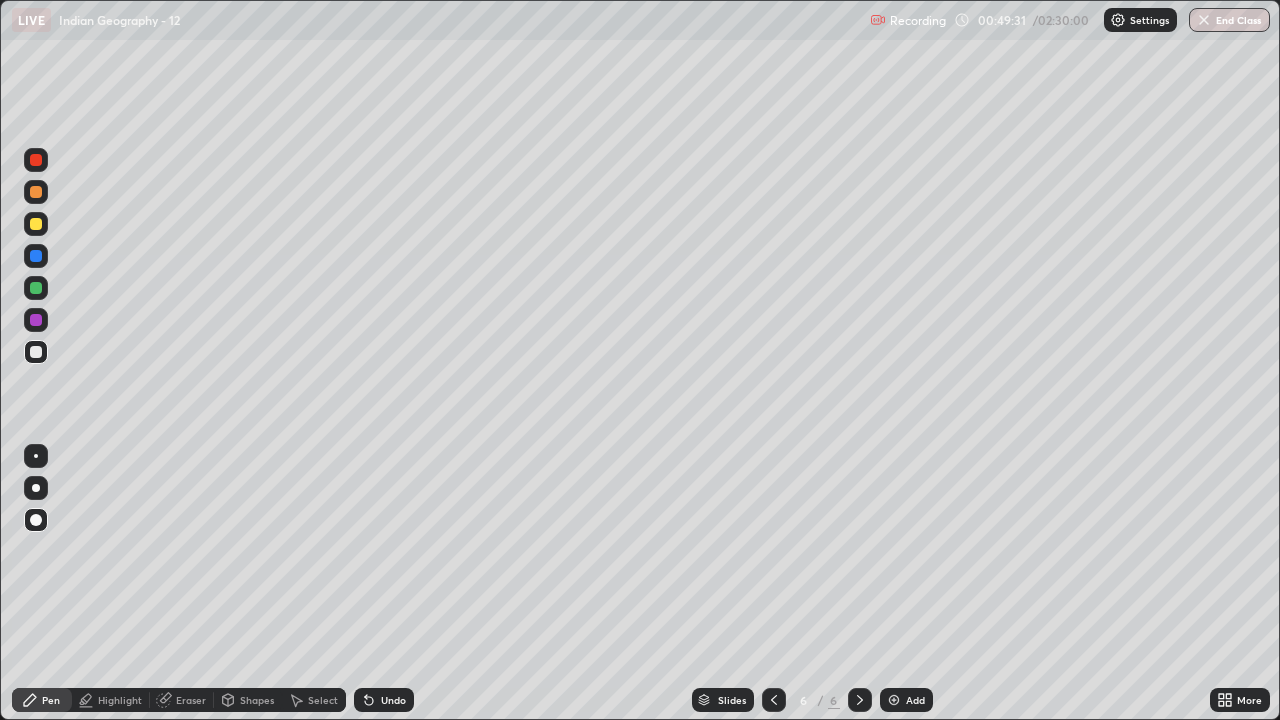 click at bounding box center (36, 488) 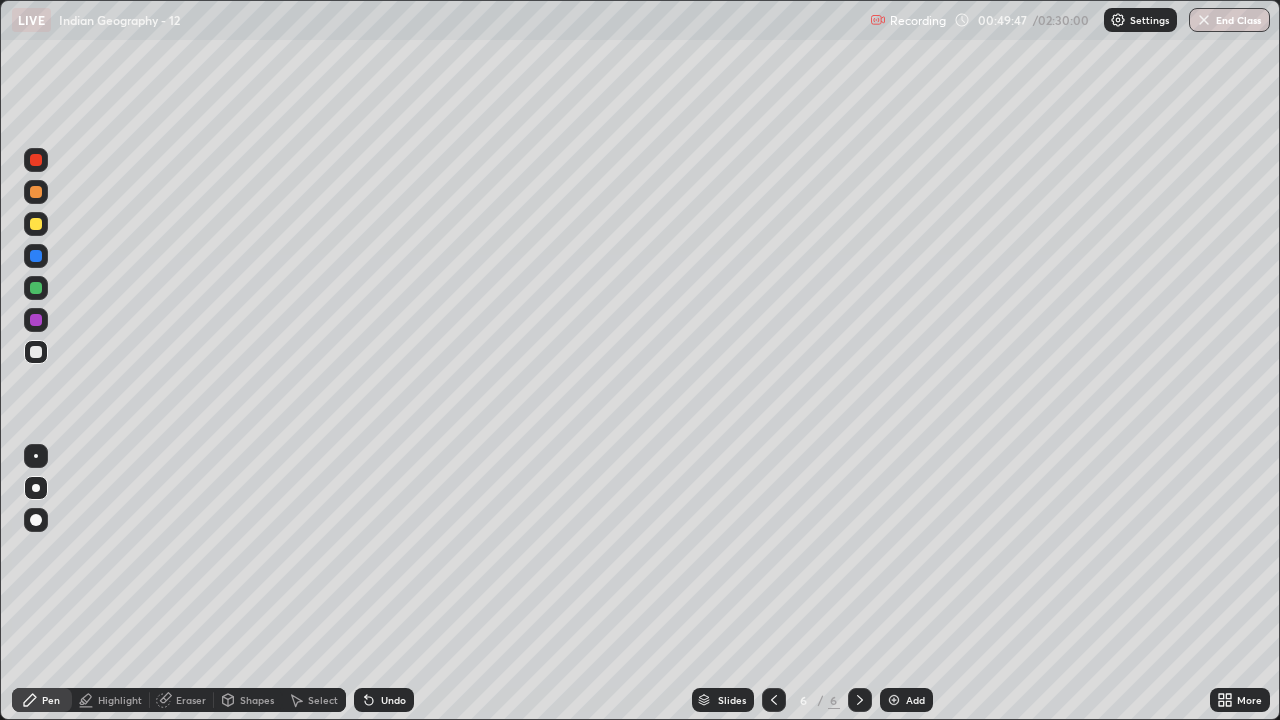 click at bounding box center [36, 192] 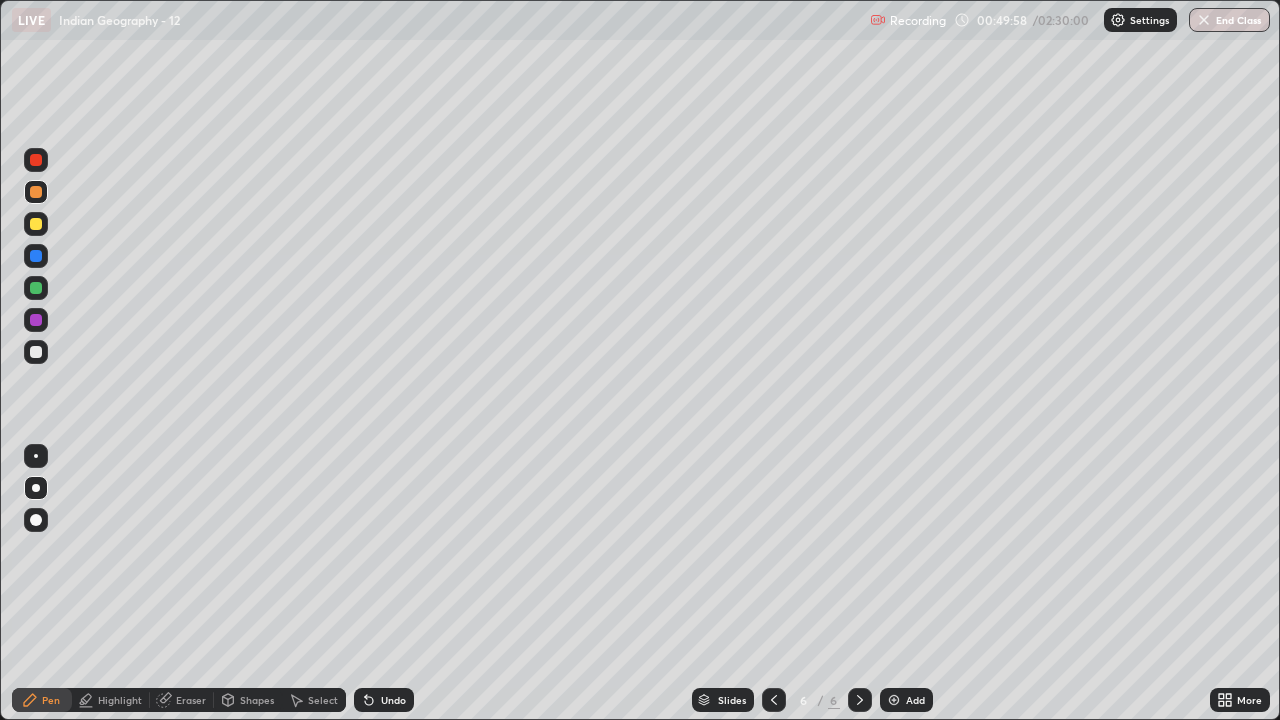 click at bounding box center [36, 520] 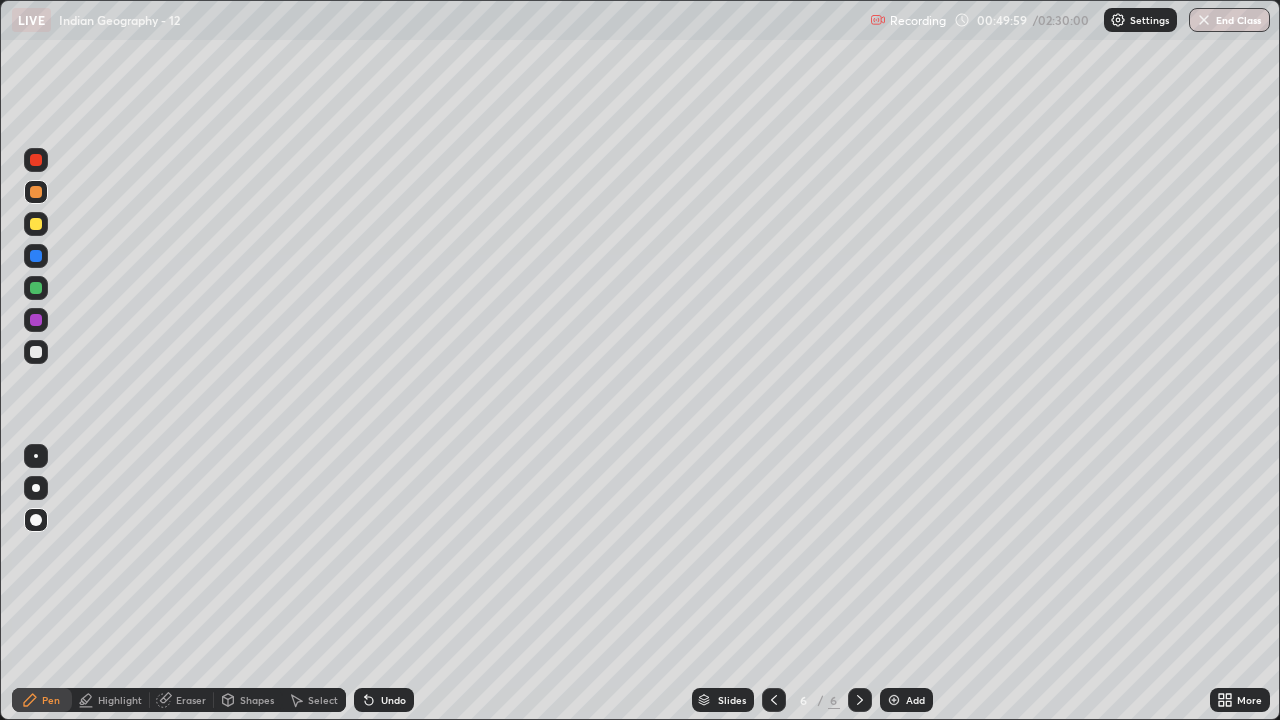 click at bounding box center (36, 320) 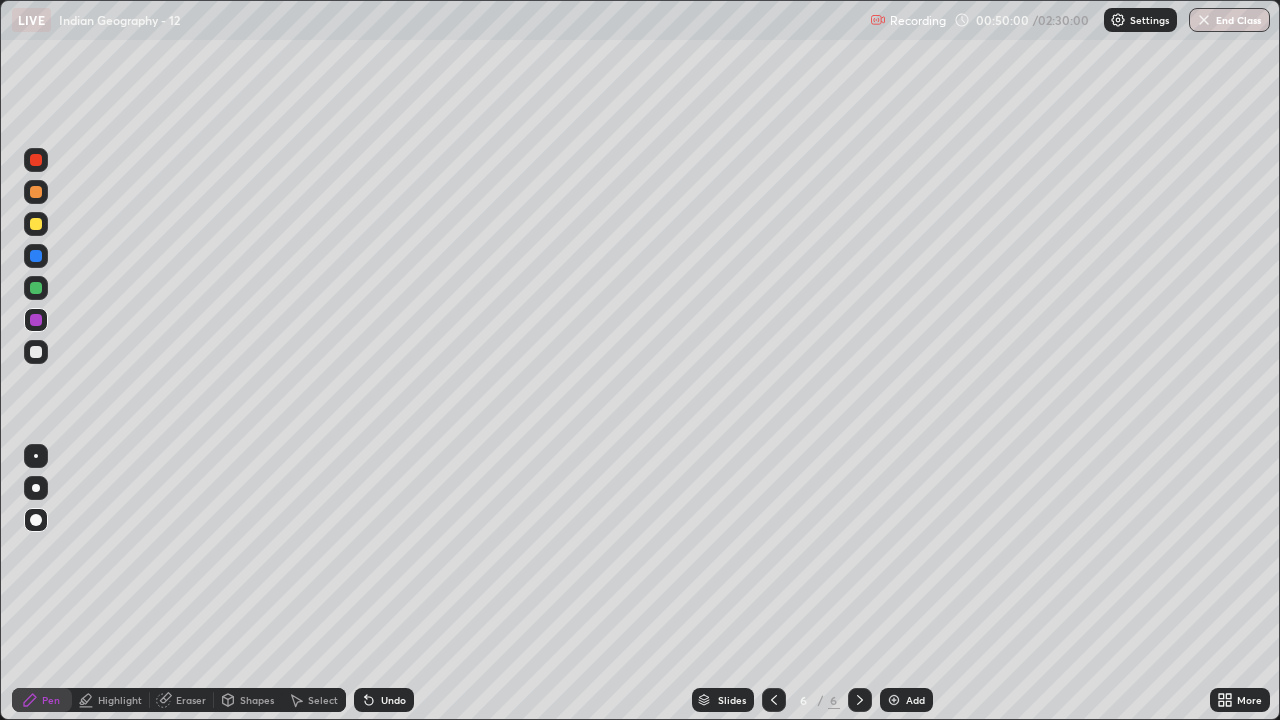click at bounding box center (36, 192) 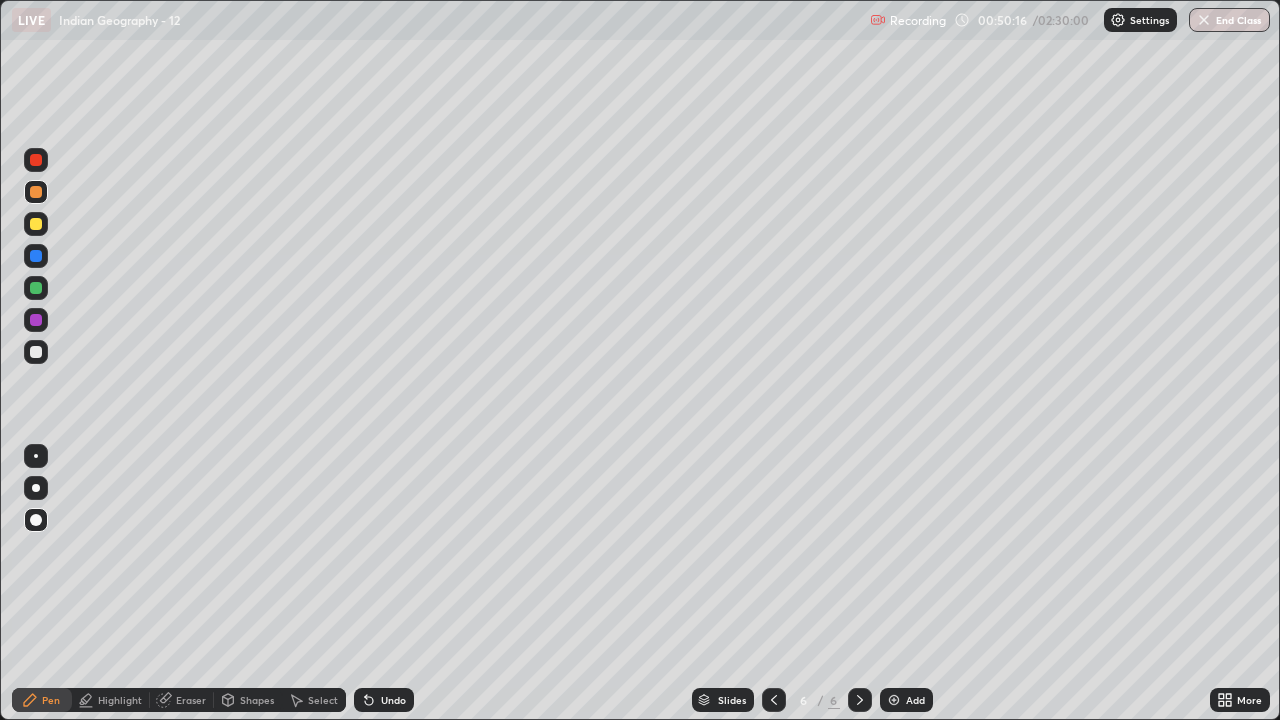 click at bounding box center [36, 320] 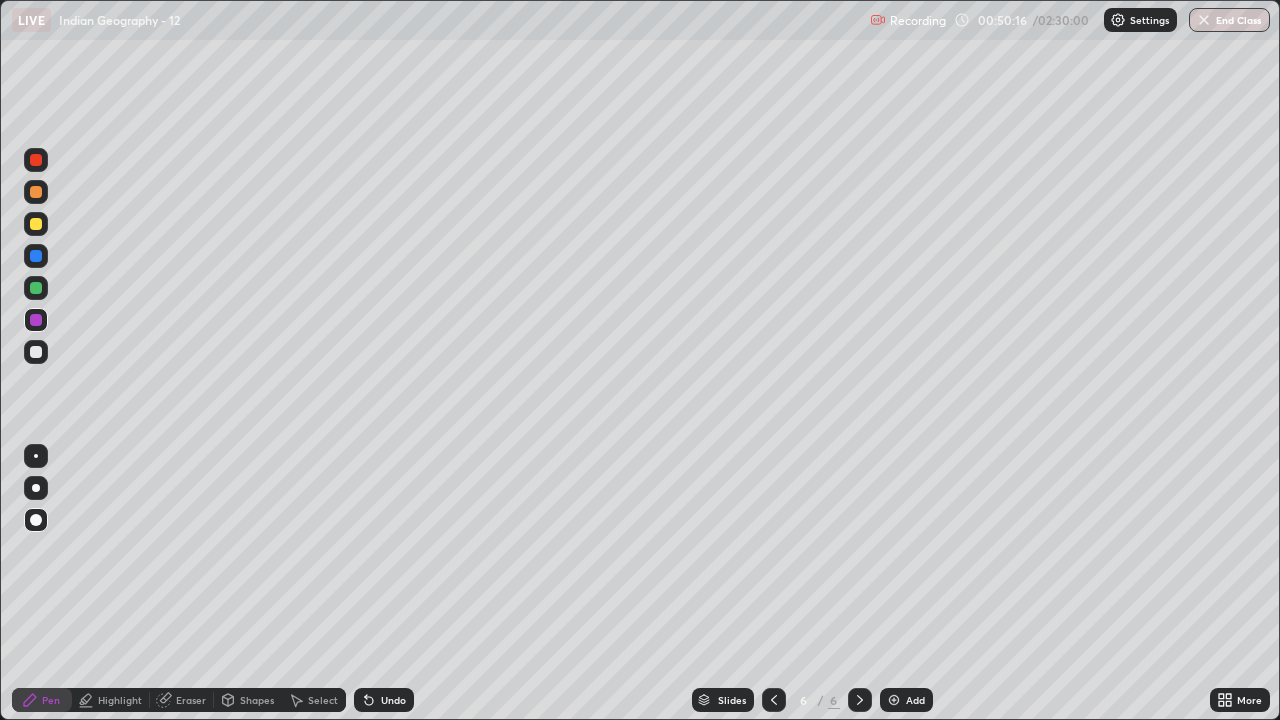 click at bounding box center [36, 488] 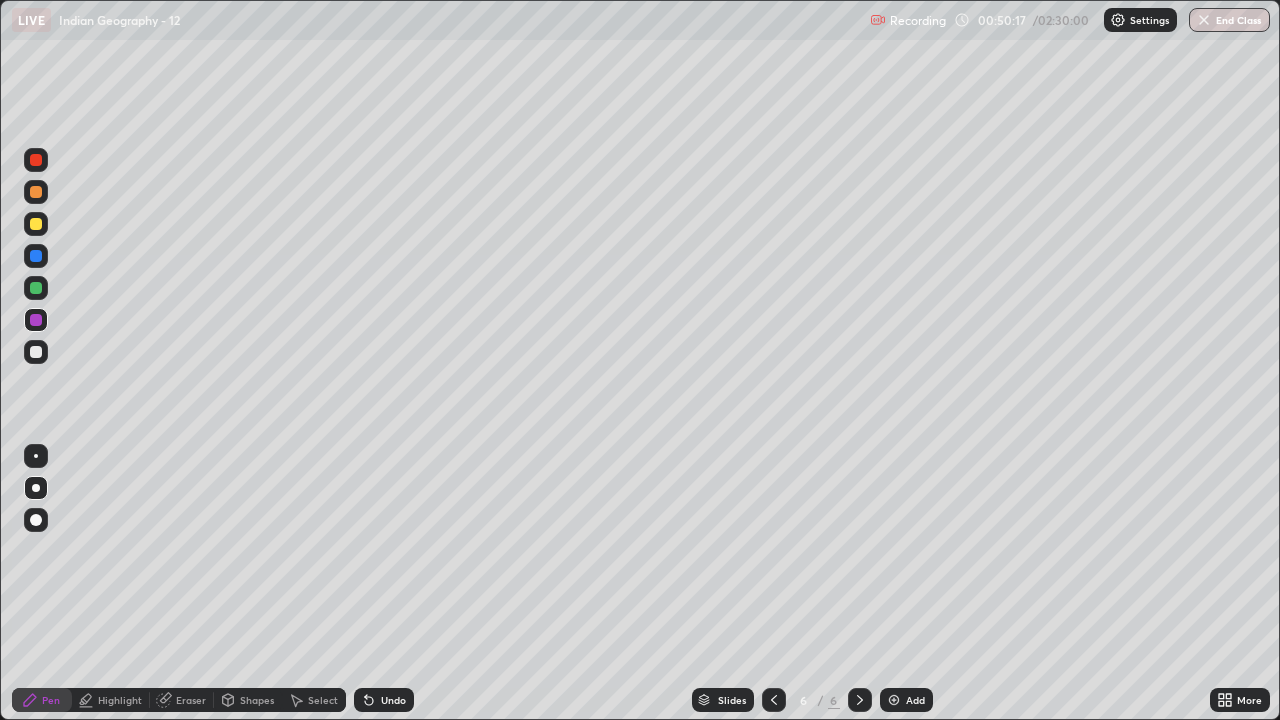 click at bounding box center (36, 456) 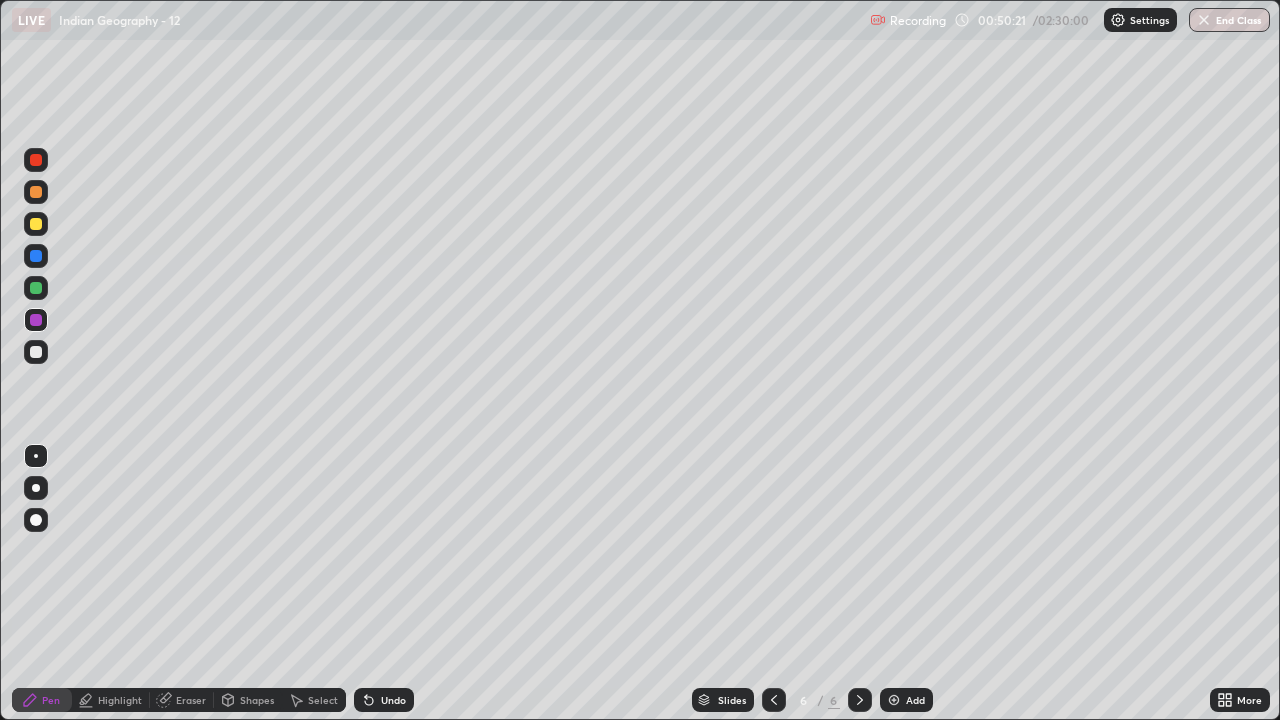 click at bounding box center [36, 488] 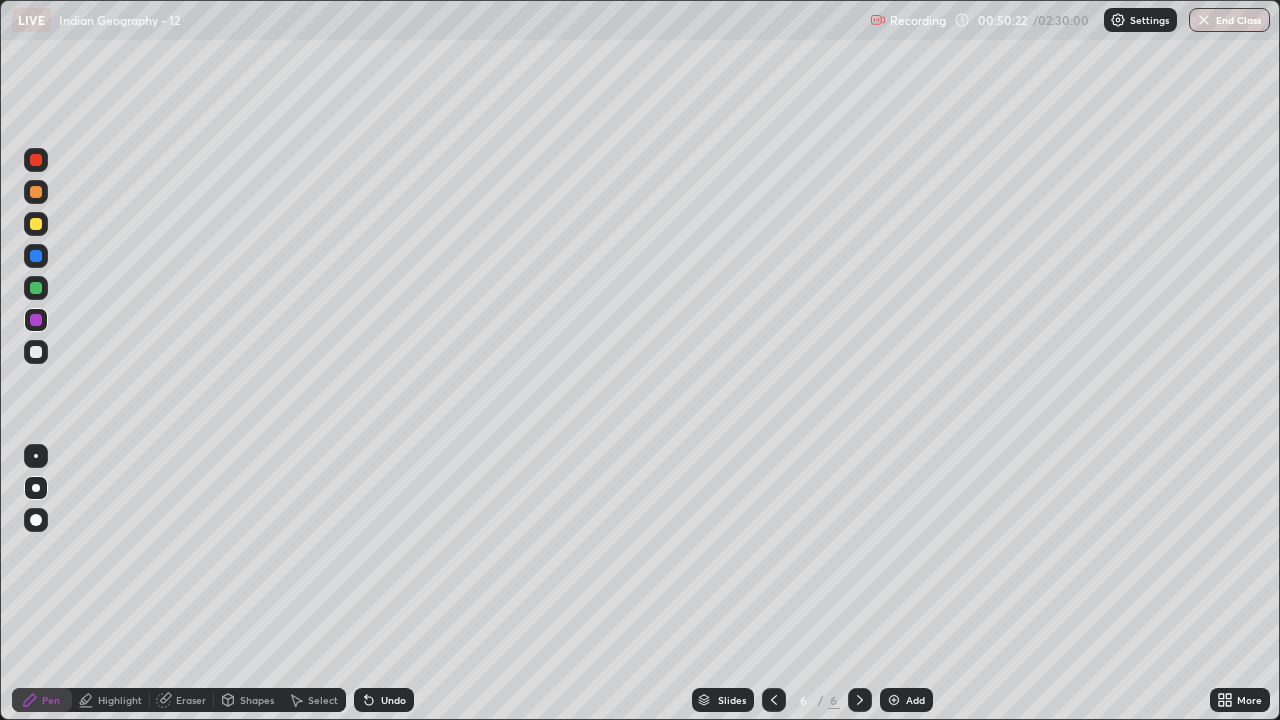 click at bounding box center [36, 352] 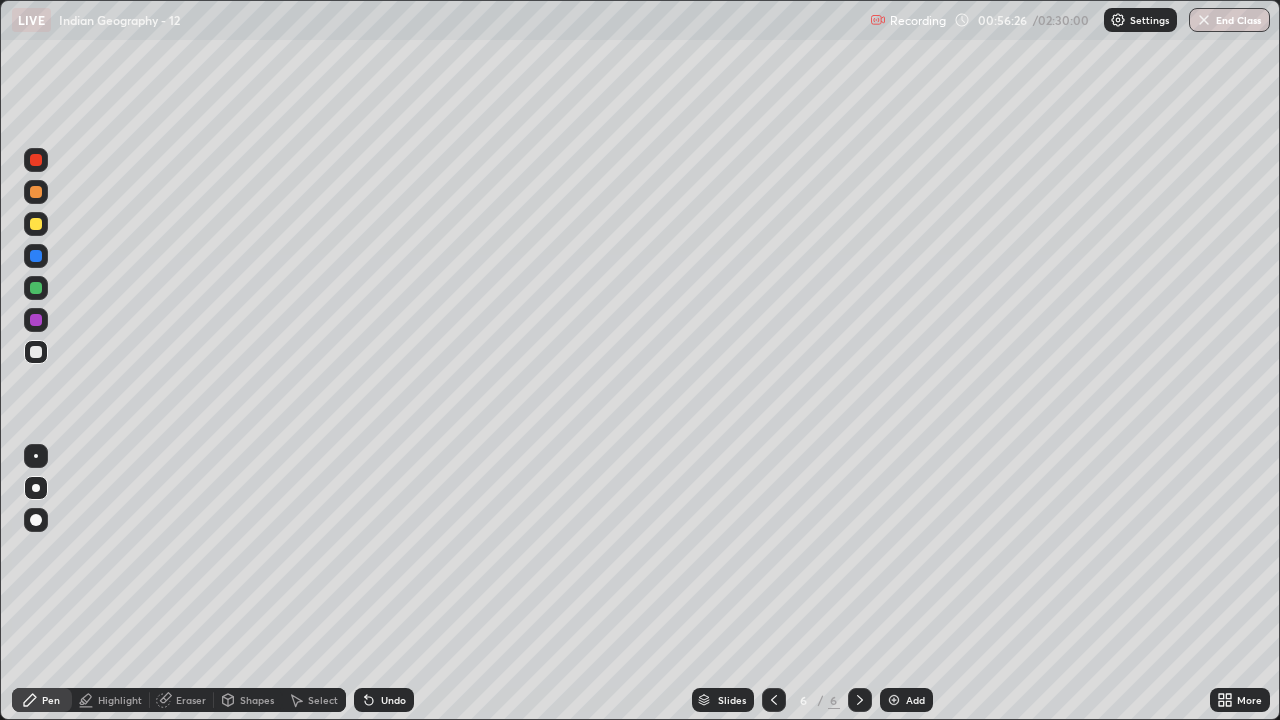 click on "Pen" at bounding box center (51, 700) 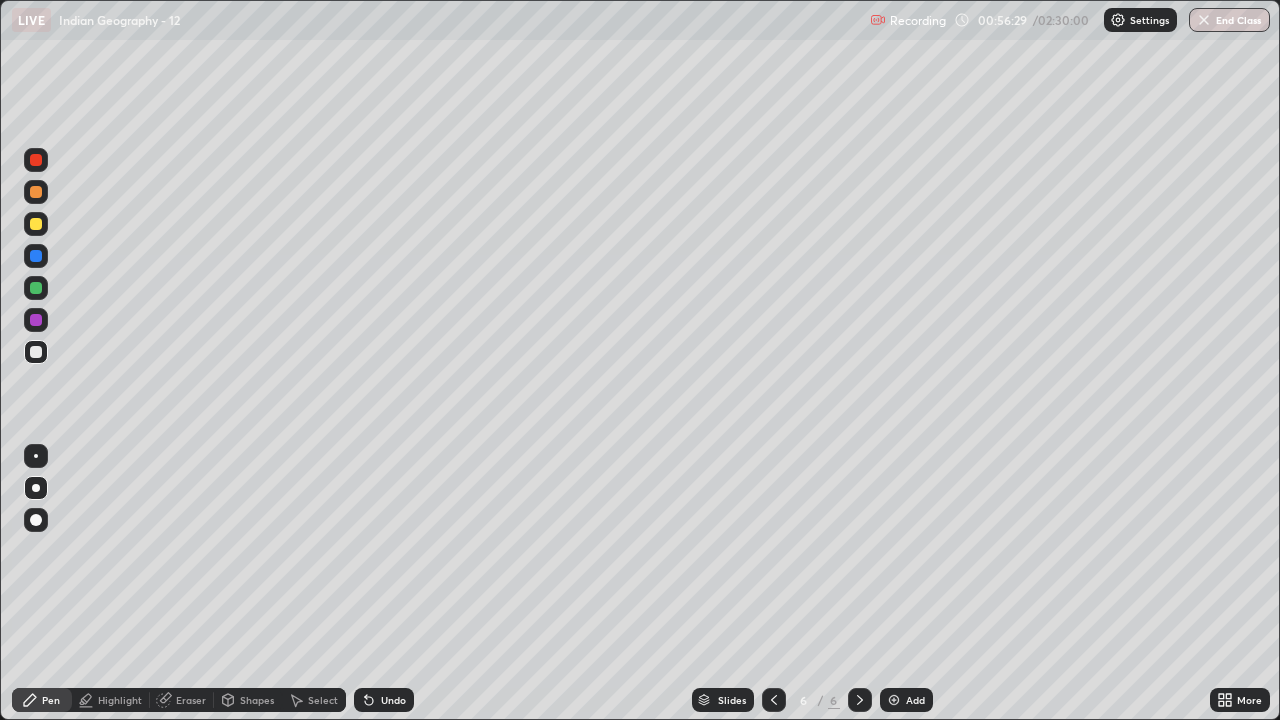 click 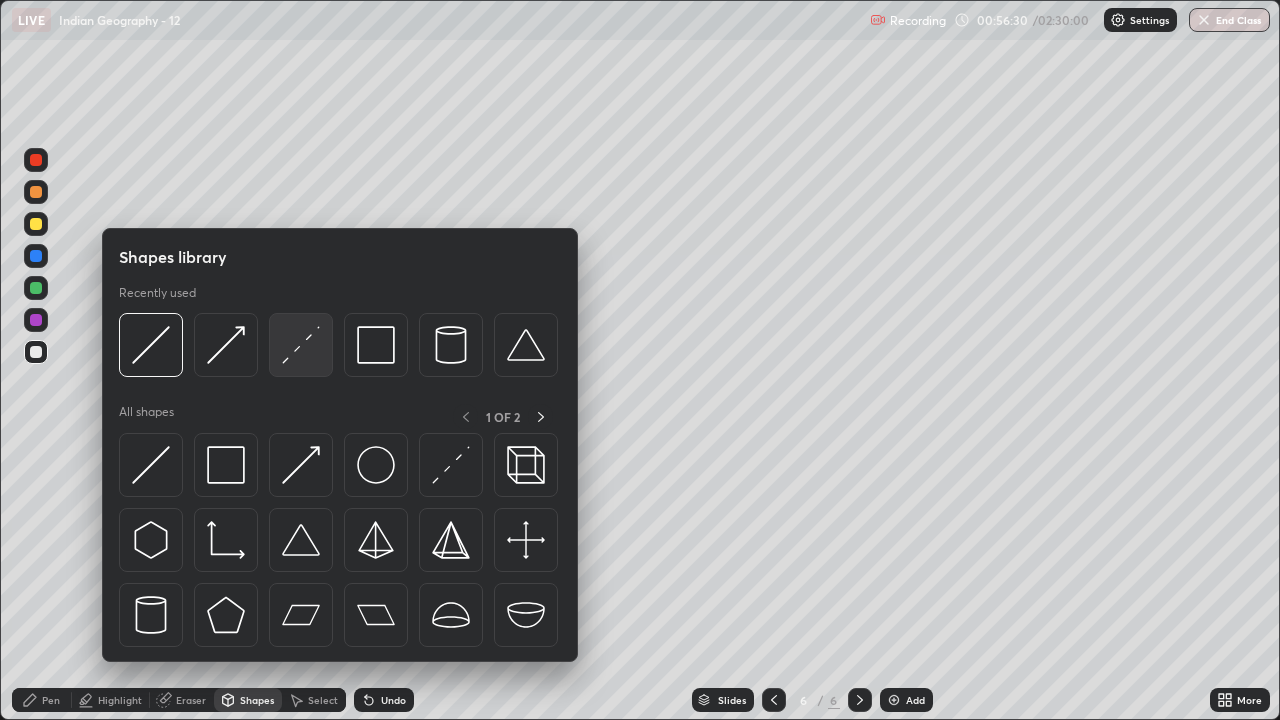 click at bounding box center [301, 345] 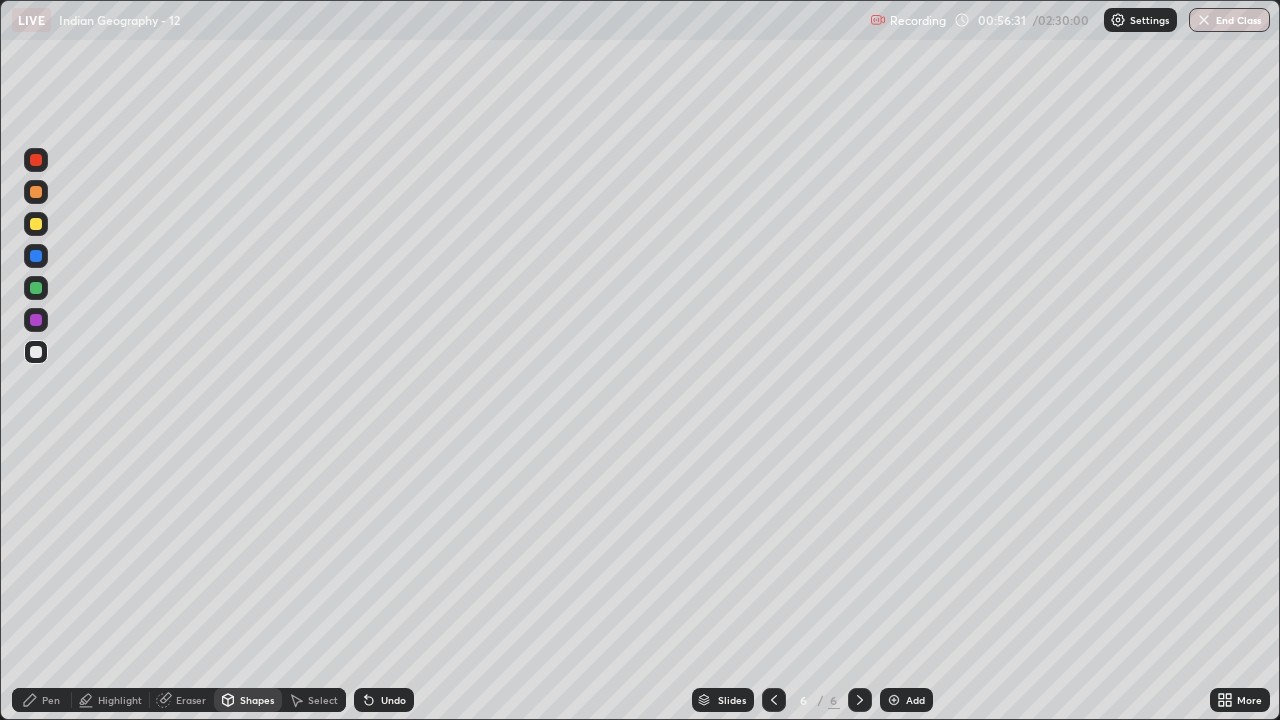 click at bounding box center [36, 160] 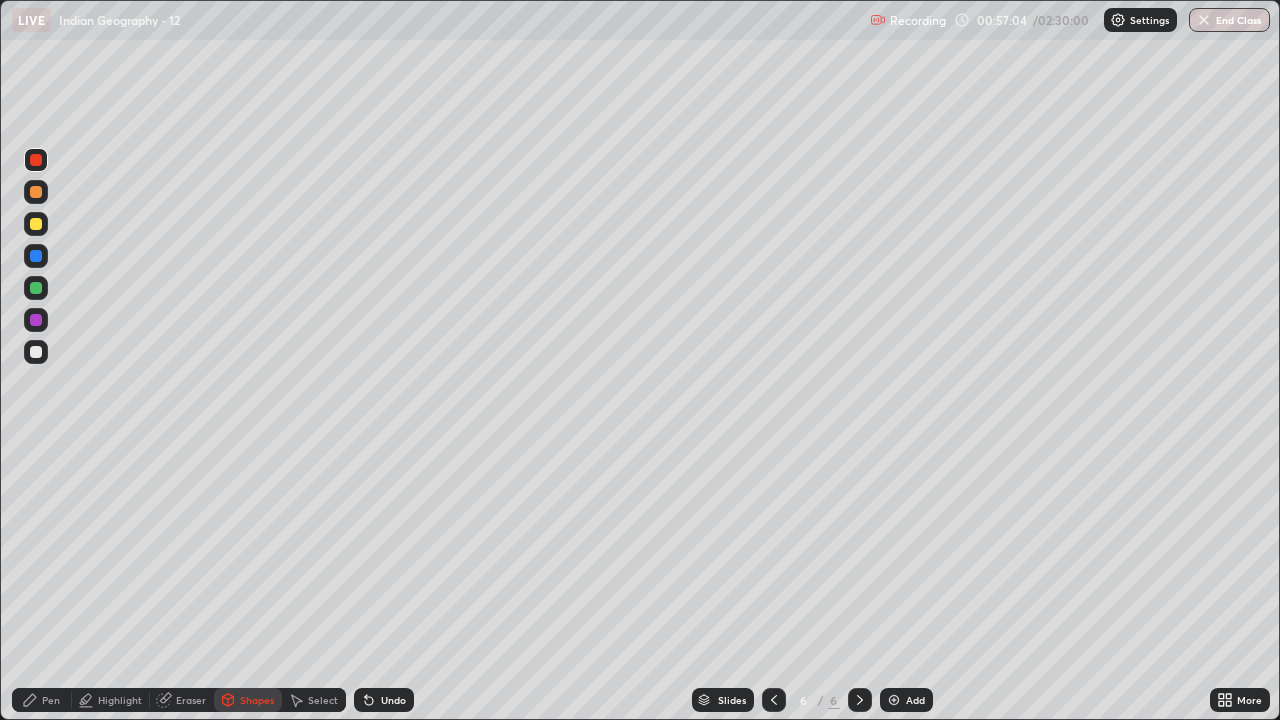 click on "Highlight" at bounding box center [120, 700] 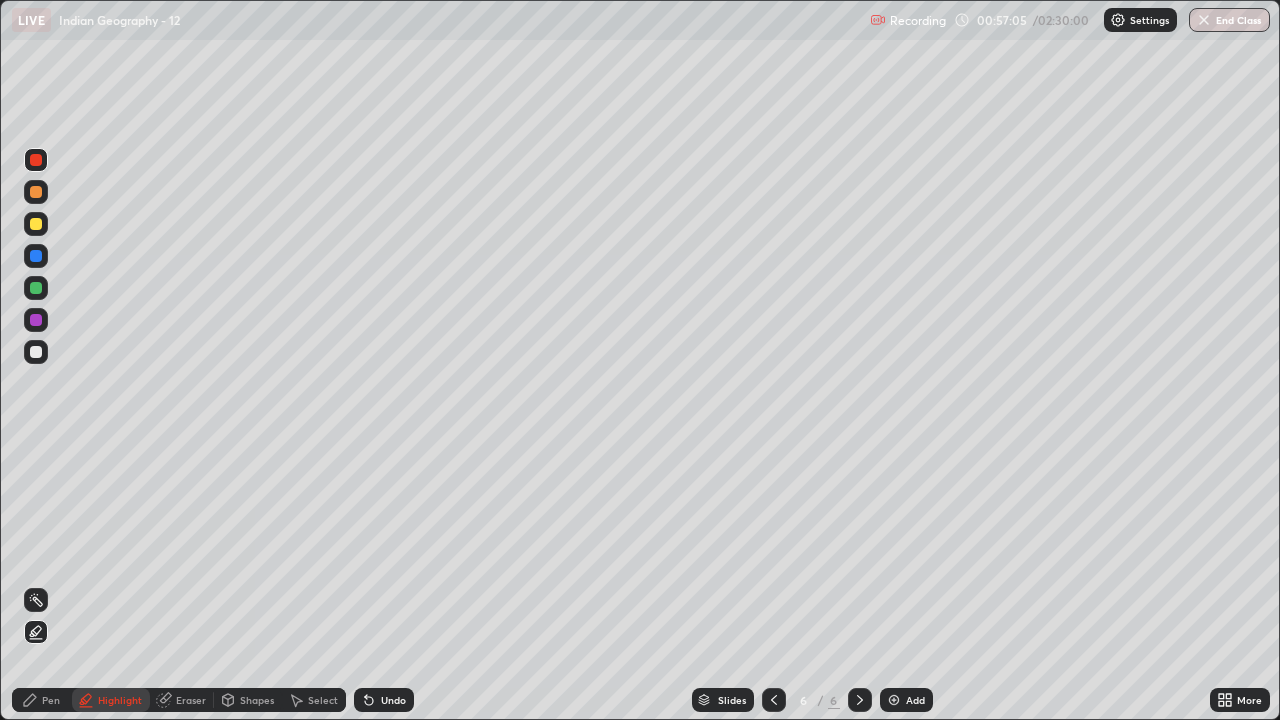 click 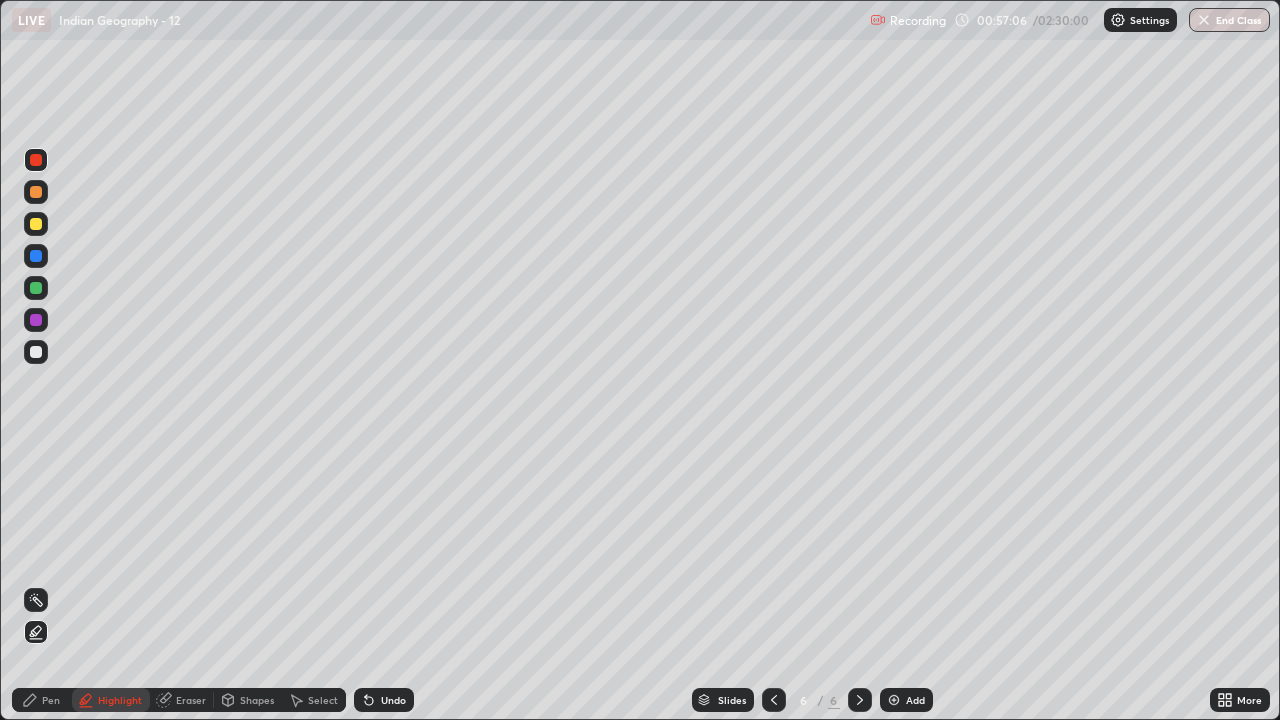 click at bounding box center (36, 160) 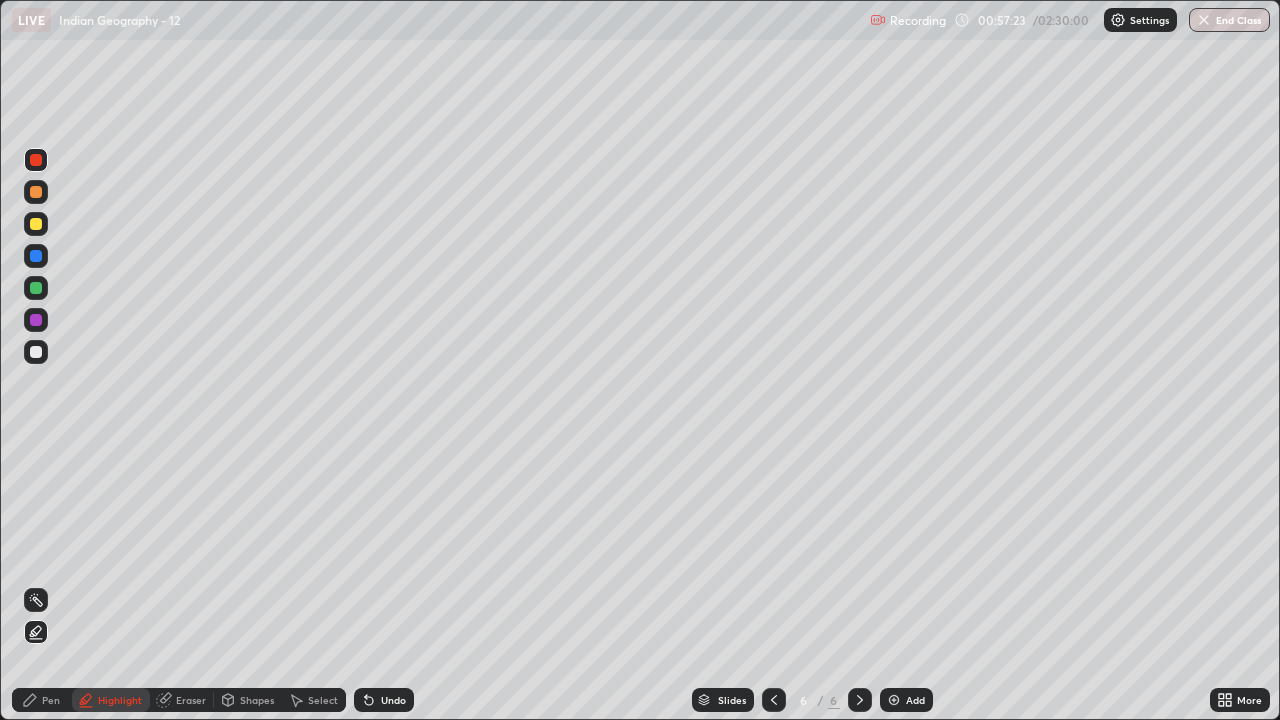 click on "Pen" at bounding box center [51, 700] 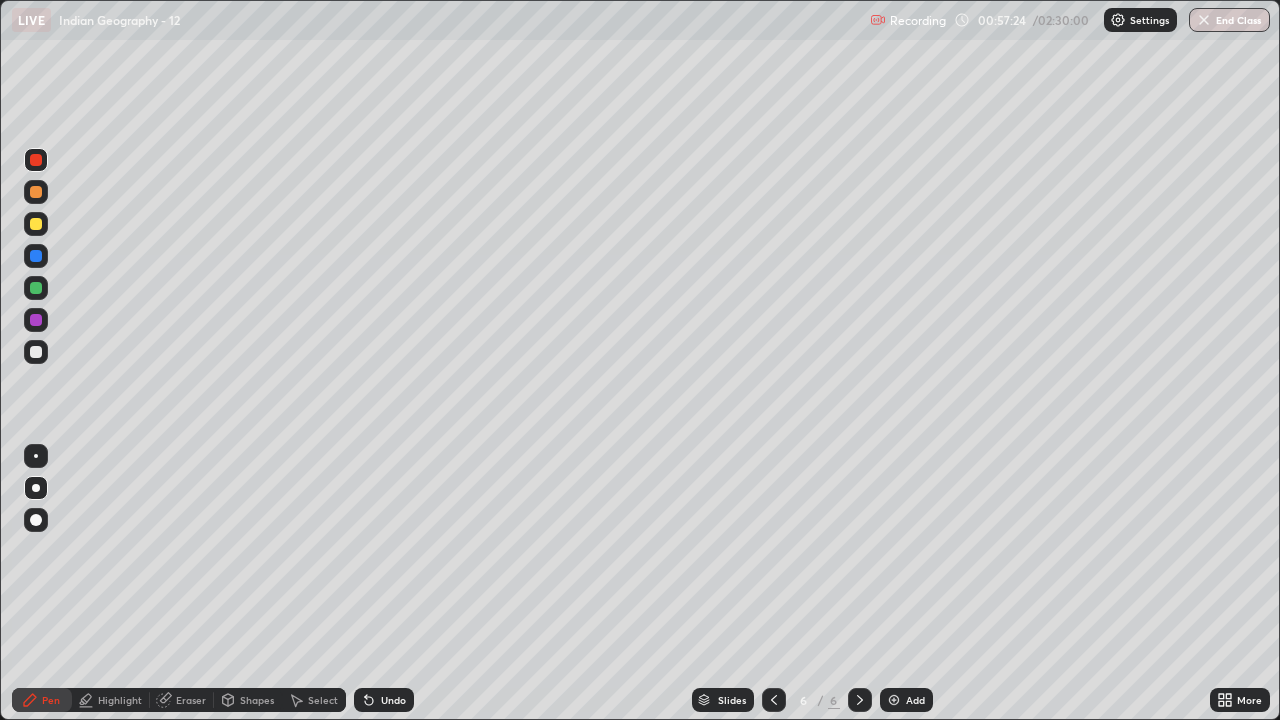 click at bounding box center (36, 160) 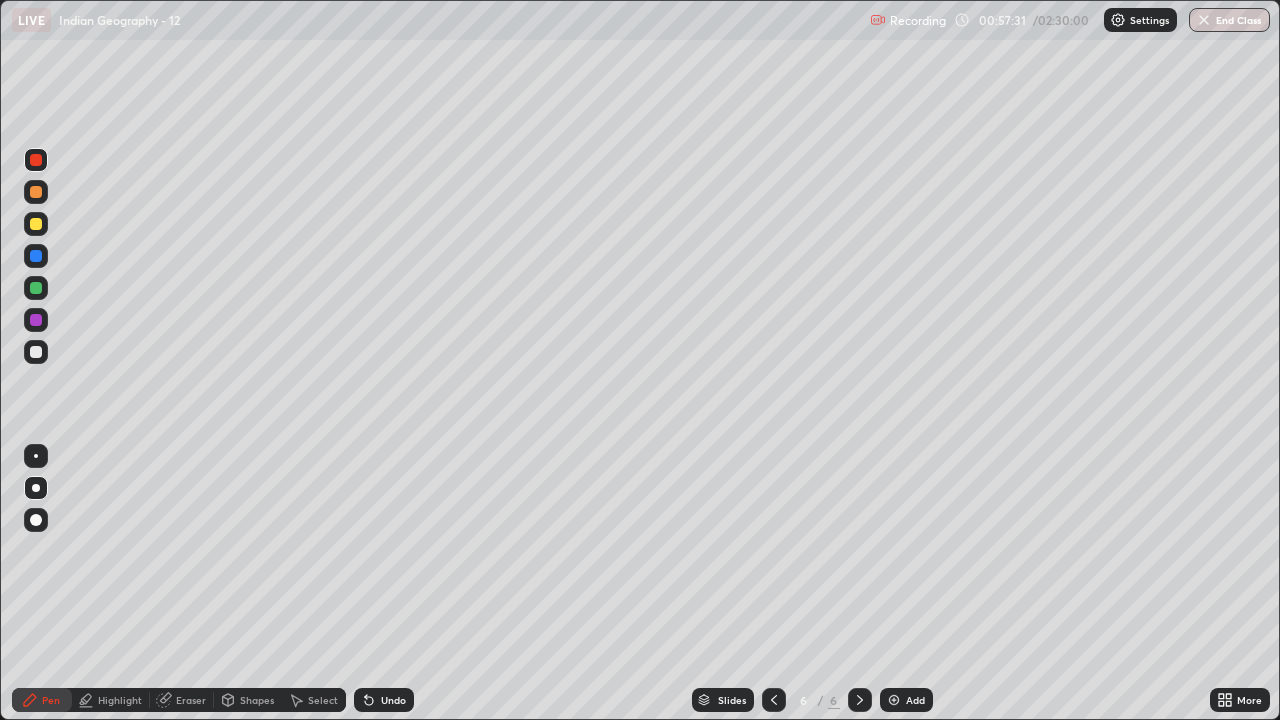 click at bounding box center (36, 488) 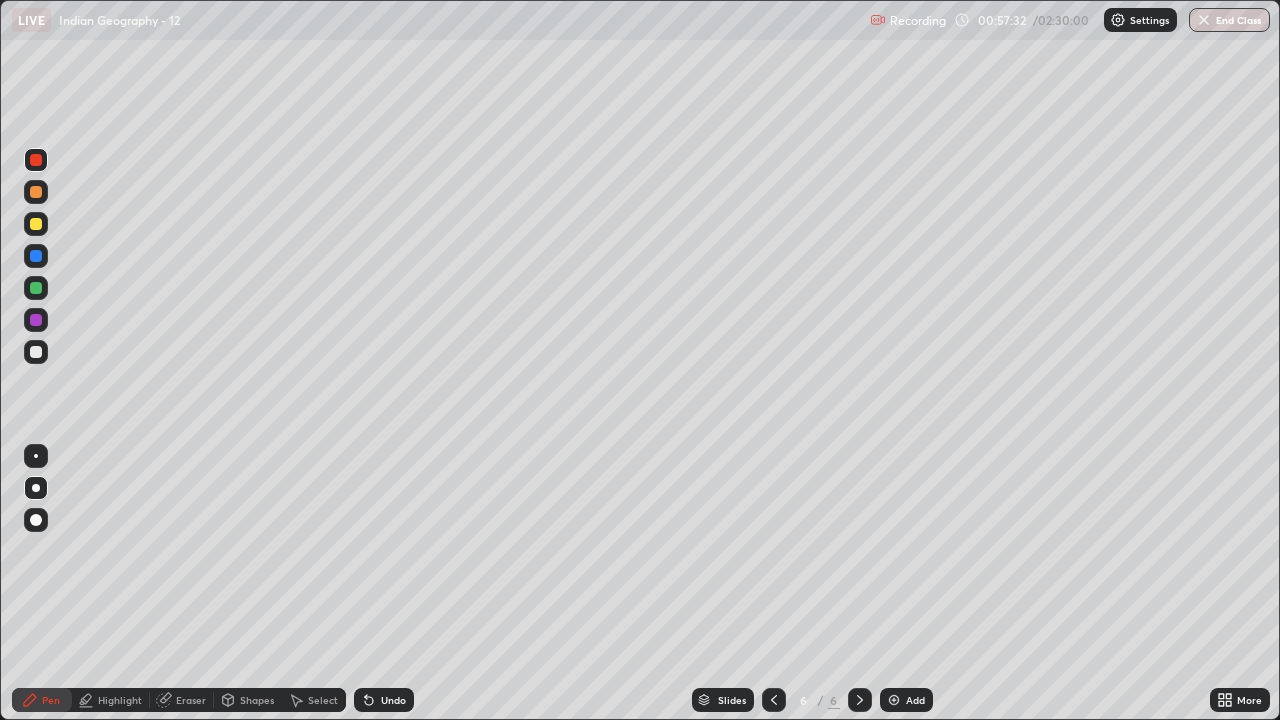 click at bounding box center [36, 256] 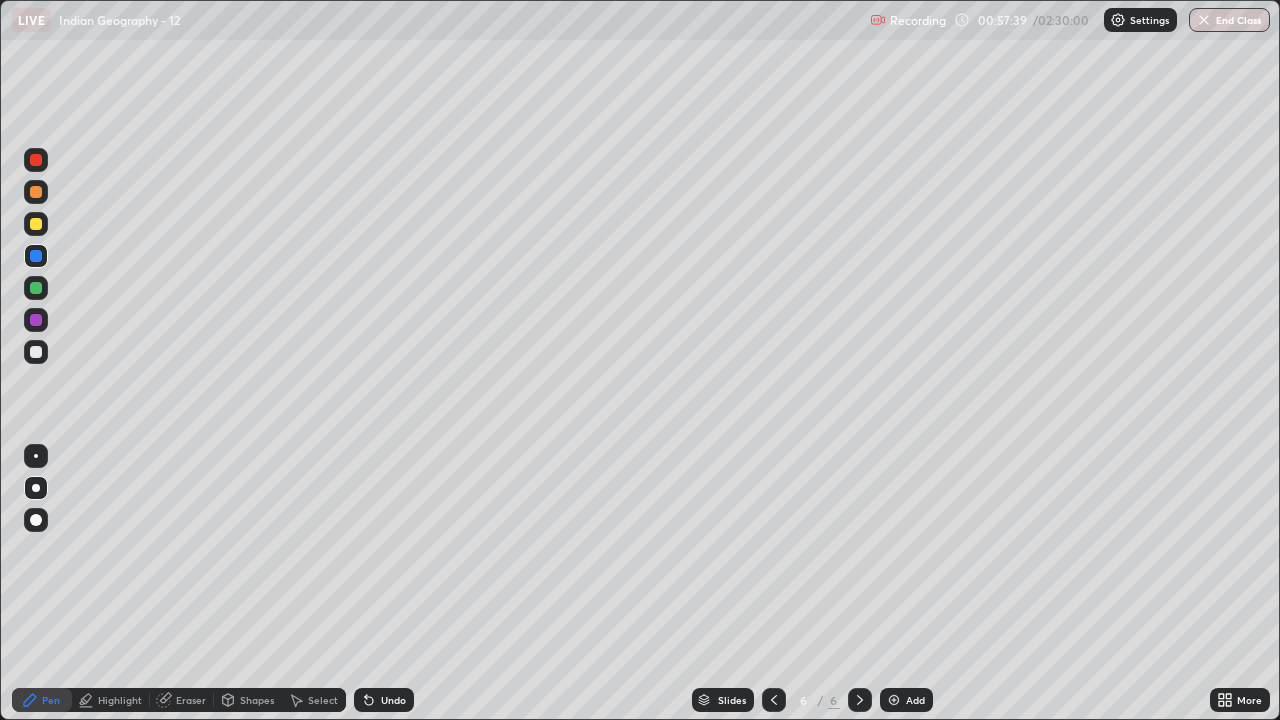 click on "Undo" at bounding box center (384, 700) 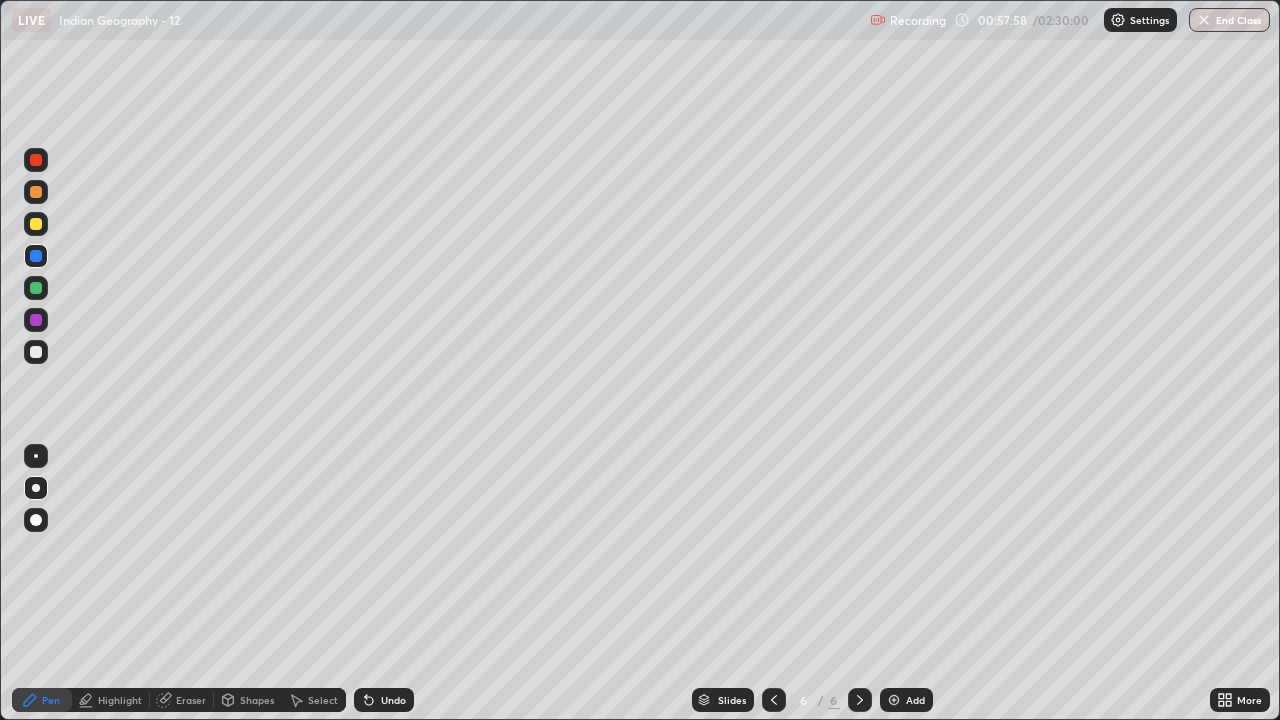 click on "Shapes" at bounding box center (257, 700) 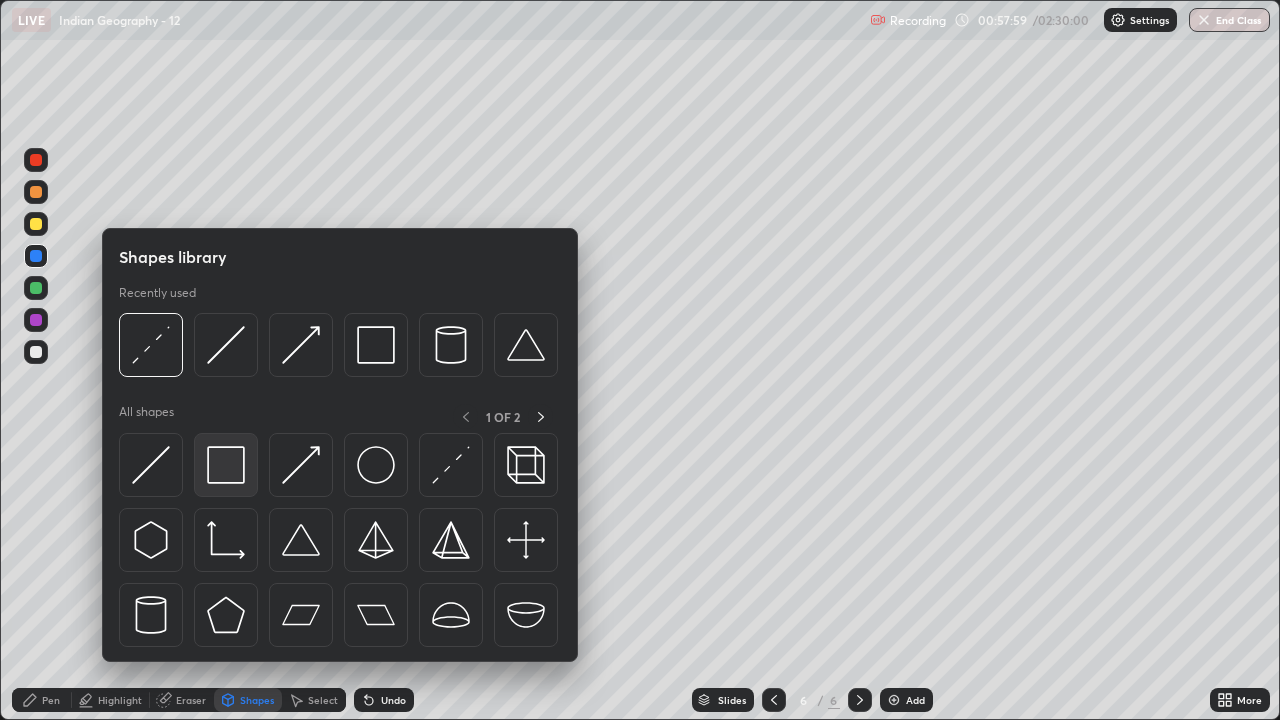 click at bounding box center (226, 465) 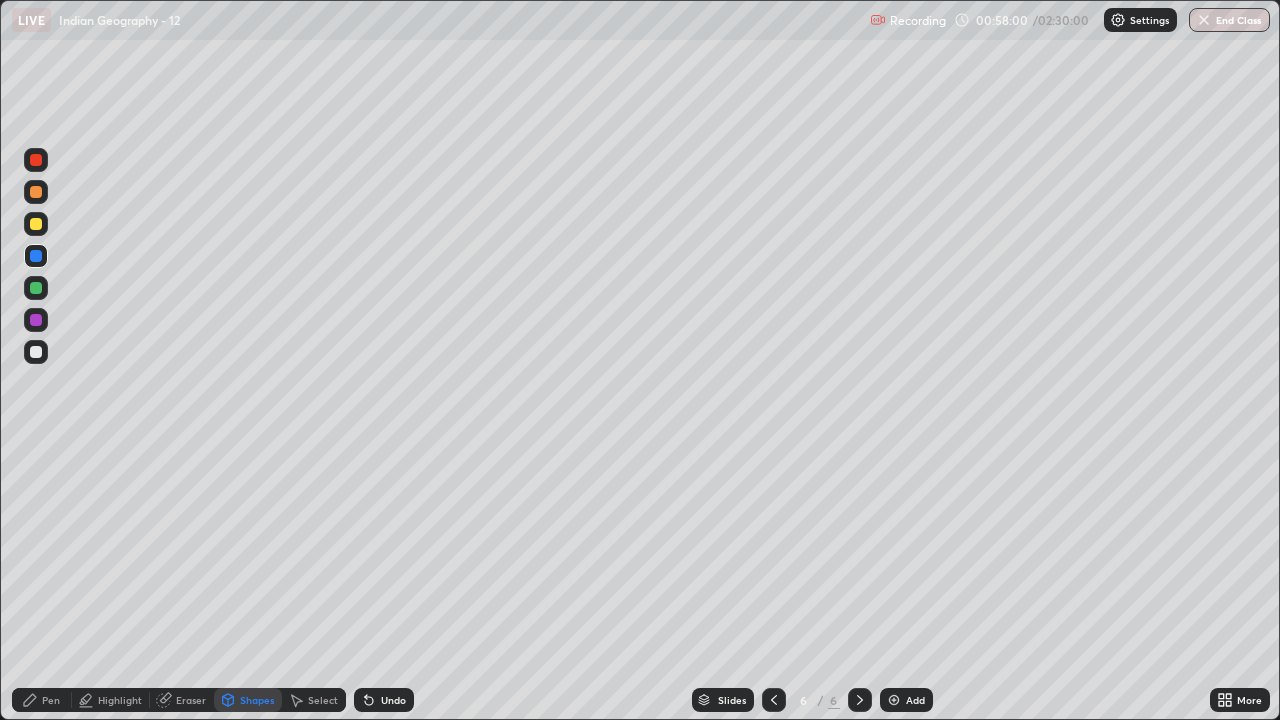click at bounding box center [36, 192] 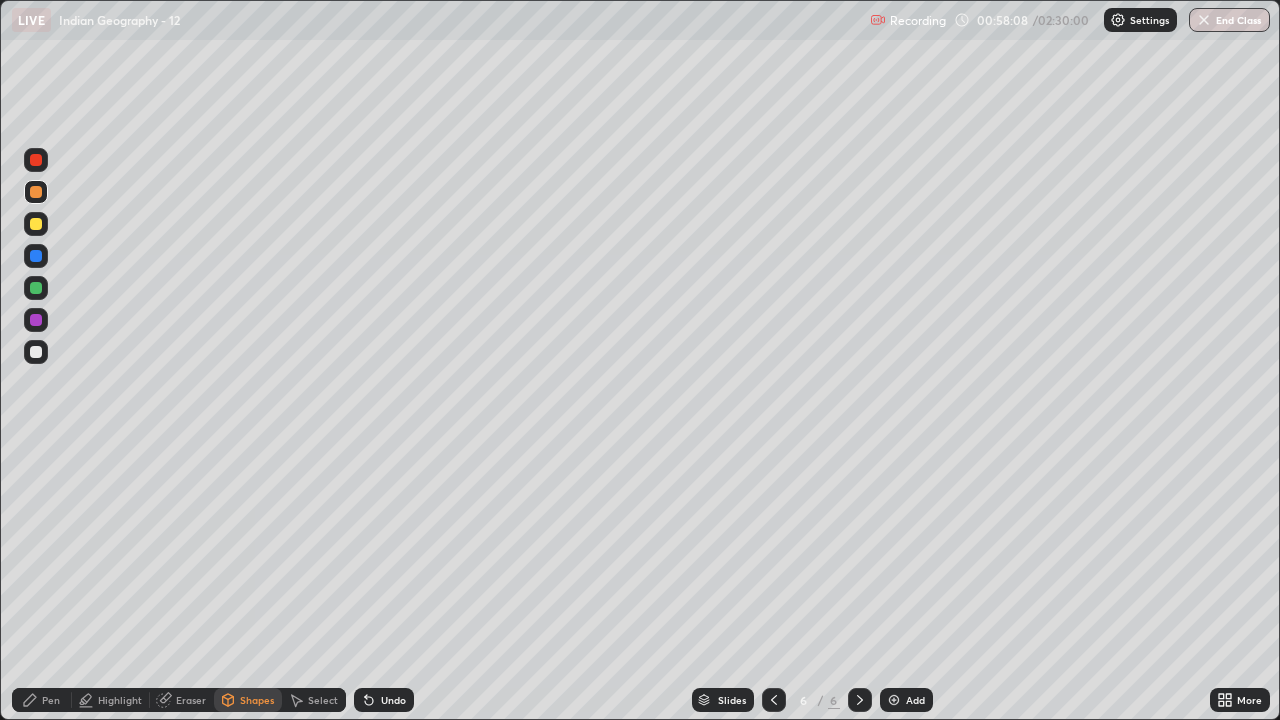 click at bounding box center (36, 160) 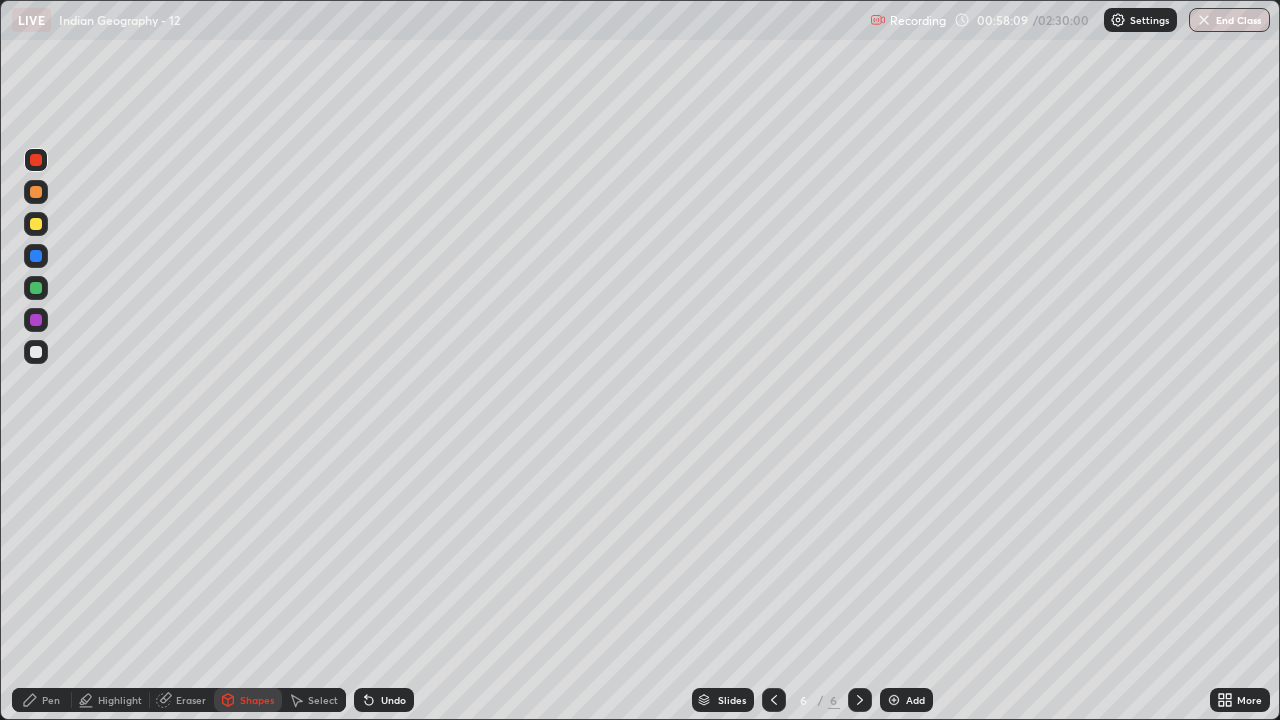 click on "Shapes" at bounding box center (257, 700) 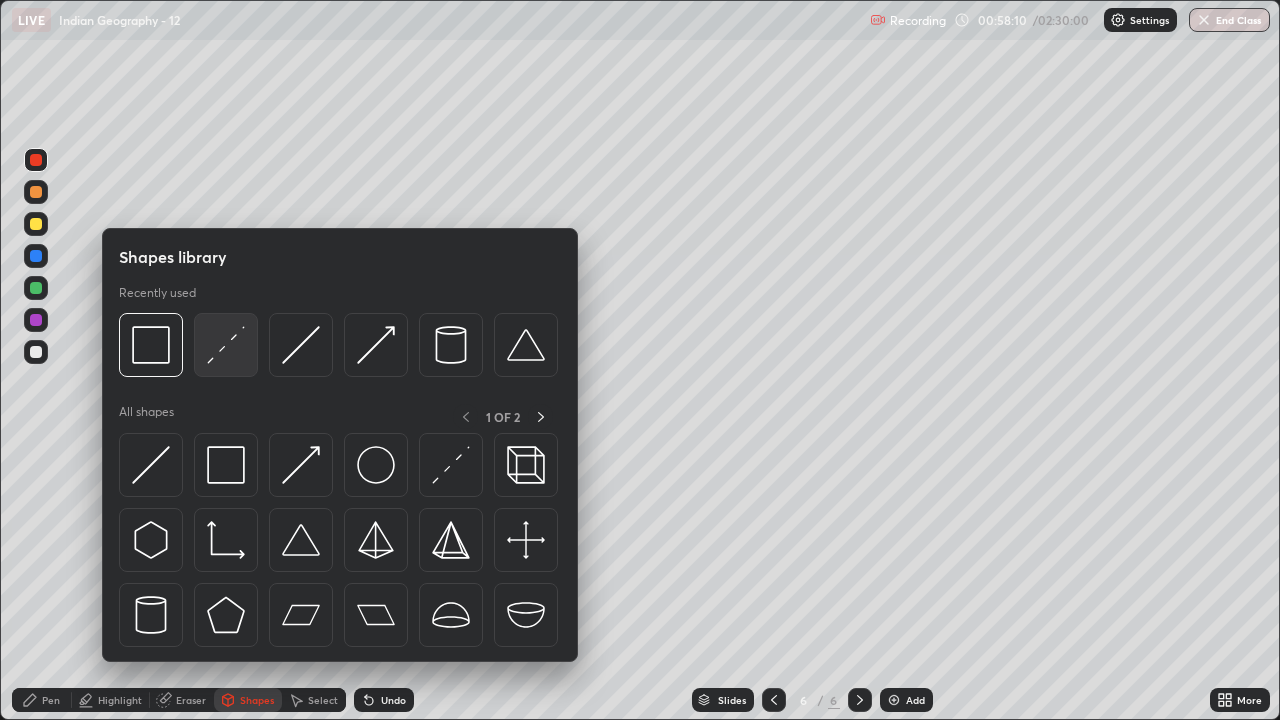 click at bounding box center (226, 345) 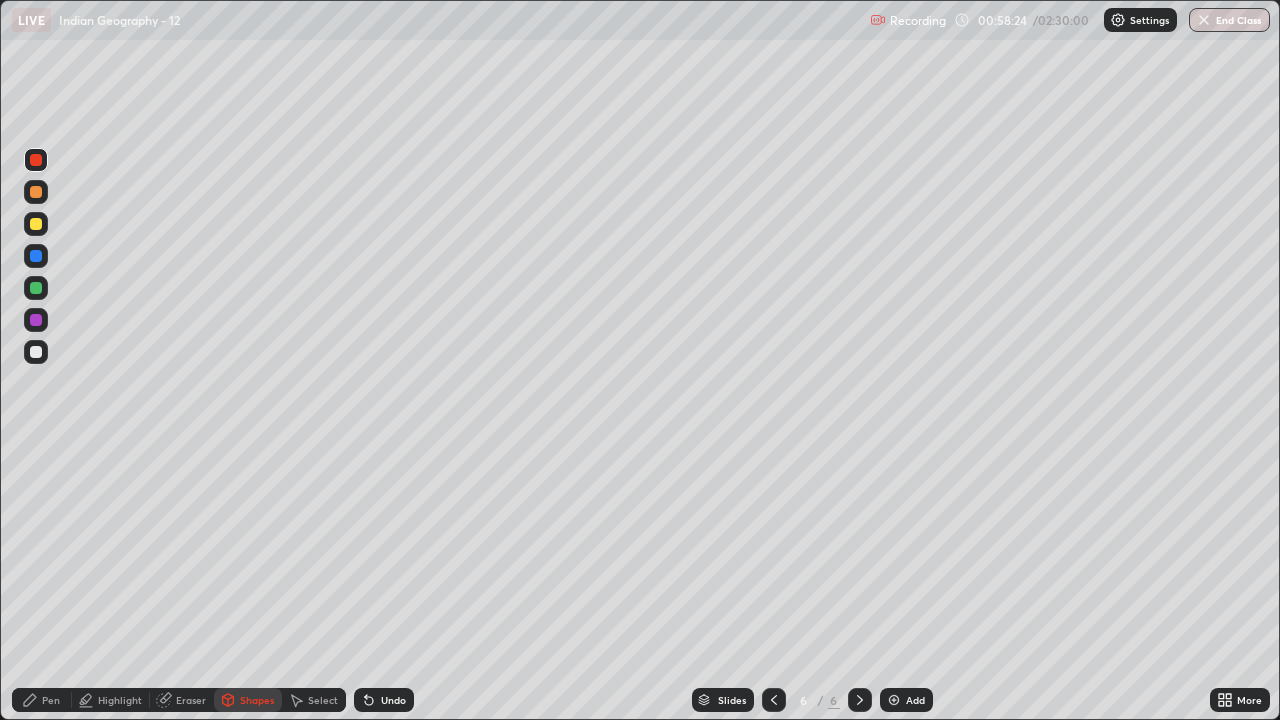 click at bounding box center [36, 256] 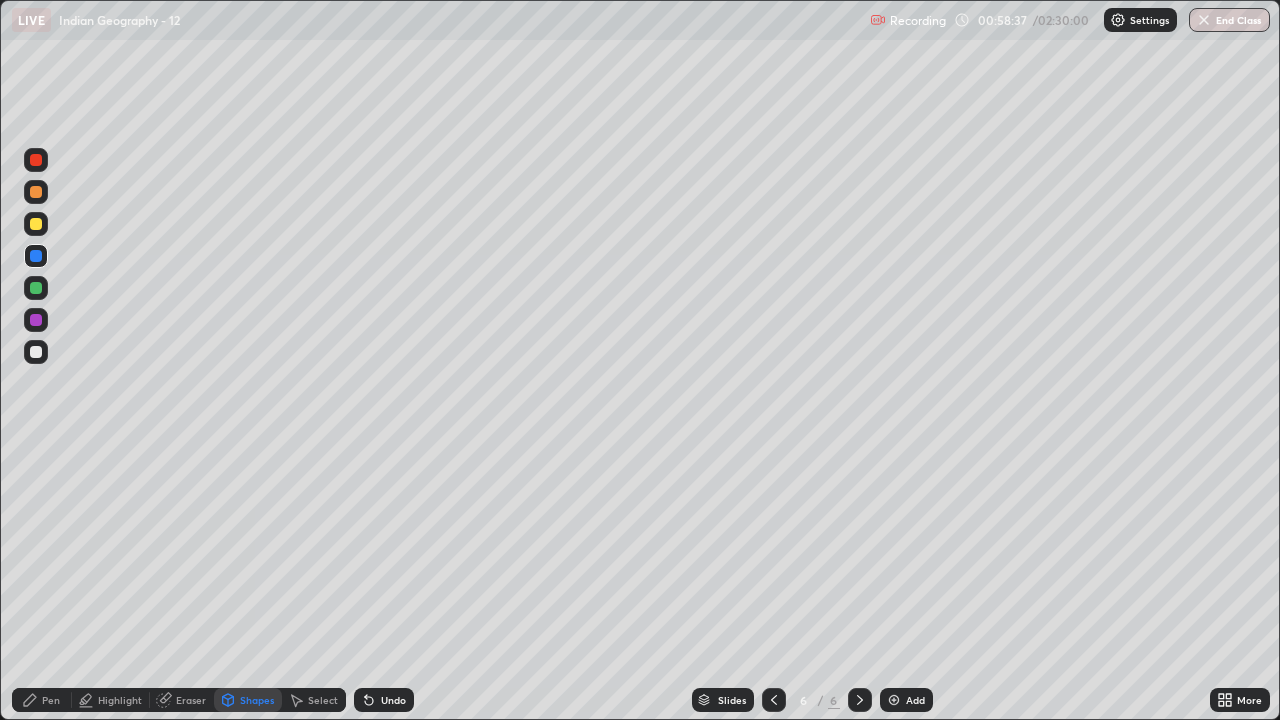 click on "Pen" at bounding box center (51, 700) 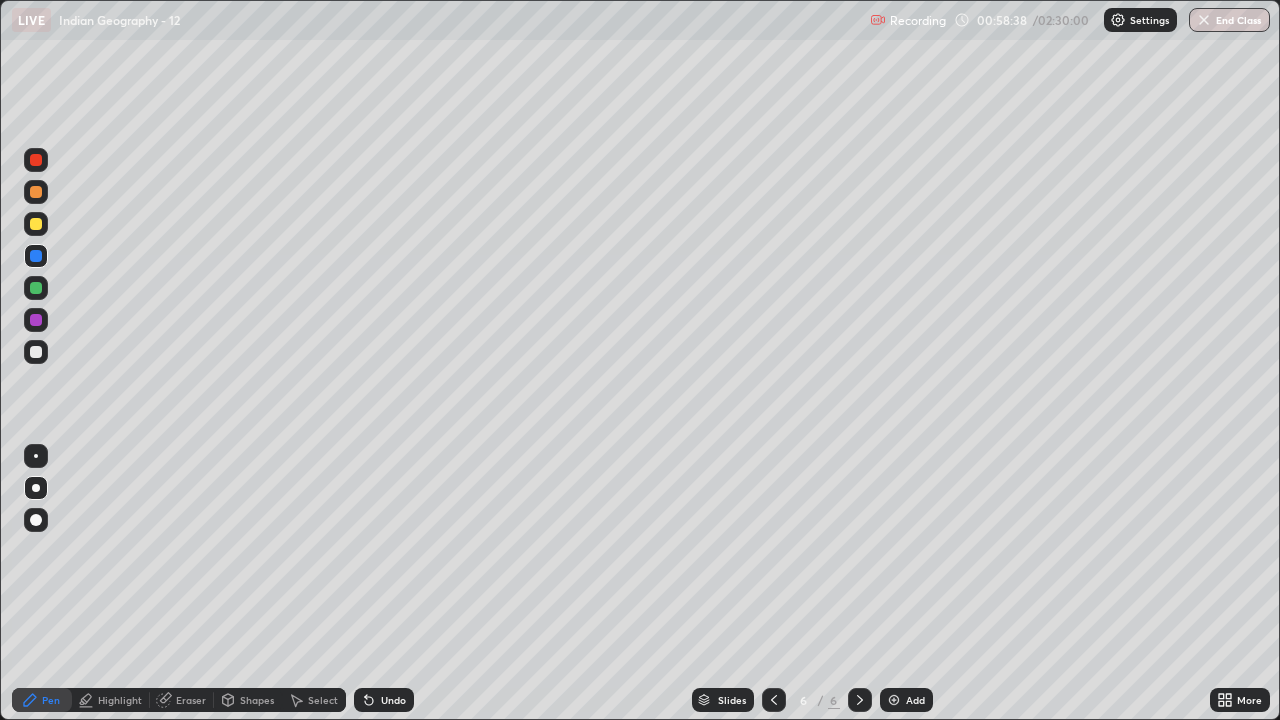 click at bounding box center [36, 288] 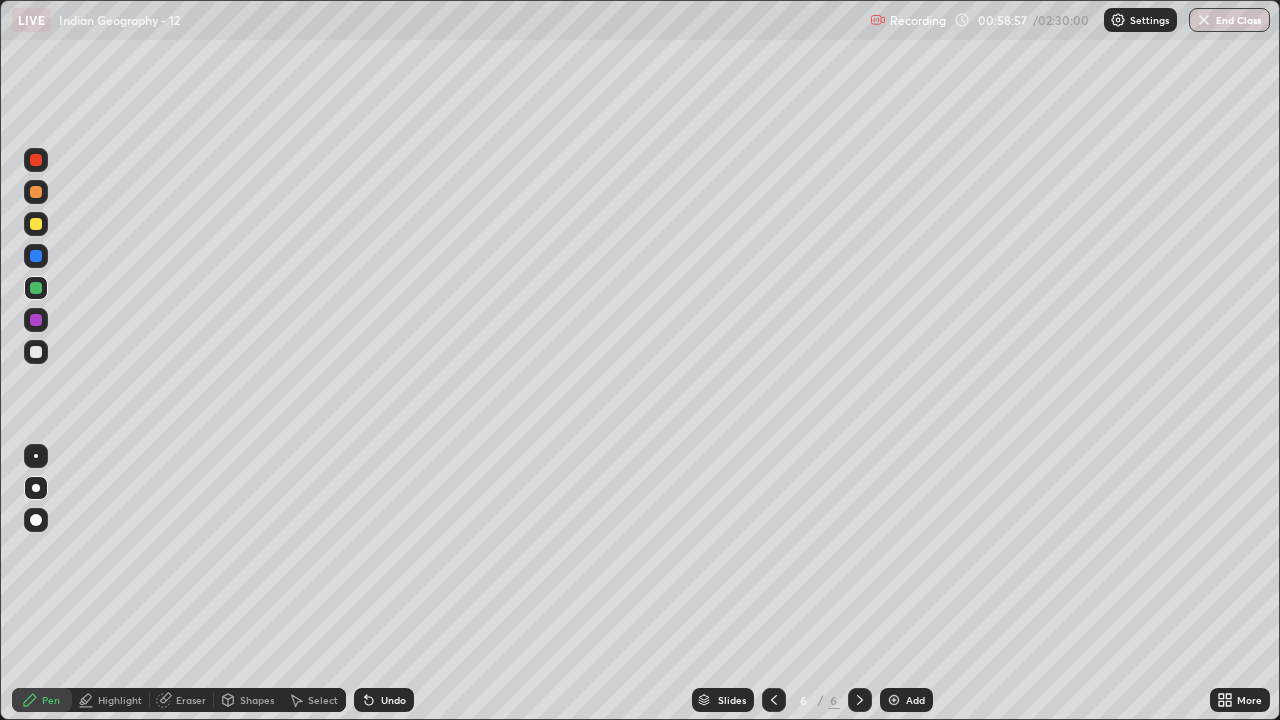 click at bounding box center [36, 224] 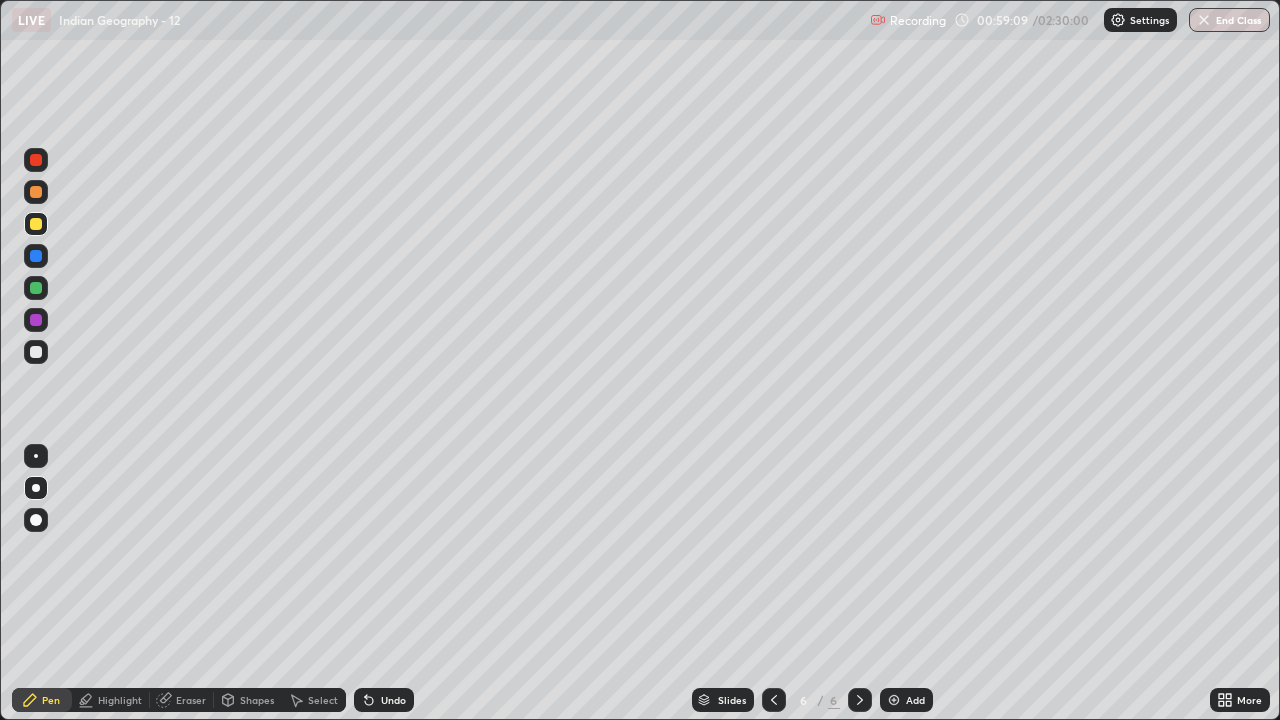 click on "Highlight" at bounding box center [120, 700] 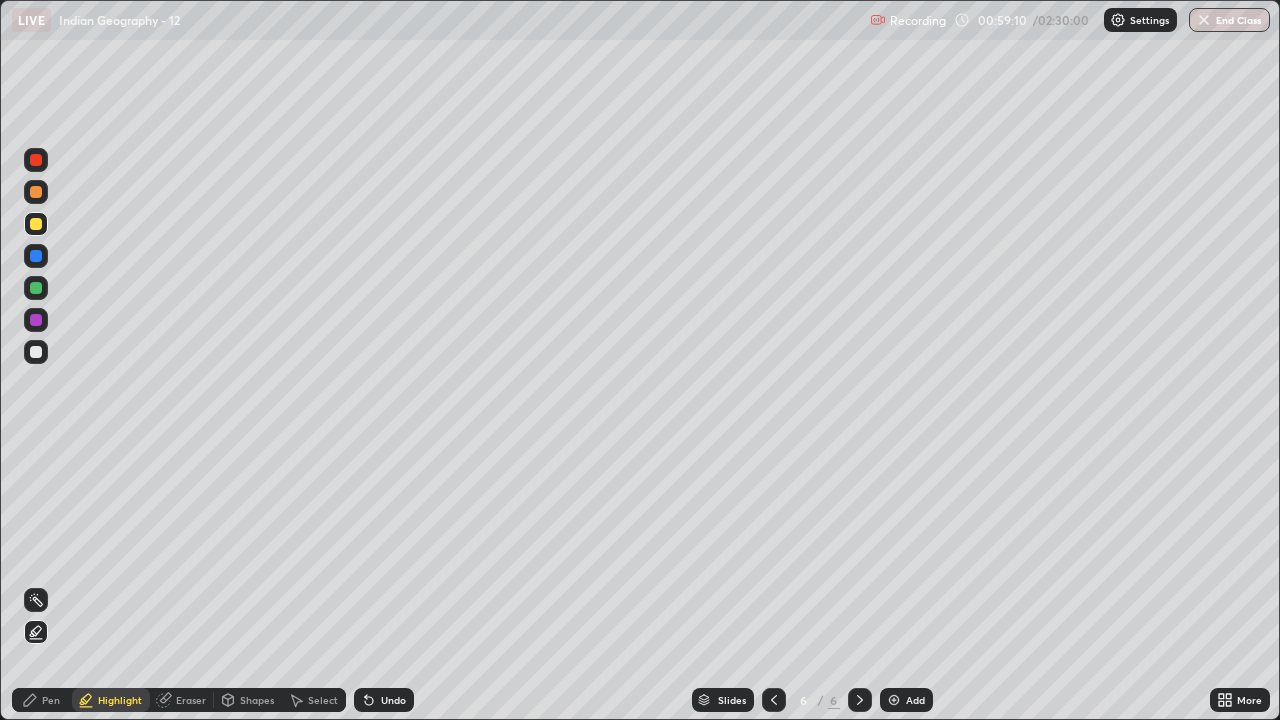 click 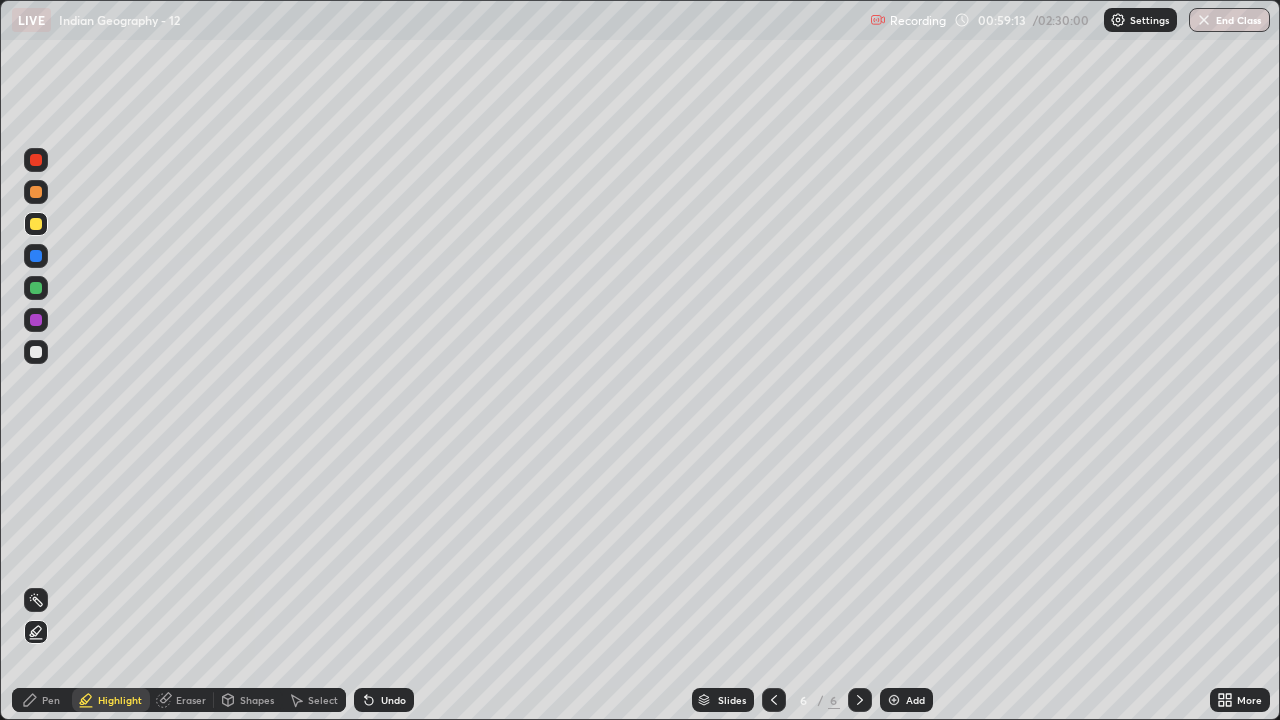 click at bounding box center [36, 160] 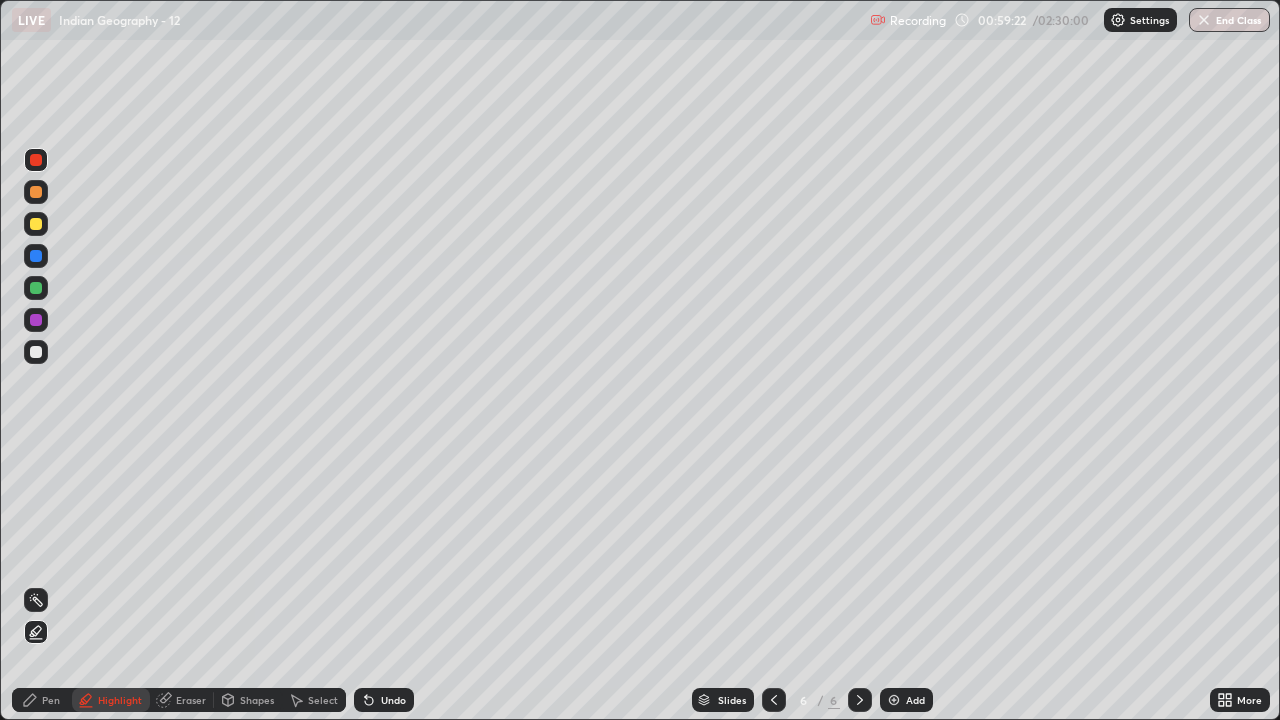 click on "Pen" at bounding box center [51, 700] 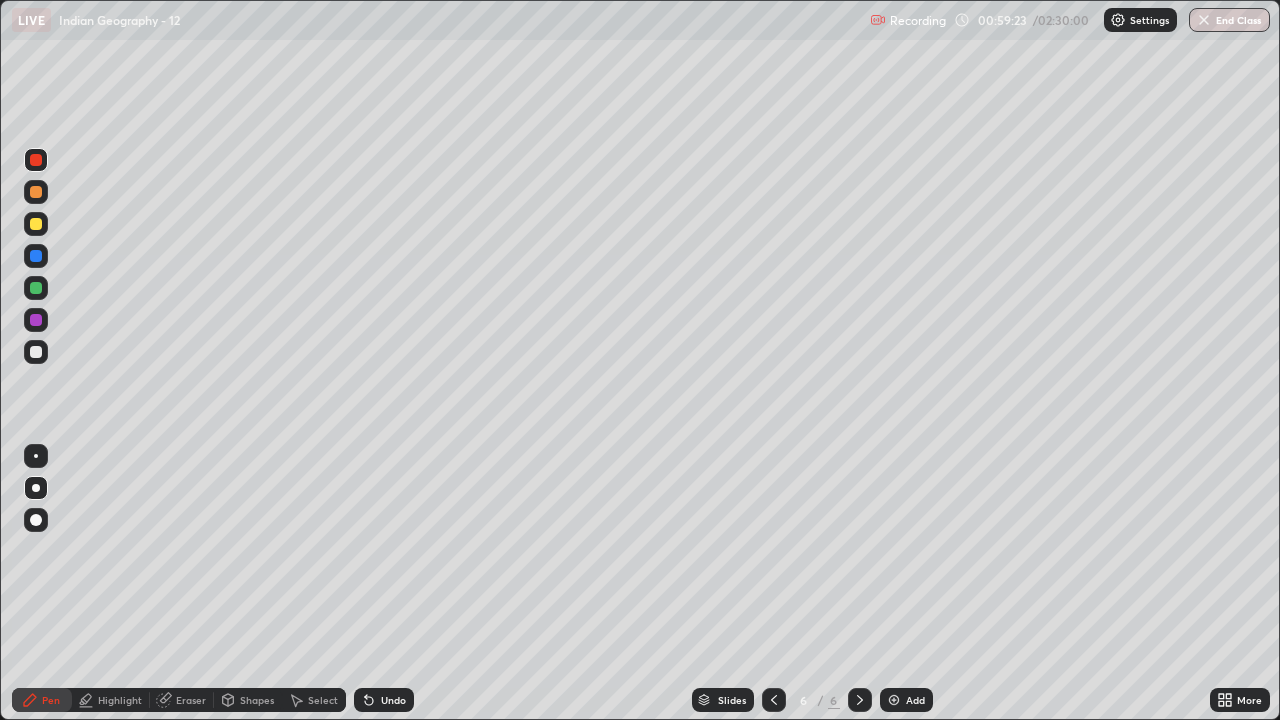click at bounding box center [36, 352] 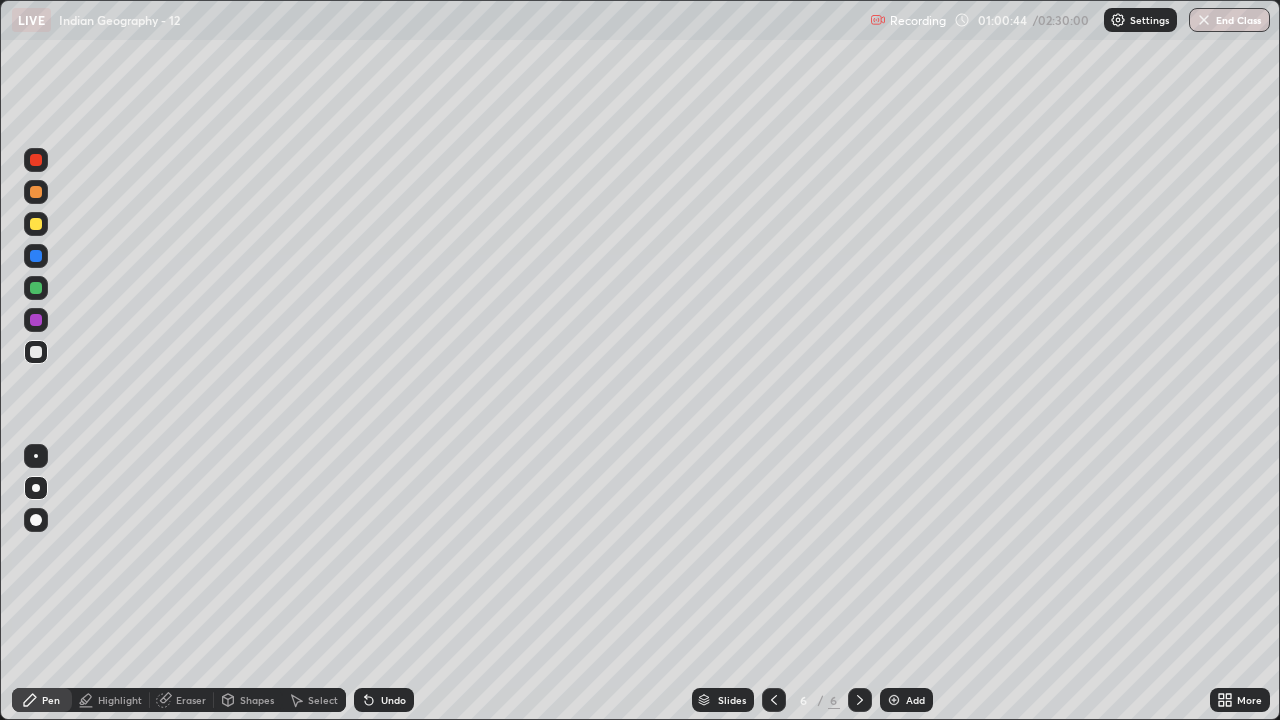 click at bounding box center [36, 520] 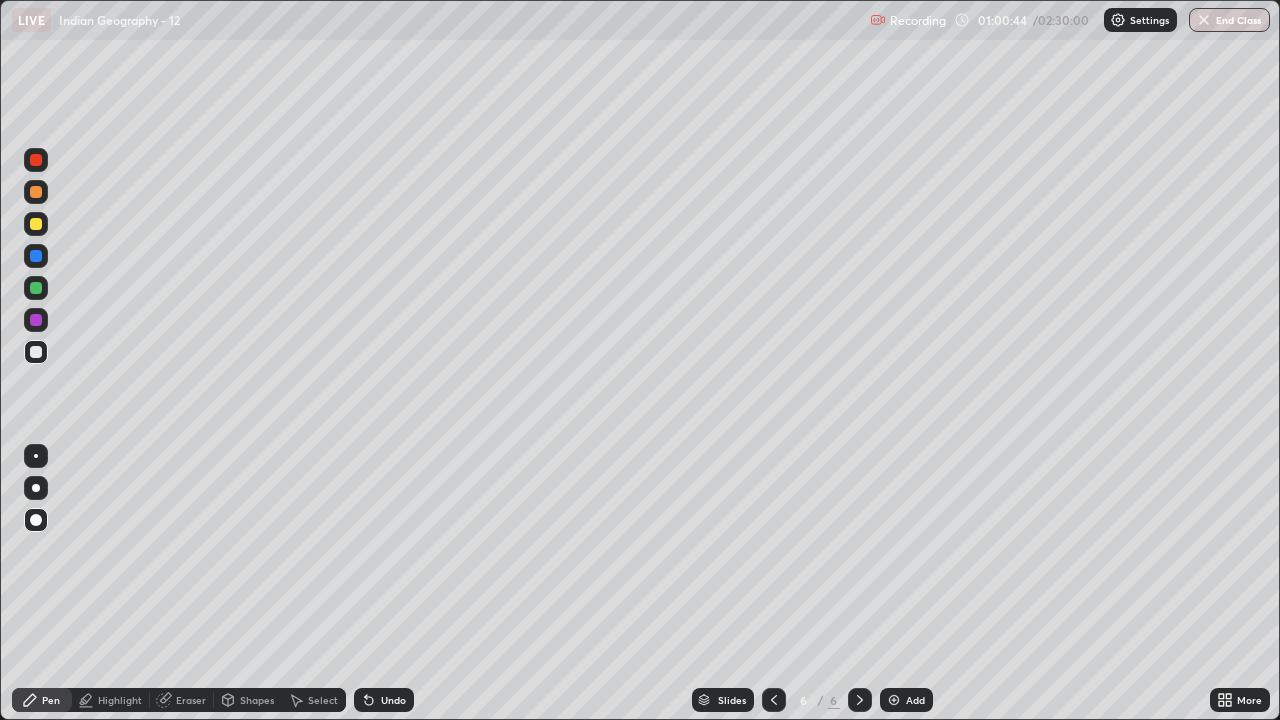 click at bounding box center [36, 224] 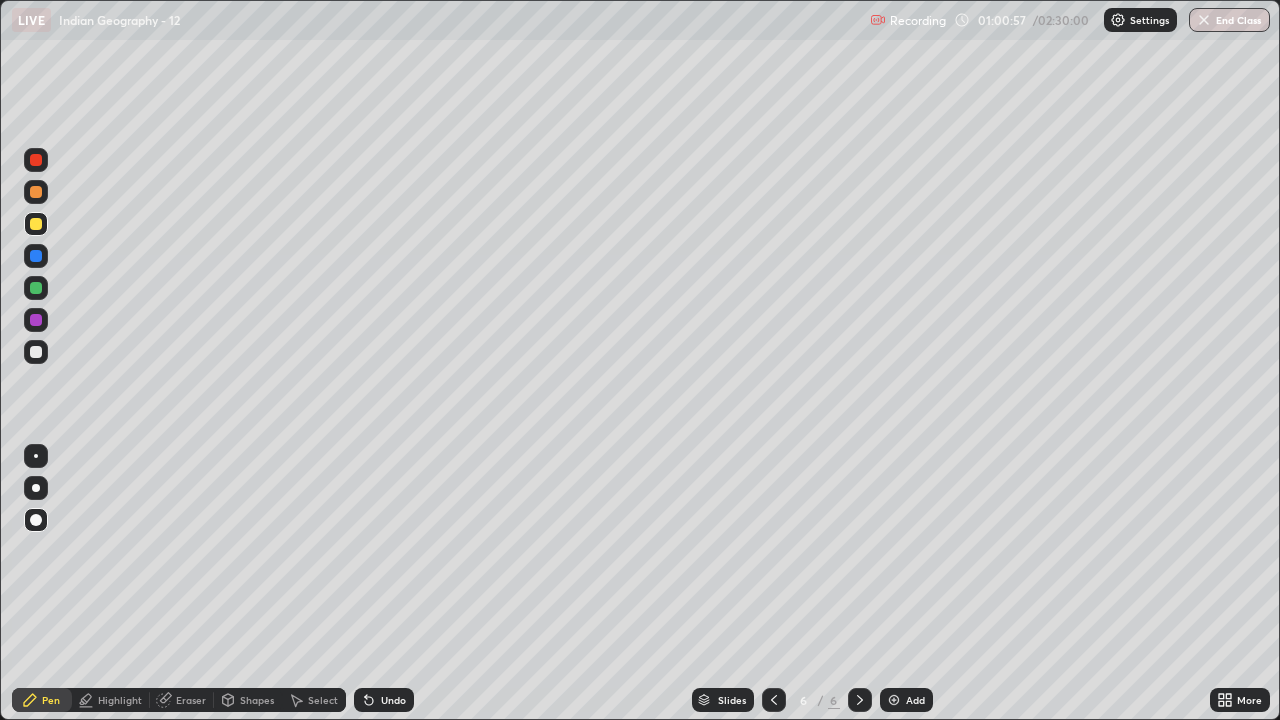 click at bounding box center [36, 192] 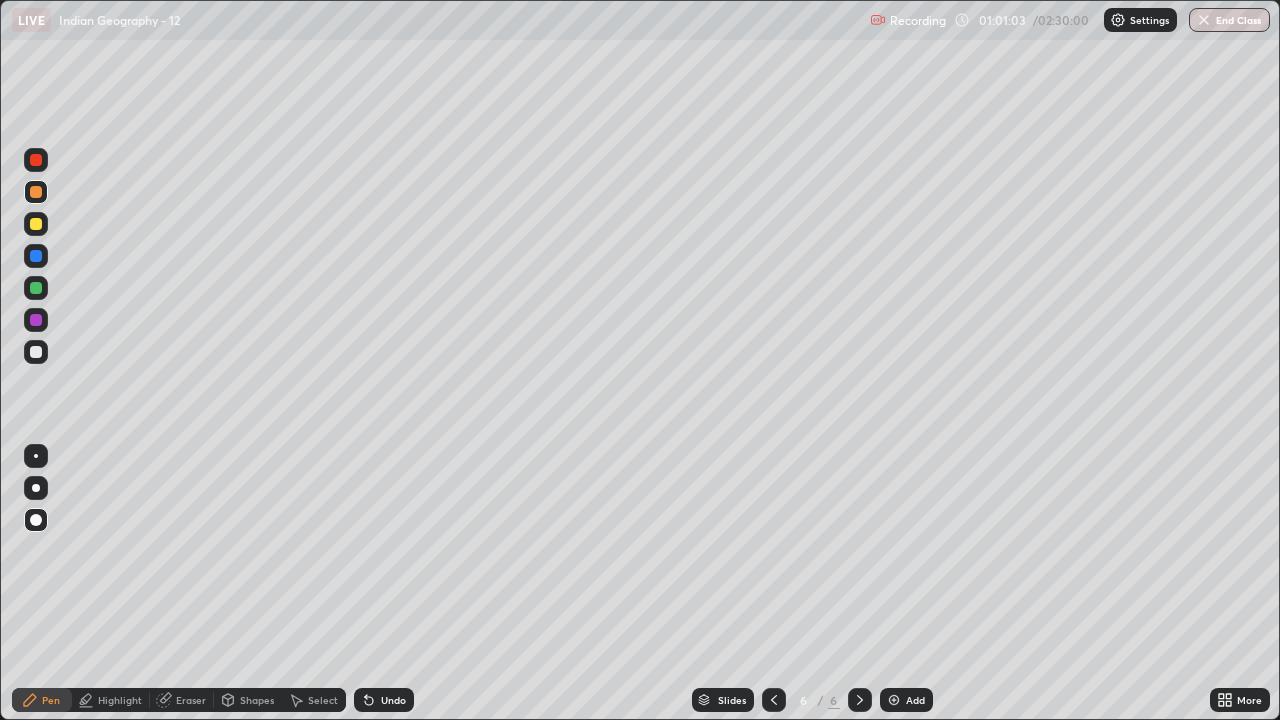 click at bounding box center (36, 352) 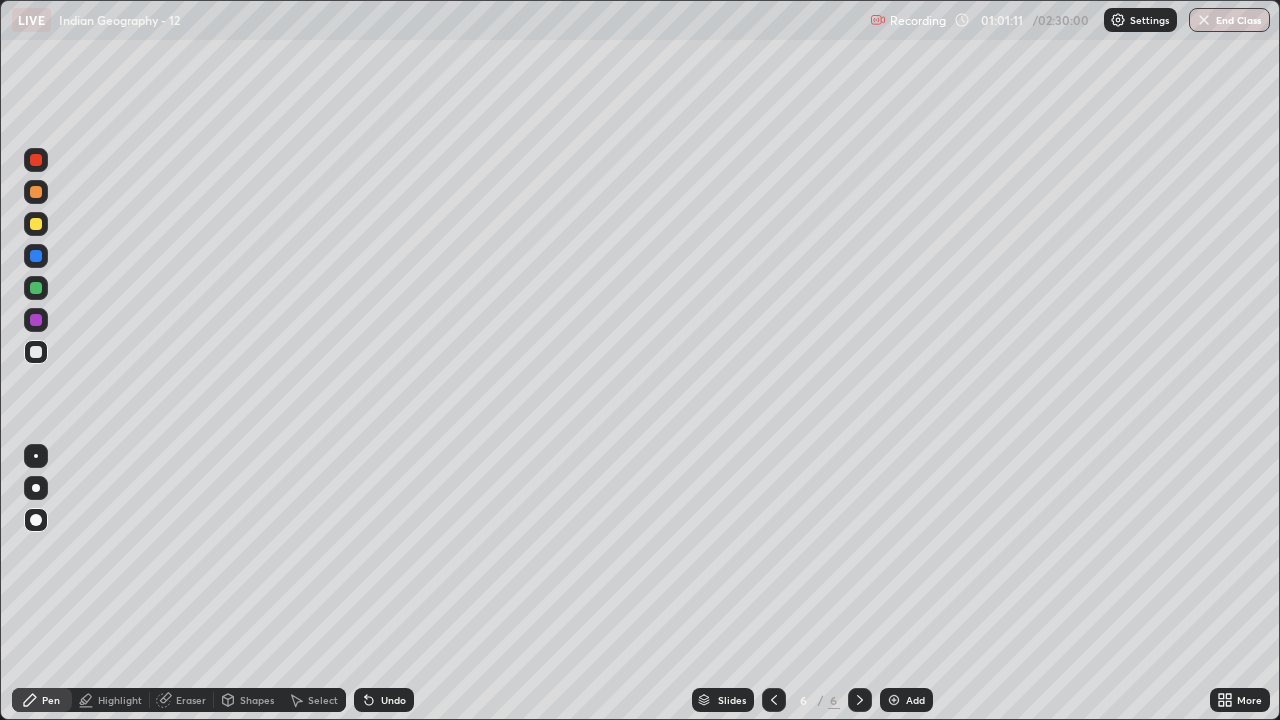 click at bounding box center (36, 224) 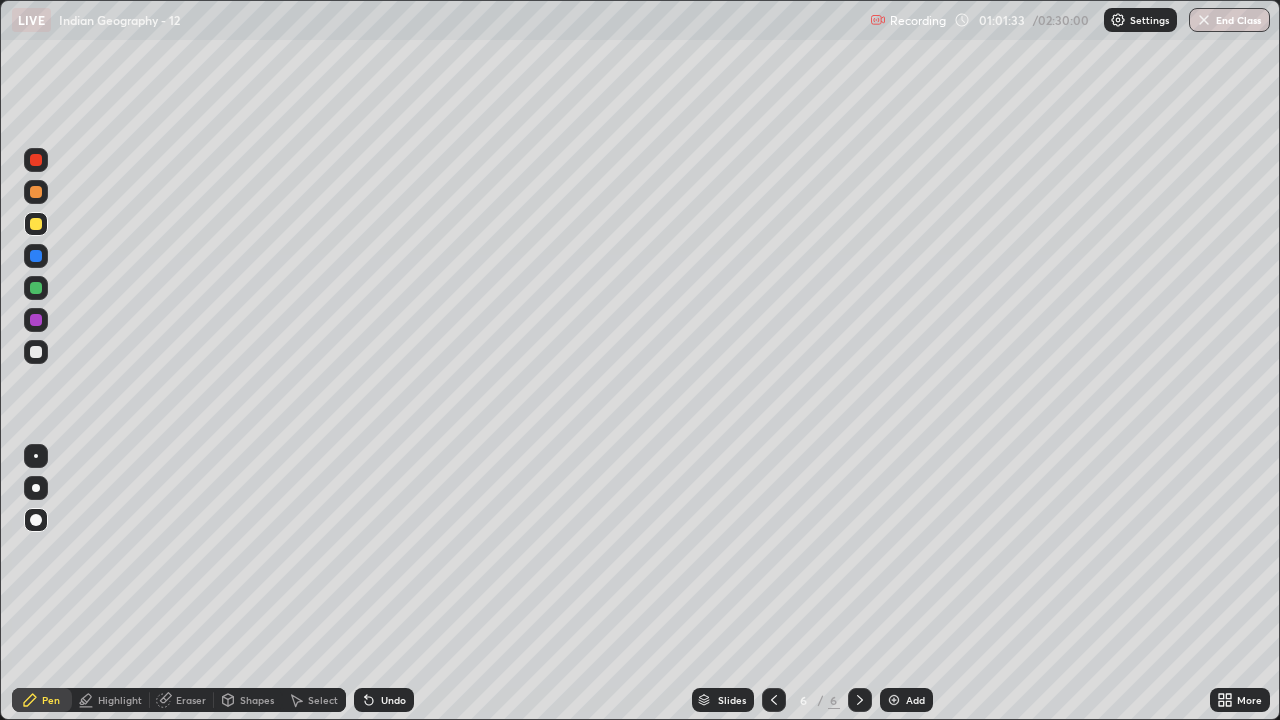 click at bounding box center (36, 352) 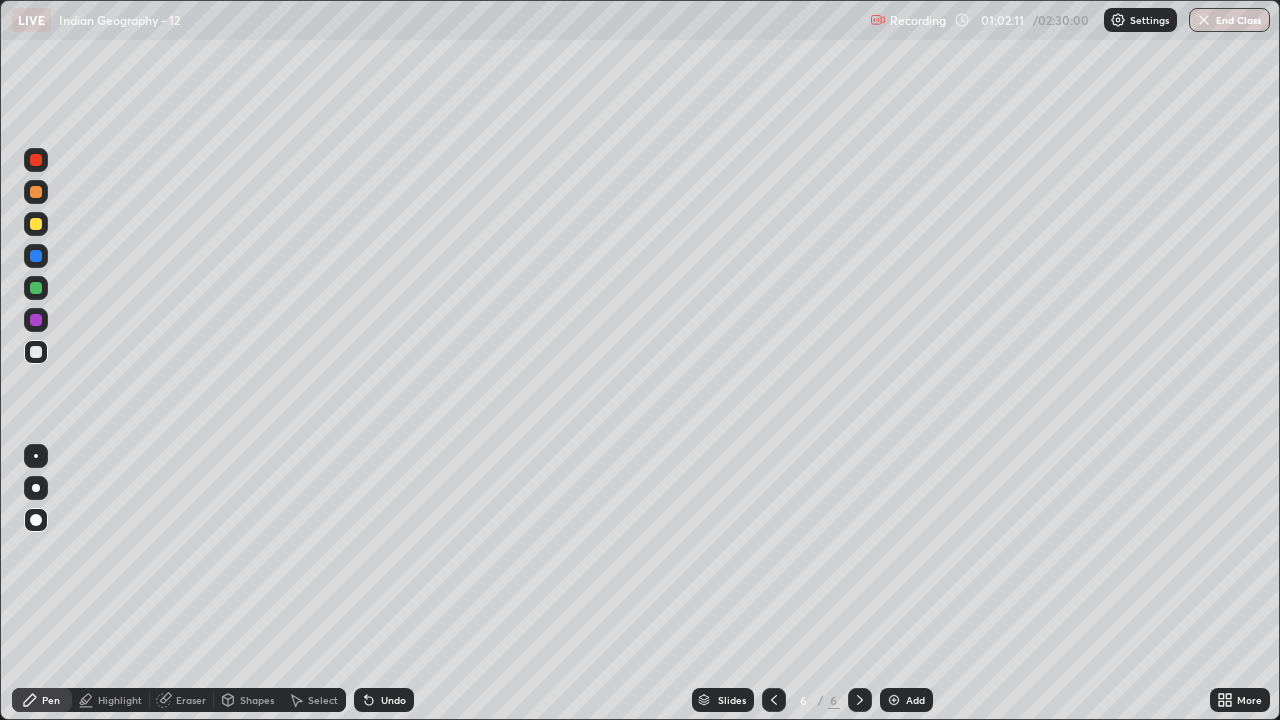 click at bounding box center (36, 160) 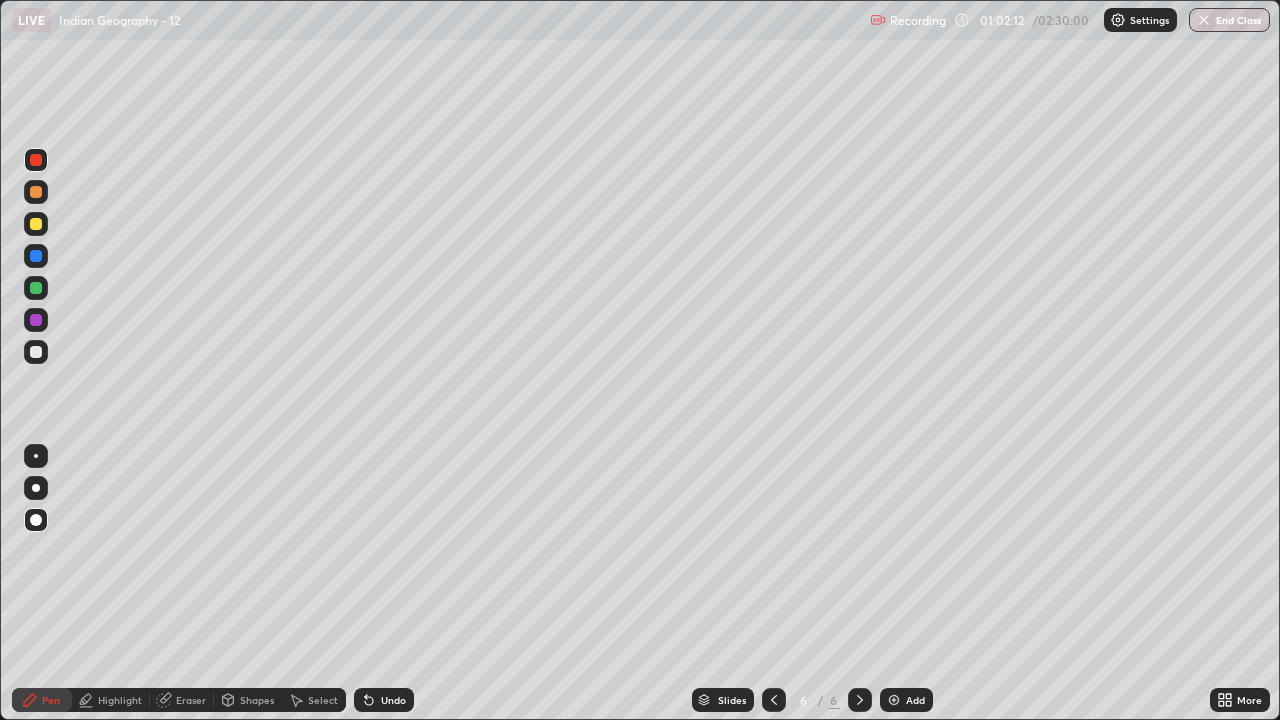 click on "Highlight" at bounding box center (120, 700) 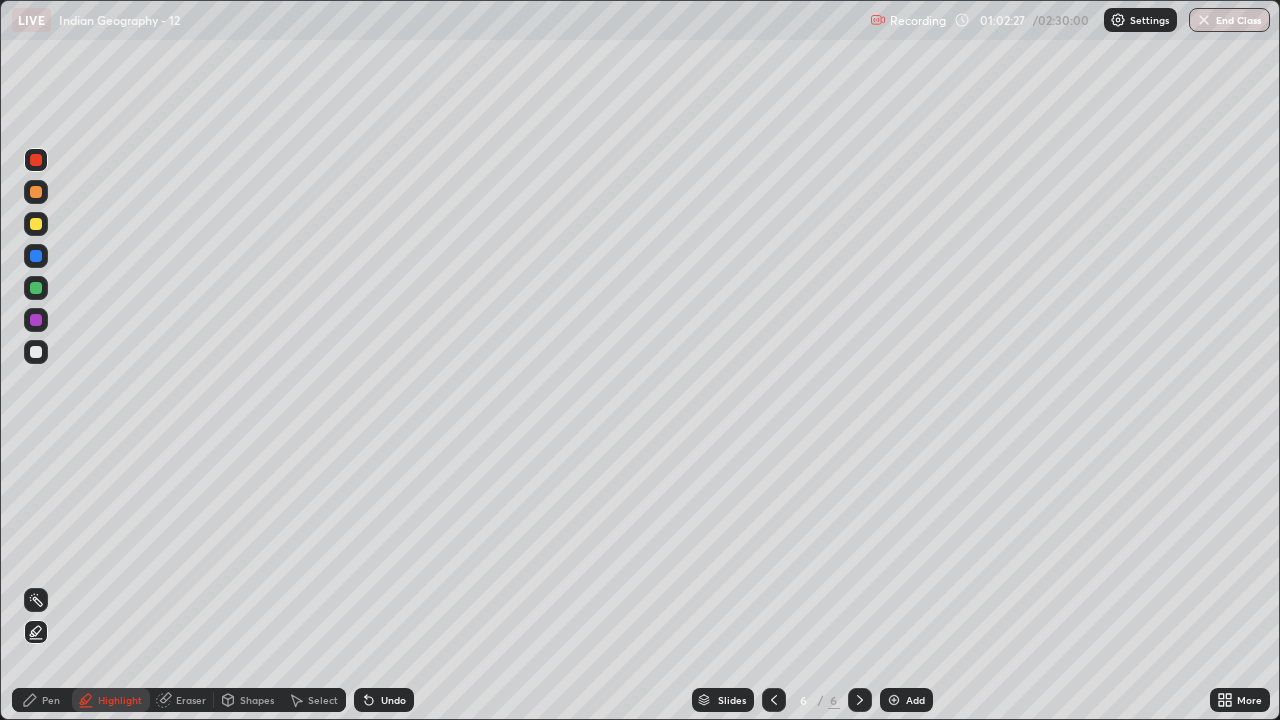 click on "Undo" at bounding box center [393, 700] 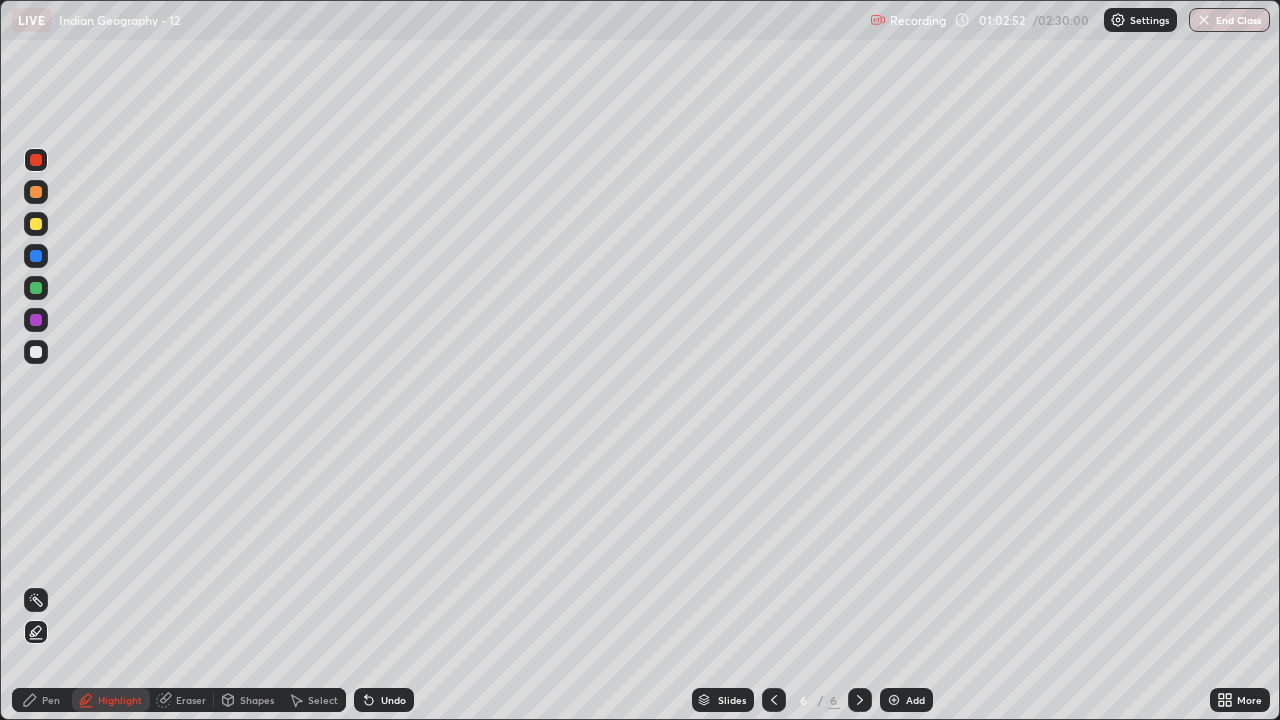 click on "Pen" at bounding box center [51, 700] 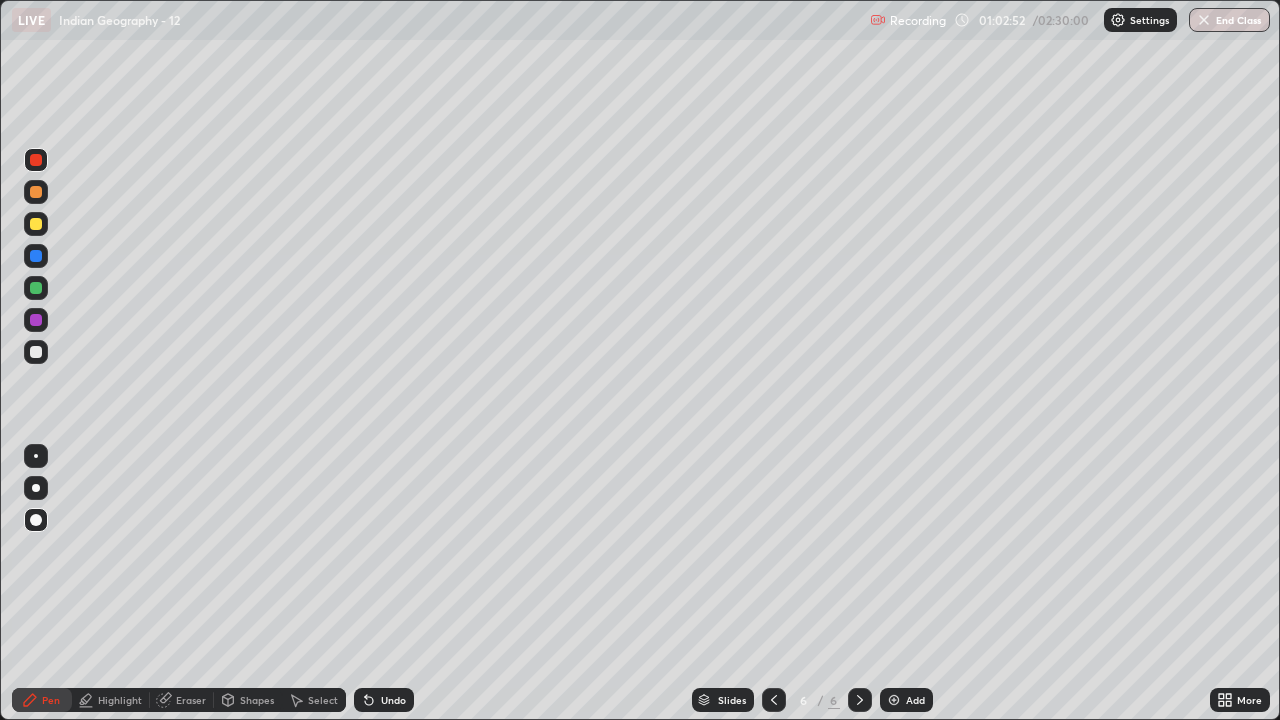 click at bounding box center [36, 224] 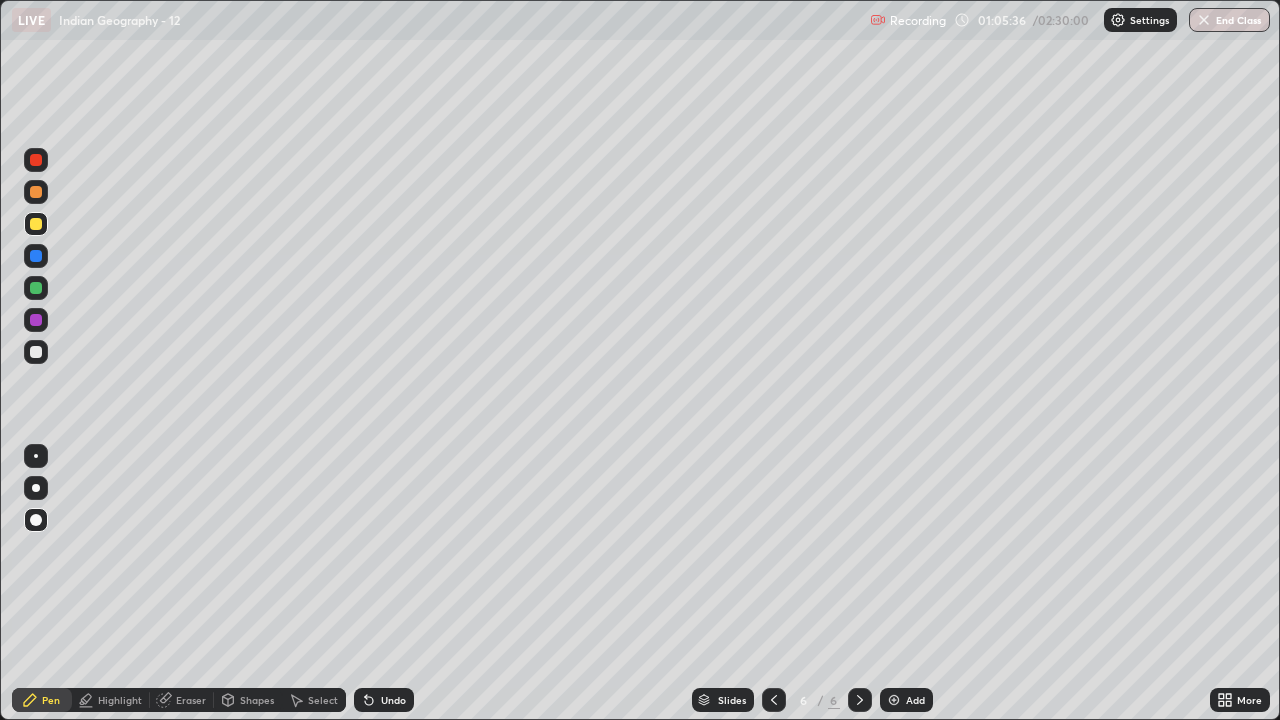 click at bounding box center [36, 488] 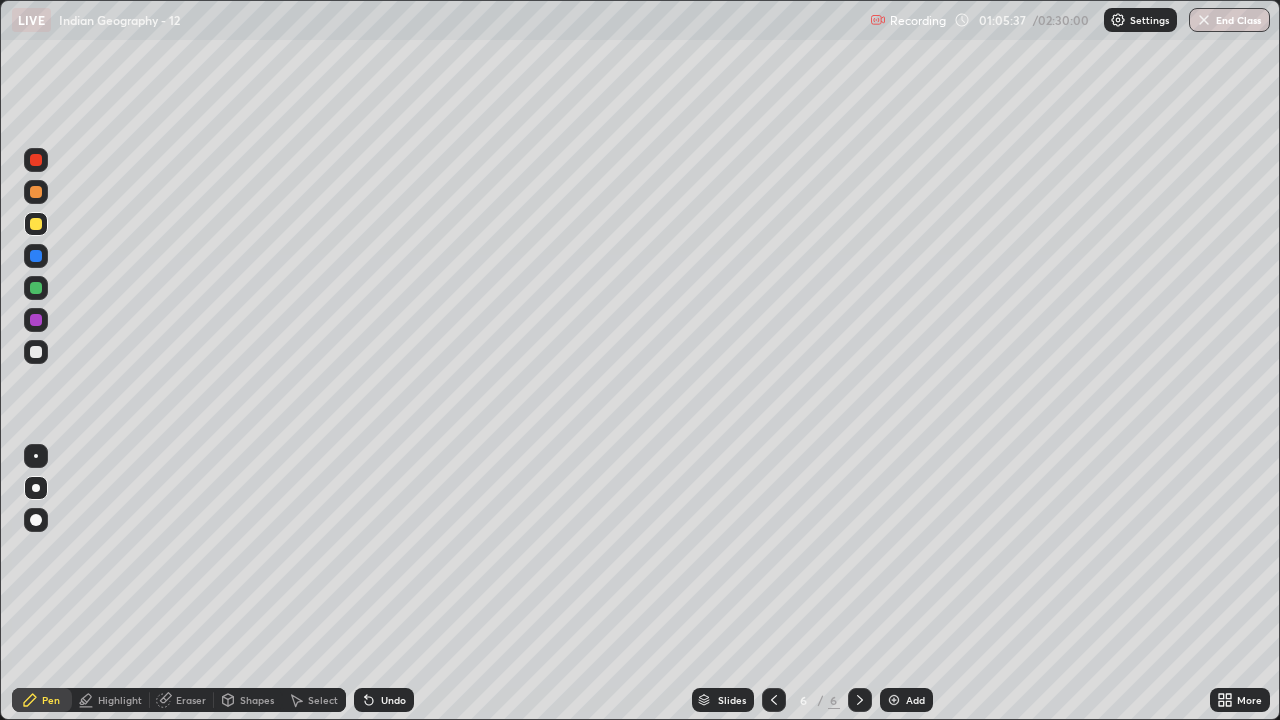 click at bounding box center [36, 352] 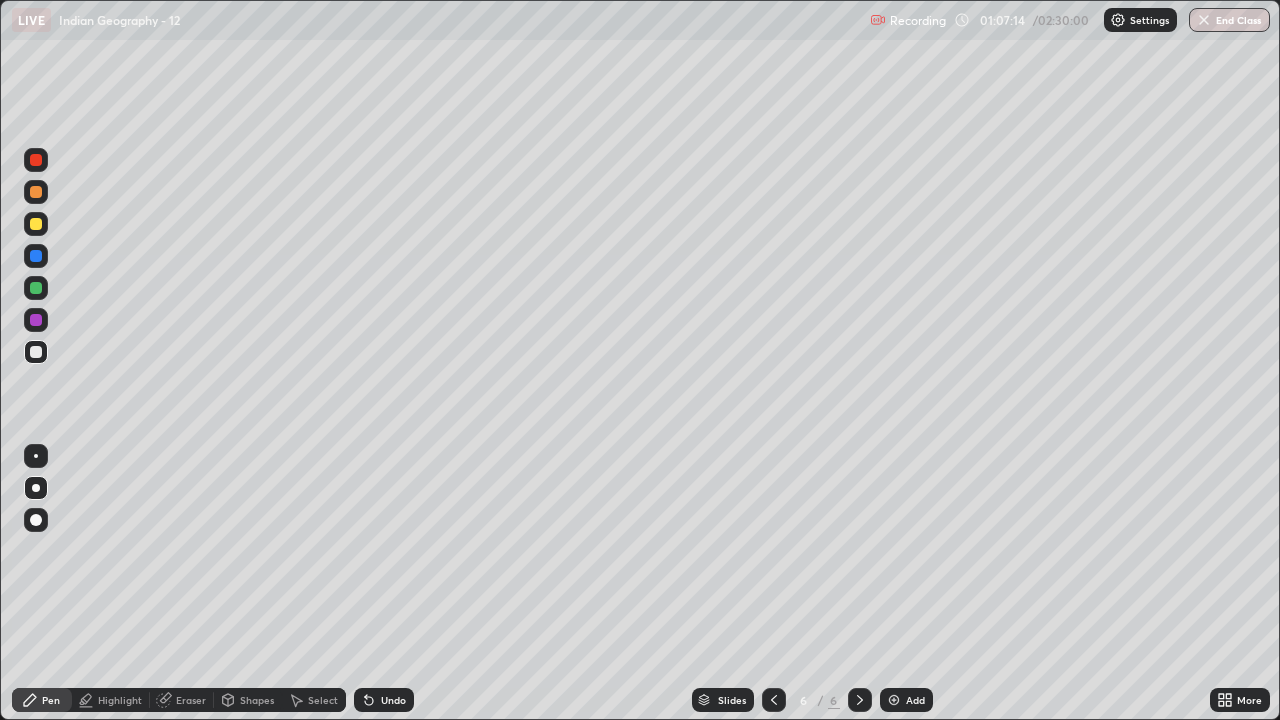 click 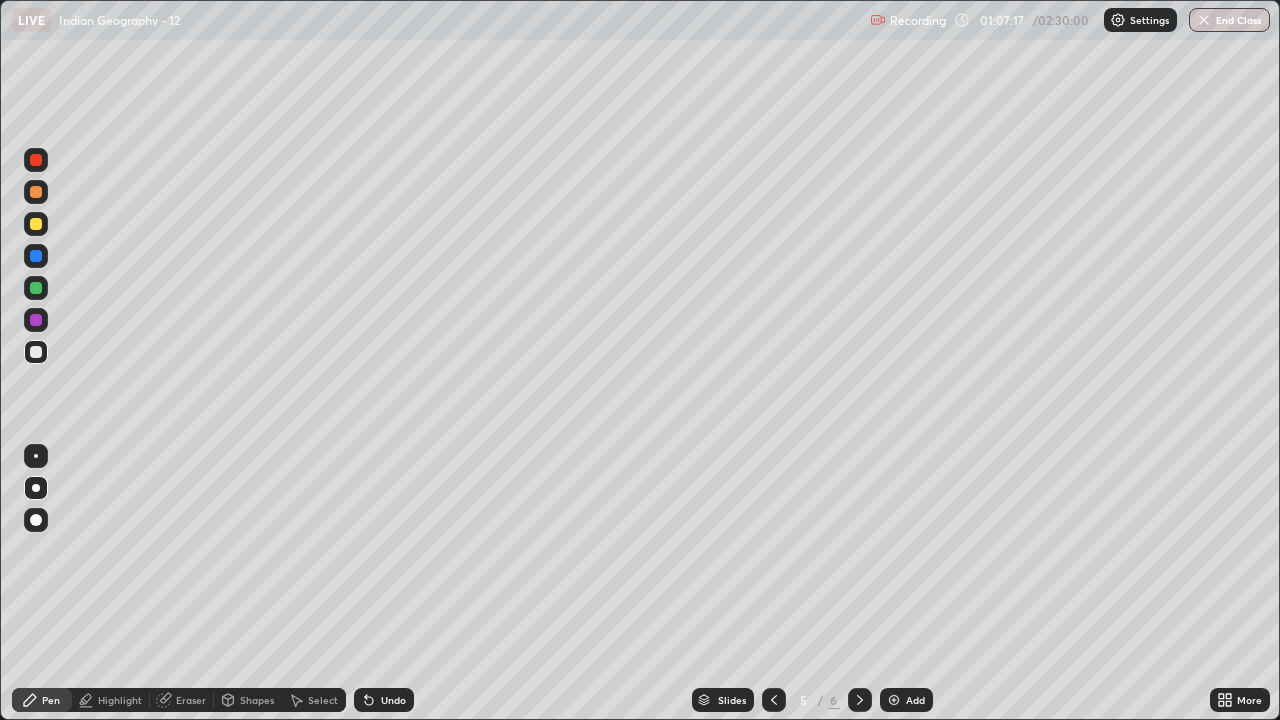 click at bounding box center (860, 700) 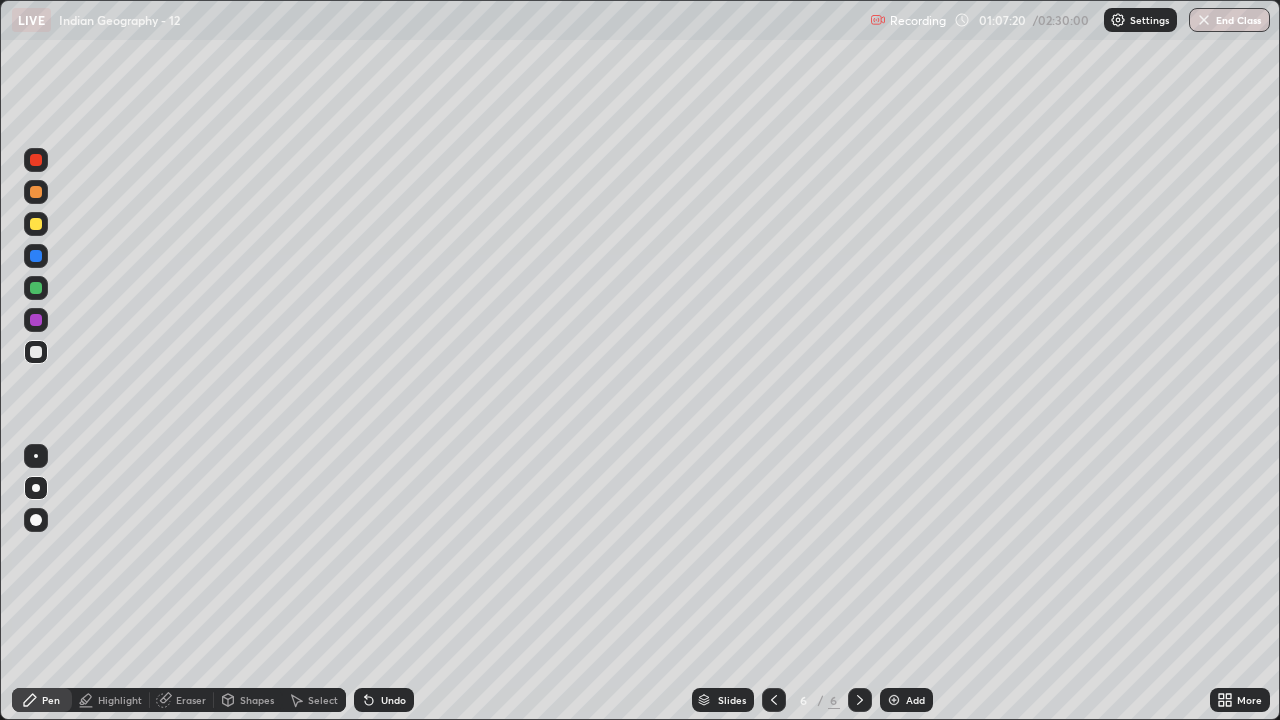 click at bounding box center (36, 288) 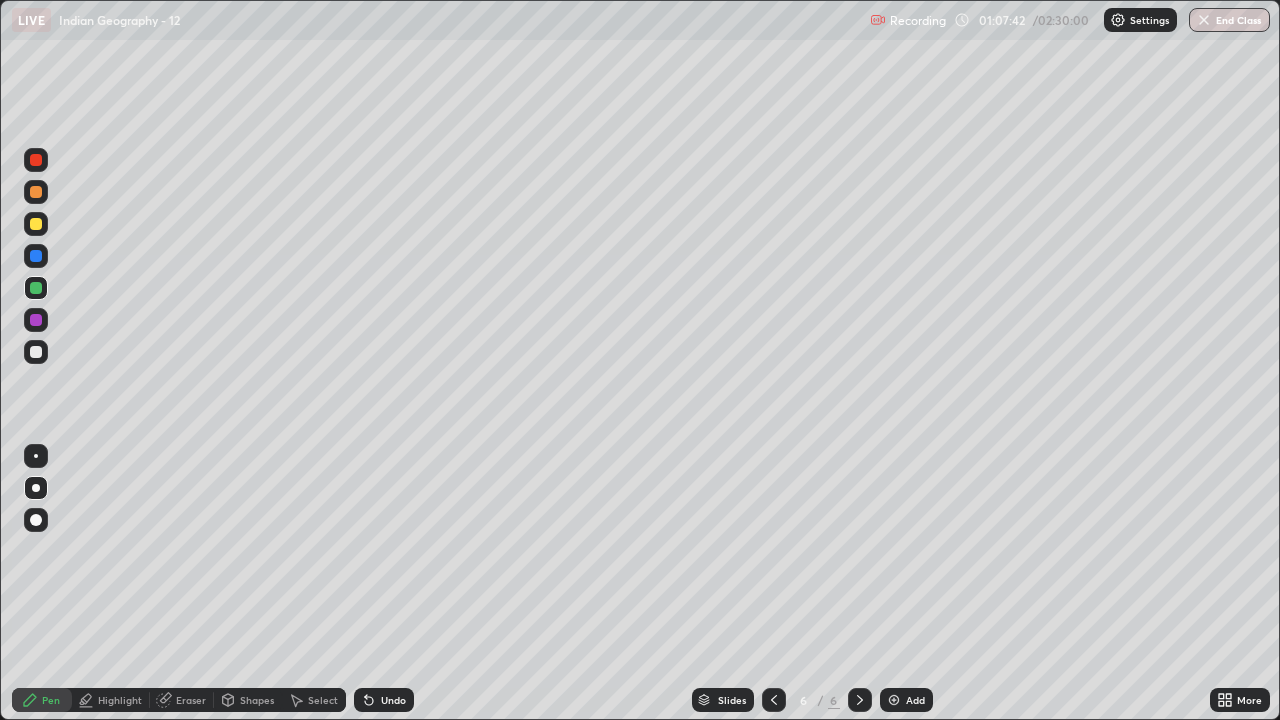 click at bounding box center (36, 352) 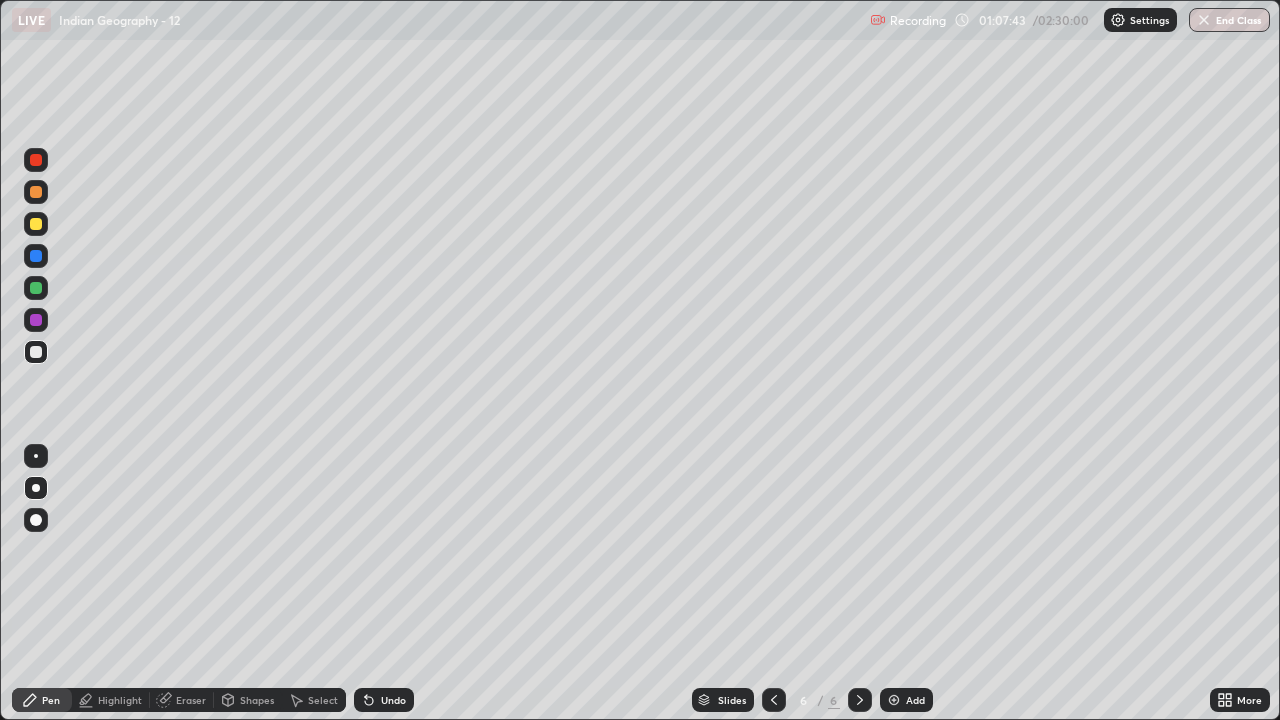 click at bounding box center (36, 456) 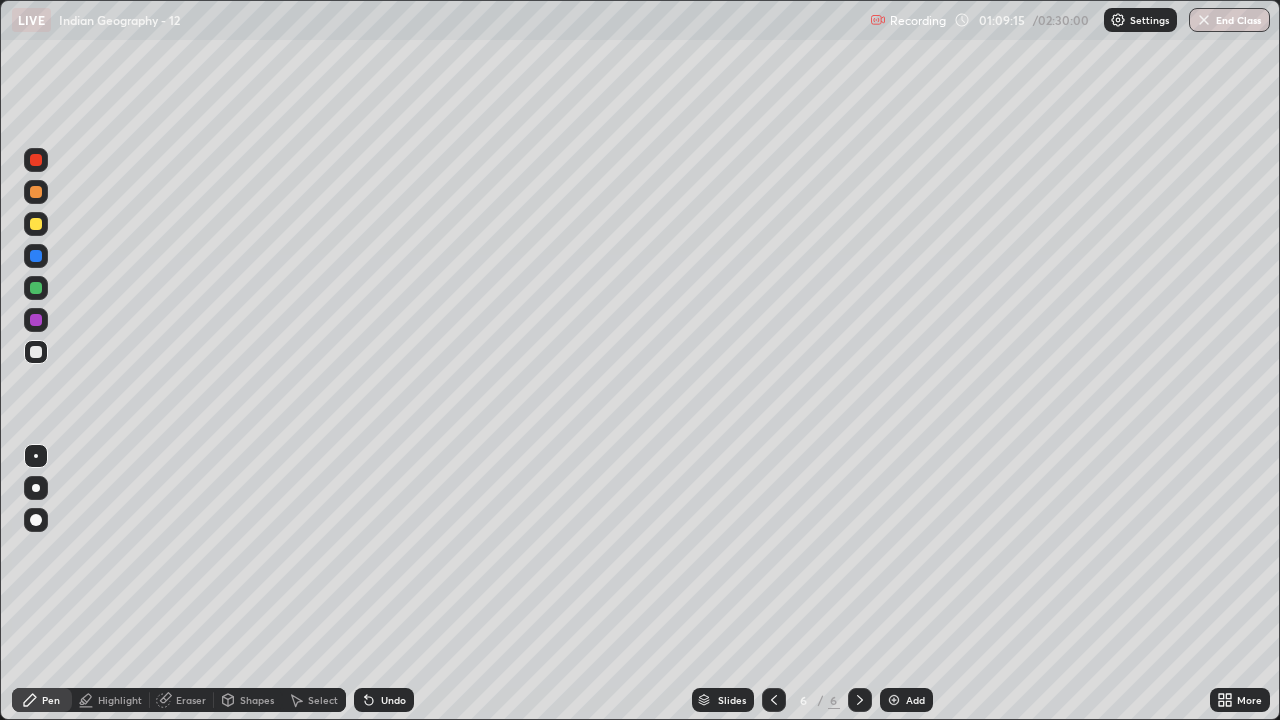click at bounding box center [36, 288] 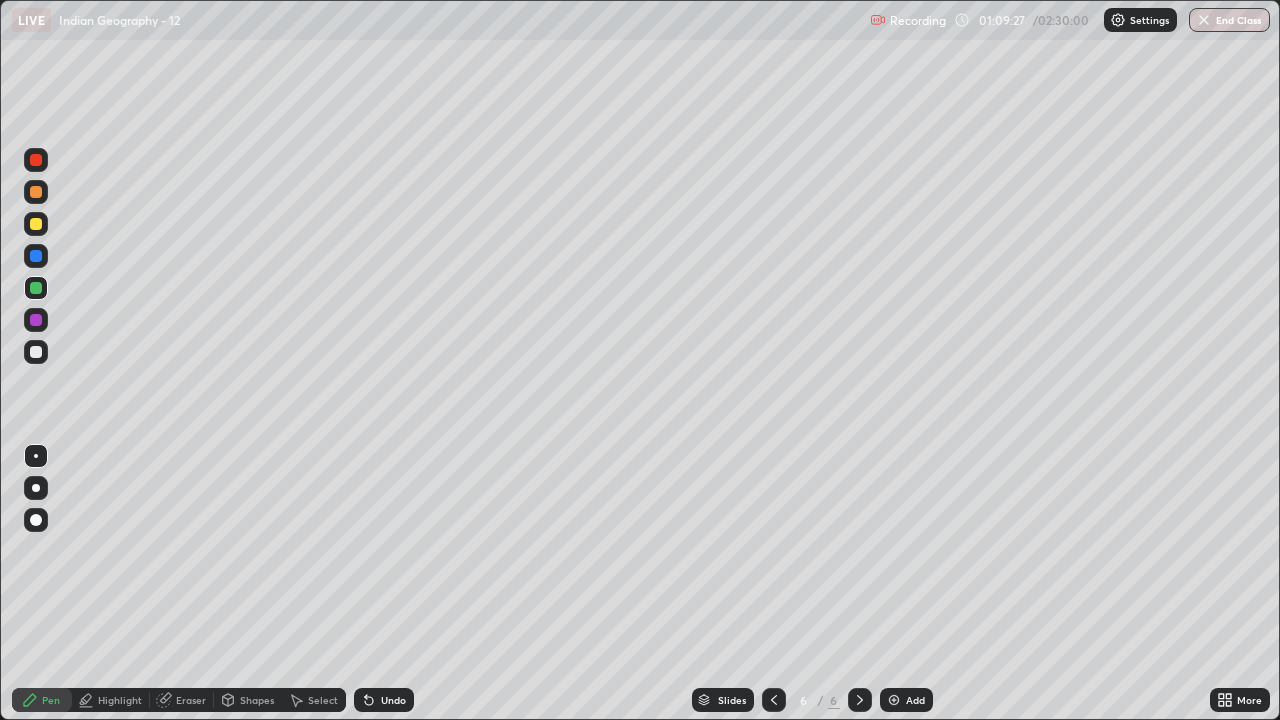 click at bounding box center (36, 488) 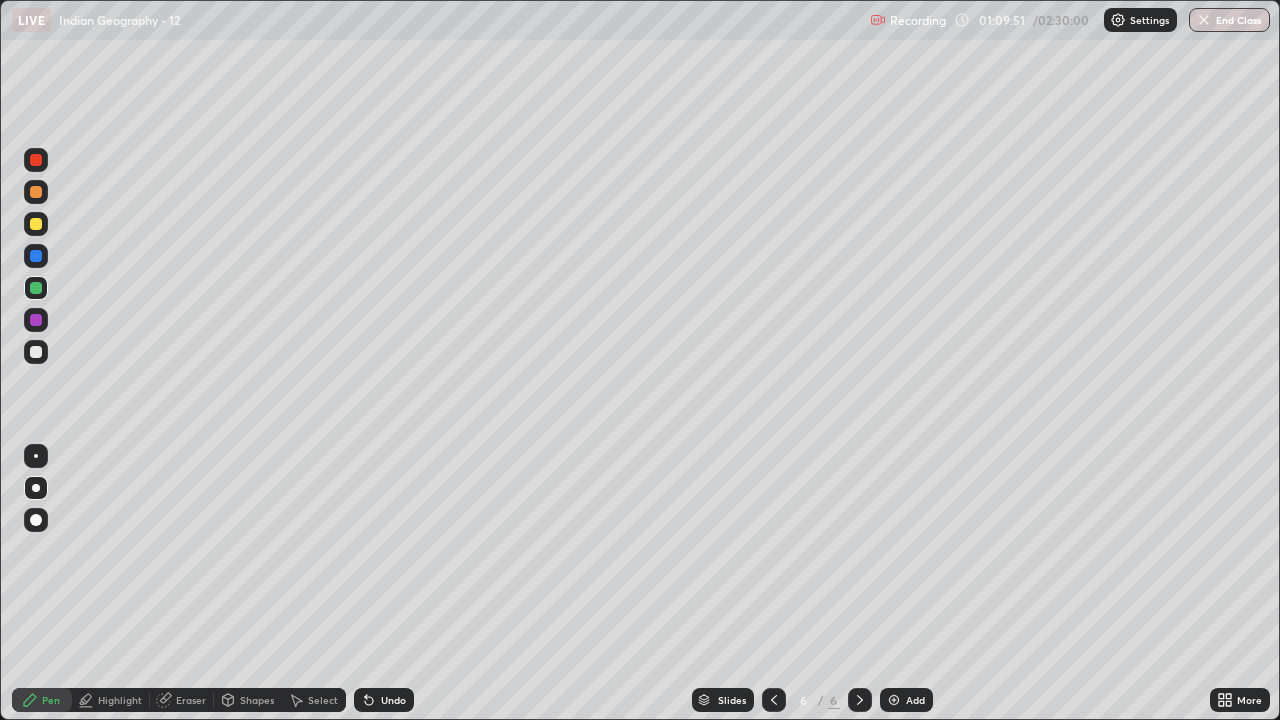 click at bounding box center (36, 456) 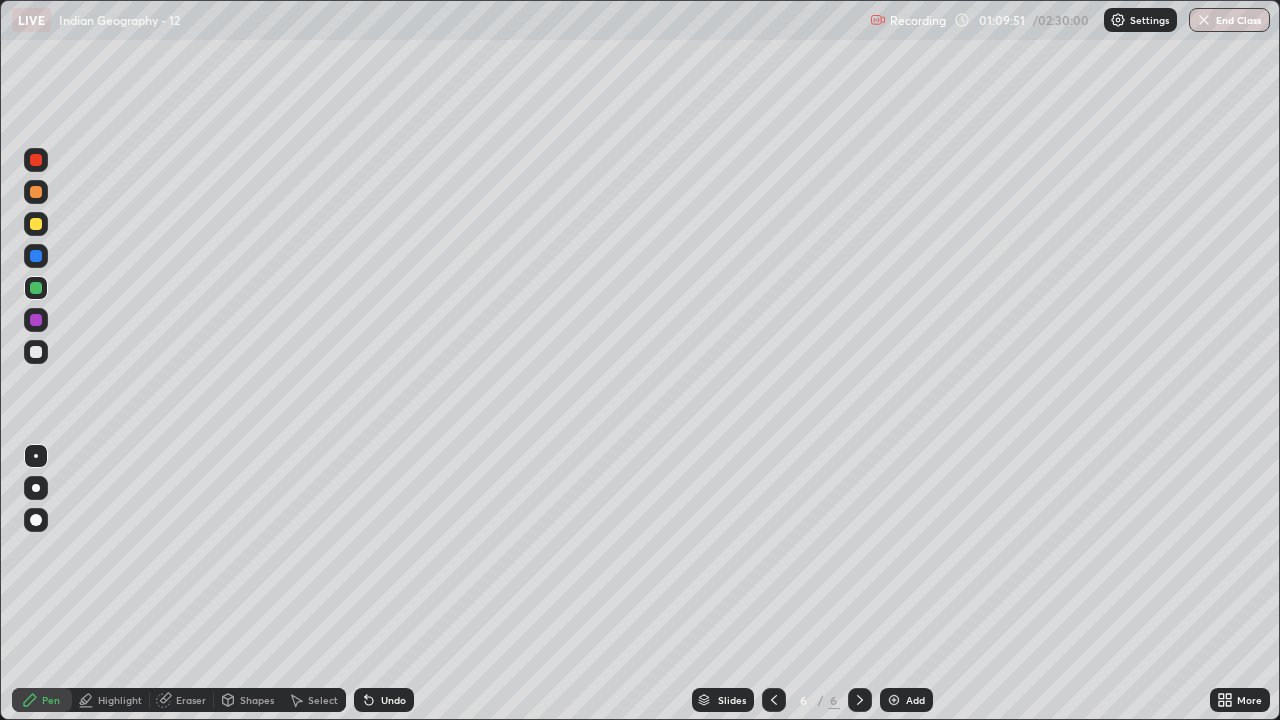 click at bounding box center [36, 352] 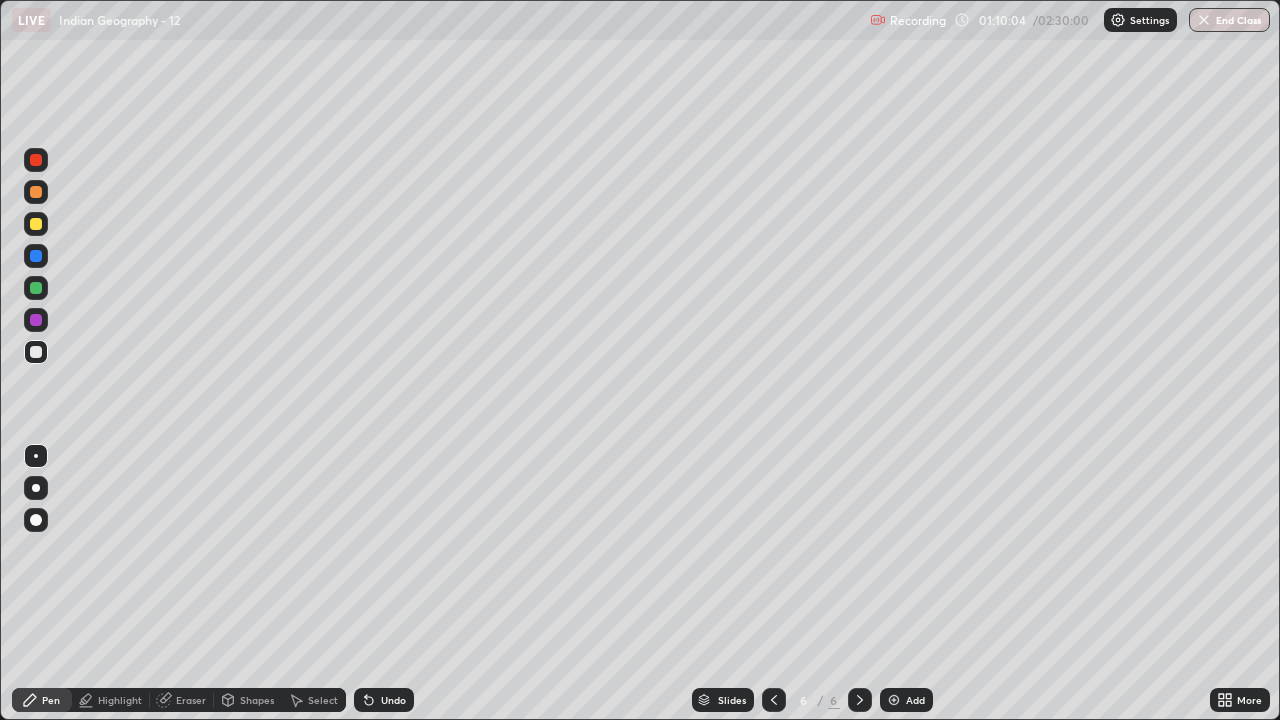 click on "Highlight" at bounding box center (120, 700) 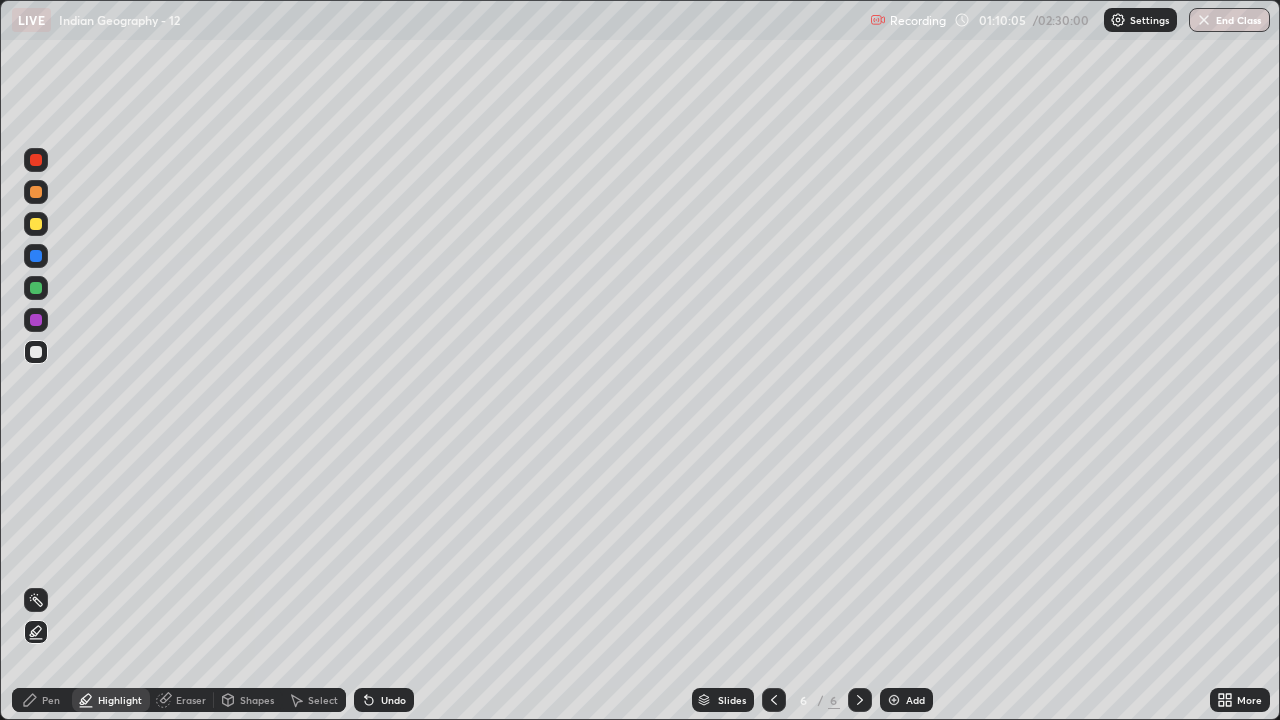 click at bounding box center [36, 352] 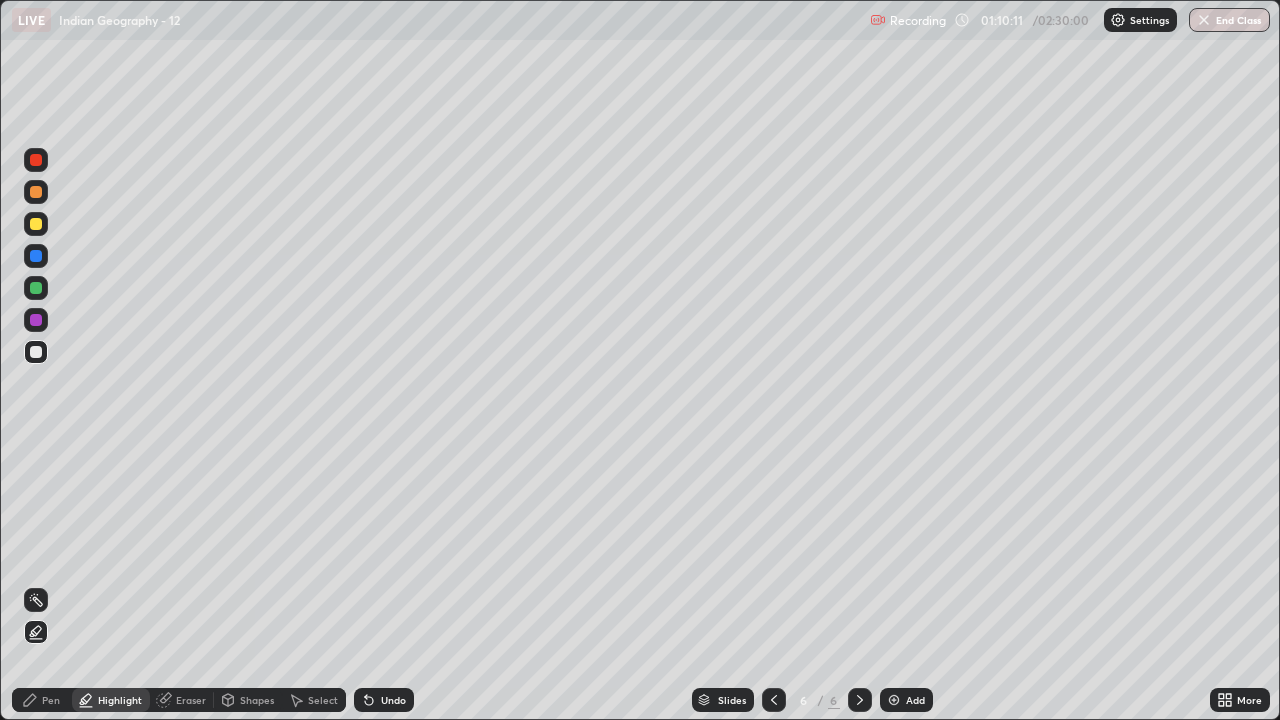 click on "Pen" at bounding box center [42, 700] 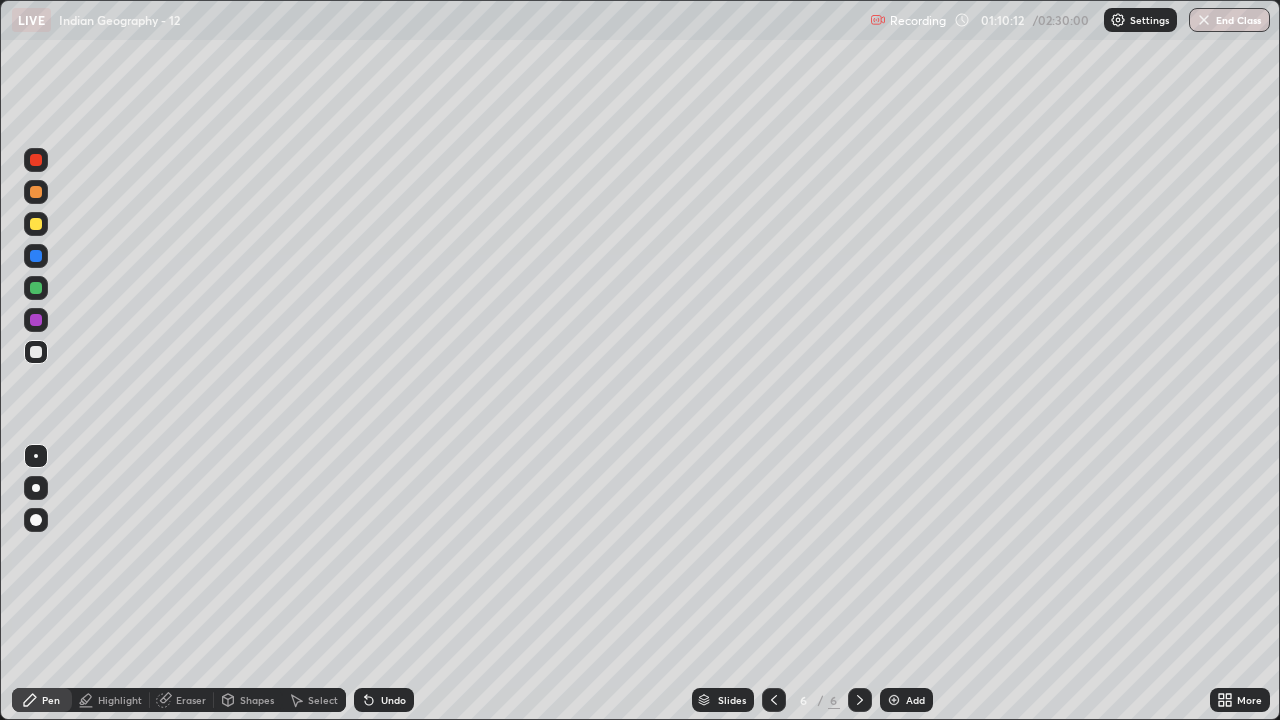 click at bounding box center (36, 288) 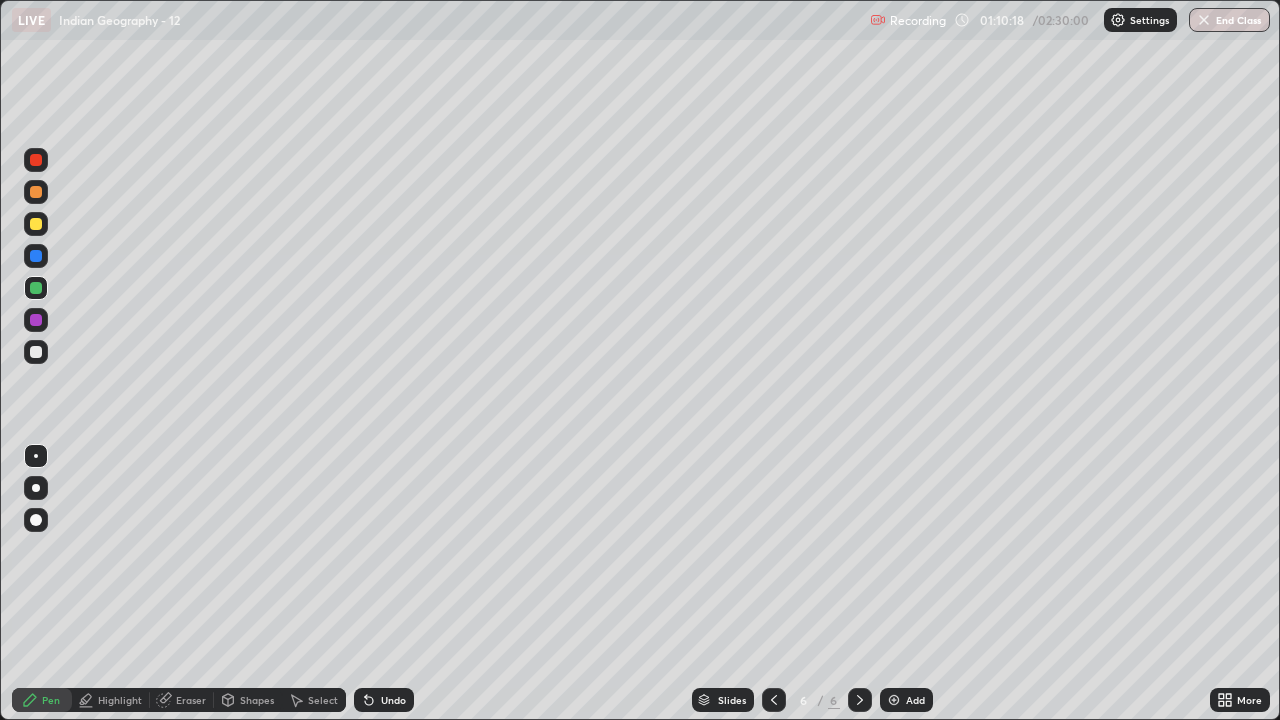 click on "Highlight" at bounding box center [111, 700] 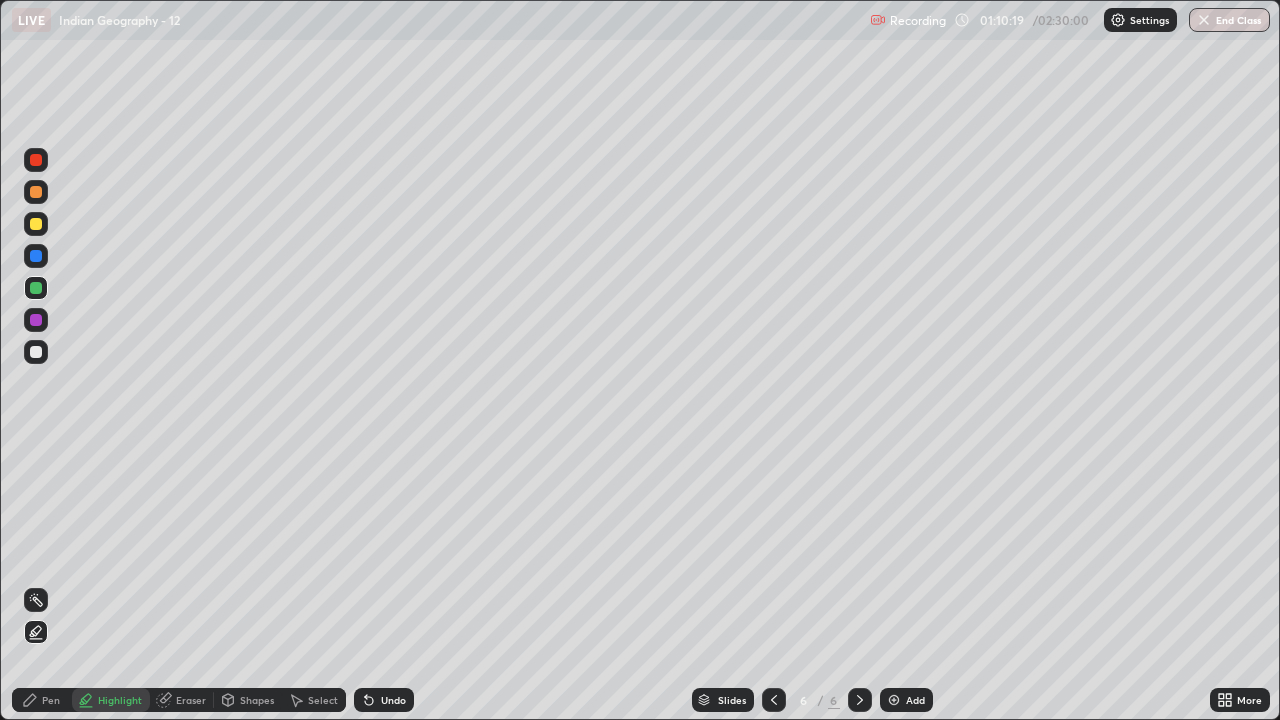 click 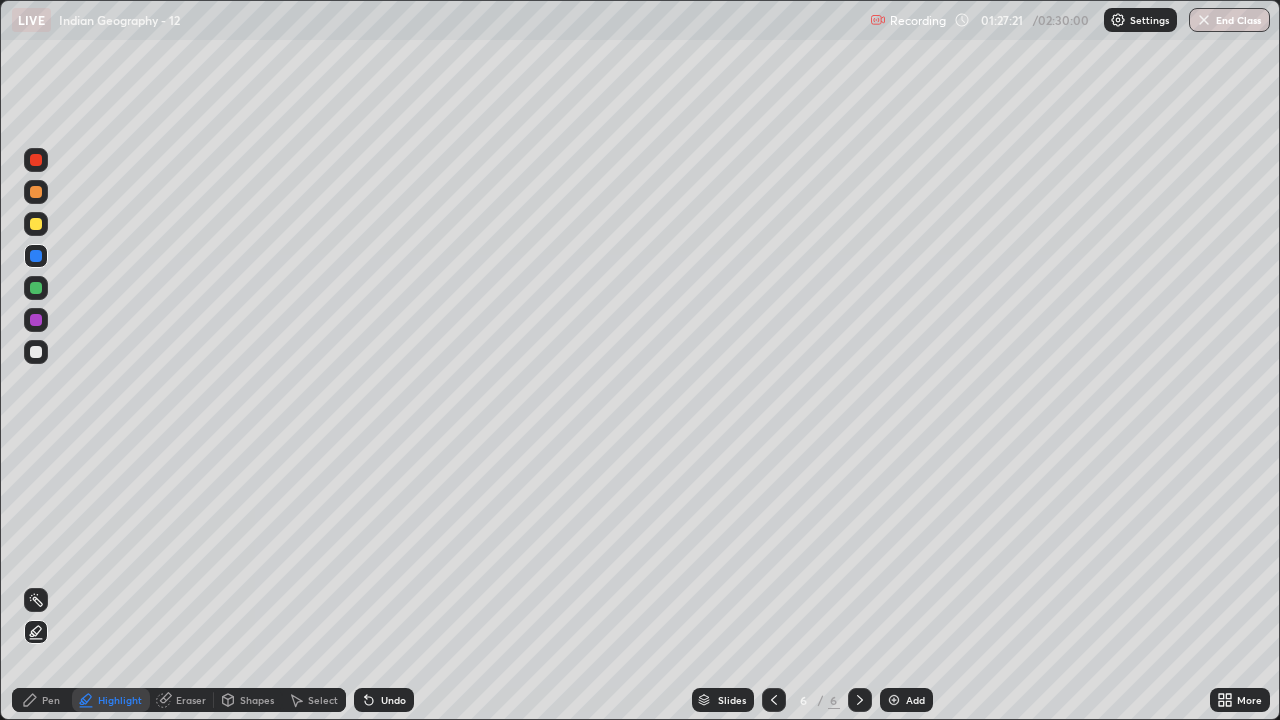 click on "Undo" at bounding box center [393, 700] 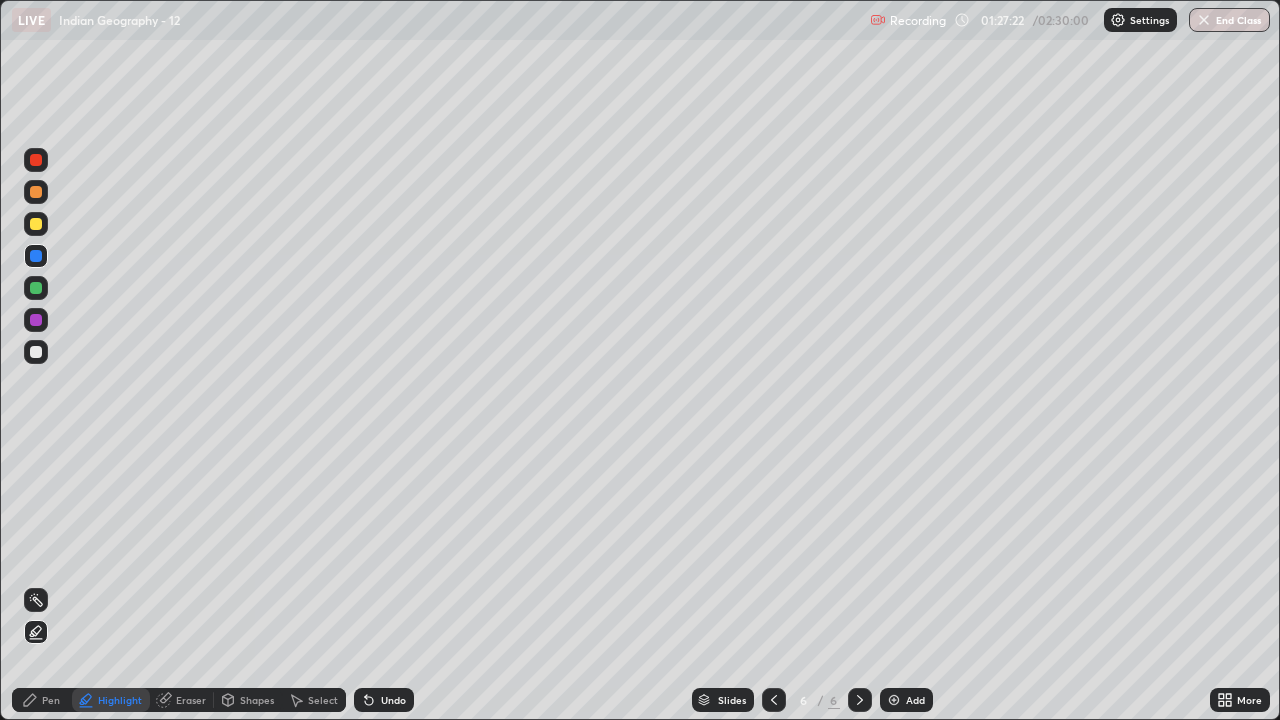 click on "Pen" at bounding box center (51, 700) 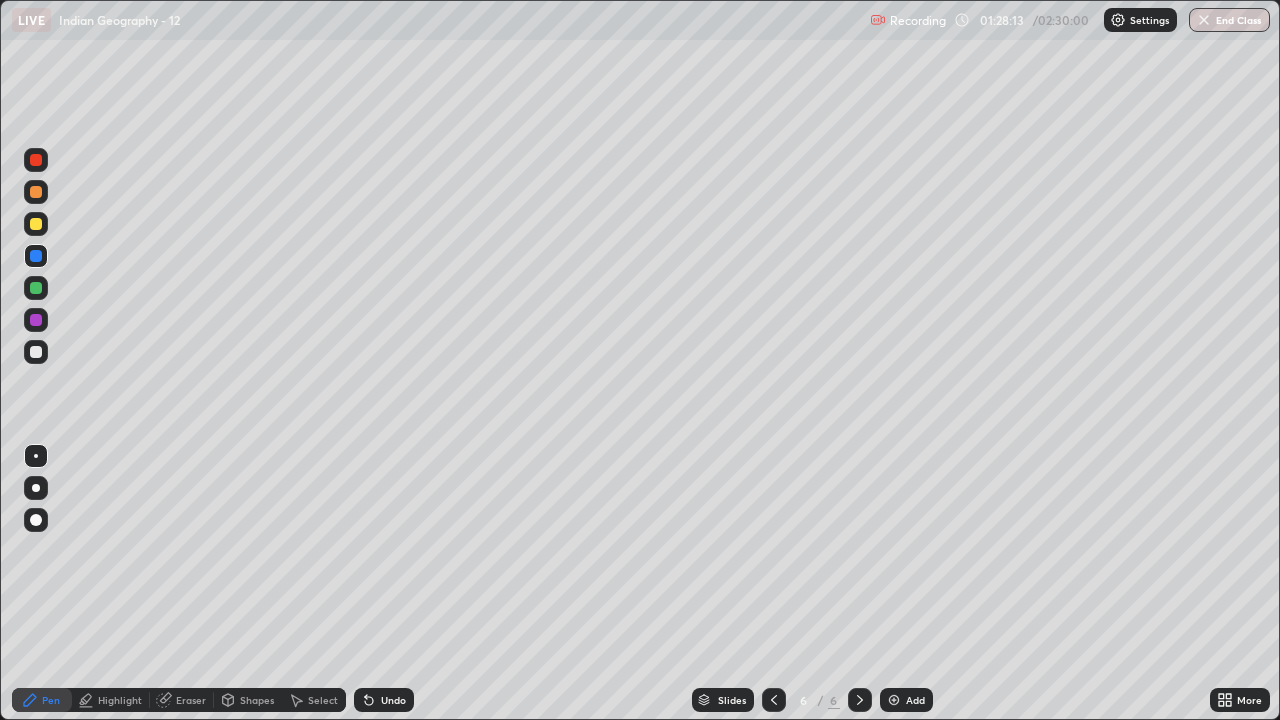 click at bounding box center [36, 488] 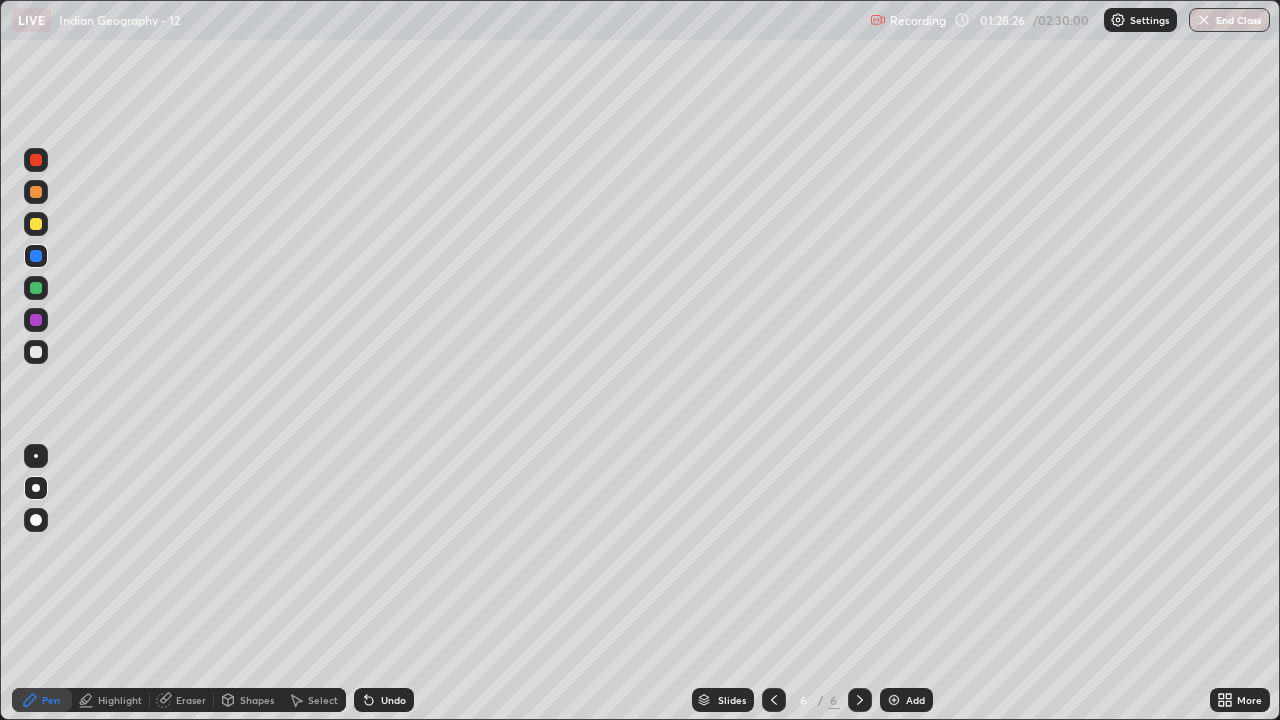 click on "Undo" at bounding box center [393, 700] 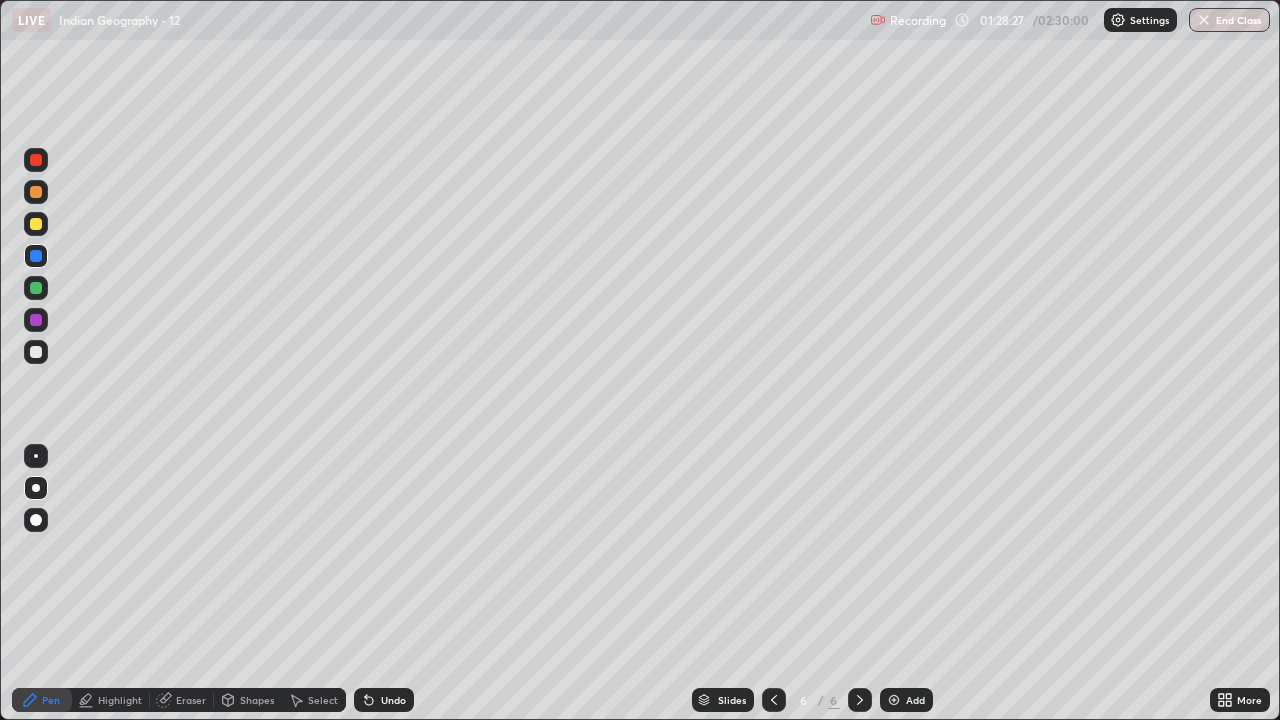 click on "Undo" at bounding box center [393, 700] 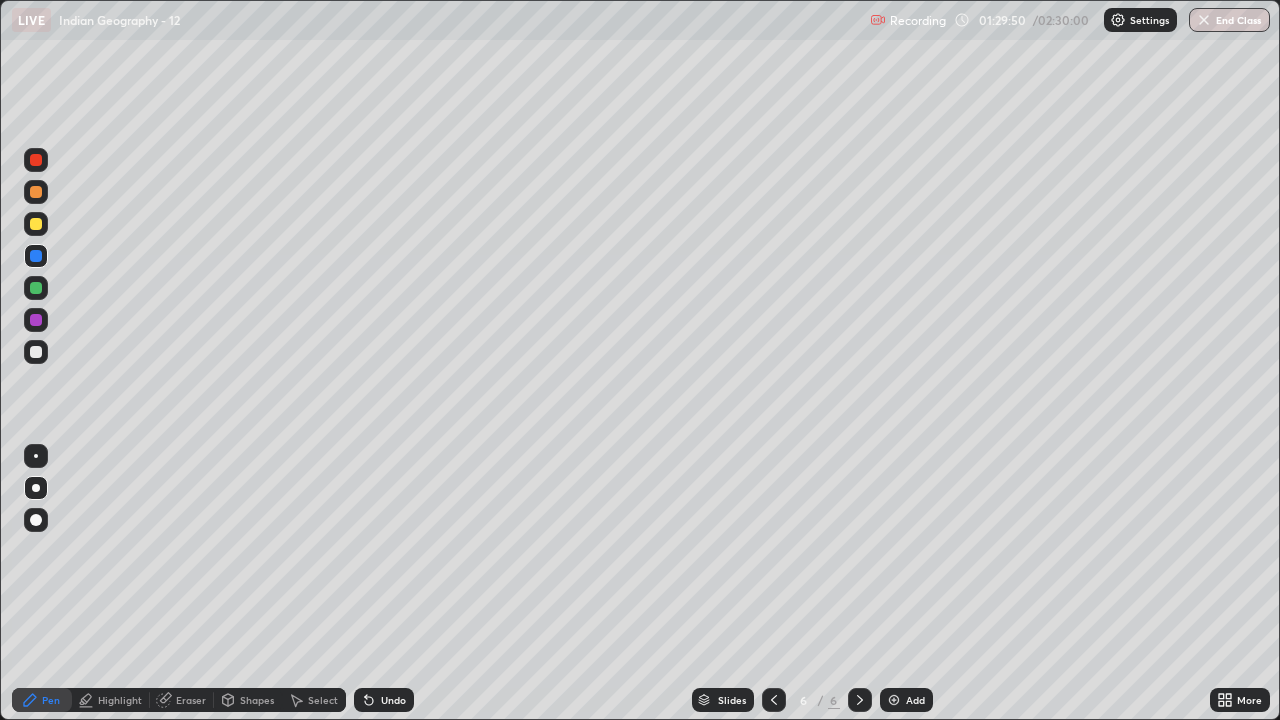 click at bounding box center [774, 700] 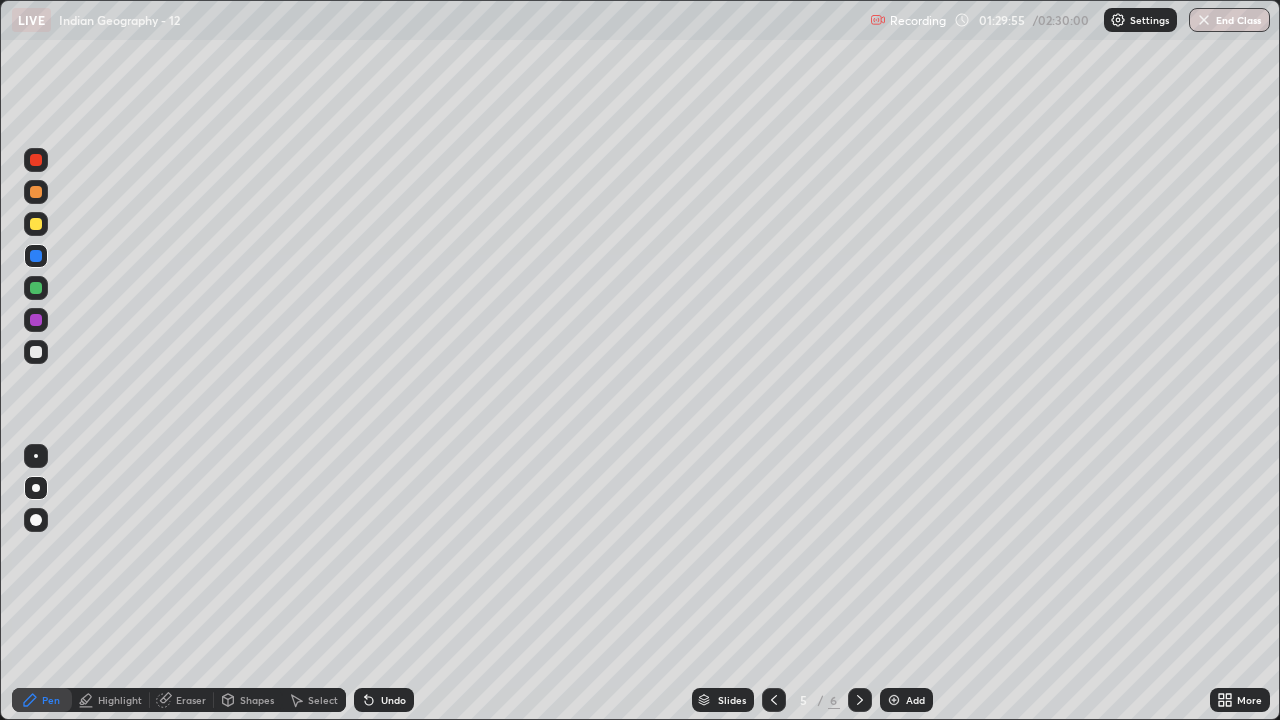 click 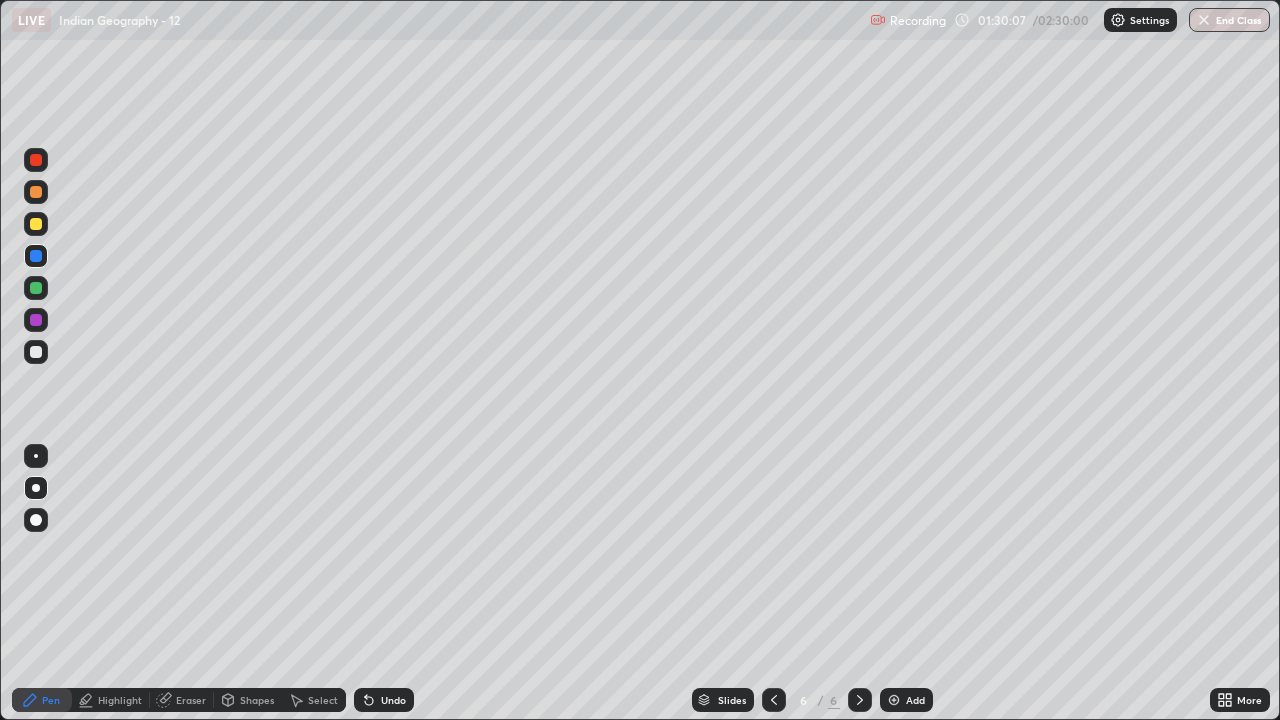 click at bounding box center [36, 352] 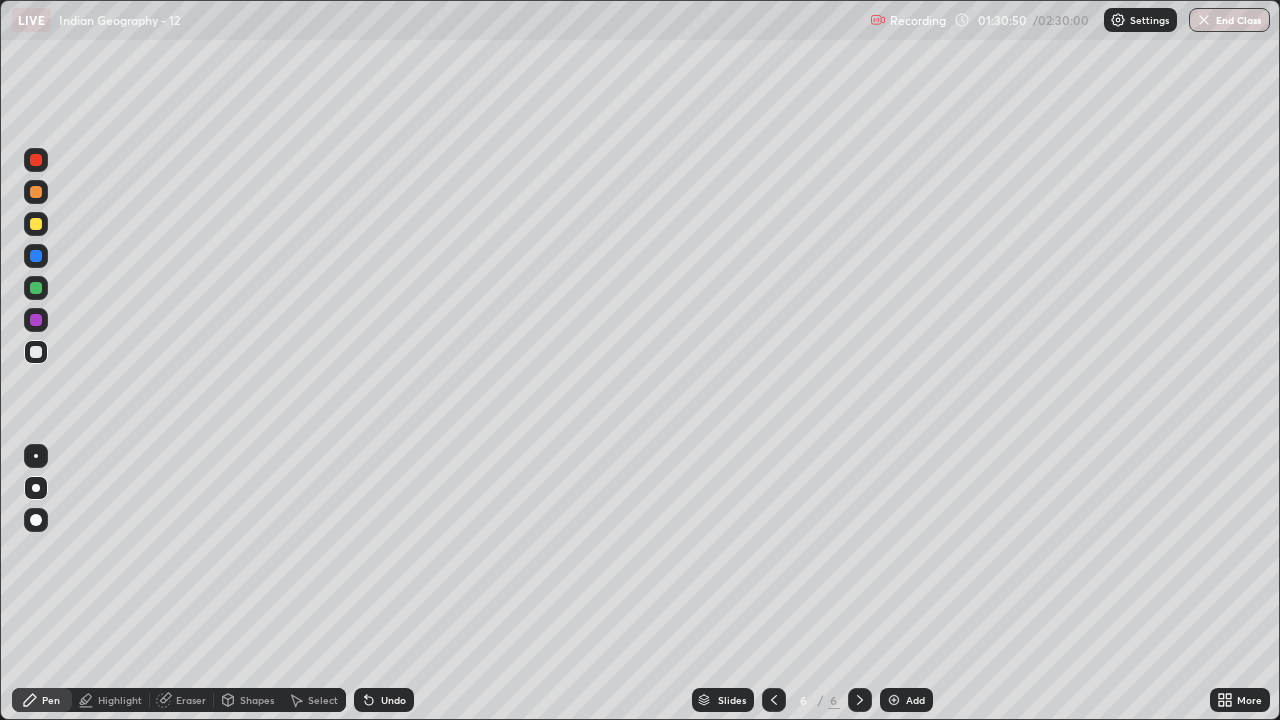click 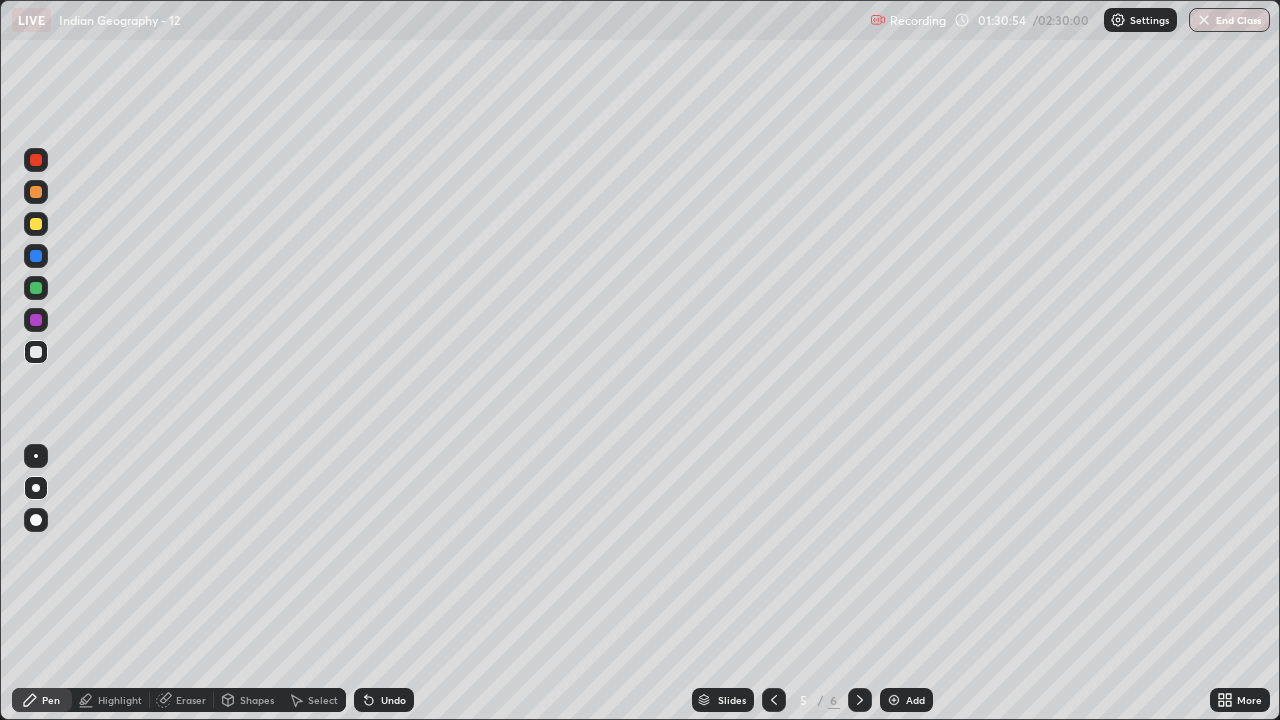 click 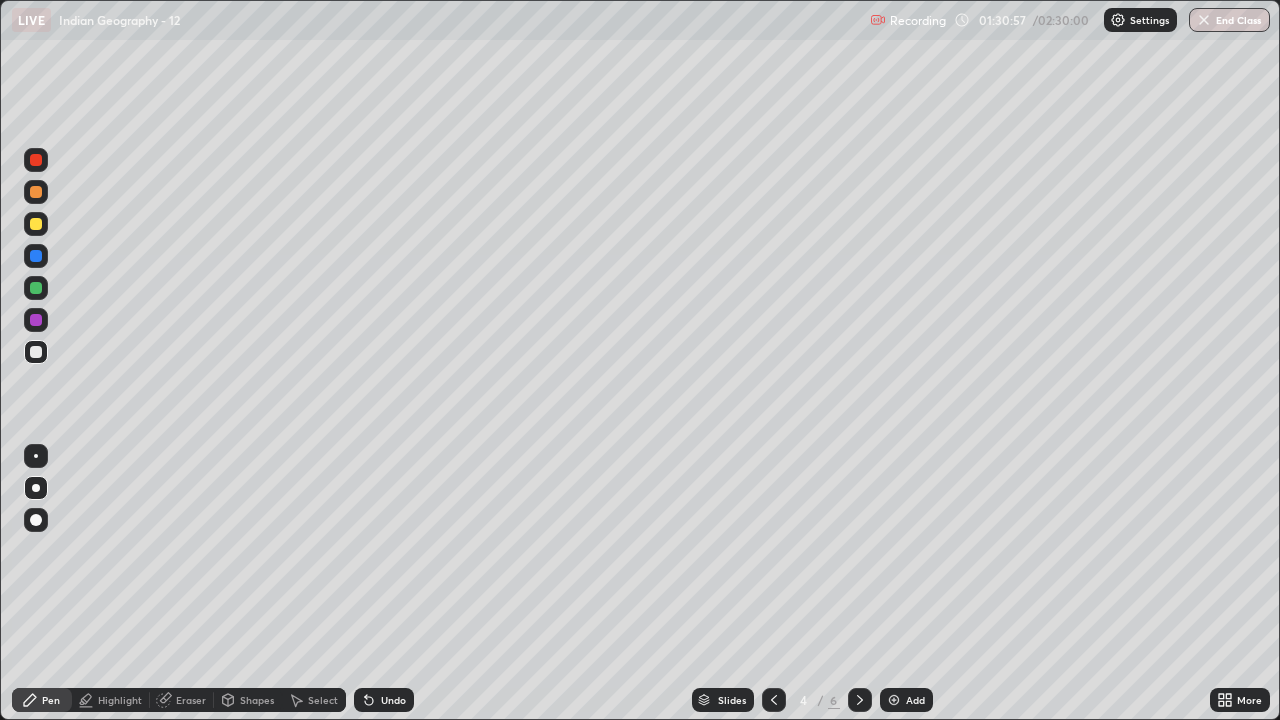click 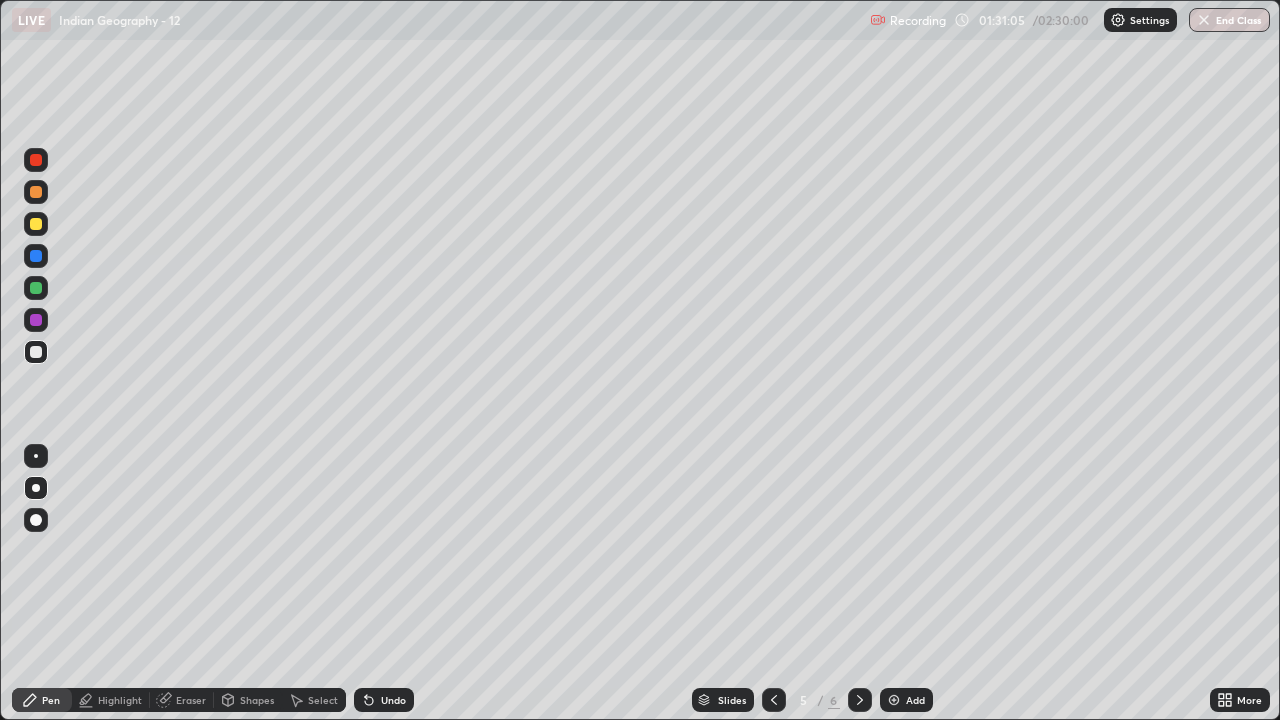 click 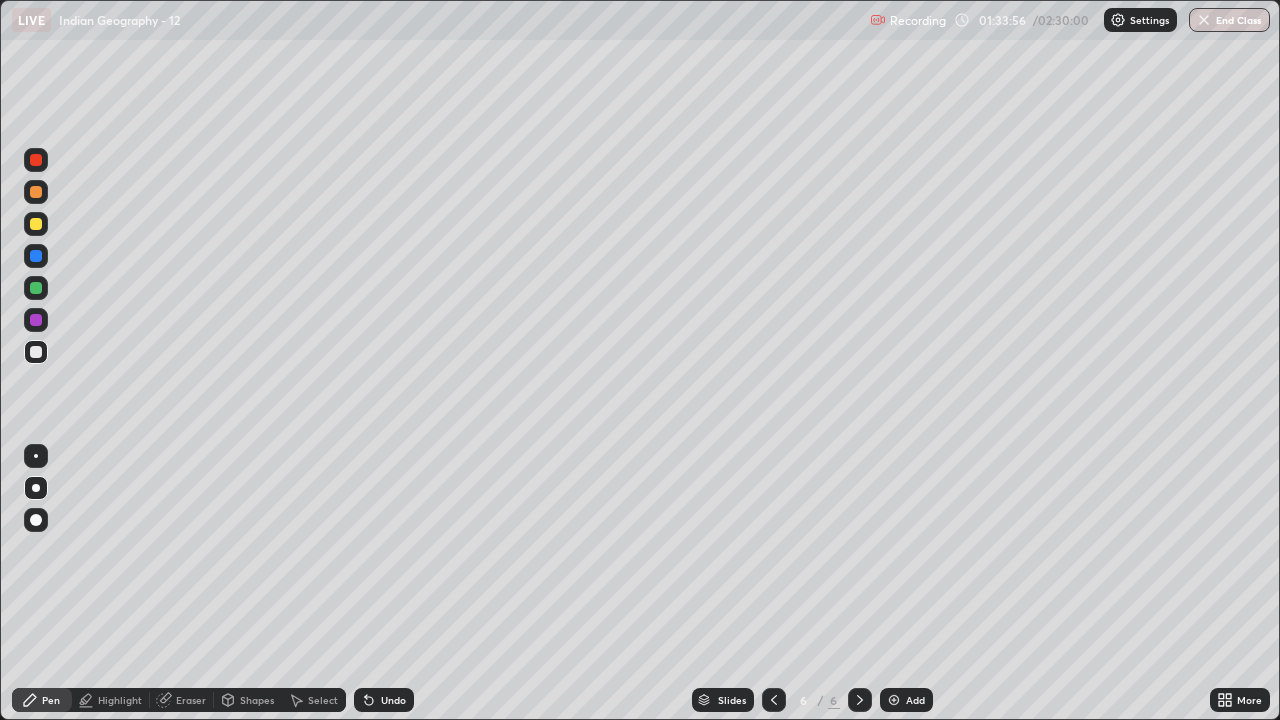 click at bounding box center (860, 700) 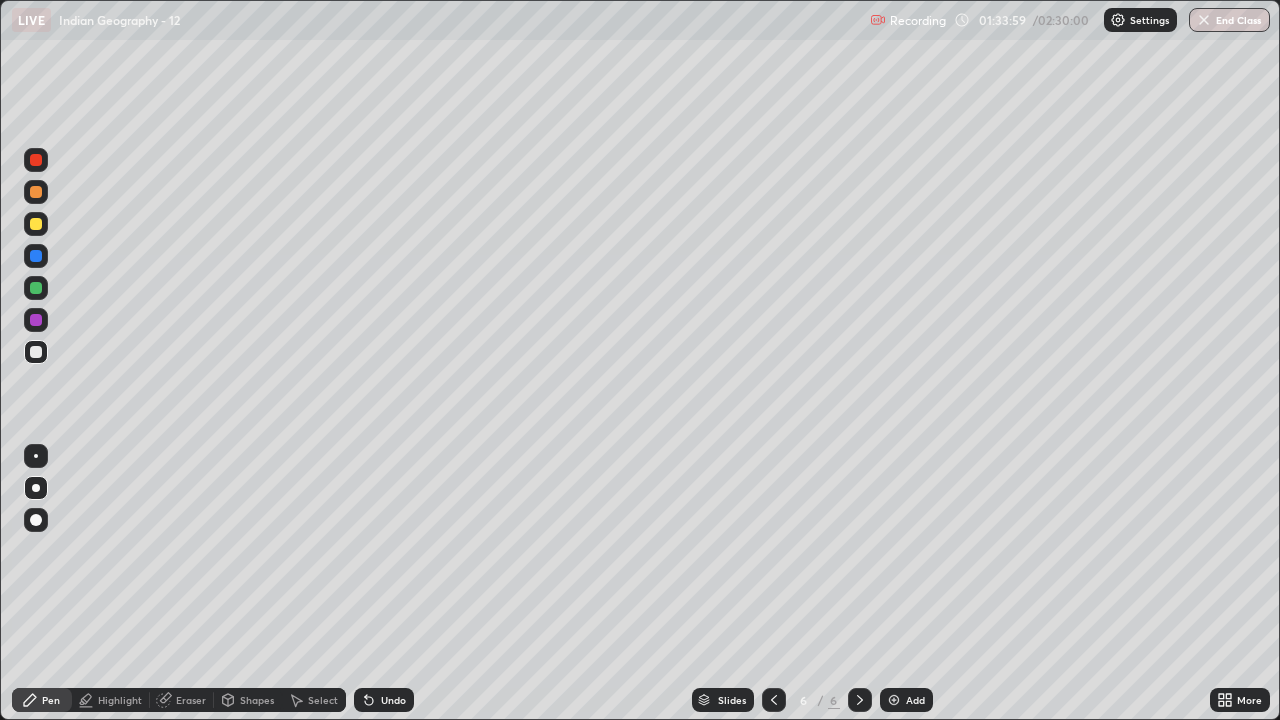click on "Add" at bounding box center (915, 700) 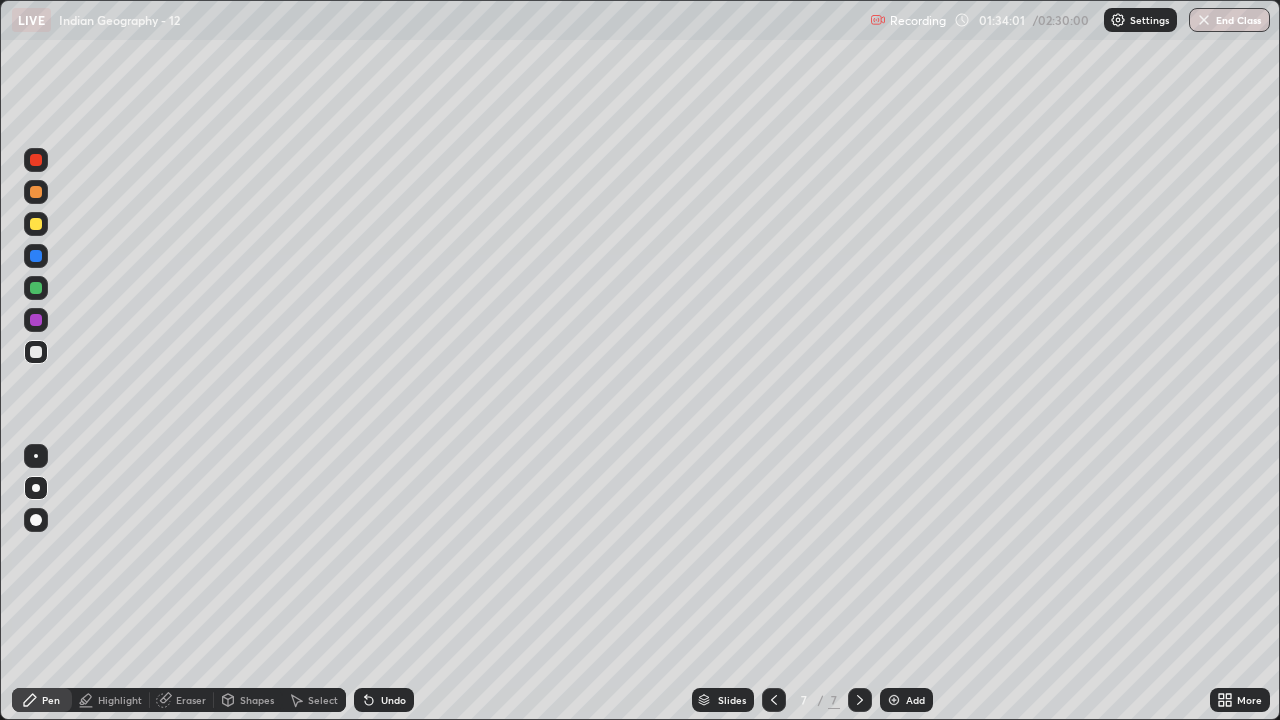 click at bounding box center (36, 192) 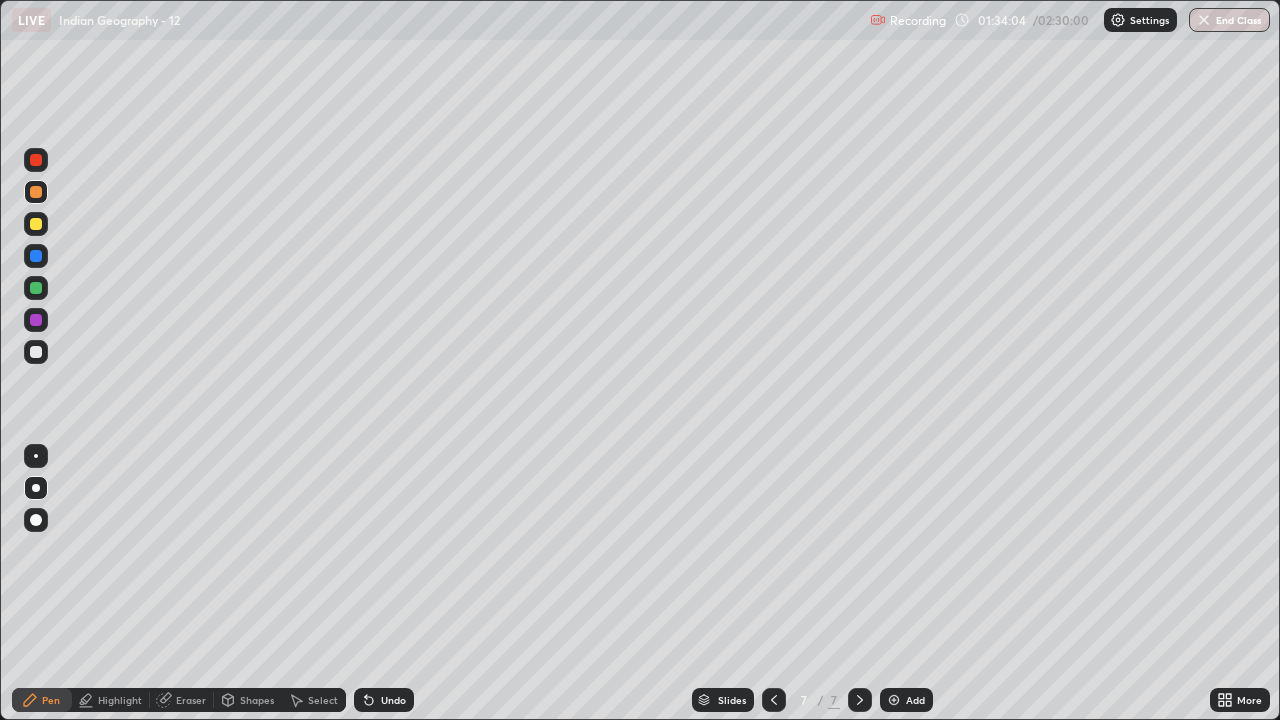 click 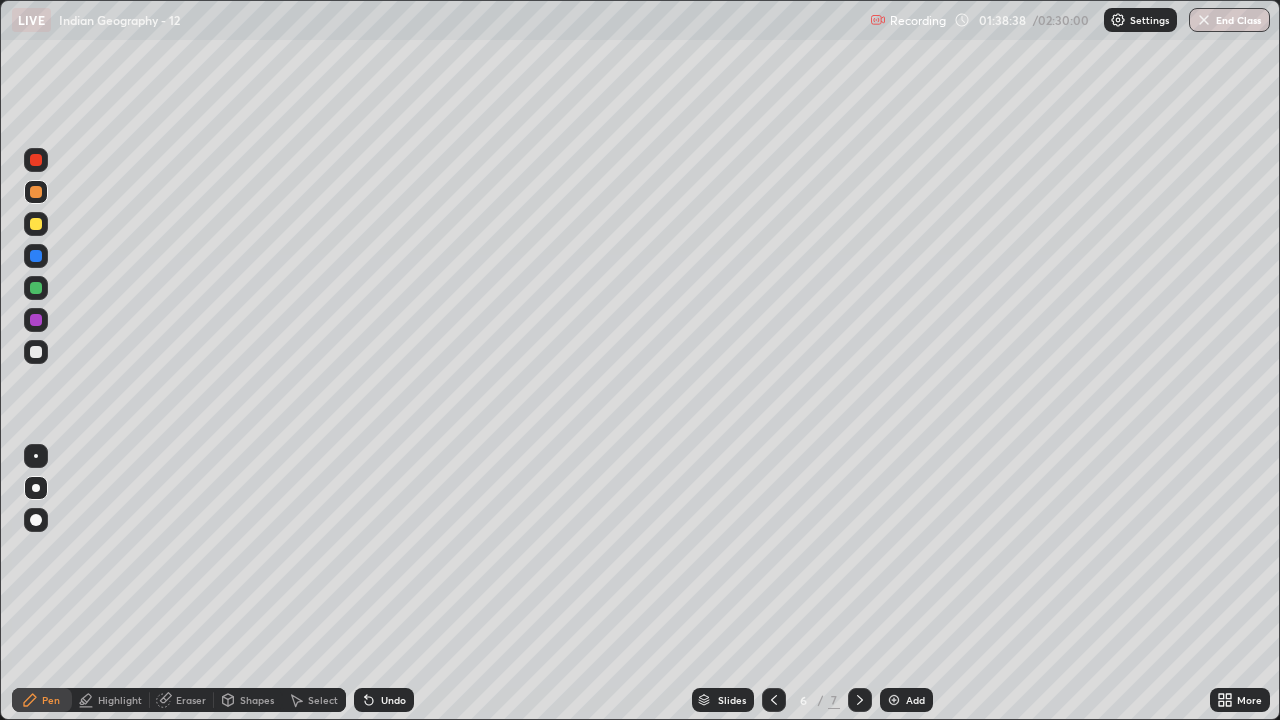 click 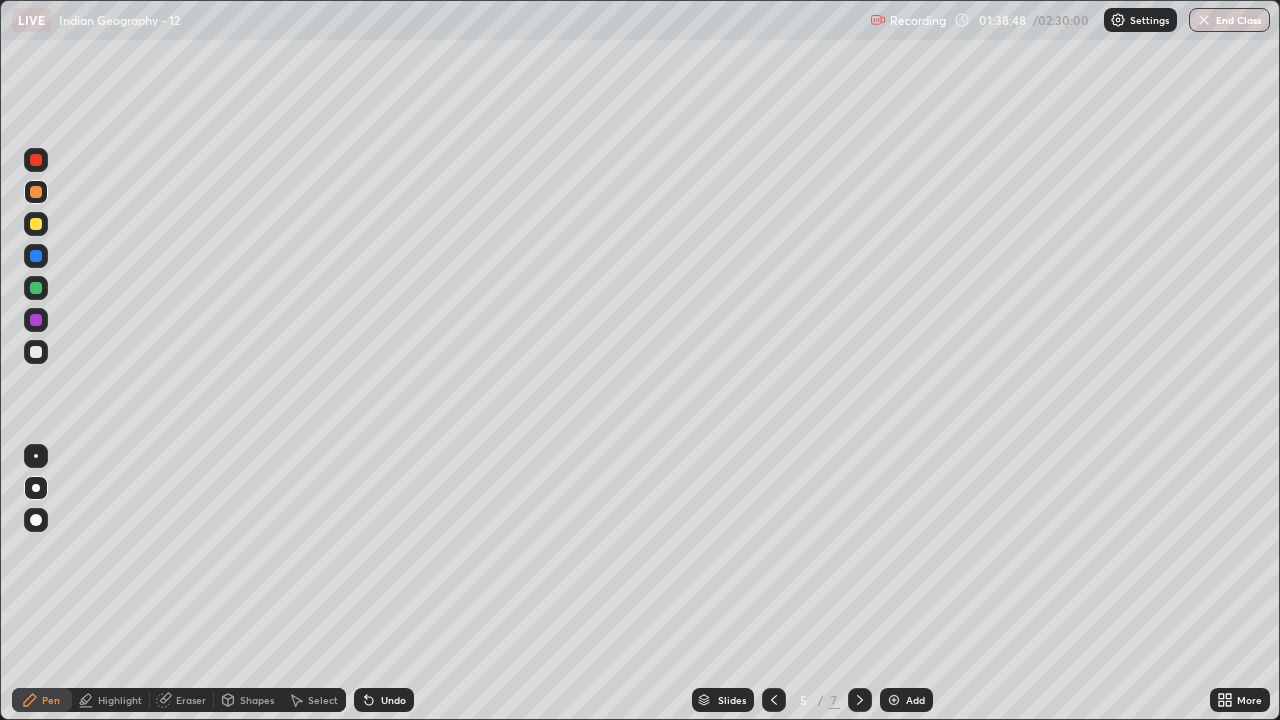 click 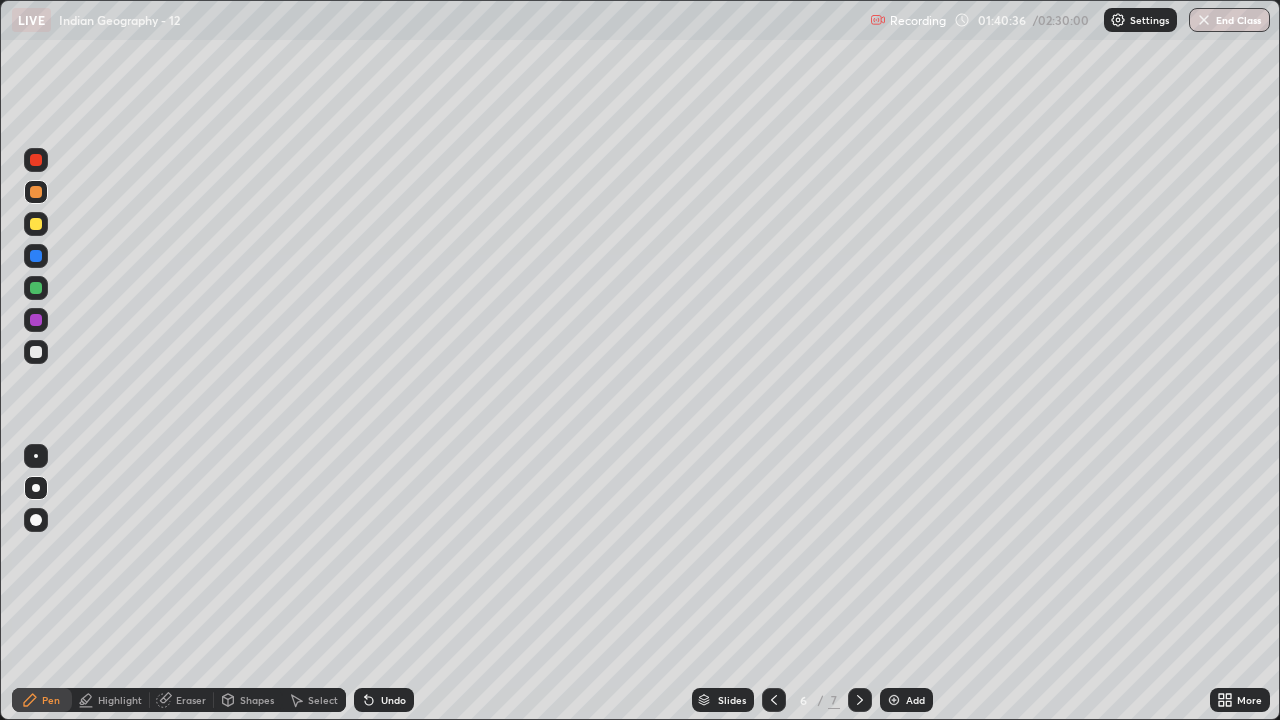 click 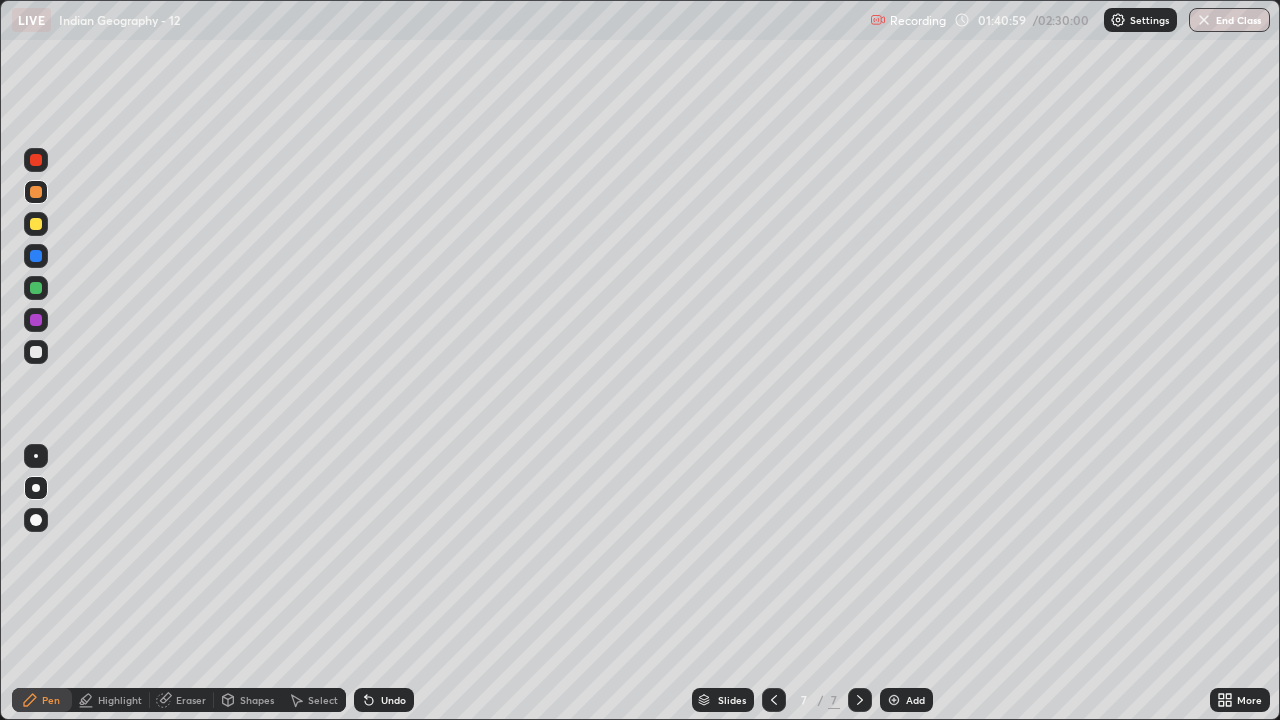 click at bounding box center (36, 192) 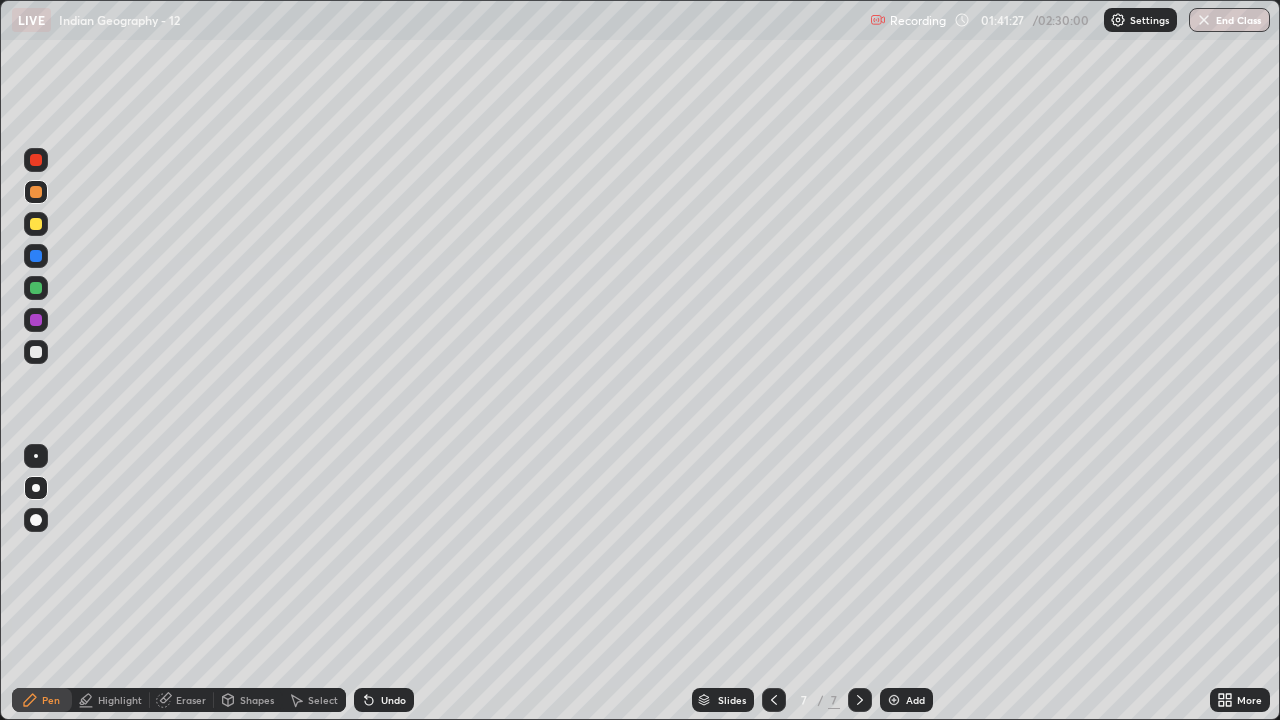 click on "Undo" at bounding box center (384, 700) 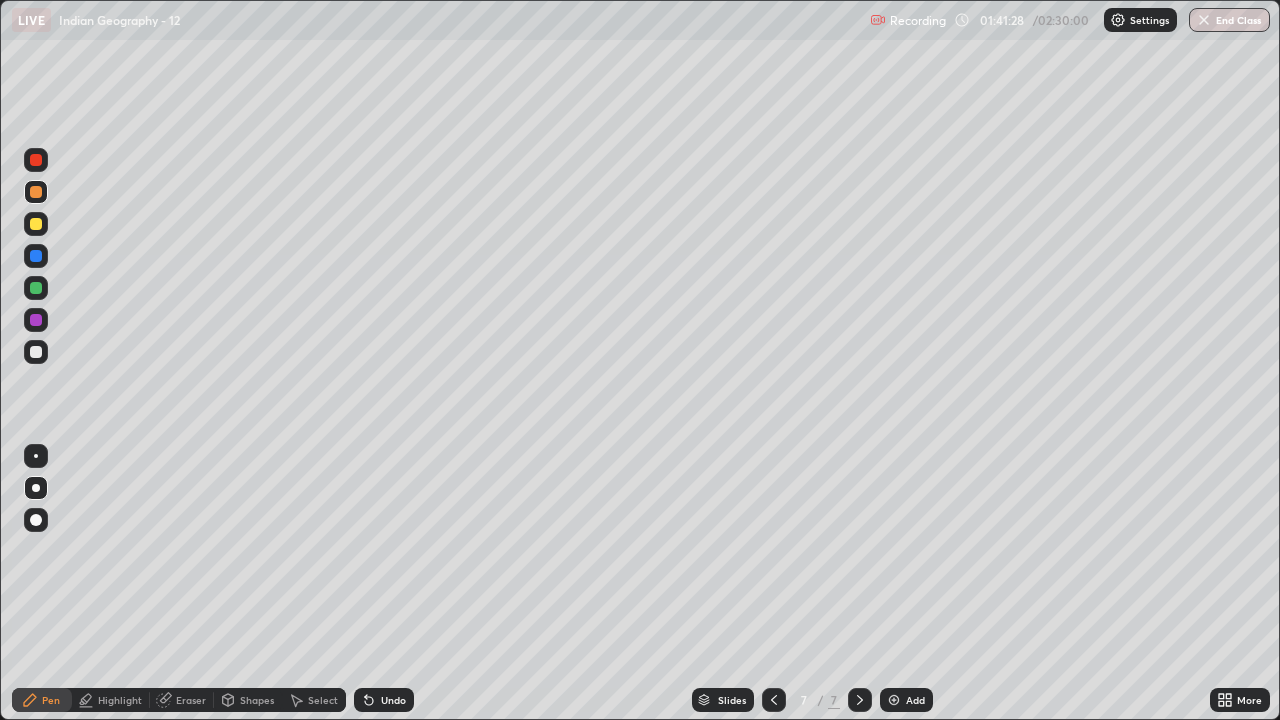 click on "Undo" at bounding box center [384, 700] 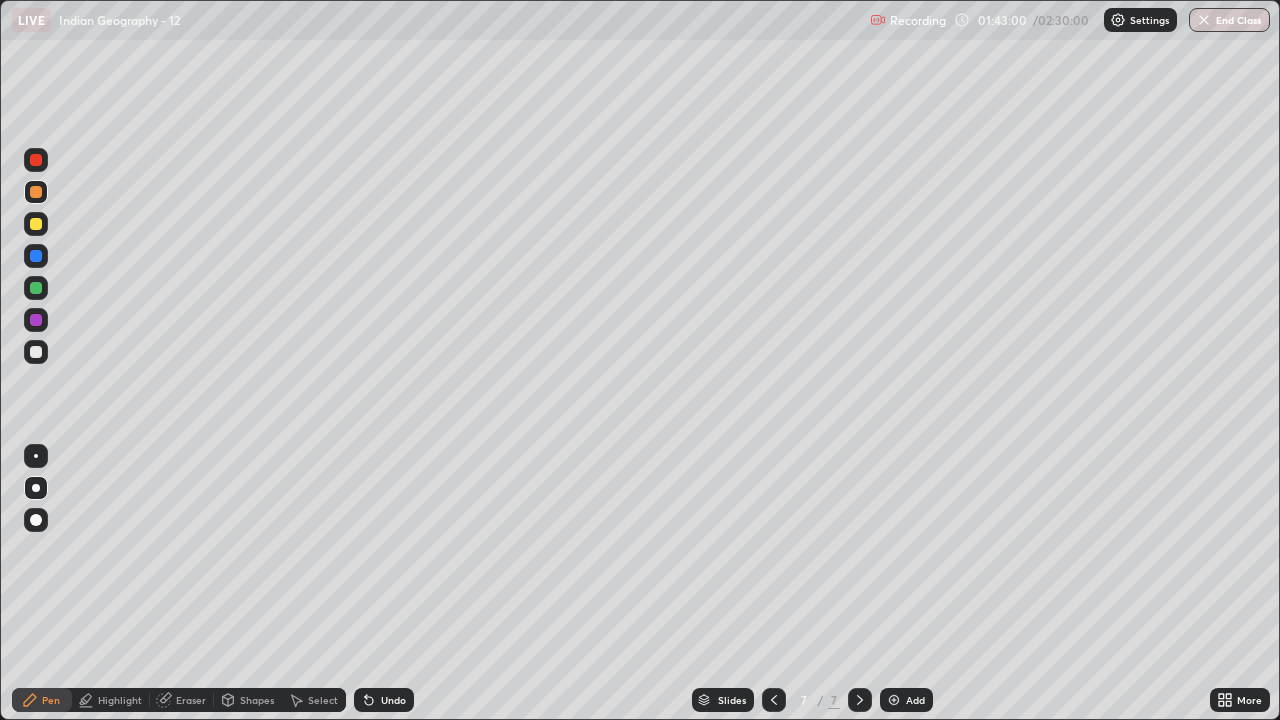 click 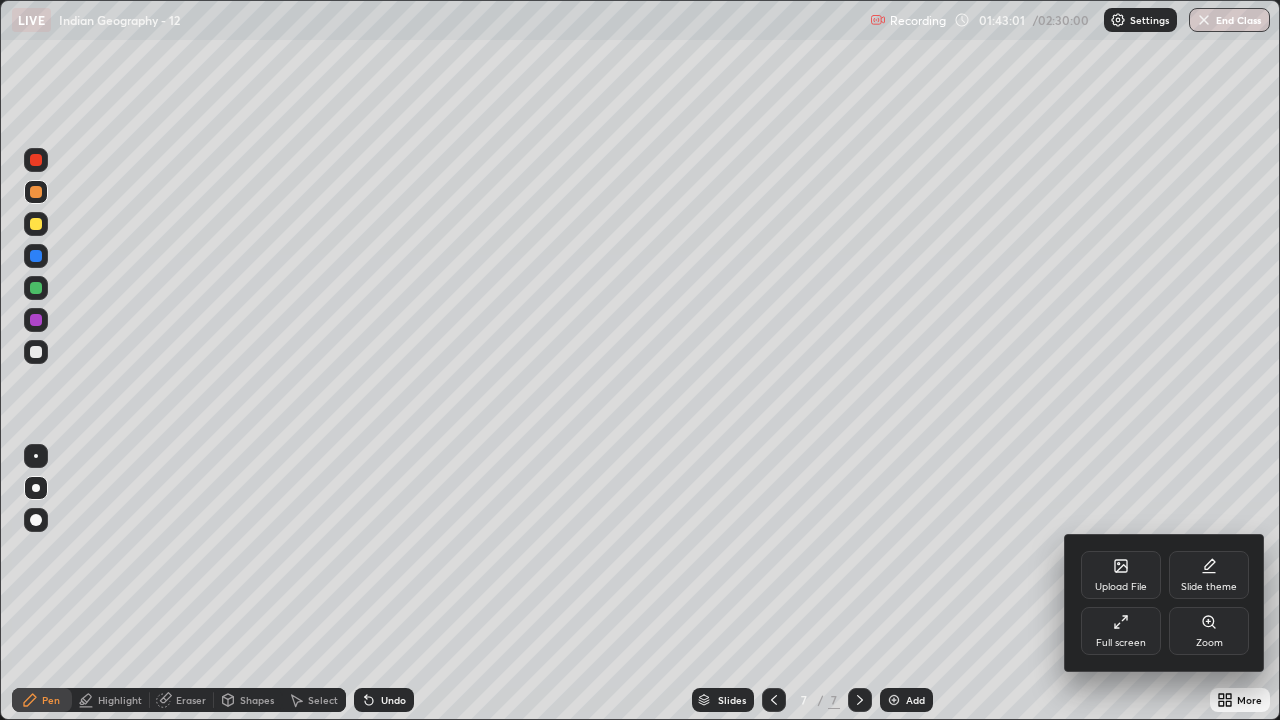 click on "Full screen" at bounding box center (1121, 631) 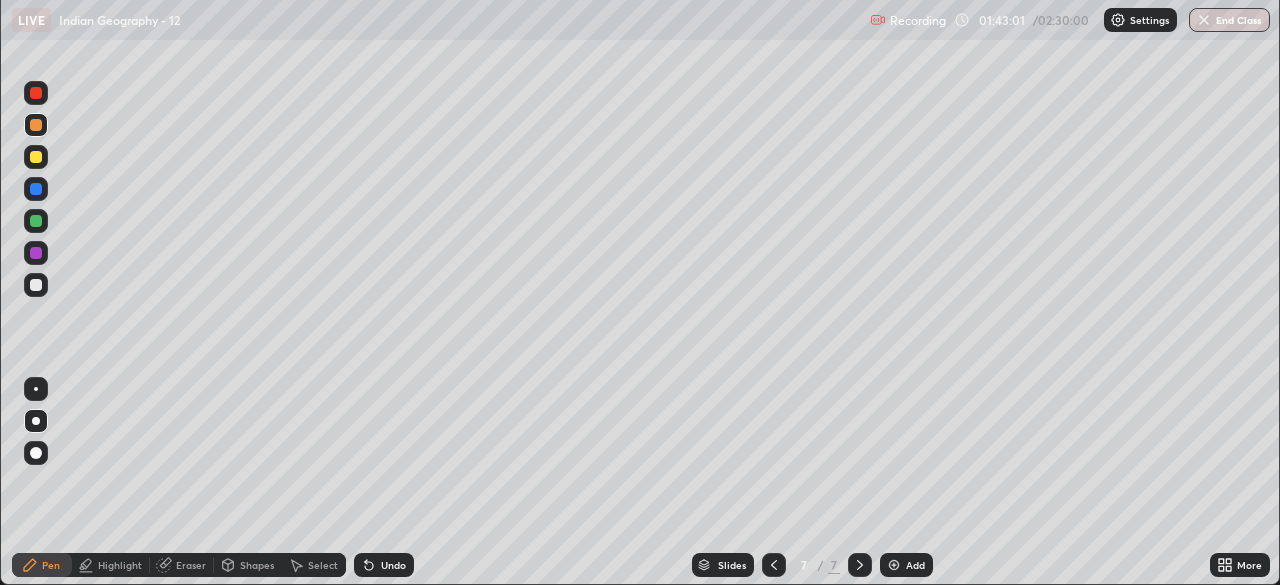 scroll, scrollTop: 585, scrollLeft: 1280, axis: both 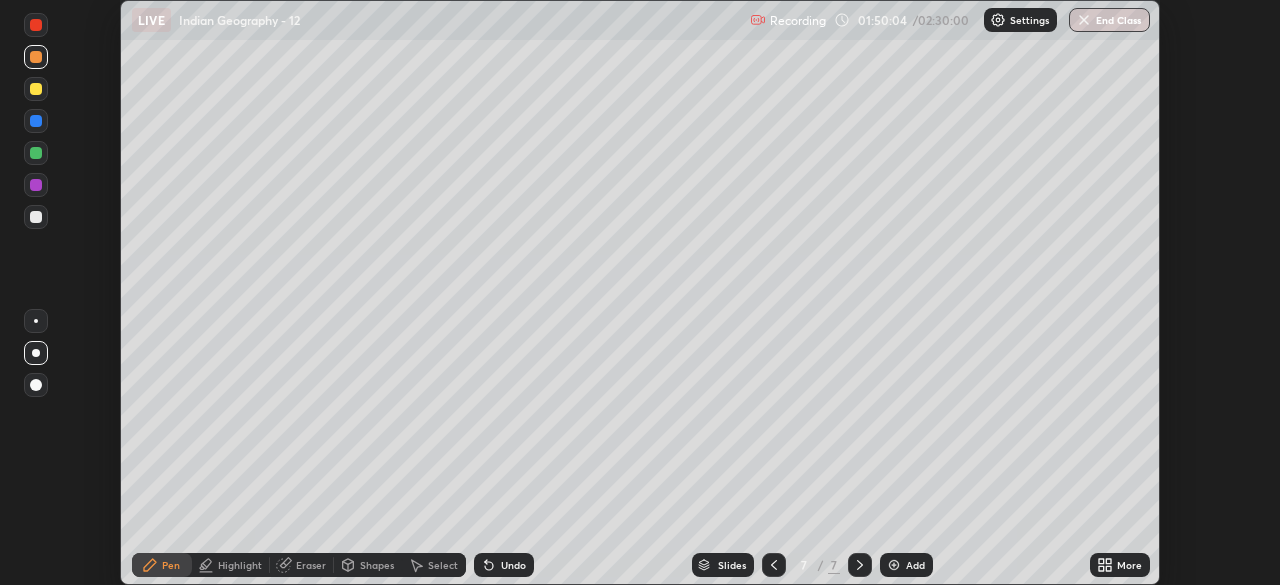 click 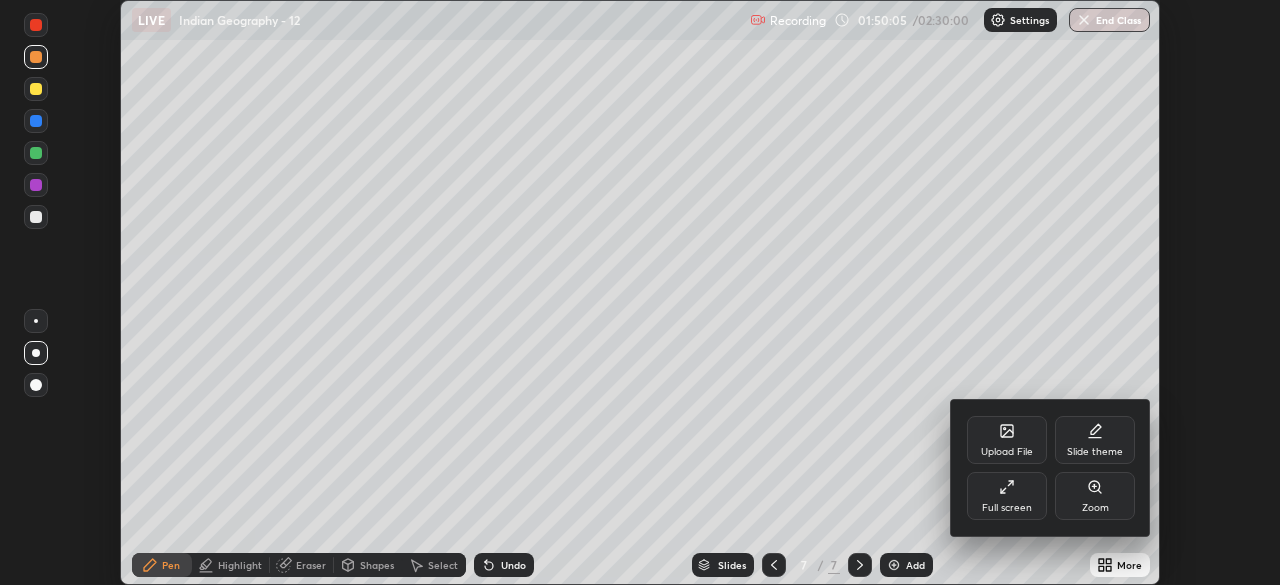 click on "Full screen" at bounding box center (1007, 496) 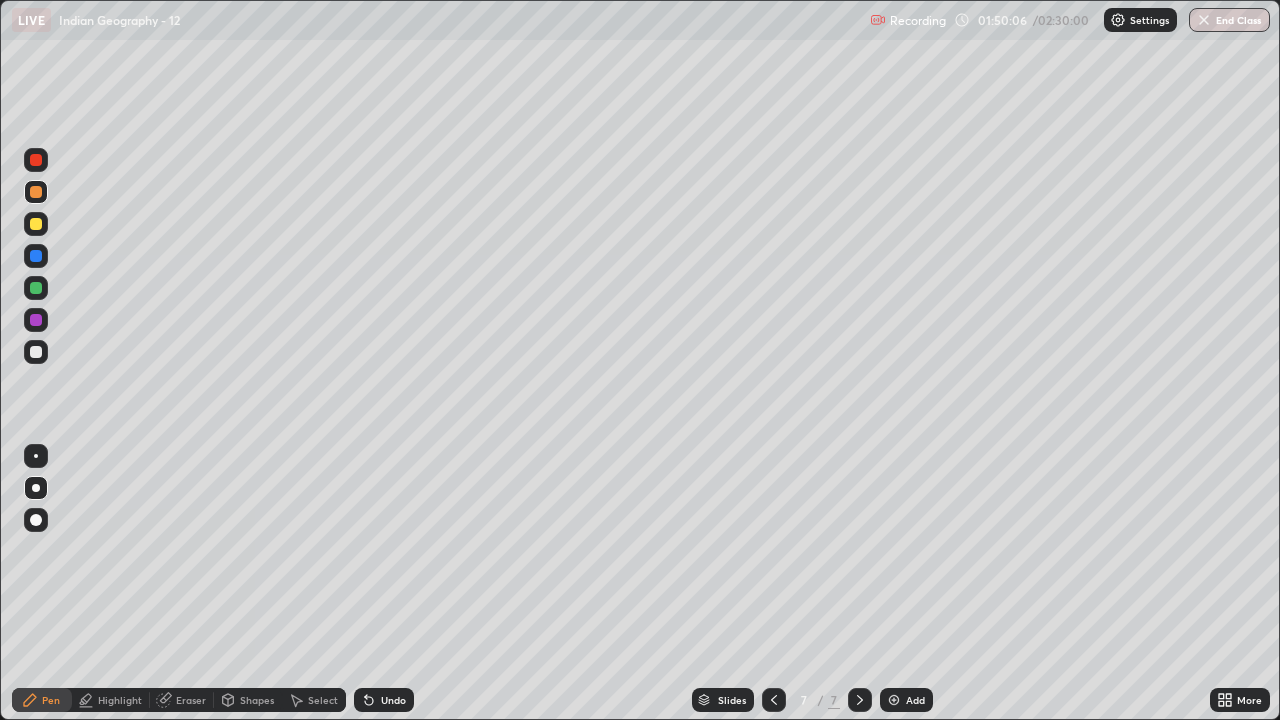 scroll, scrollTop: 99280, scrollLeft: 98720, axis: both 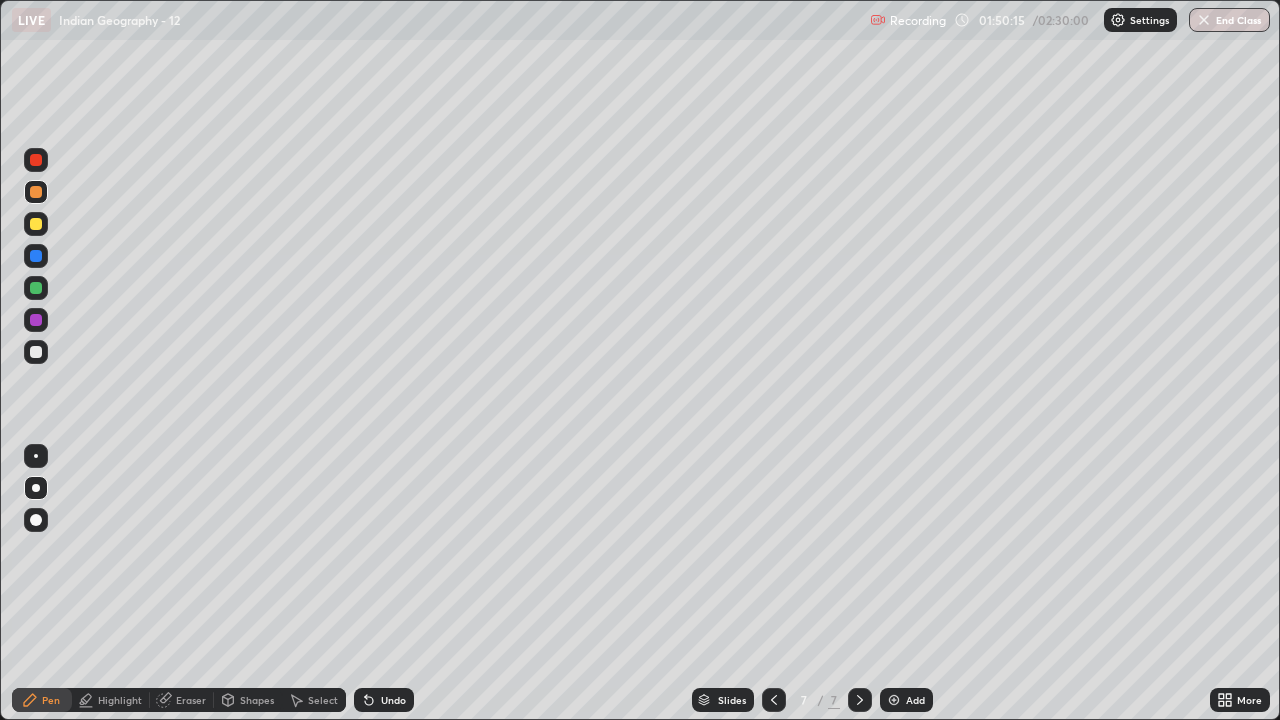 click at bounding box center (36, 520) 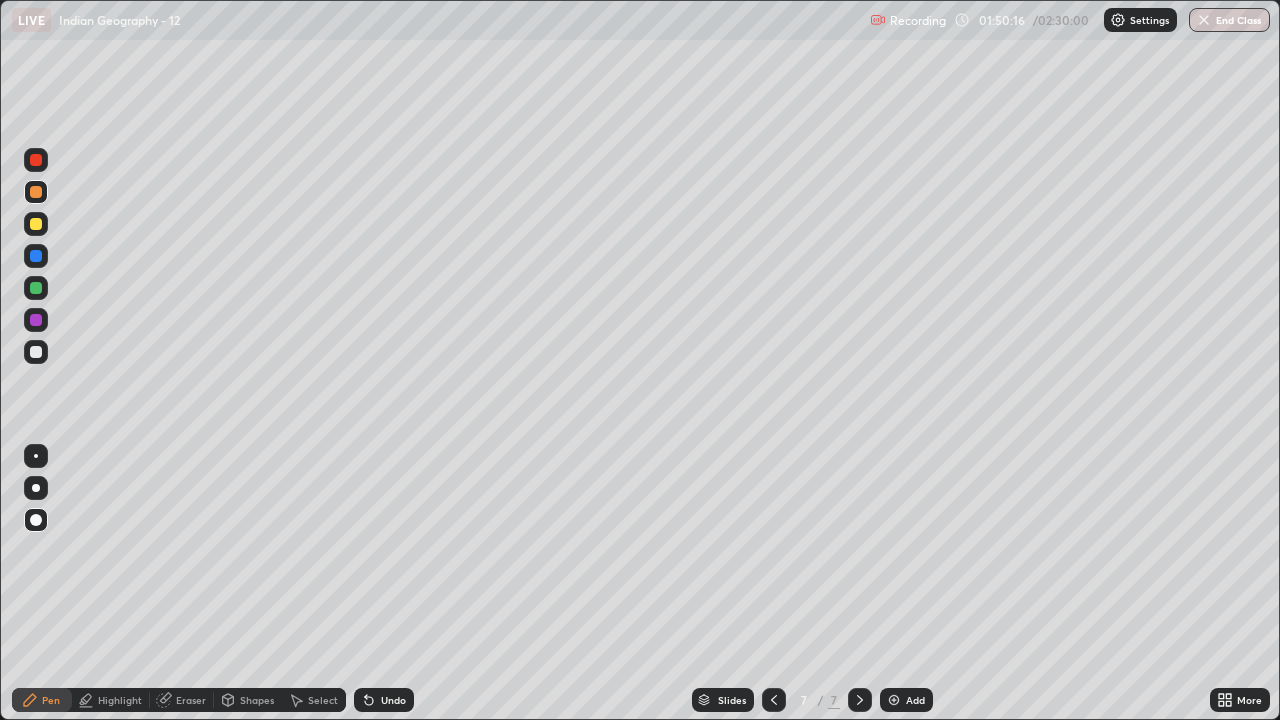 click at bounding box center [36, 192] 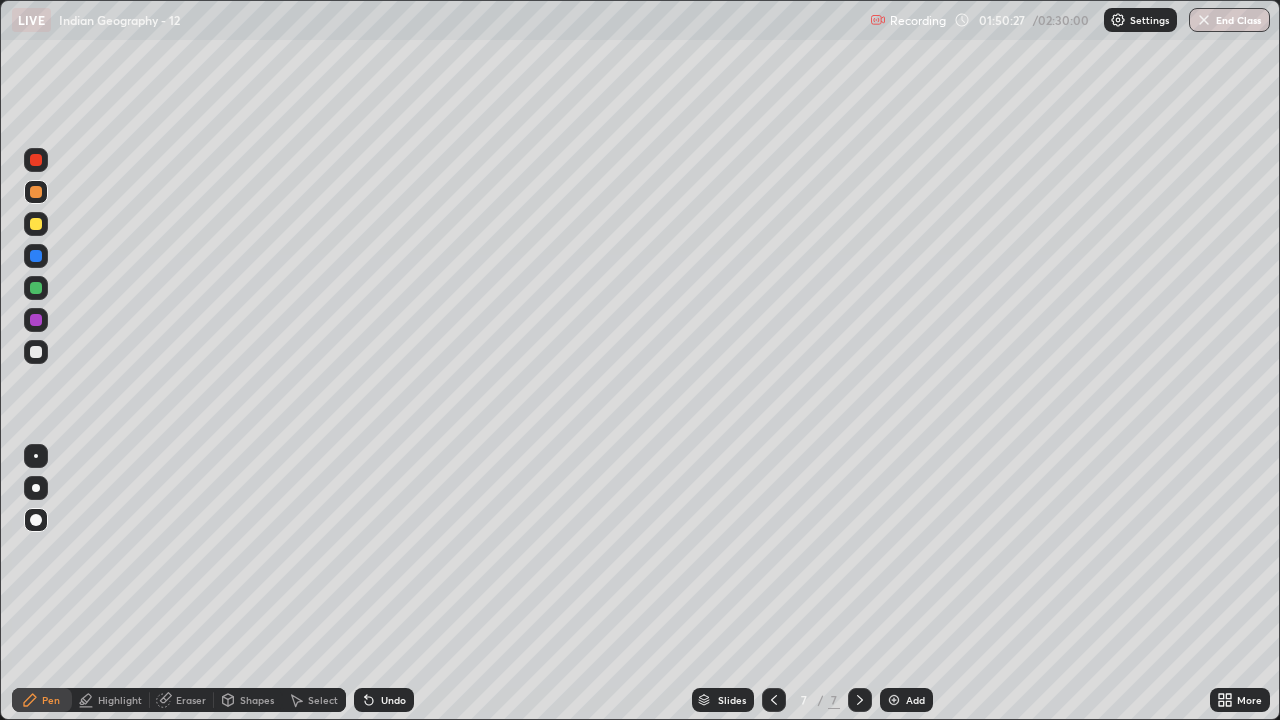 click on "Shapes" at bounding box center (257, 700) 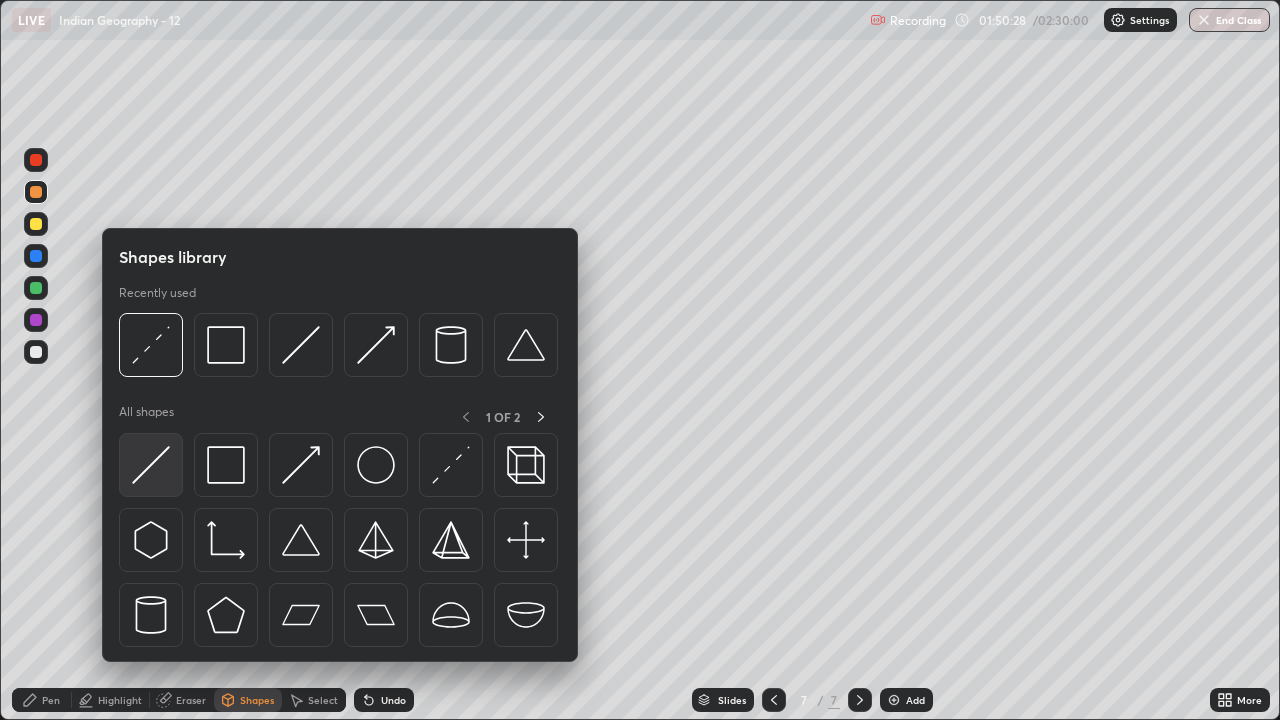 click at bounding box center [151, 465] 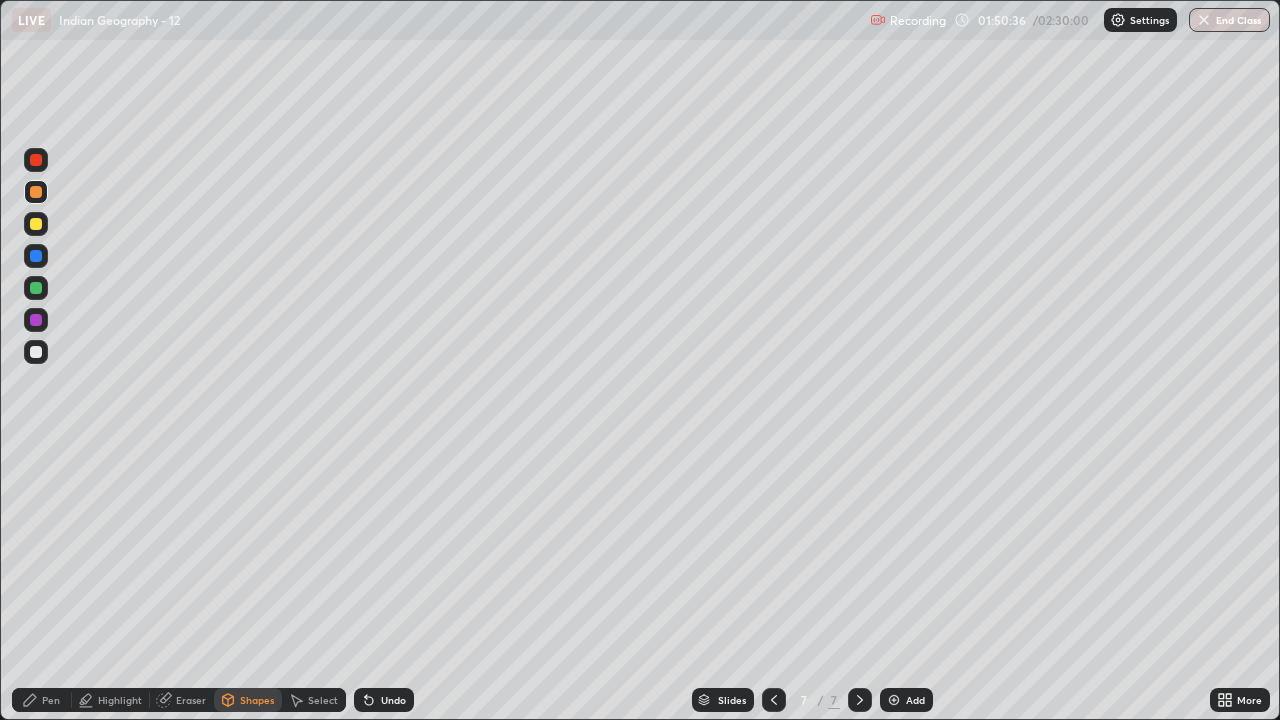 click on "Pen" at bounding box center [51, 700] 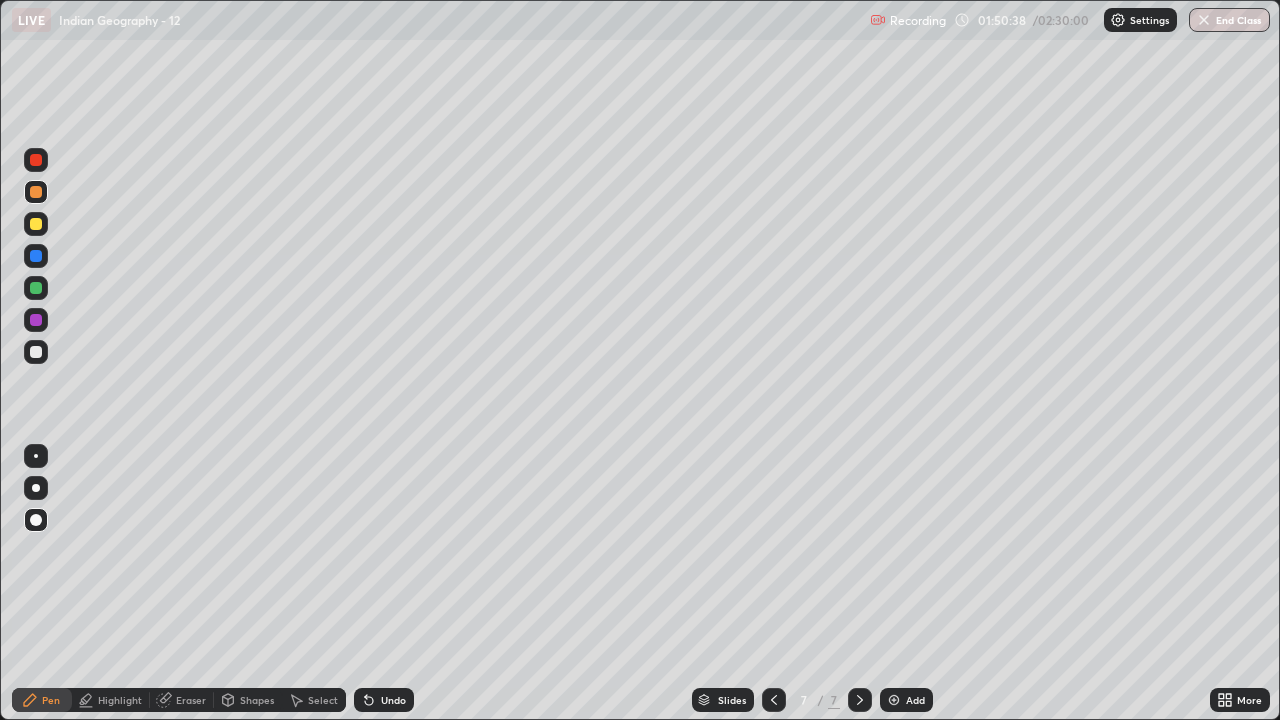 click on "Eraser" at bounding box center [191, 700] 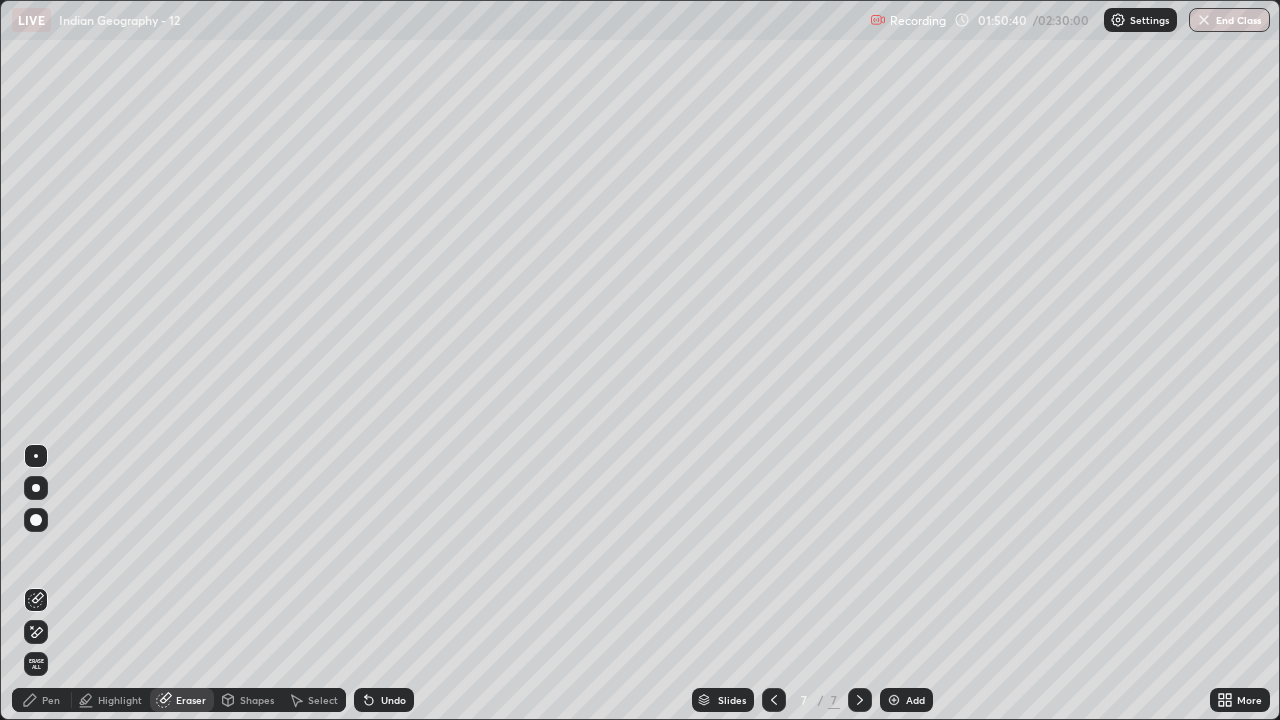 click on "Shapes" at bounding box center [257, 700] 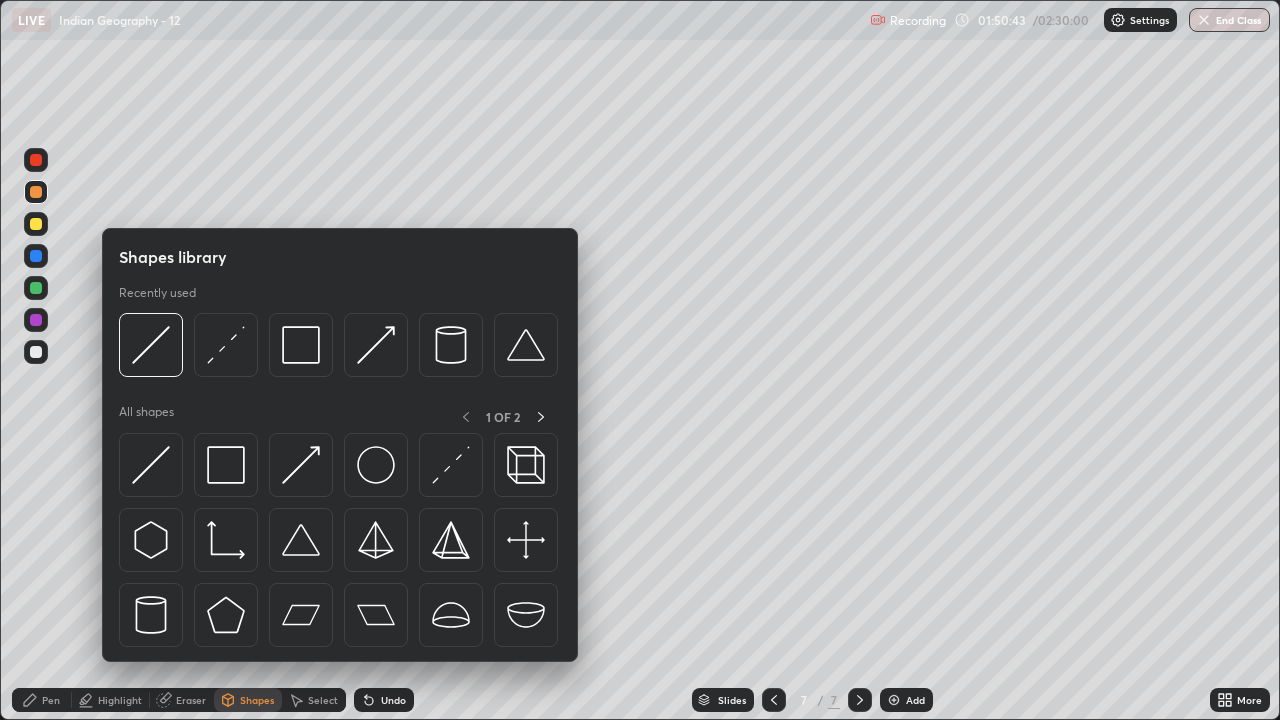 click on "Pen" at bounding box center [51, 700] 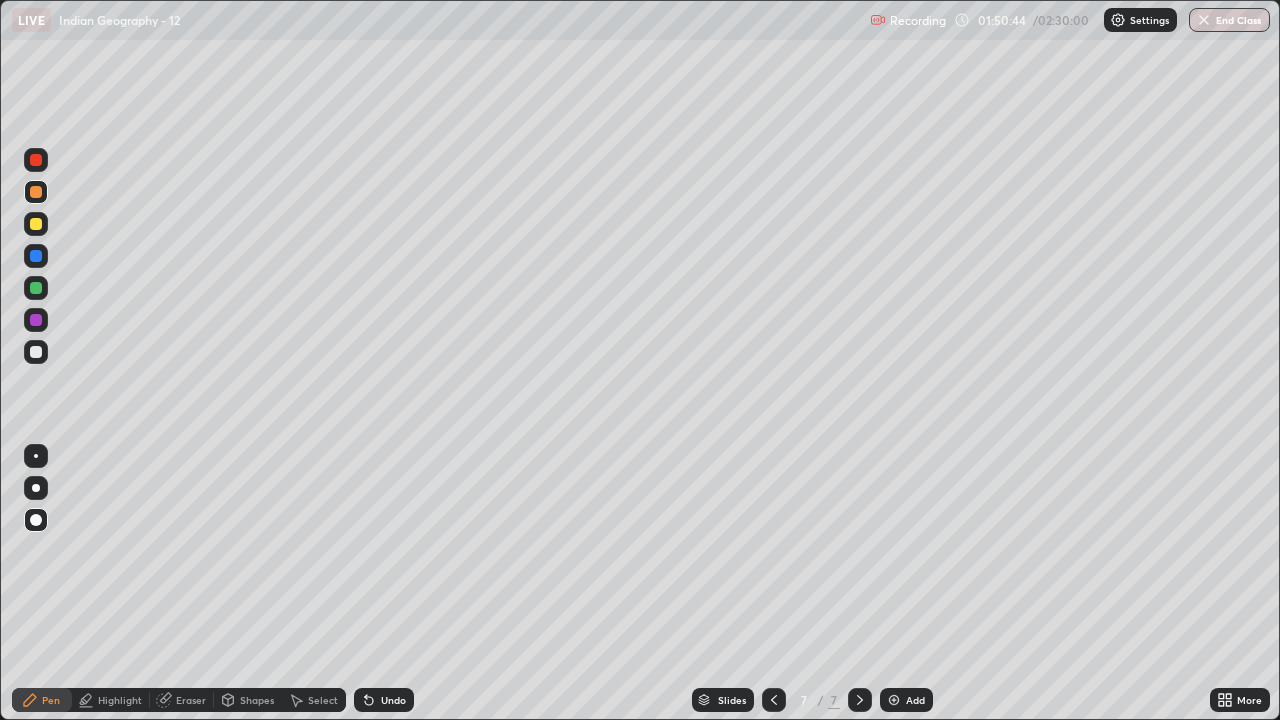 click at bounding box center (36, 192) 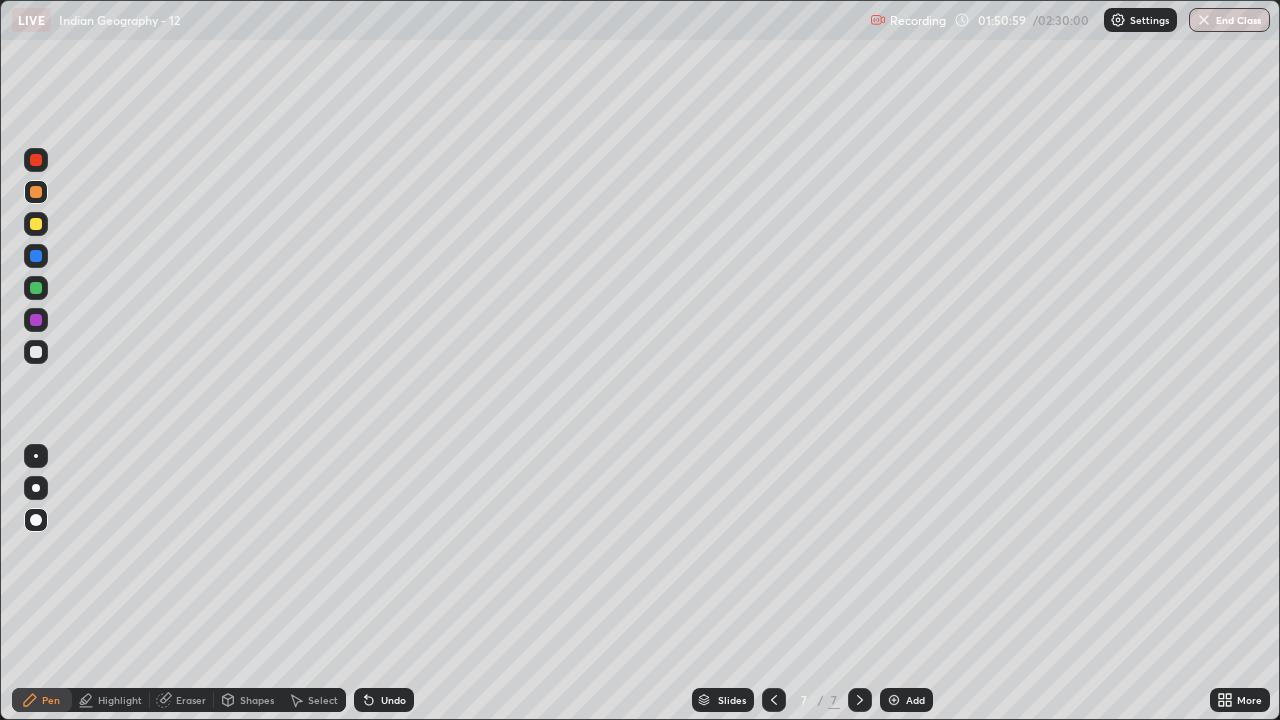 click at bounding box center [36, 352] 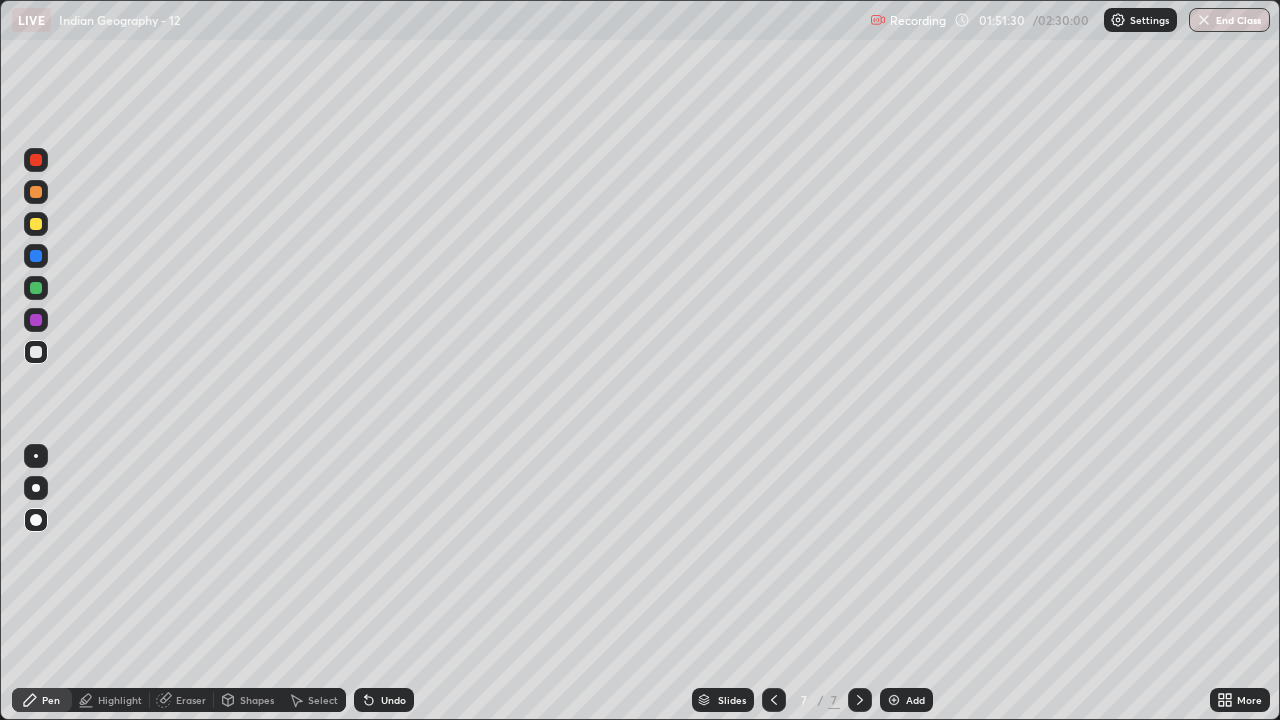 click at bounding box center (36, 488) 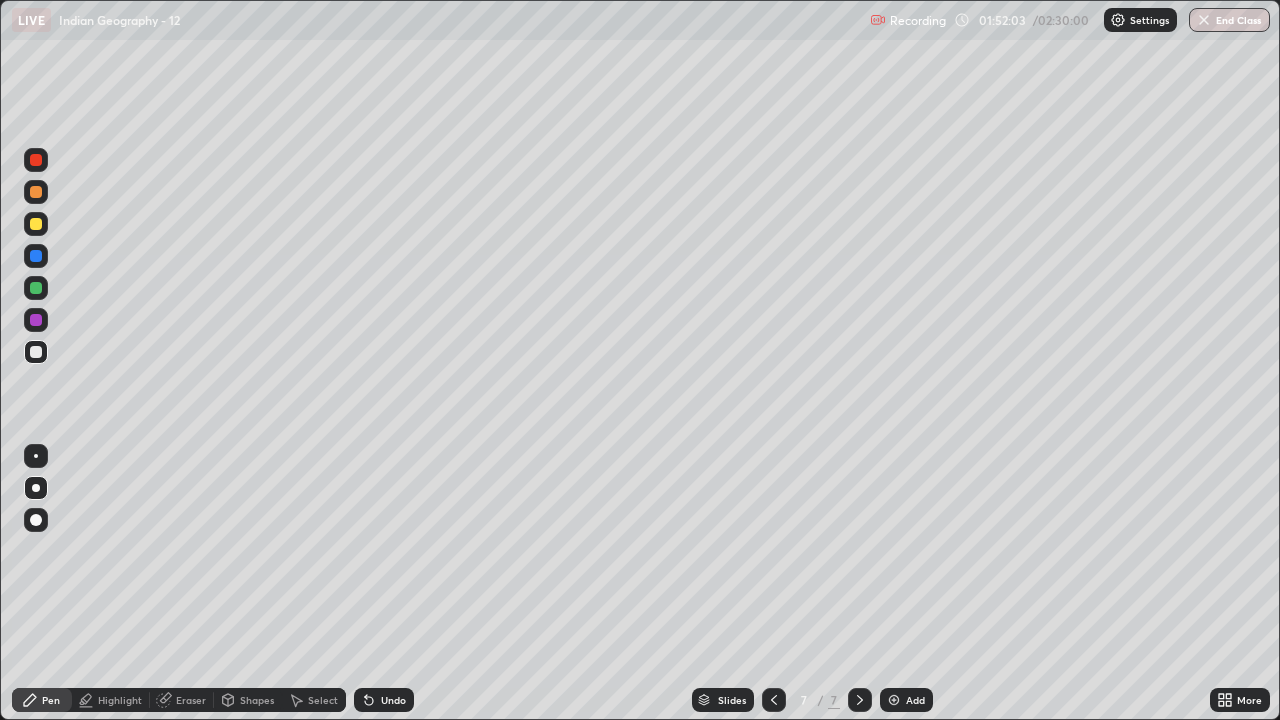 click at bounding box center (36, 224) 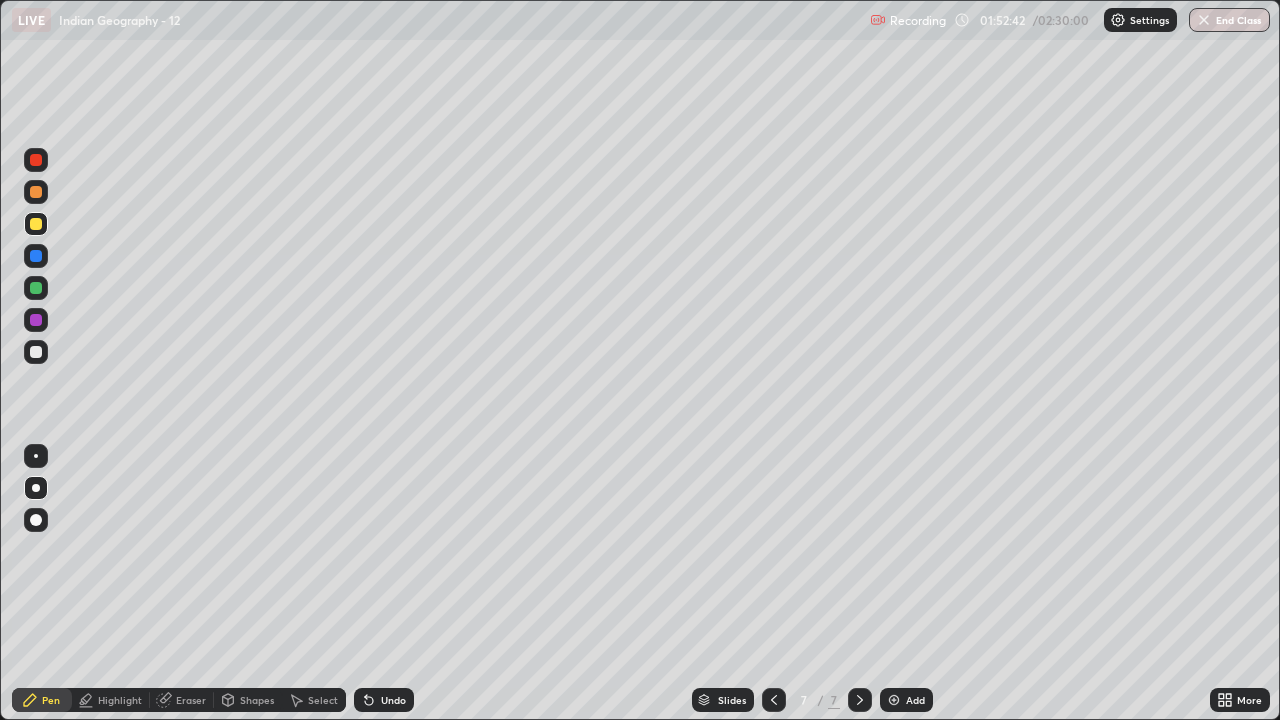 click at bounding box center (36, 352) 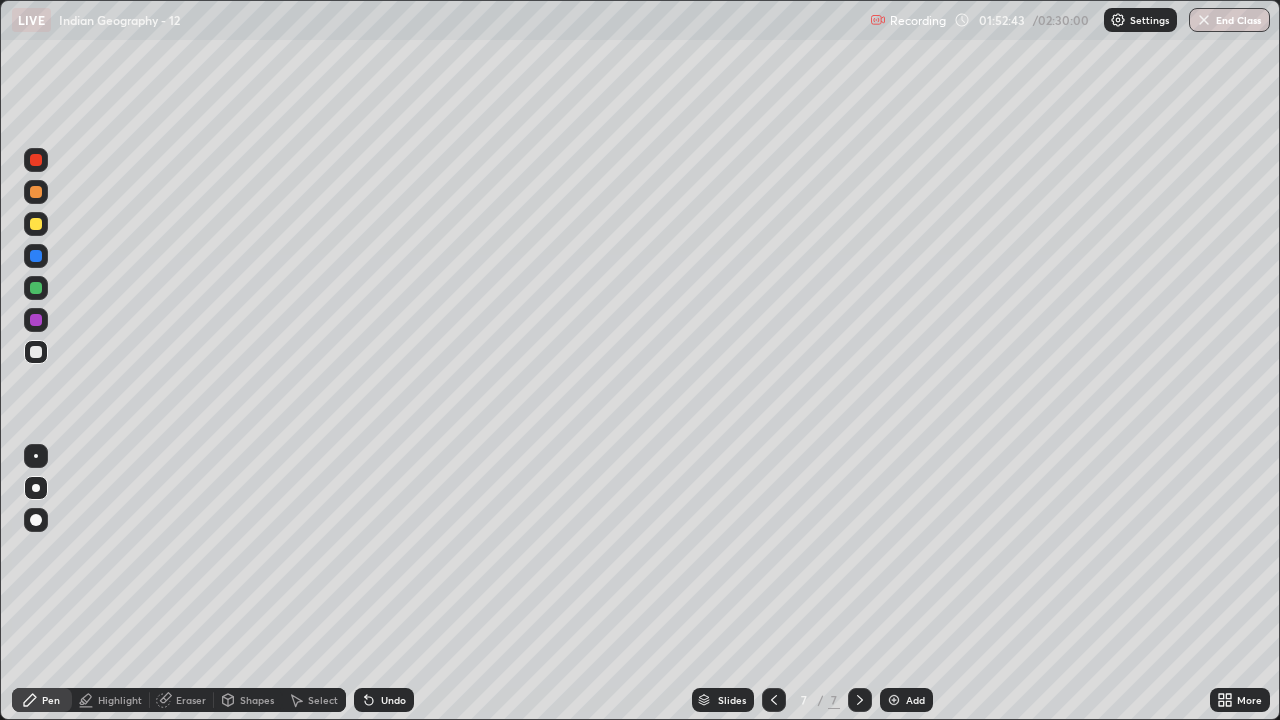 click 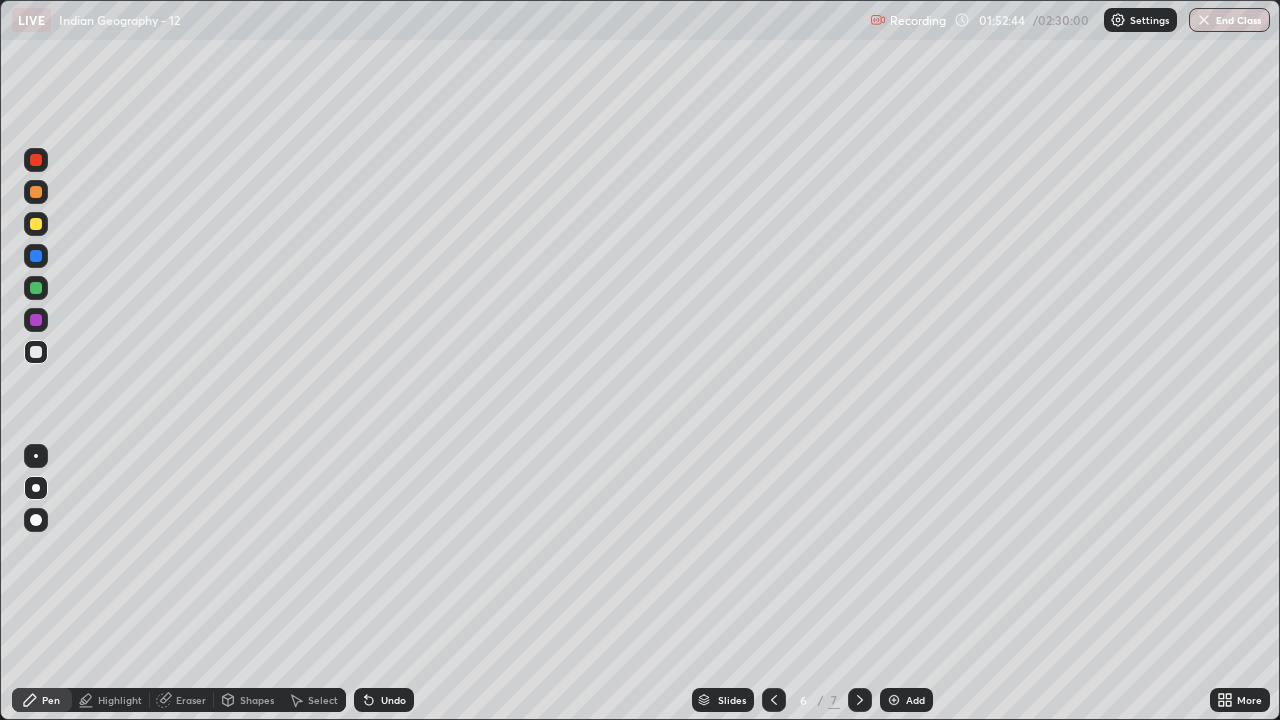 click at bounding box center (774, 700) 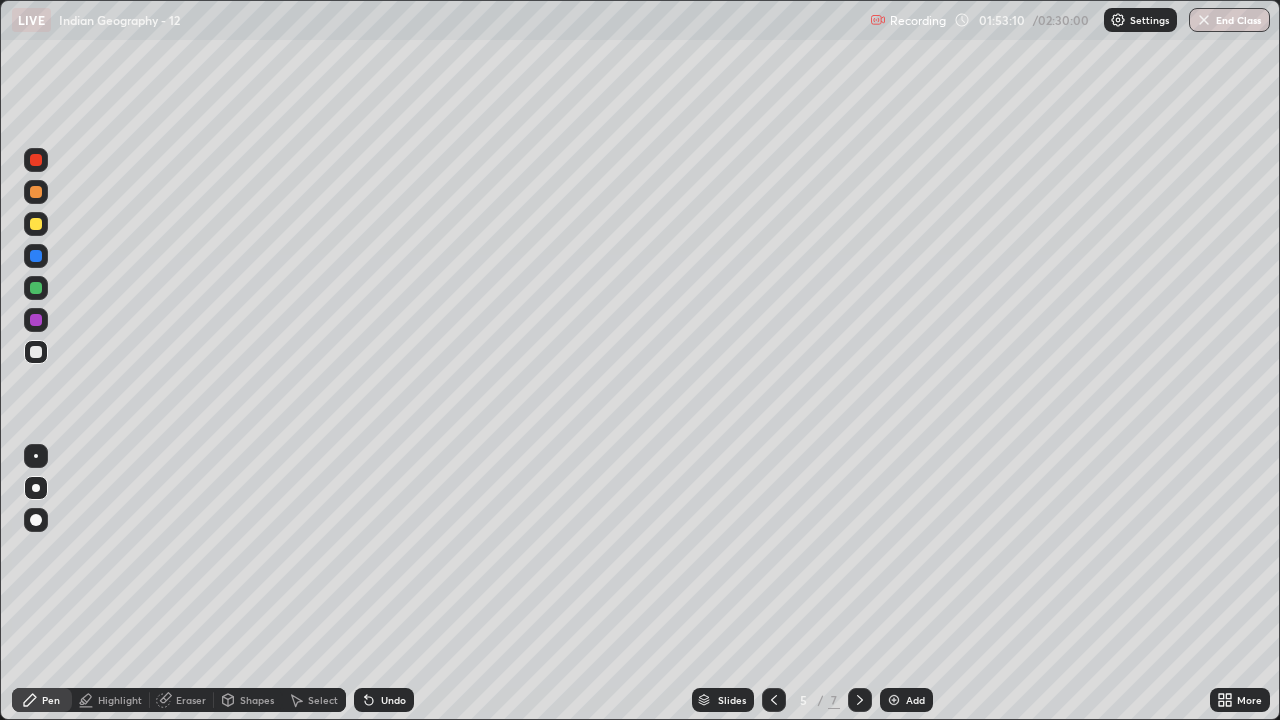 click 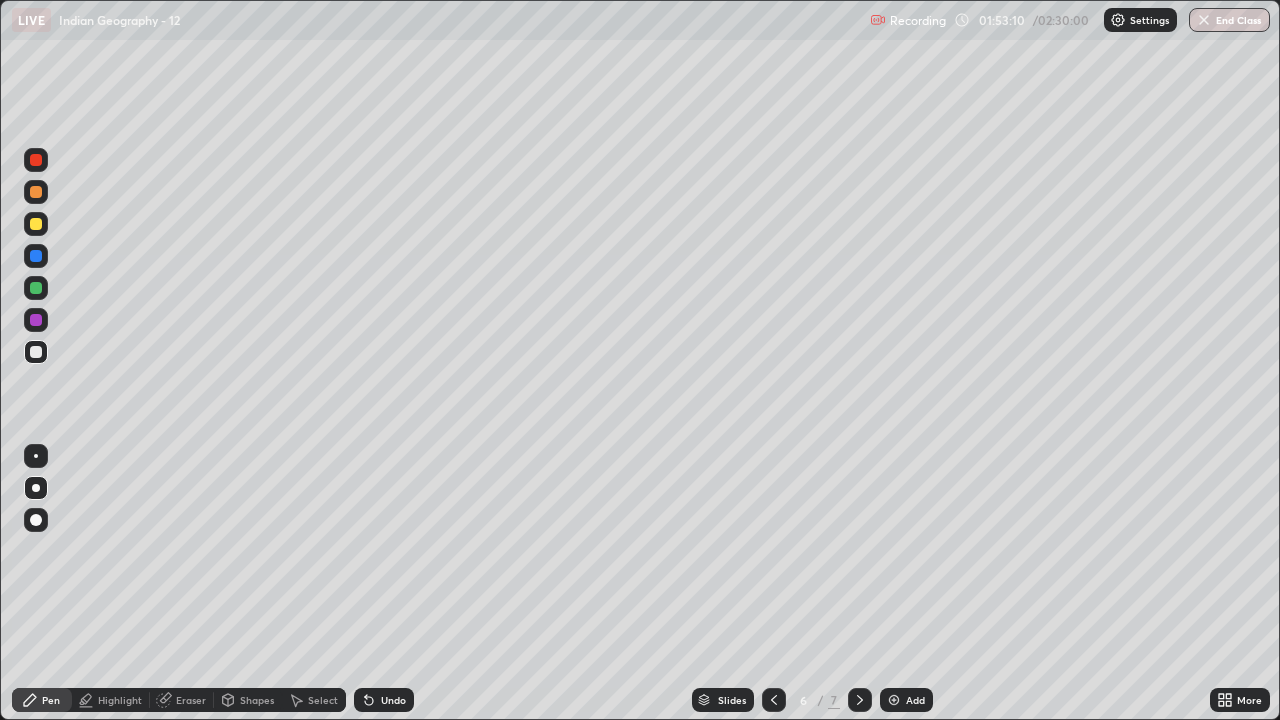 click 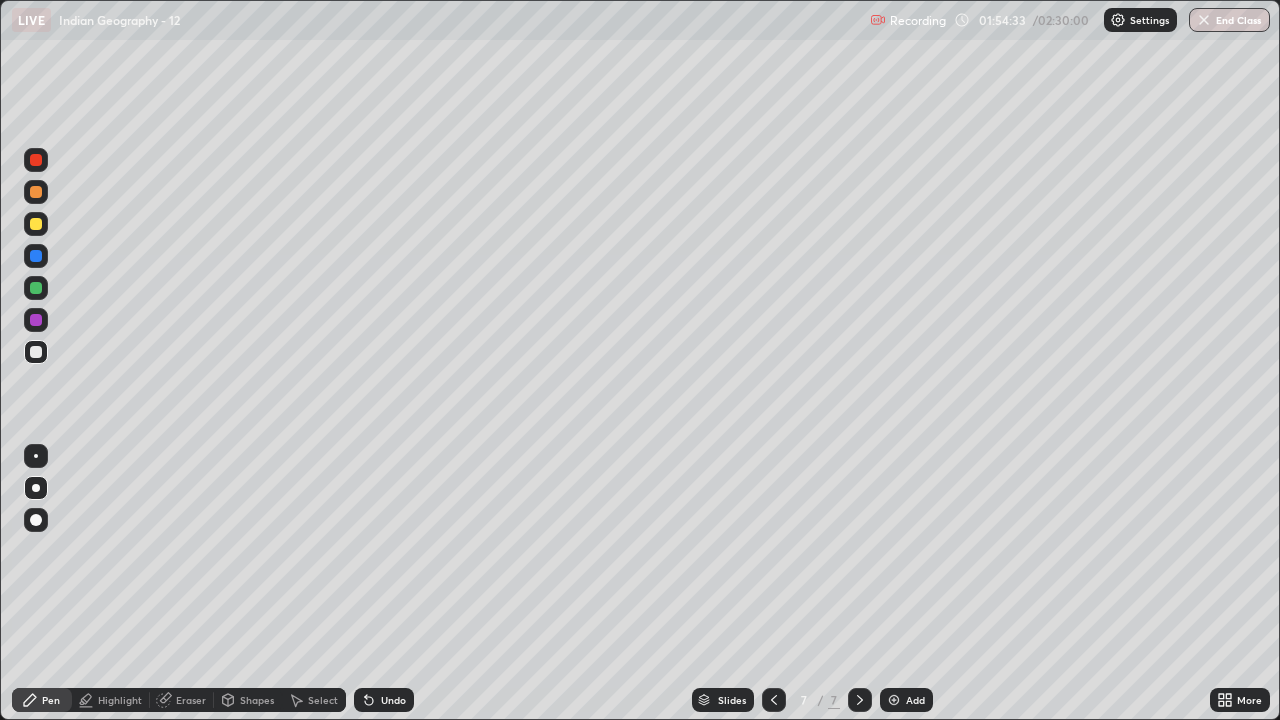 click on "Shapes" at bounding box center [257, 700] 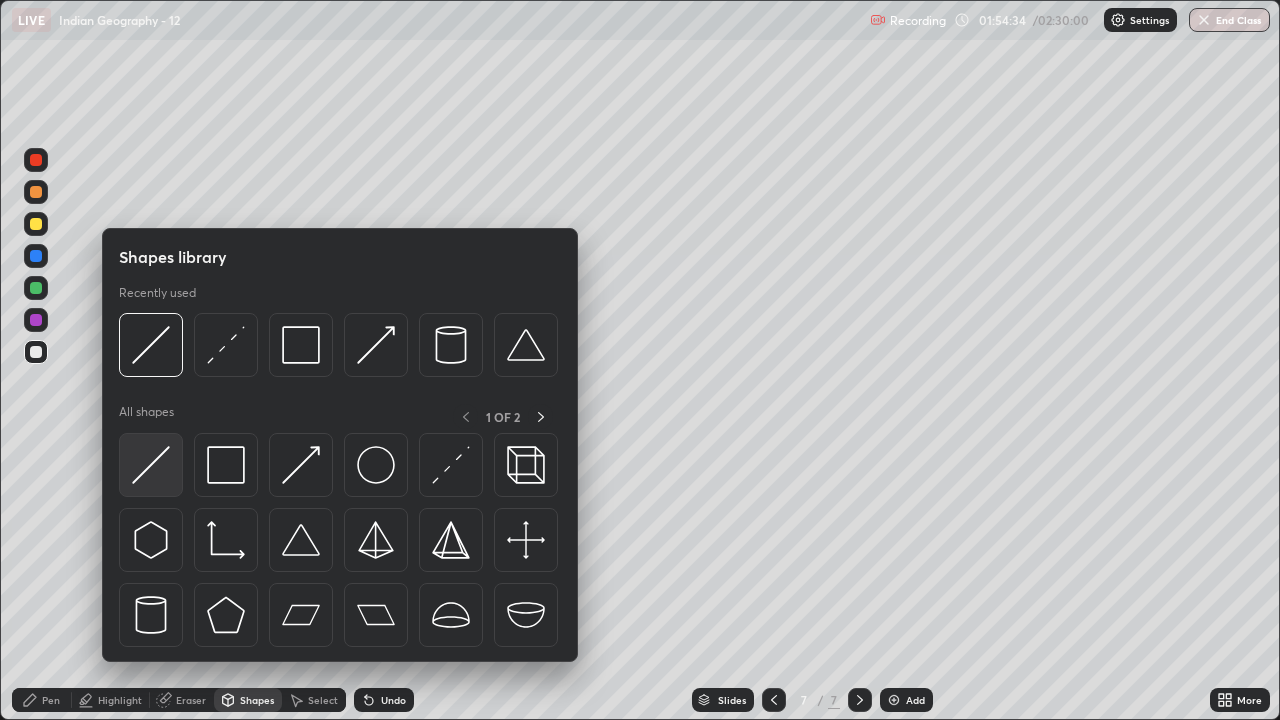click at bounding box center (151, 465) 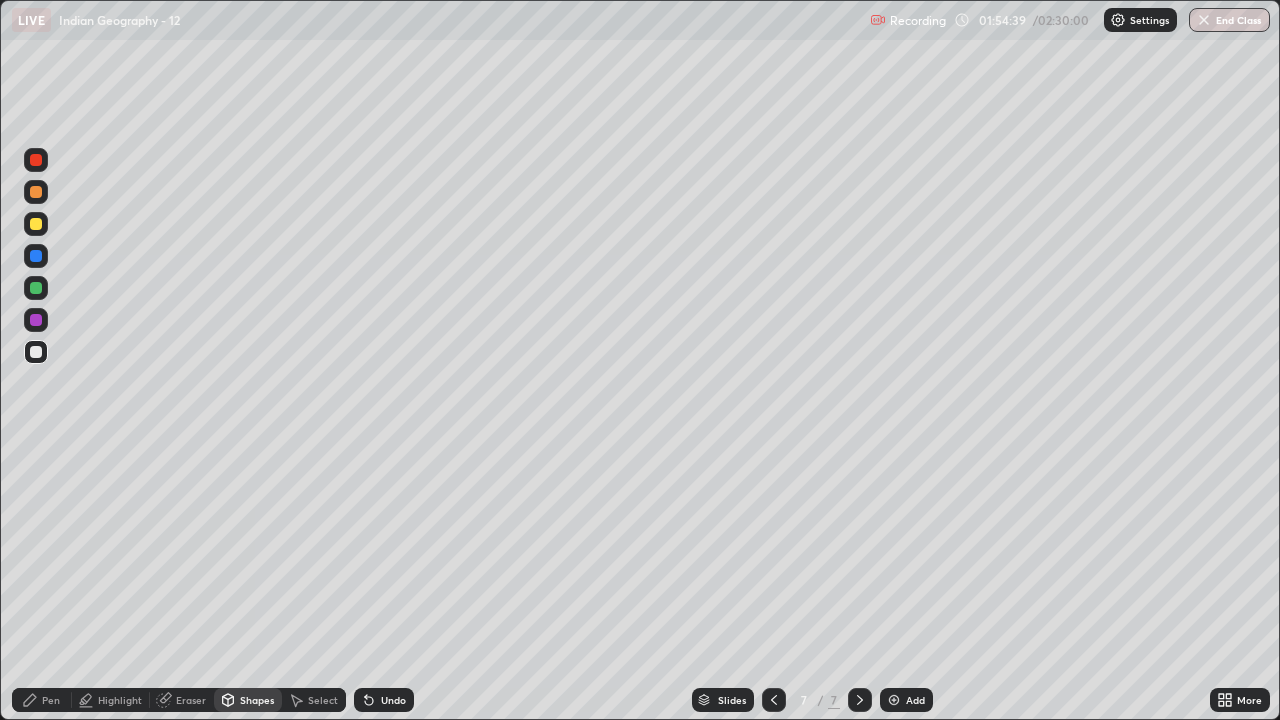 click on "Pen" at bounding box center [51, 700] 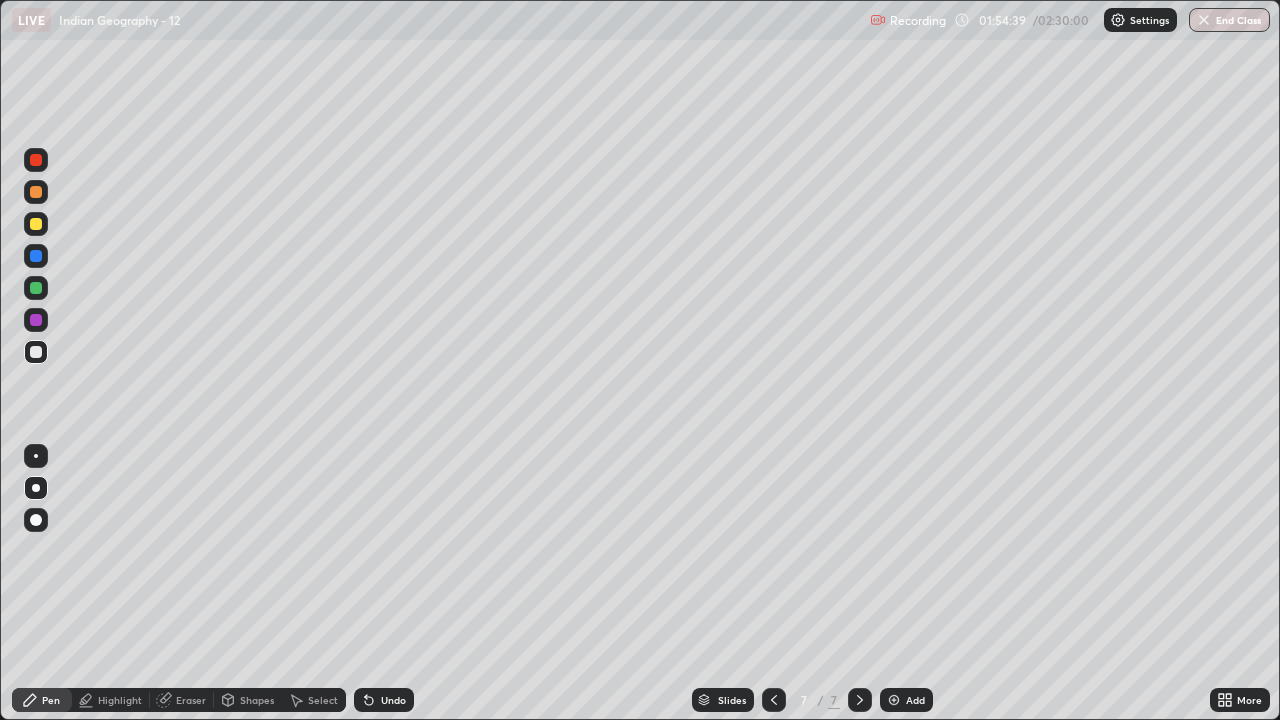 click at bounding box center [36, 488] 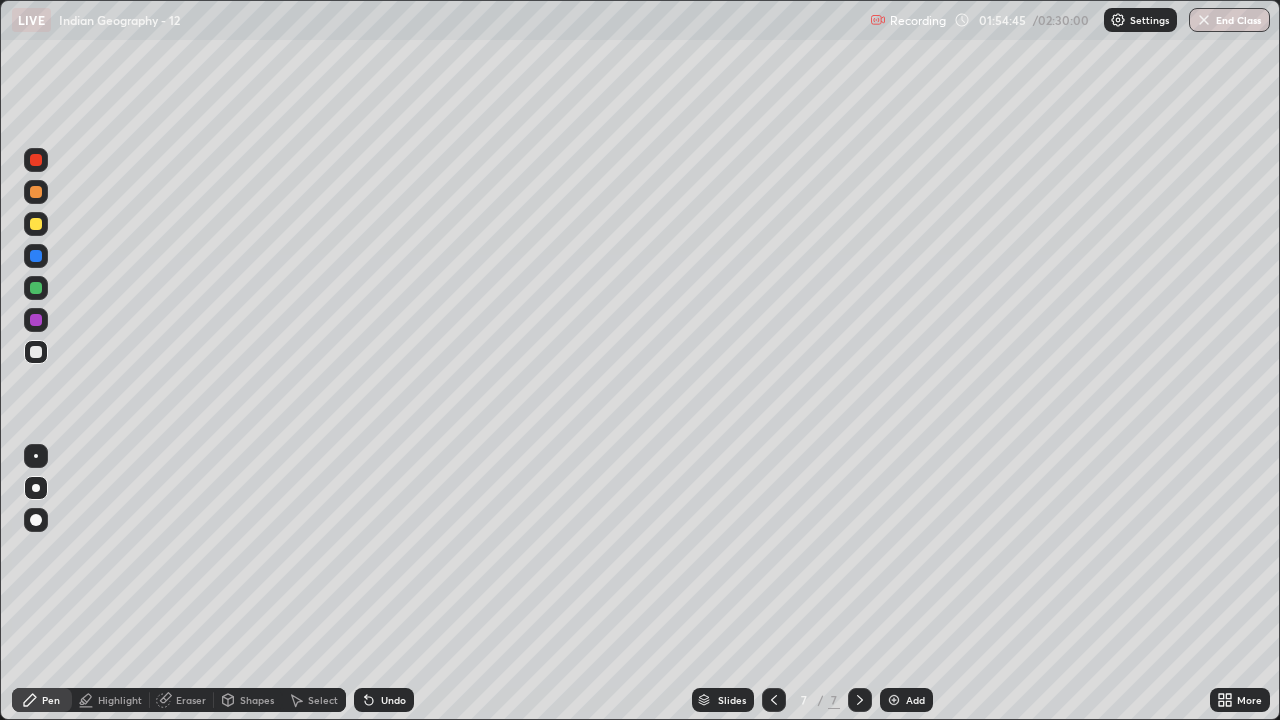 click at bounding box center [36, 256] 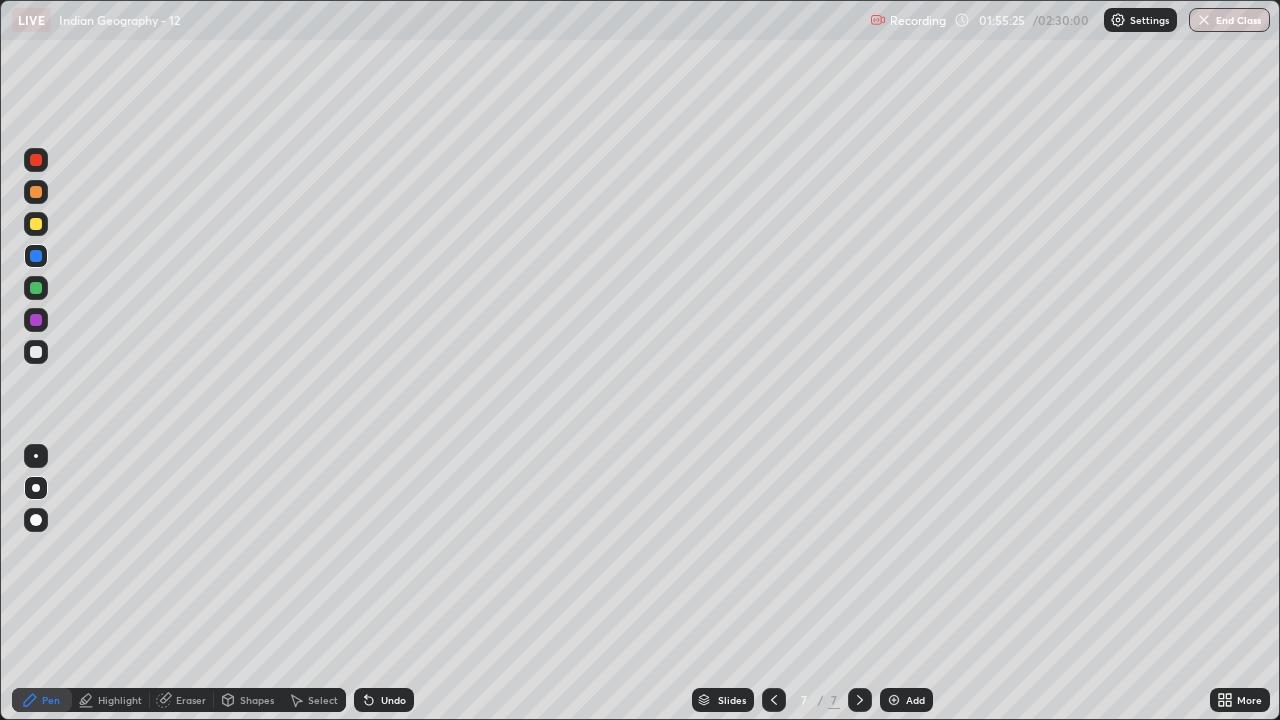 click on "Shapes" at bounding box center [257, 700] 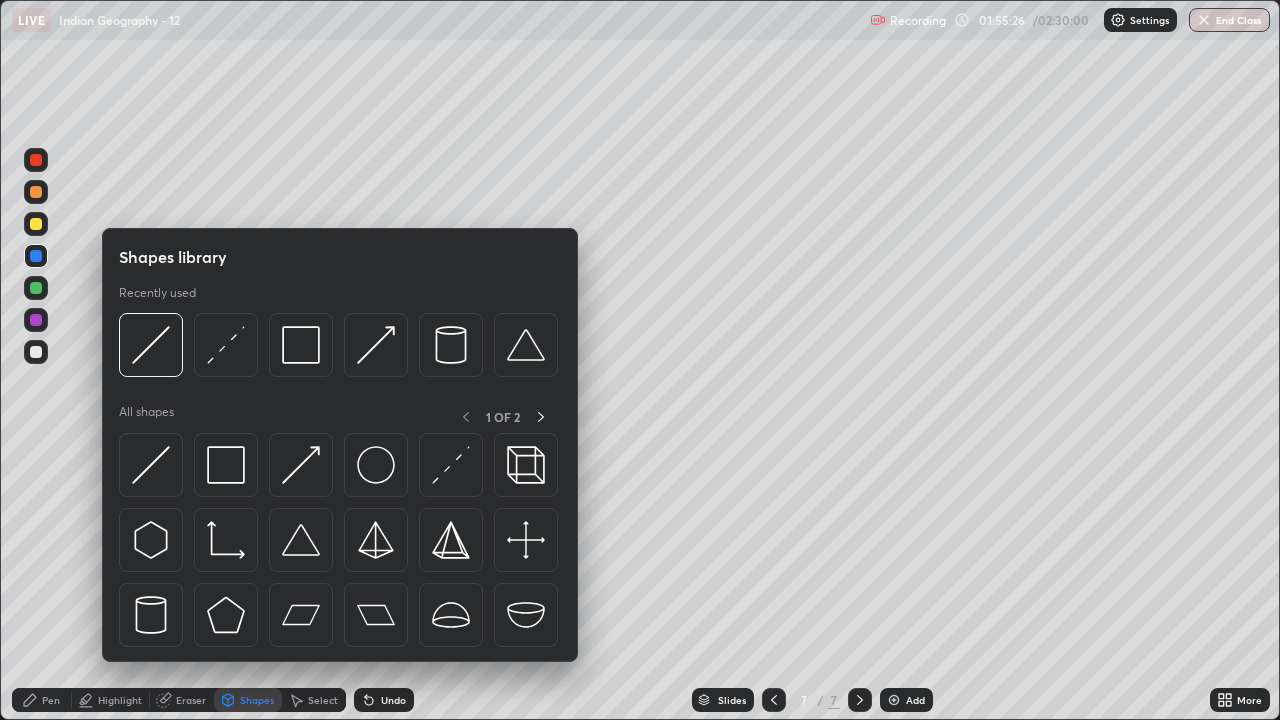 click at bounding box center [151, 465] 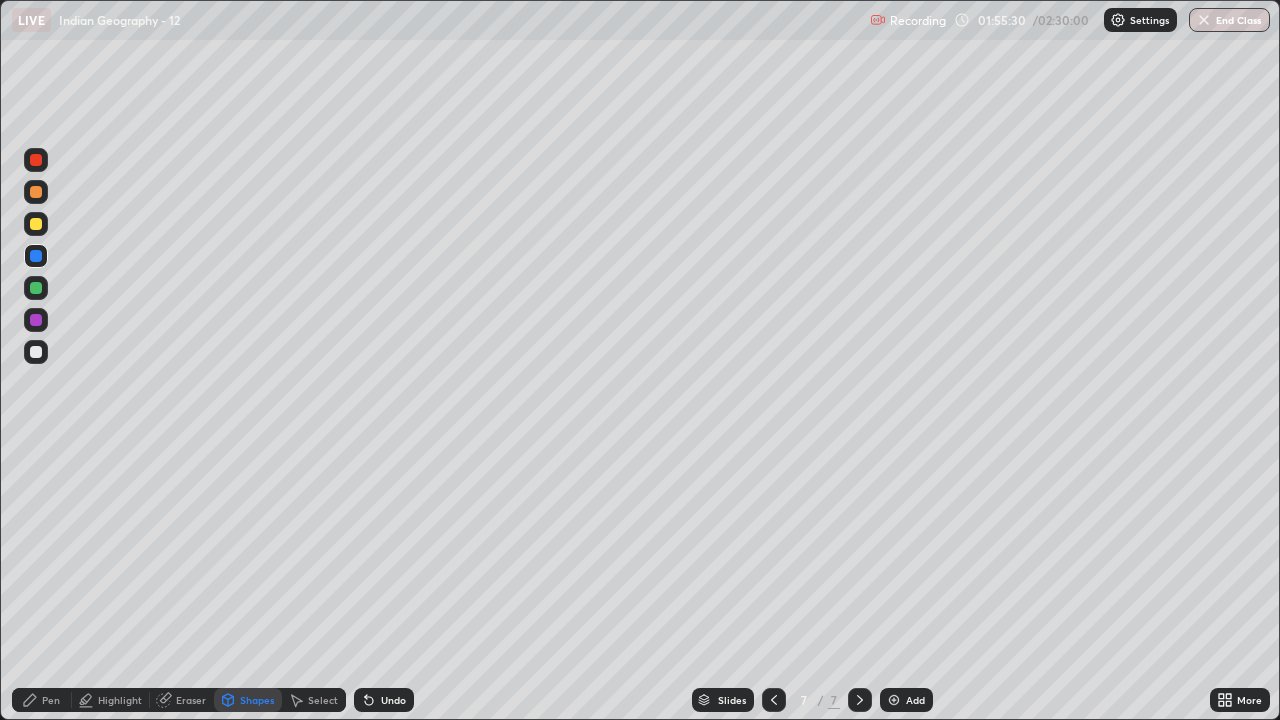 click on "Pen" at bounding box center [42, 700] 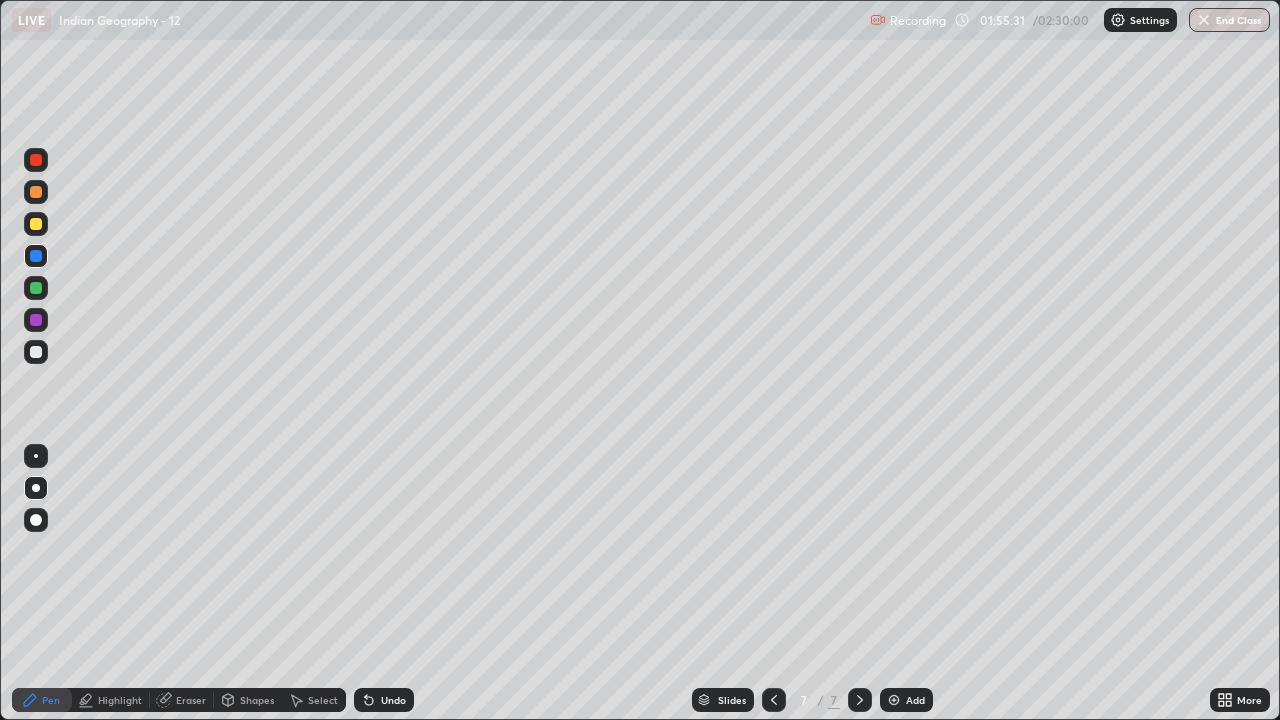 click at bounding box center (36, 488) 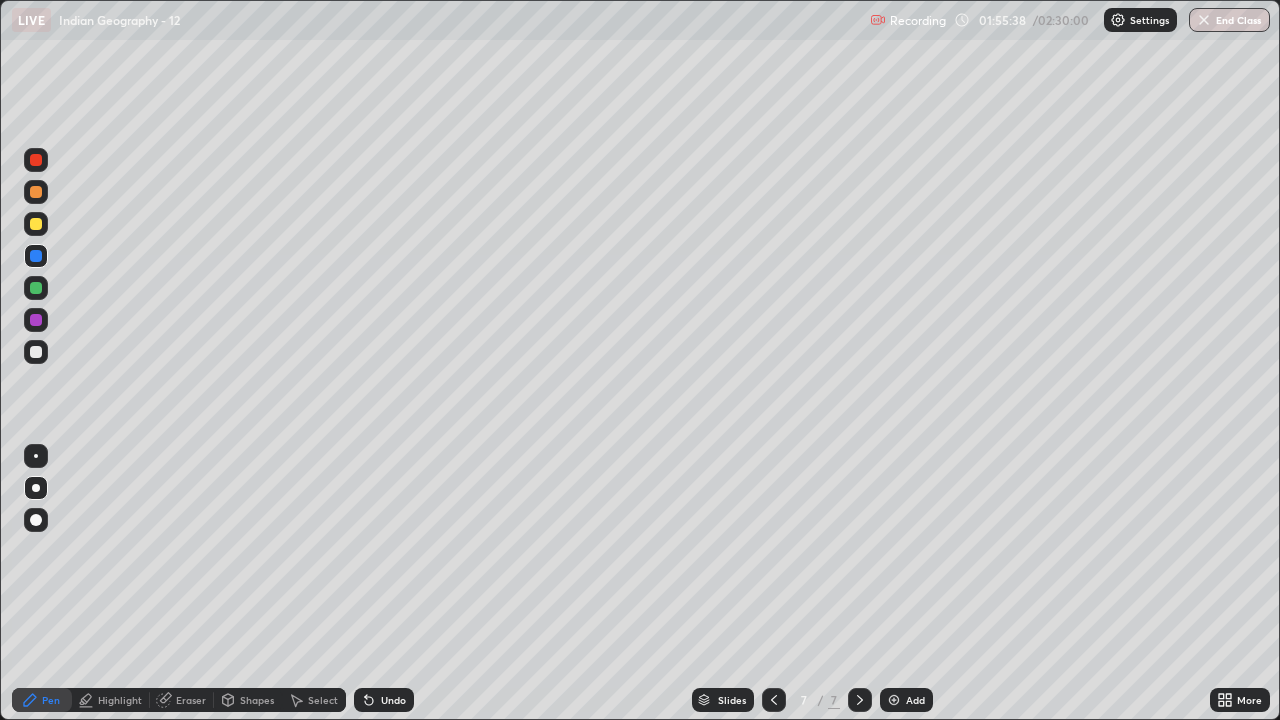 click at bounding box center [36, 520] 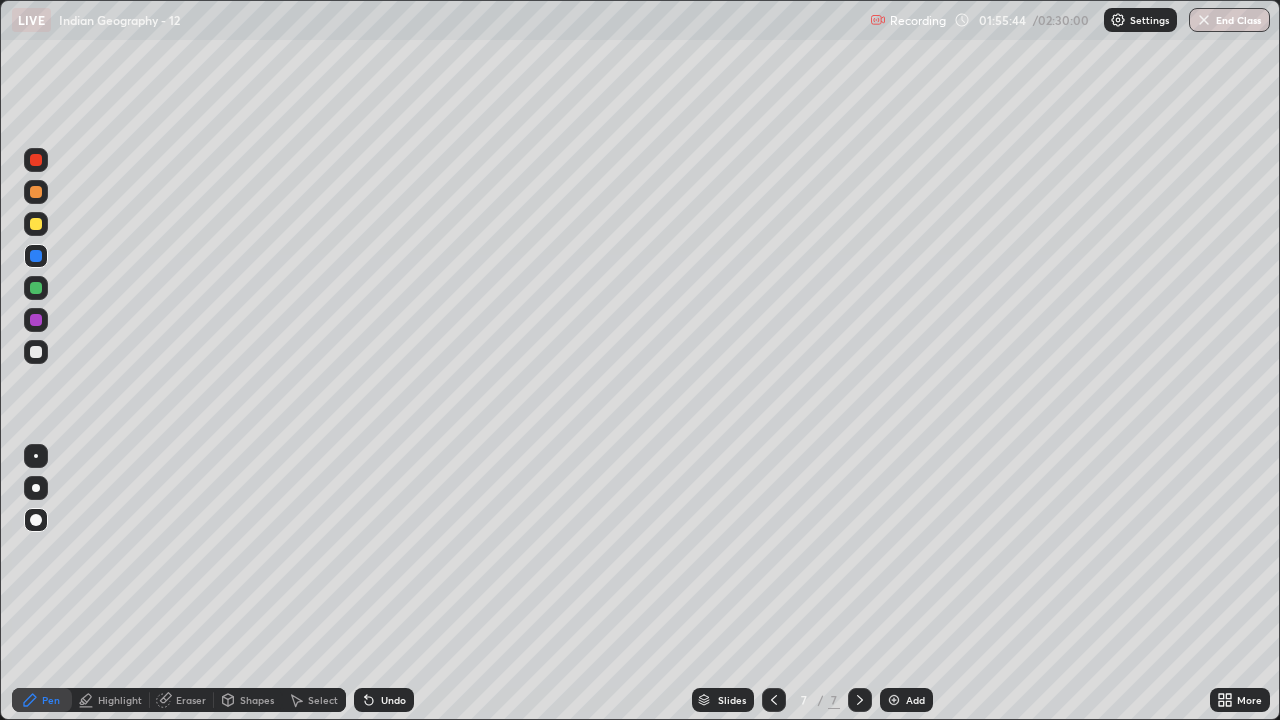 click at bounding box center [36, 288] 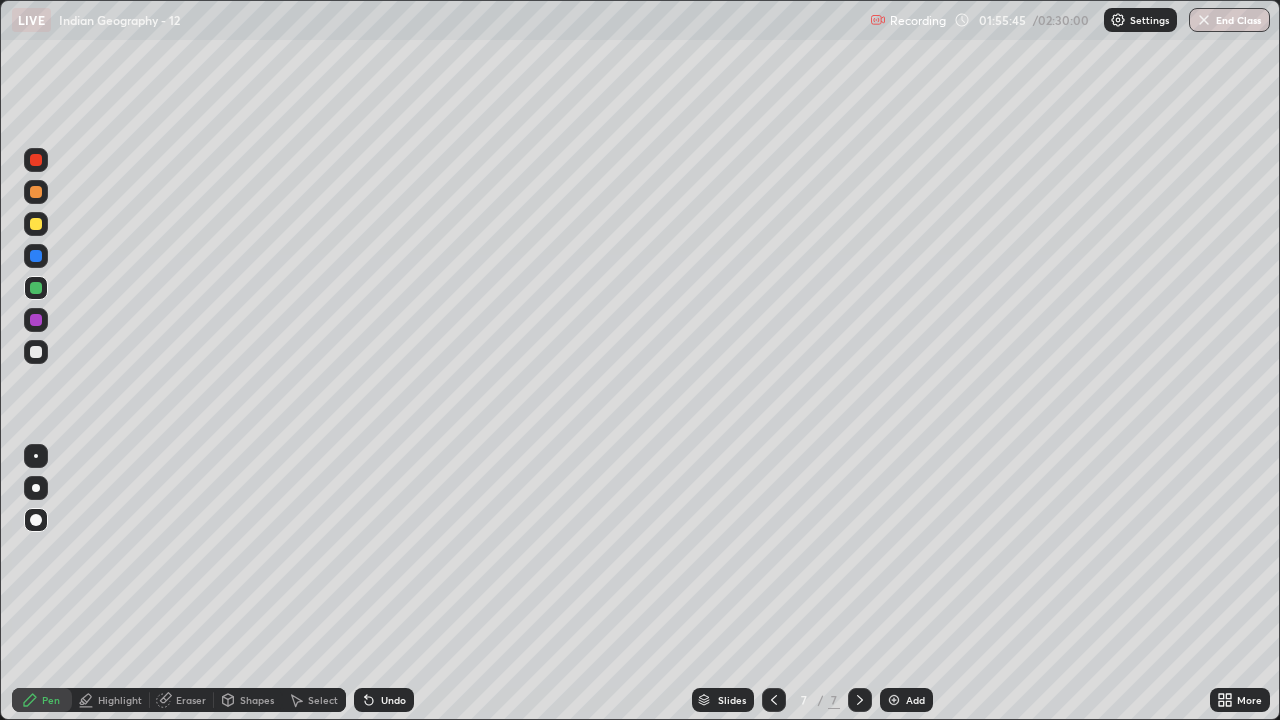 click at bounding box center (36, 160) 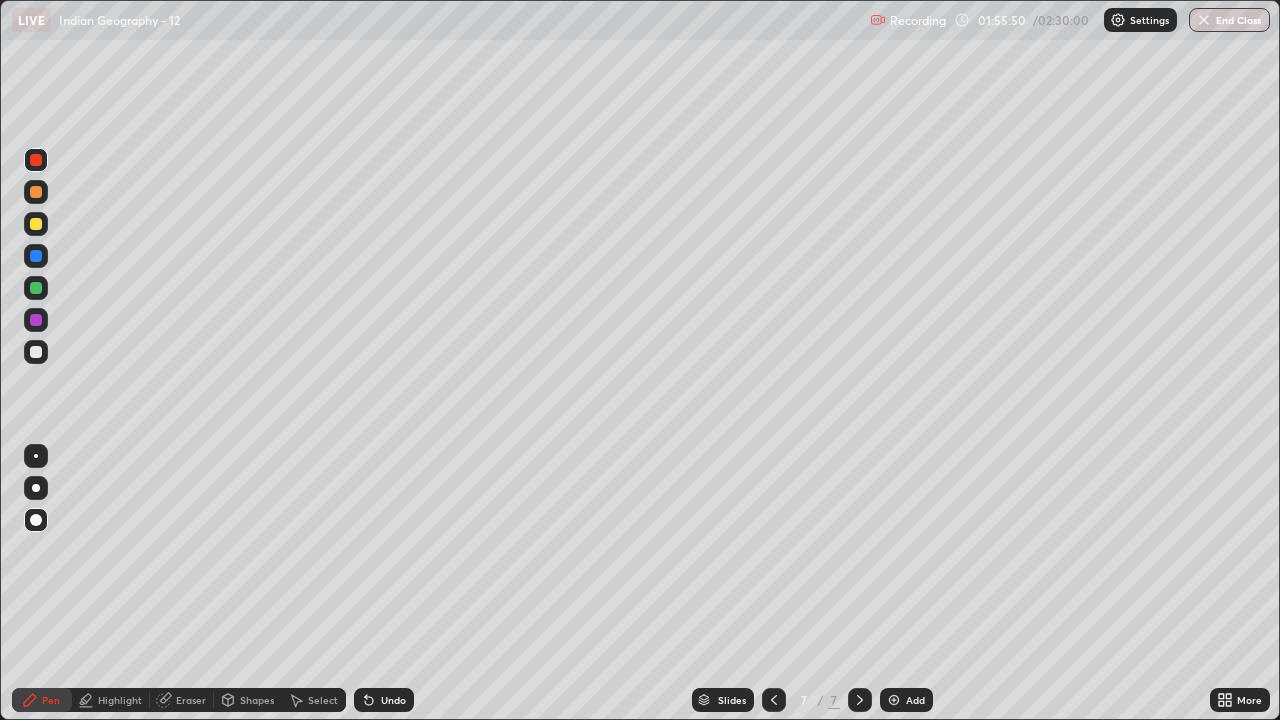 click at bounding box center [36, 488] 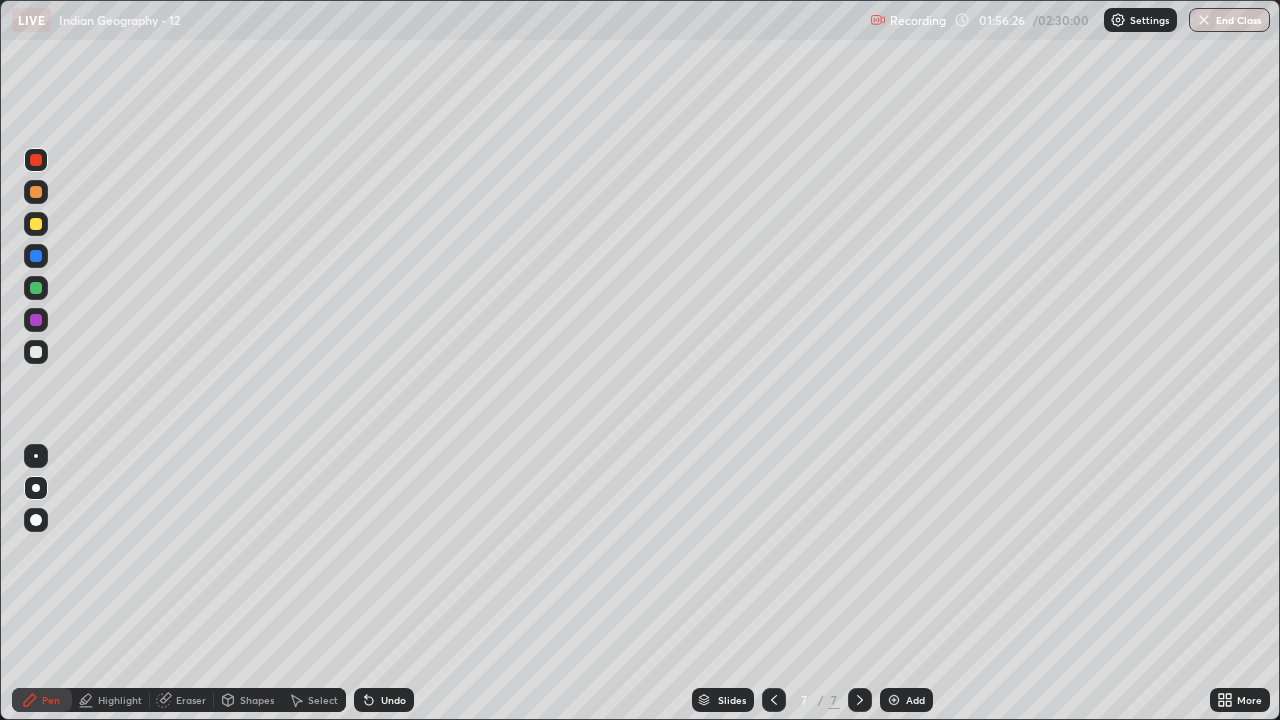 click on "Shapes" at bounding box center (257, 700) 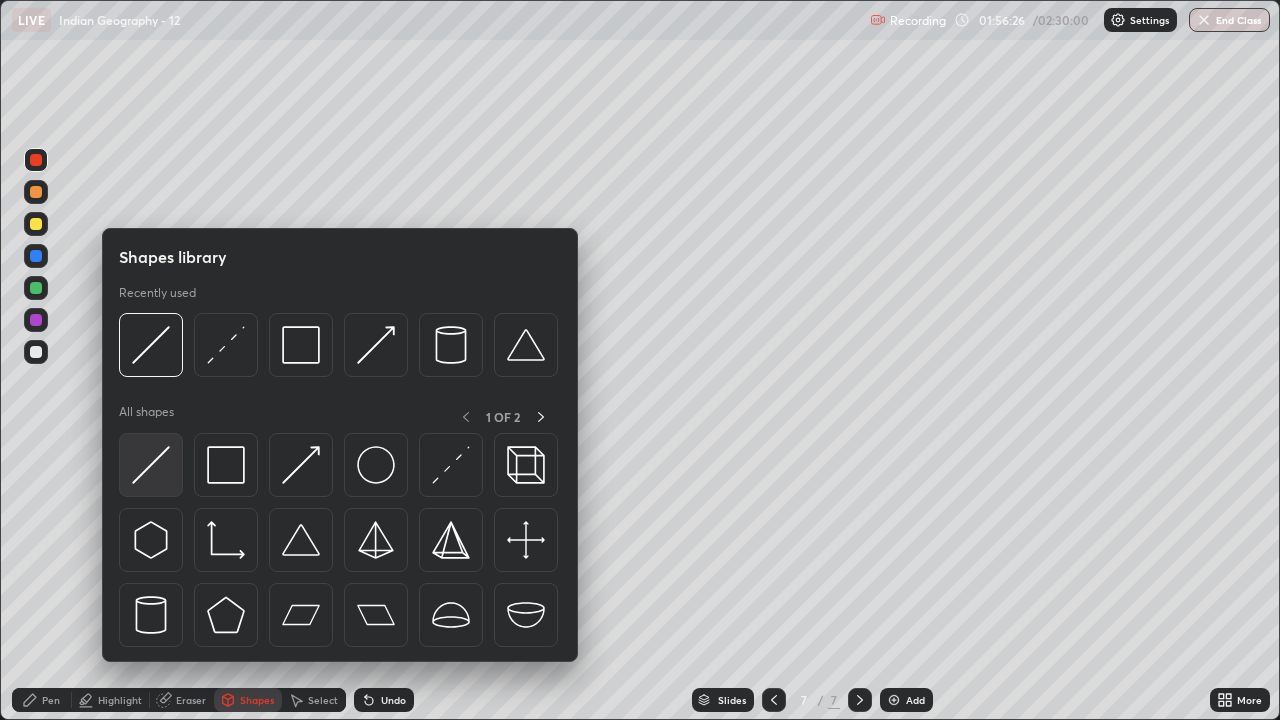 click at bounding box center [151, 465] 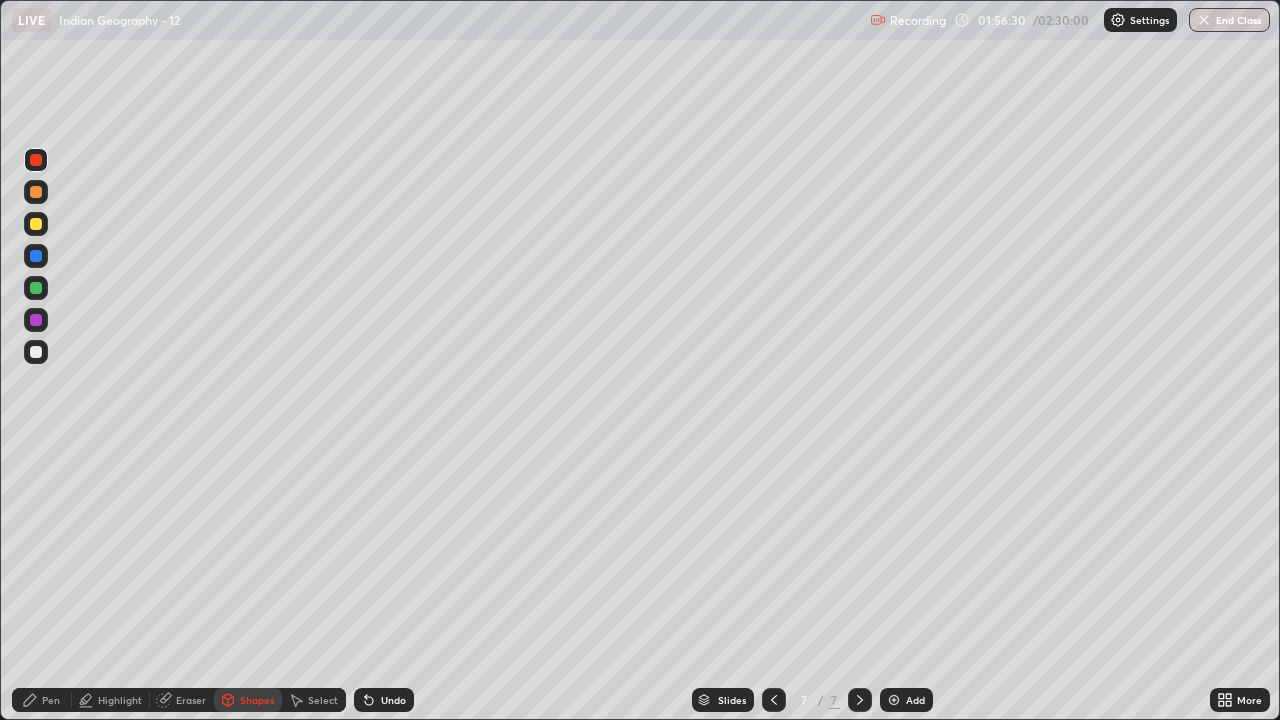 click on "Pen" at bounding box center [42, 700] 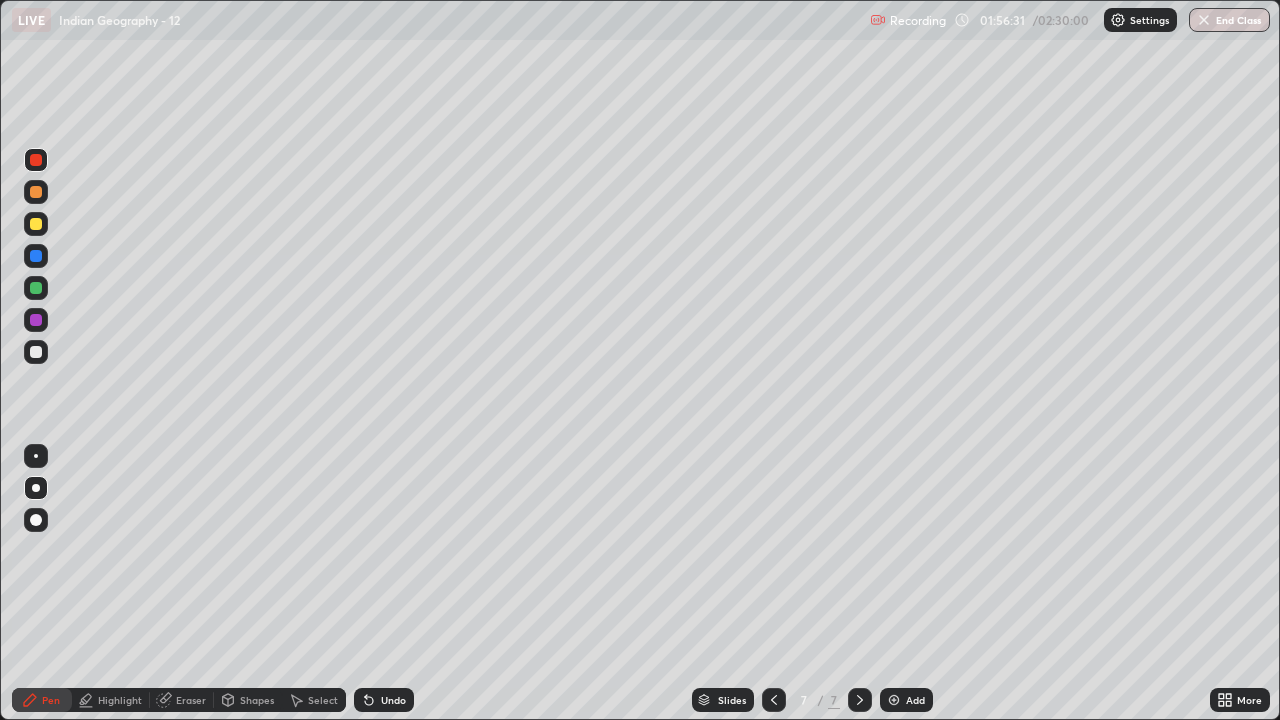 click at bounding box center (36, 352) 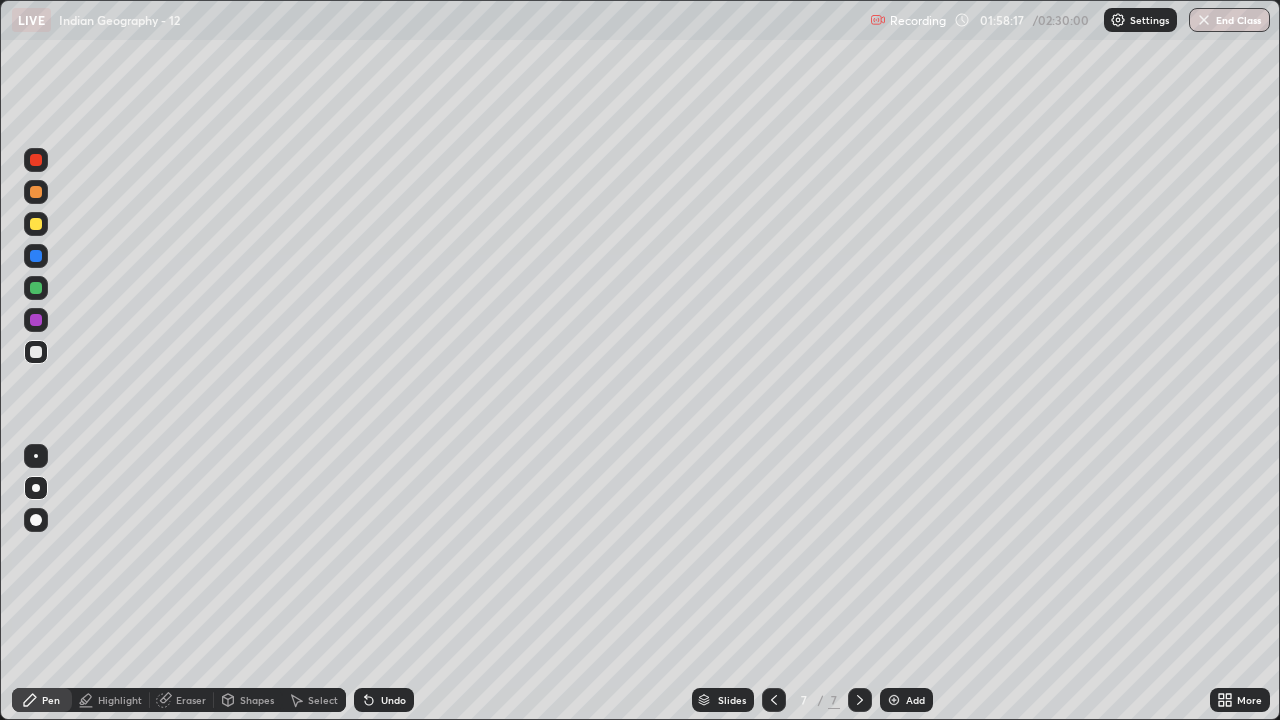 click on "Eraser" at bounding box center [191, 700] 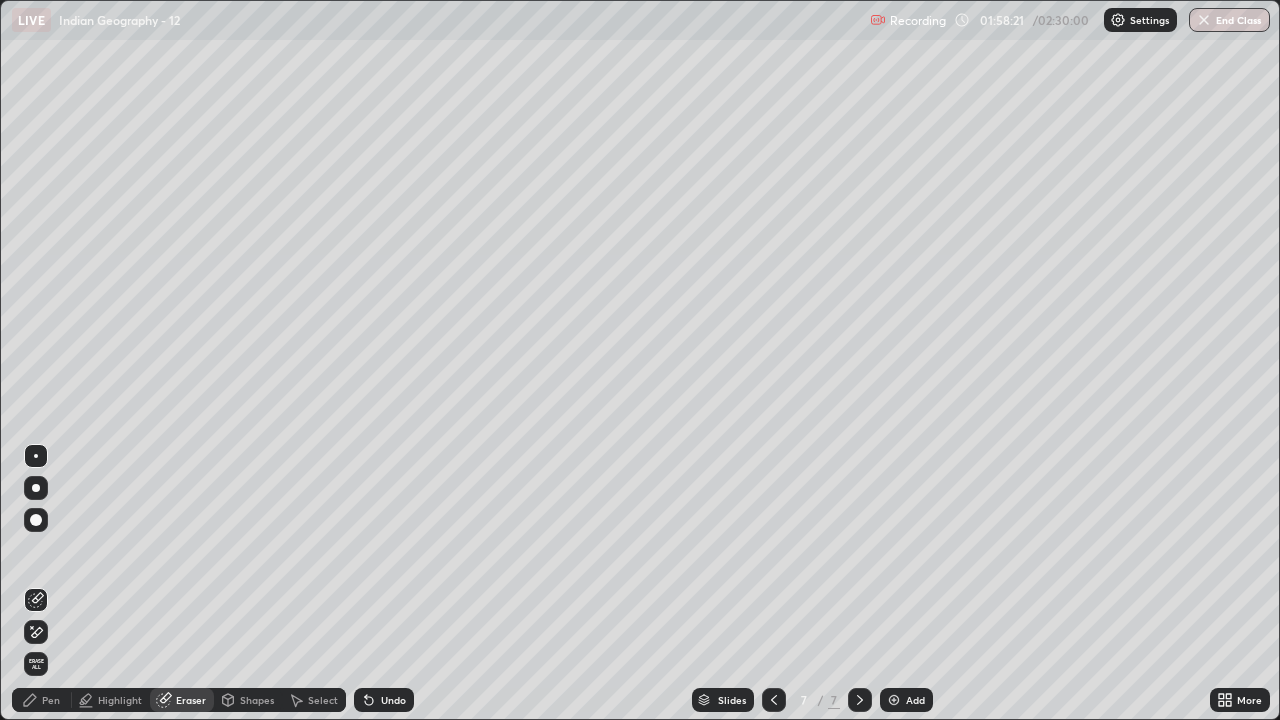 click on "Pen" at bounding box center [51, 700] 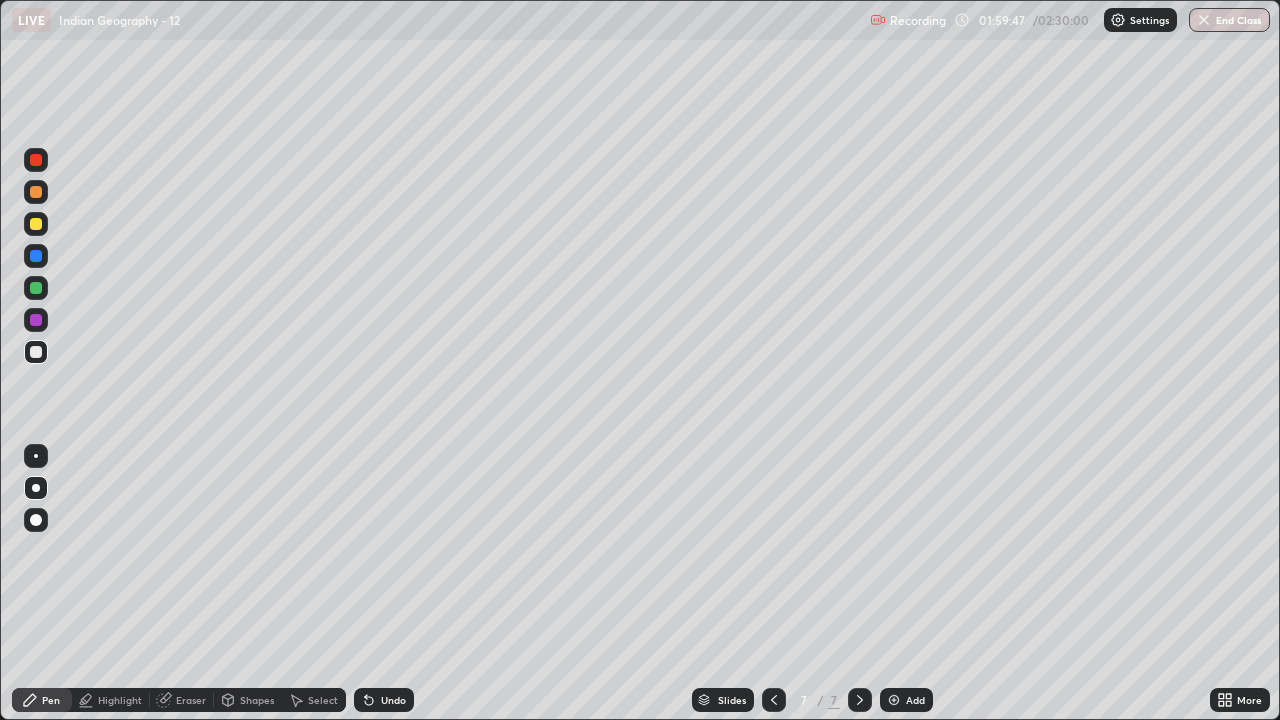 click on "Add" at bounding box center (915, 700) 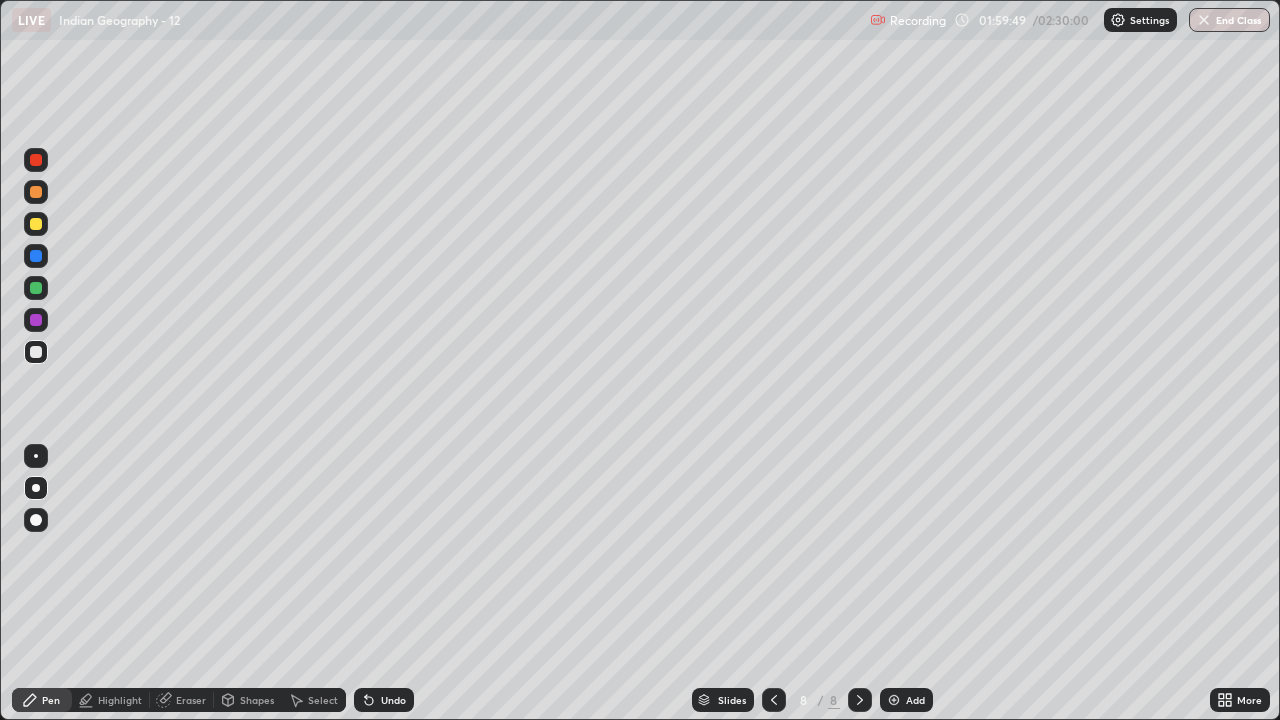click at bounding box center (36, 352) 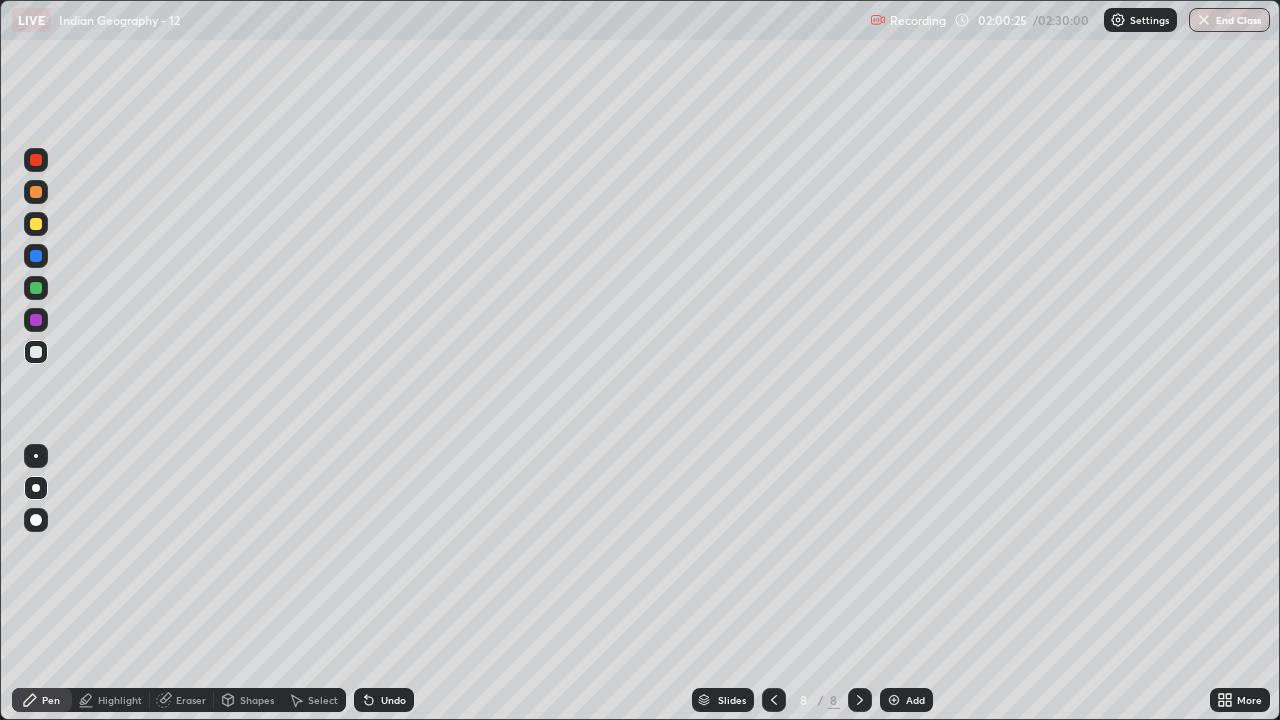 click at bounding box center (774, 700) 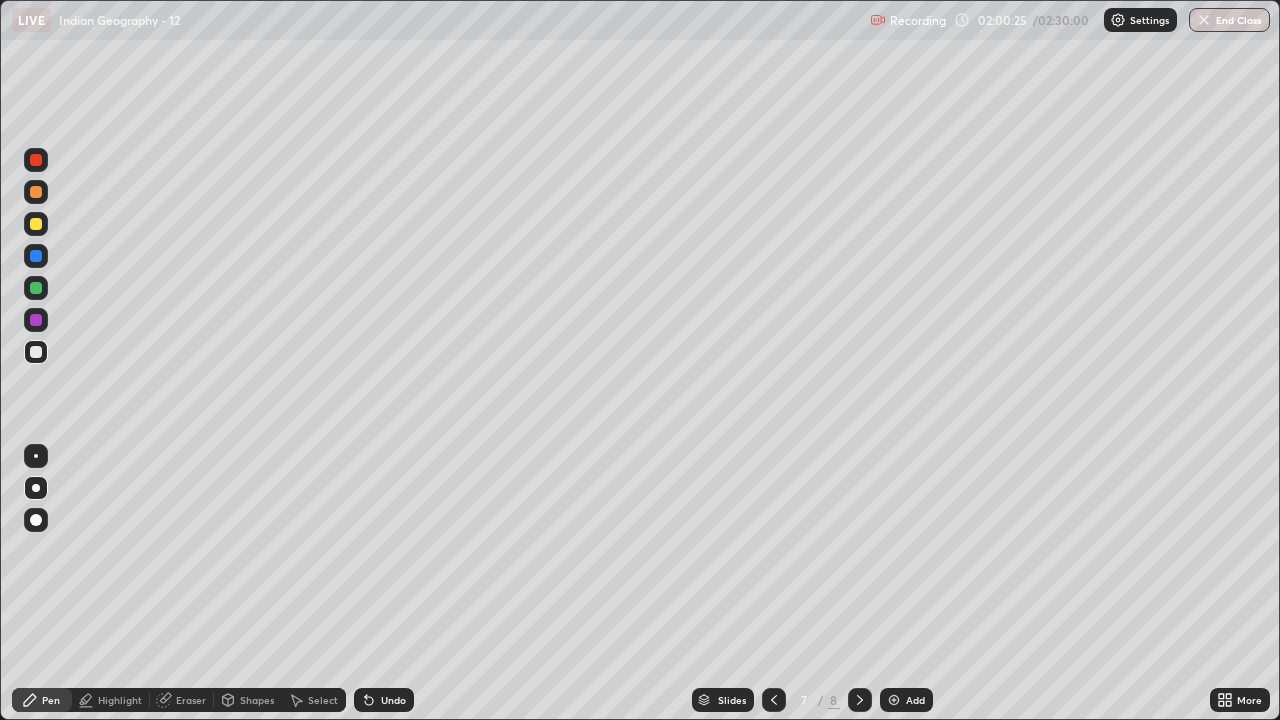 click 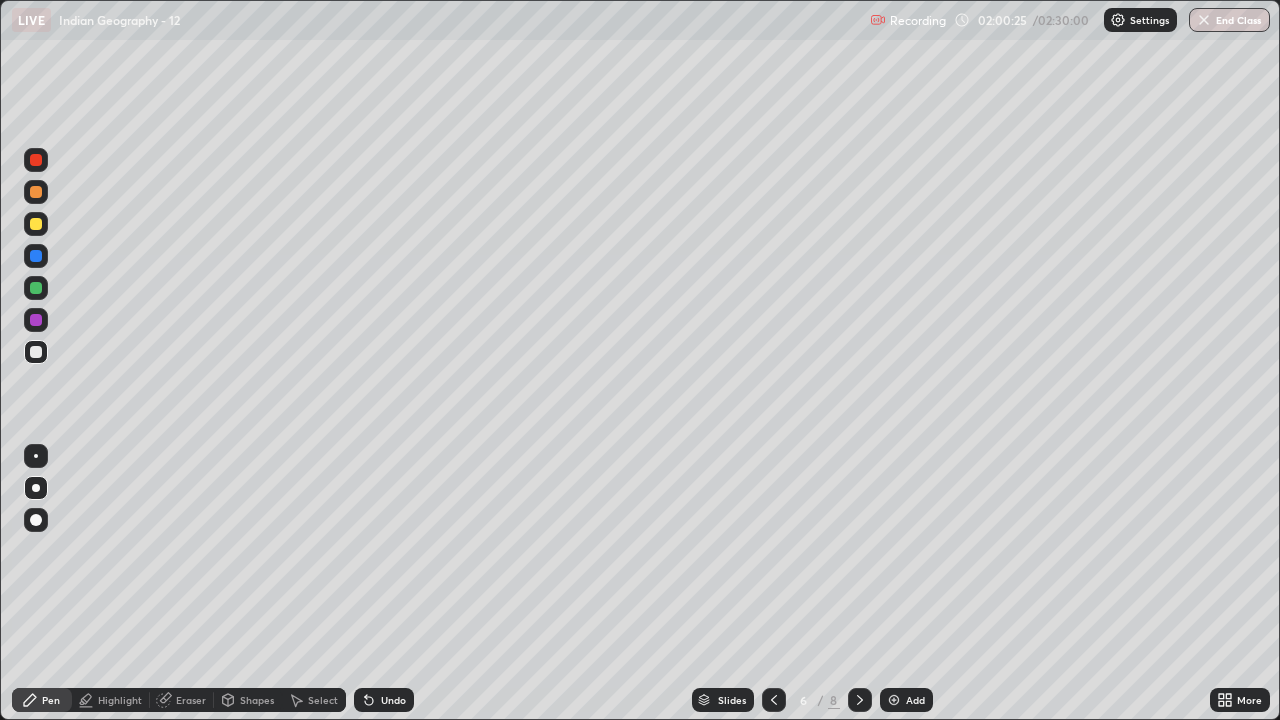click at bounding box center [774, 700] 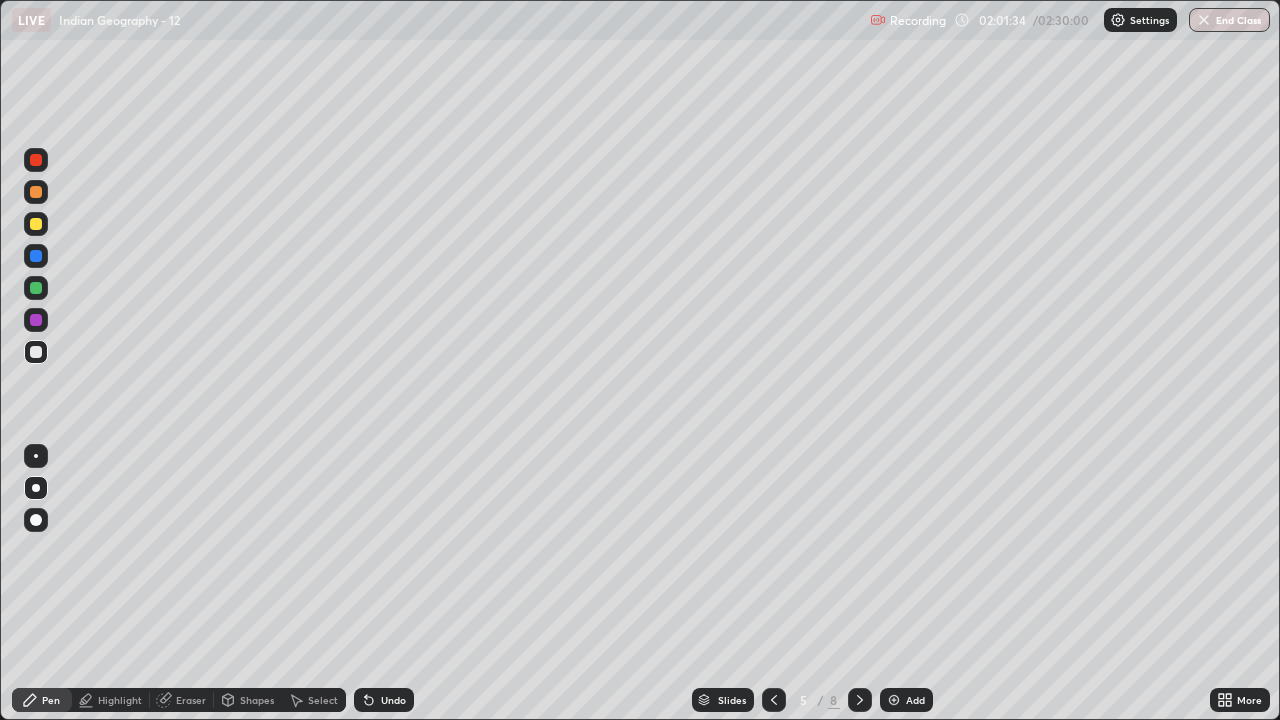 click at bounding box center [860, 700] 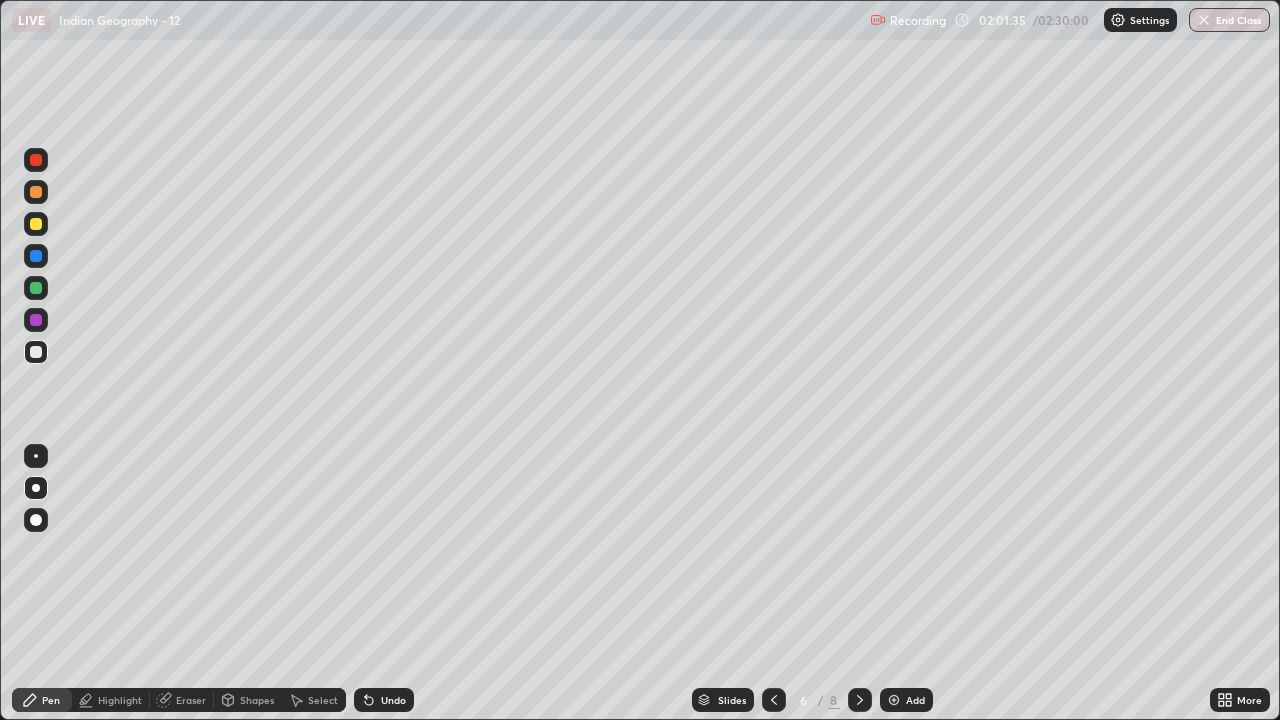 click at bounding box center (860, 700) 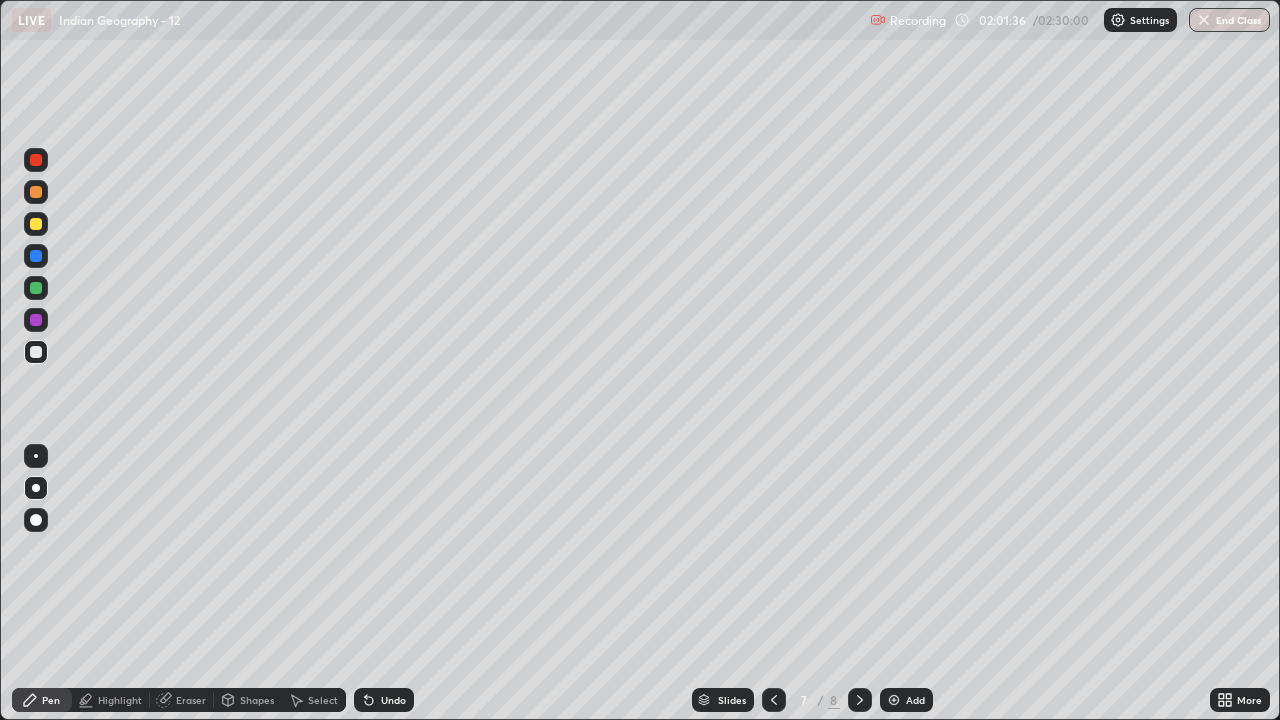 click 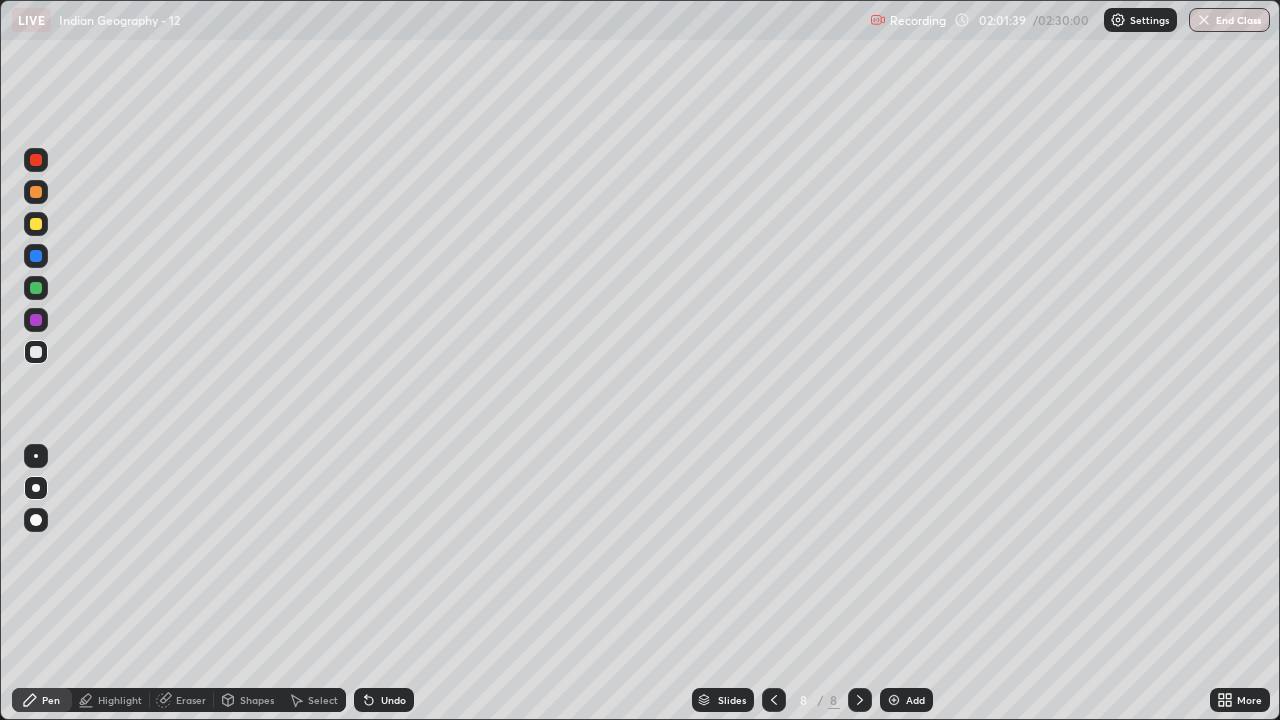 click at bounding box center [36, 192] 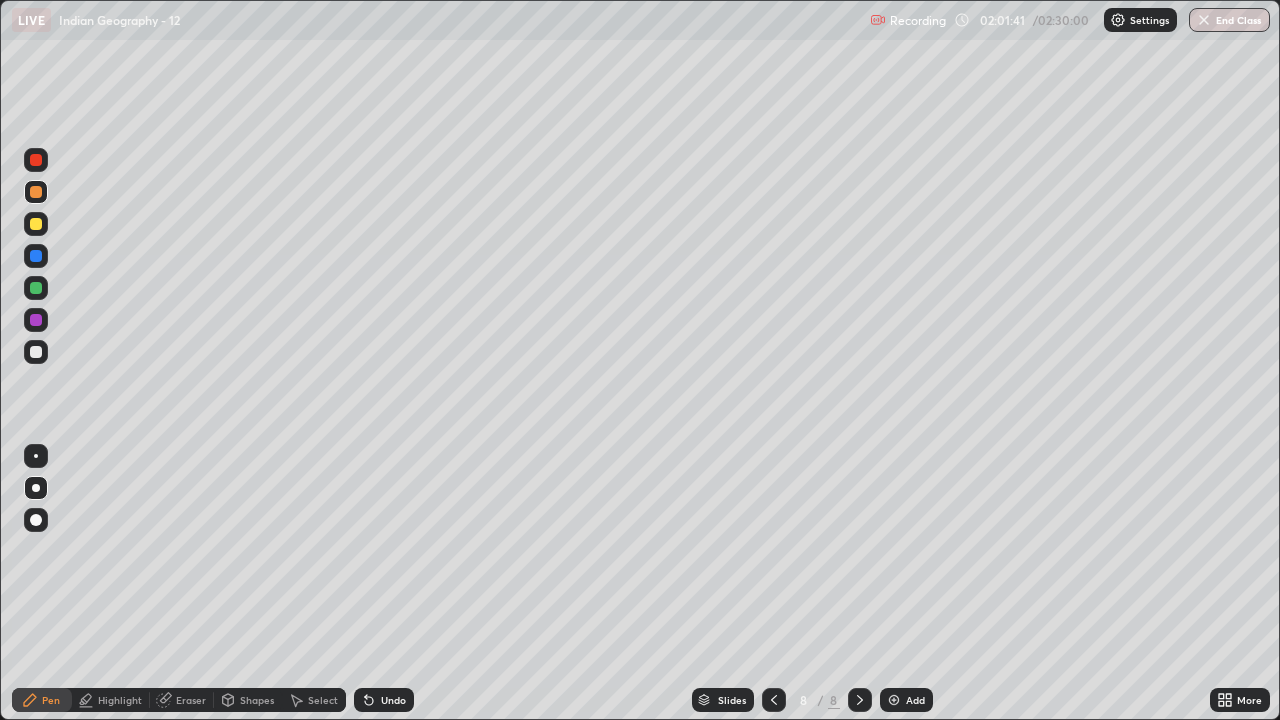 click at bounding box center (36, 192) 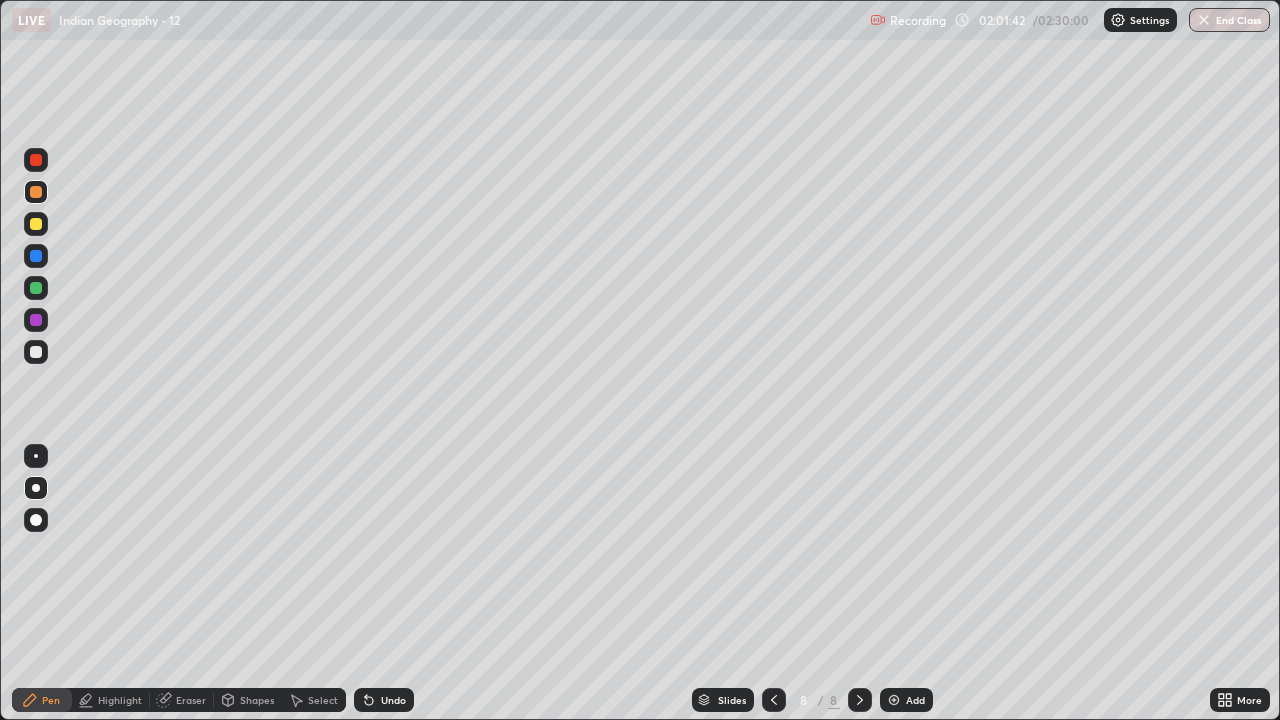 click on "Pen" at bounding box center (51, 700) 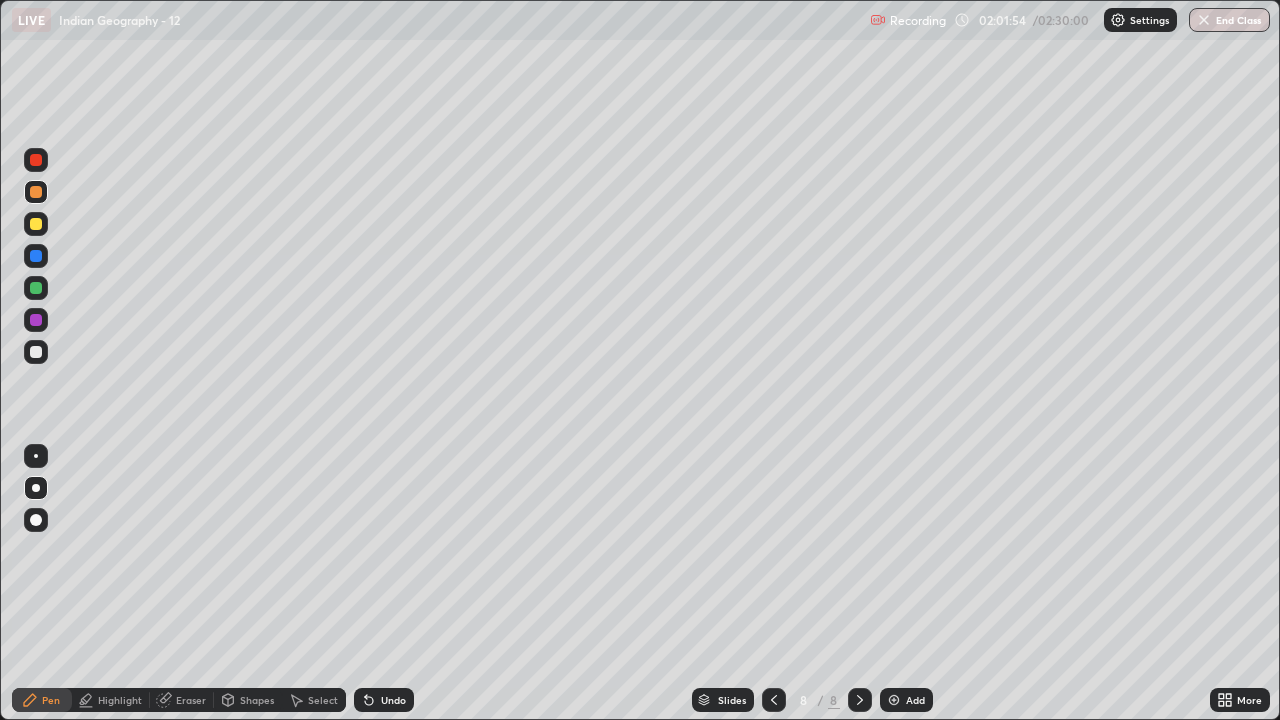 click at bounding box center (36, 520) 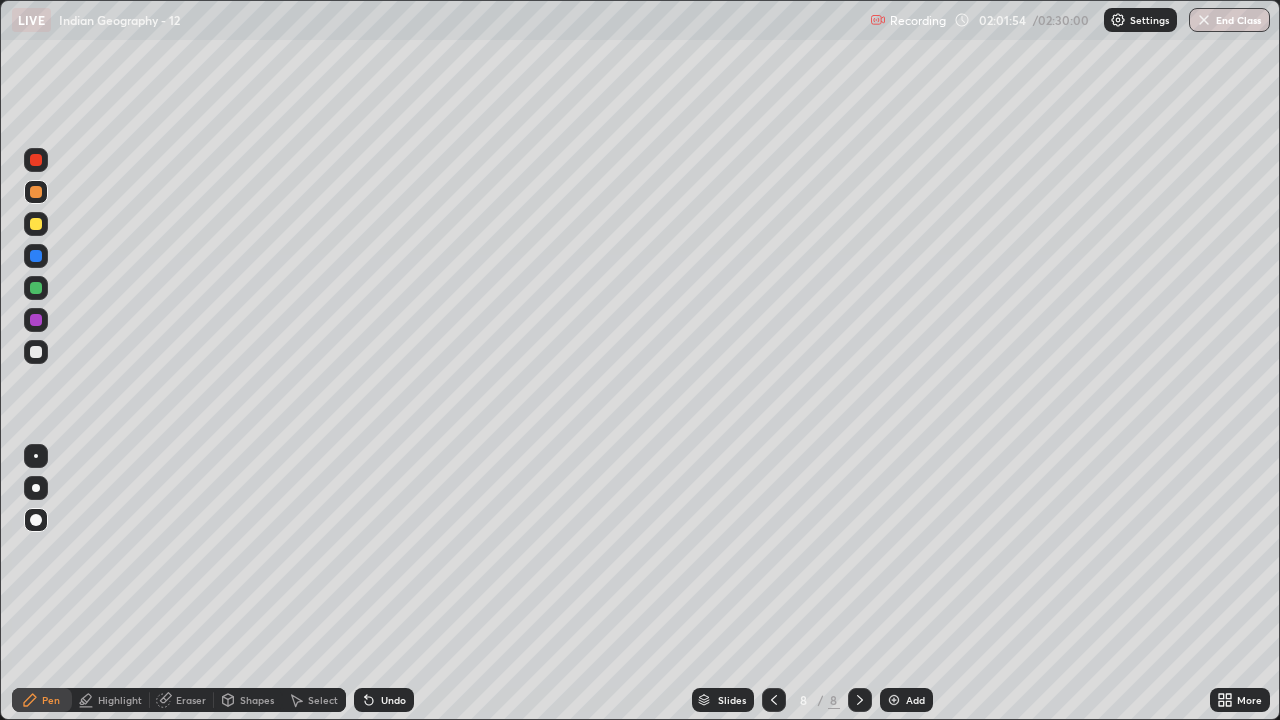 click on "Pen" at bounding box center [51, 700] 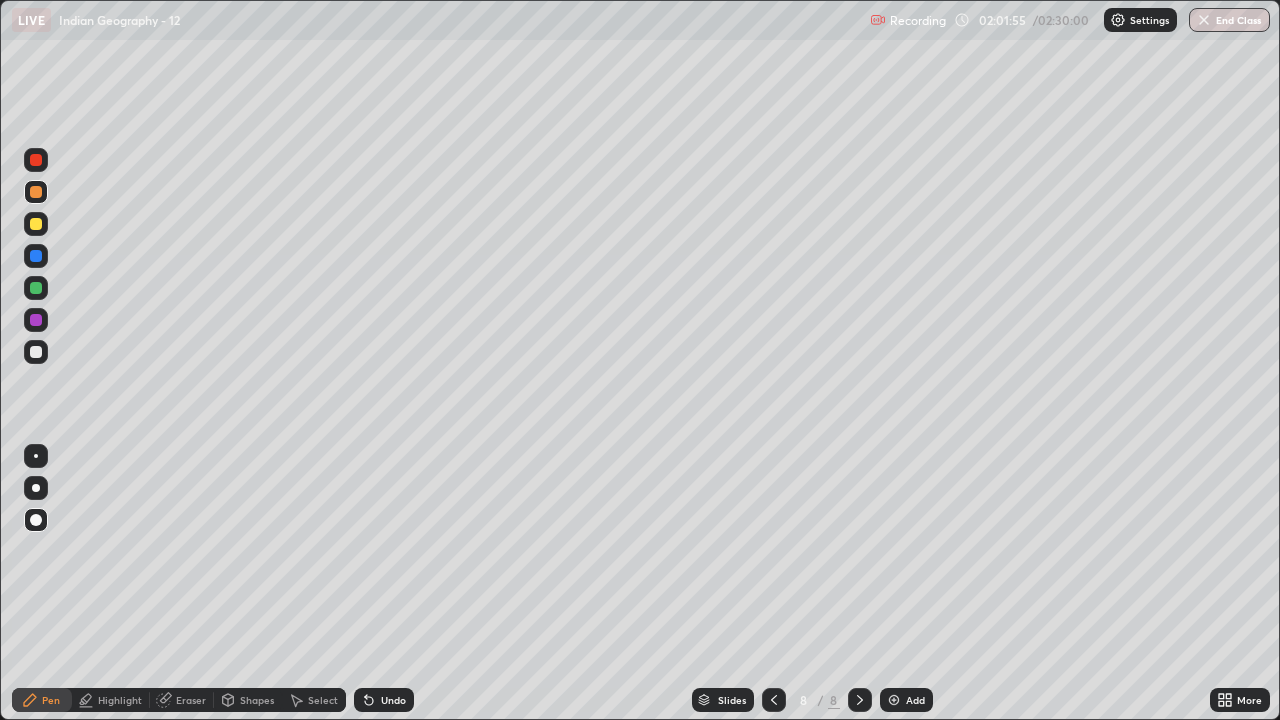 click at bounding box center [36, 192] 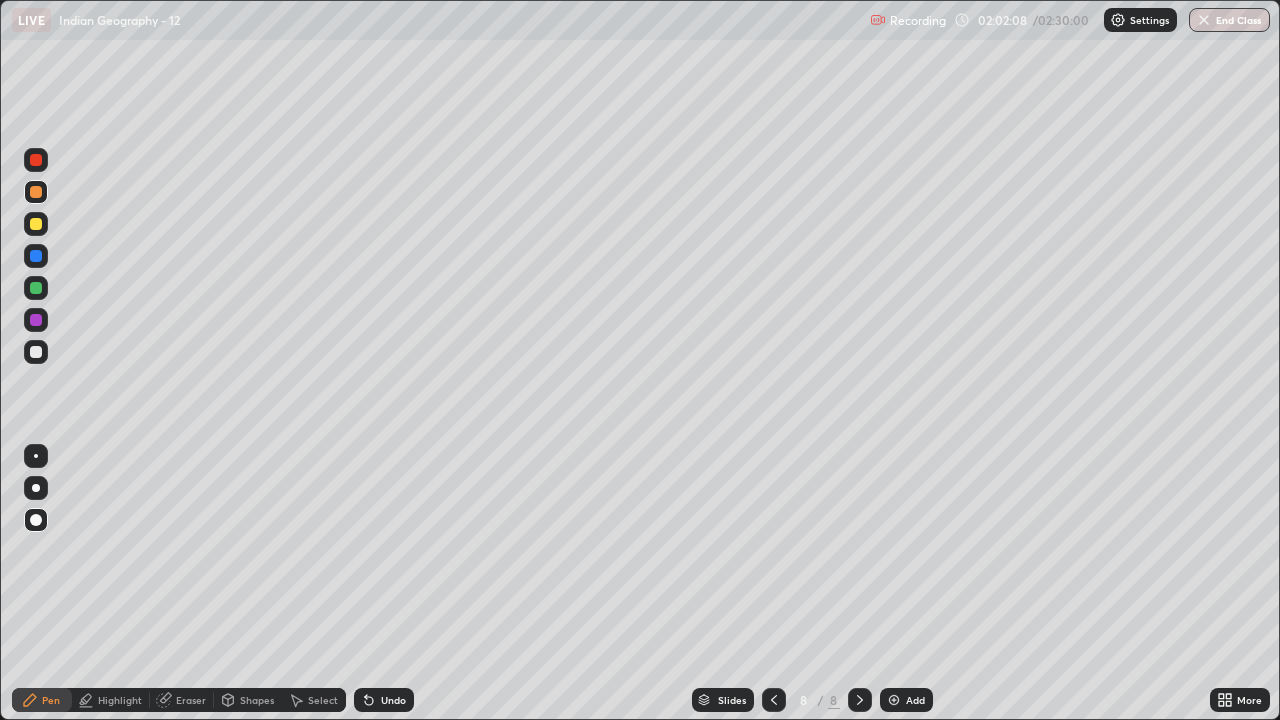 click on "Shapes" at bounding box center (257, 700) 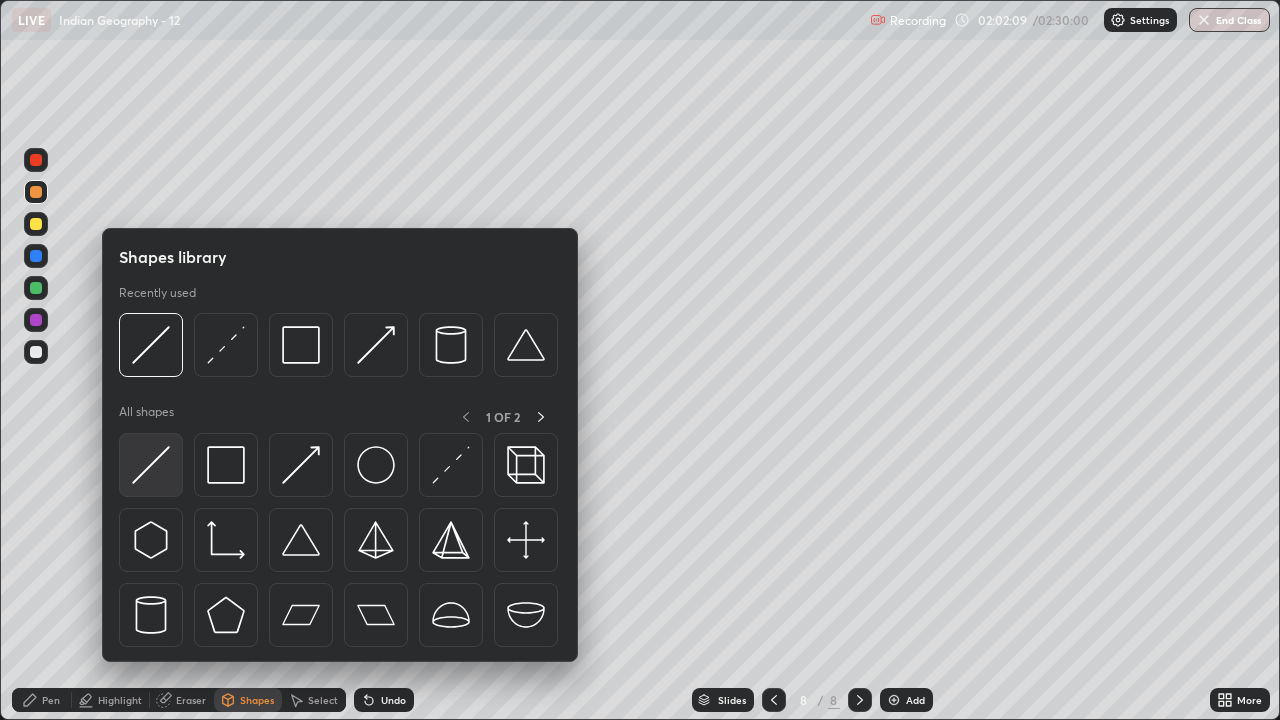click at bounding box center [151, 465] 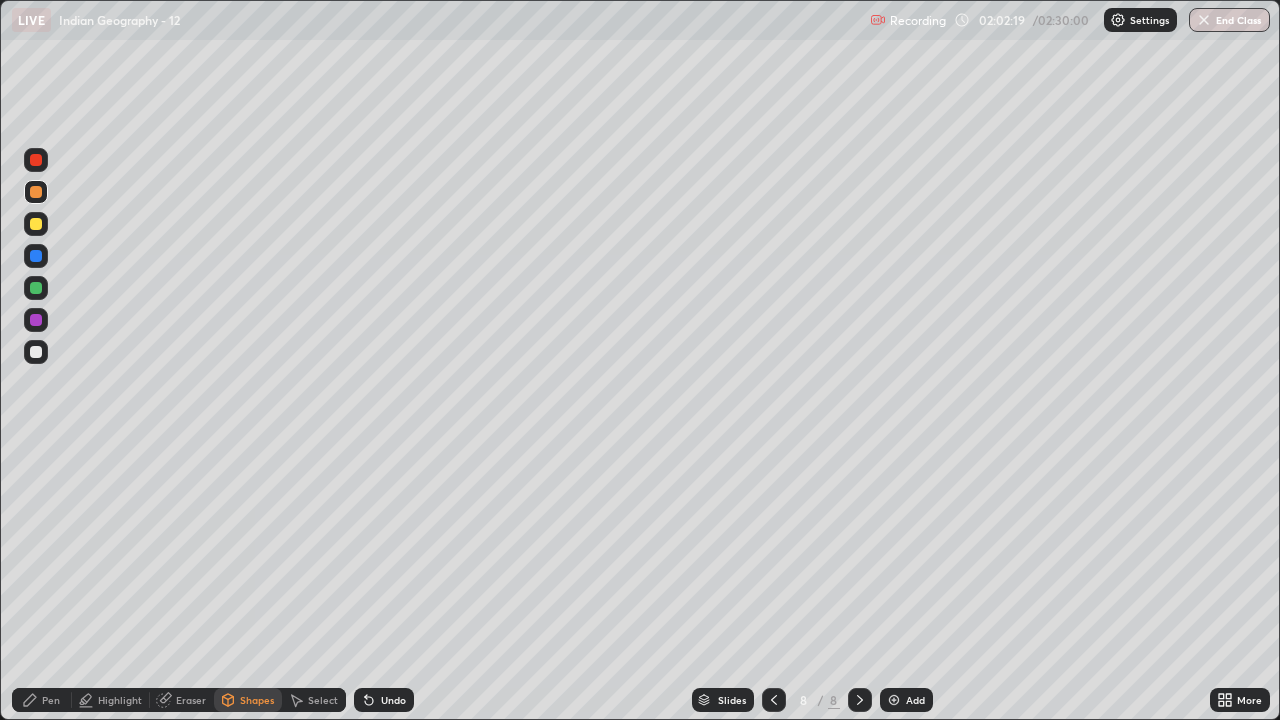 click on "Pen" at bounding box center (42, 700) 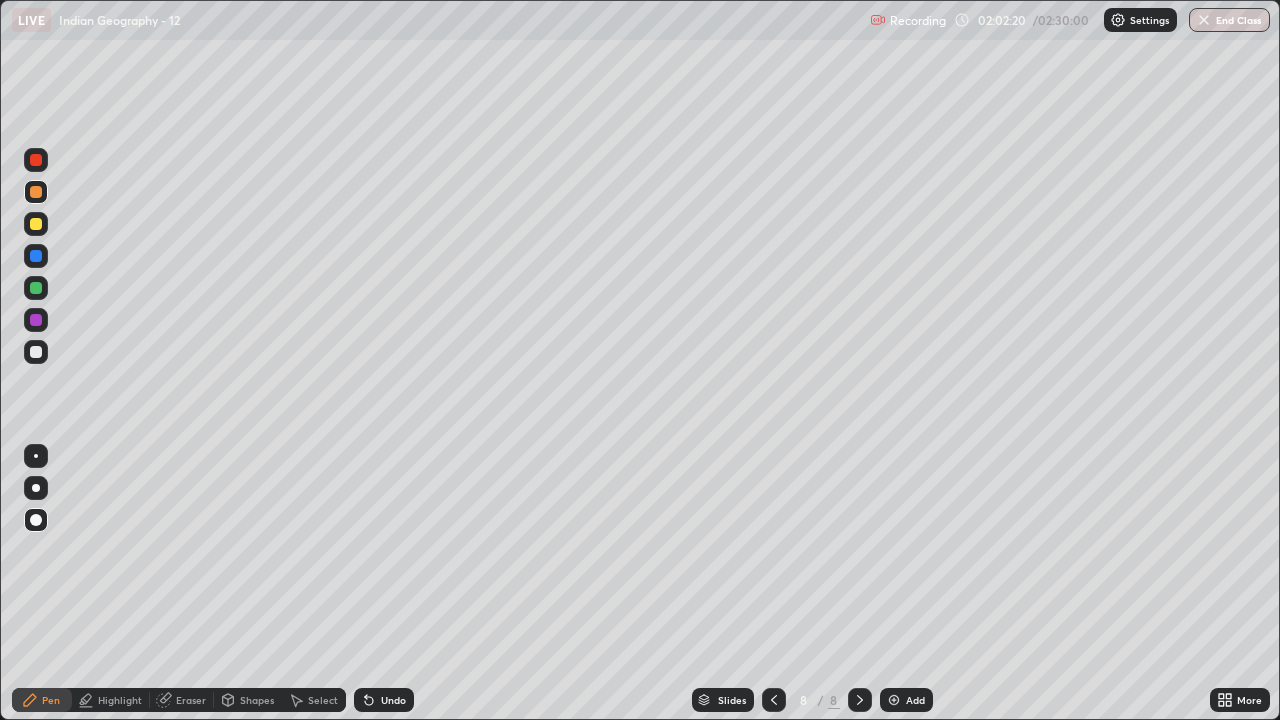 click at bounding box center (36, 488) 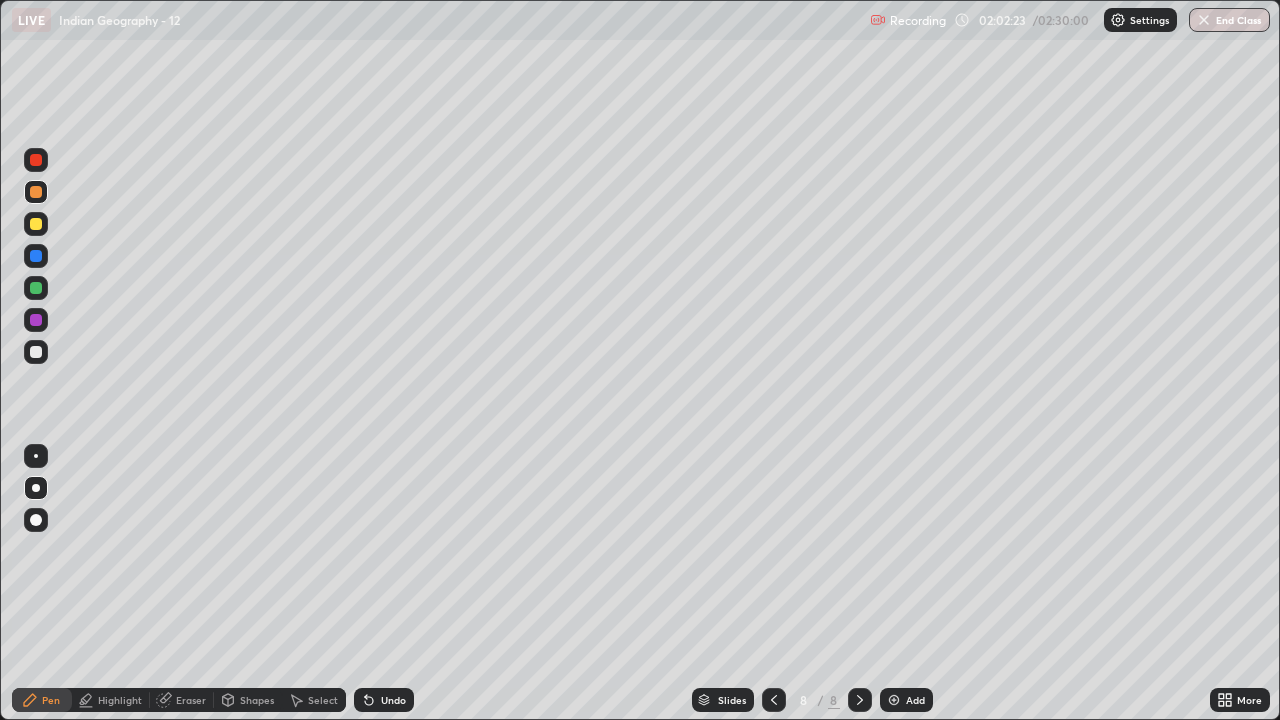 click at bounding box center [36, 192] 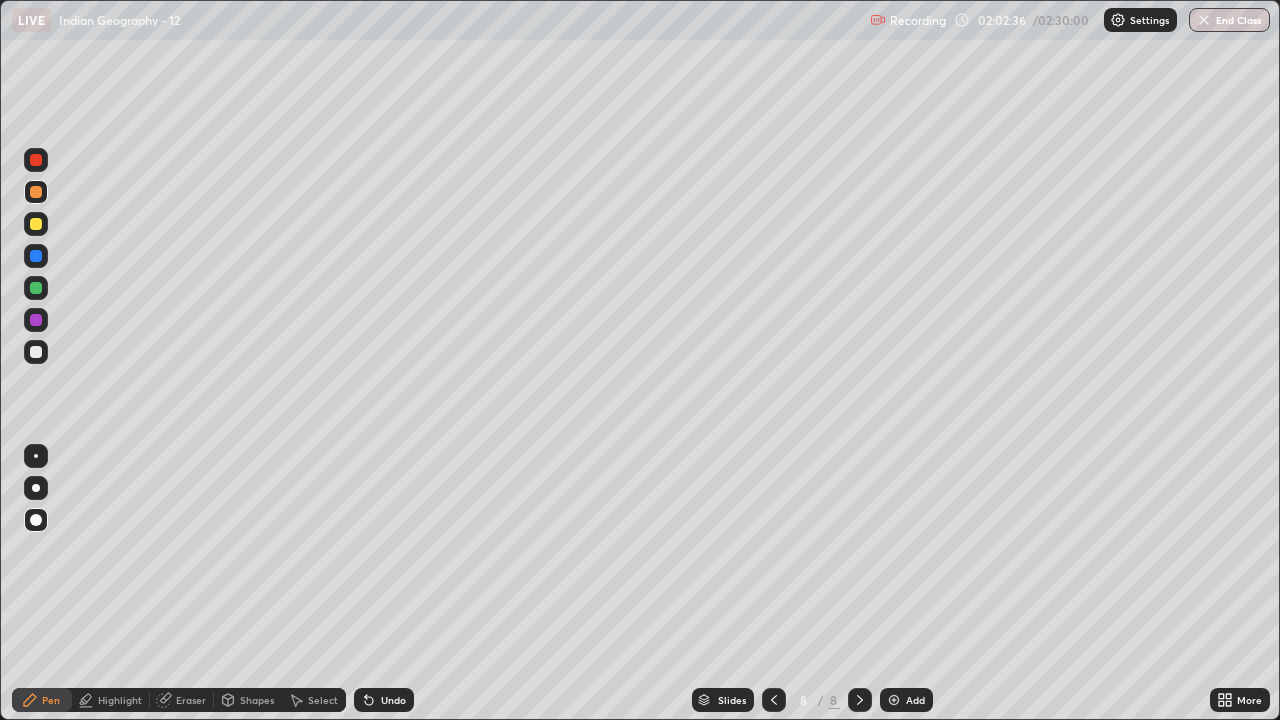 click 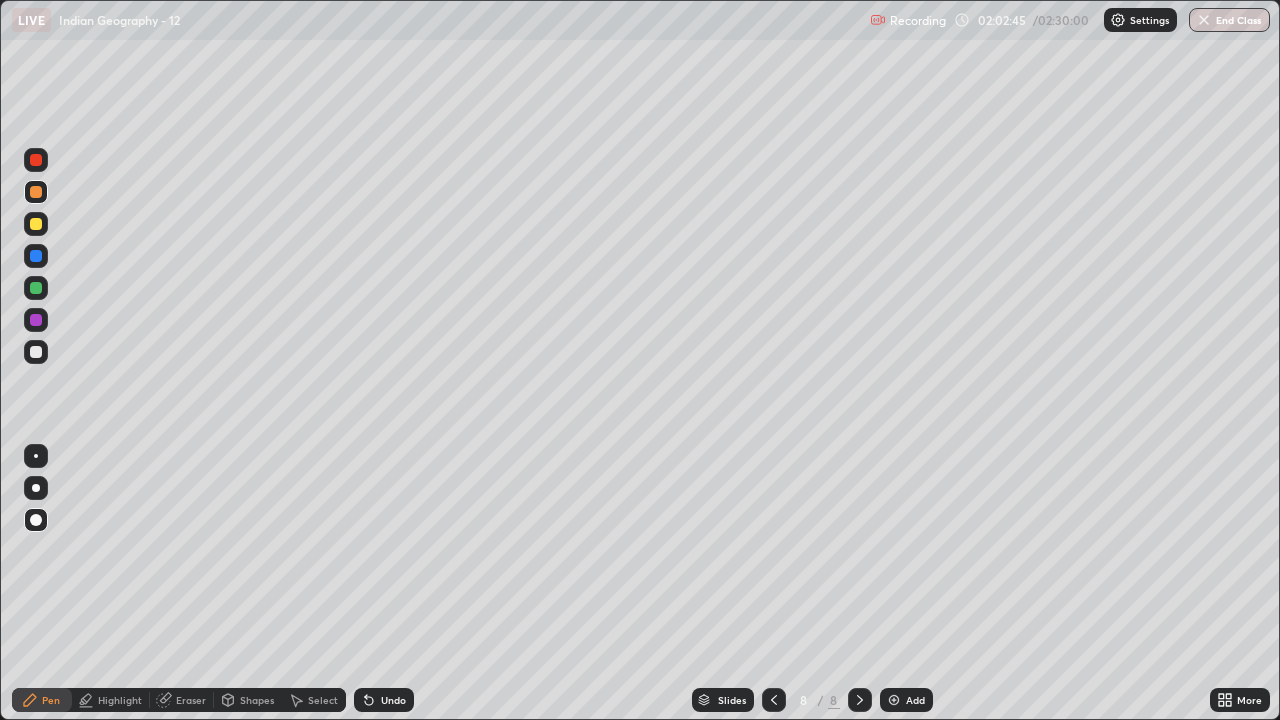 click on "Eraser" at bounding box center (182, 700) 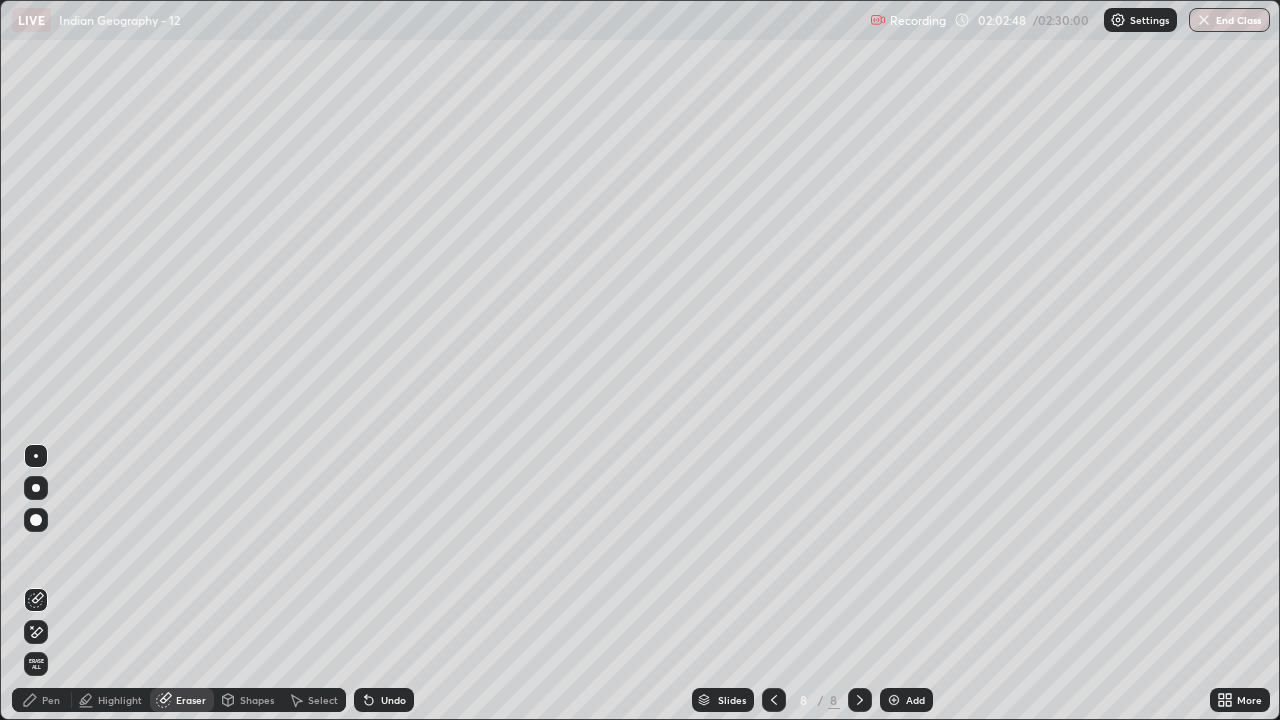 click on "Pen" at bounding box center [51, 700] 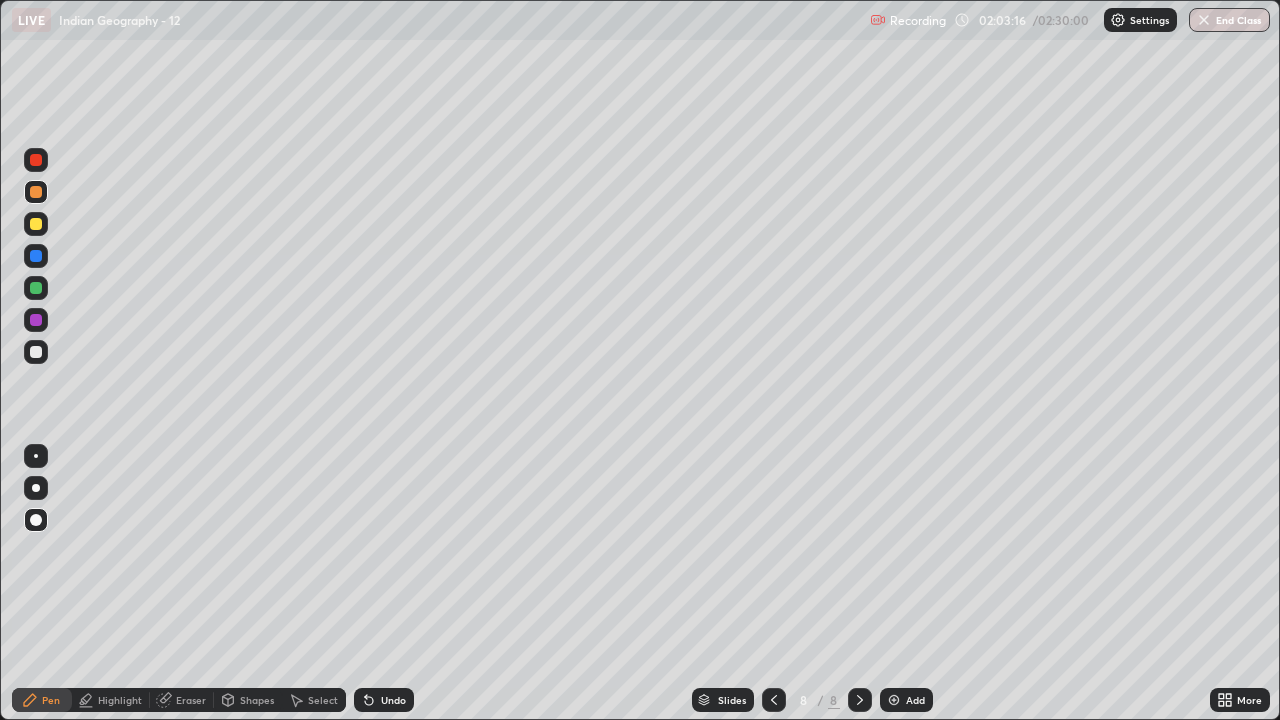 click at bounding box center (36, 488) 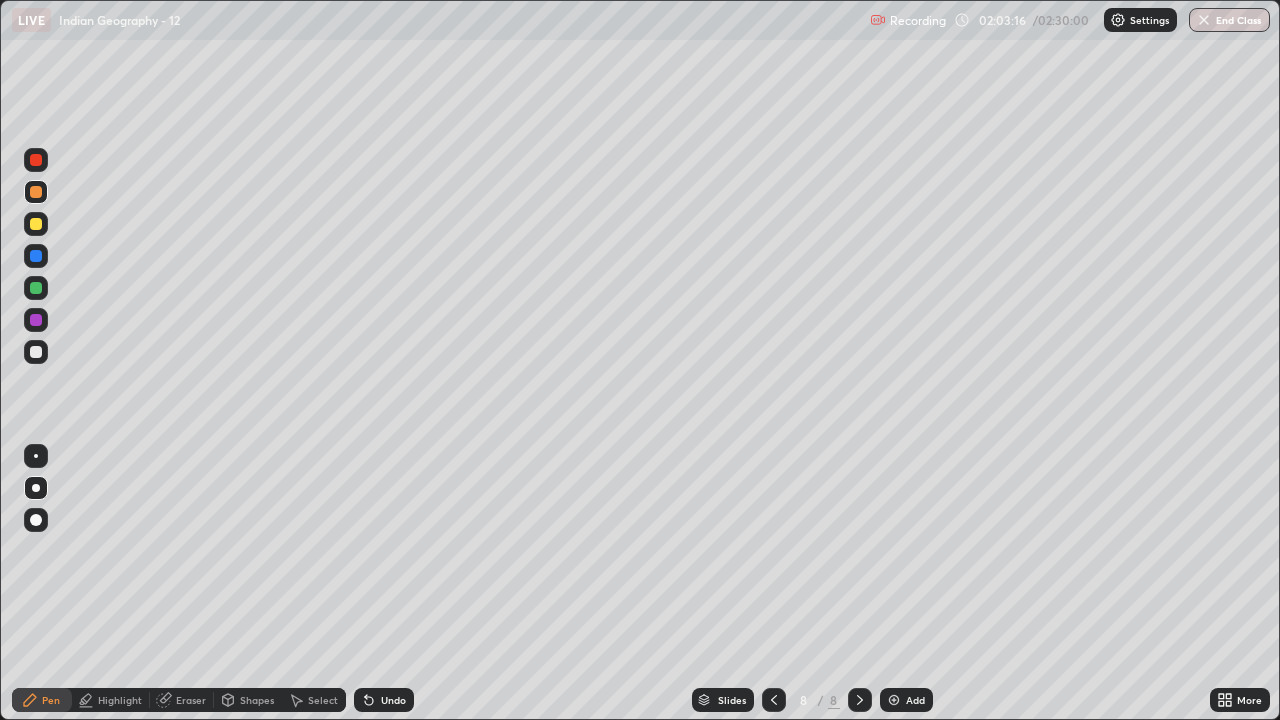 click at bounding box center [36, 320] 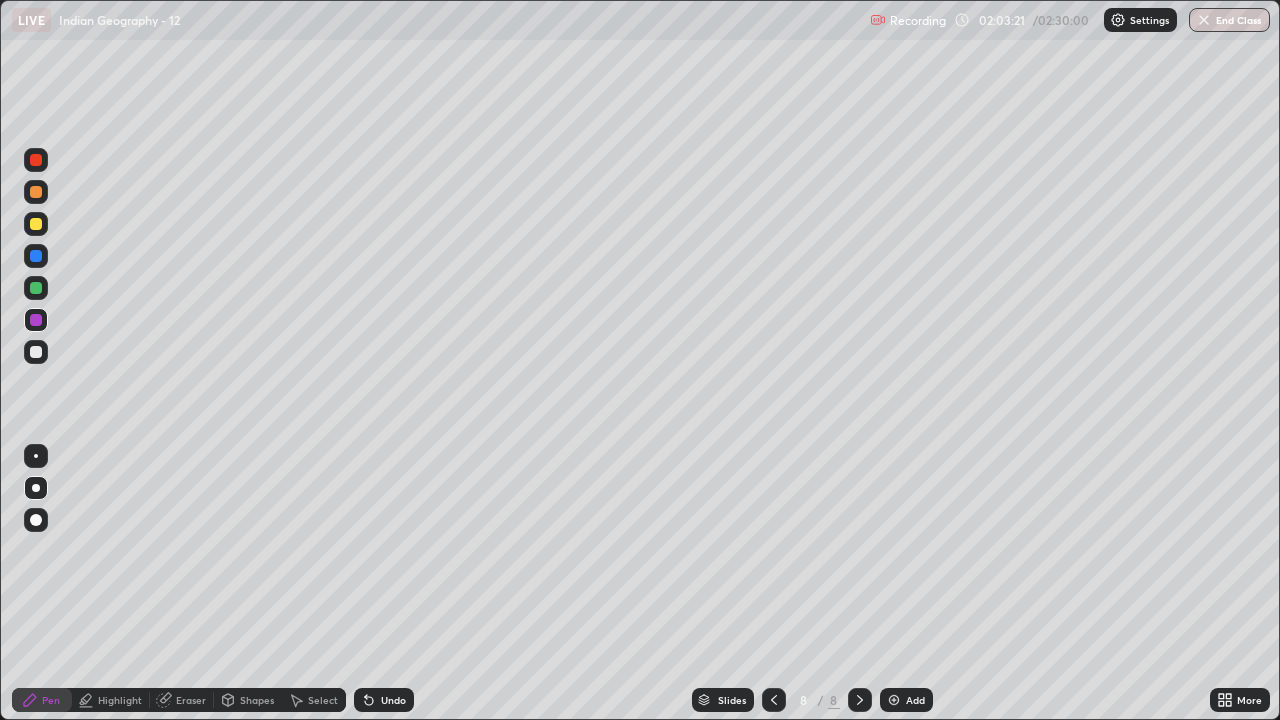 click at bounding box center [36, 192] 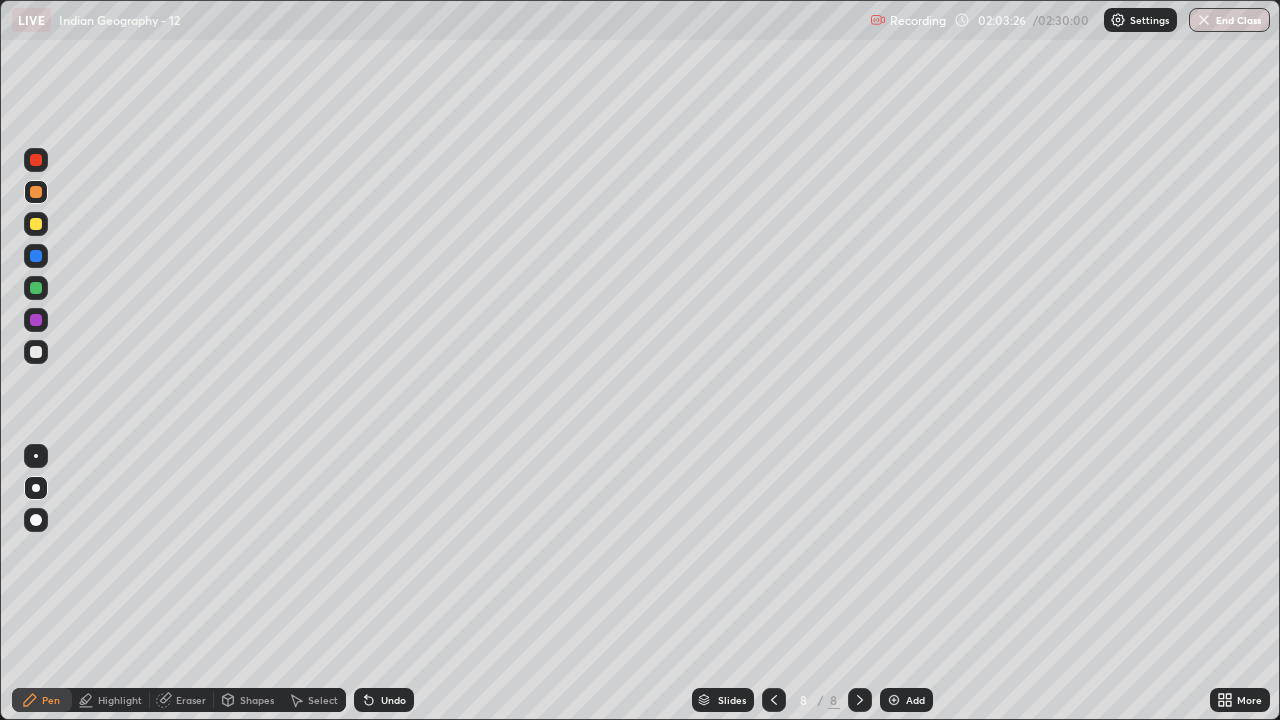 click on "Select" at bounding box center [314, 700] 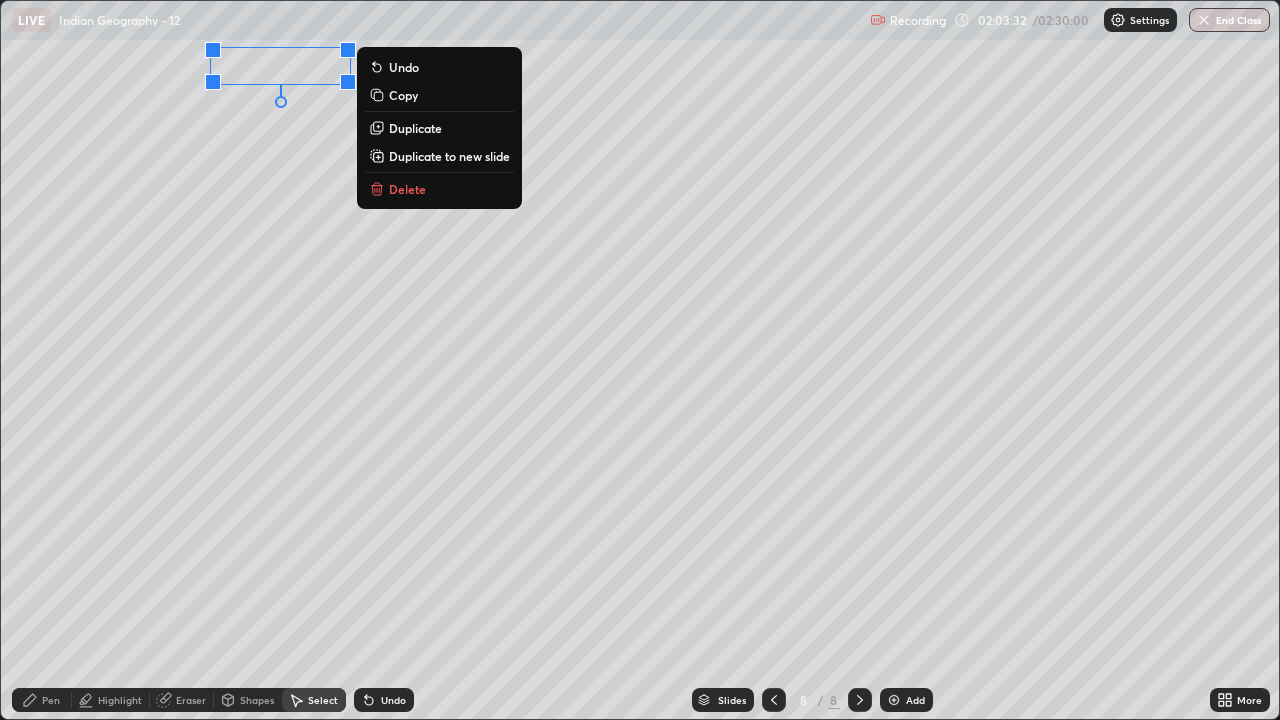 click on "0 ° Undo Copy Duplicate Duplicate to new slide Delete" at bounding box center [640, 360] 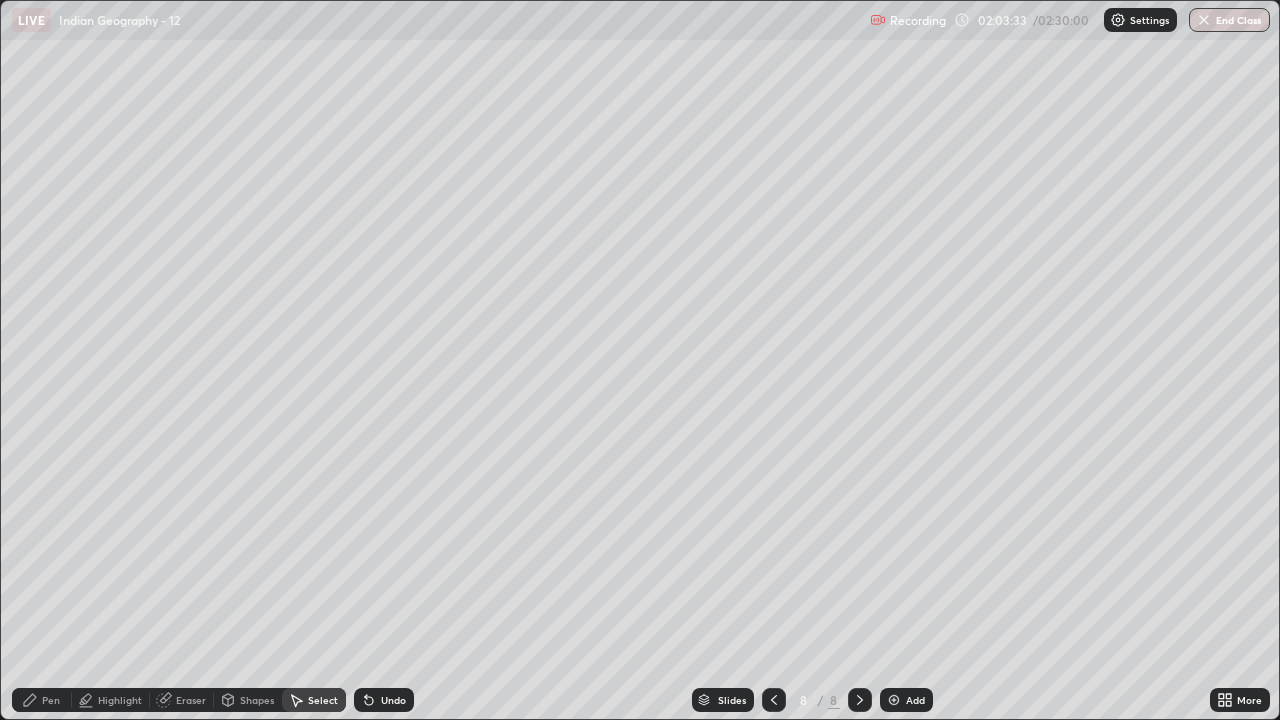 click on "Eraser" at bounding box center (191, 700) 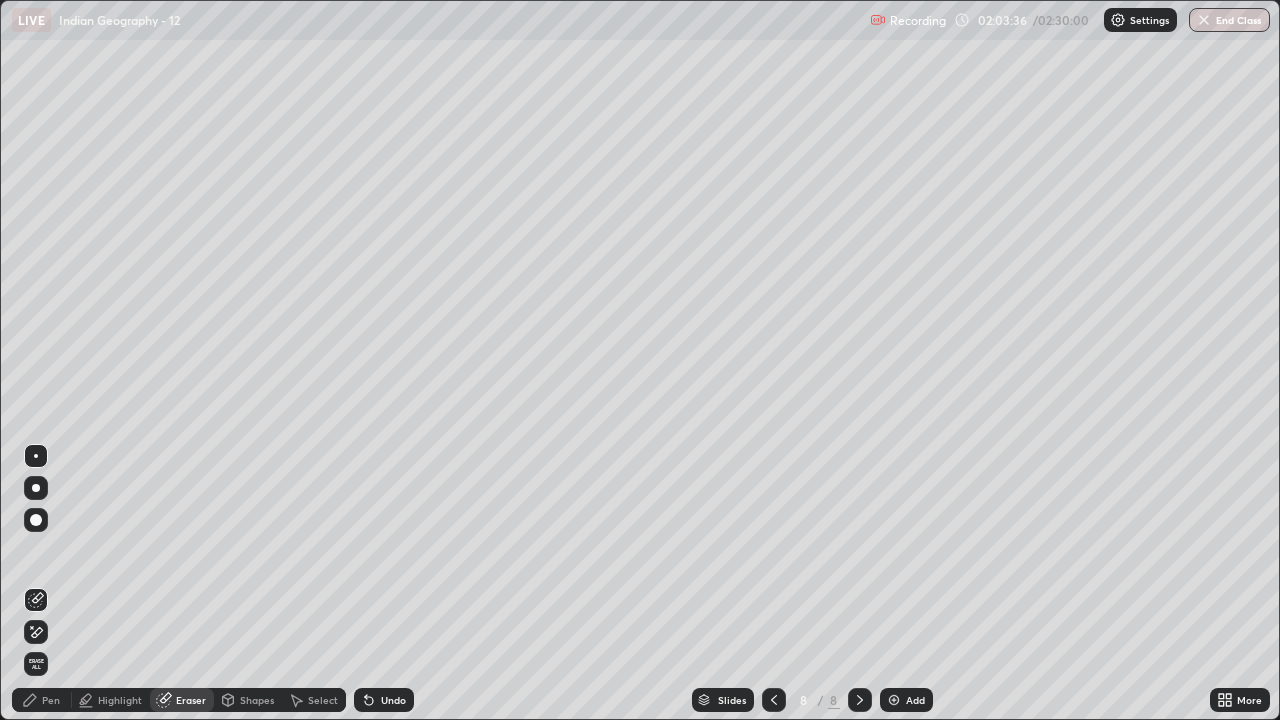 click on "Pen" at bounding box center (51, 700) 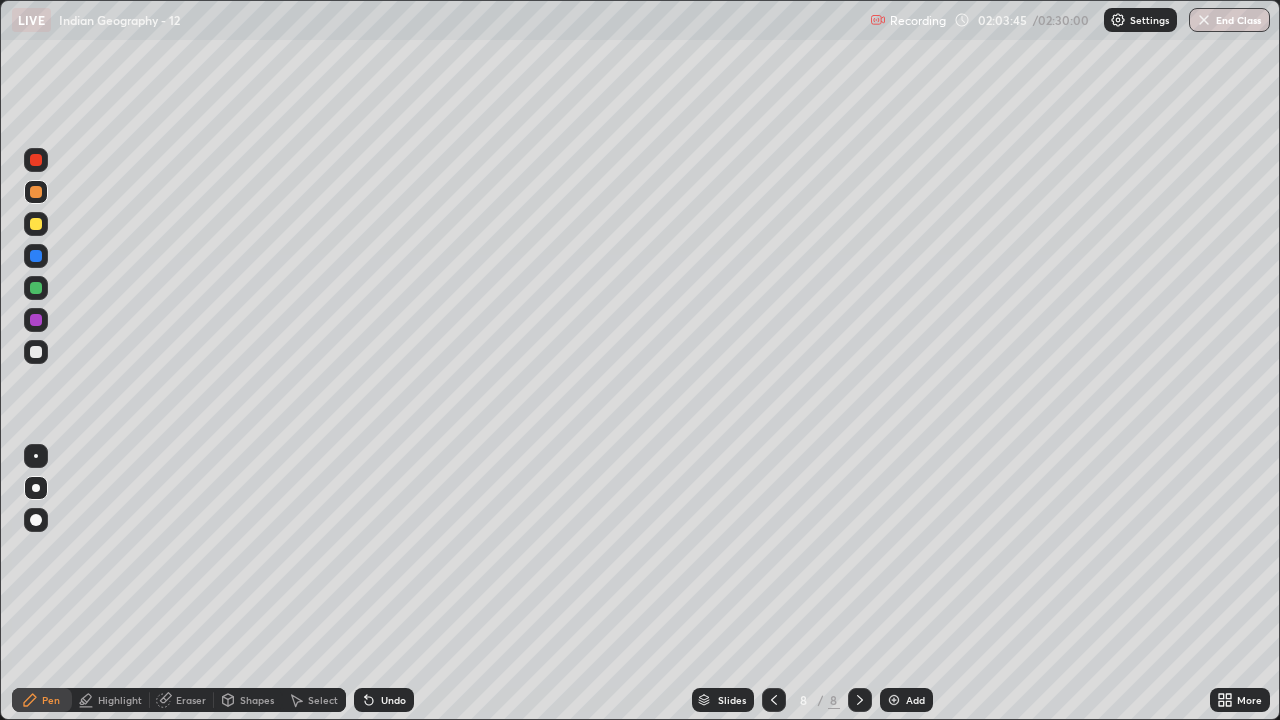 click at bounding box center (36, 352) 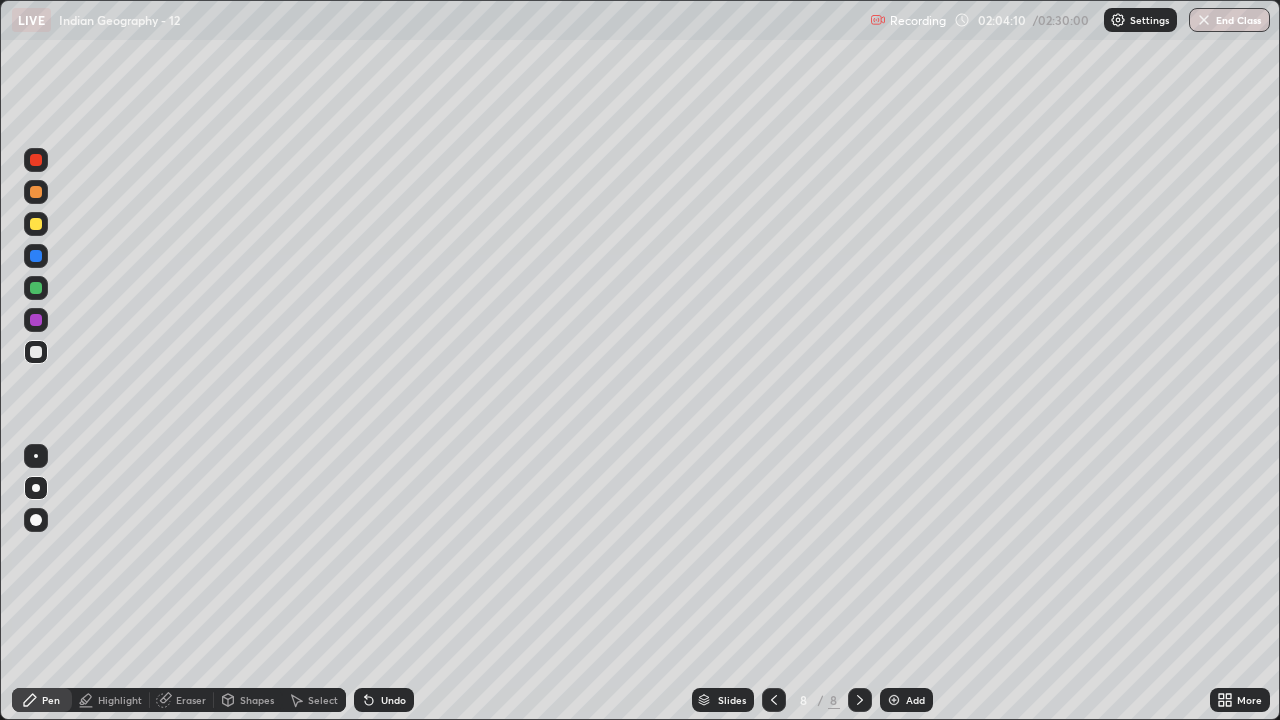 click at bounding box center [36, 352] 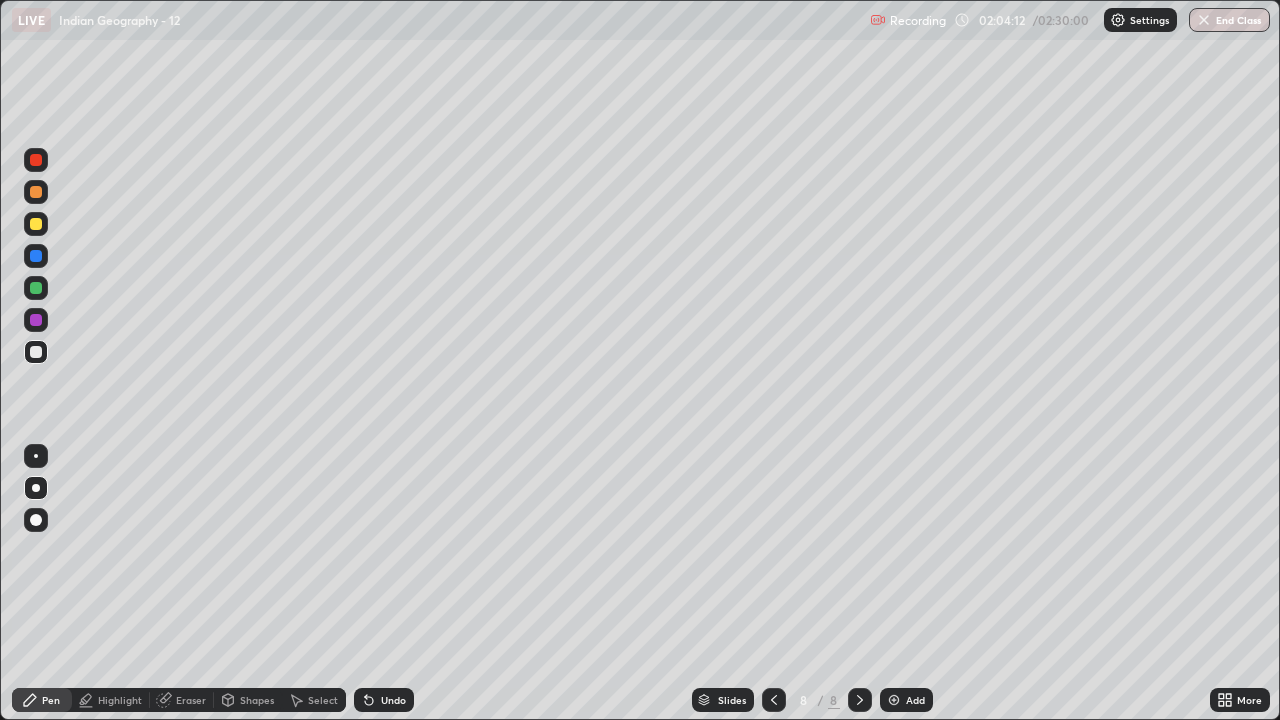 click on "Pen" at bounding box center [51, 700] 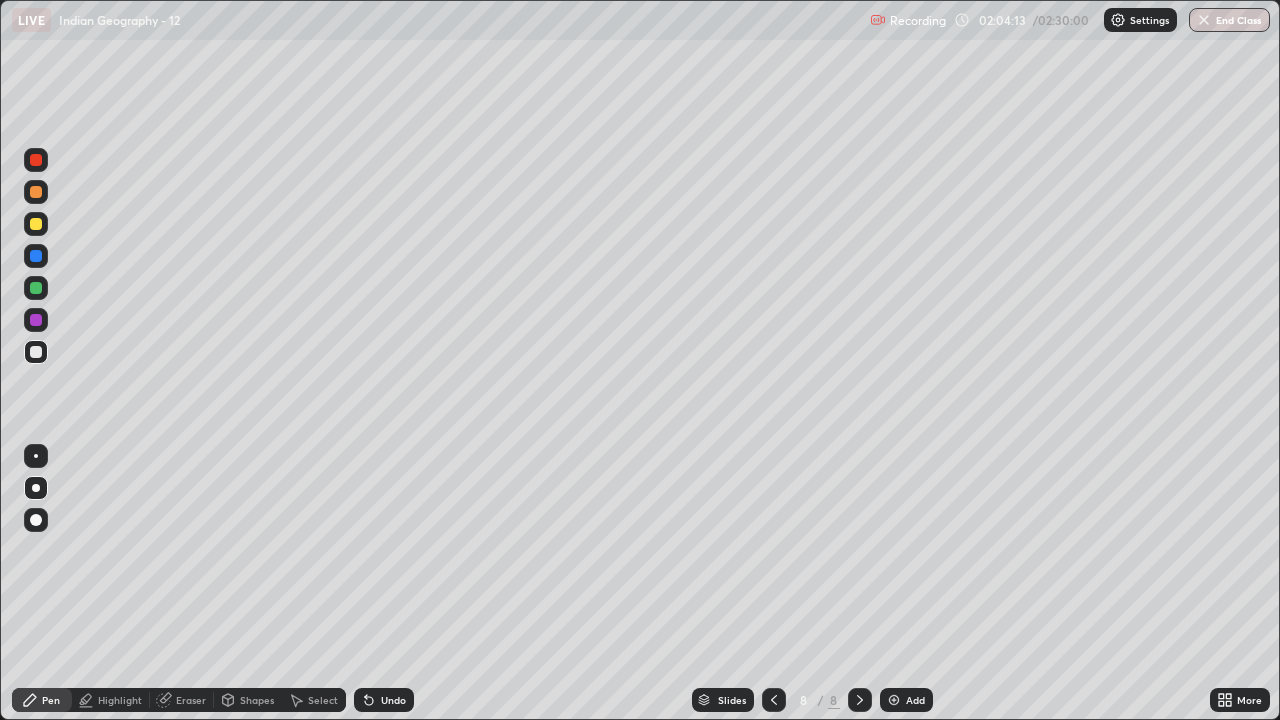 click at bounding box center (36, 192) 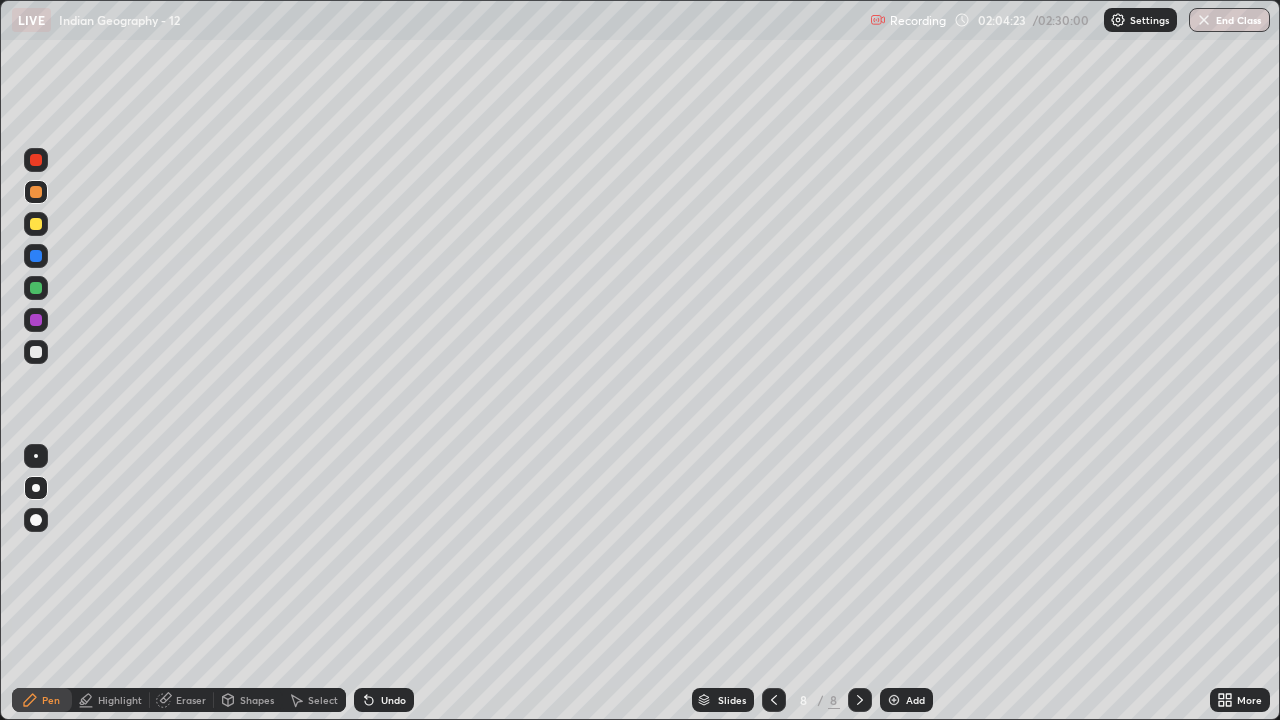 click on "Eraser" at bounding box center [191, 700] 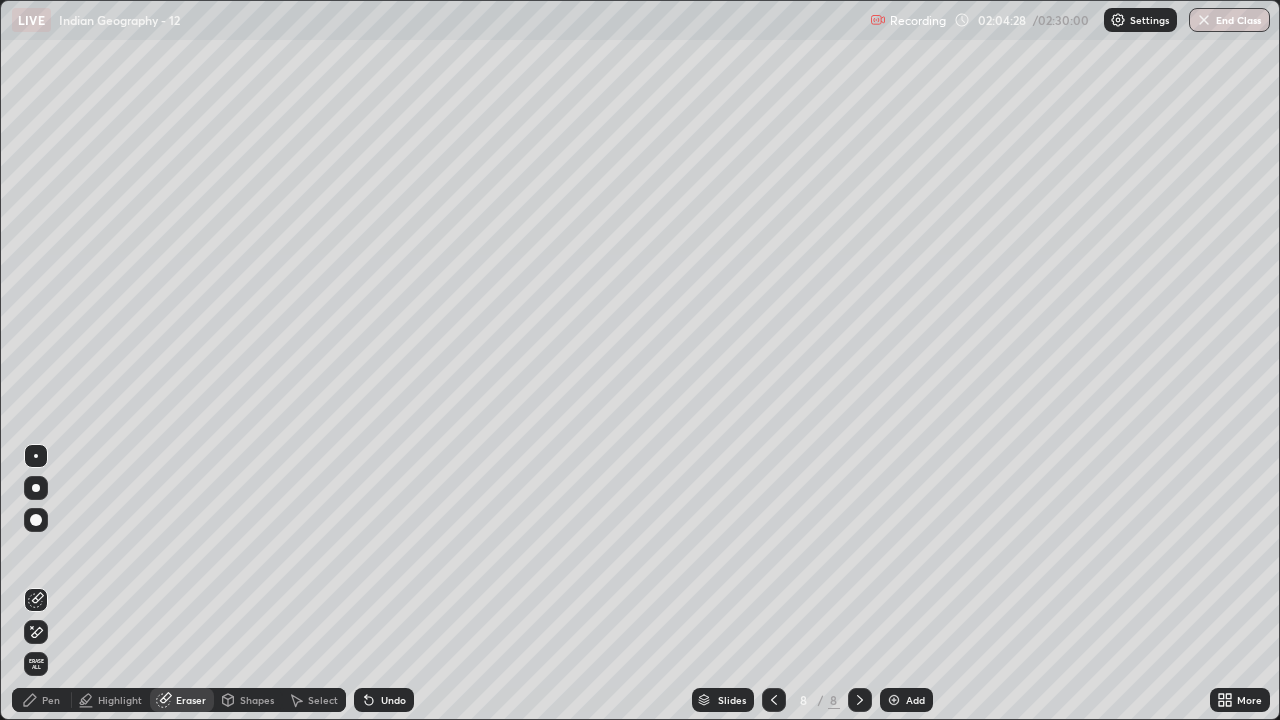 click on "Pen" at bounding box center [51, 700] 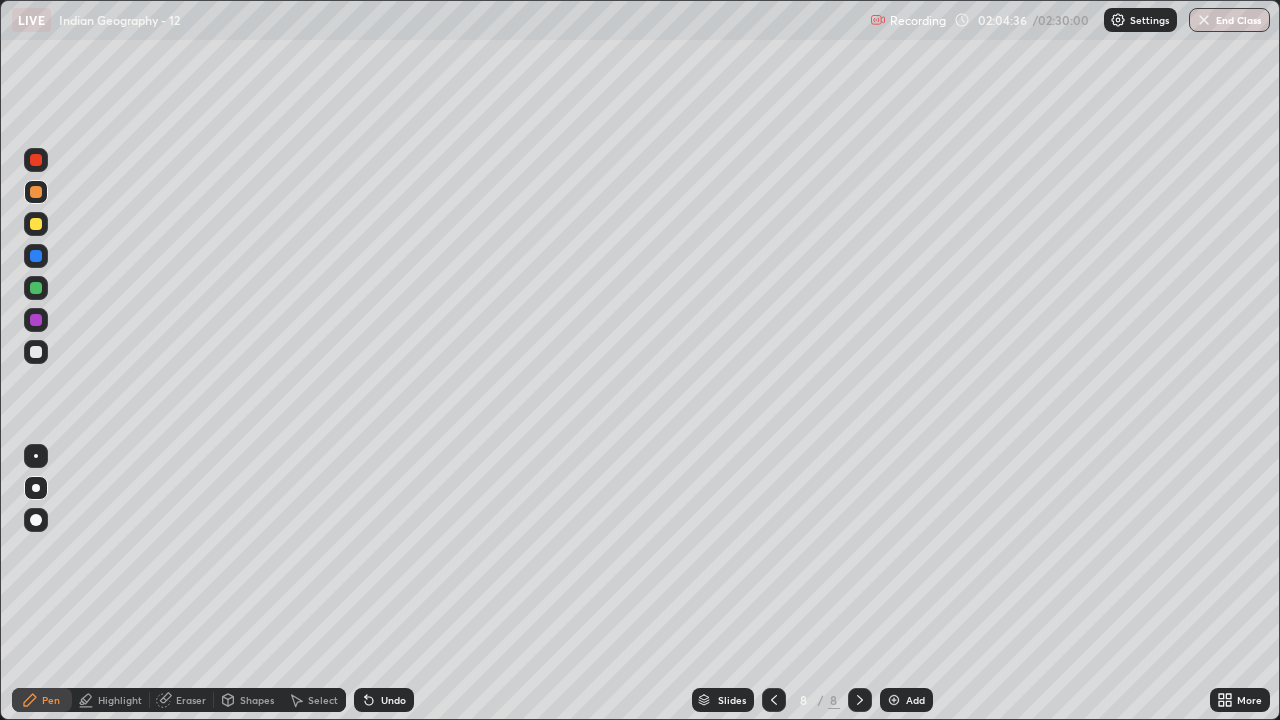 click at bounding box center (36, 288) 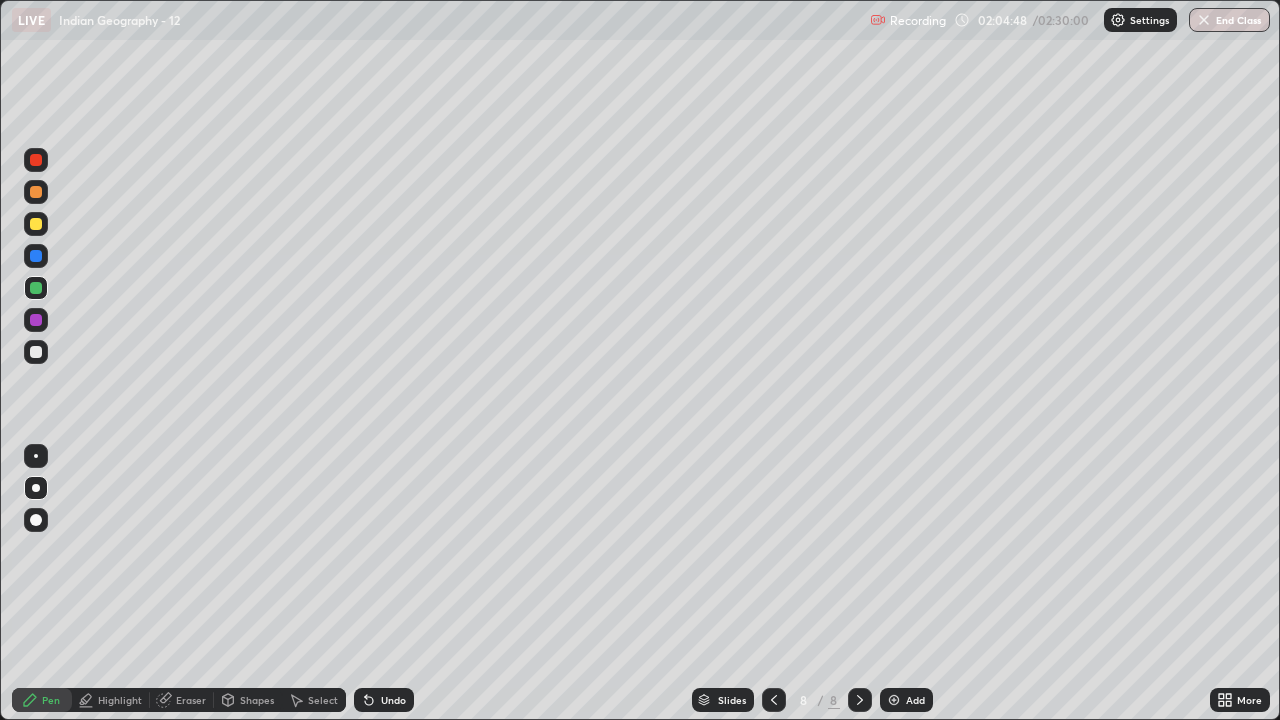 click at bounding box center (36, 352) 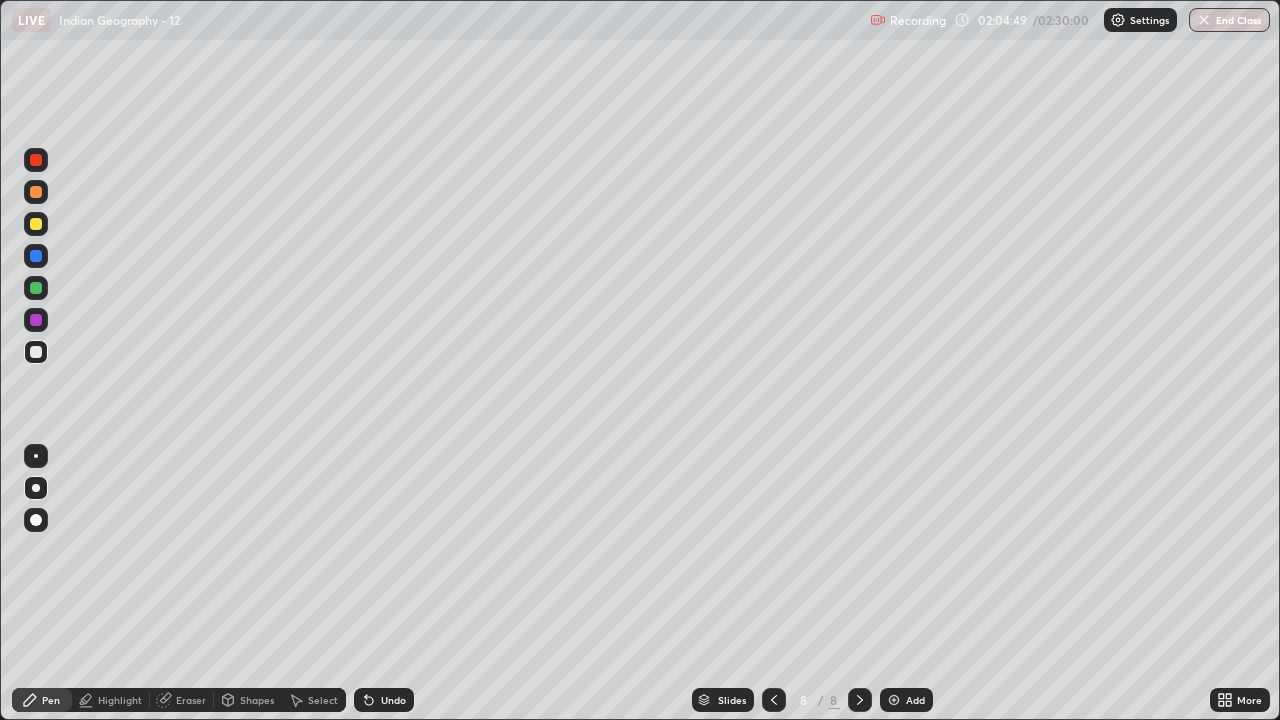 click at bounding box center (36, 456) 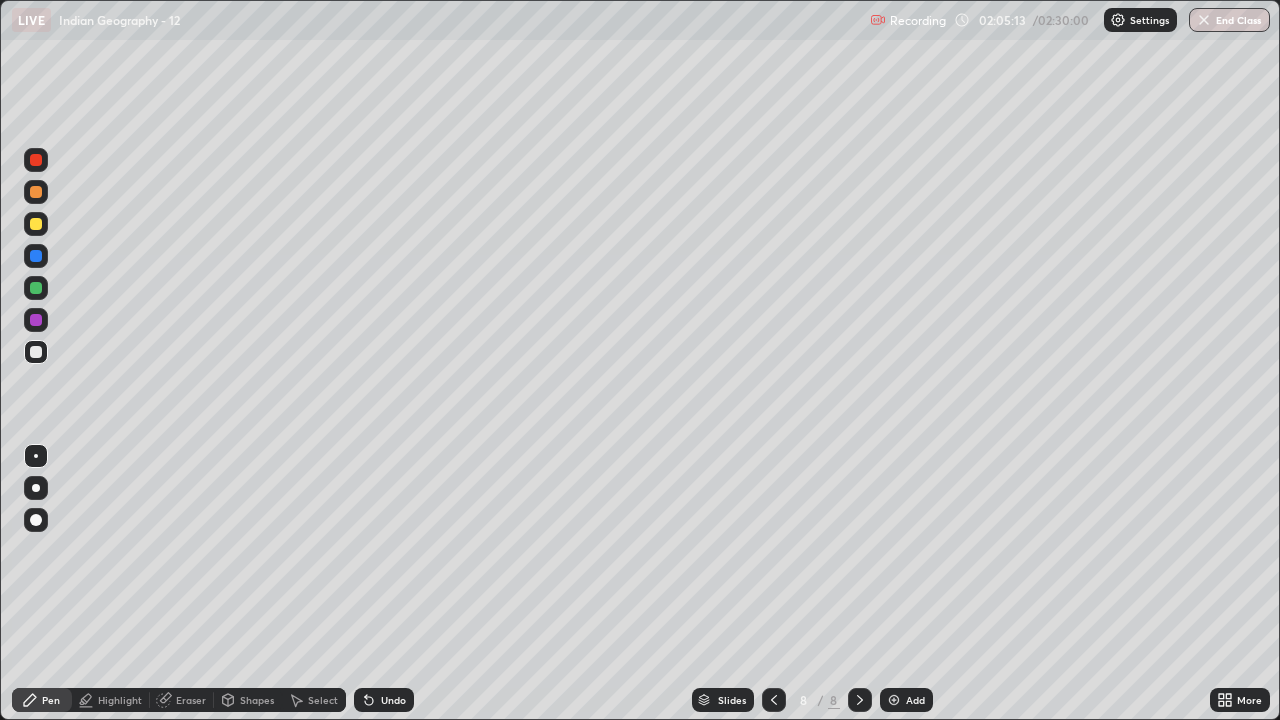 click at bounding box center (36, 488) 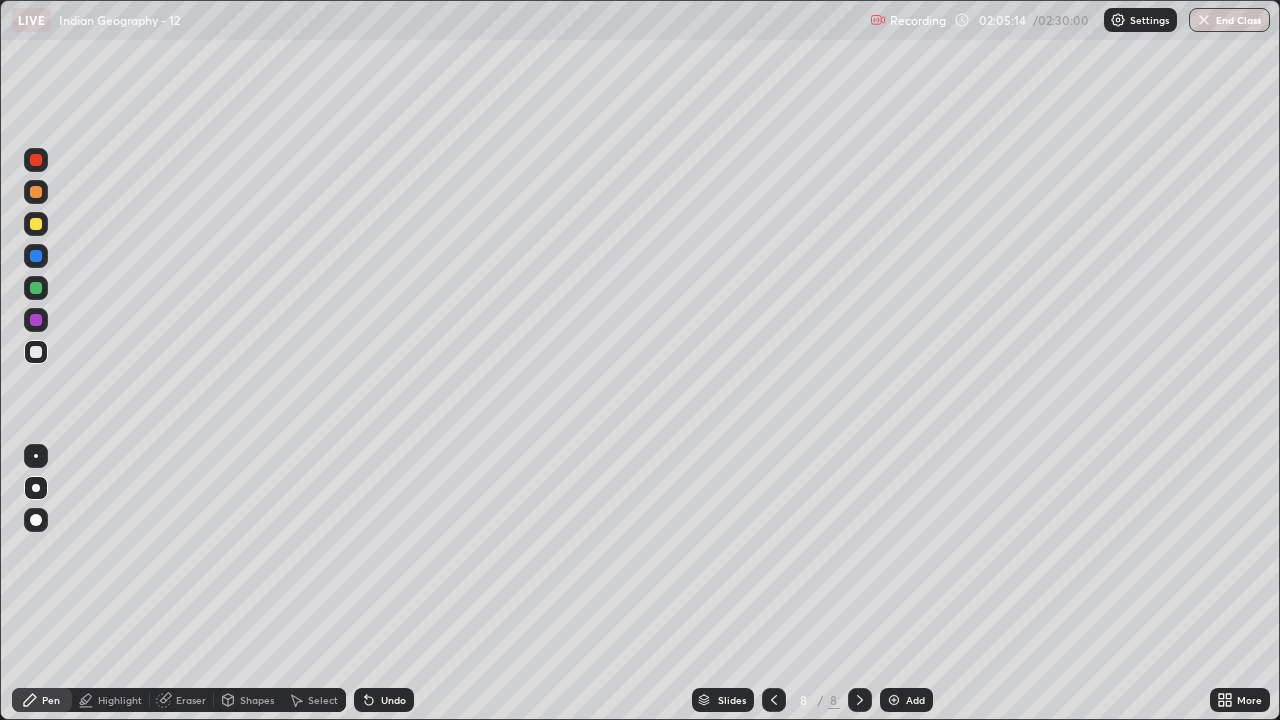 click at bounding box center (36, 288) 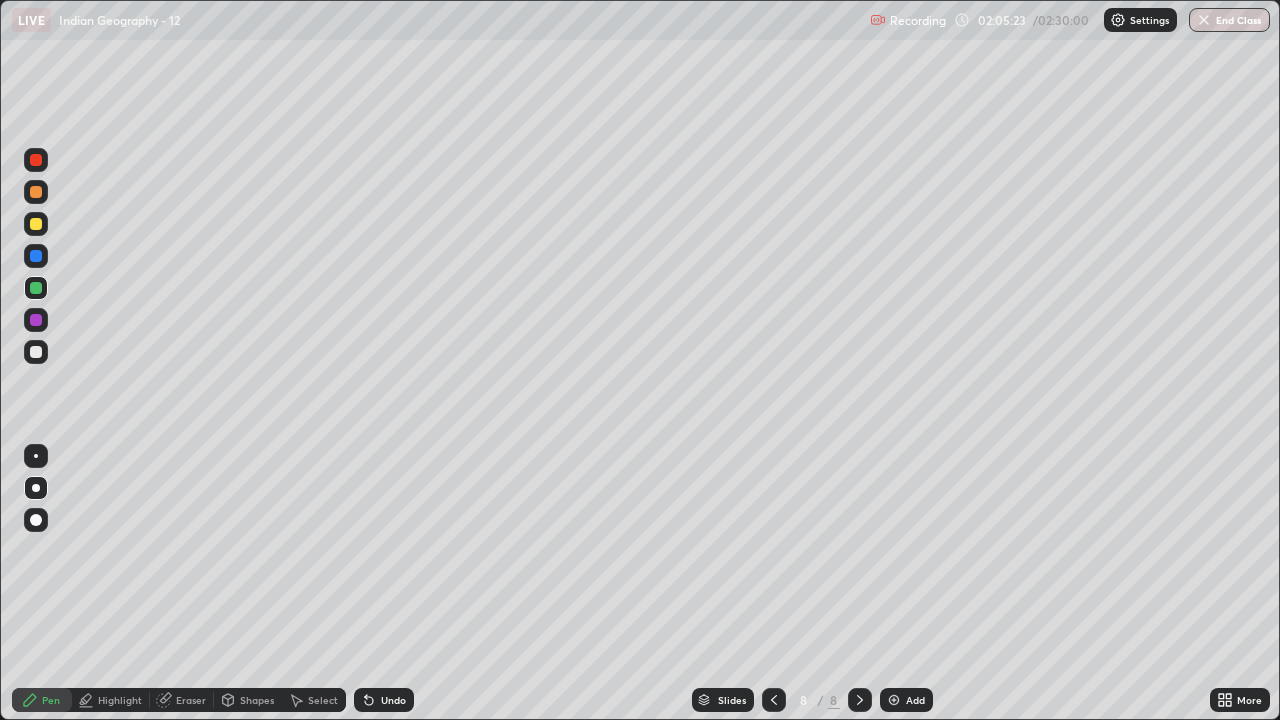 click at bounding box center [36, 456] 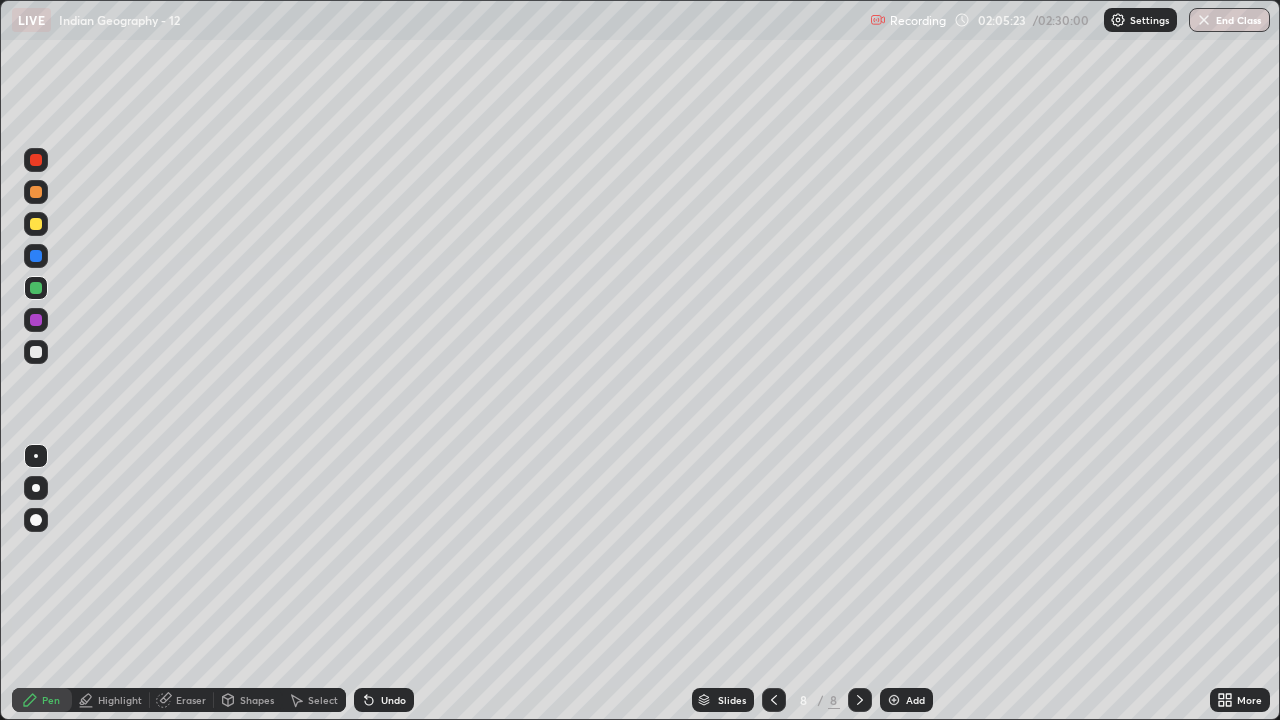 click at bounding box center [36, 352] 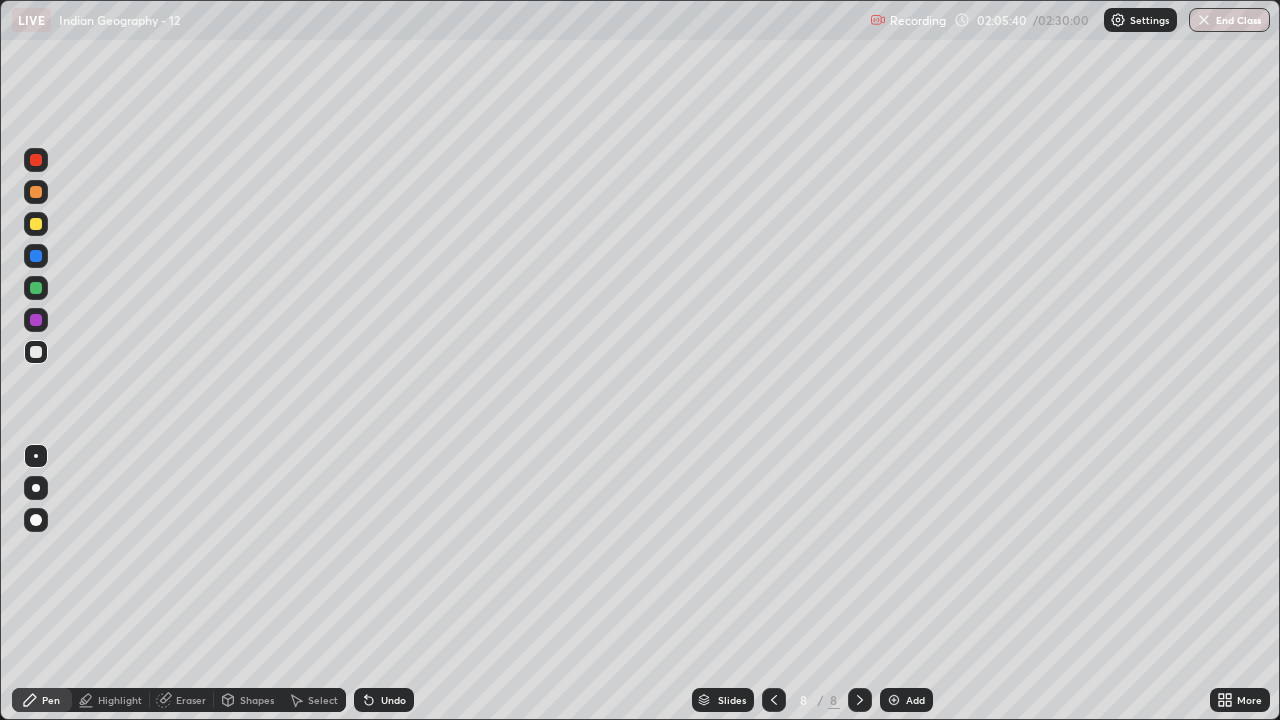 click at bounding box center (36, 320) 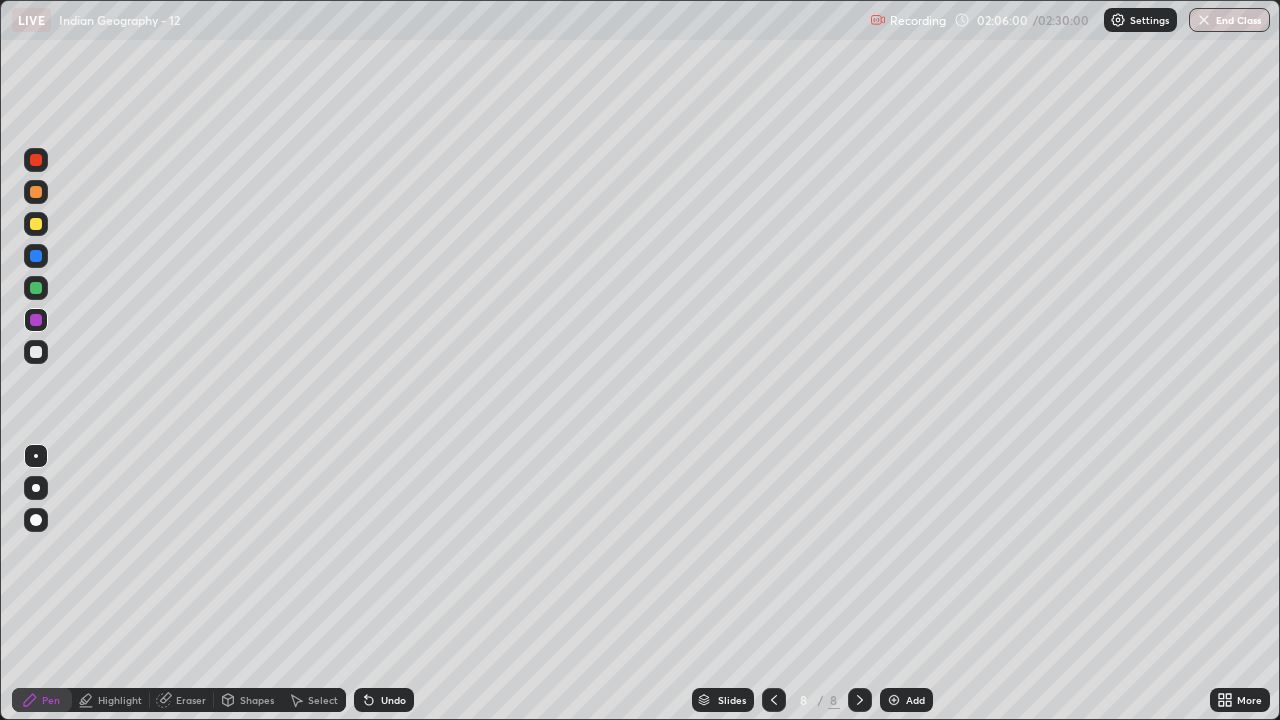 click on "Shapes" at bounding box center (257, 700) 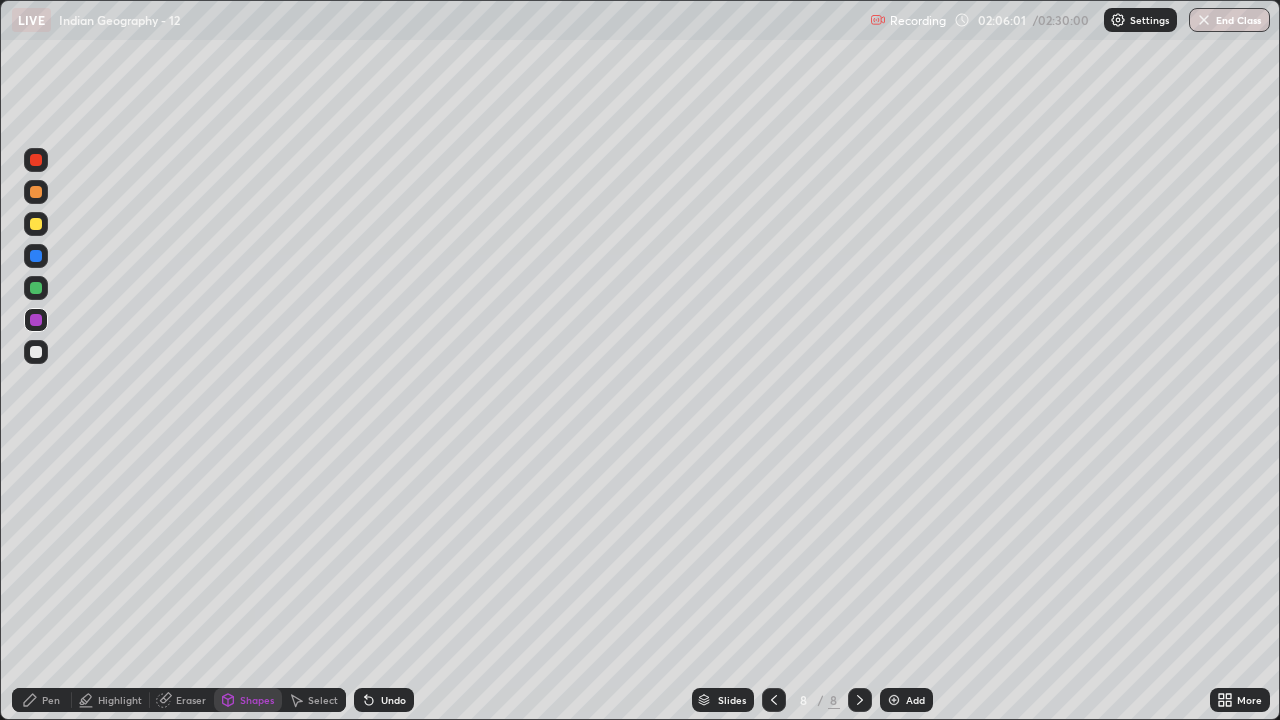 click on "Highlight" at bounding box center (120, 700) 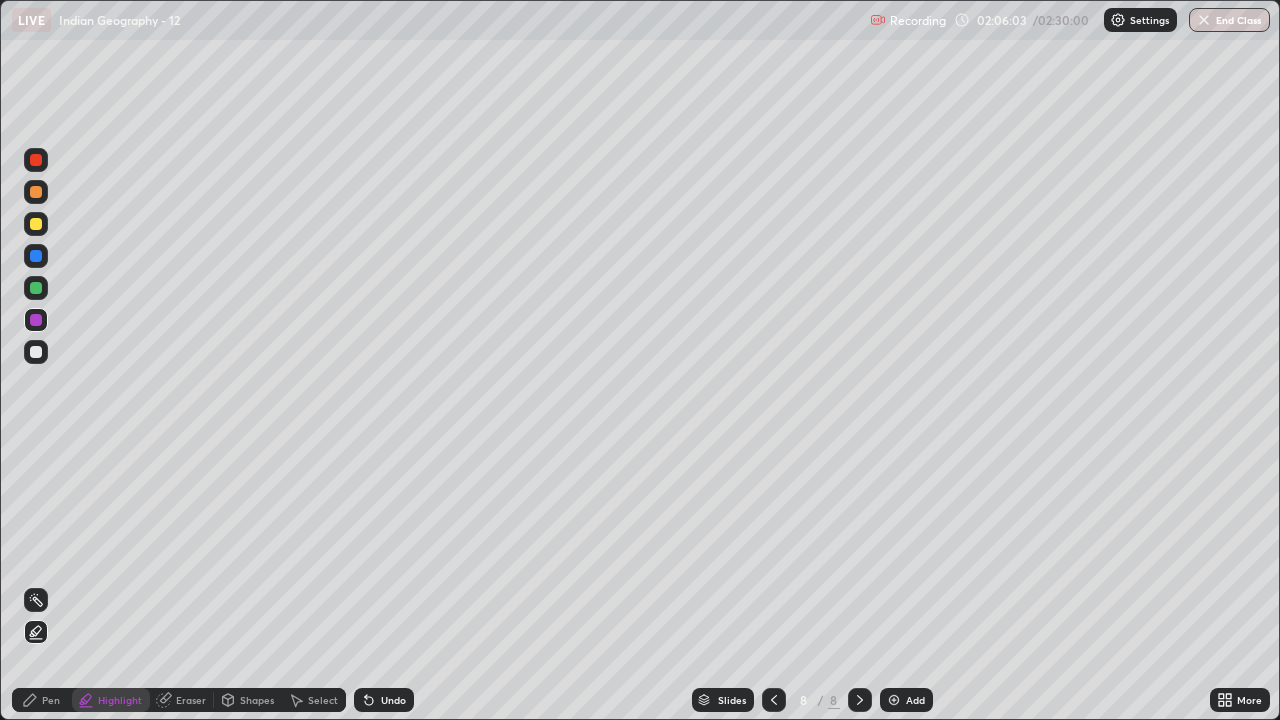 click 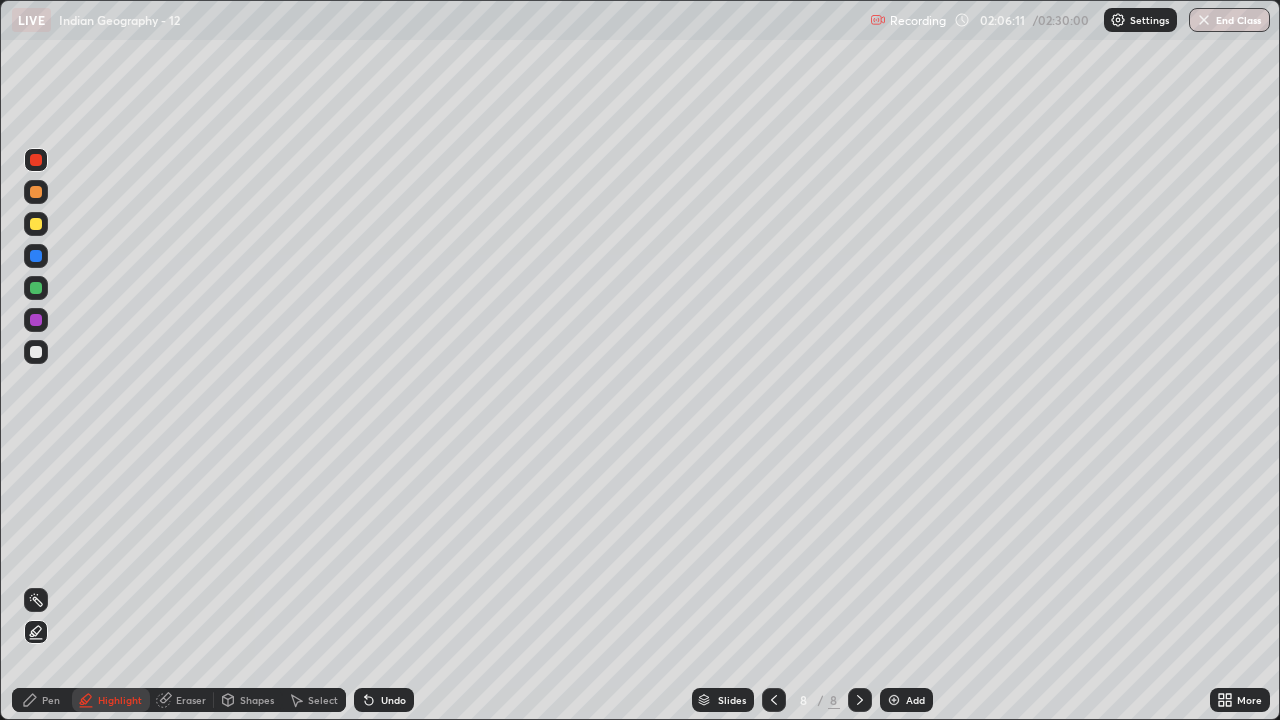 click on "Pen" at bounding box center (51, 700) 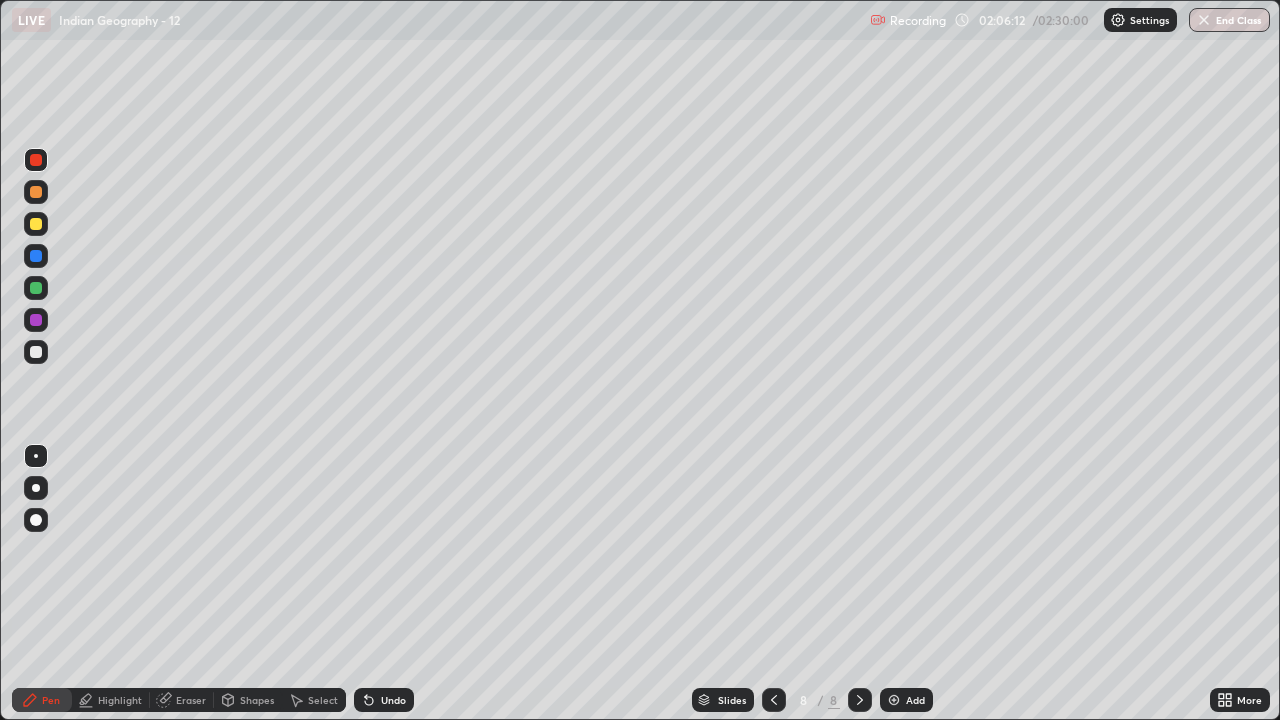 click at bounding box center [36, 456] 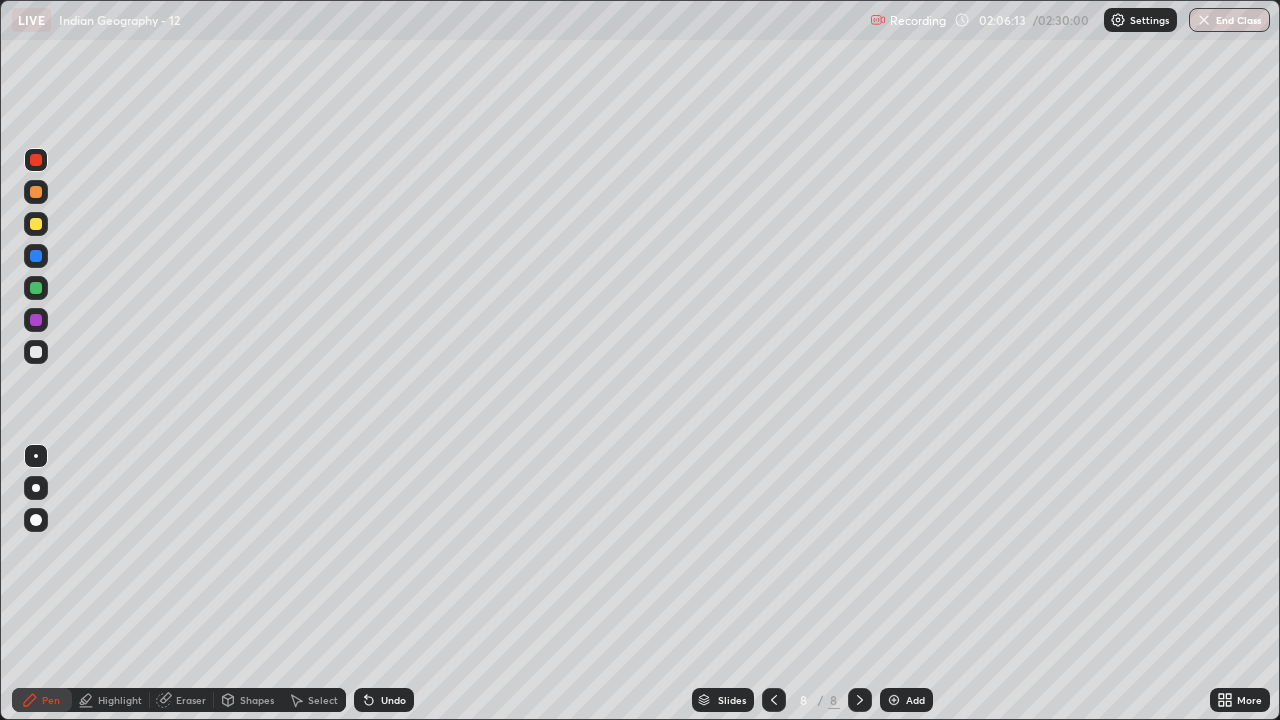 click at bounding box center (36, 352) 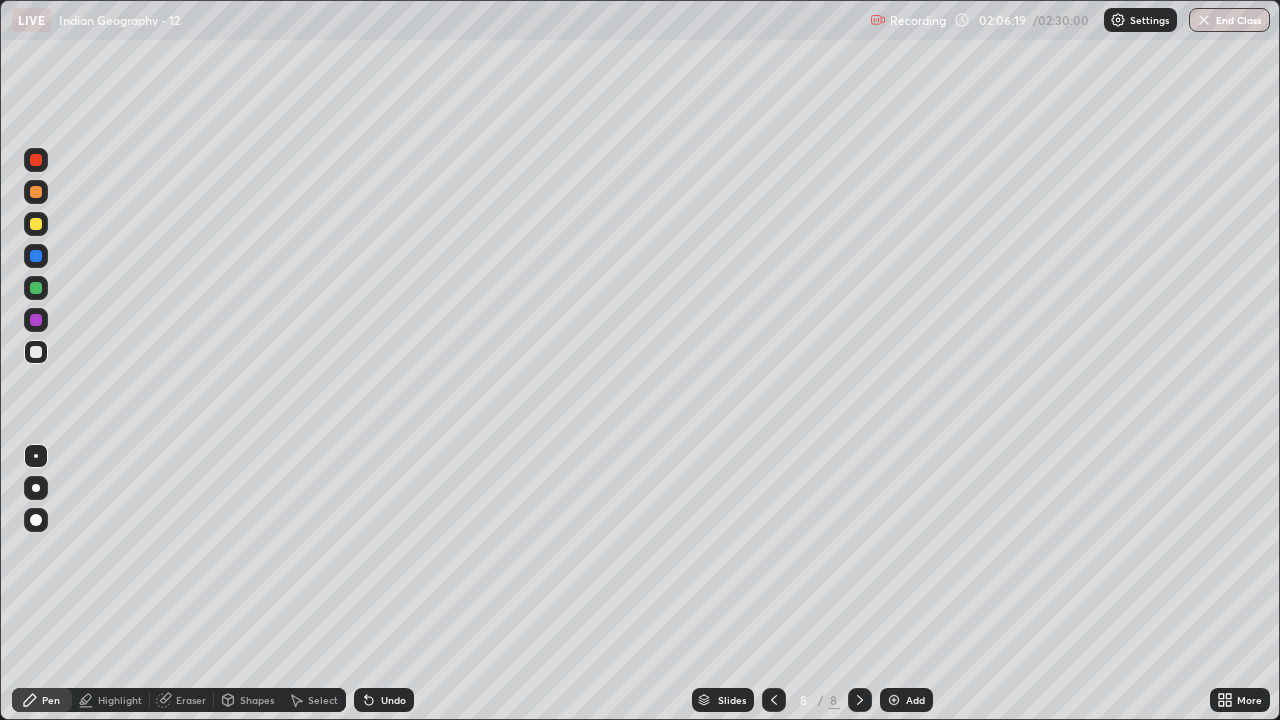 click on "Shapes" at bounding box center [257, 700] 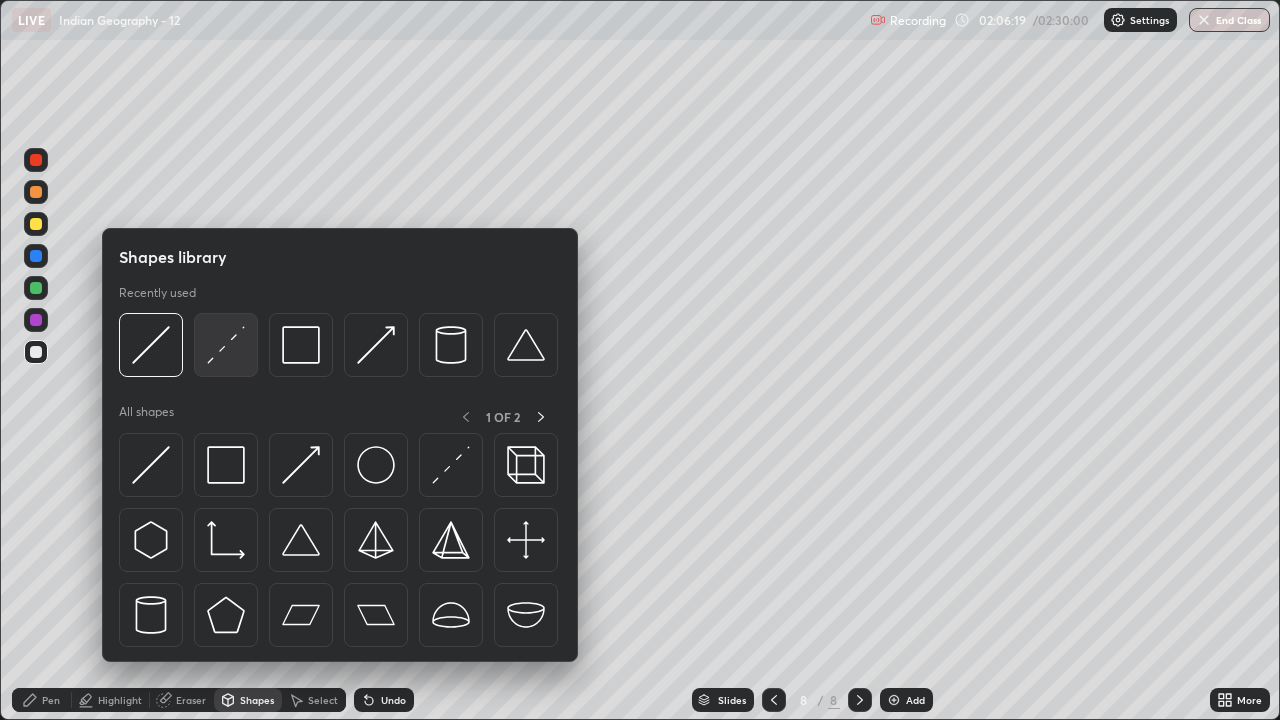 click at bounding box center (226, 345) 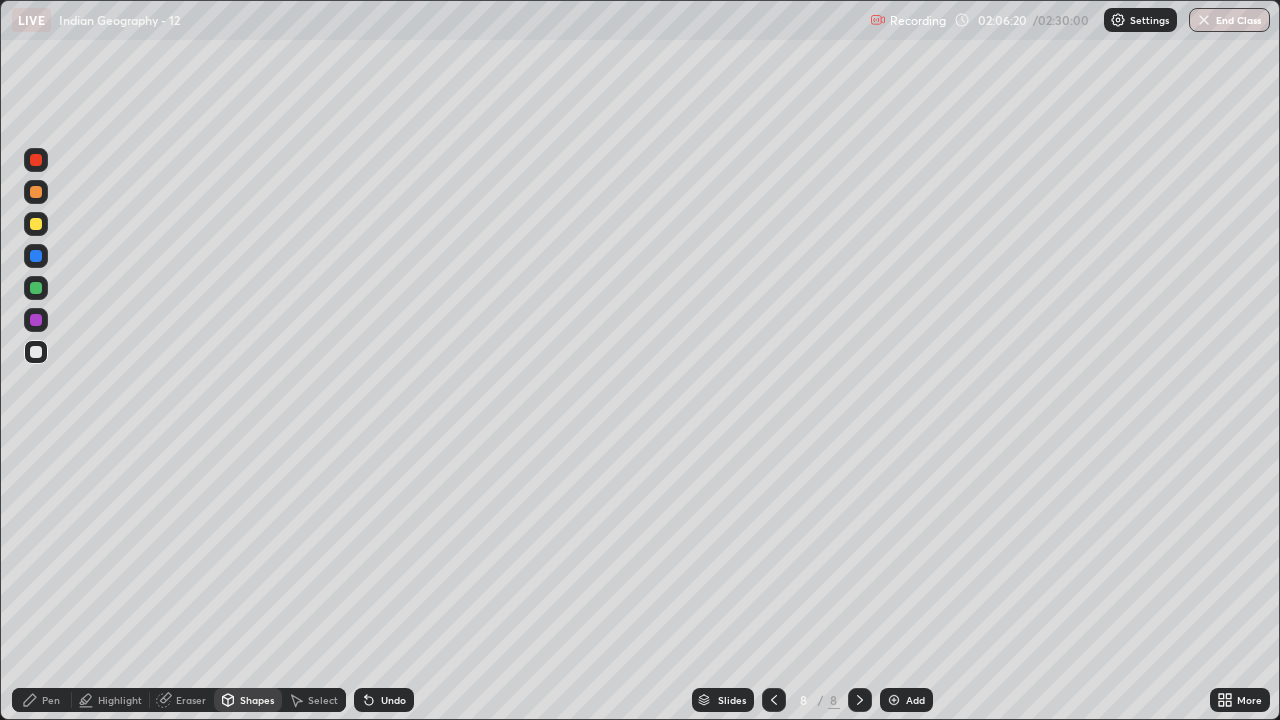 click at bounding box center [36, 256] 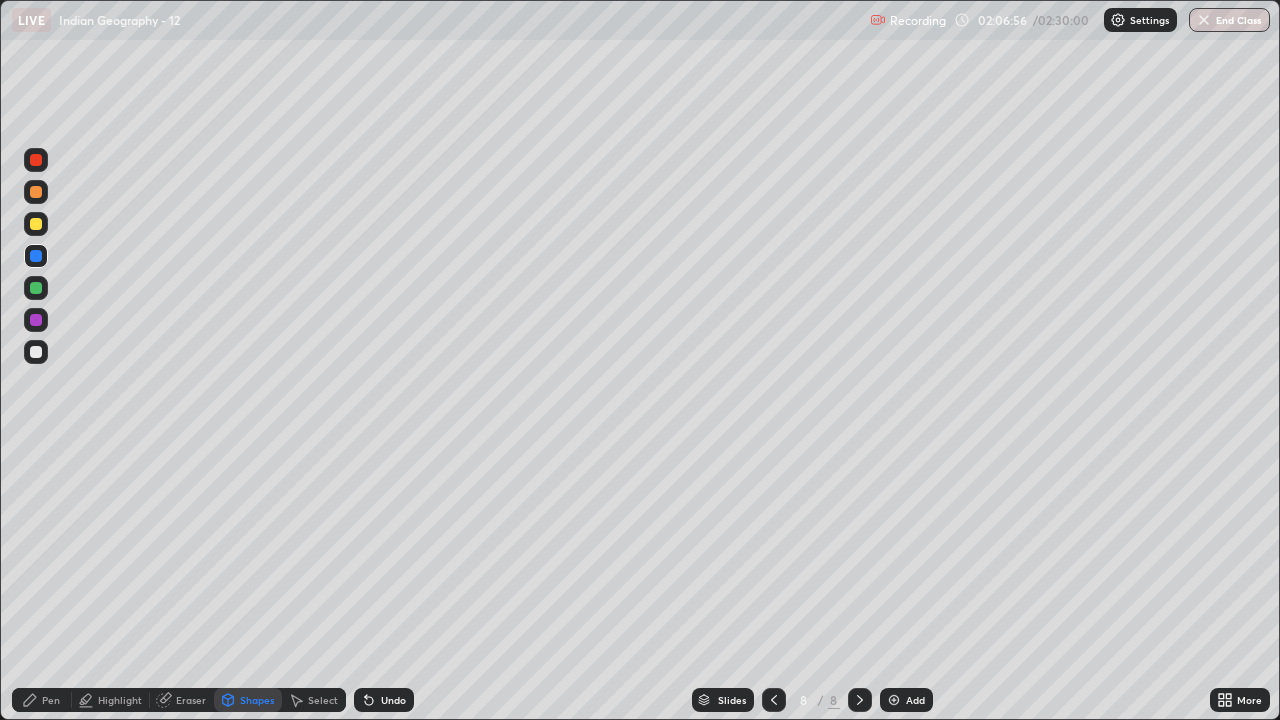 click on "Highlight" at bounding box center (120, 700) 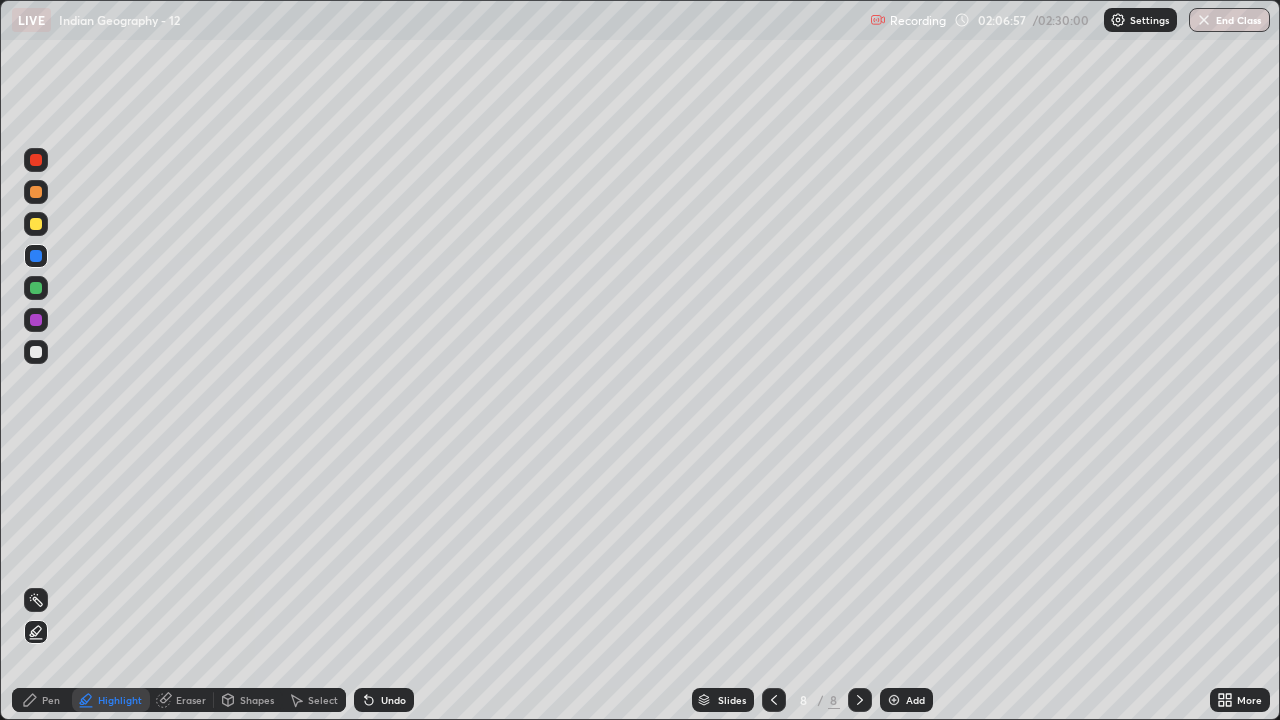 click 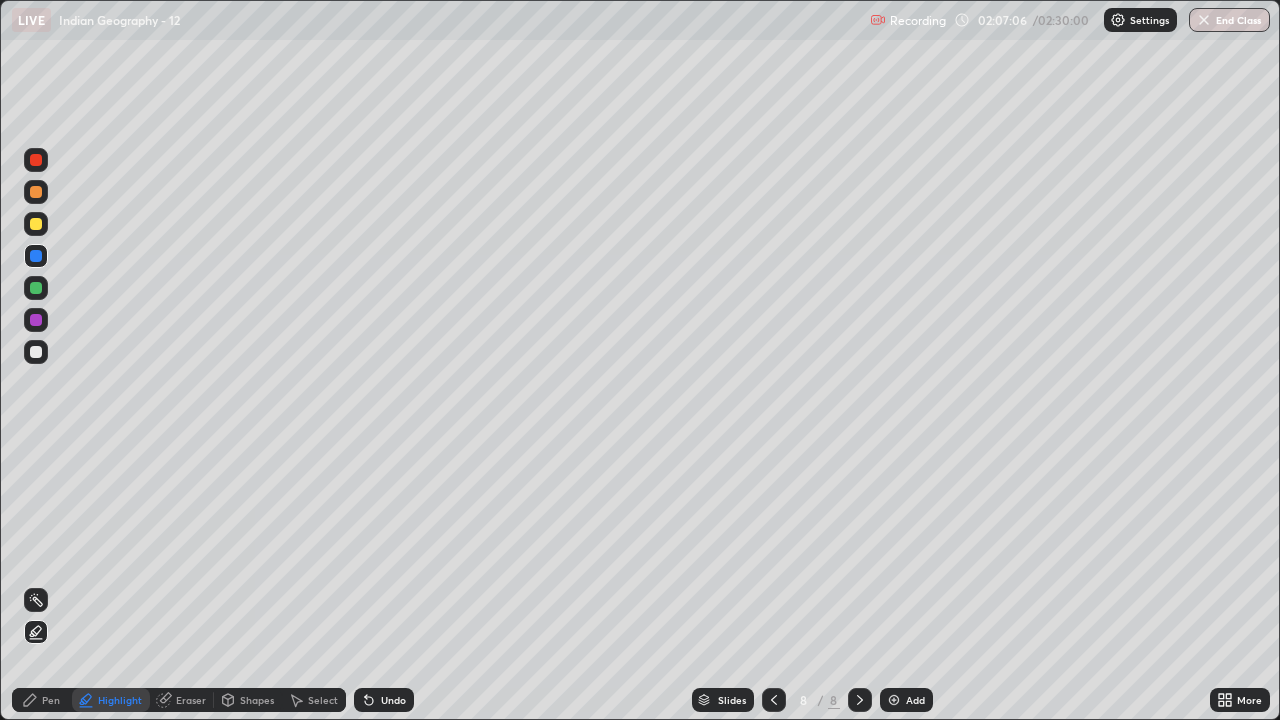 click on "Pen" at bounding box center (51, 700) 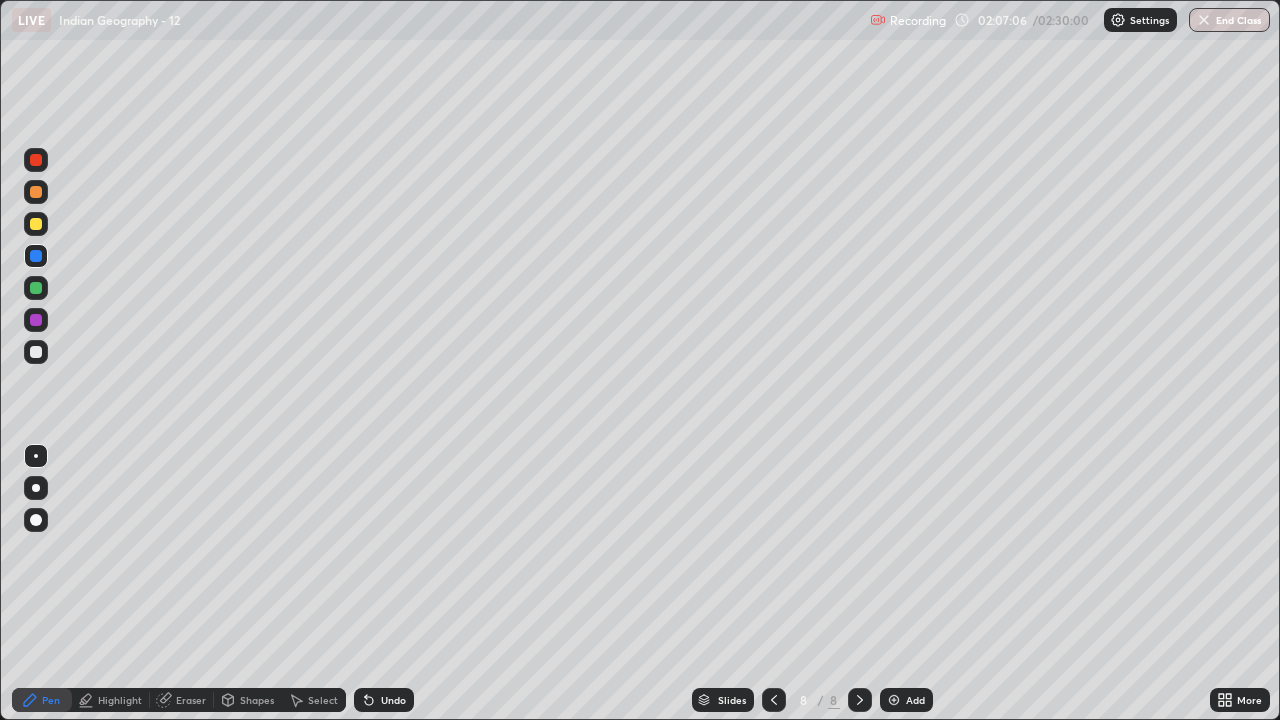 click at bounding box center [36, 352] 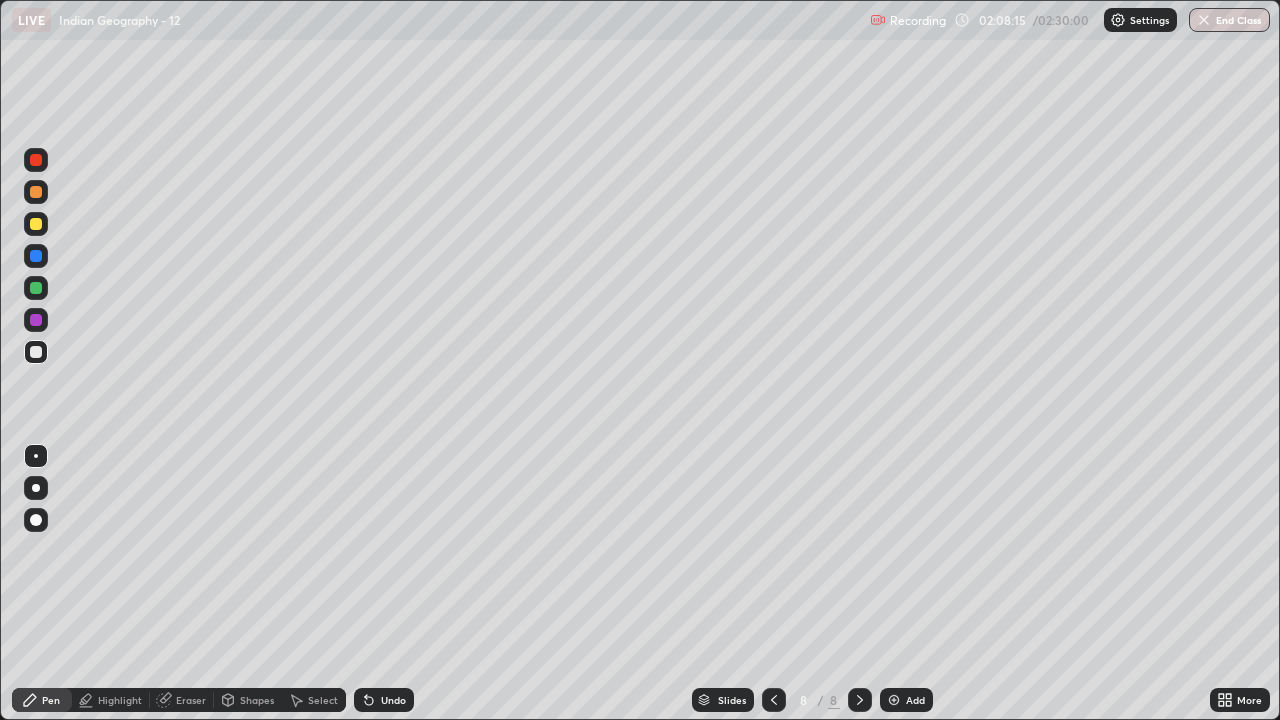 click at bounding box center [36, 488] 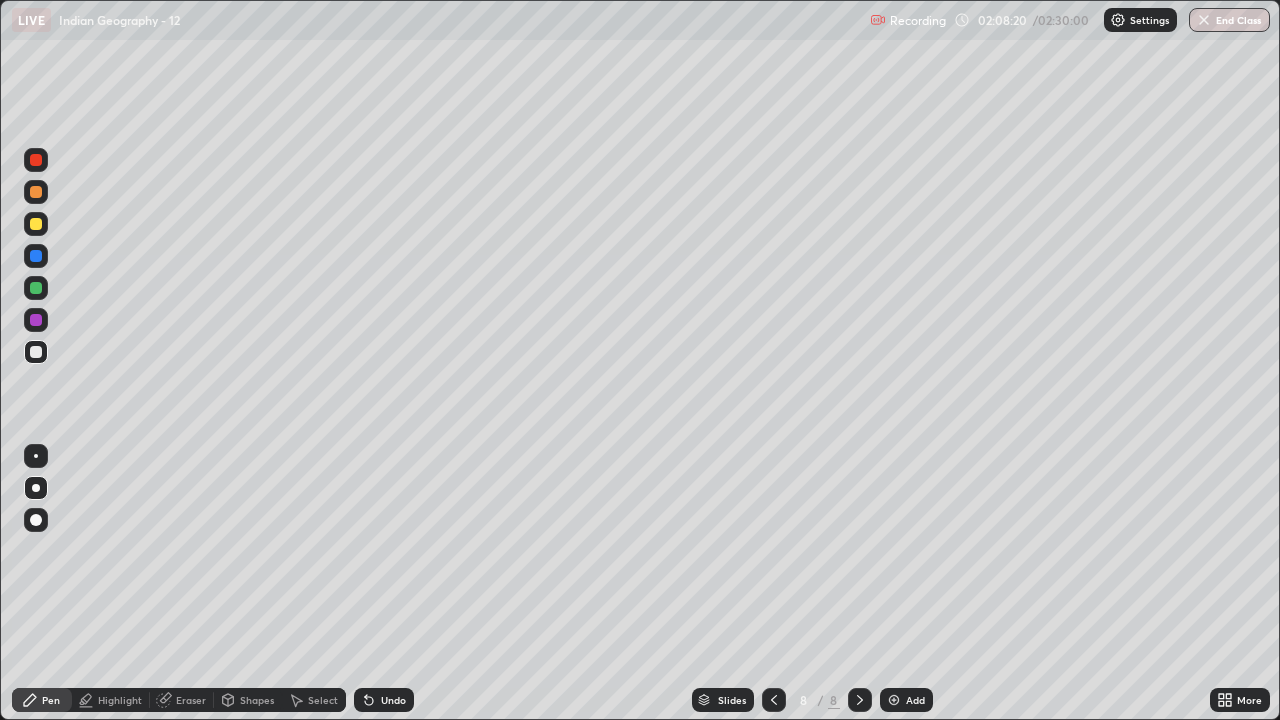 click at bounding box center [36, 288] 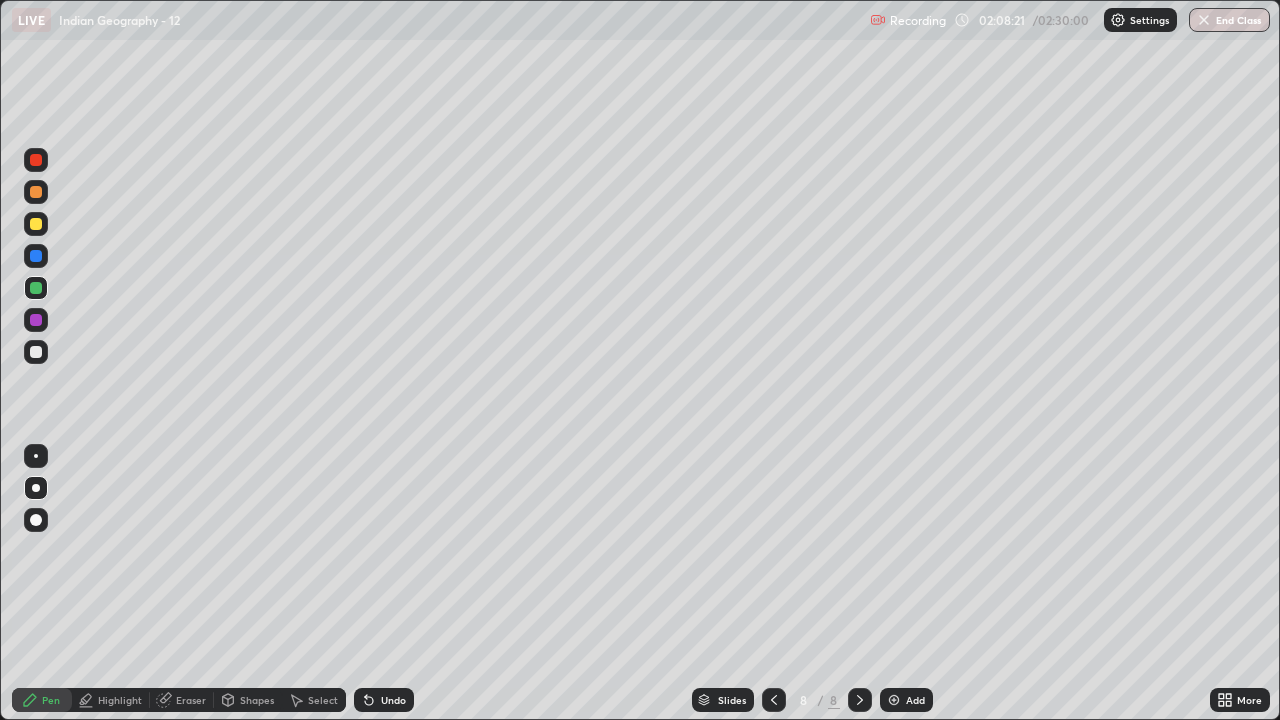 click on "Highlight" at bounding box center [120, 700] 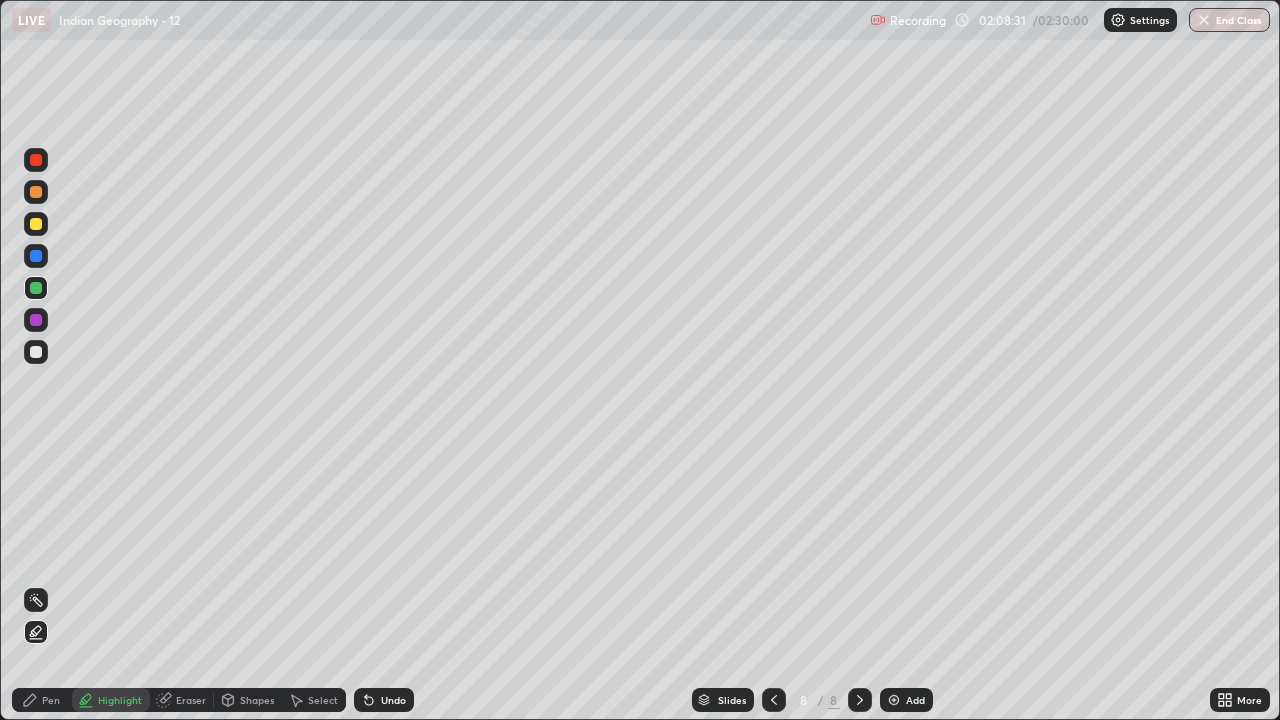 click on "Pen" at bounding box center (42, 700) 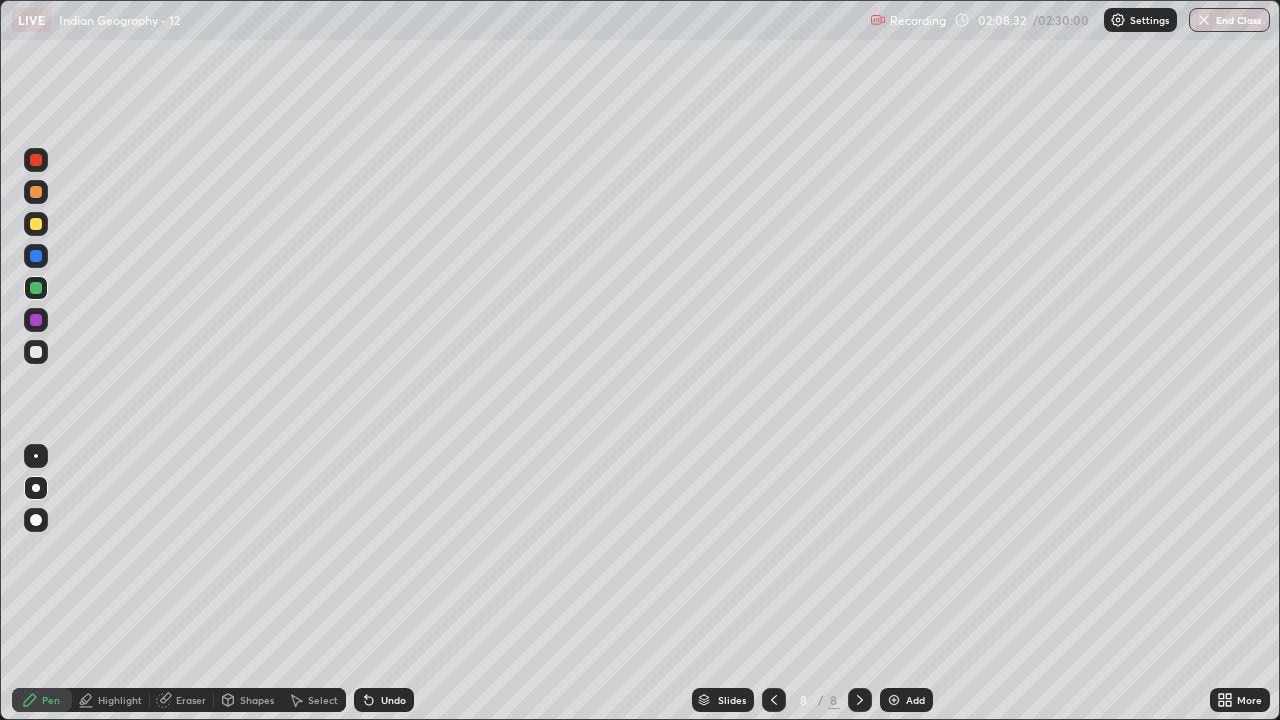 click at bounding box center (36, 456) 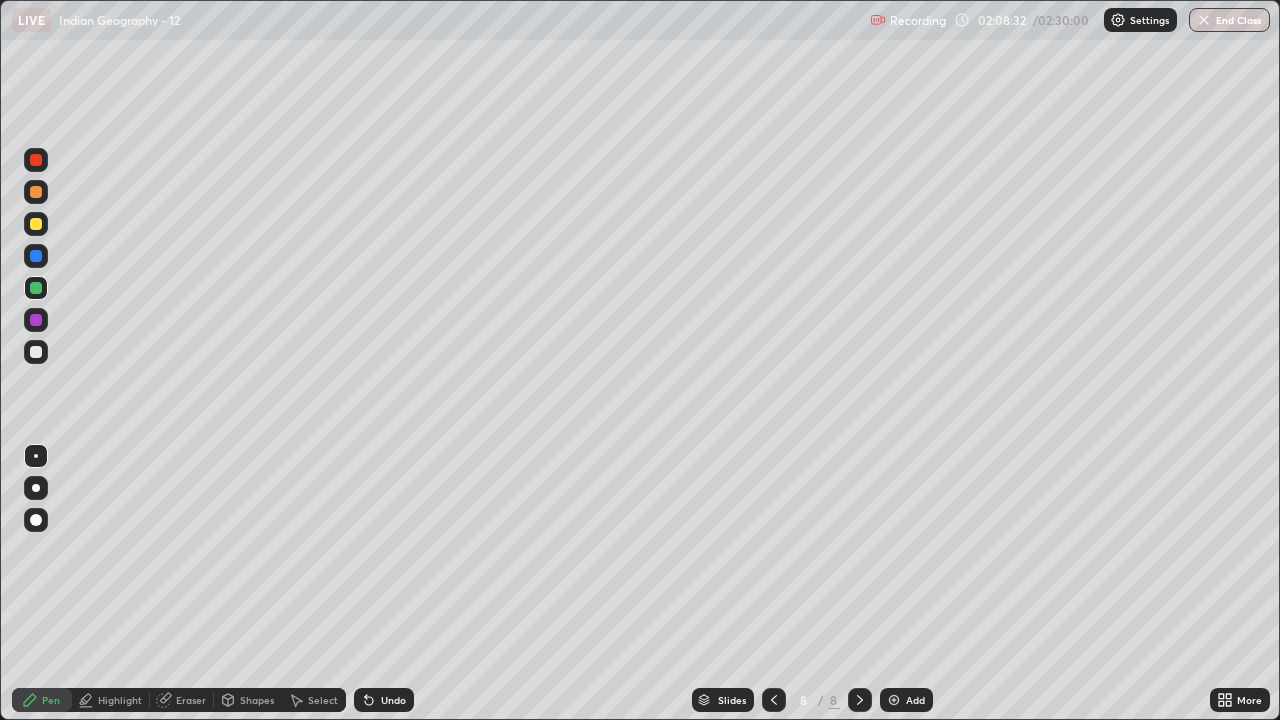 click at bounding box center (36, 256) 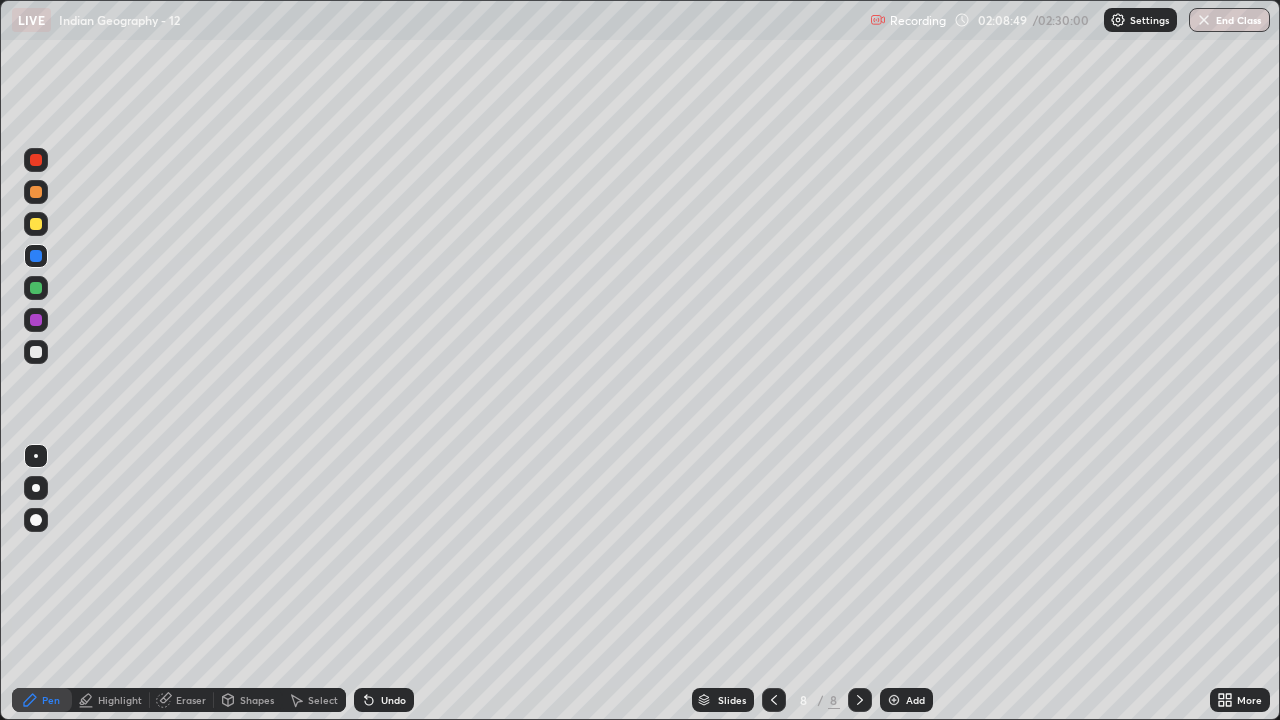 click at bounding box center [36, 488] 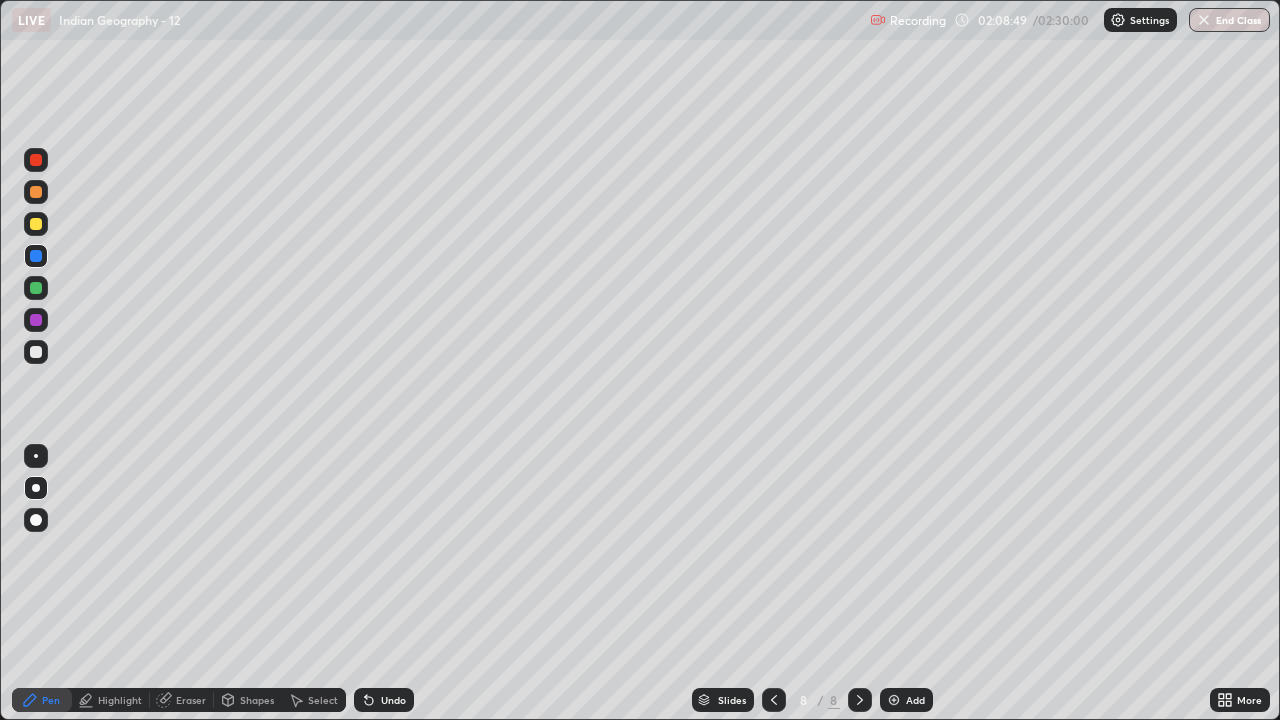 click at bounding box center [36, 224] 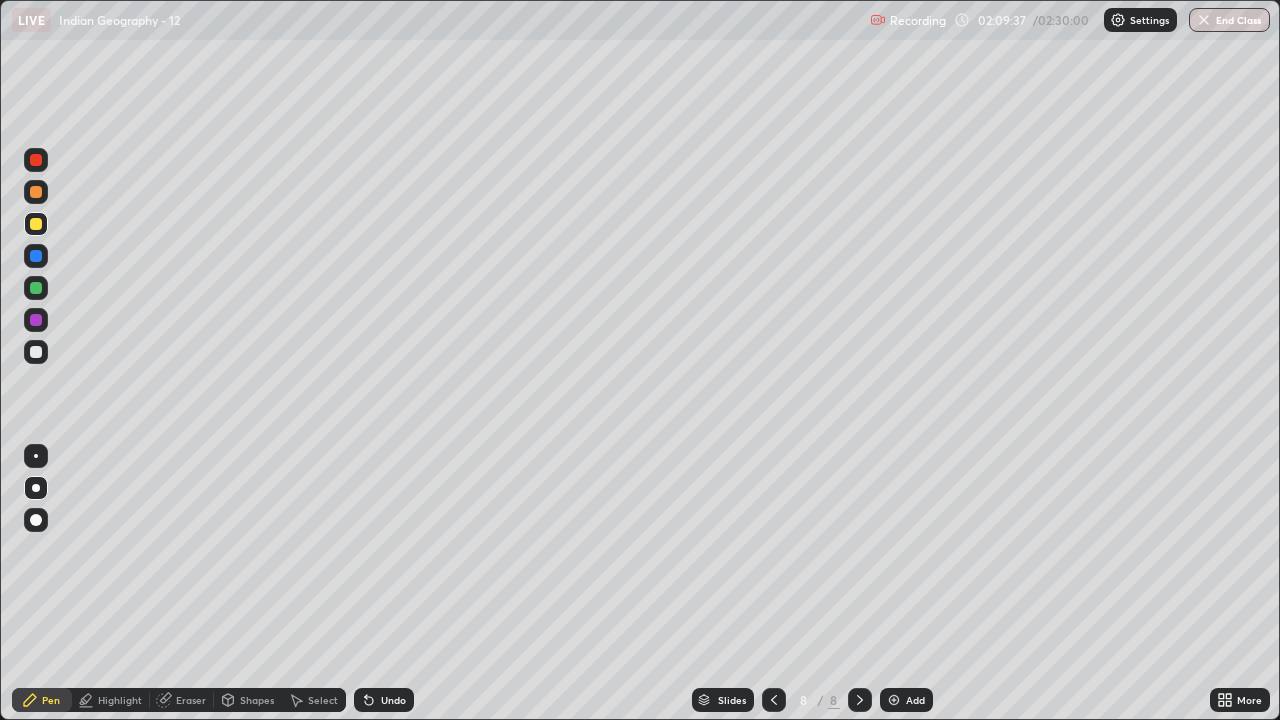 click on "Highlight" at bounding box center (120, 700) 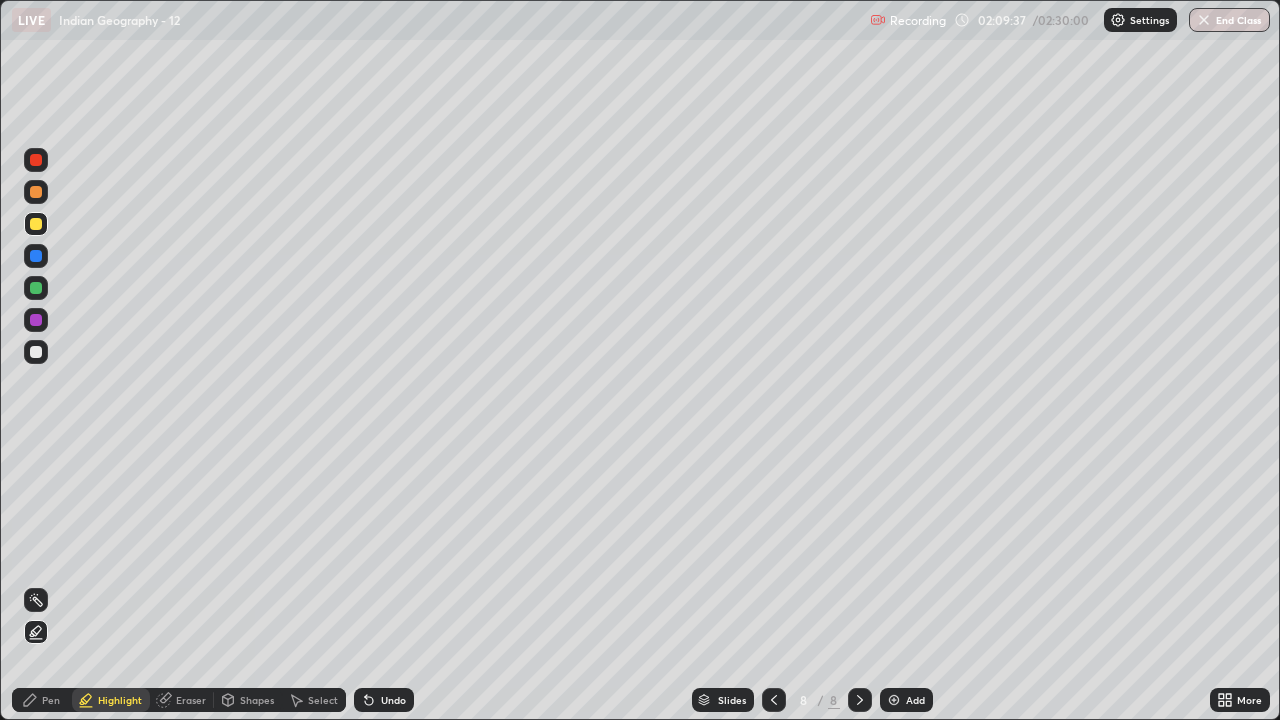 click 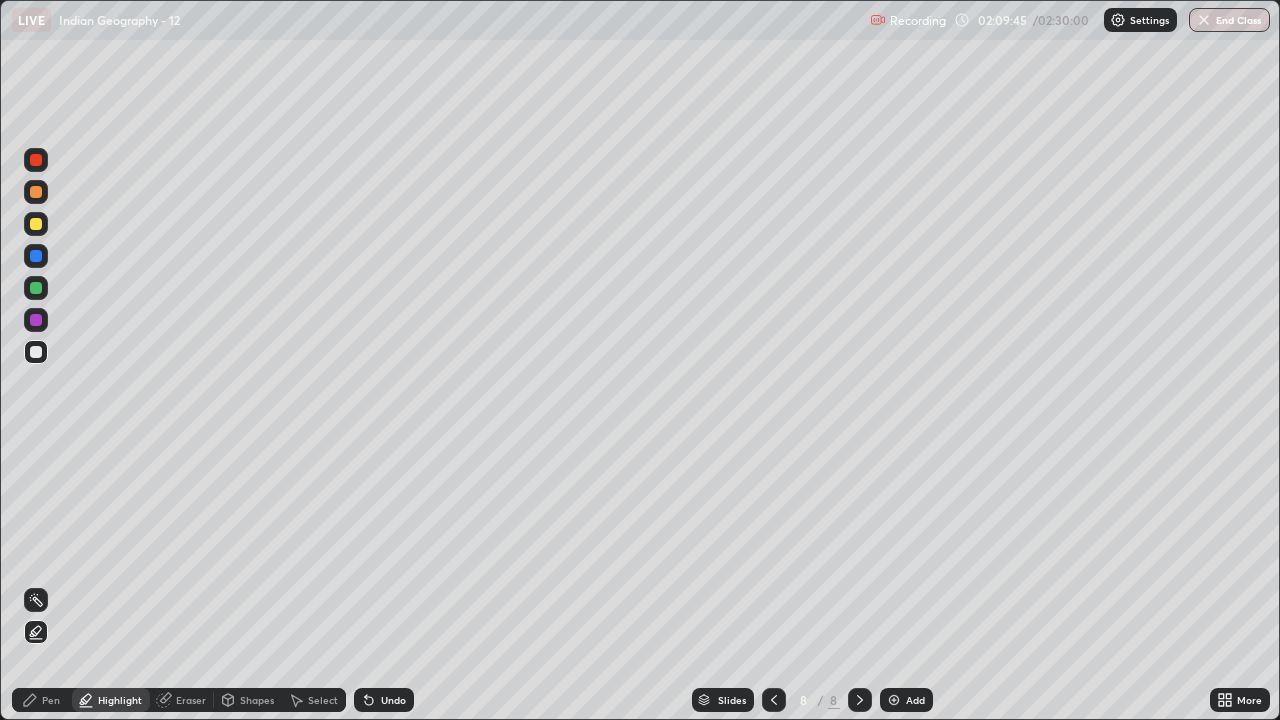 click at bounding box center (36, 256) 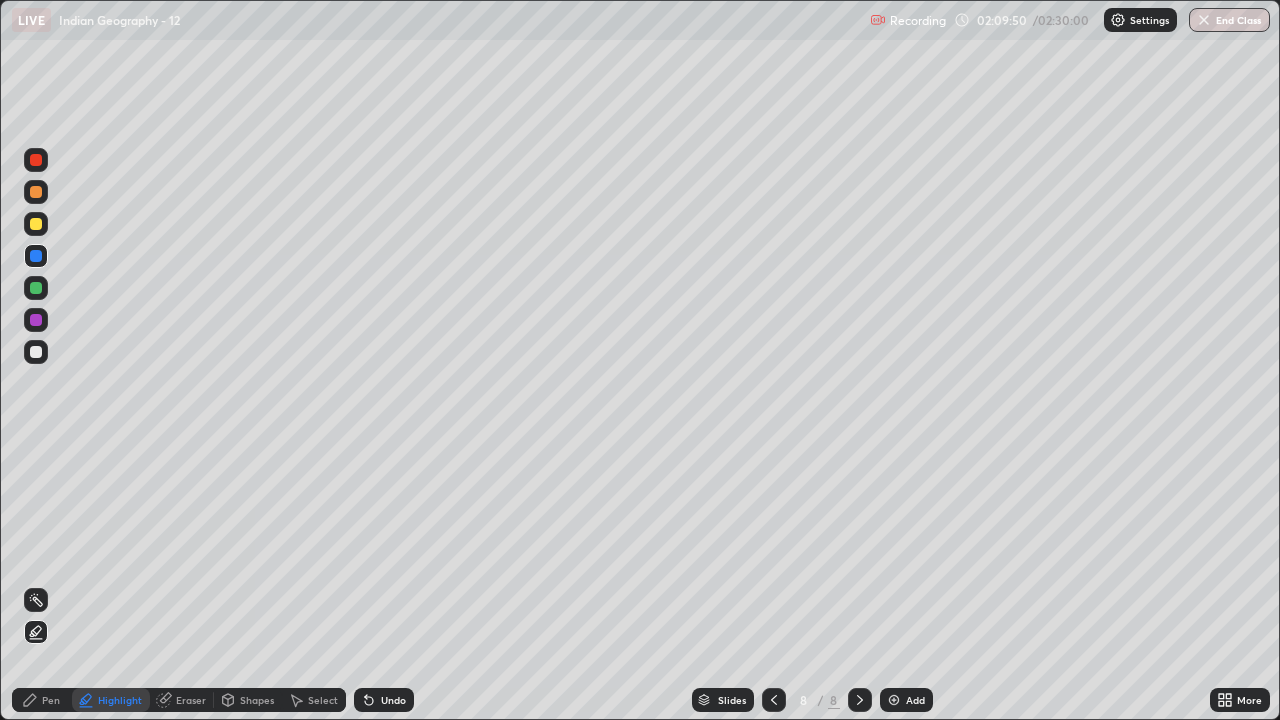 click 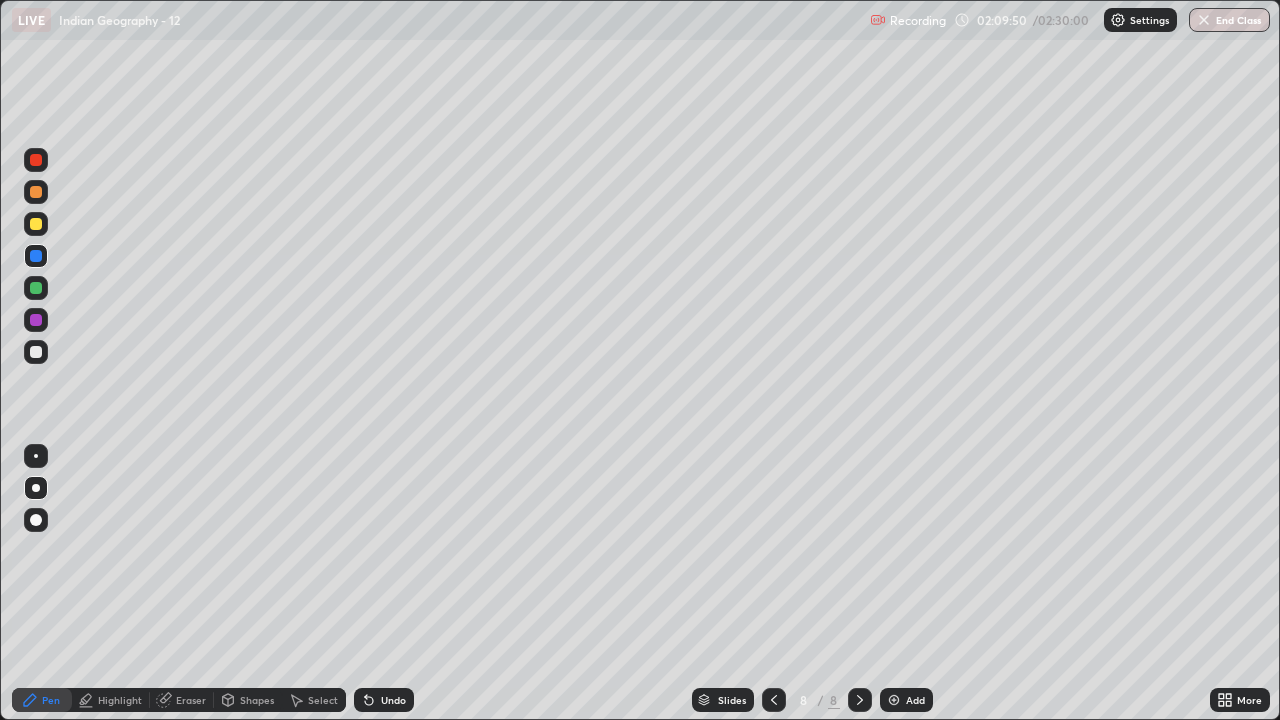 click at bounding box center [36, 488] 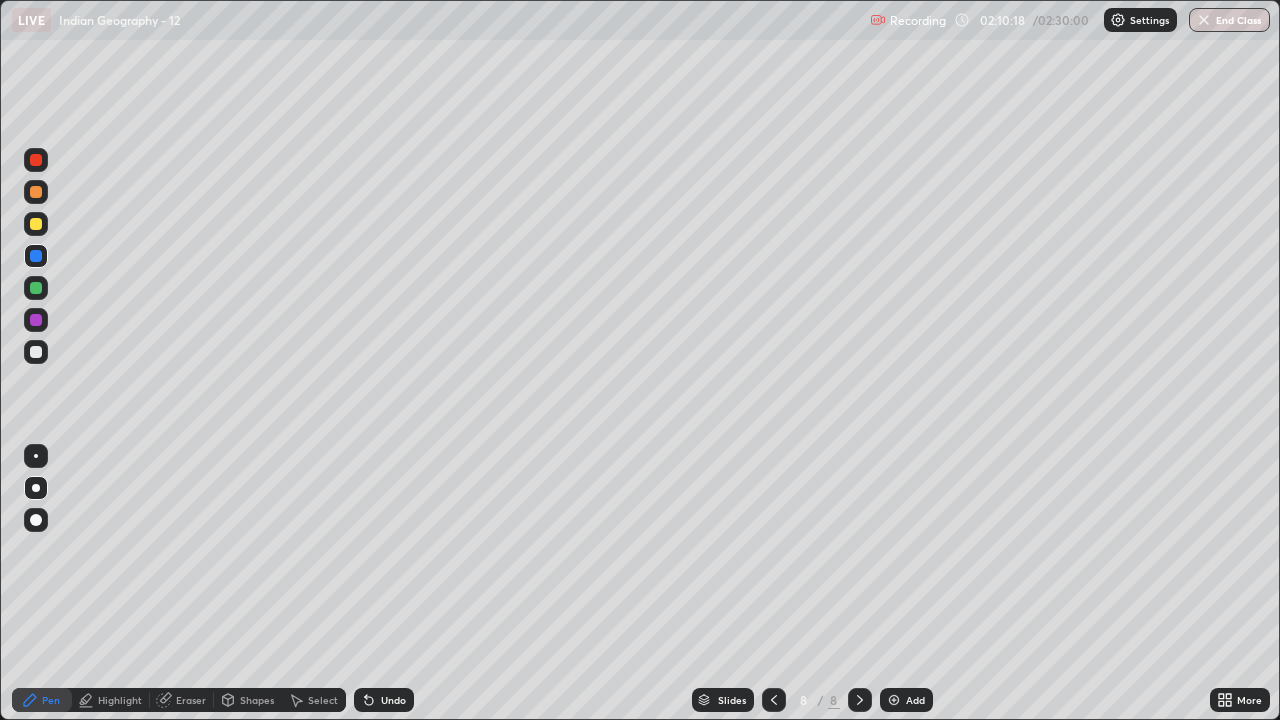 click at bounding box center (36, 352) 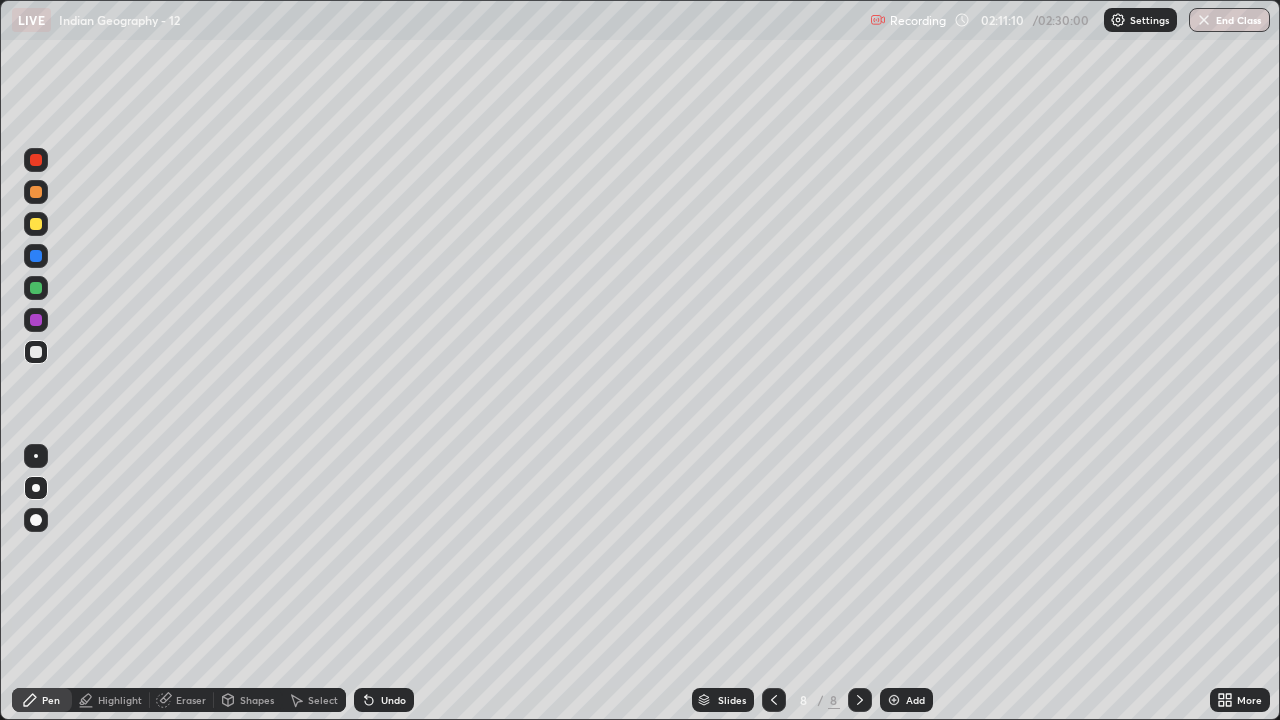 click on "Undo" at bounding box center [384, 700] 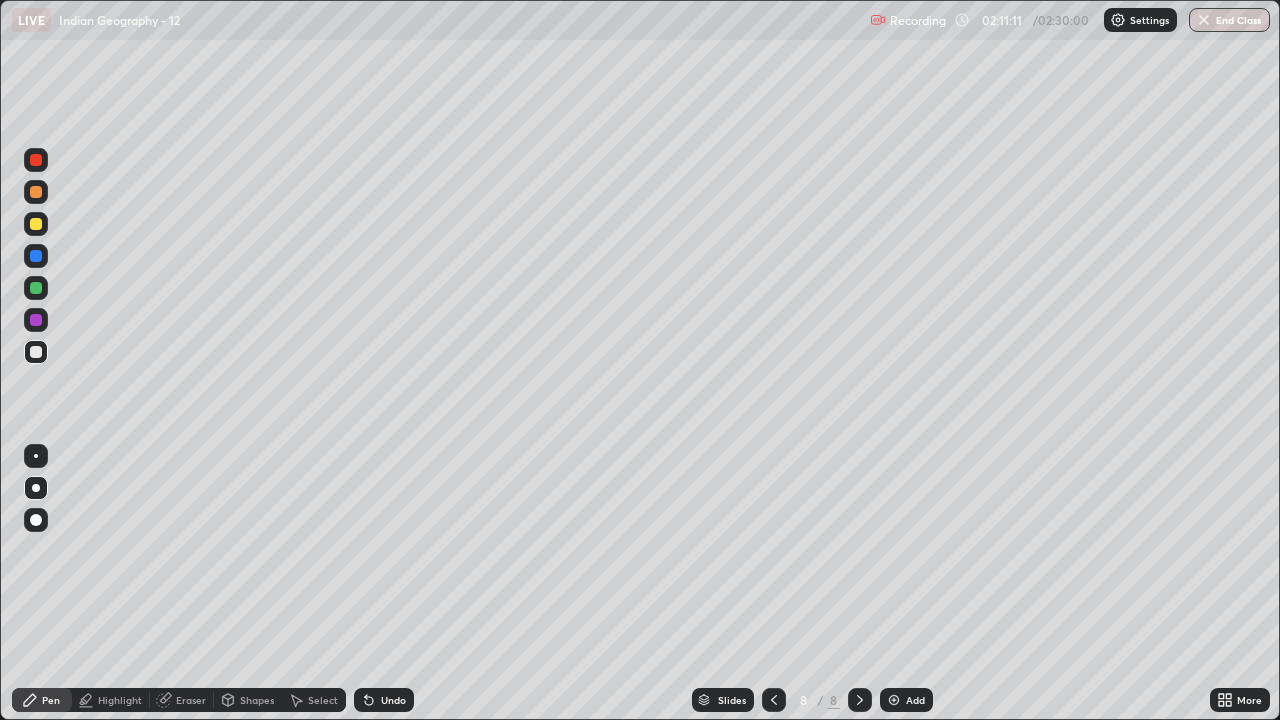 click on "Undo" at bounding box center (384, 700) 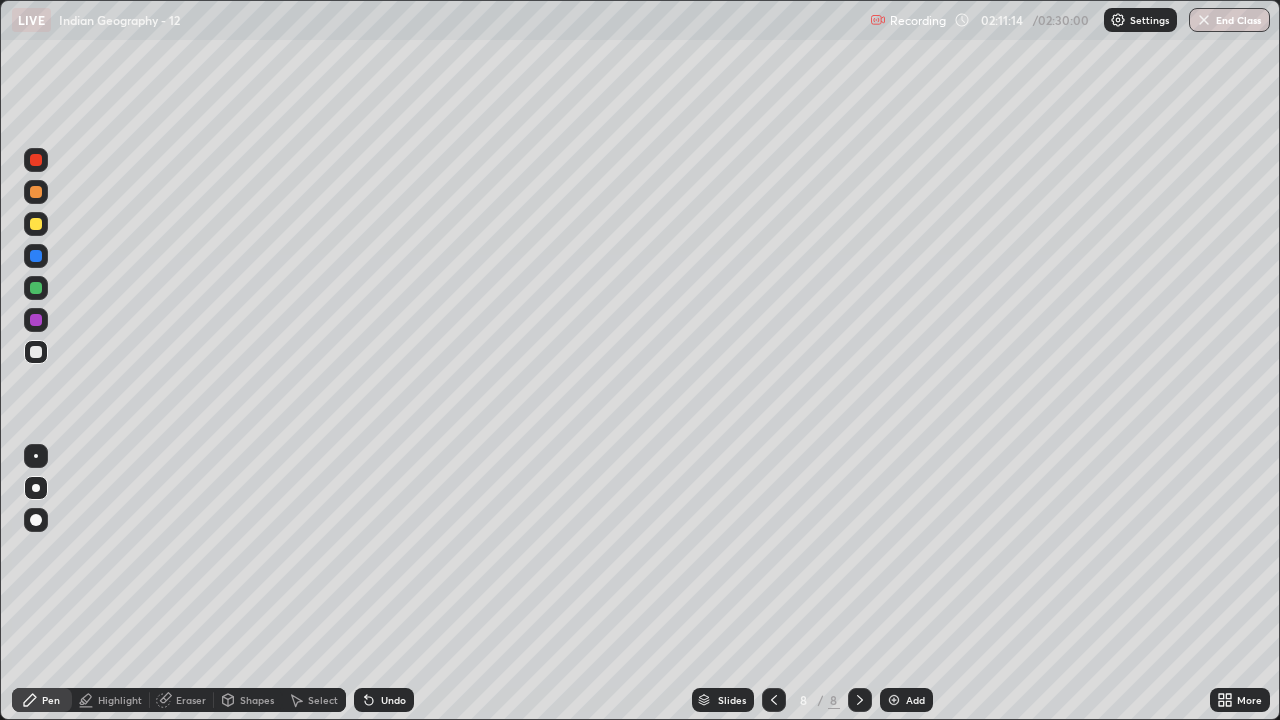 click on "Undo" at bounding box center (384, 700) 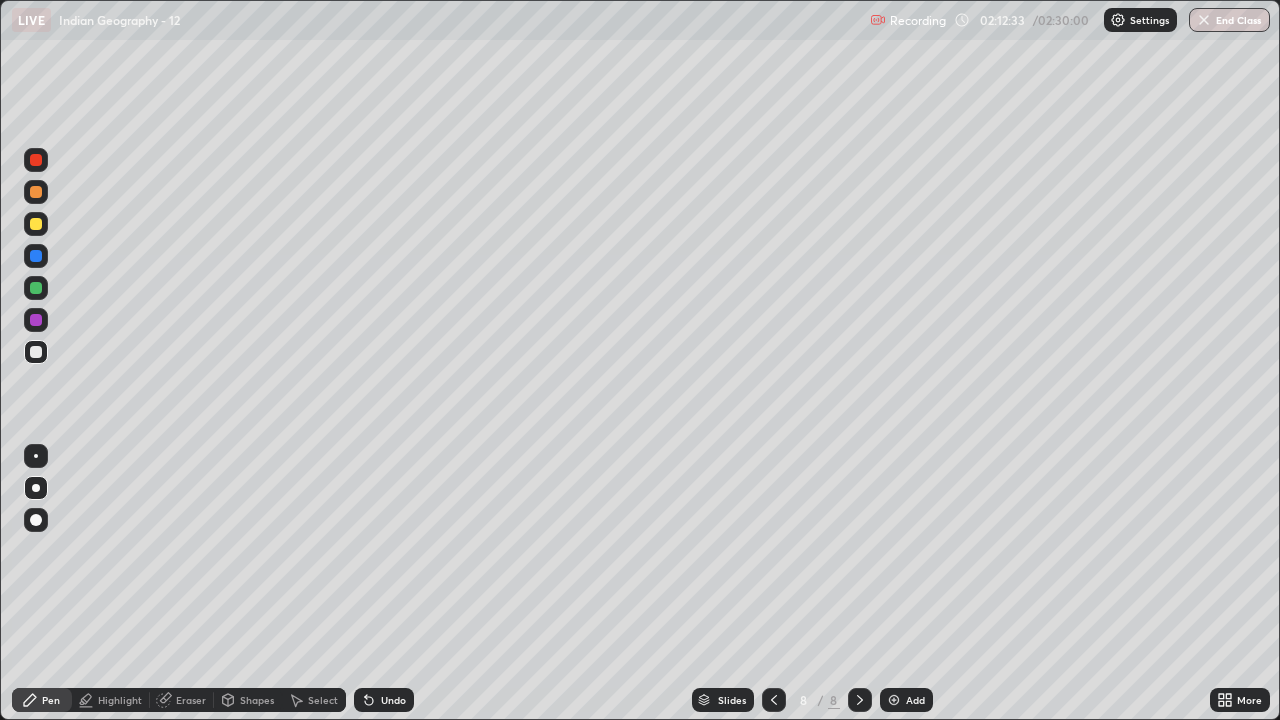 click at bounding box center (36, 160) 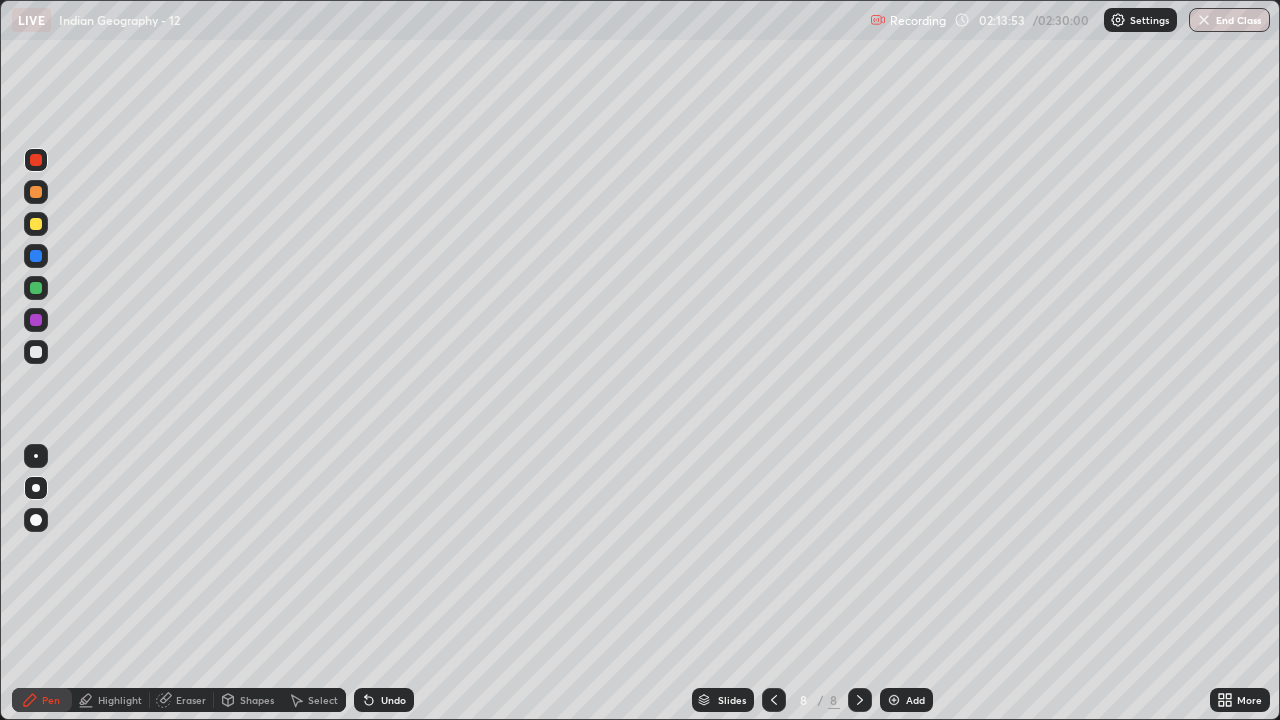 click at bounding box center (36, 224) 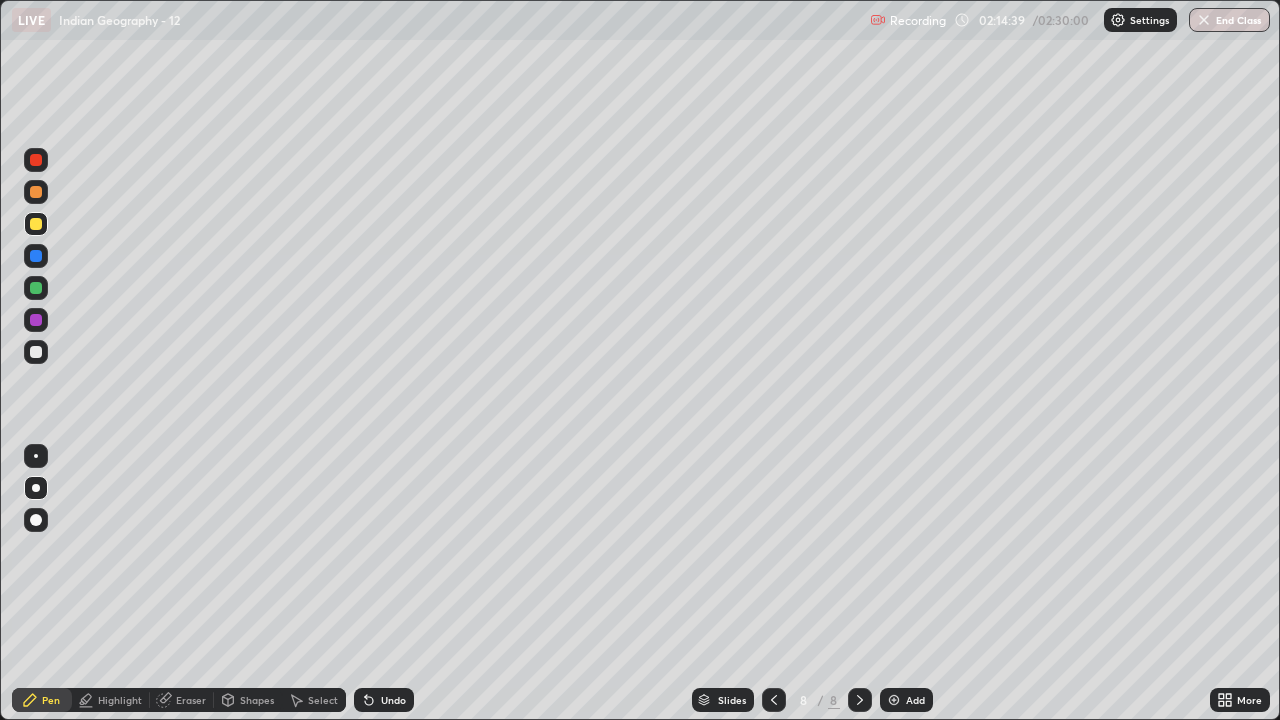 click on "Add" at bounding box center (906, 700) 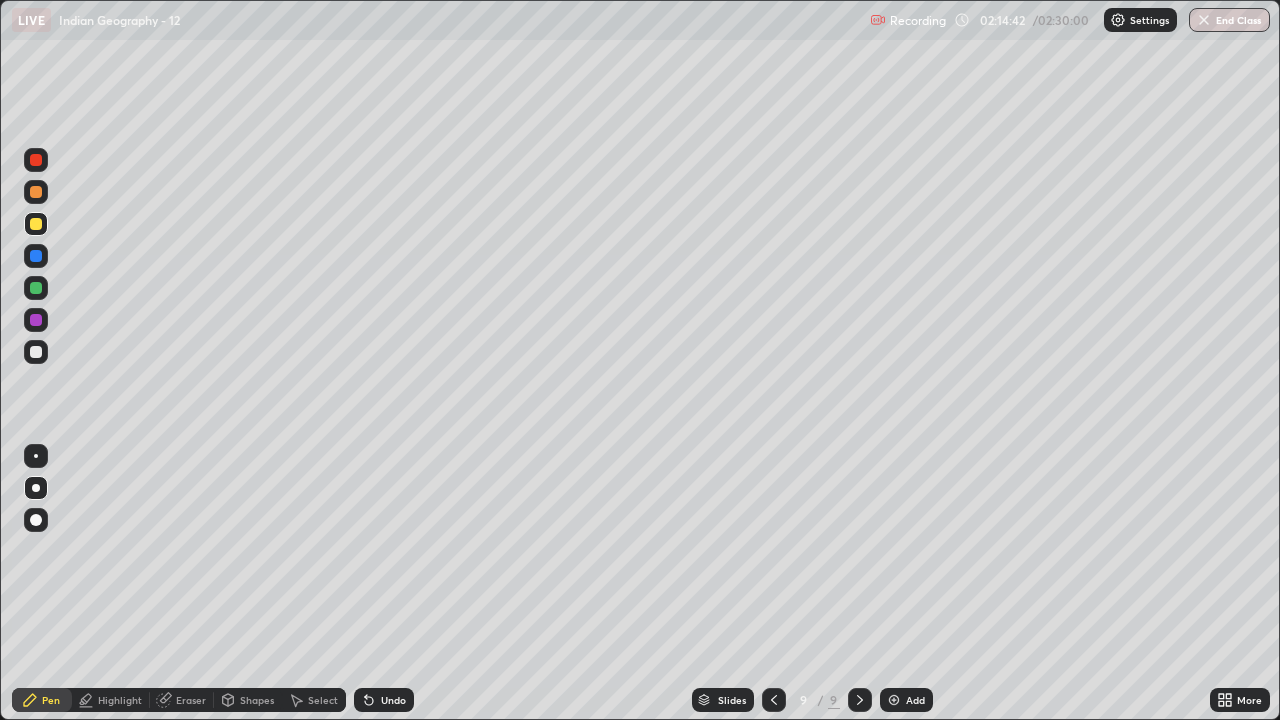 click at bounding box center [36, 192] 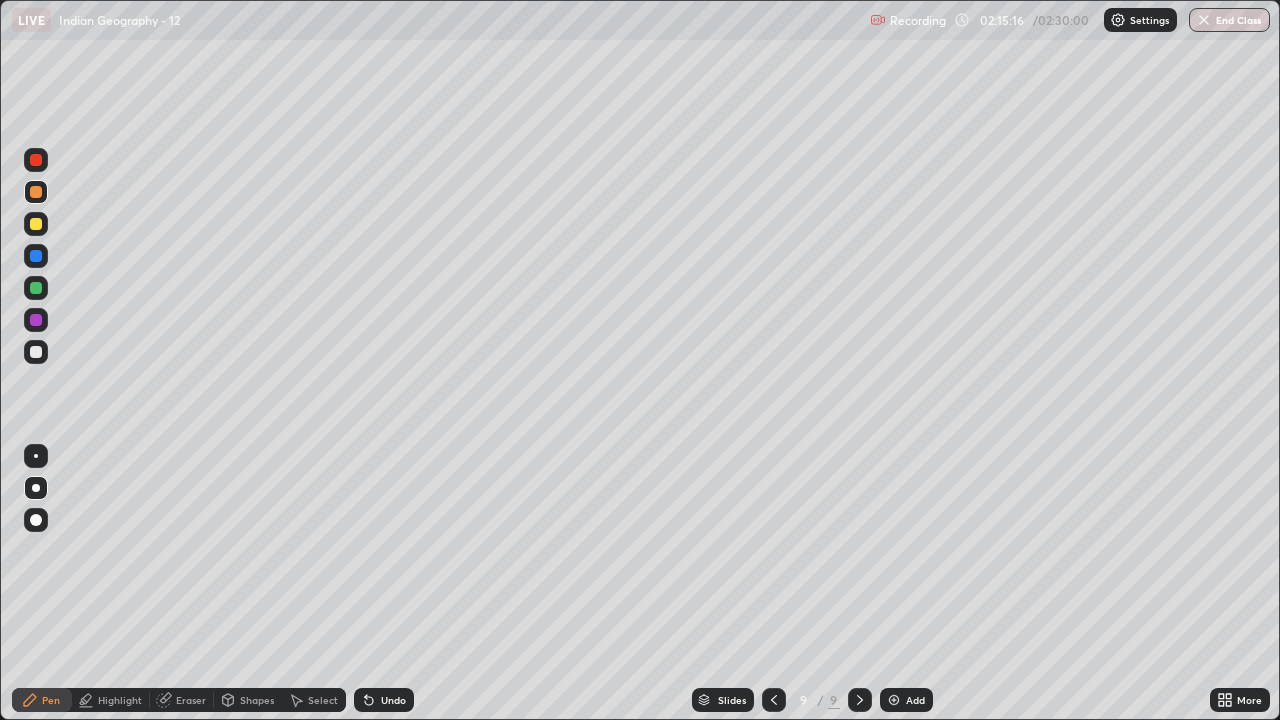 click at bounding box center (36, 520) 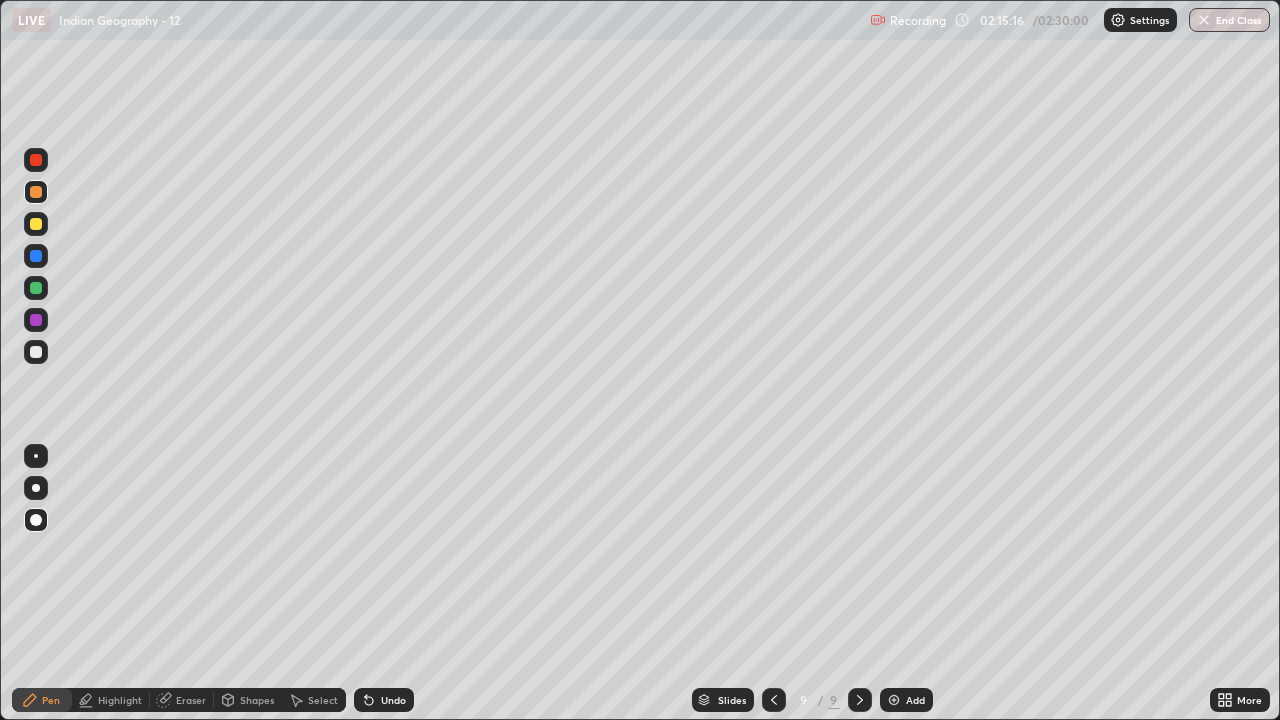 click at bounding box center (36, 224) 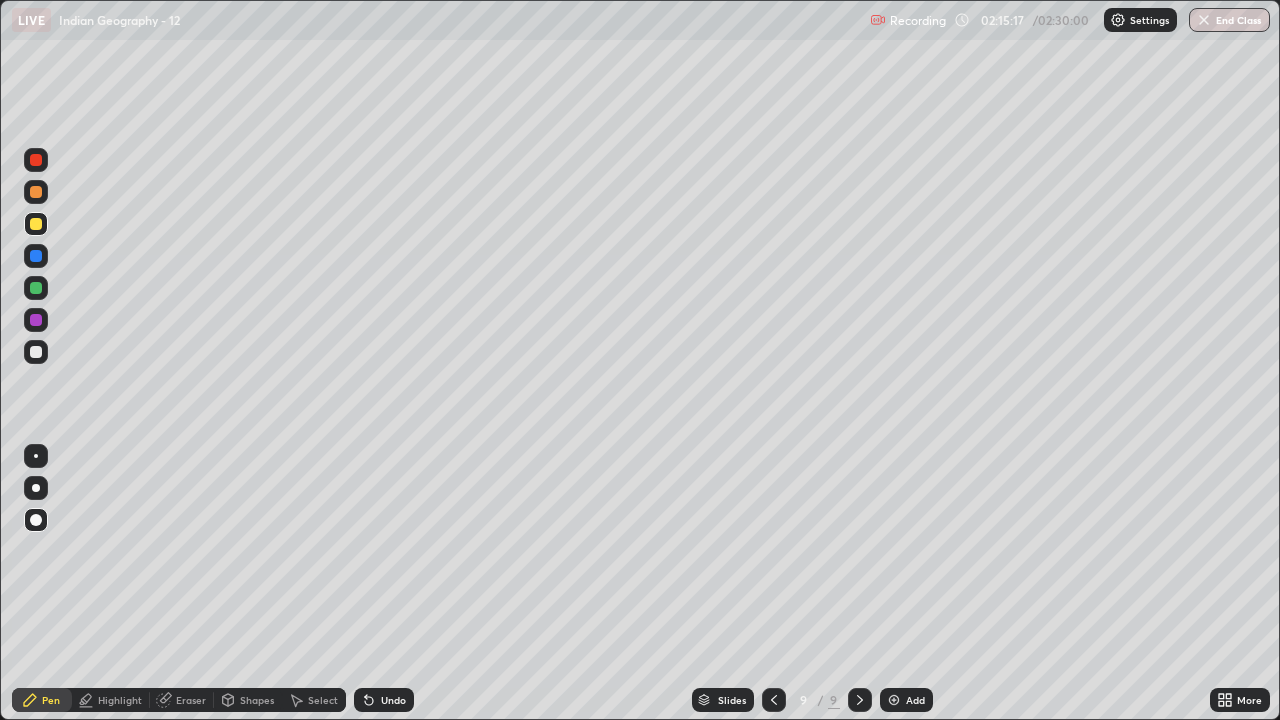 click at bounding box center [36, 192] 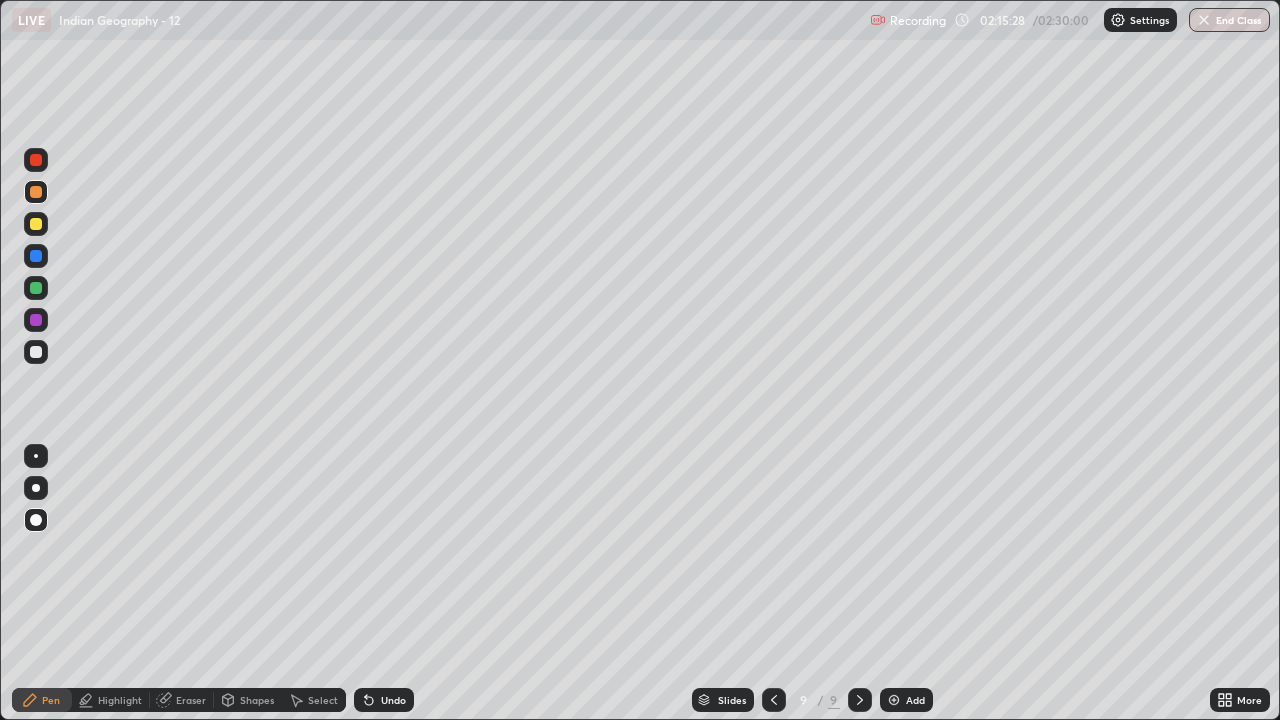 click on "Shapes" at bounding box center [257, 700] 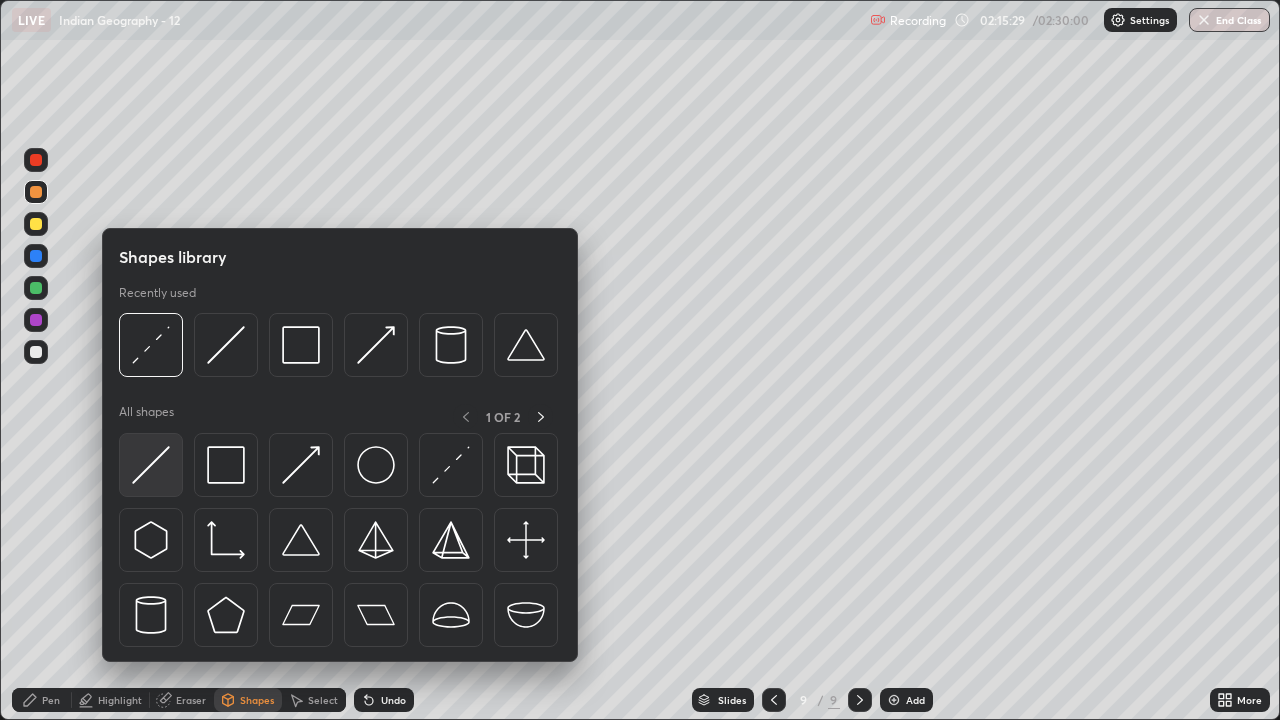 click at bounding box center [151, 465] 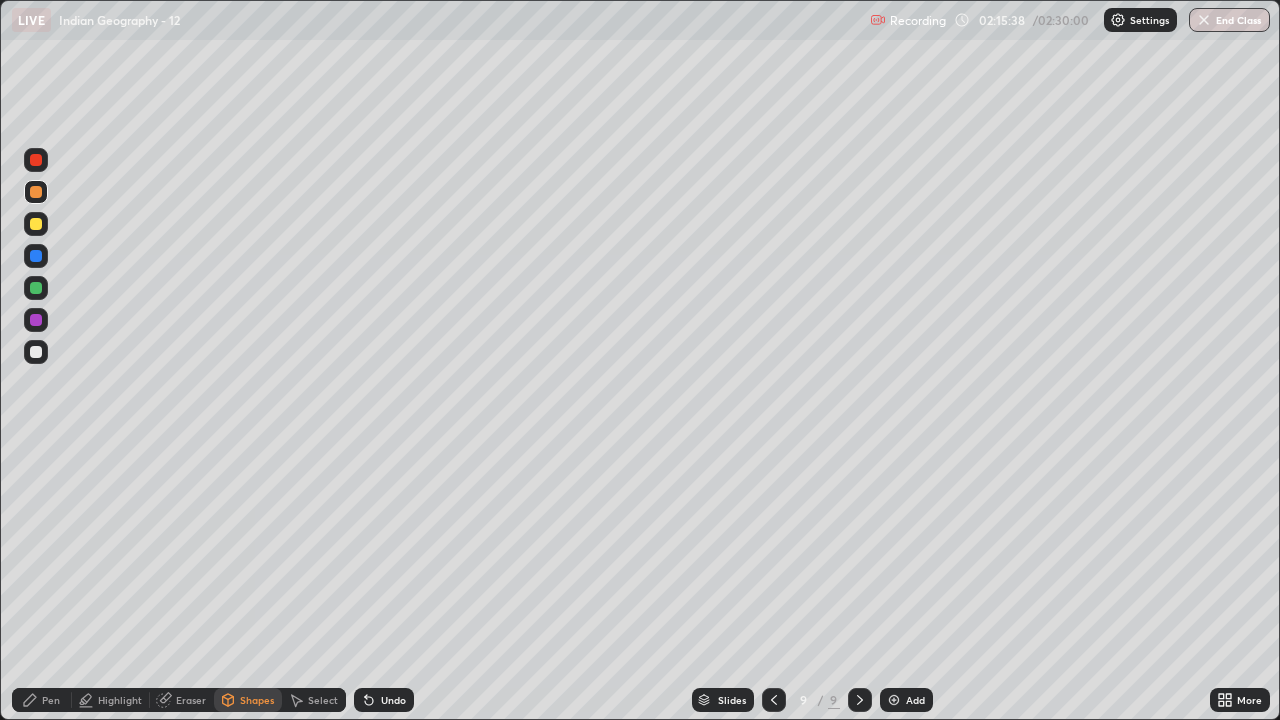 click on "Pen" at bounding box center (51, 700) 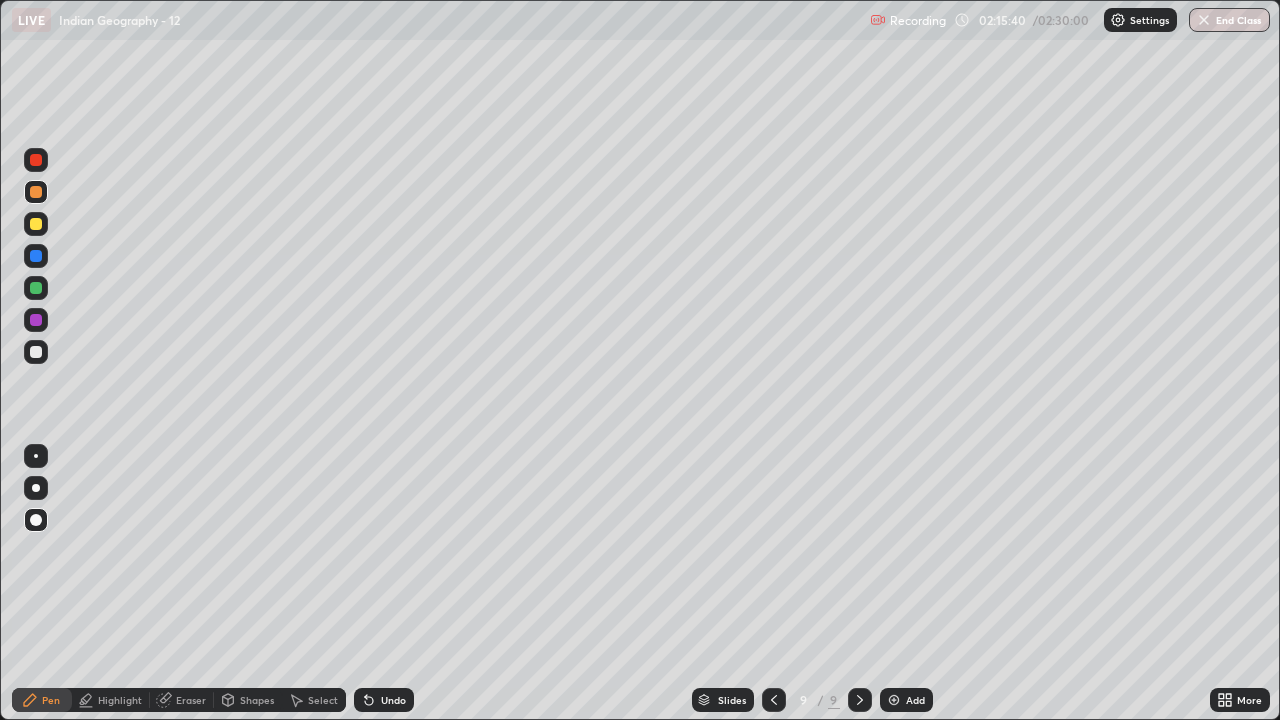 click at bounding box center [36, 192] 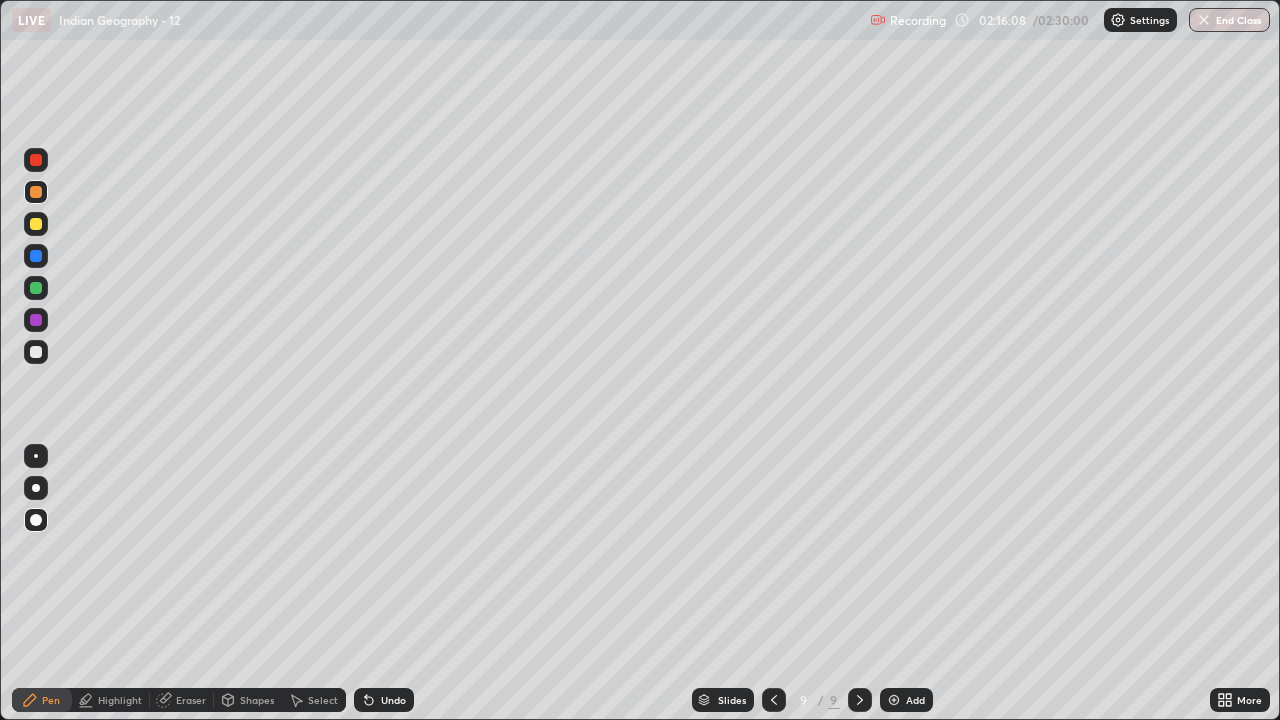 click at bounding box center (36, 352) 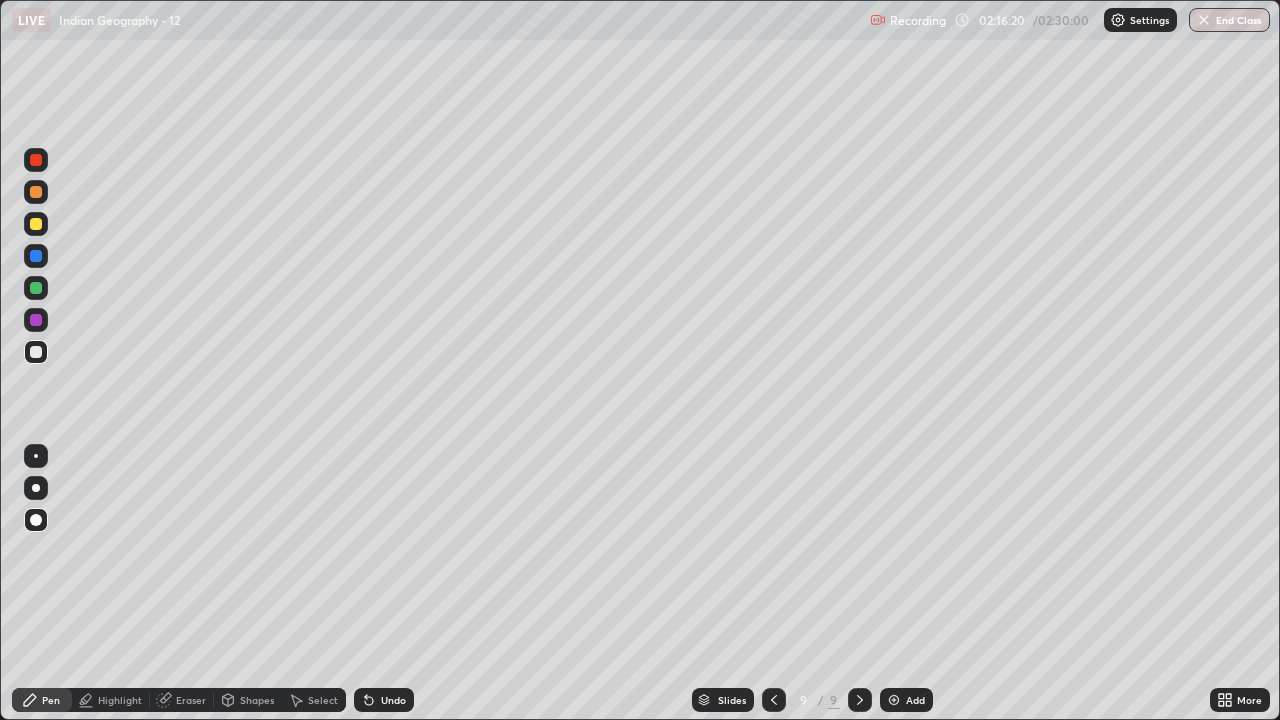 click at bounding box center (36, 456) 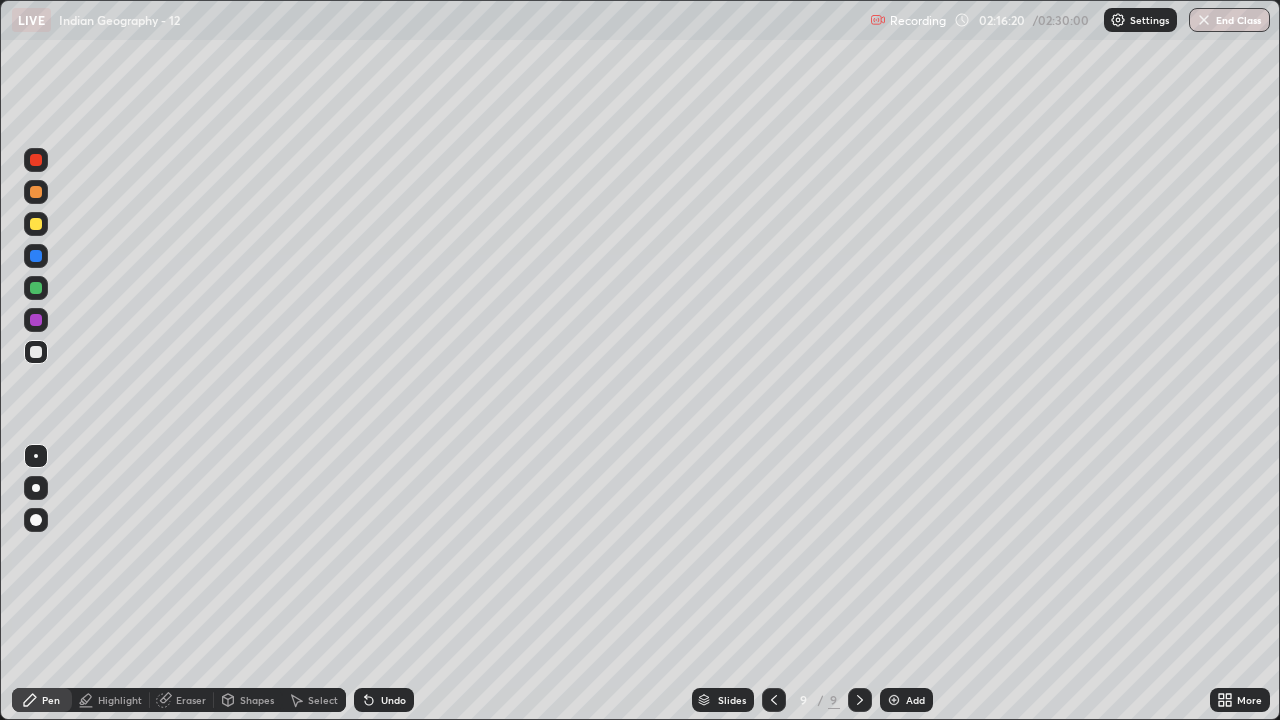 click at bounding box center [36, 320] 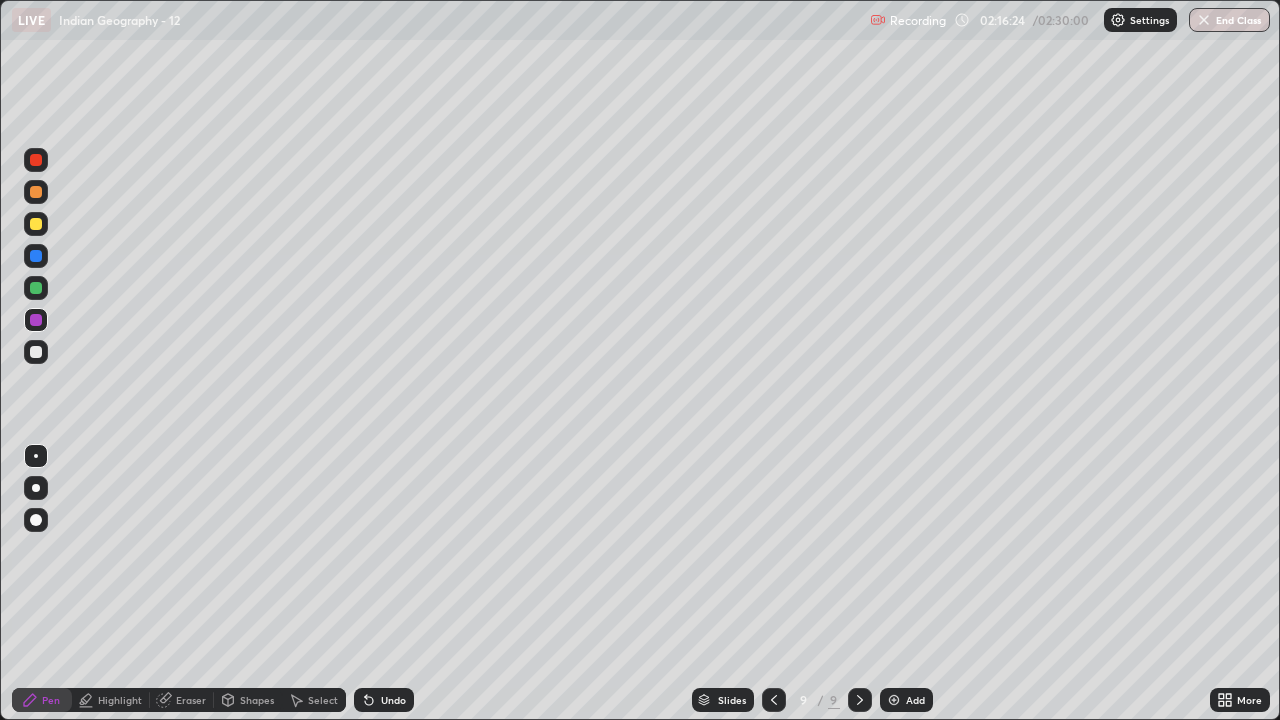 click at bounding box center (36, 488) 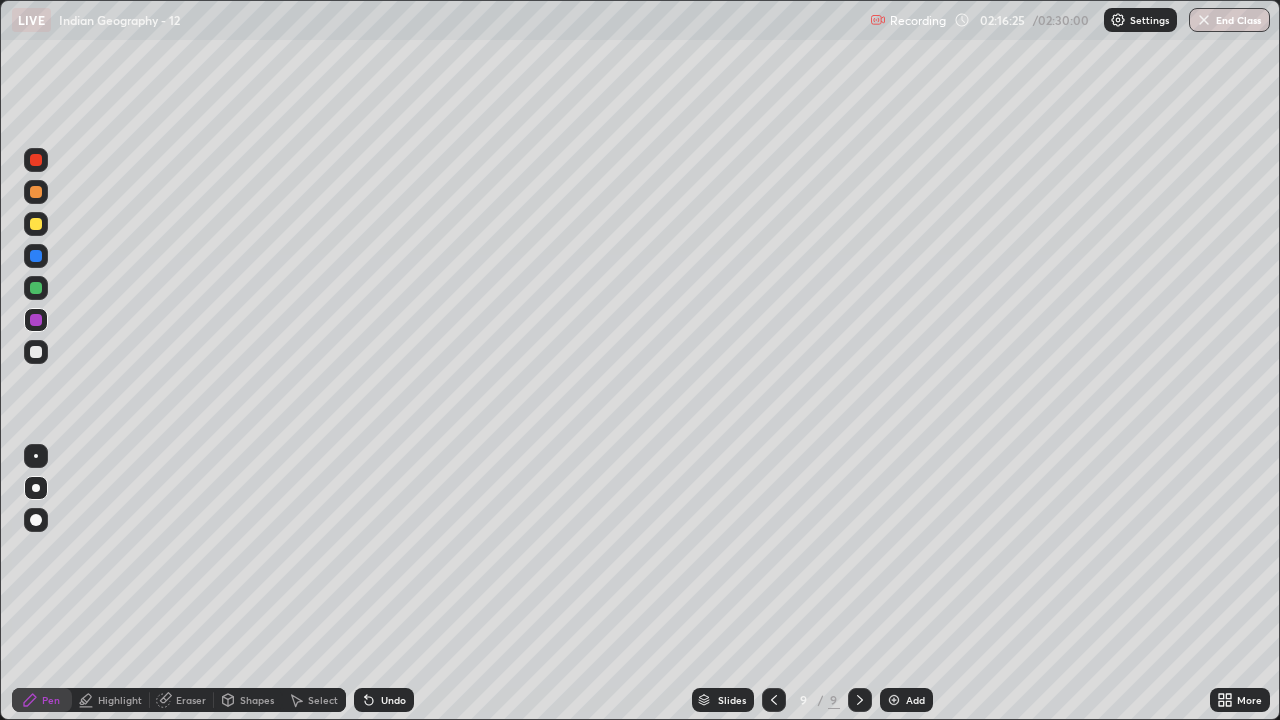 click at bounding box center [36, 192] 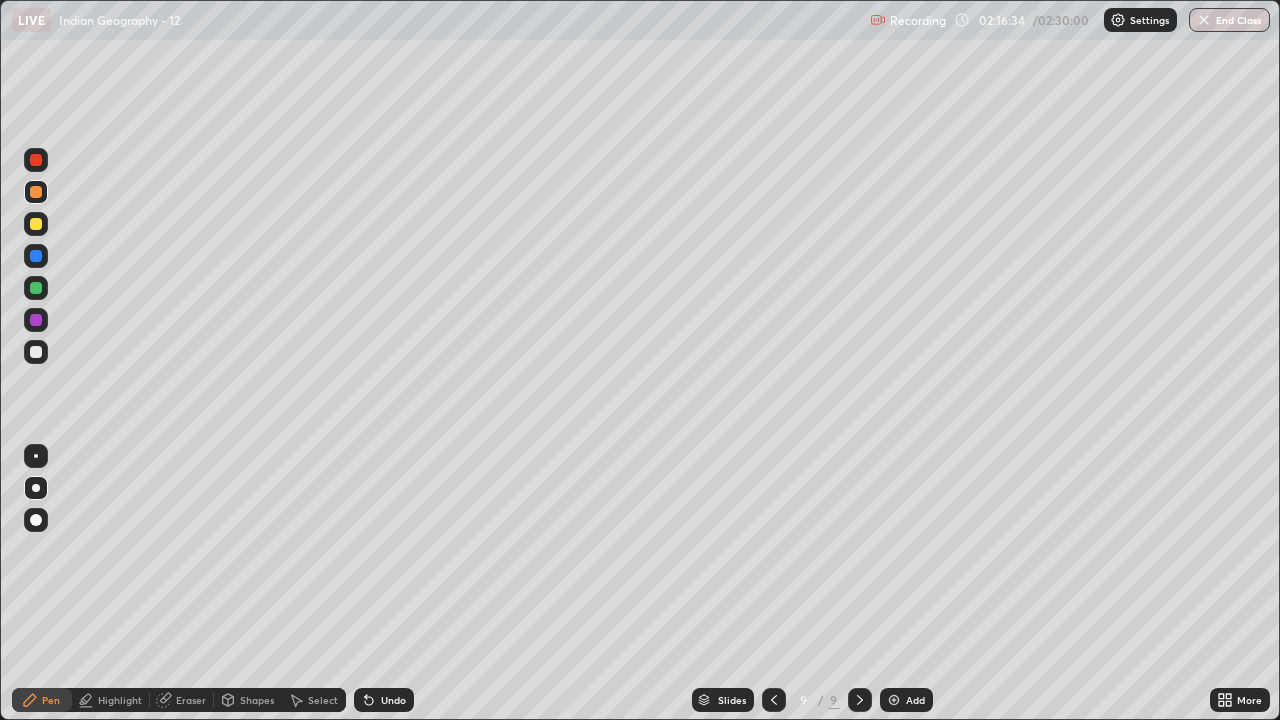 click at bounding box center (36, 288) 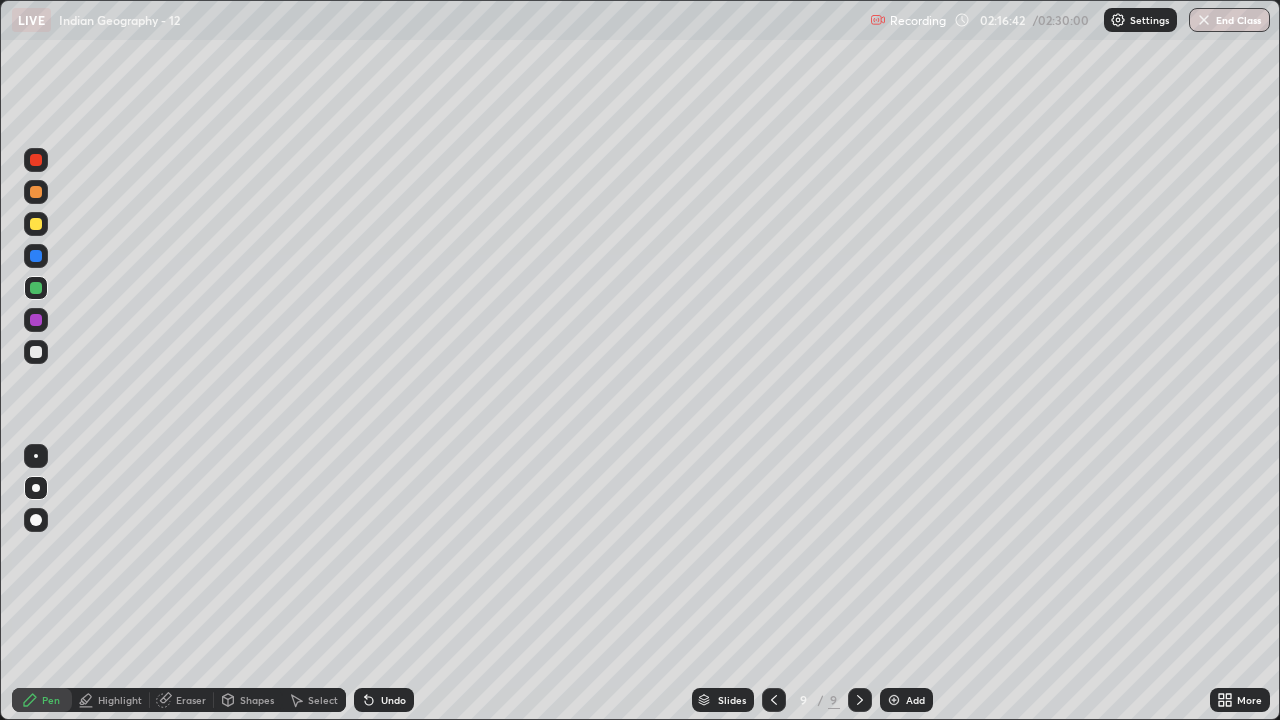 click at bounding box center [36, 352] 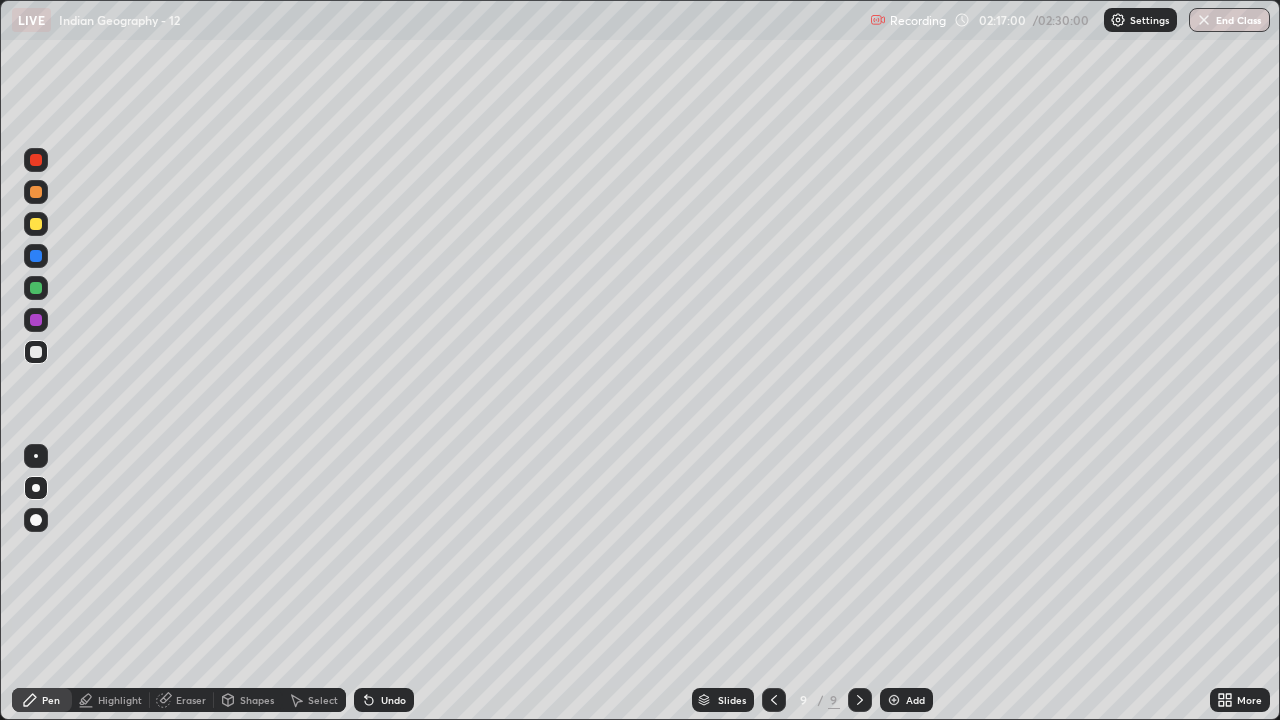 click at bounding box center (36, 288) 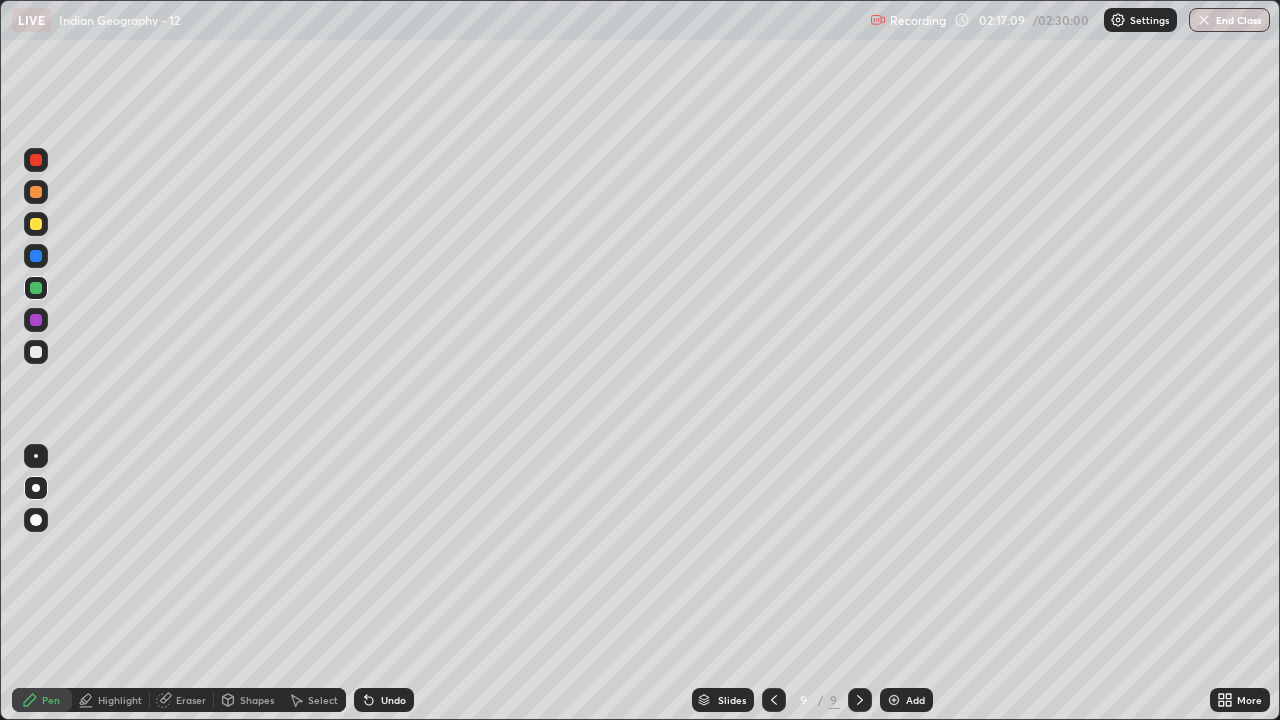 click at bounding box center (36, 456) 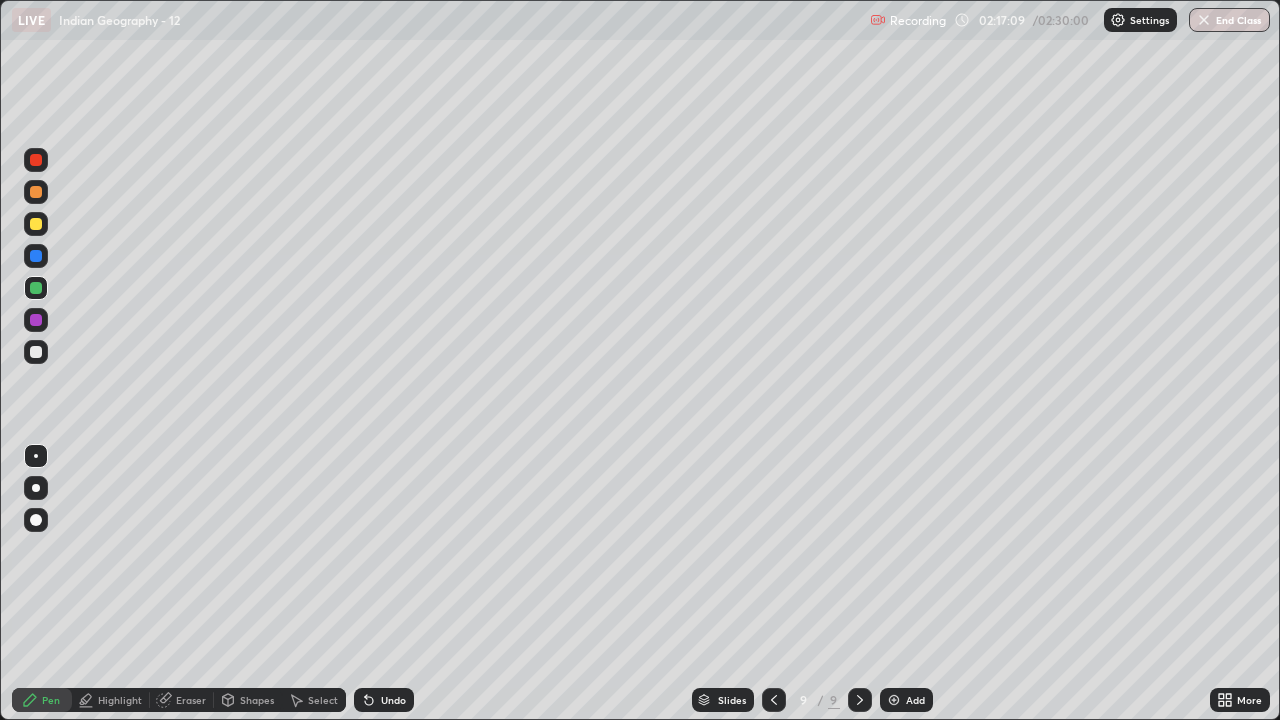 click at bounding box center (36, 352) 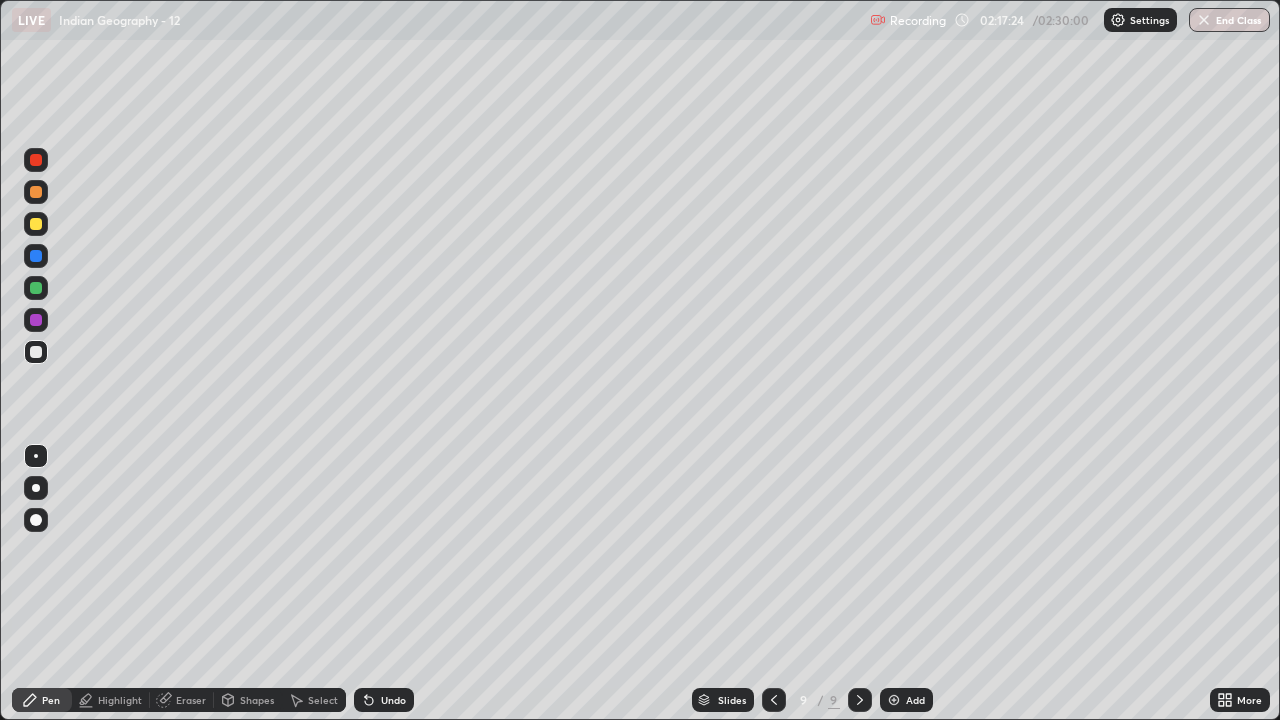 click at bounding box center [36, 288] 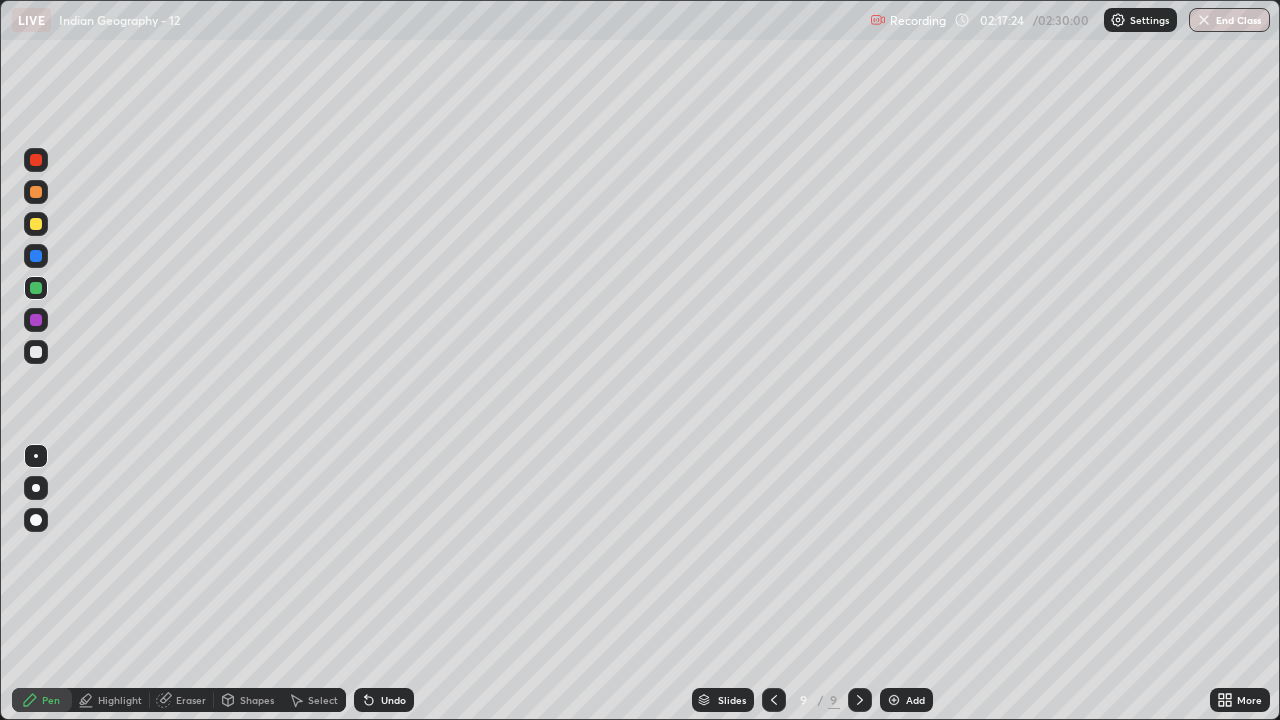 click at bounding box center [36, 488] 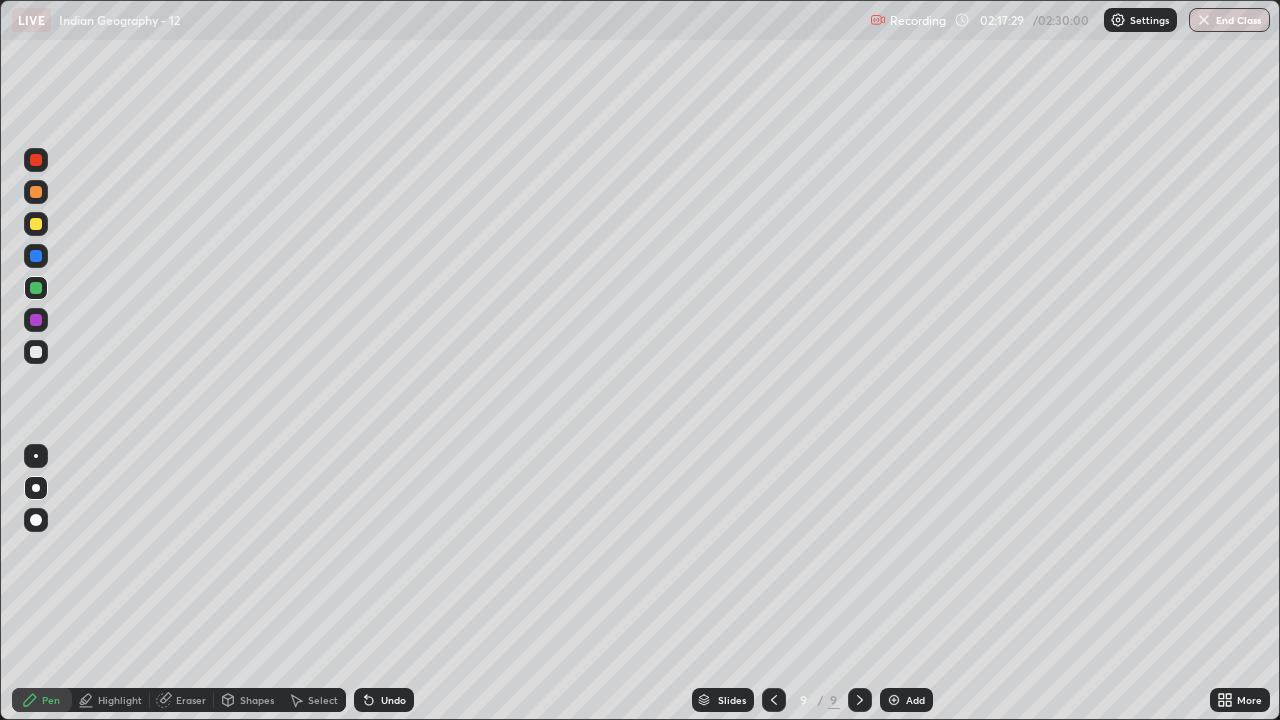 click at bounding box center [36, 456] 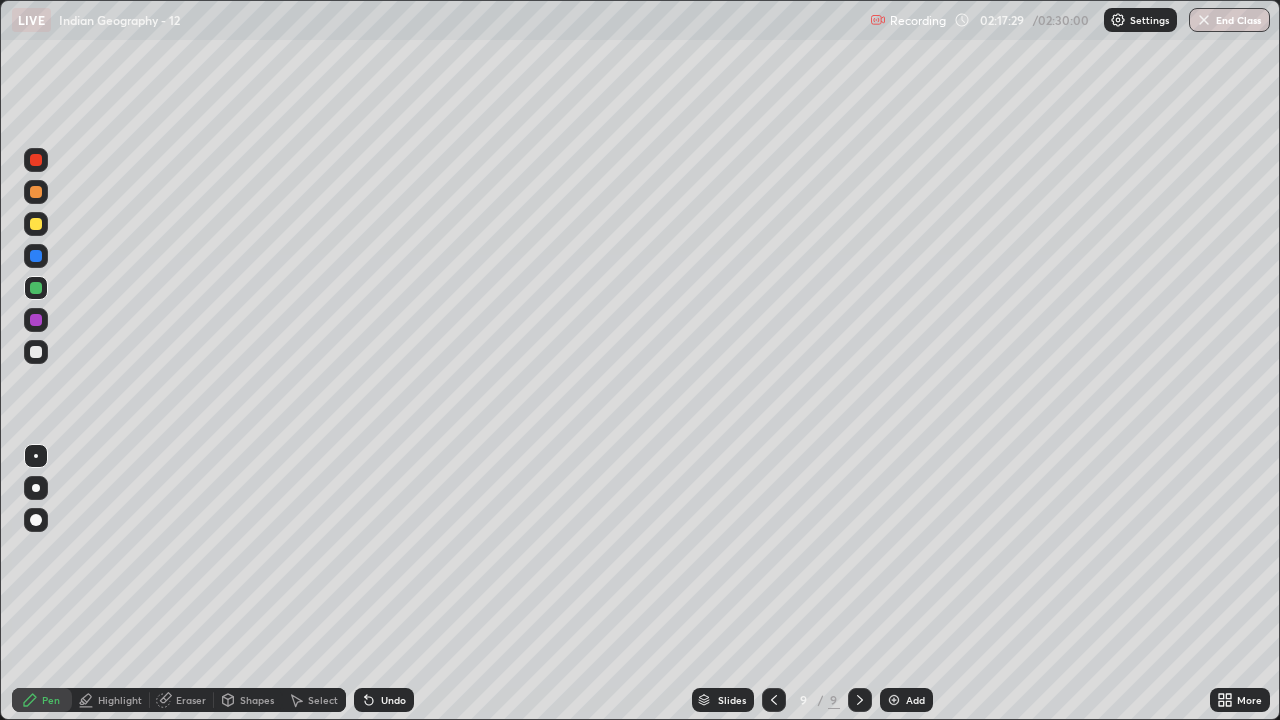 click at bounding box center (36, 352) 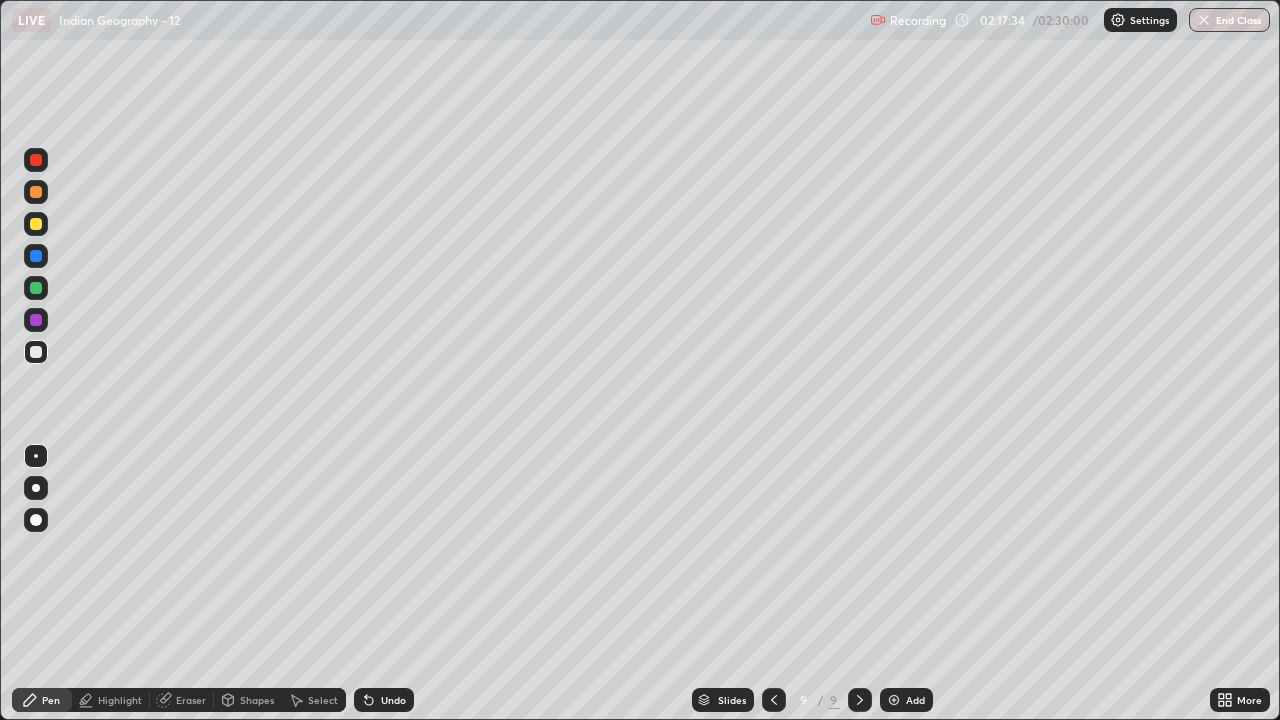 click at bounding box center (36, 288) 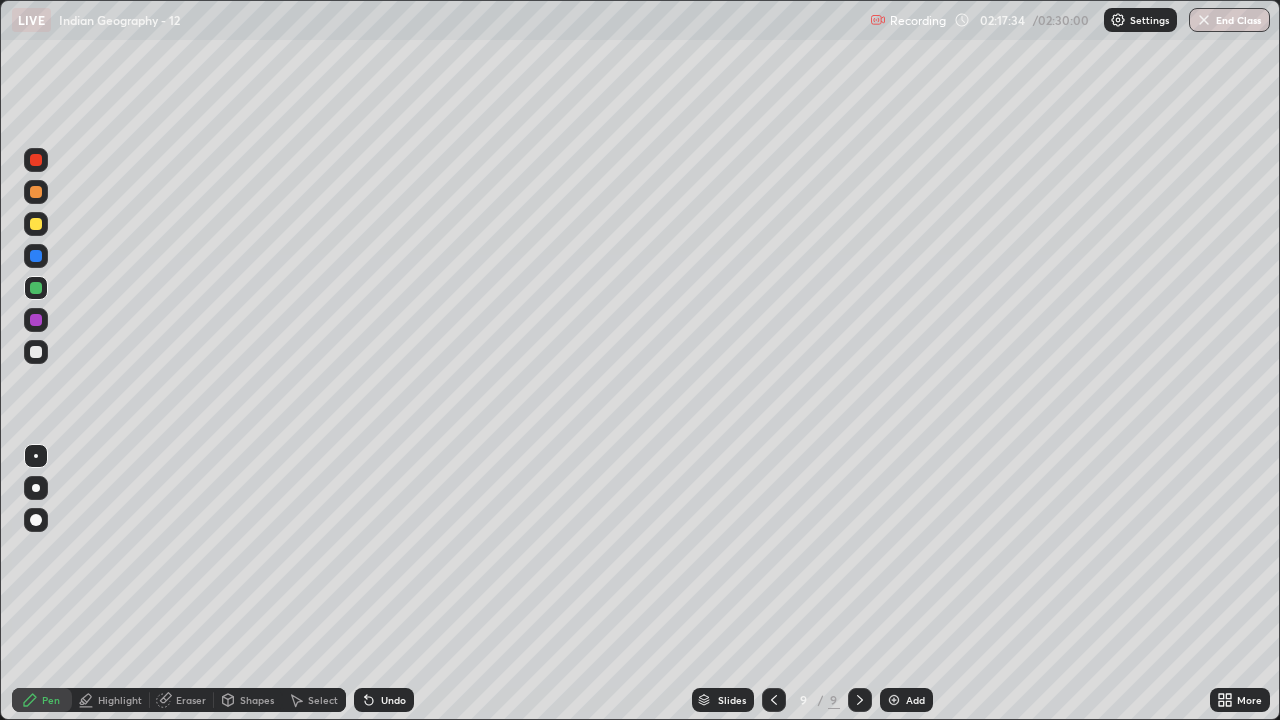 click at bounding box center [36, 488] 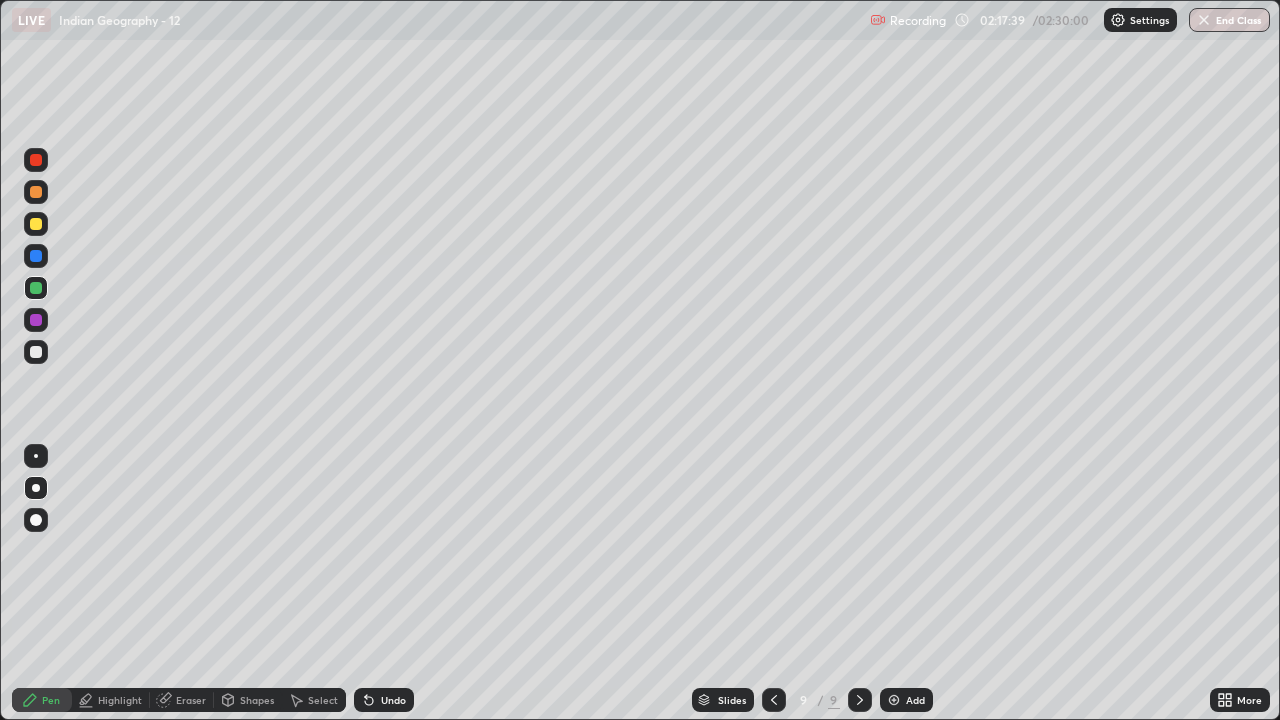 click at bounding box center [36, 456] 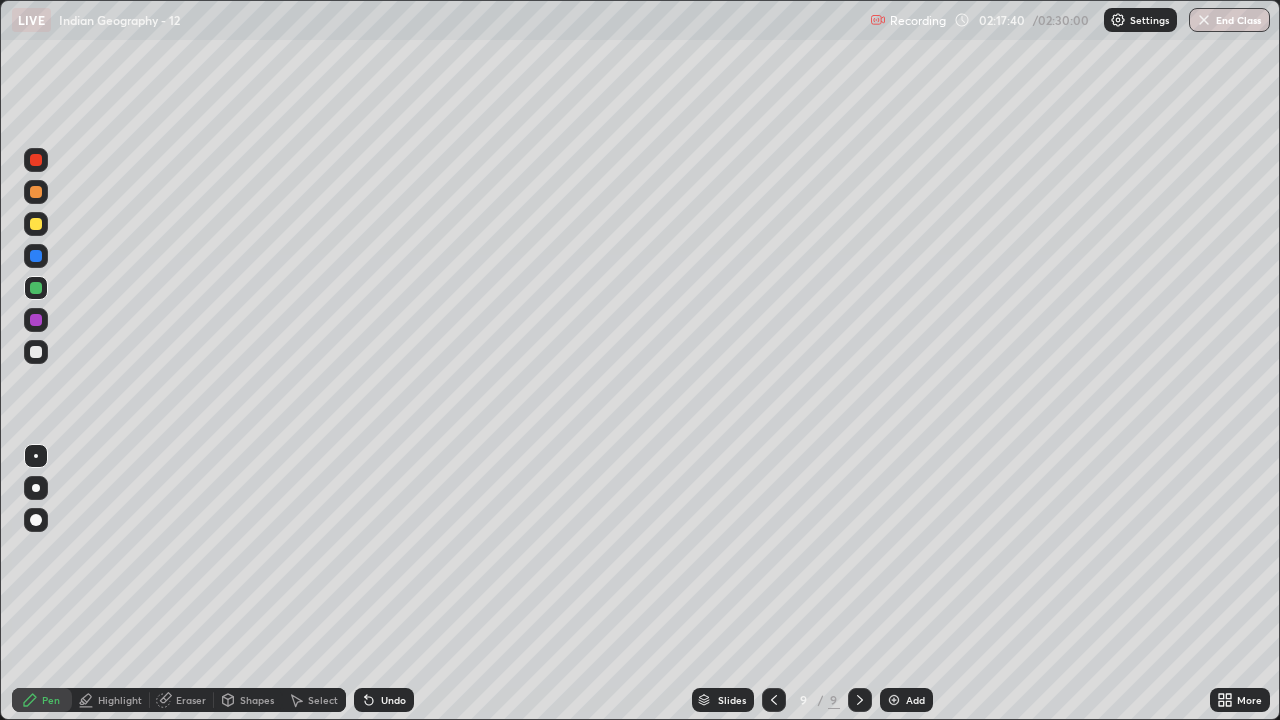 click at bounding box center [36, 352] 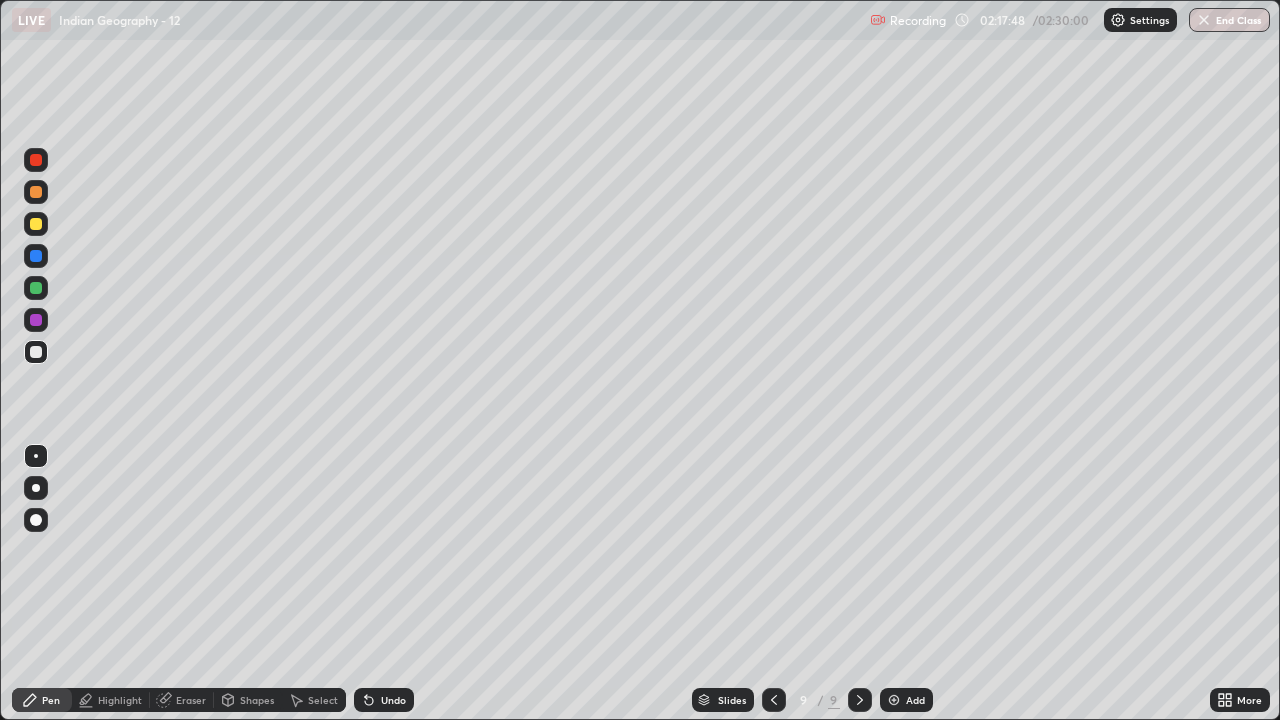 click at bounding box center (36, 256) 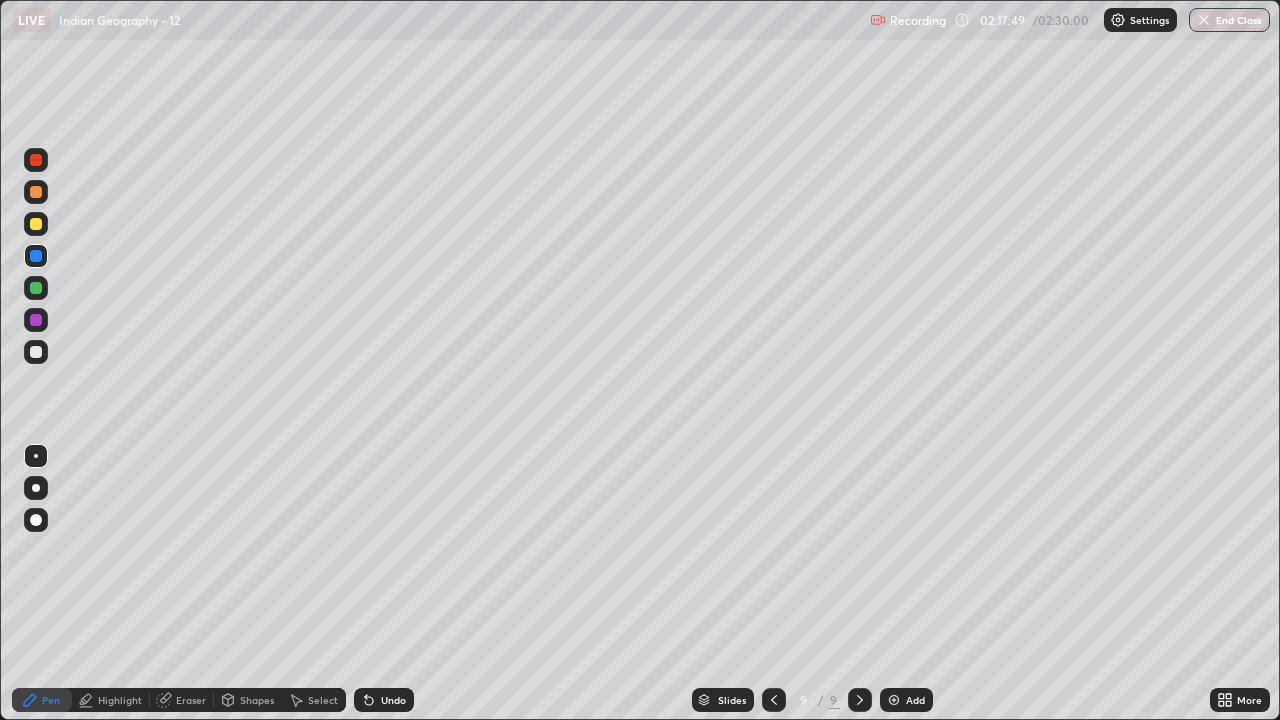 click on "Eraser" at bounding box center [191, 700] 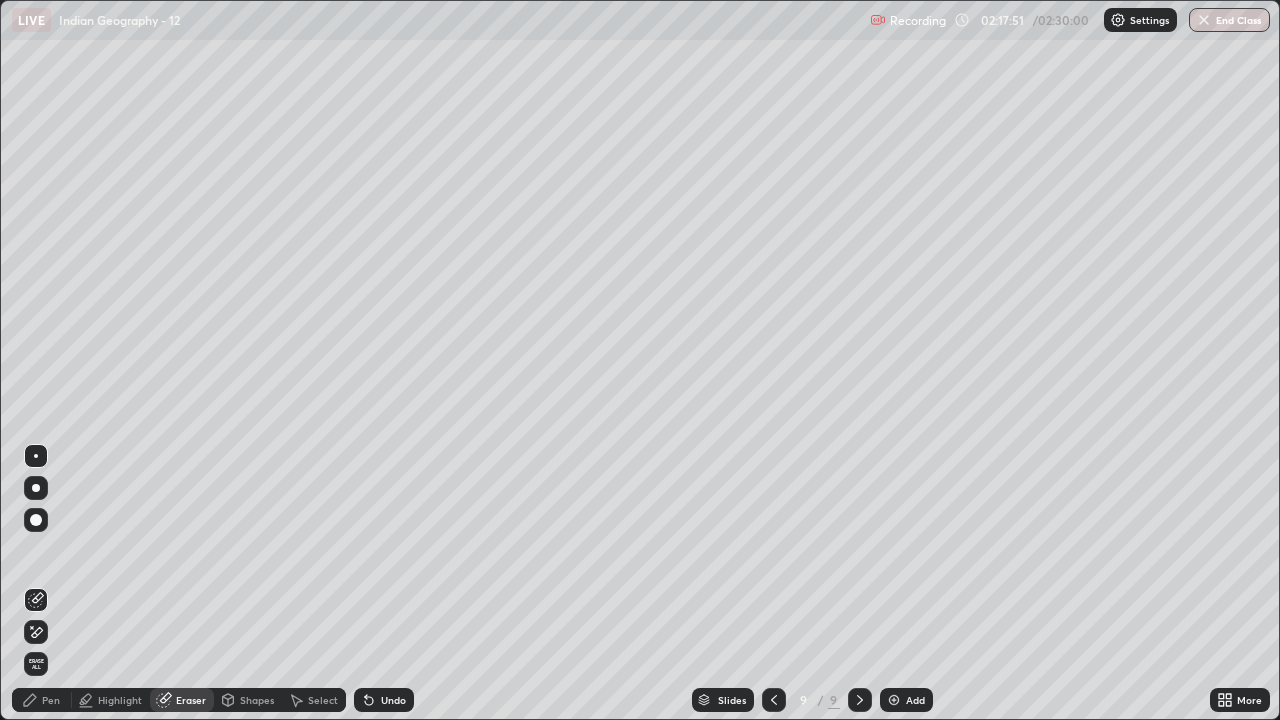 click on "Pen" at bounding box center (51, 700) 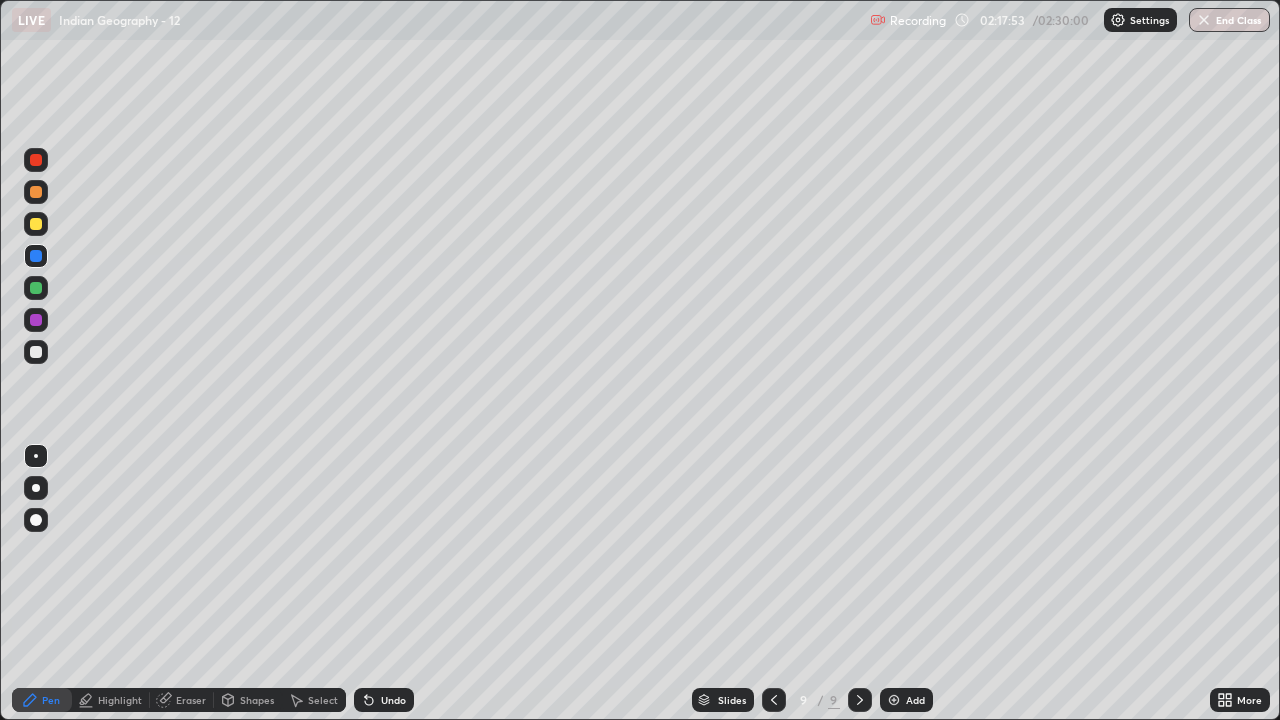 click at bounding box center (36, 160) 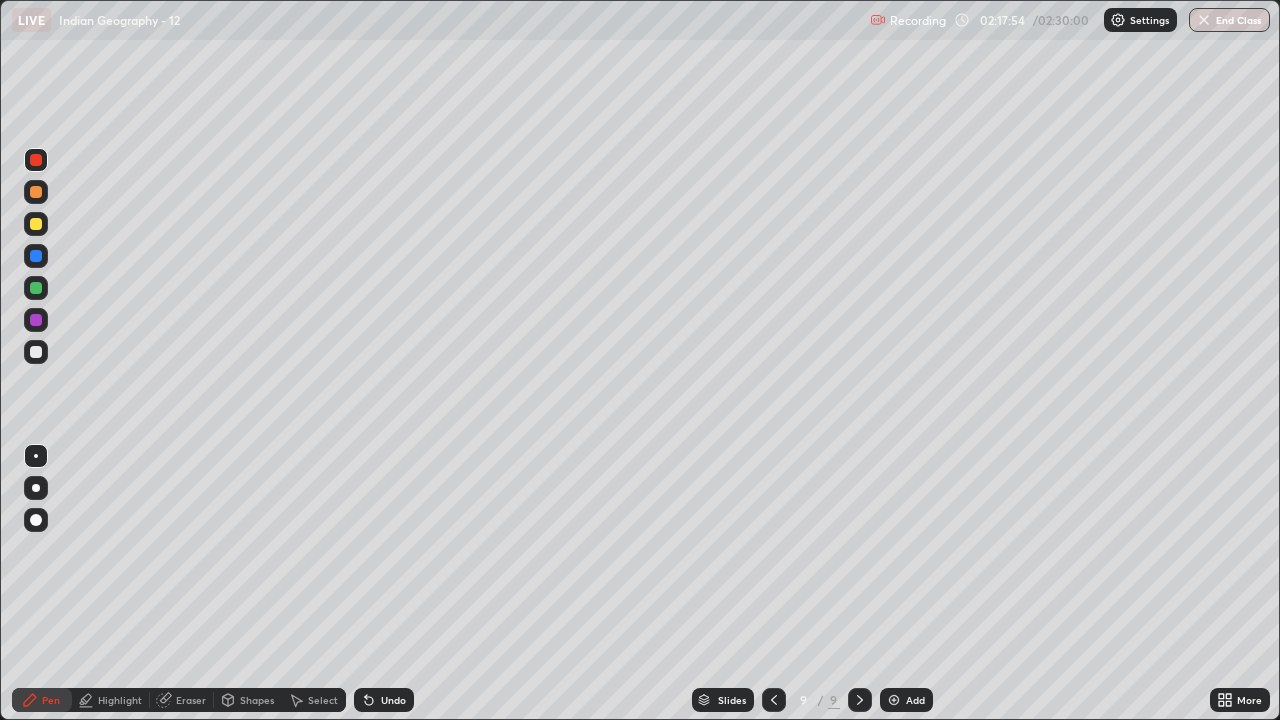 click at bounding box center [36, 192] 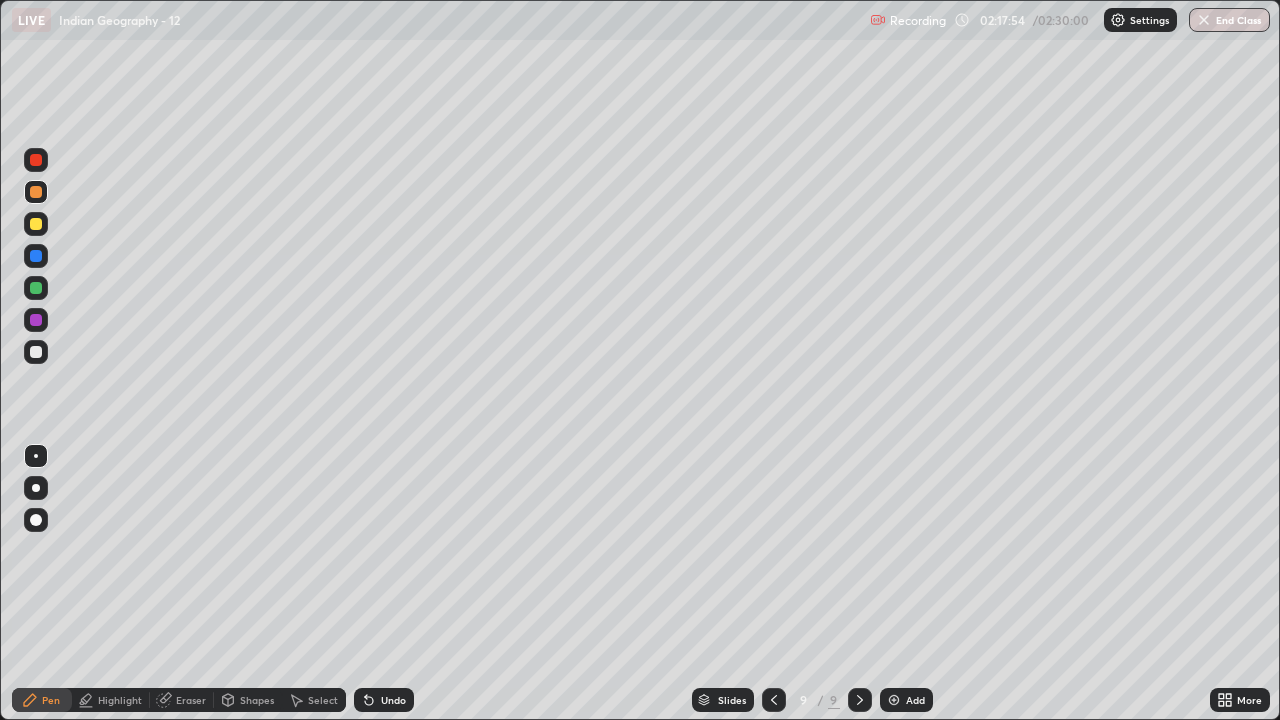 click at bounding box center [36, 160] 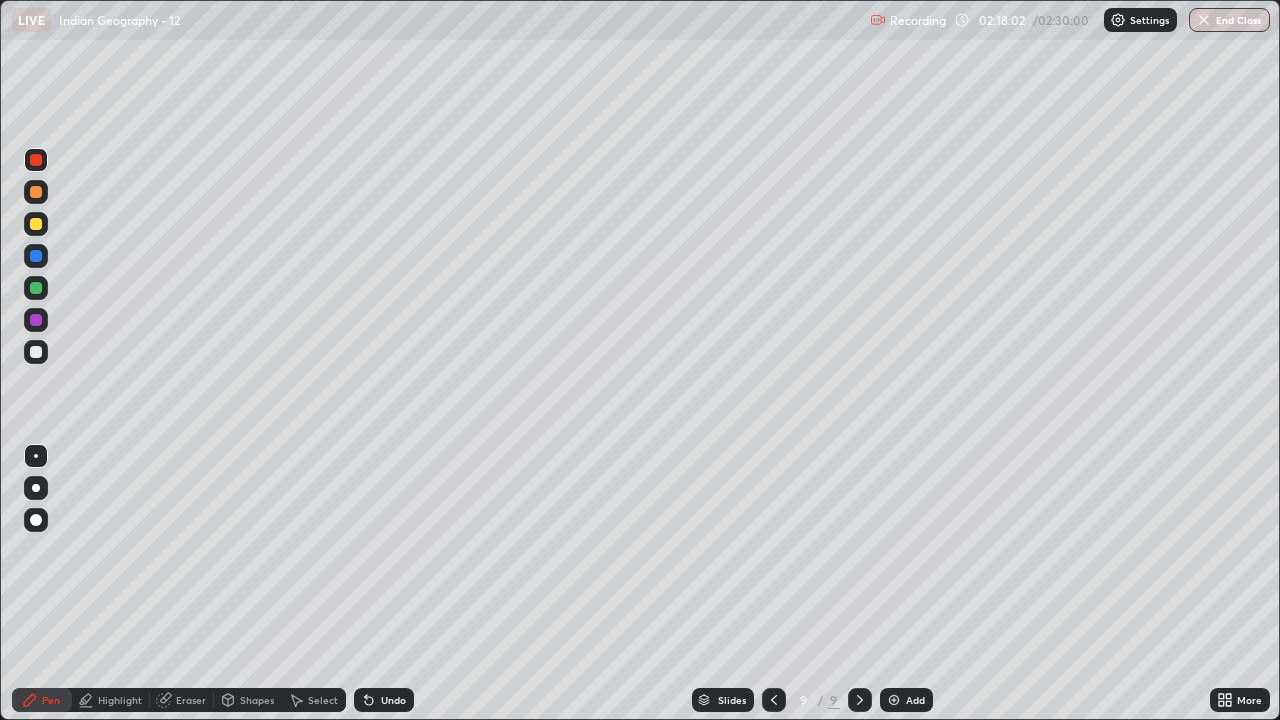 click at bounding box center [36, 488] 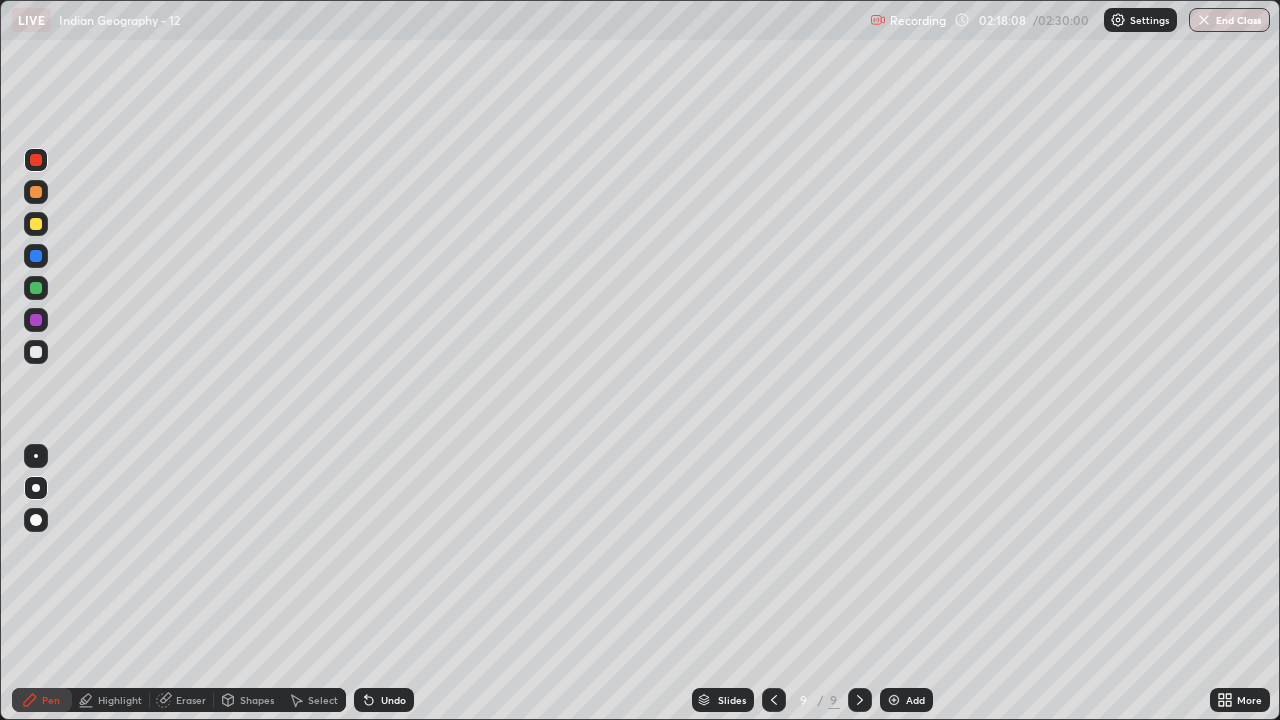 click on "Shapes" at bounding box center (257, 700) 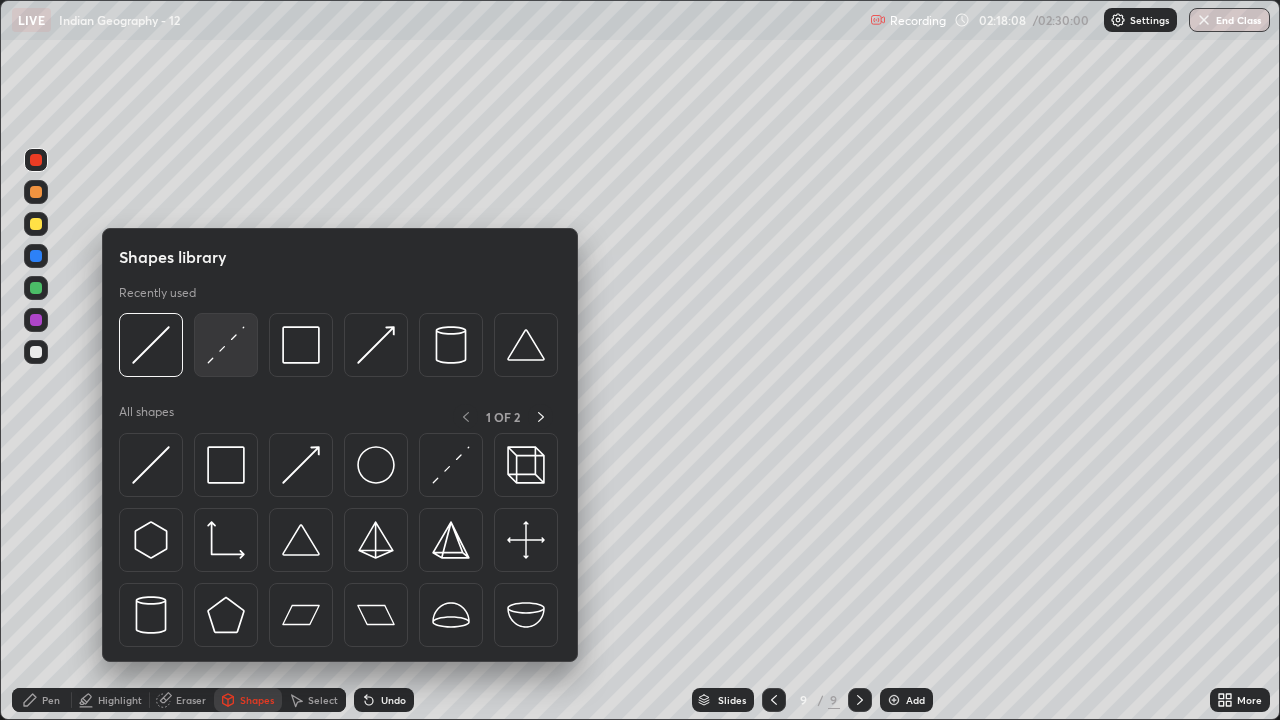 click at bounding box center [226, 345] 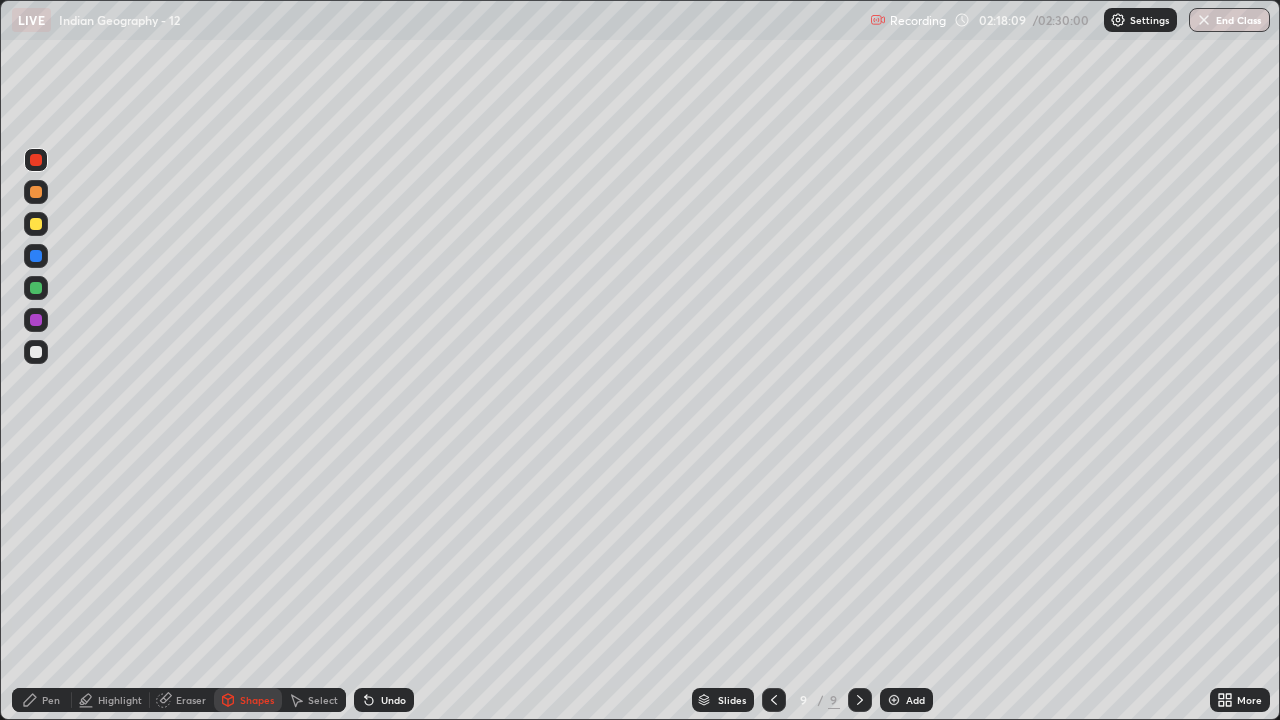 click at bounding box center (36, 160) 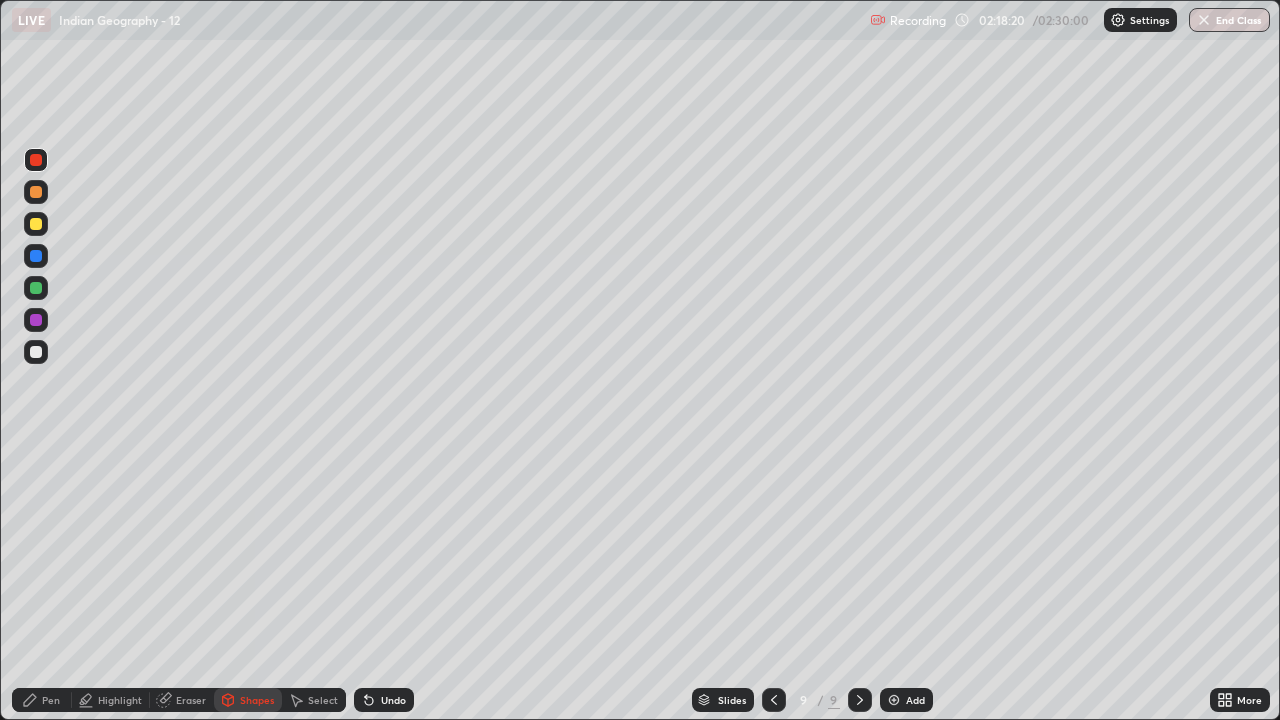 click on "Highlight" at bounding box center [120, 700] 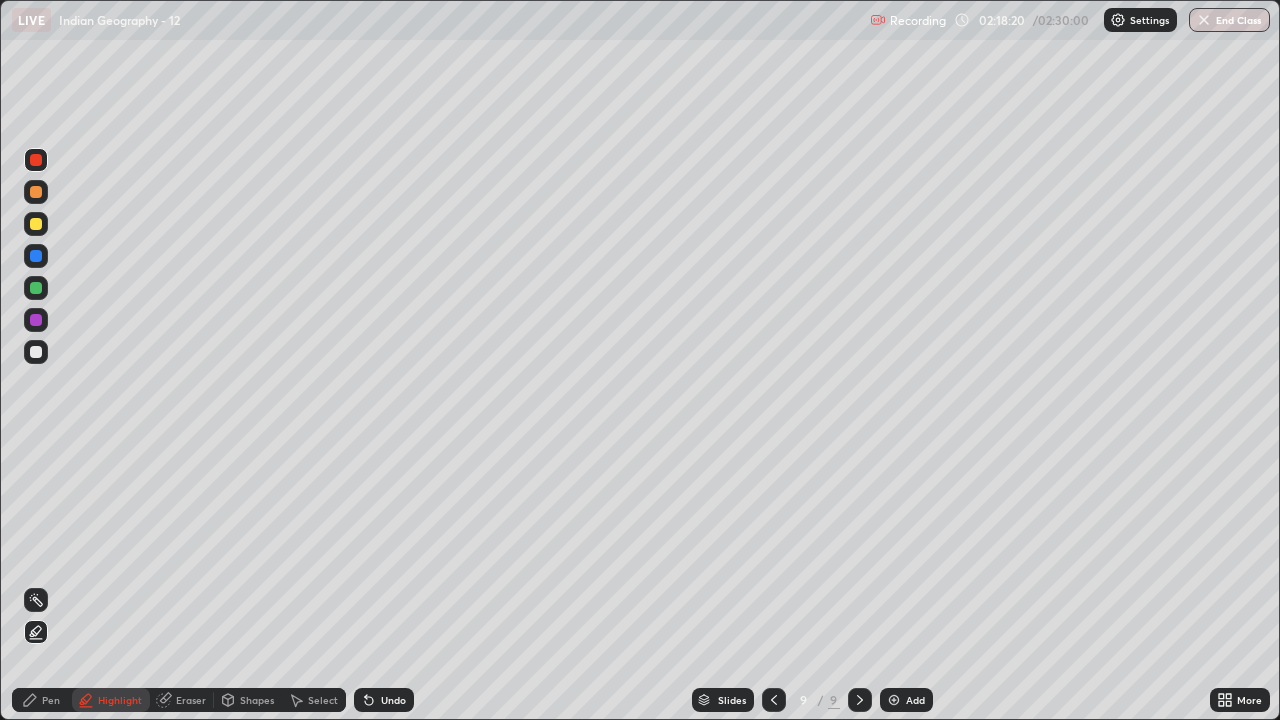 click 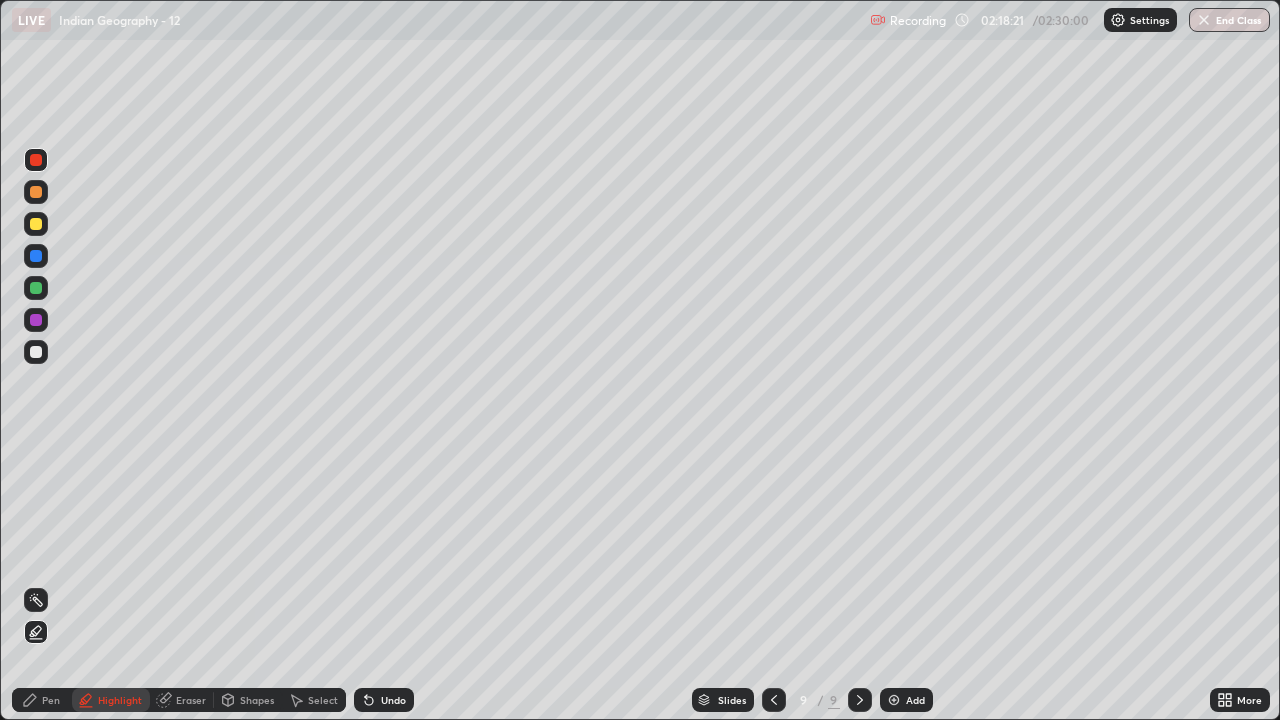 click at bounding box center [36, 160] 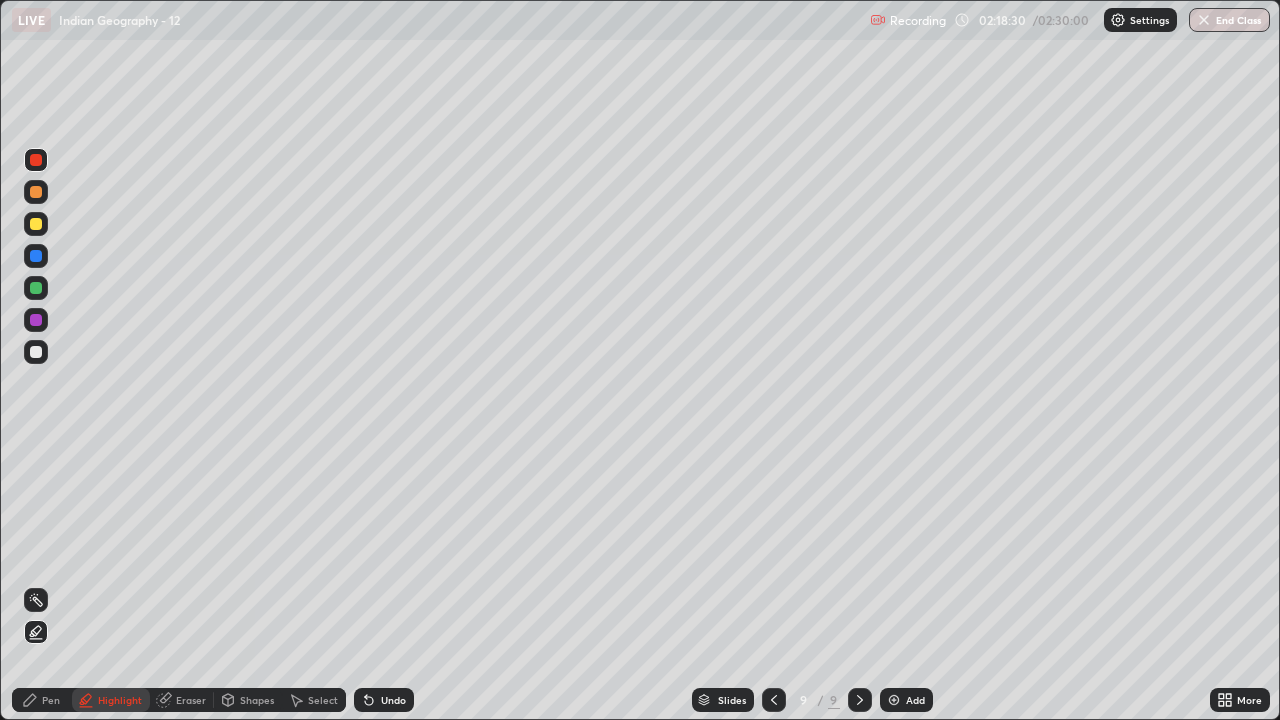 click on "Pen" at bounding box center (51, 700) 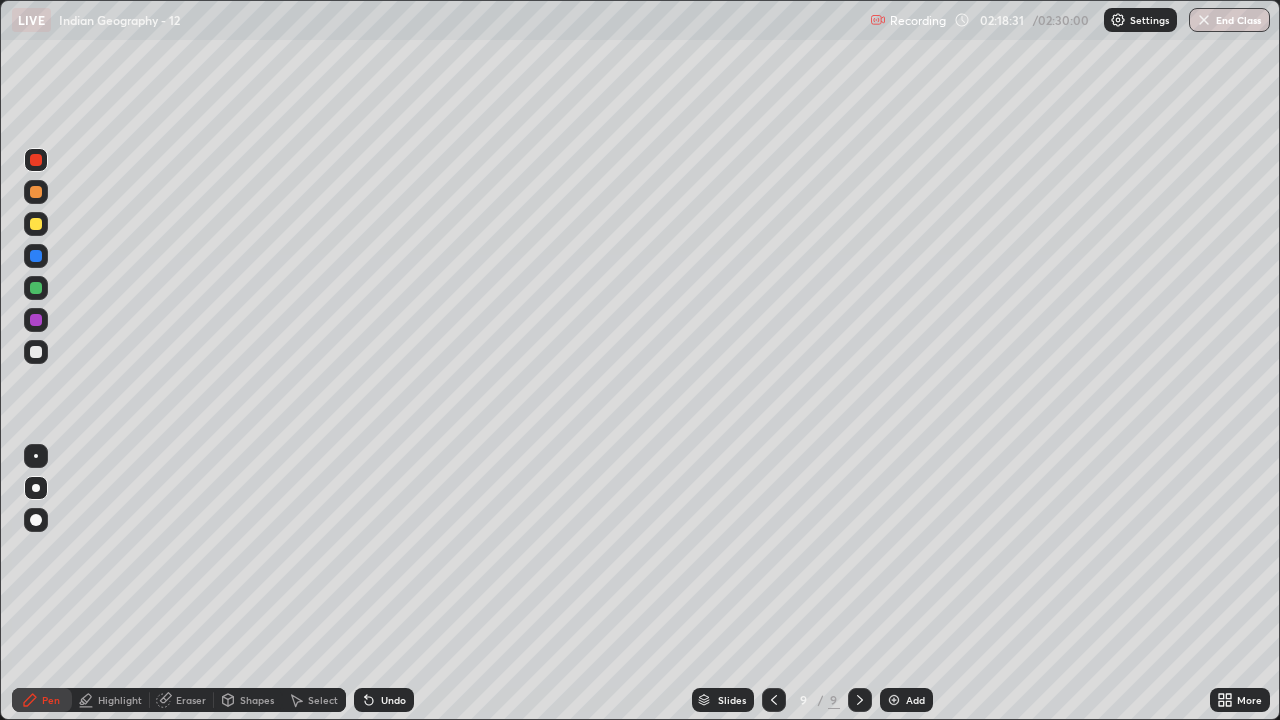 click at bounding box center [36, 488] 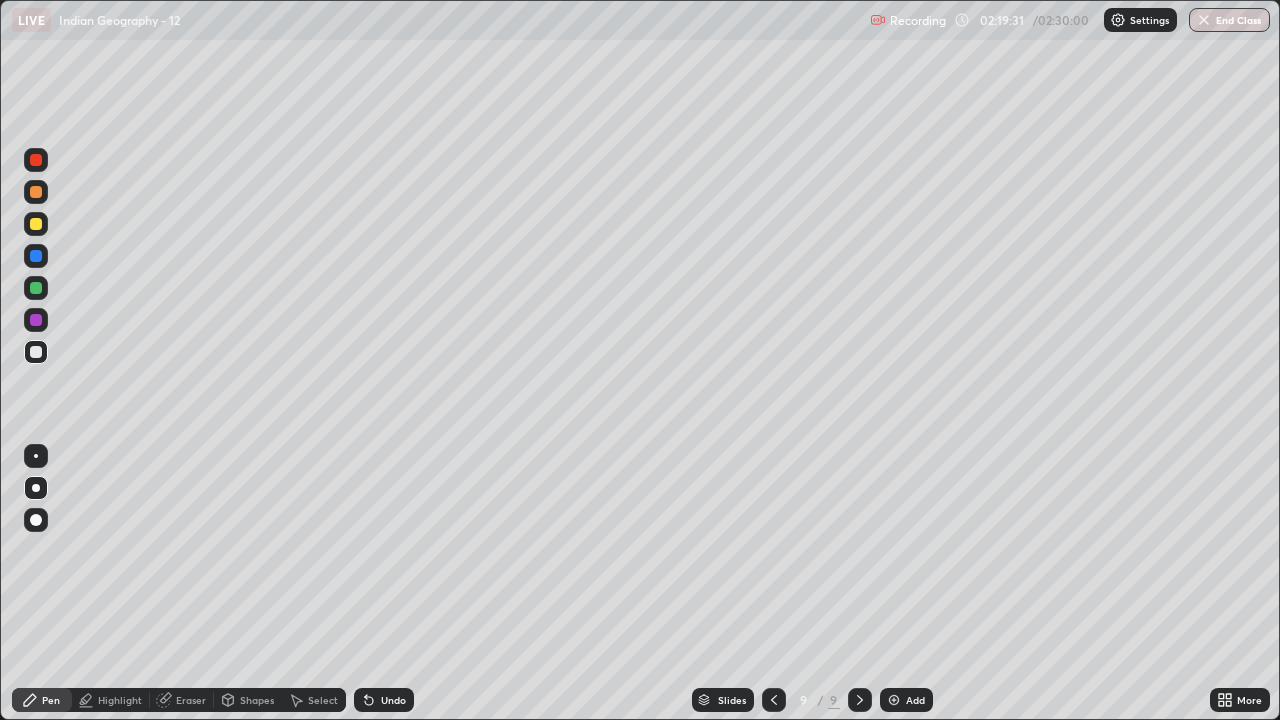click at bounding box center [36, 224] 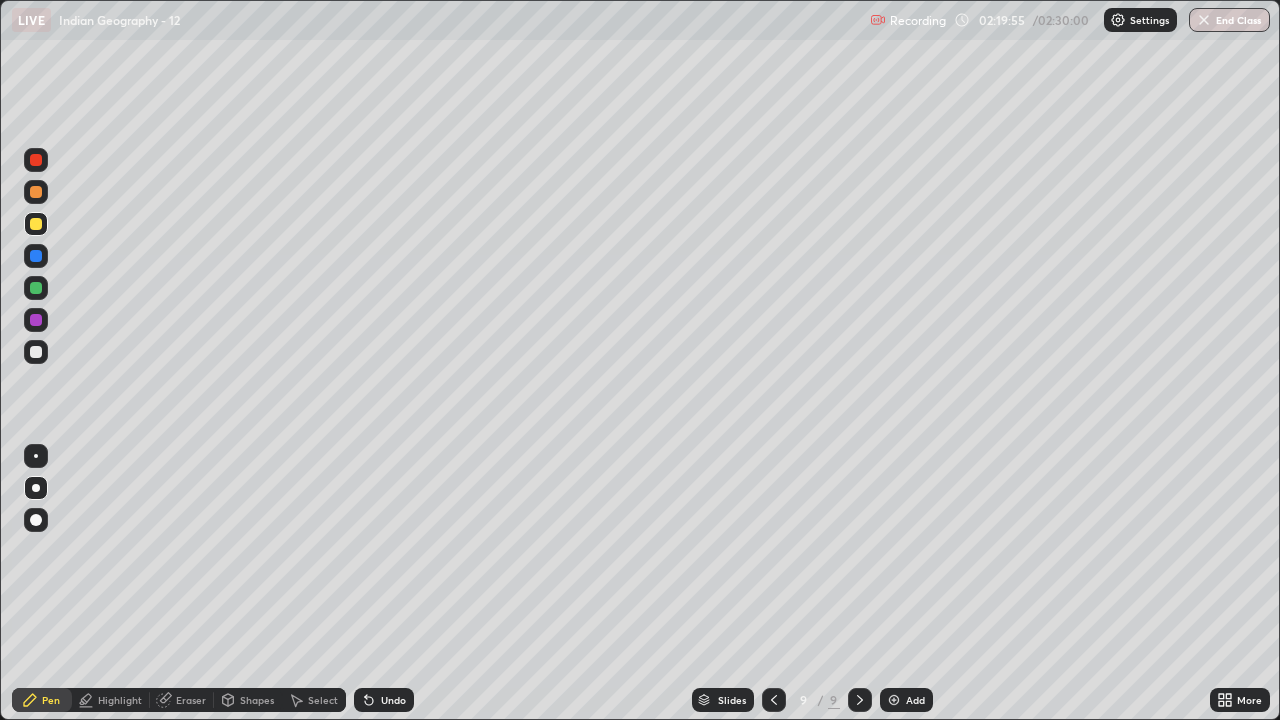 click on "Highlight" at bounding box center (120, 700) 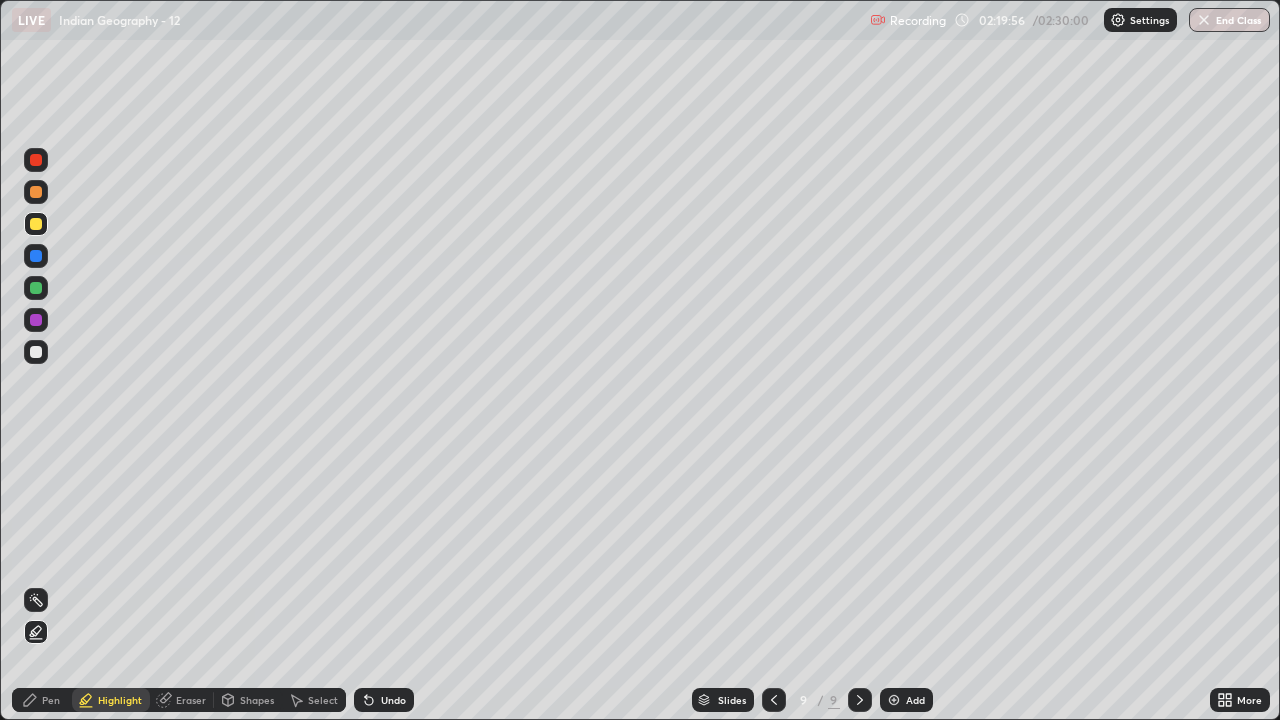 click at bounding box center [36, 632] 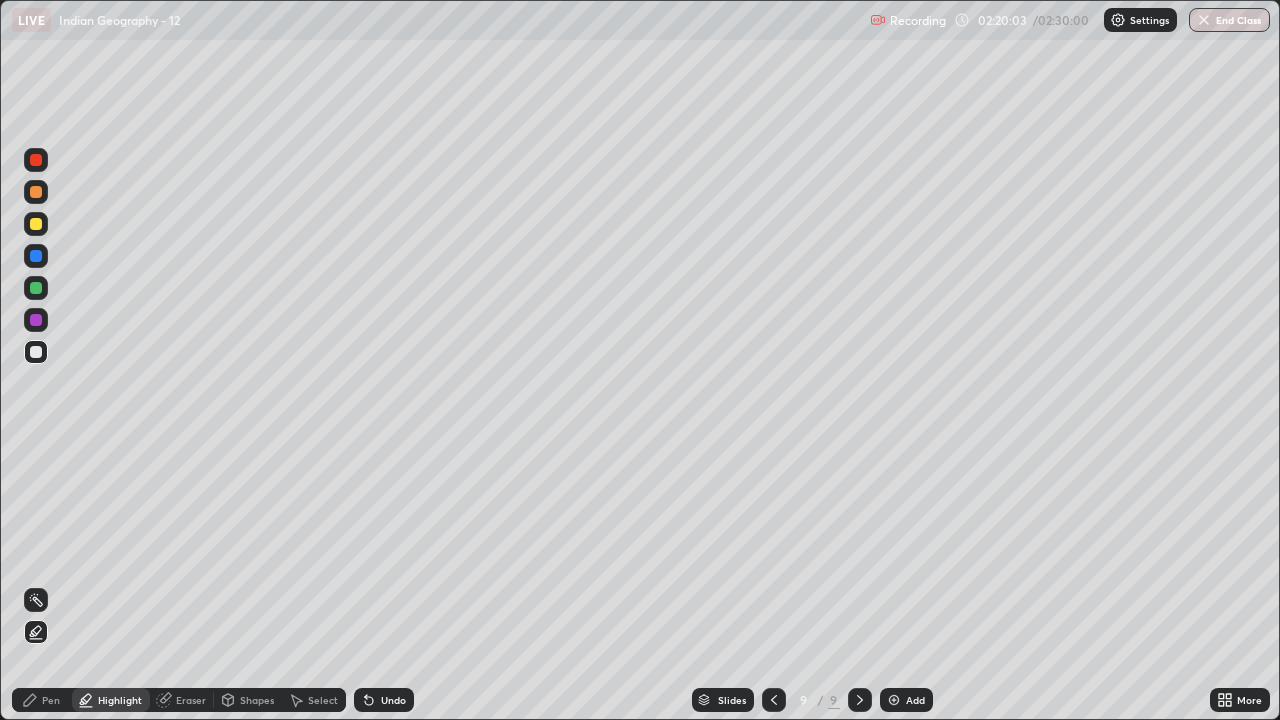 click at bounding box center (36, 256) 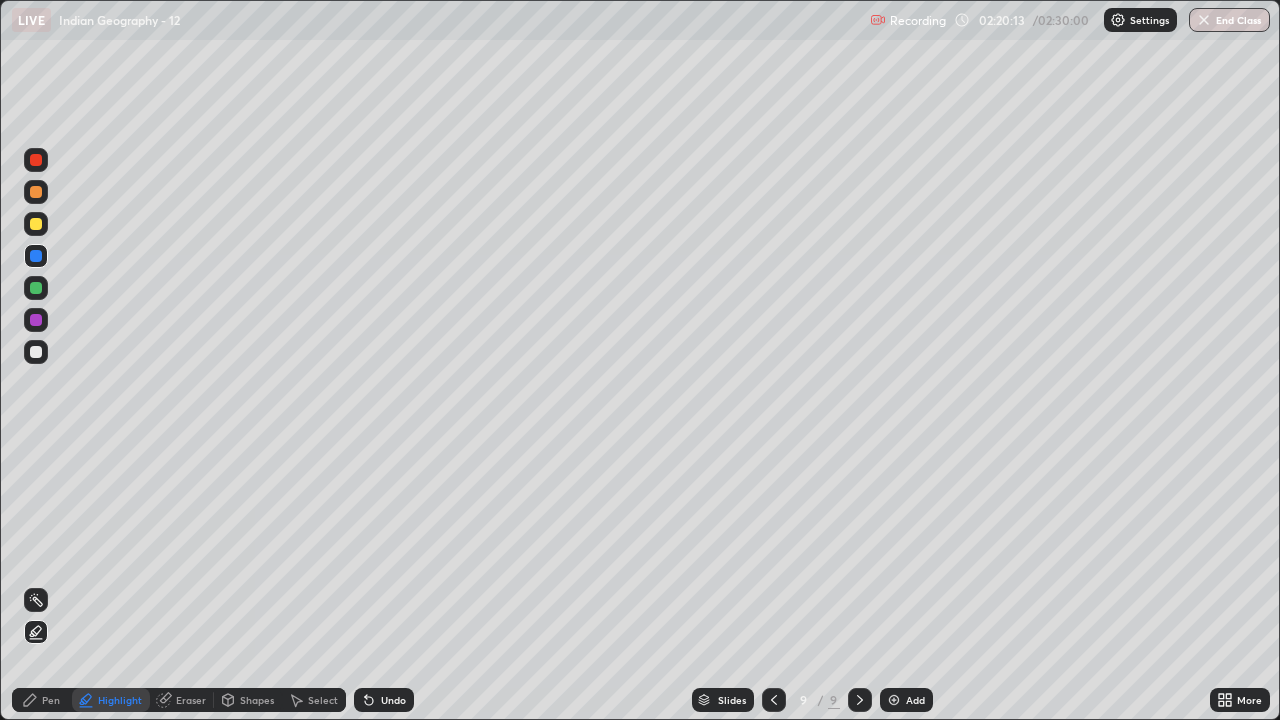 click on "Pen" at bounding box center [51, 700] 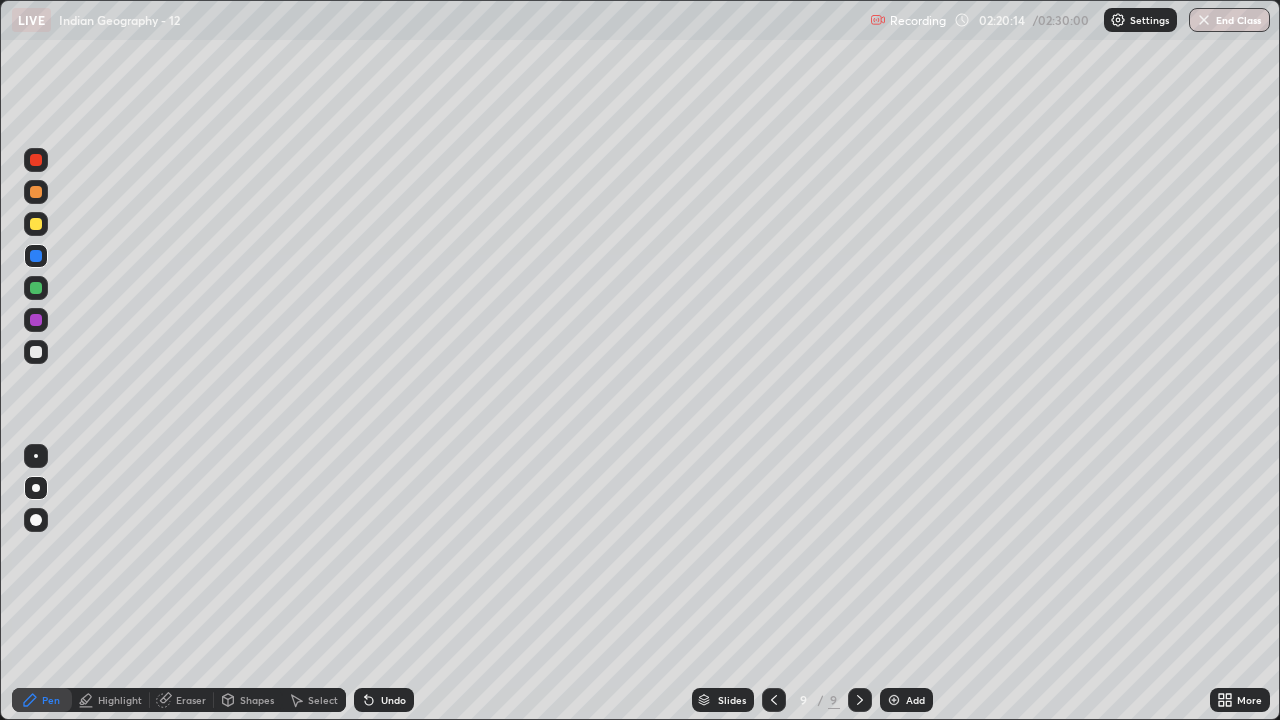click at bounding box center [36, 488] 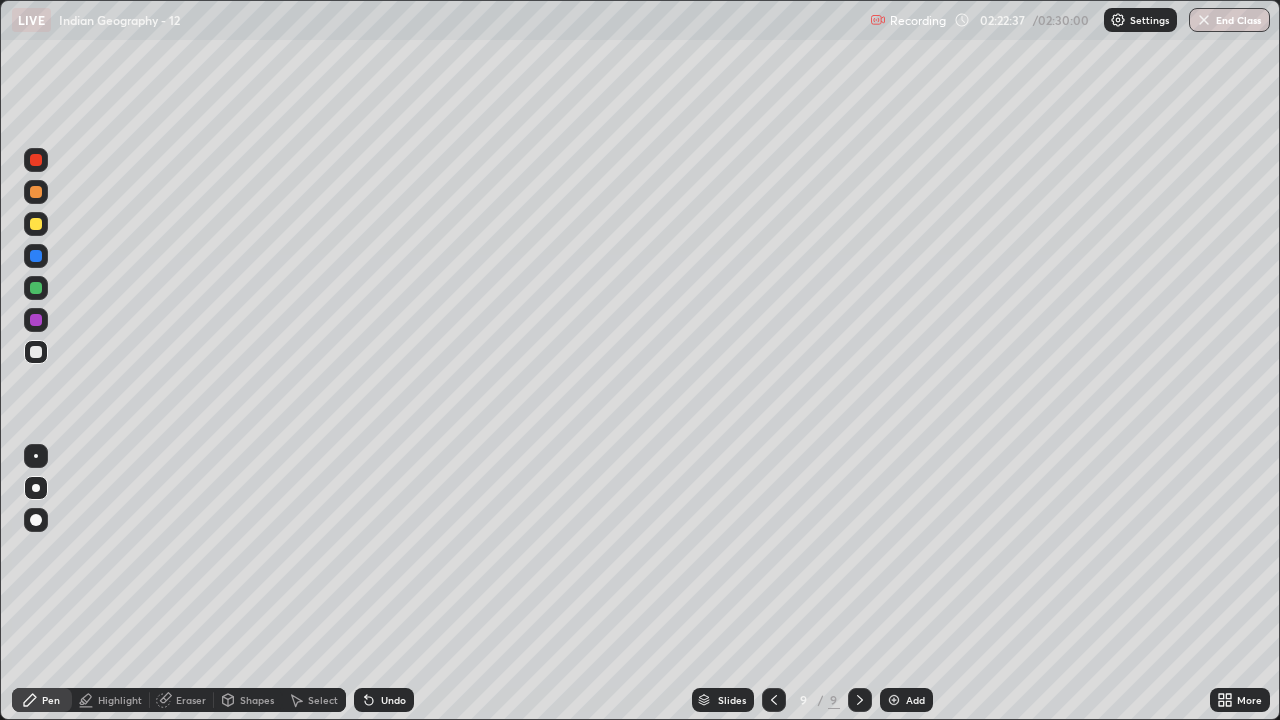 click at bounding box center [36, 288] 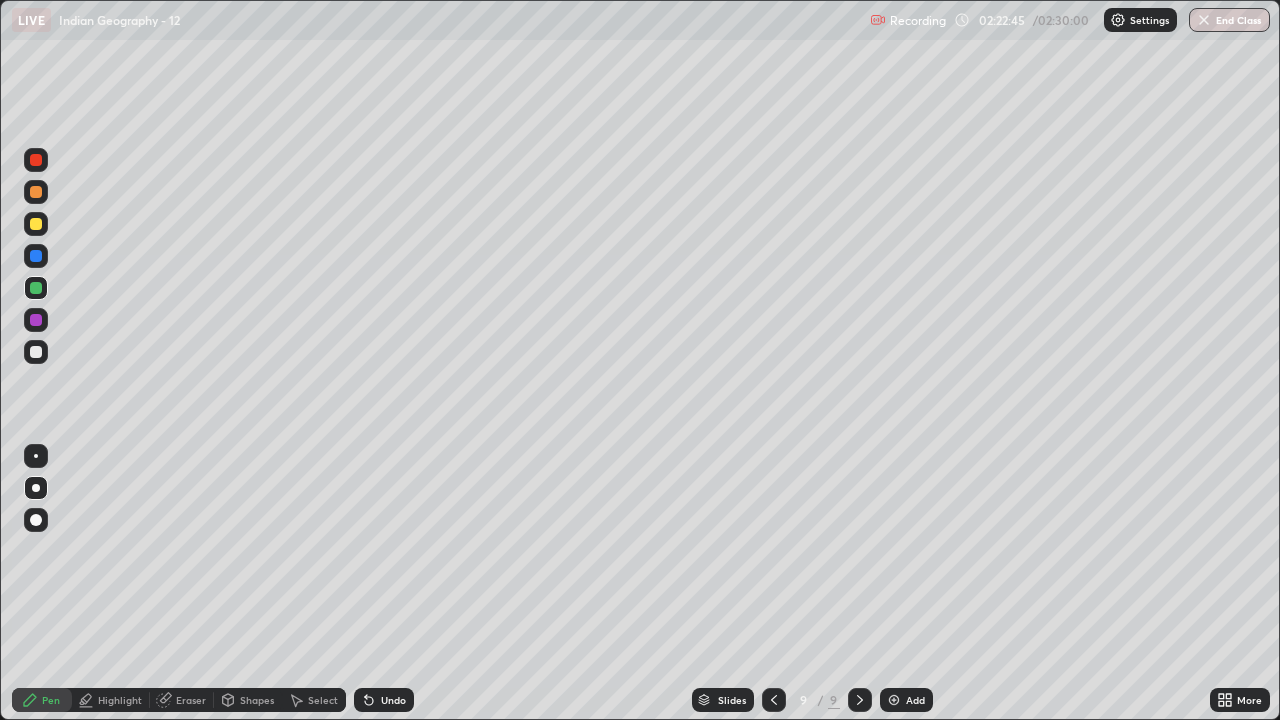click at bounding box center (36, 488) 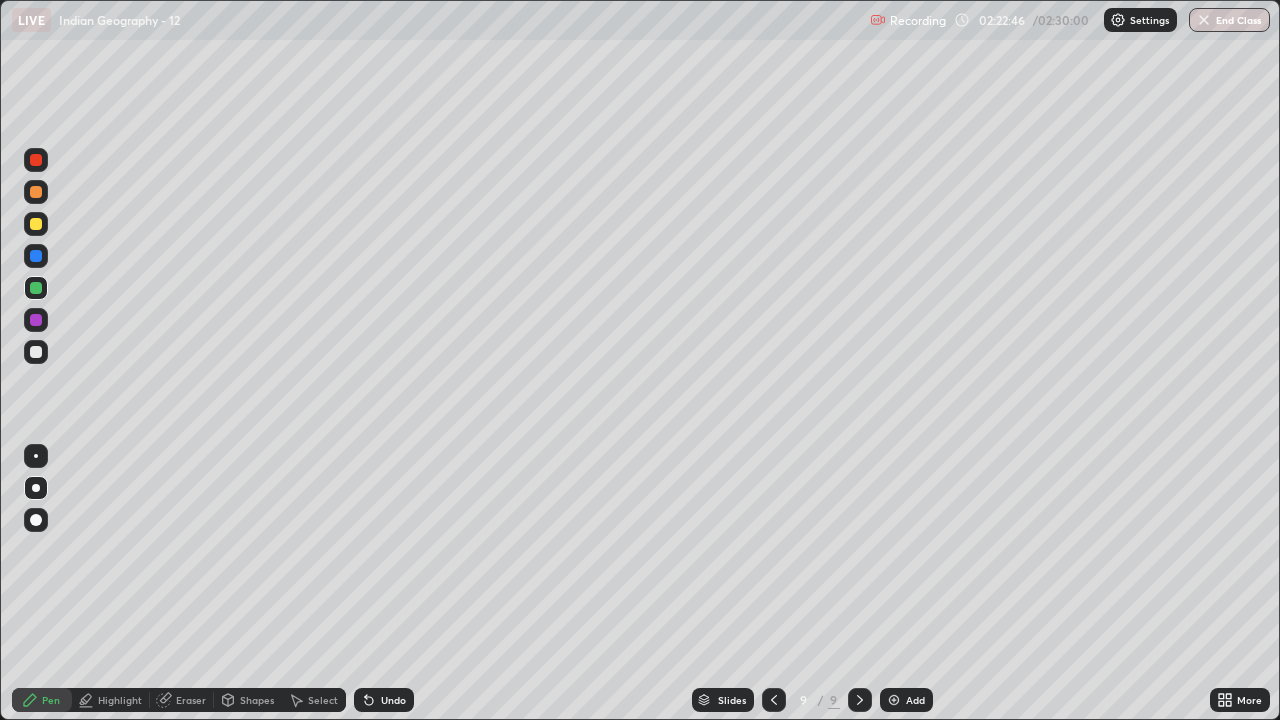 click at bounding box center [36, 192] 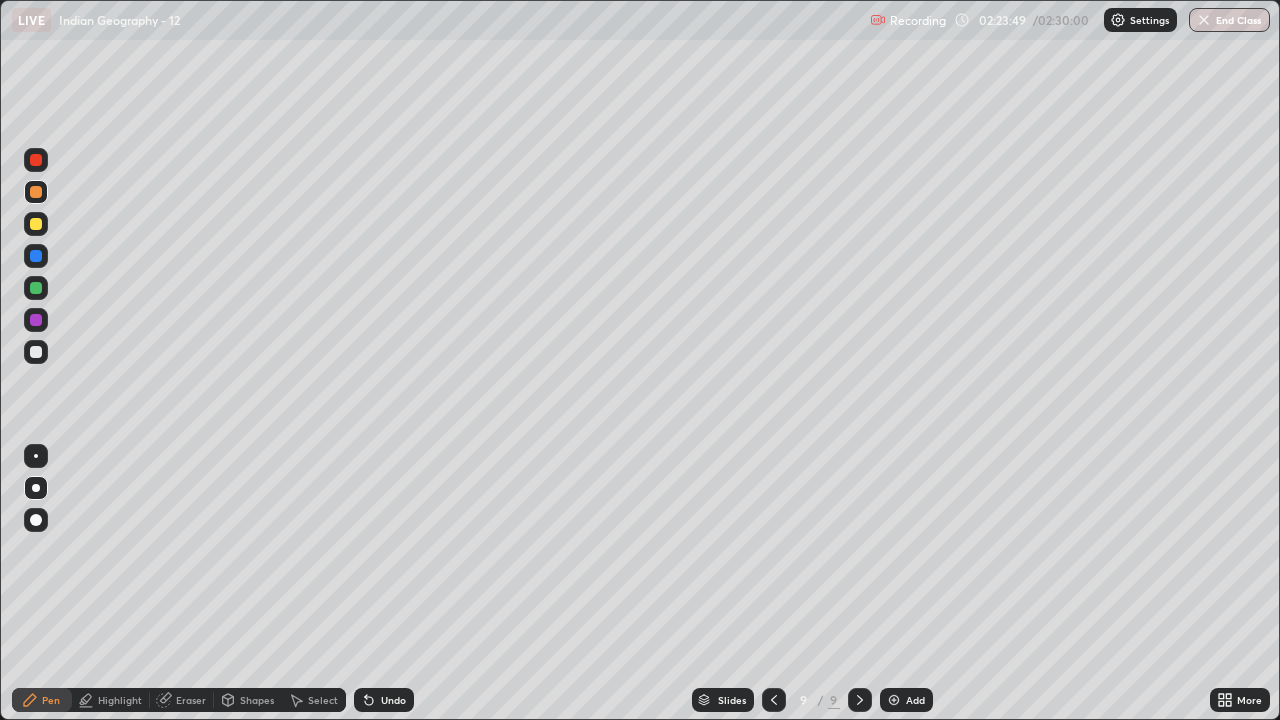 click on "More" at bounding box center (1249, 700) 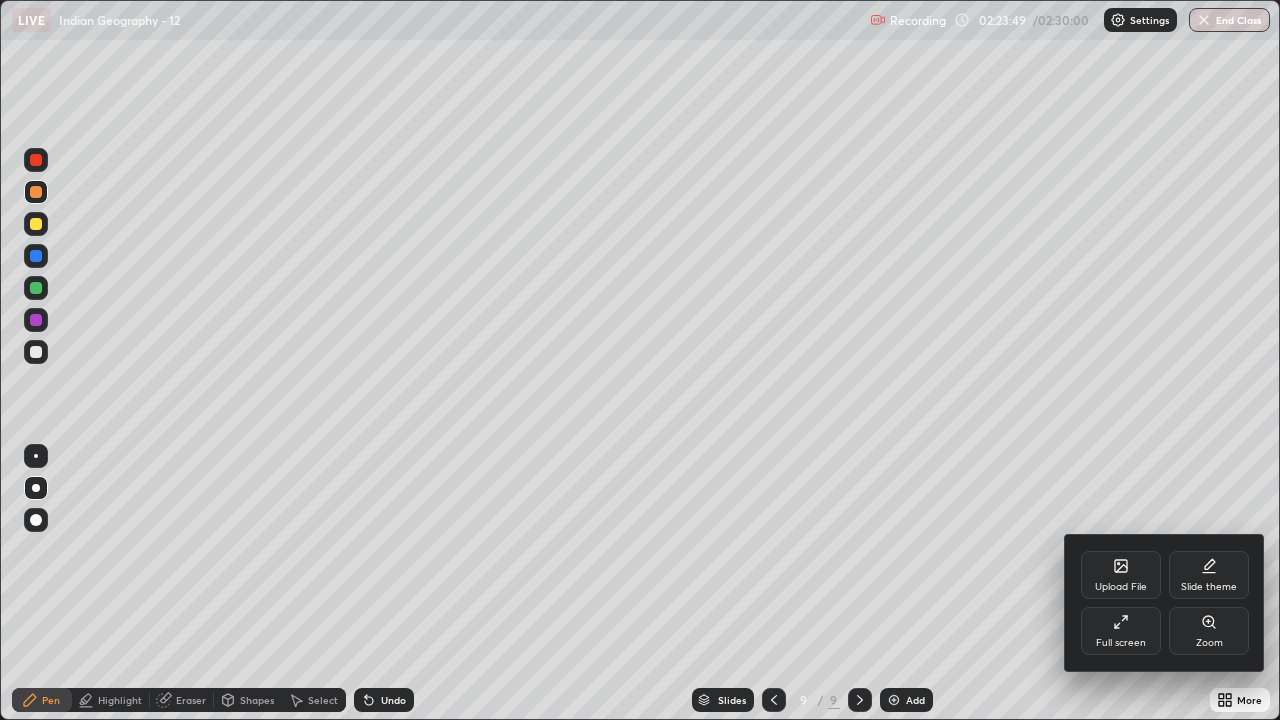 click on "Full screen" at bounding box center (1121, 643) 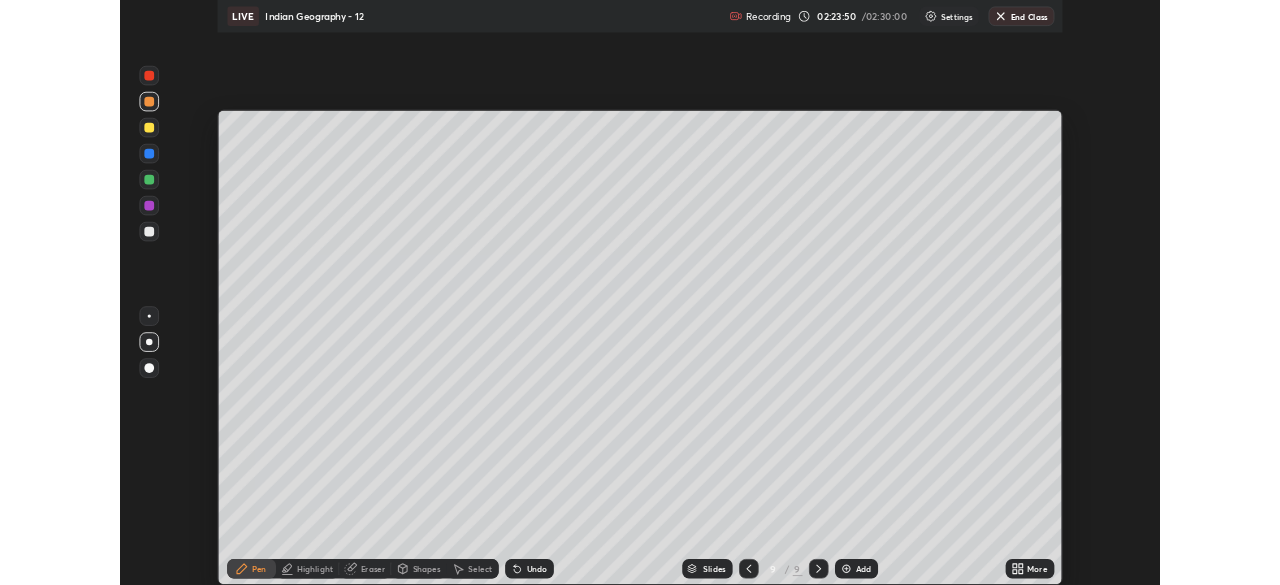 scroll, scrollTop: 585, scrollLeft: 1280, axis: both 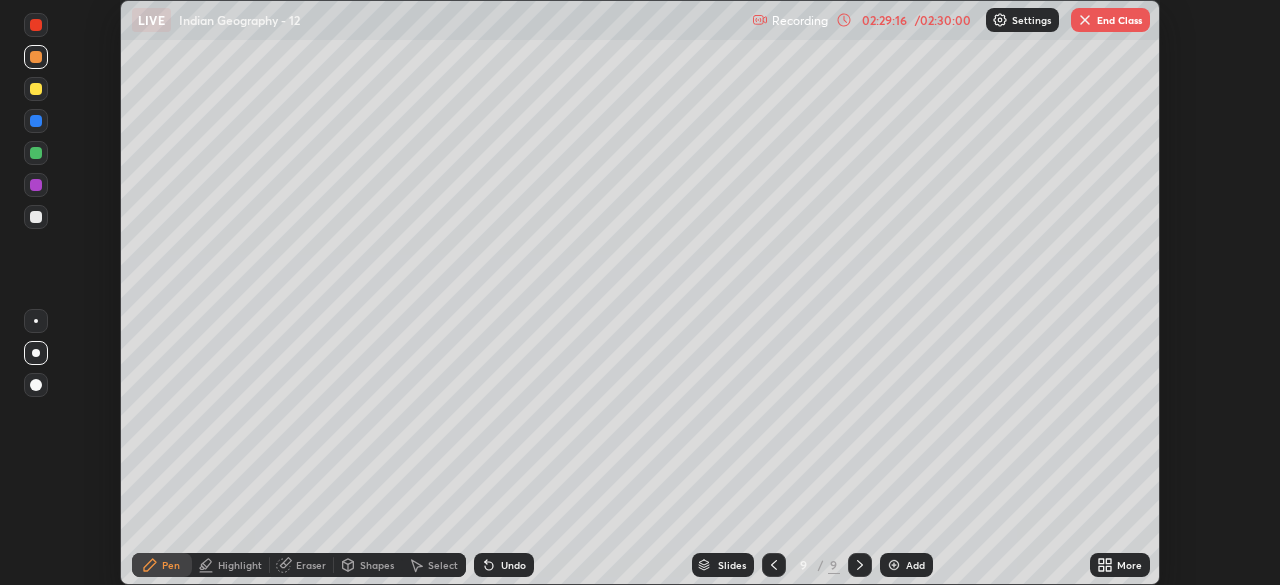 click 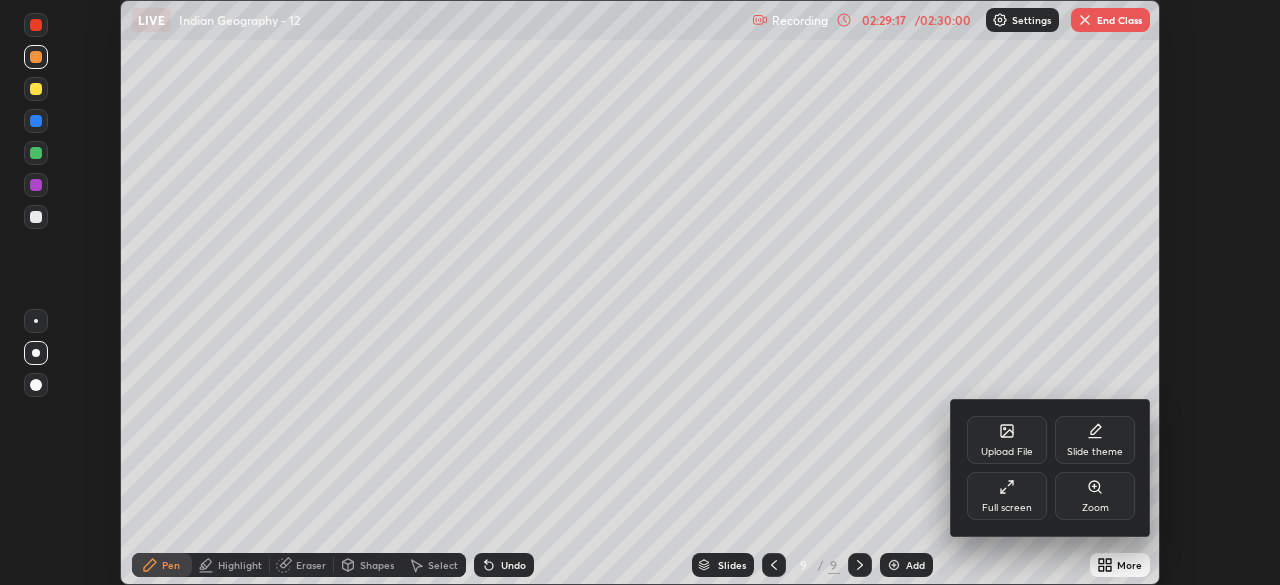 click on "Full screen" at bounding box center (1007, 508) 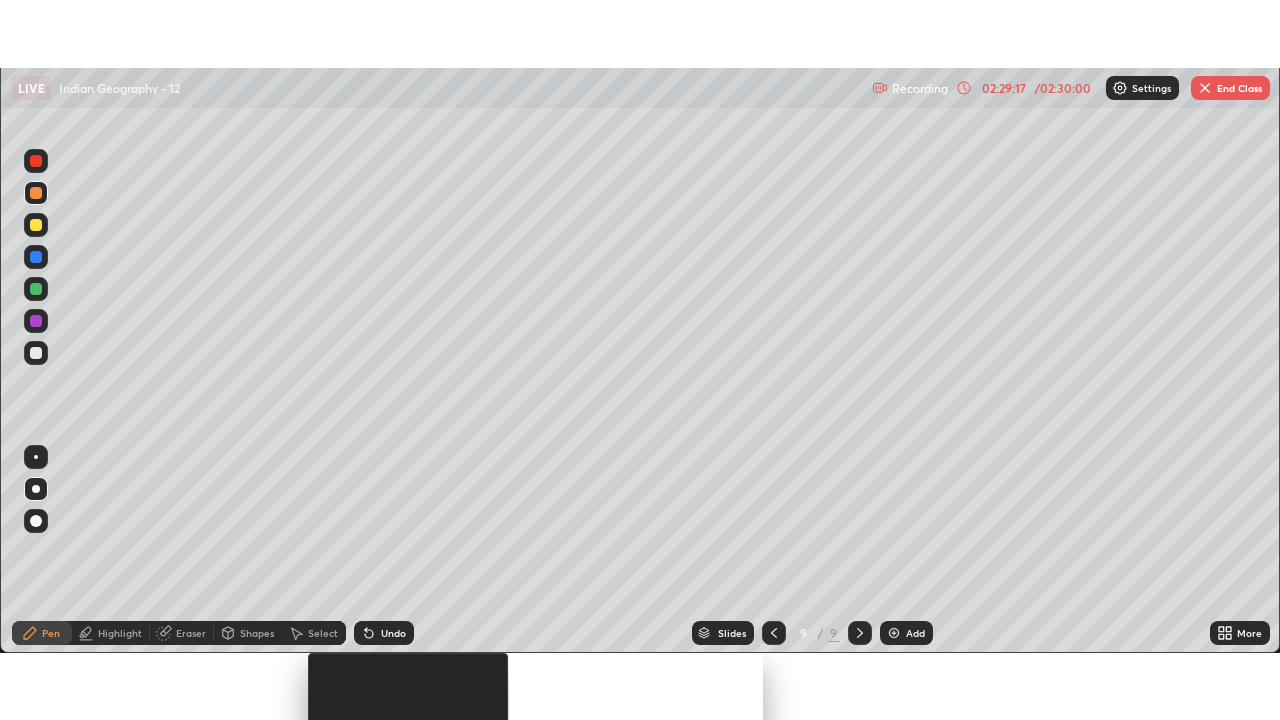 scroll, scrollTop: 99280, scrollLeft: 98720, axis: both 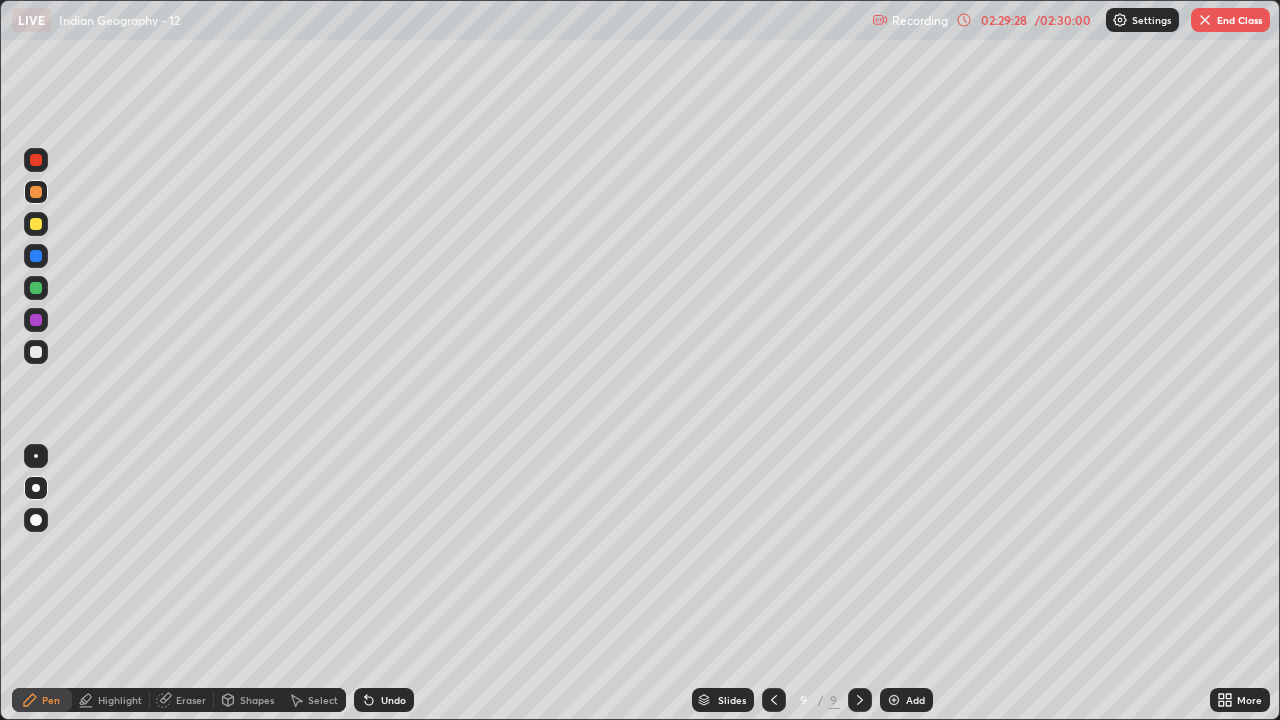 click on "End Class" at bounding box center (1230, 20) 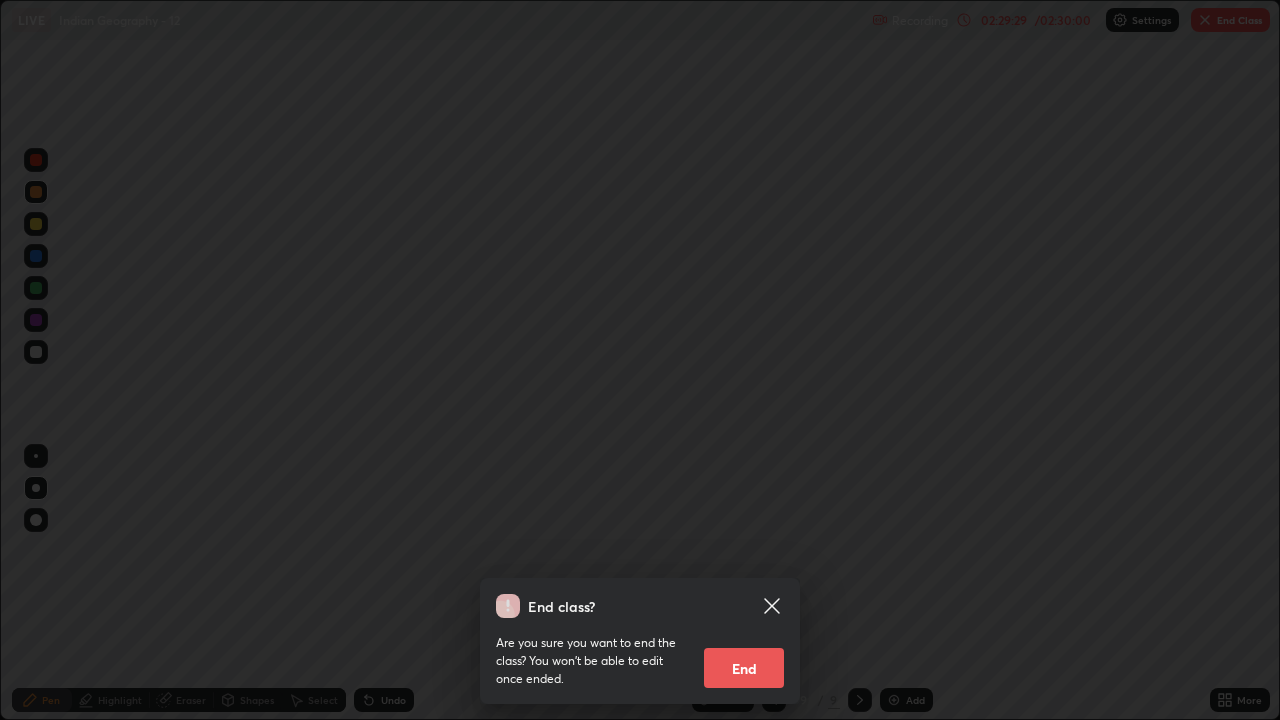 click on "End" at bounding box center [744, 668] 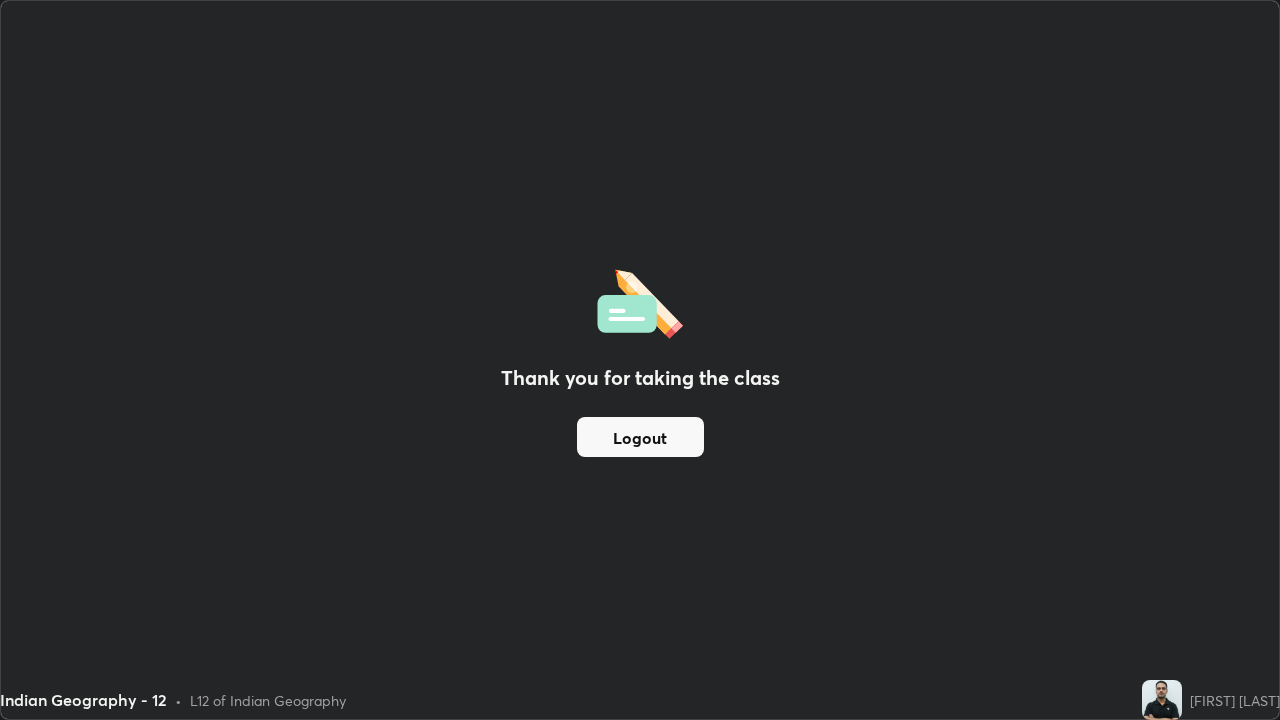 click on "Logout" at bounding box center (640, 437) 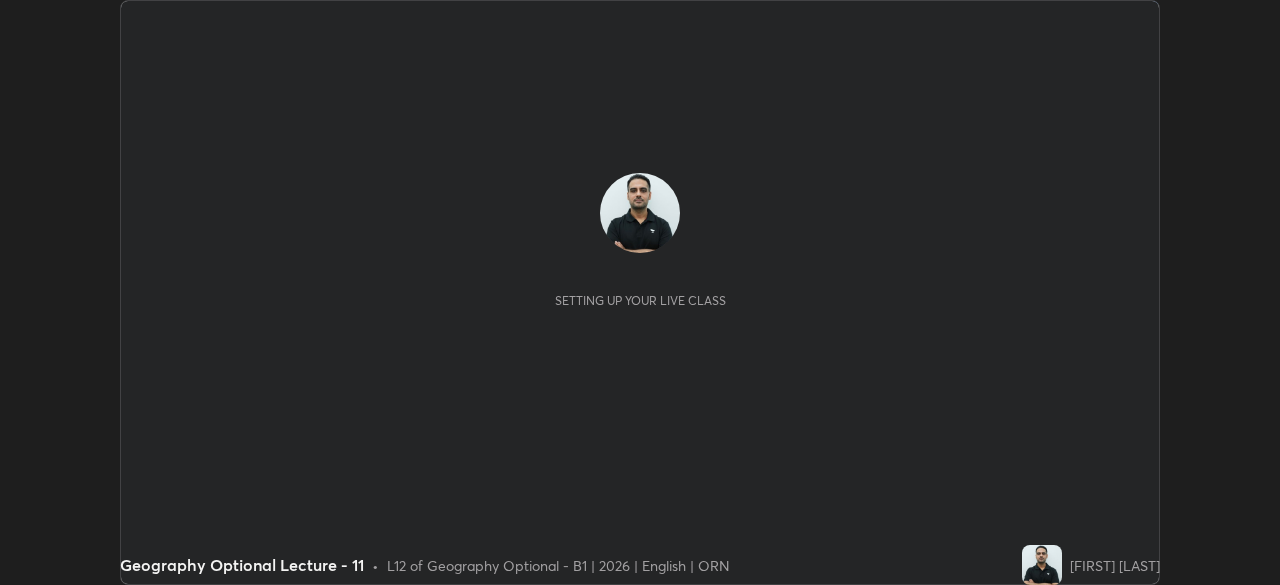scroll, scrollTop: 0, scrollLeft: 0, axis: both 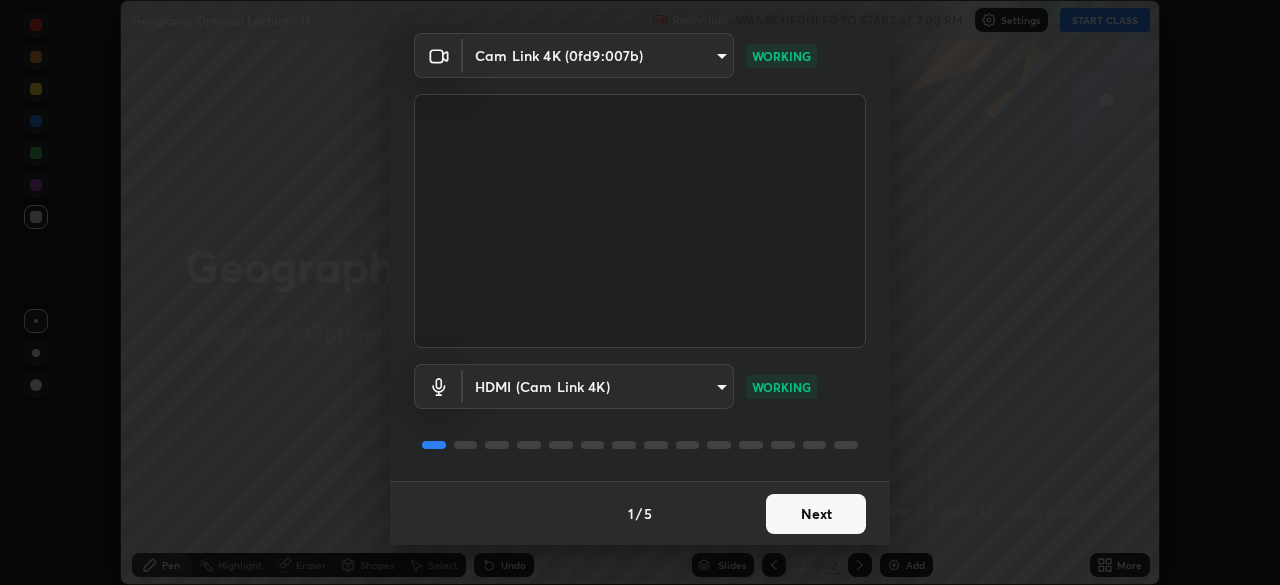 click on "Next" at bounding box center (816, 514) 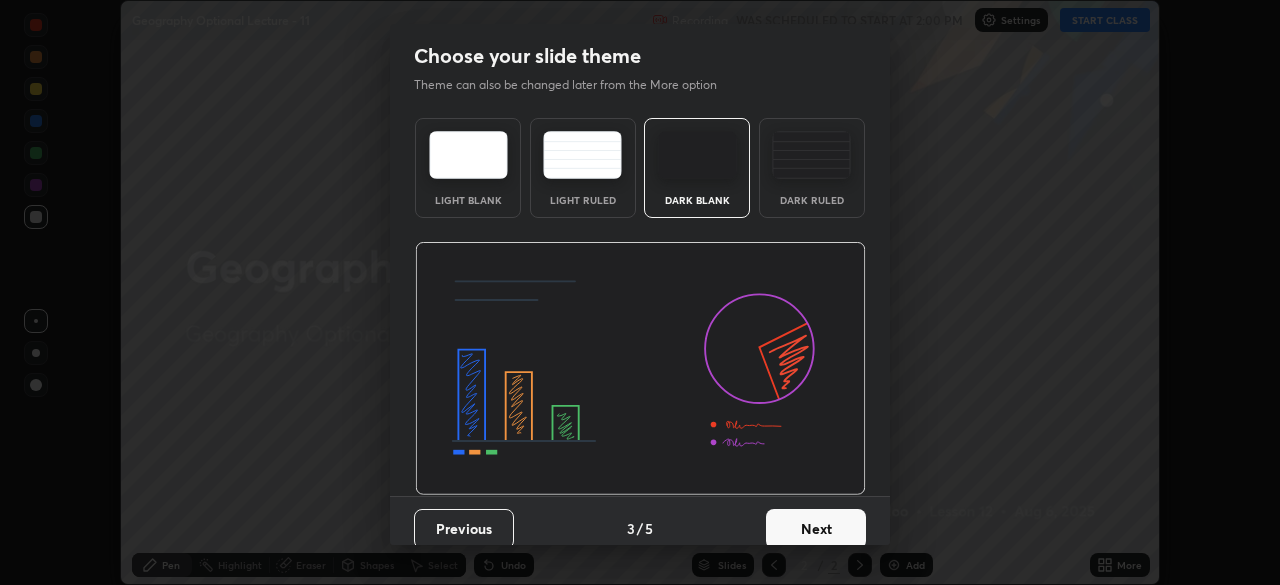 click on "Next" at bounding box center (816, 529) 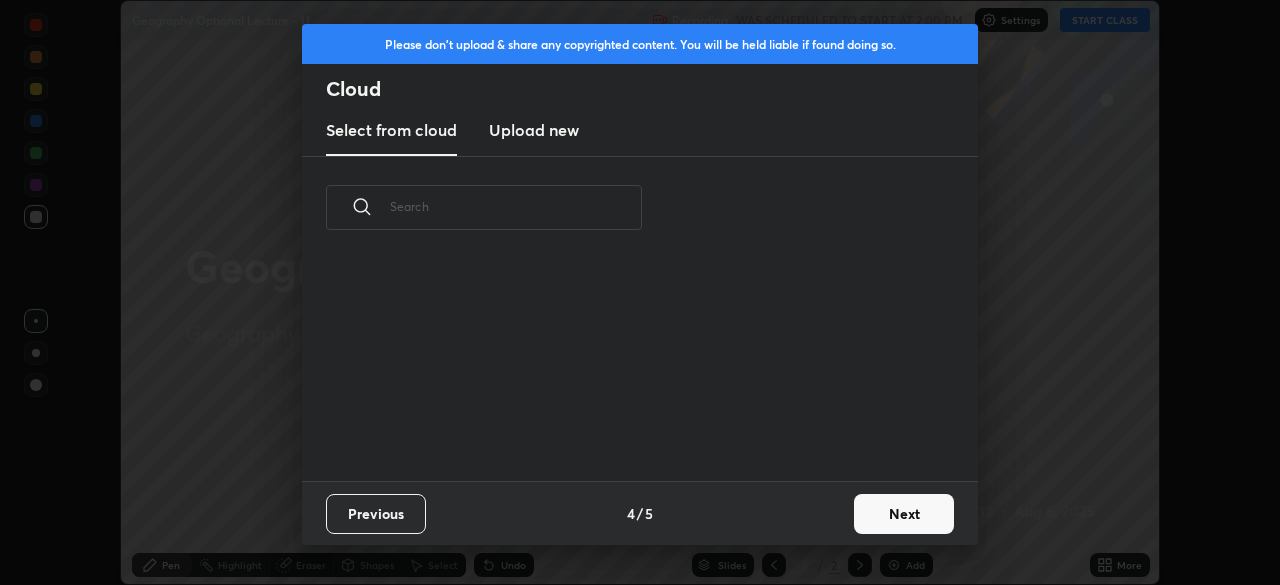 scroll, scrollTop: 7, scrollLeft: 11, axis: both 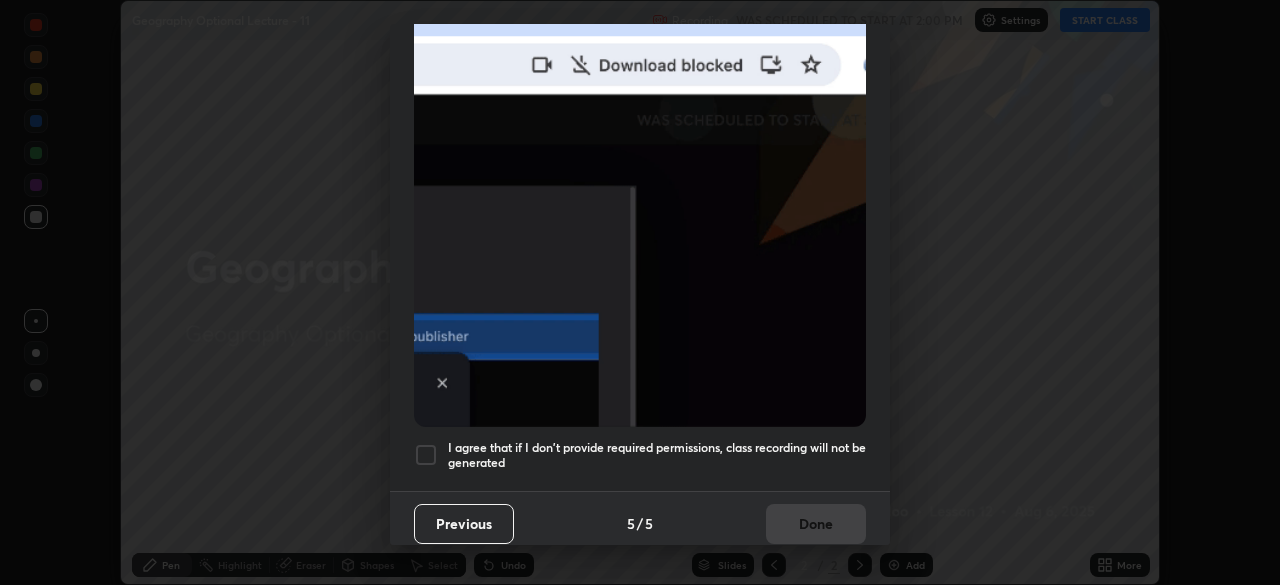 click at bounding box center [426, 455] 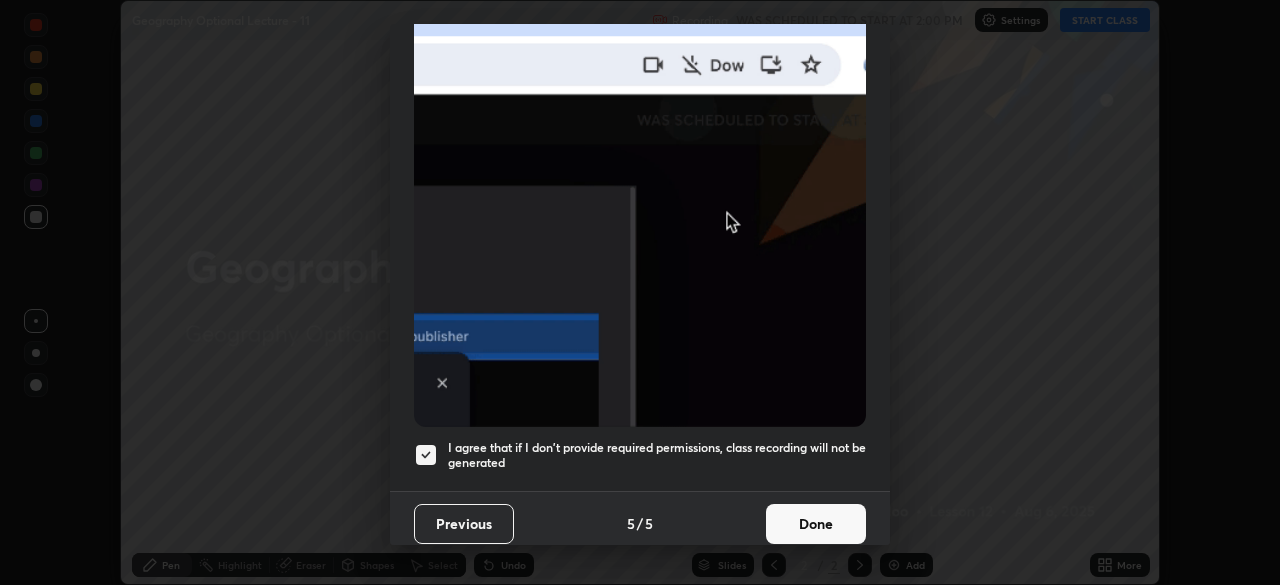 click on "Done" at bounding box center [816, 524] 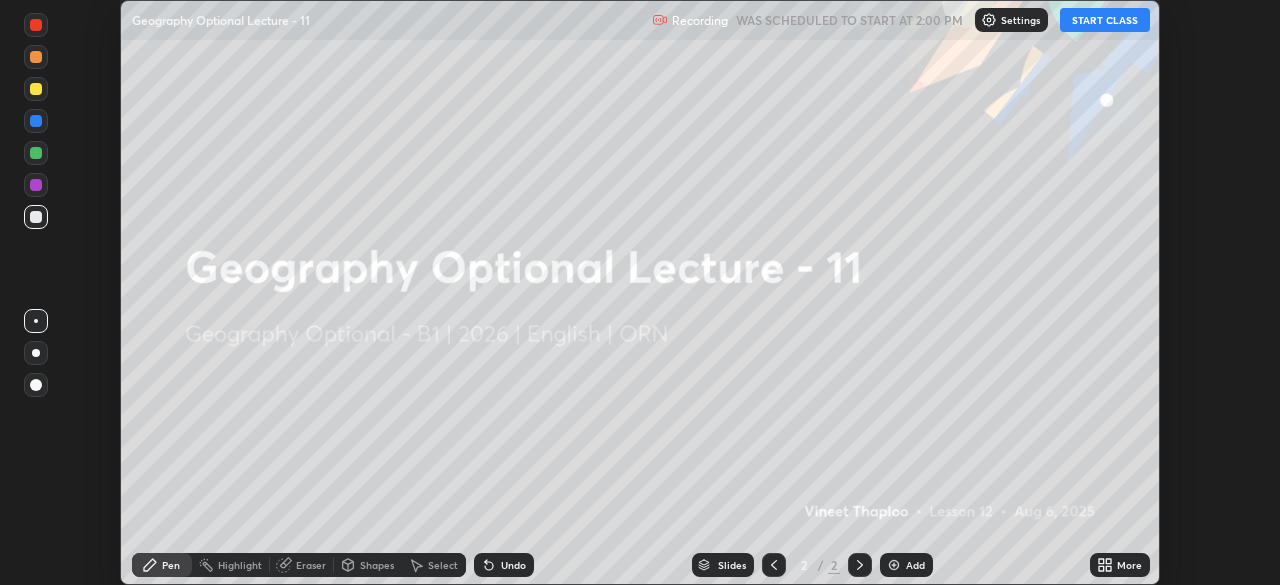 click 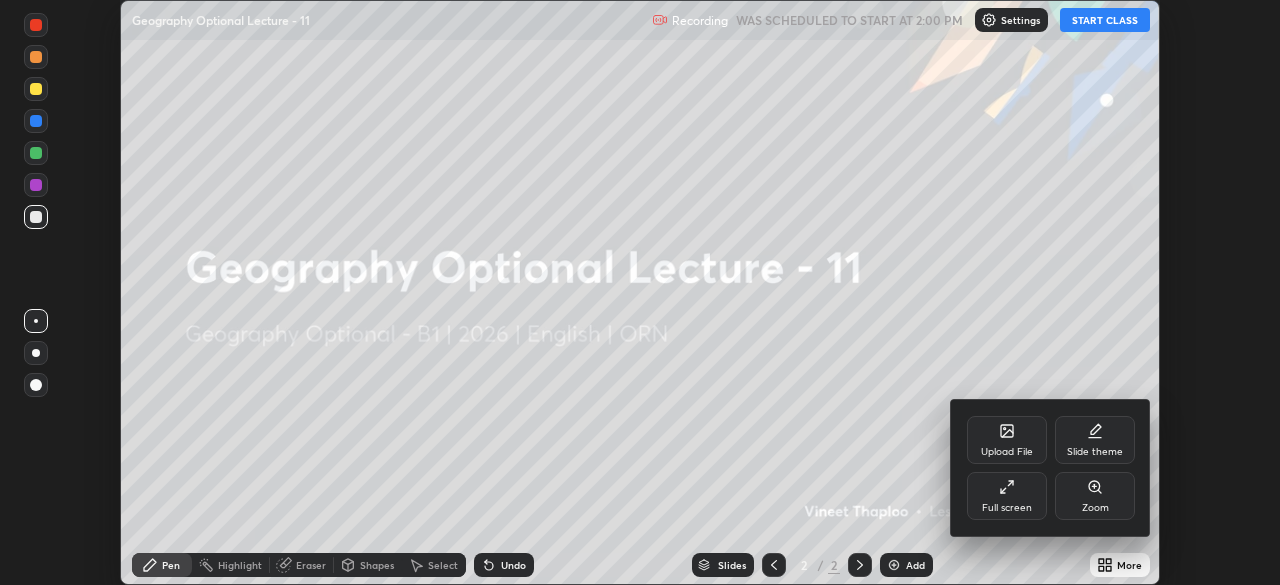 click on "Full screen" at bounding box center [1007, 508] 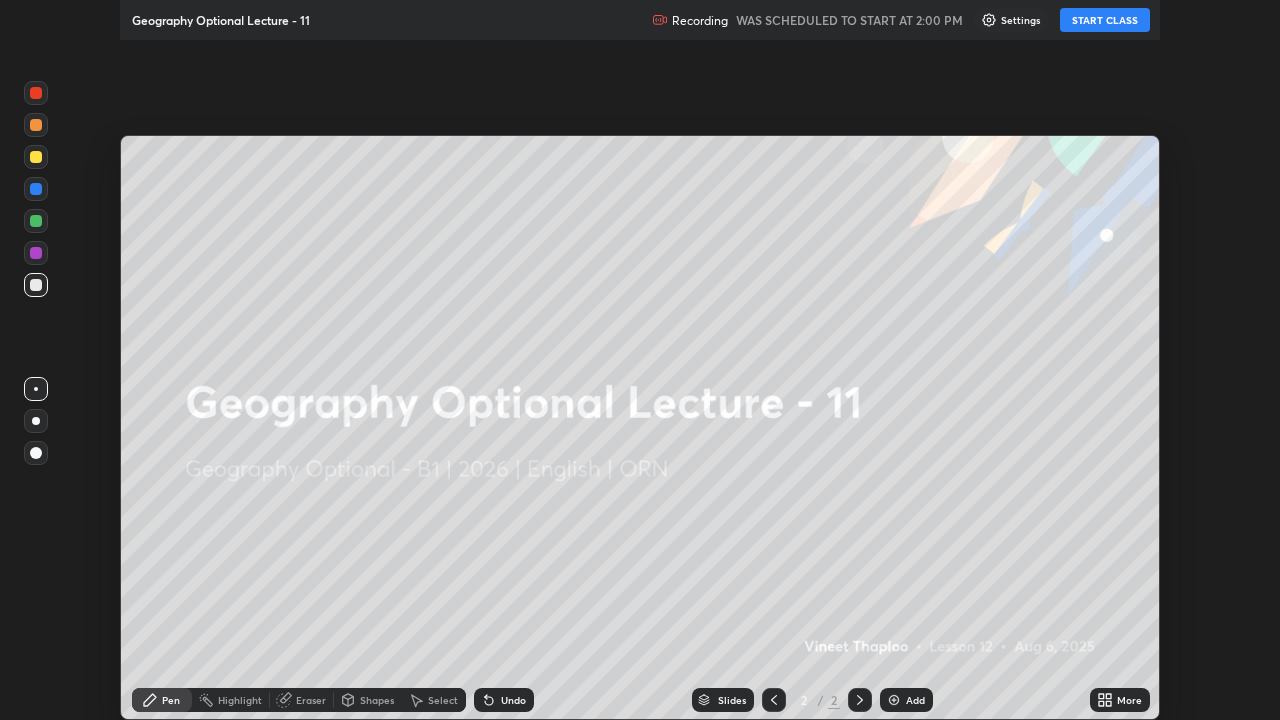 scroll, scrollTop: 99280, scrollLeft: 98720, axis: both 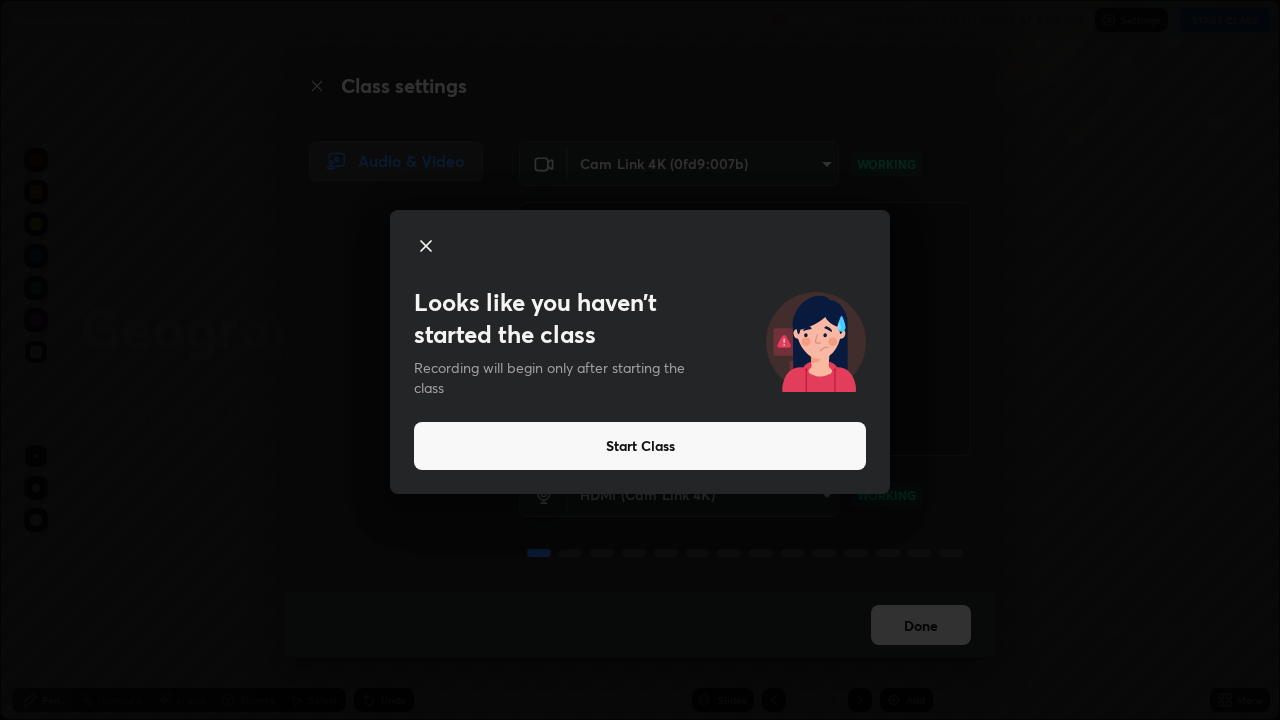 click on "Start Class" at bounding box center [640, 446] 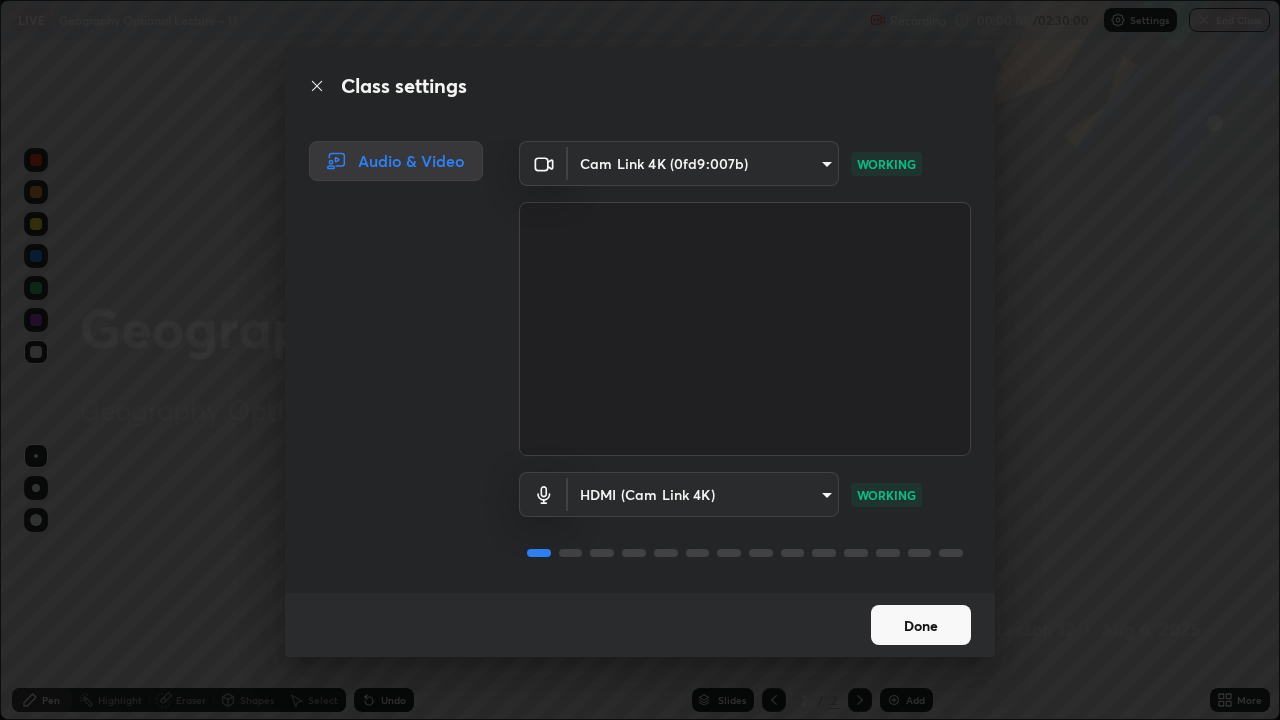 click on "Done" at bounding box center [921, 625] 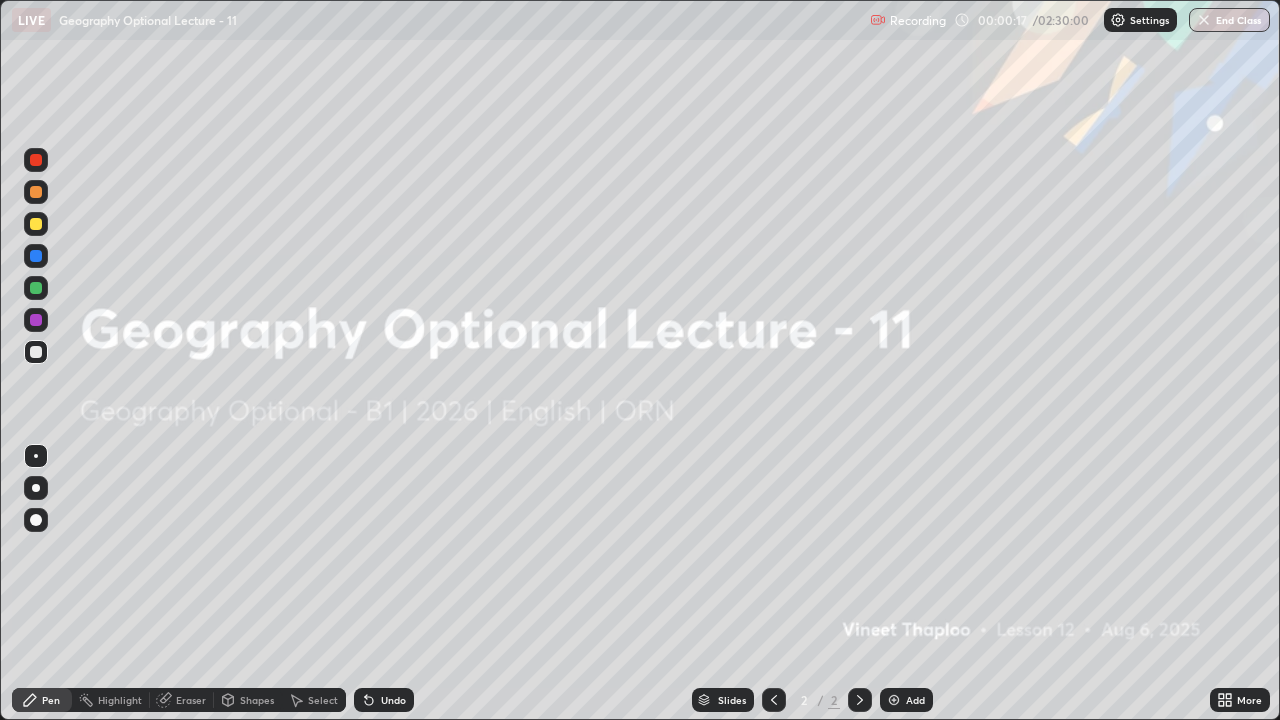 click on "Add" at bounding box center [906, 700] 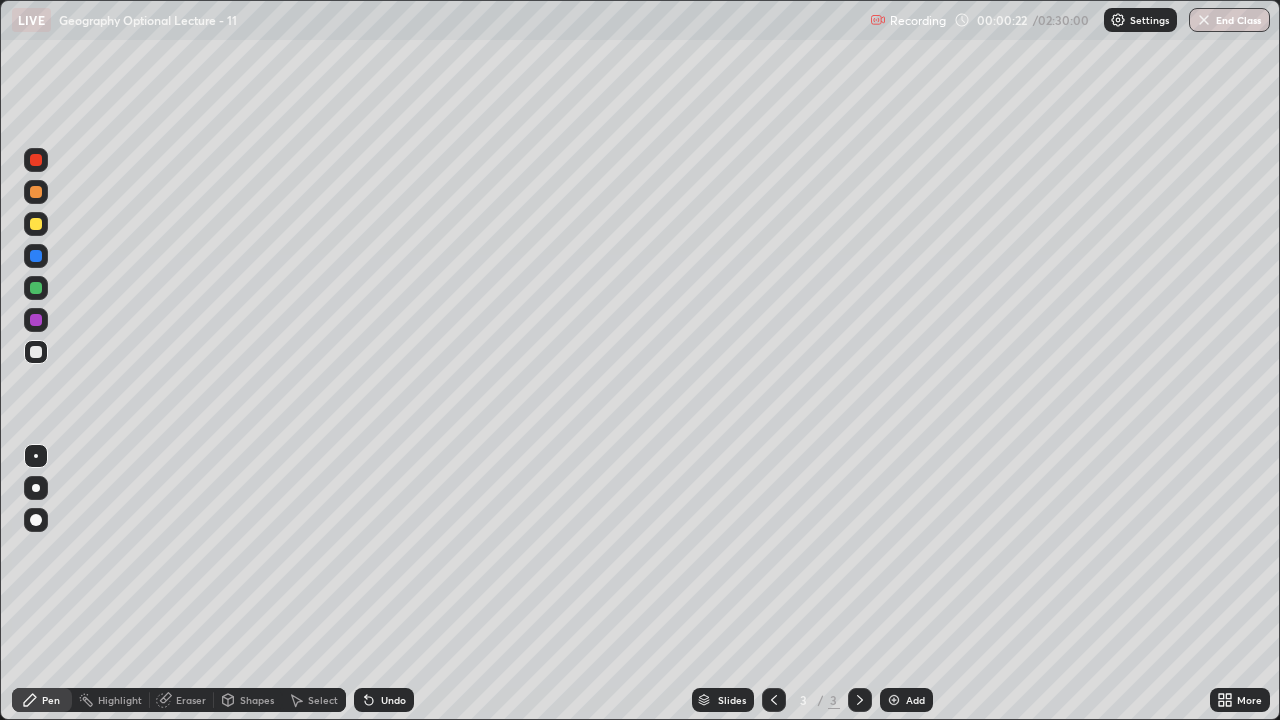 click at bounding box center [36, 520] 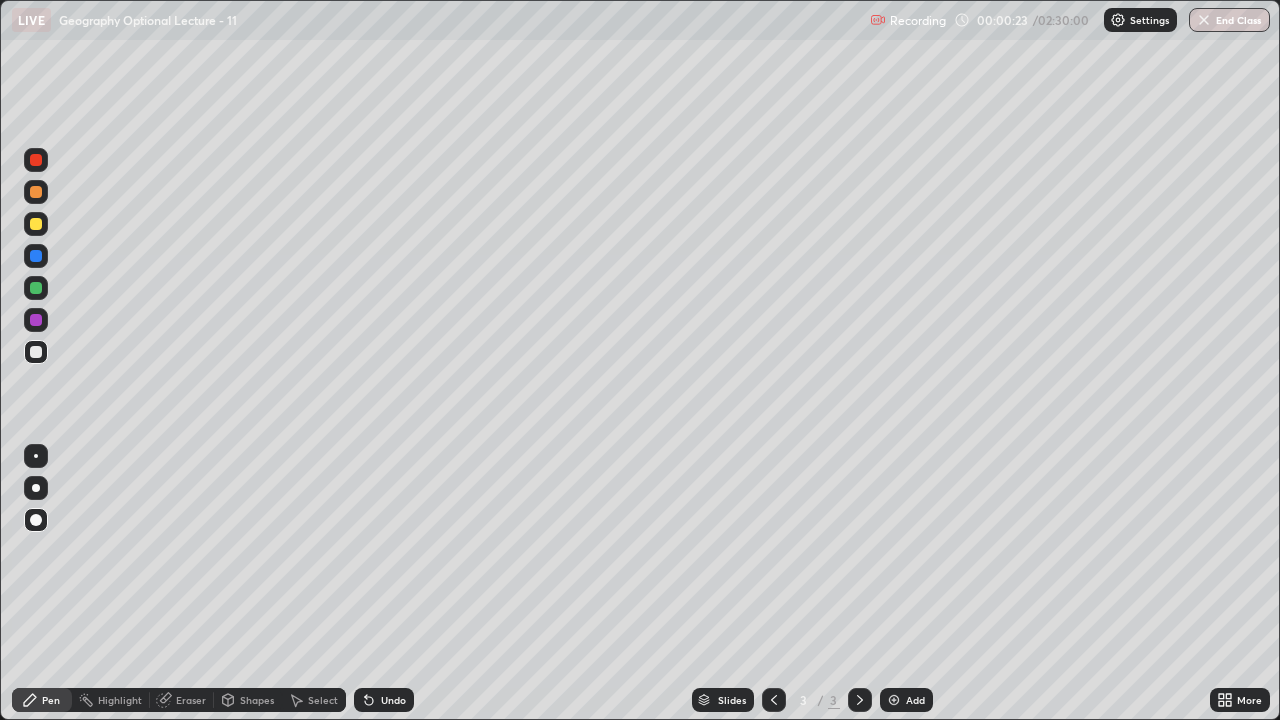 click at bounding box center [36, 488] 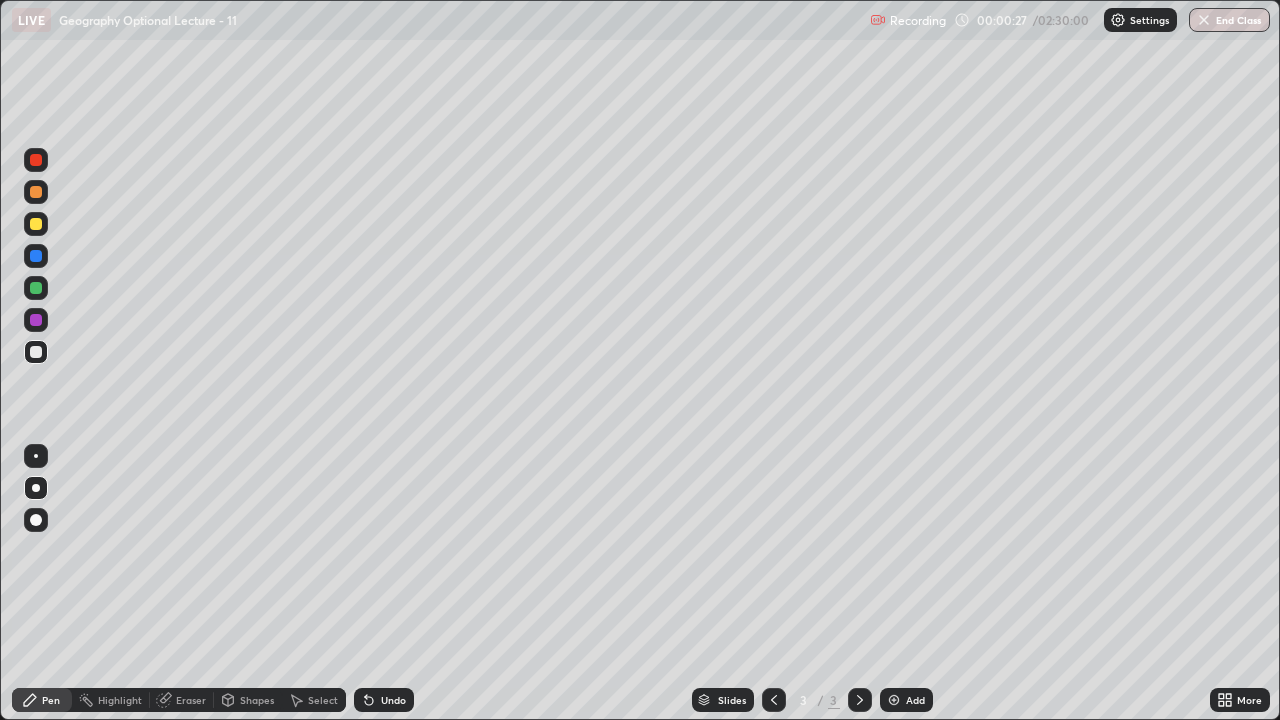 click at bounding box center [36, 192] 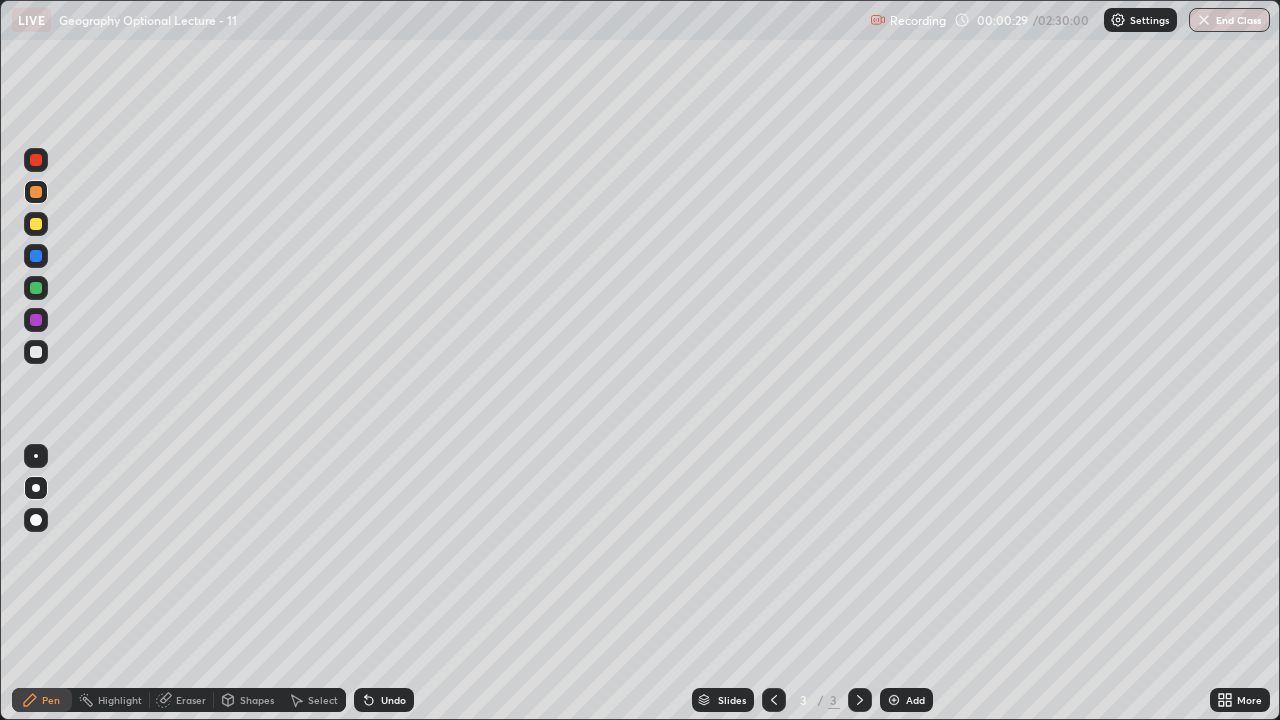 click on "Shapes" at bounding box center [257, 700] 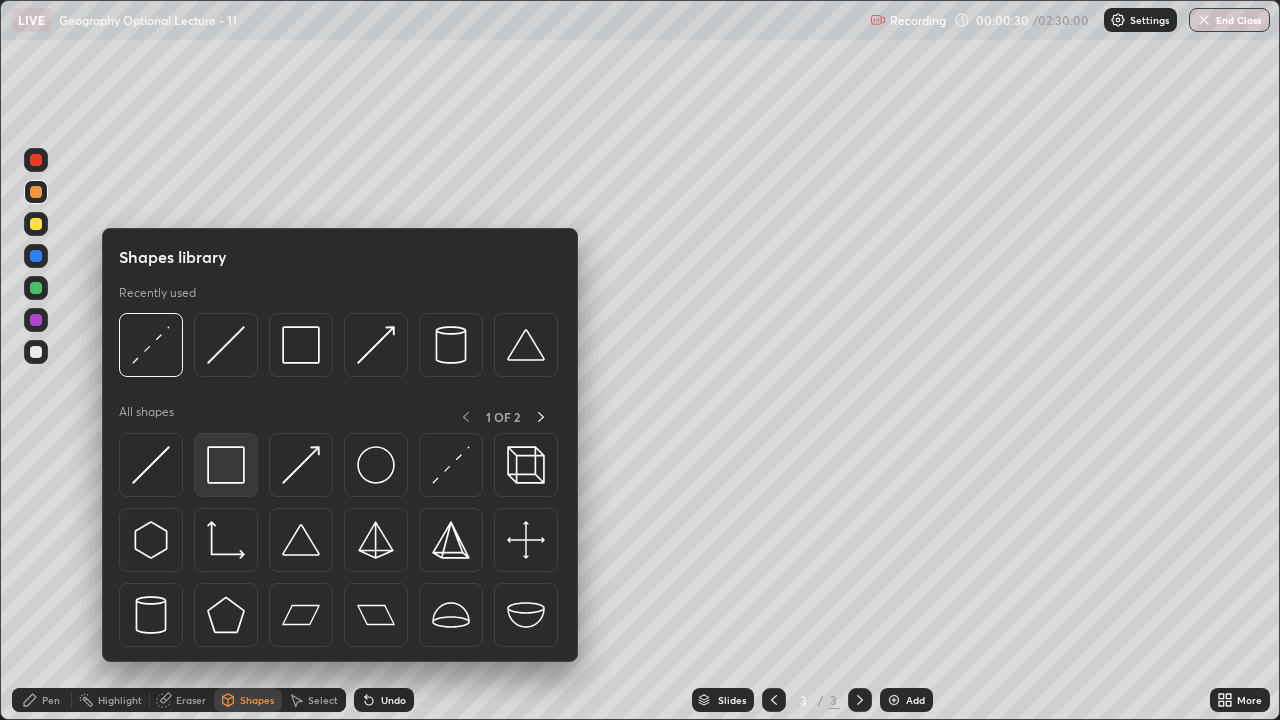 click at bounding box center (226, 465) 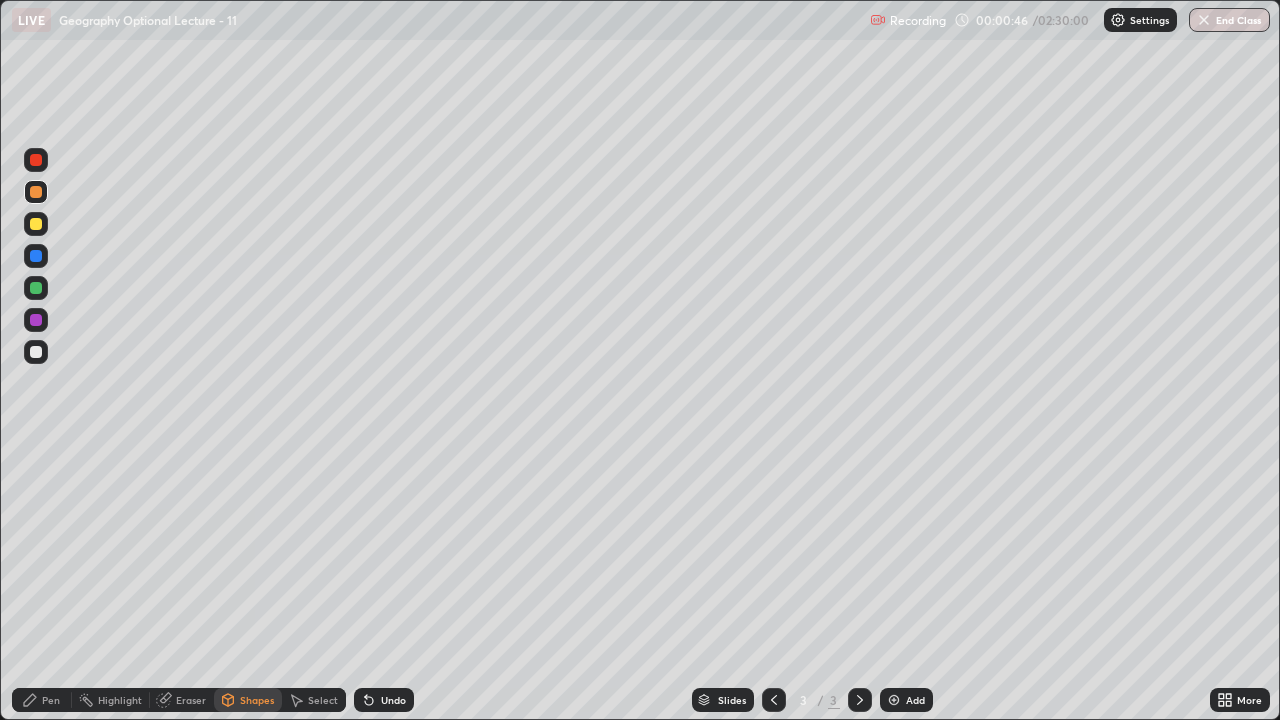 click on "Select" at bounding box center [323, 700] 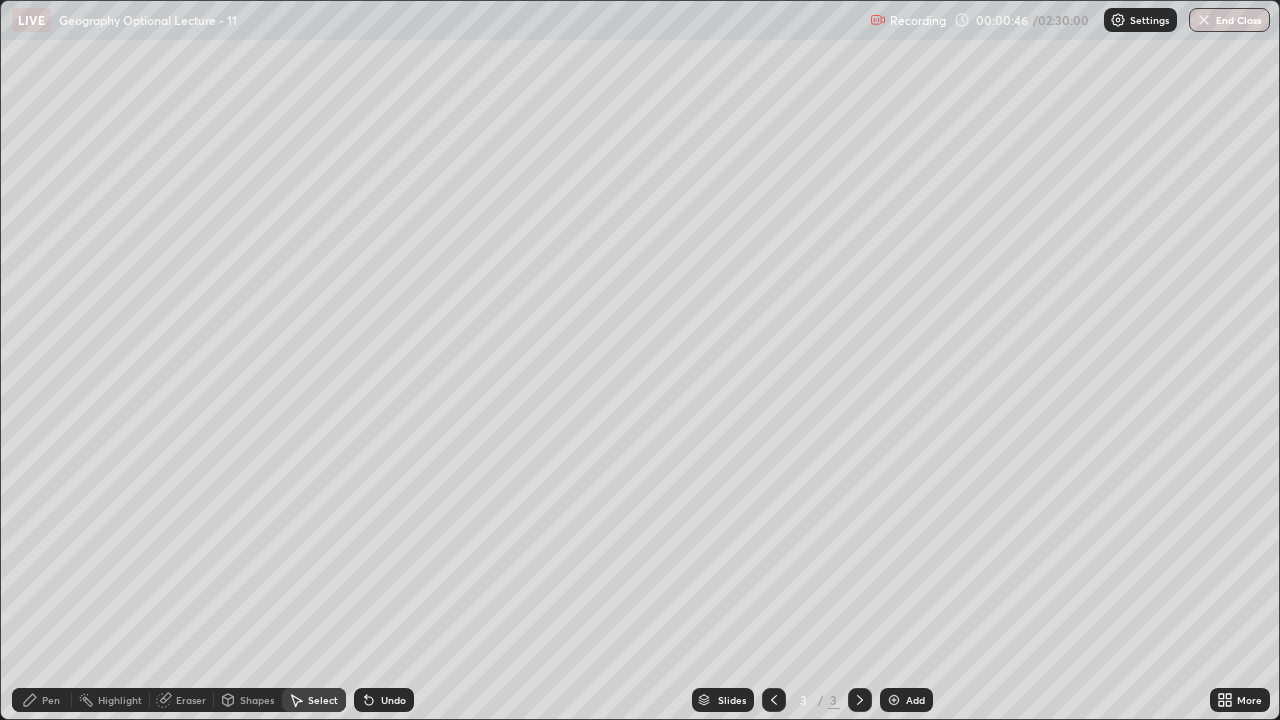 click on "0 ° Undo Copy Duplicate Duplicate to new slide Delete" at bounding box center [640, 360] 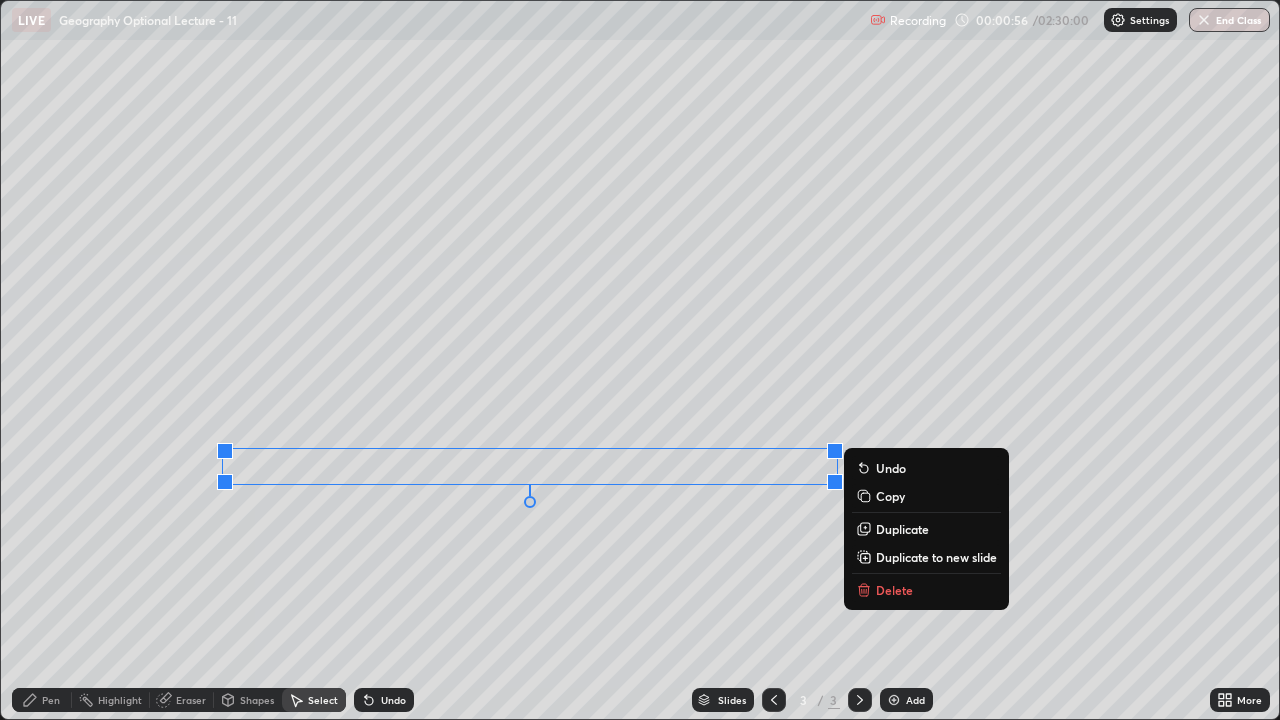 click on "0 ° Undo Copy Duplicate Duplicate to new slide Delete" at bounding box center [640, 360] 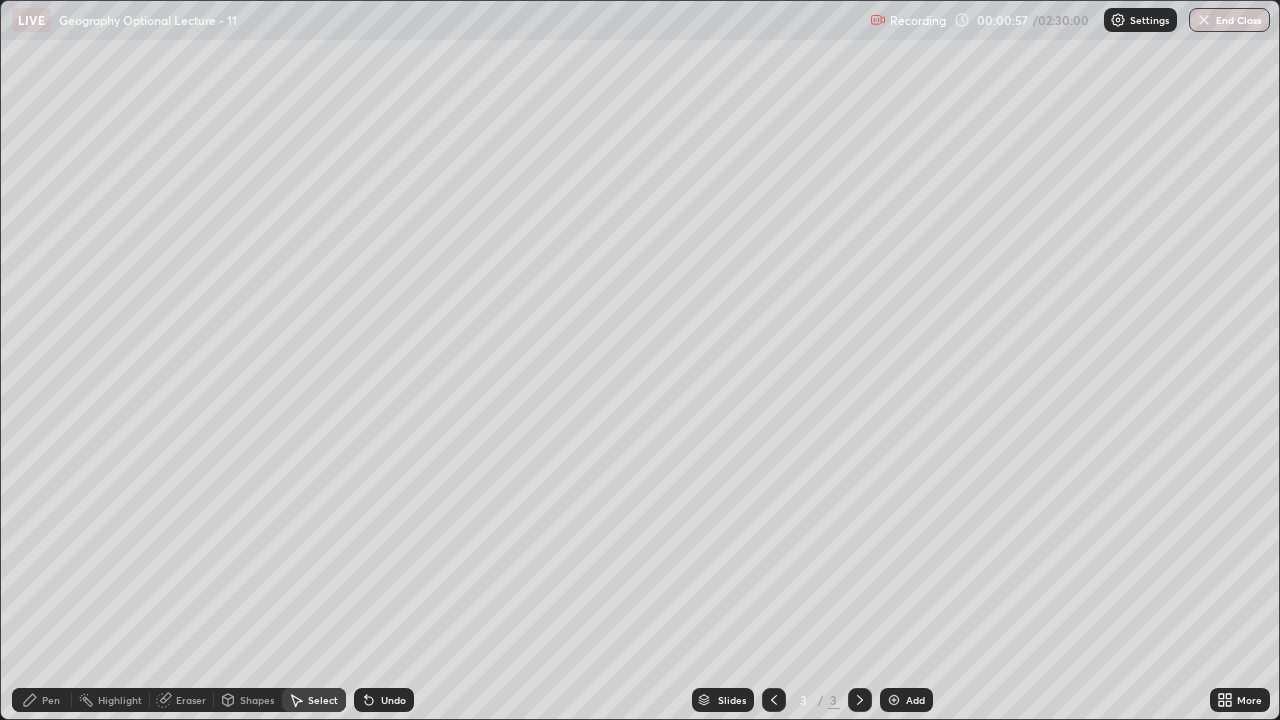 click on "Shapes" at bounding box center [257, 700] 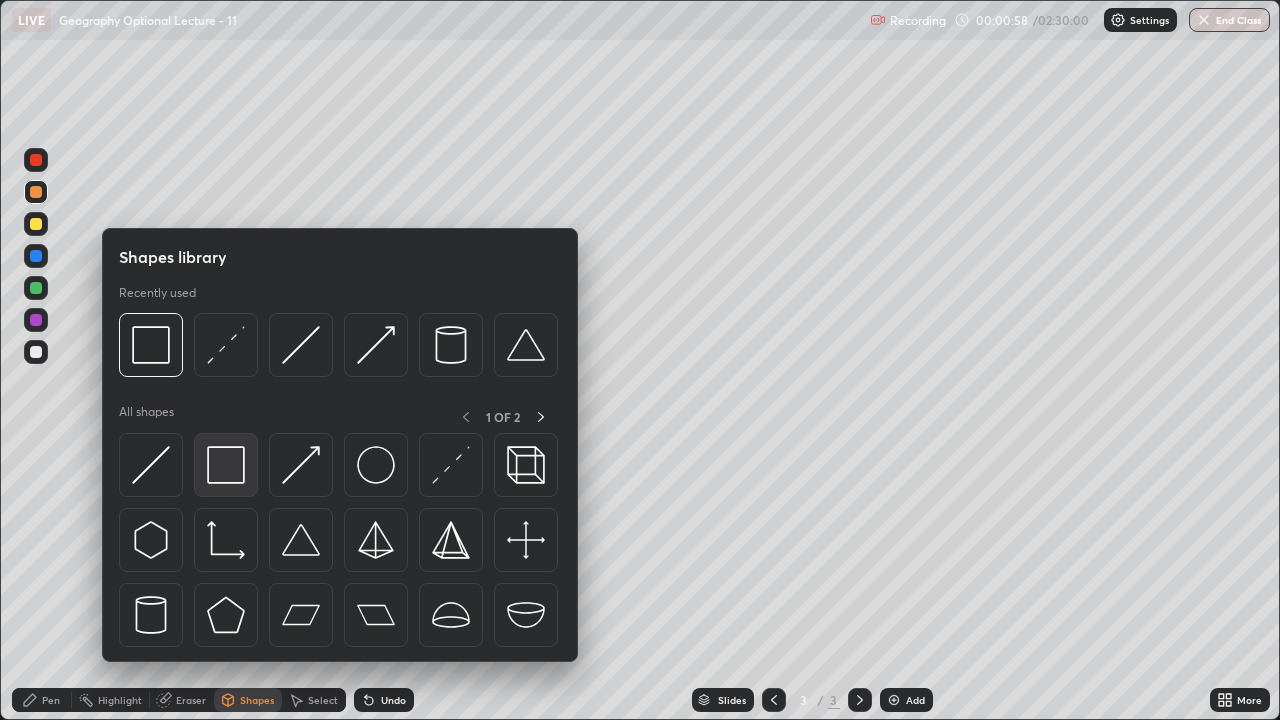 click at bounding box center [226, 465] 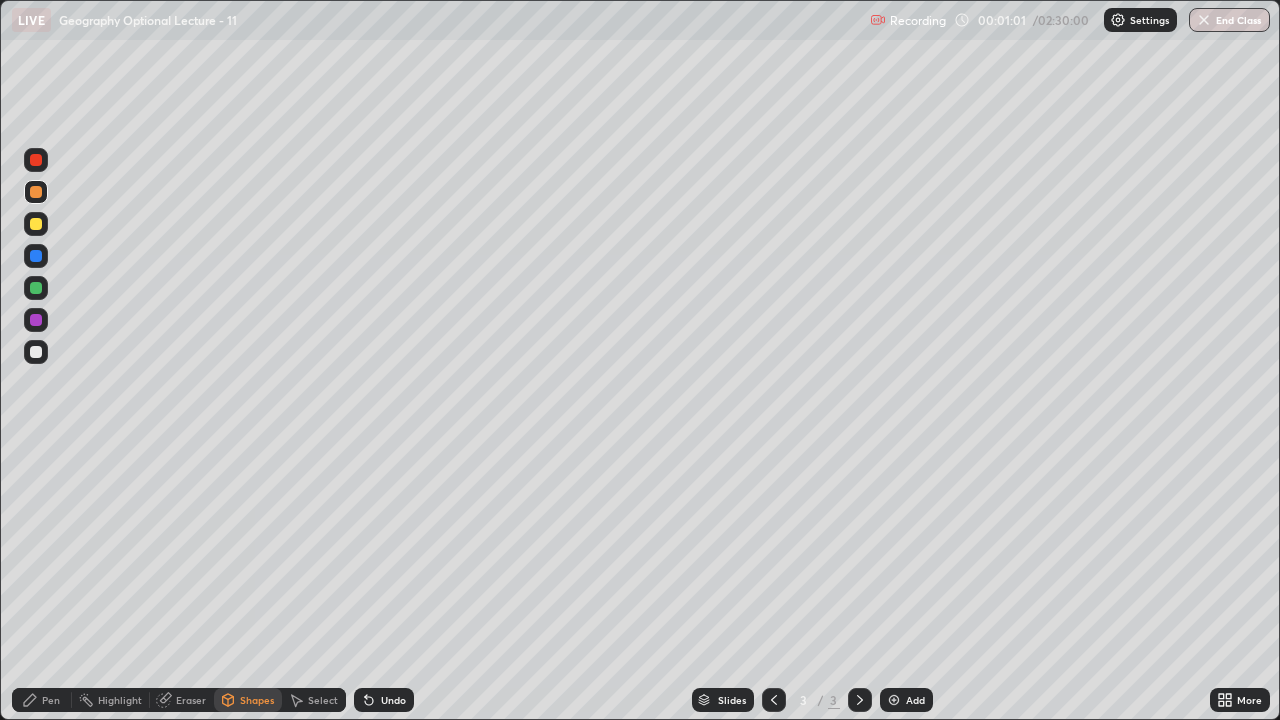 click on "Undo" at bounding box center (393, 700) 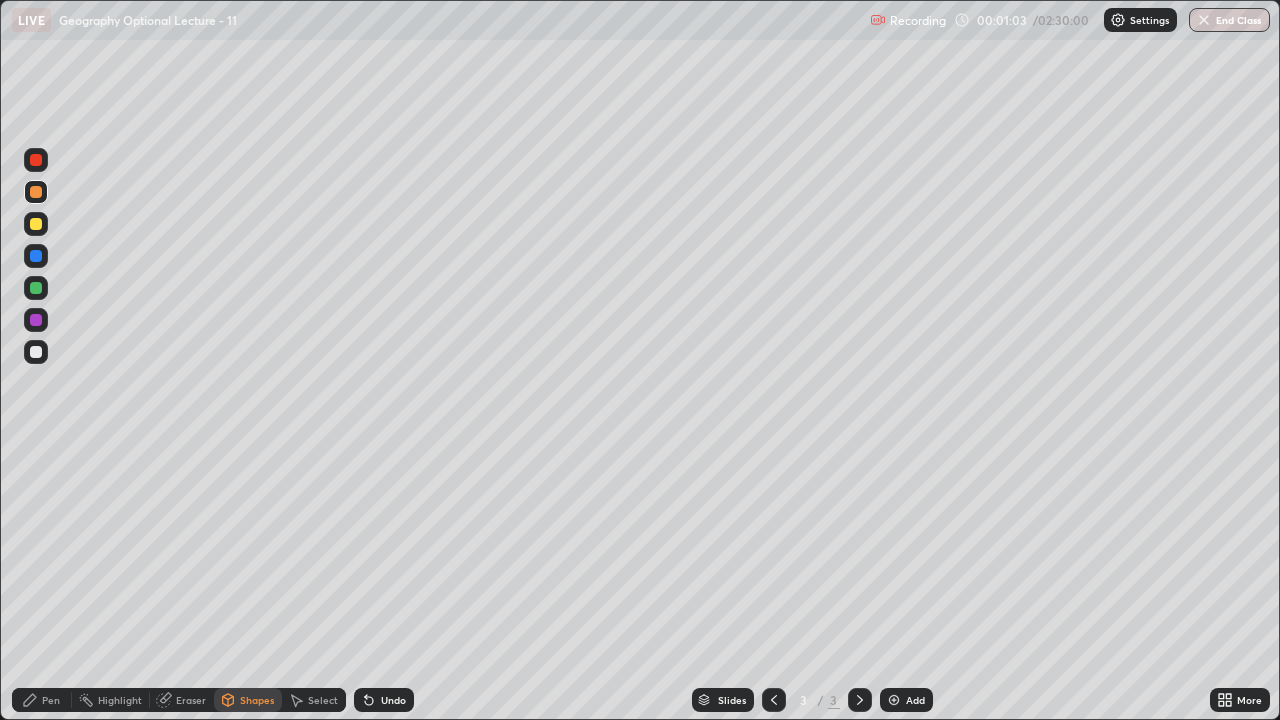 click on "Undo" at bounding box center [393, 700] 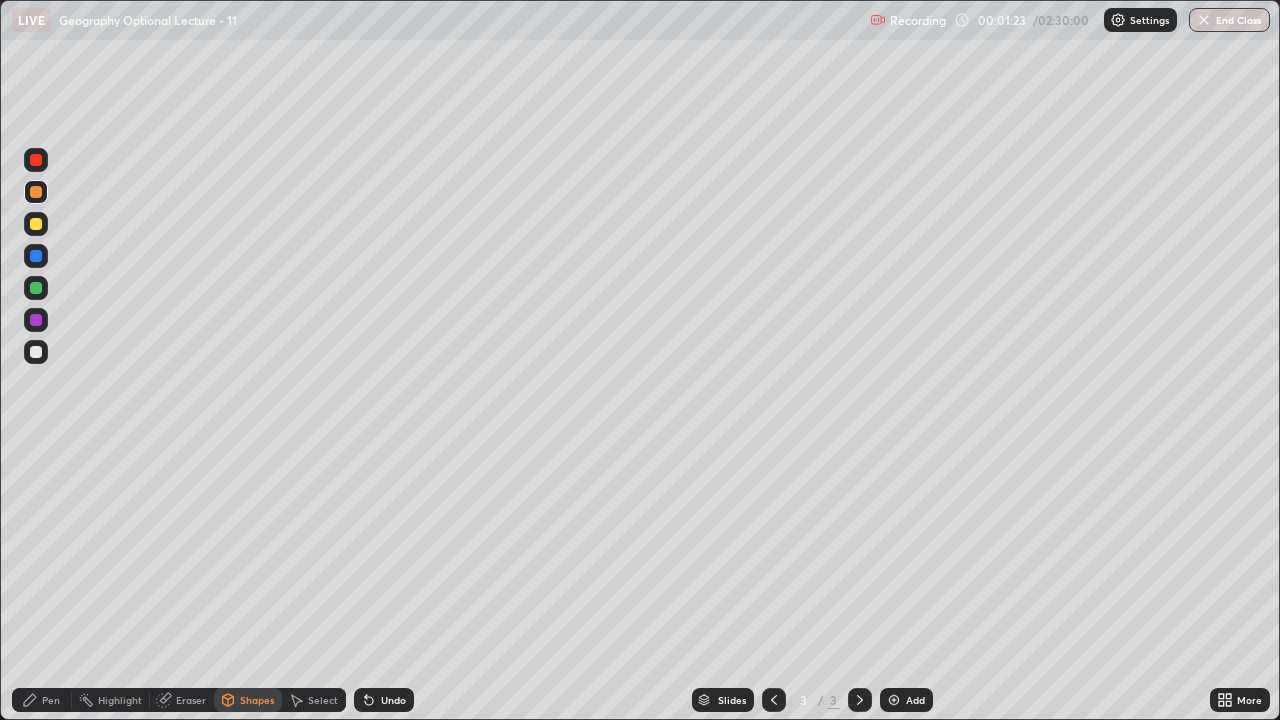 click on "Undo" at bounding box center [393, 700] 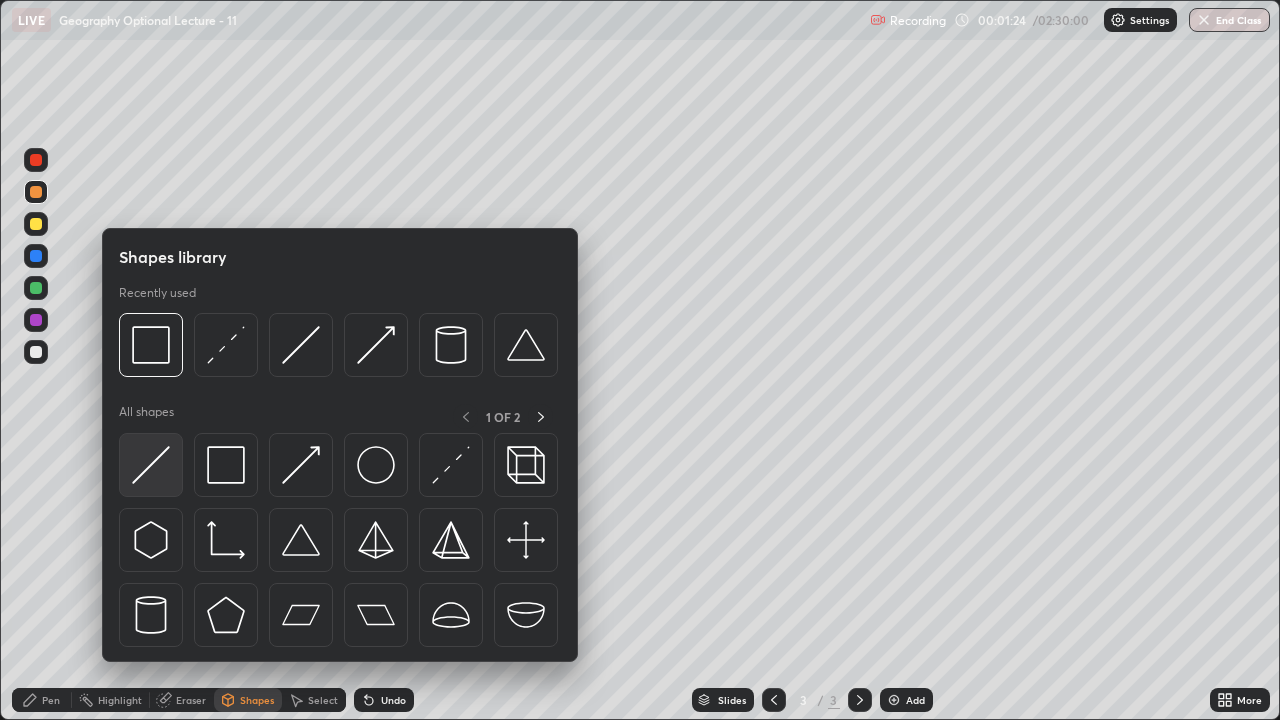 click at bounding box center (151, 465) 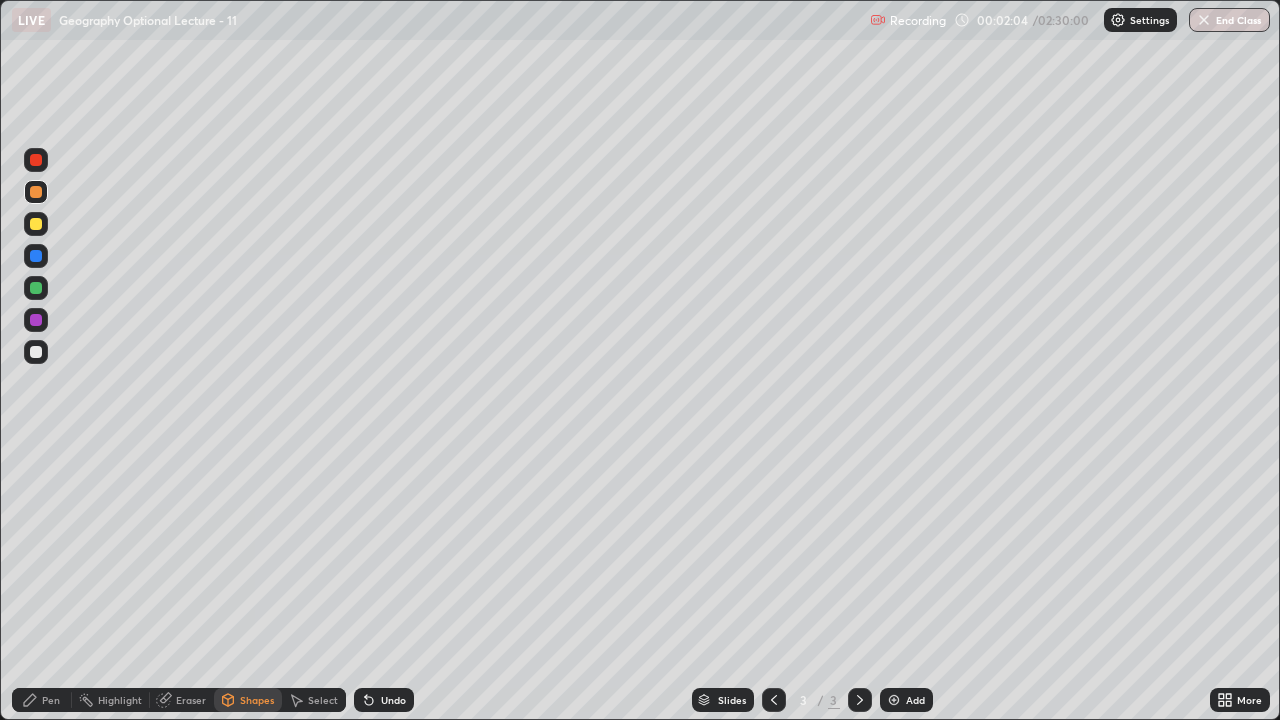 click on "Eraser" at bounding box center (191, 700) 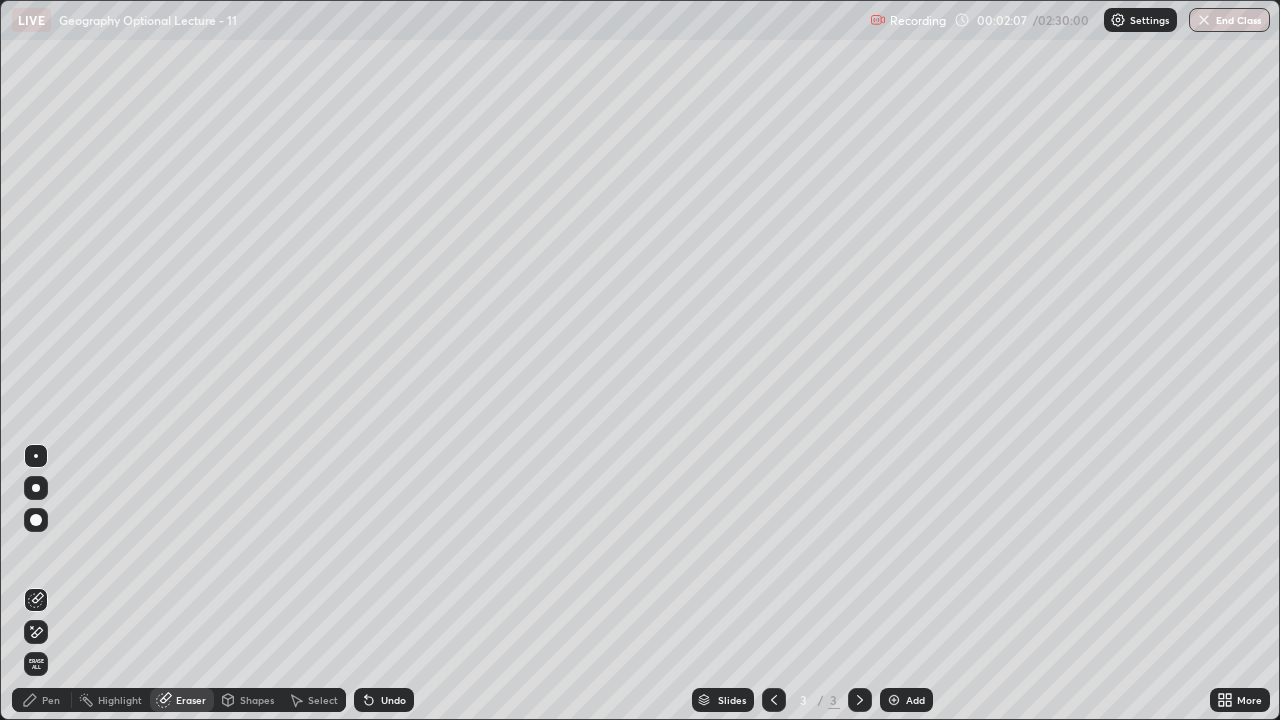 click on "Pen" at bounding box center (51, 700) 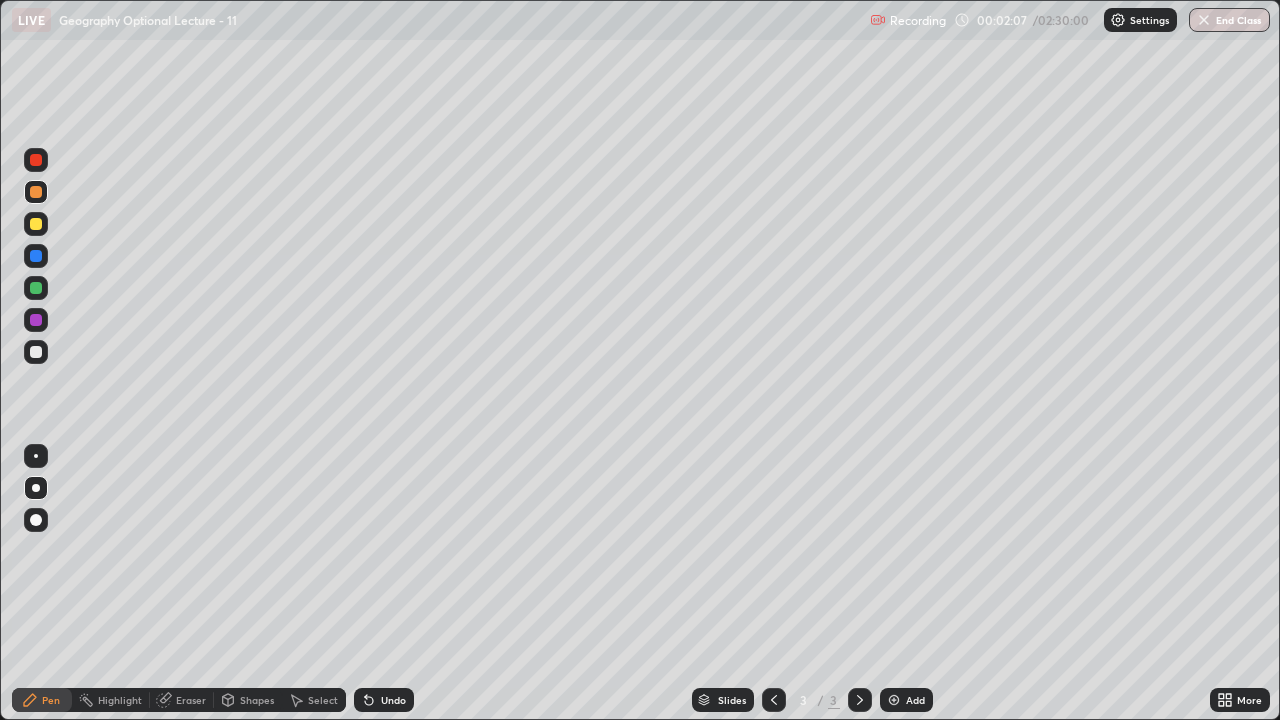 click at bounding box center (36, 488) 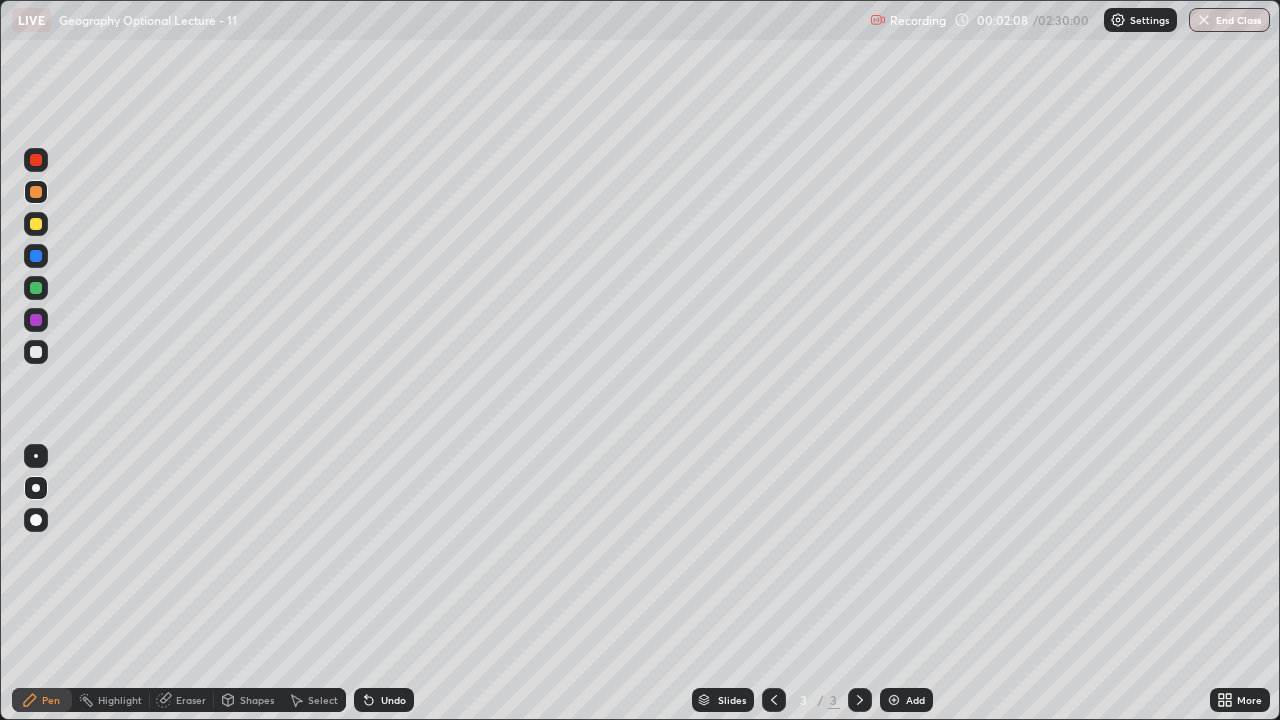 click on "Shapes" at bounding box center (257, 700) 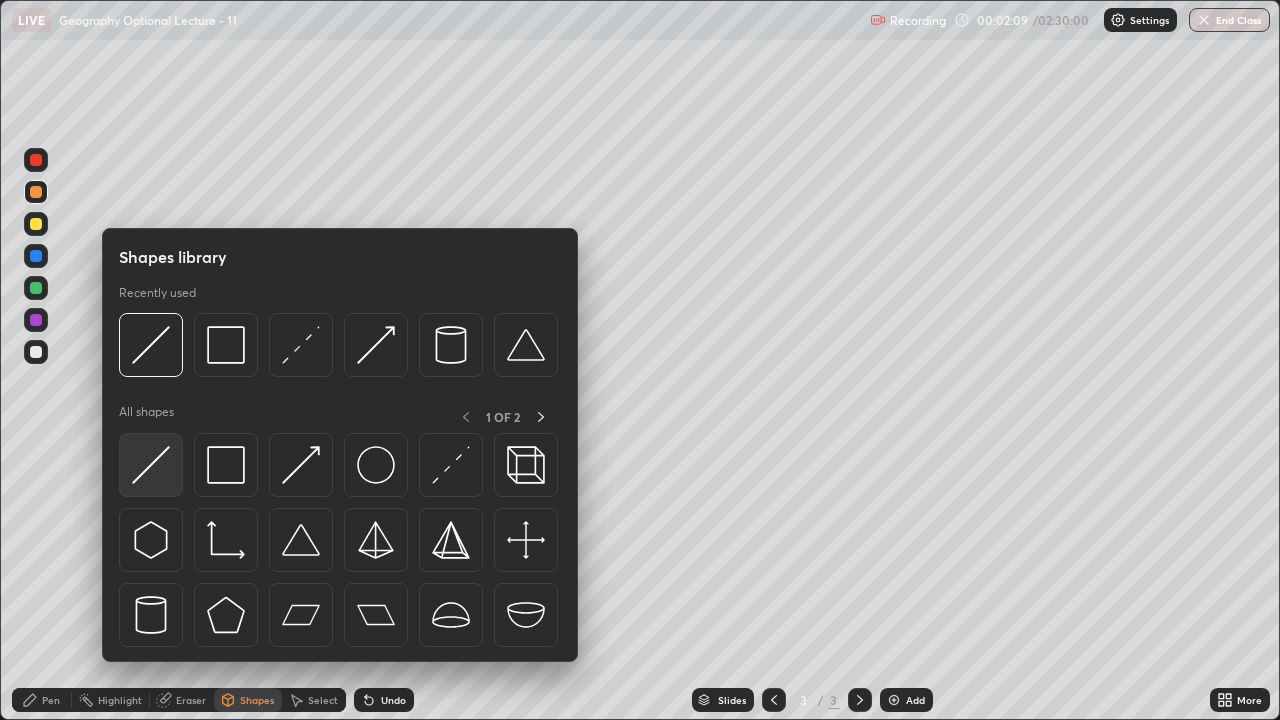 click at bounding box center (151, 465) 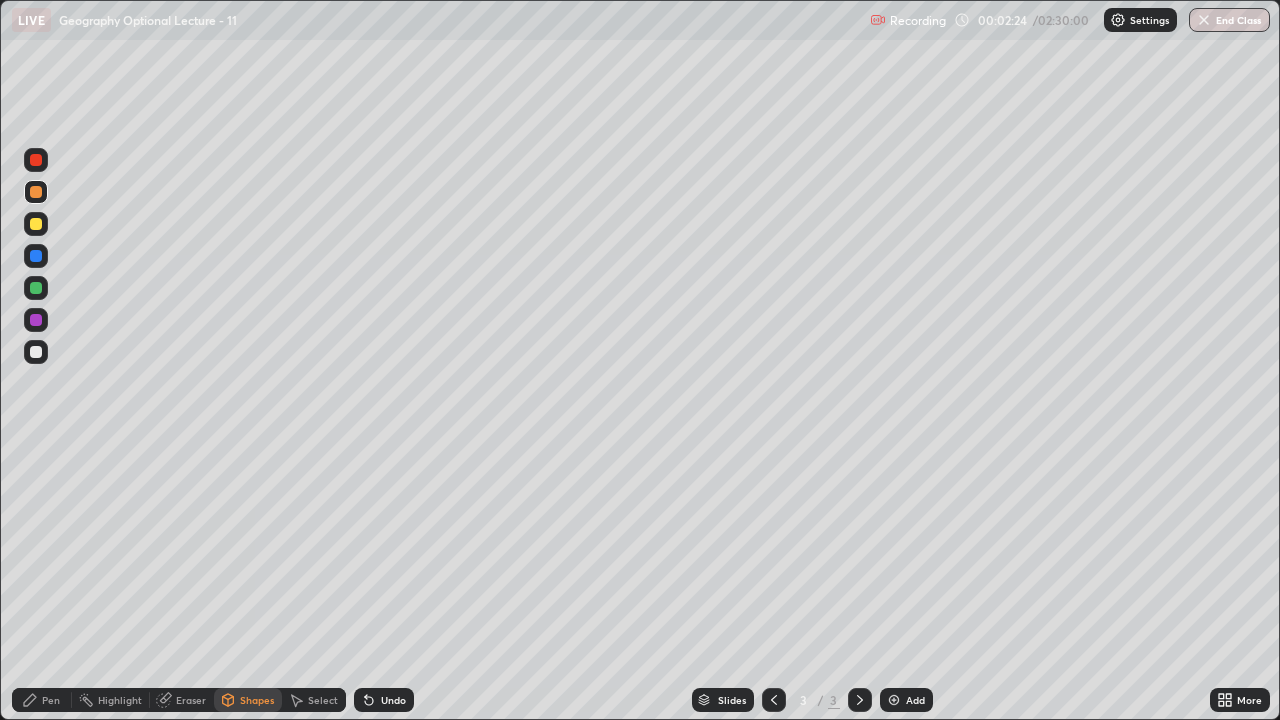 click on "Pen" at bounding box center [51, 700] 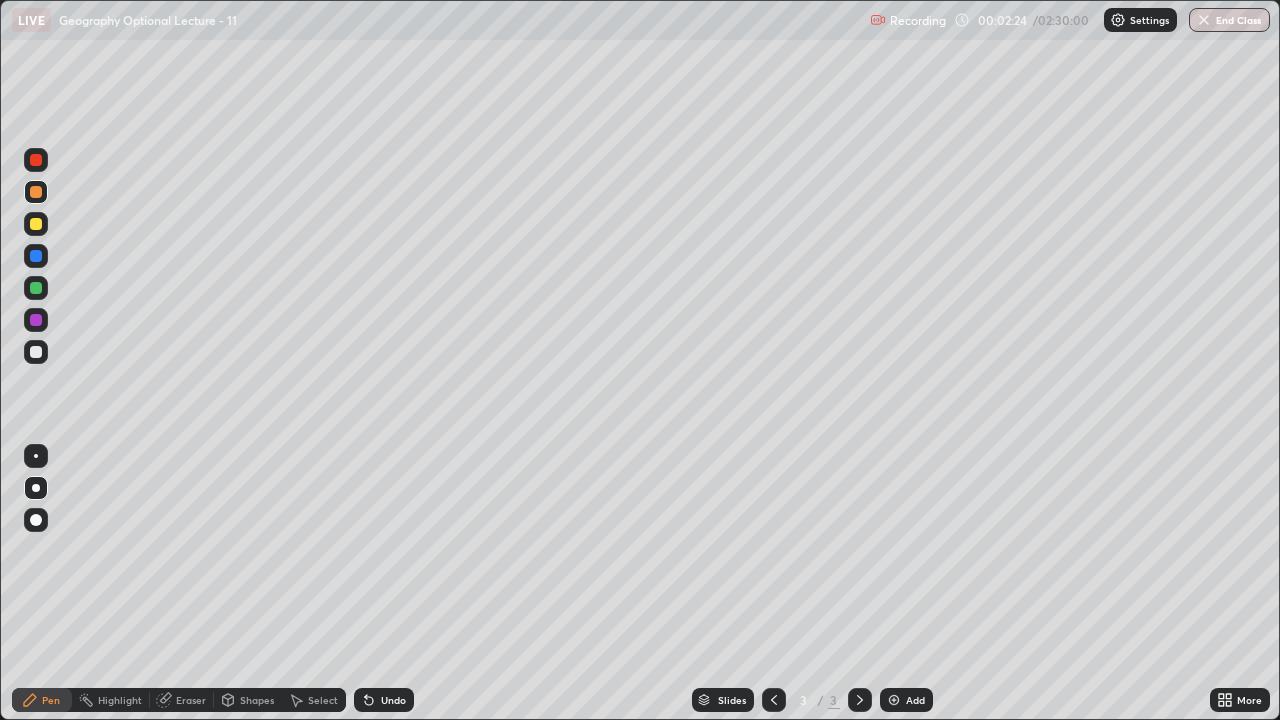 click at bounding box center (36, 352) 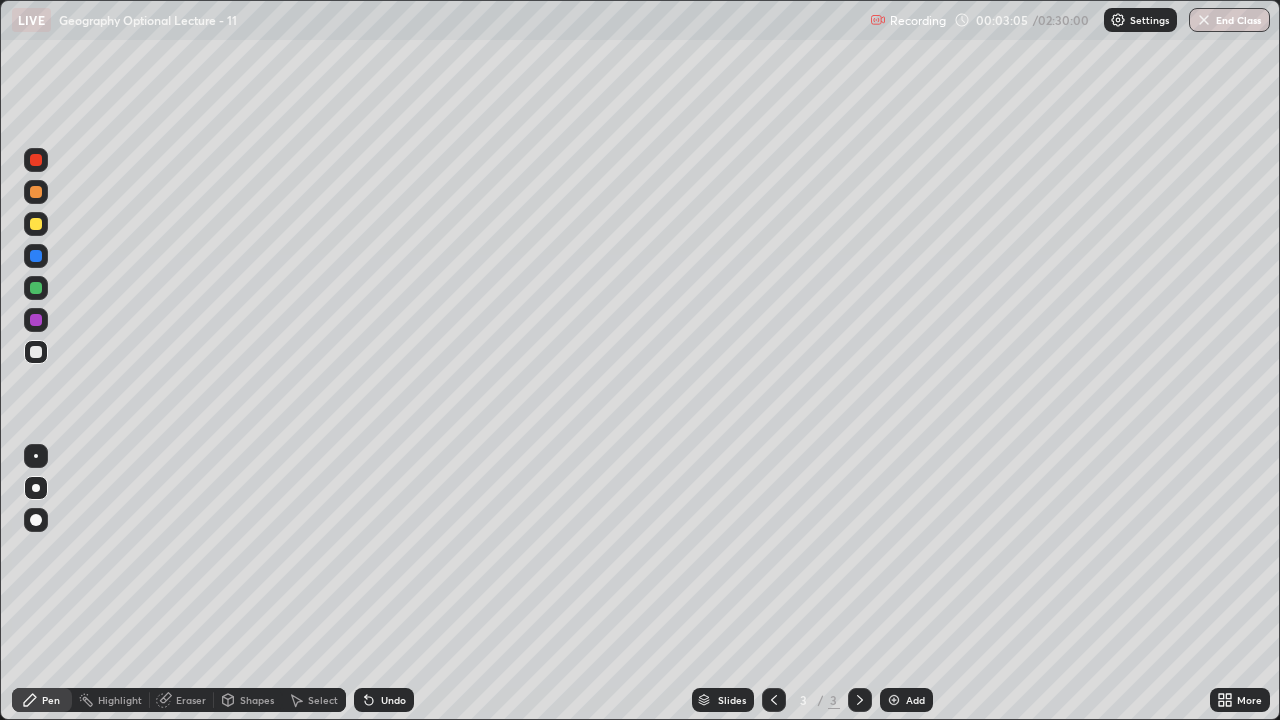 click at bounding box center [36, 224] 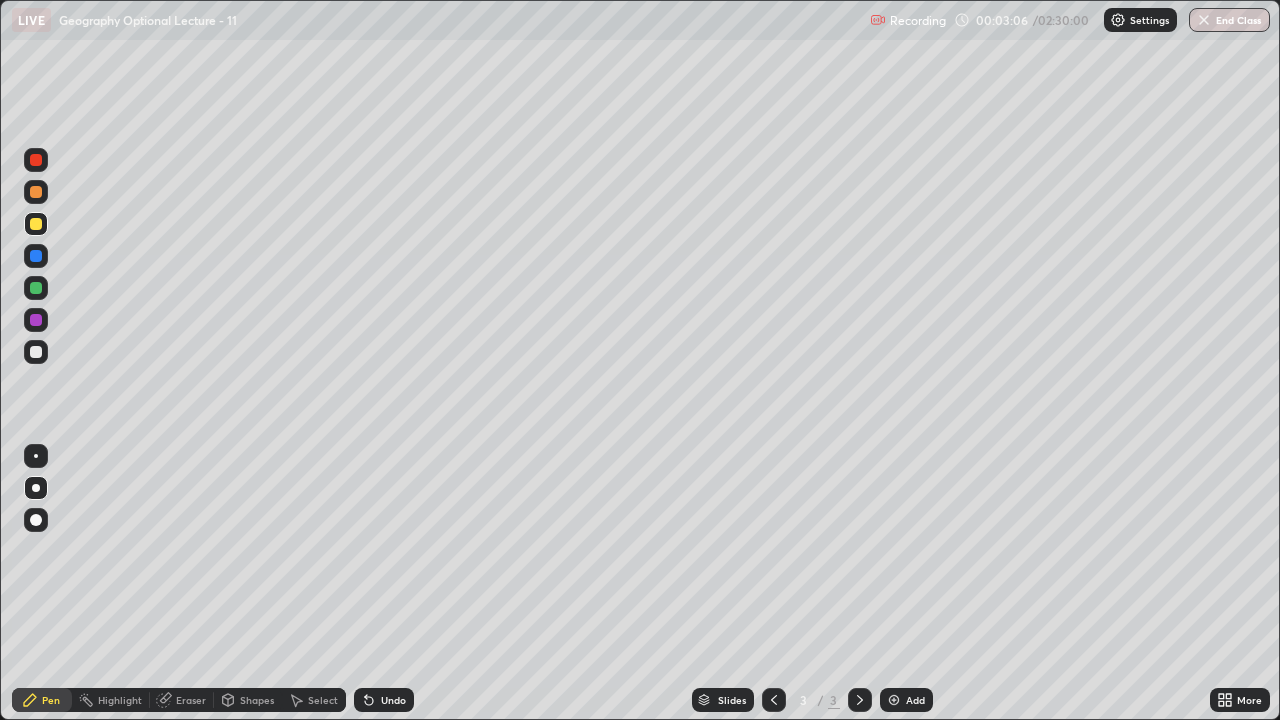 click on "Shapes" at bounding box center (257, 700) 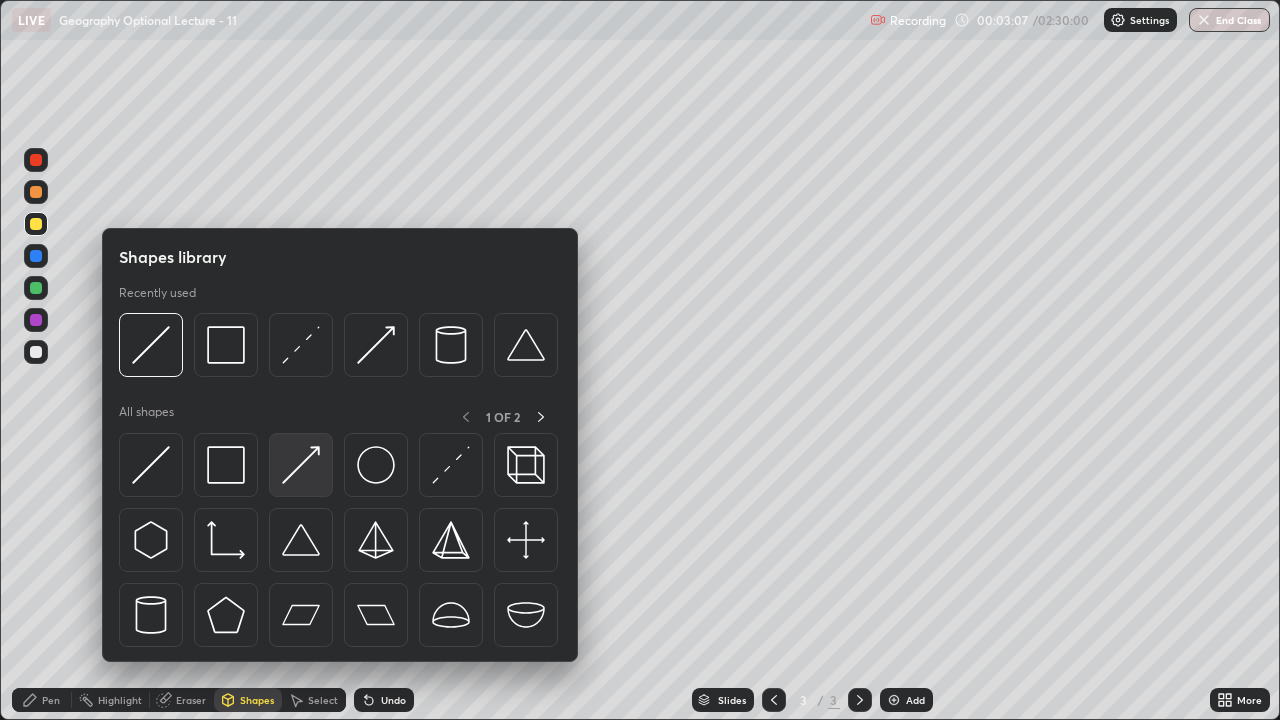 click at bounding box center (301, 465) 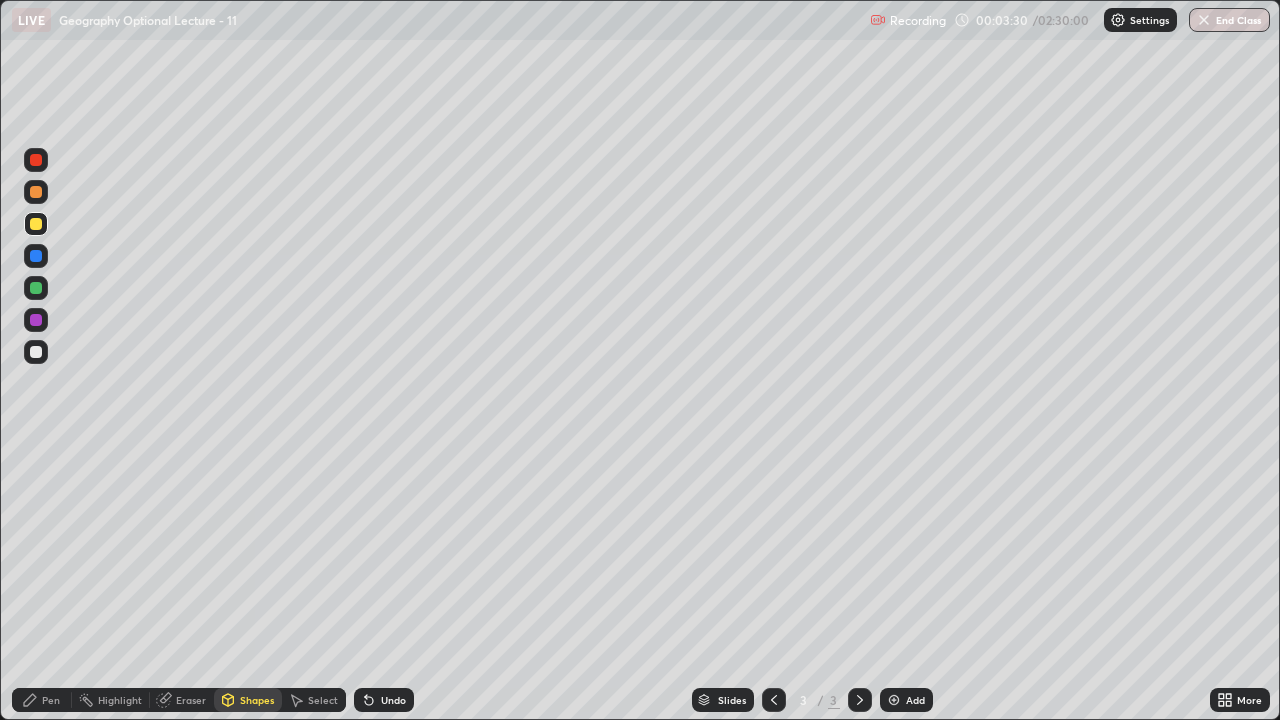 click on "Pen" at bounding box center [51, 700] 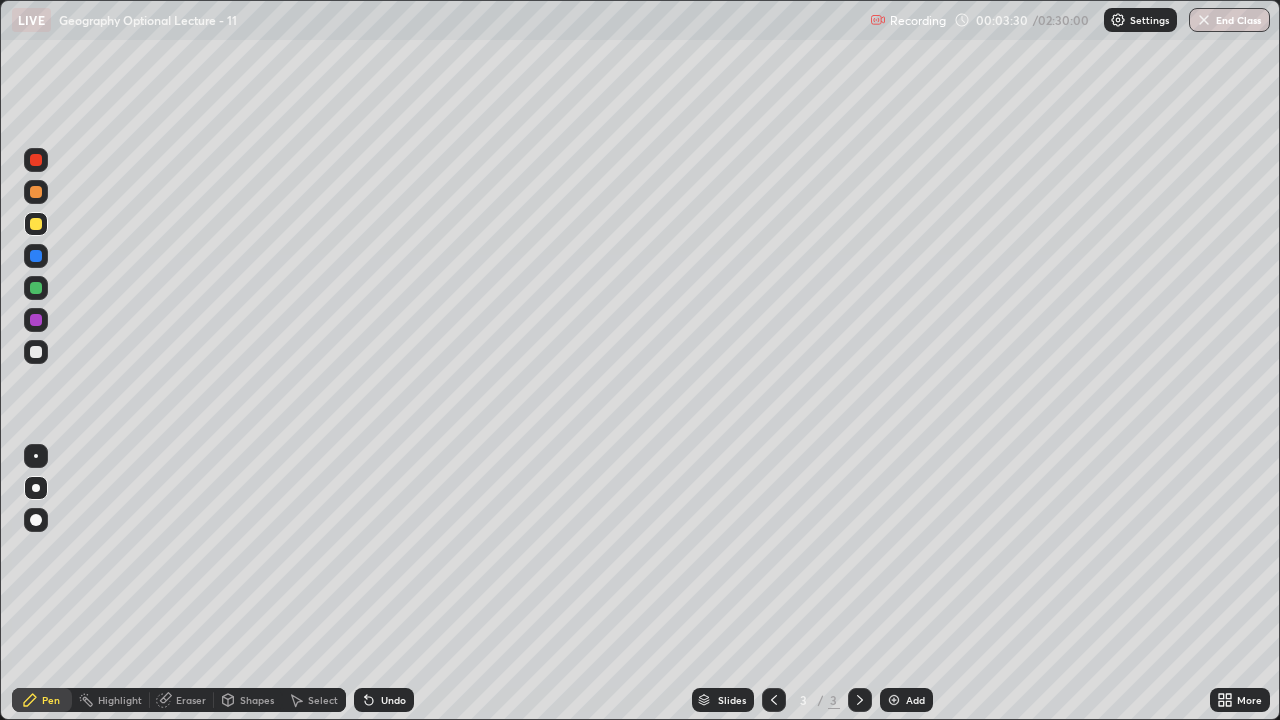 click at bounding box center [36, 352] 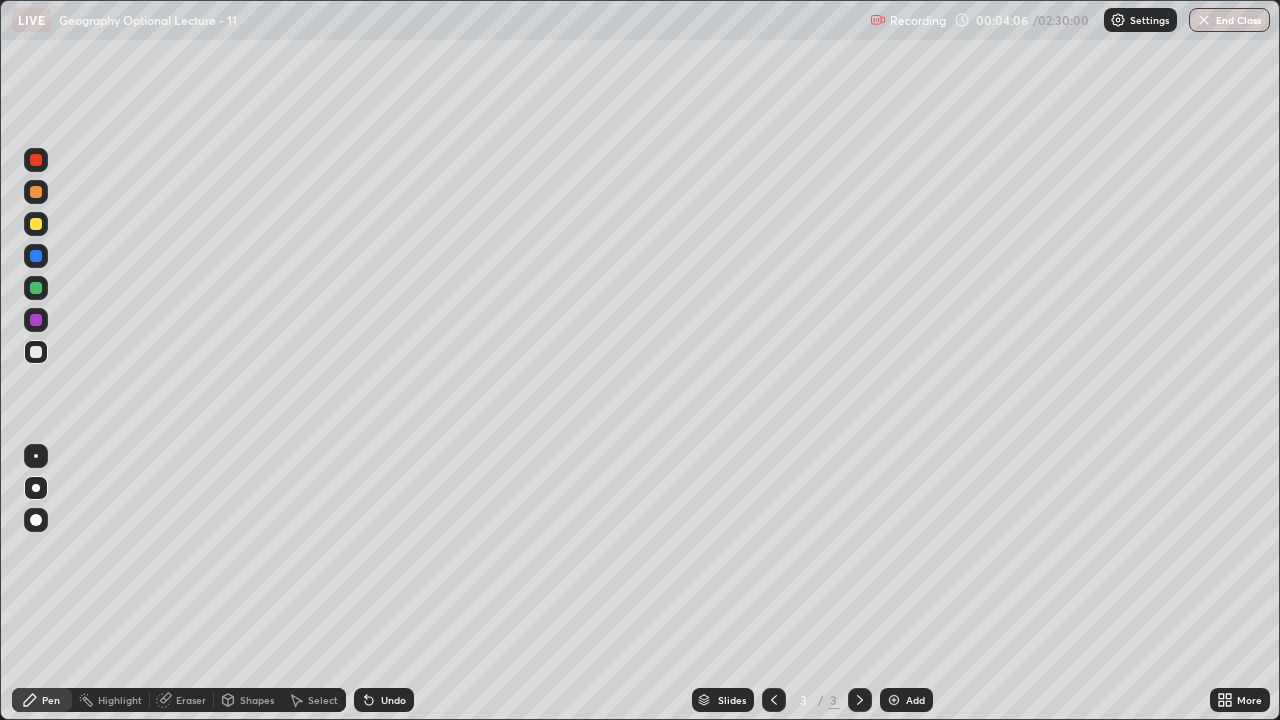 click on "Shapes" at bounding box center [257, 700] 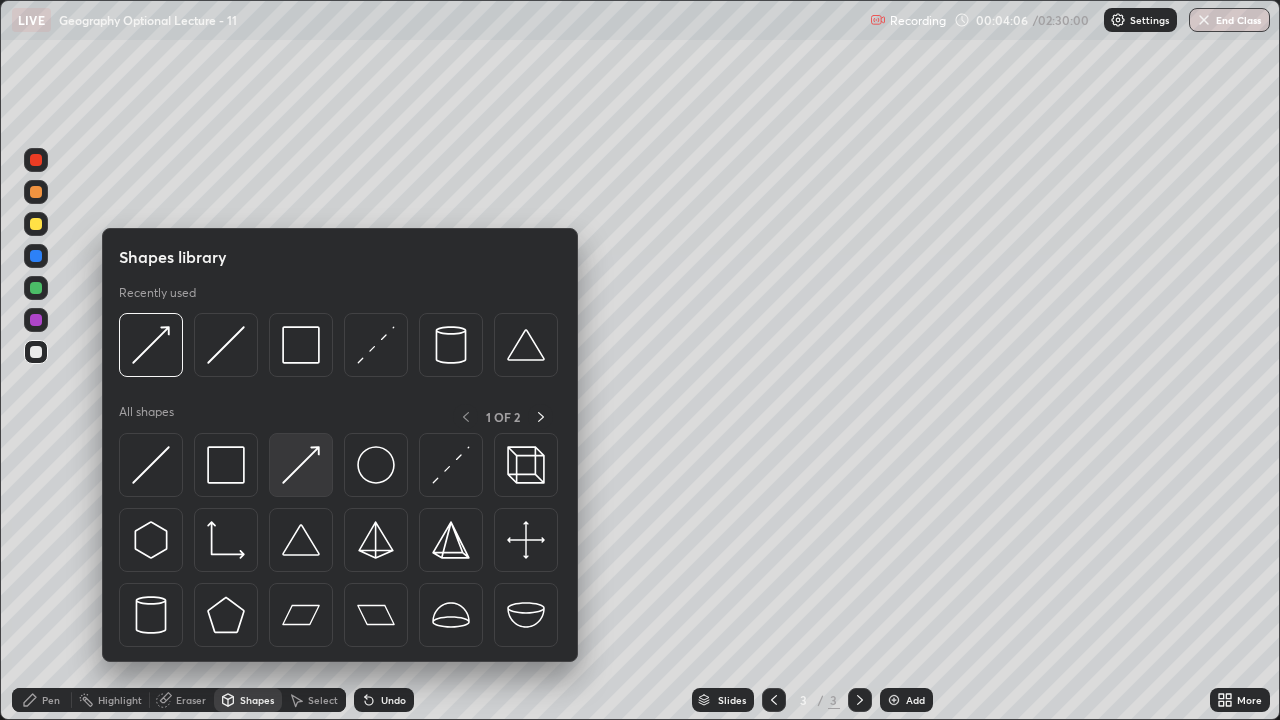 click at bounding box center (301, 465) 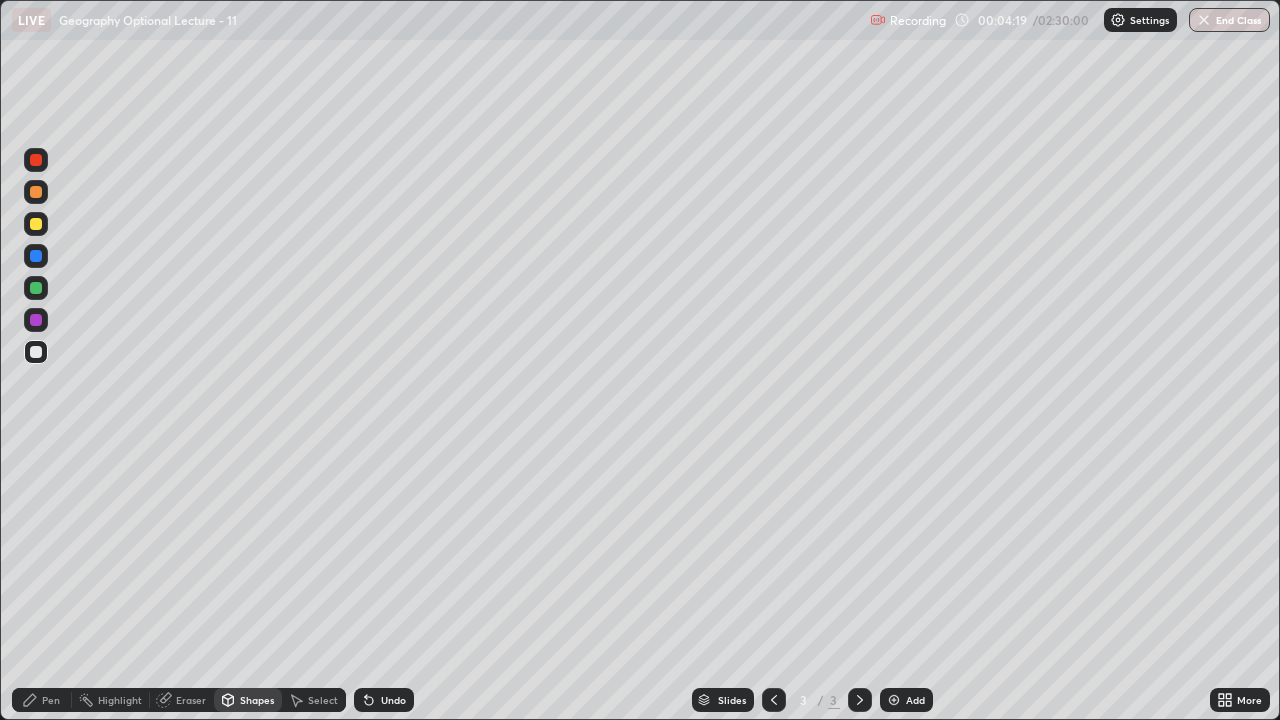 click on "Undo" at bounding box center [393, 700] 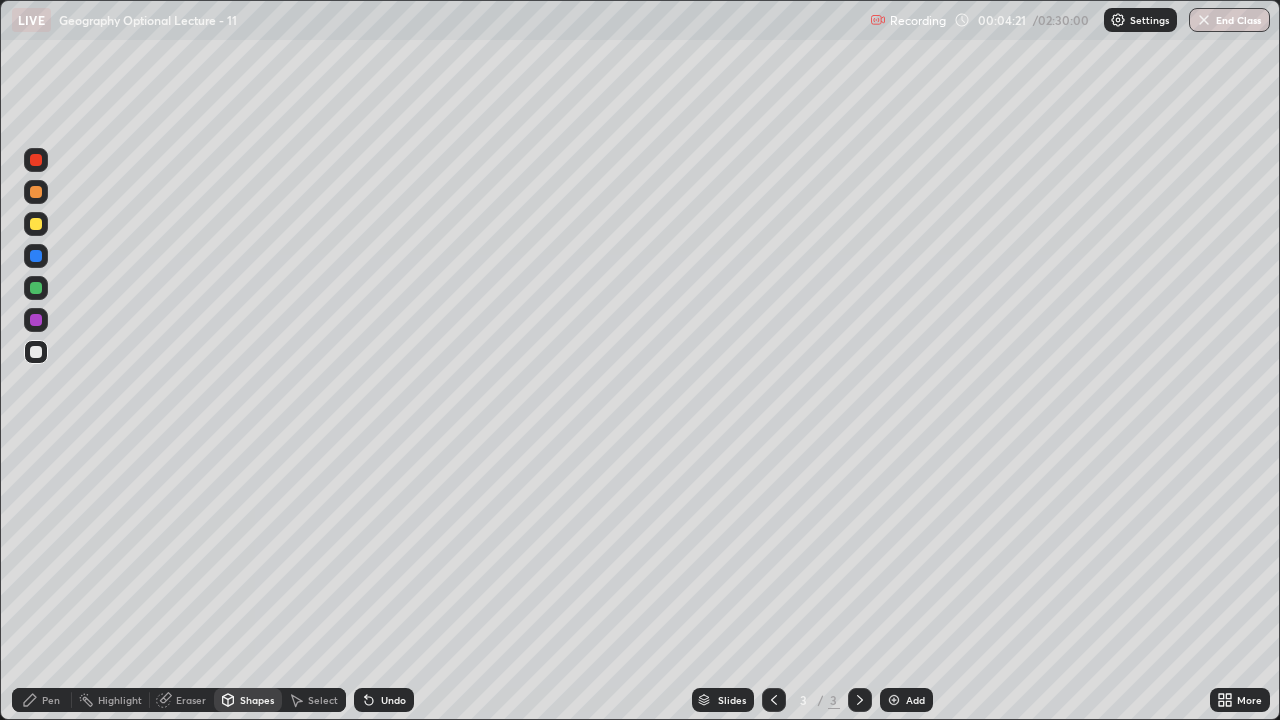 click on "Shapes" at bounding box center (257, 700) 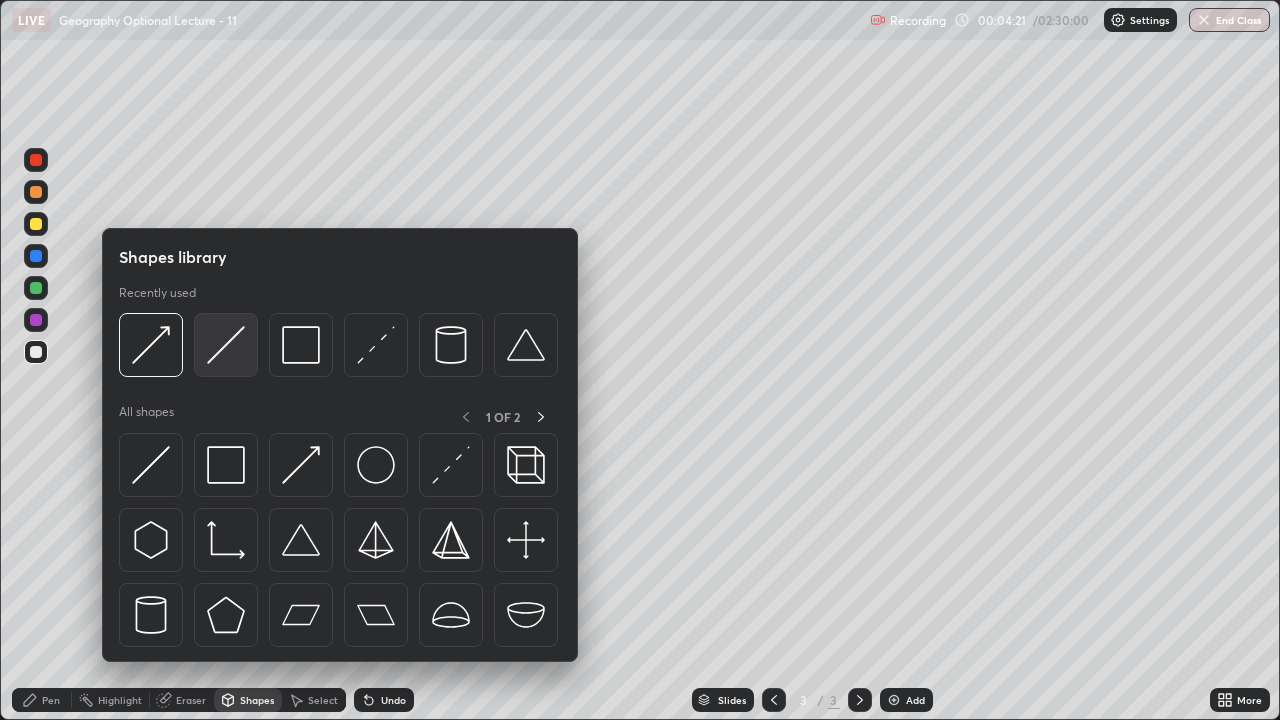 click at bounding box center (226, 345) 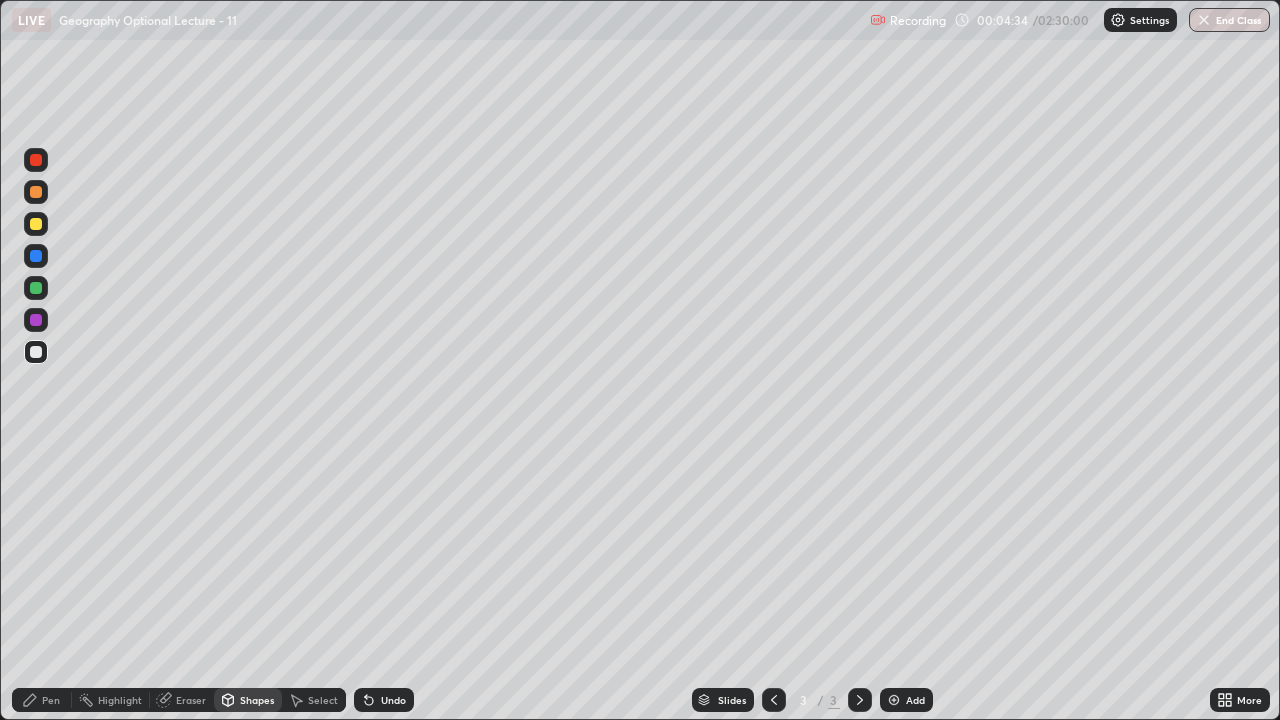 click on "Undo" at bounding box center (384, 700) 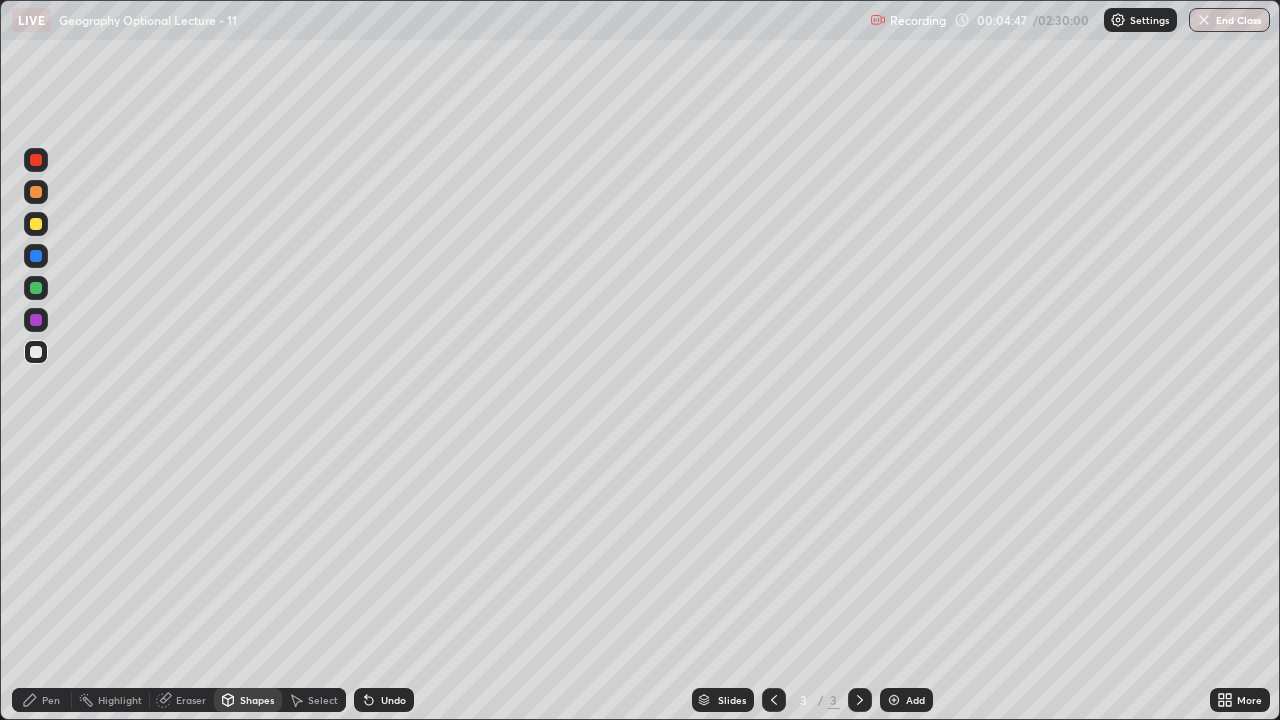 click at bounding box center (36, 352) 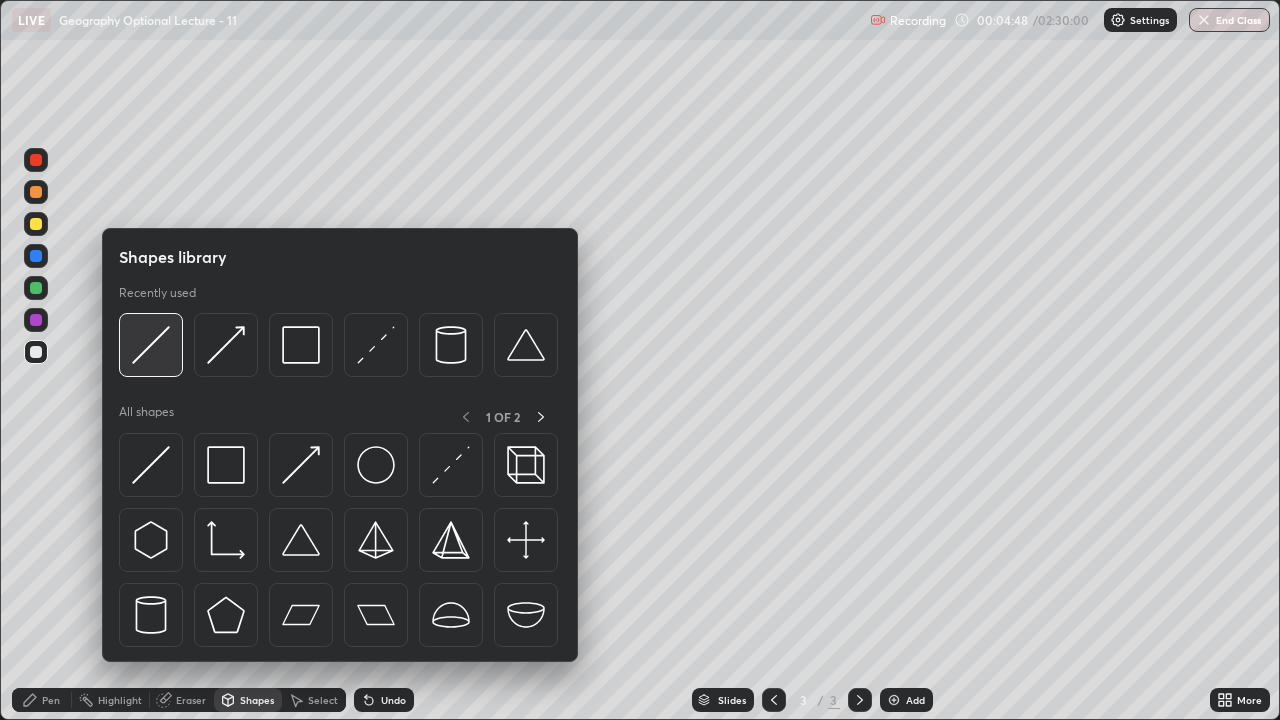 click at bounding box center (151, 345) 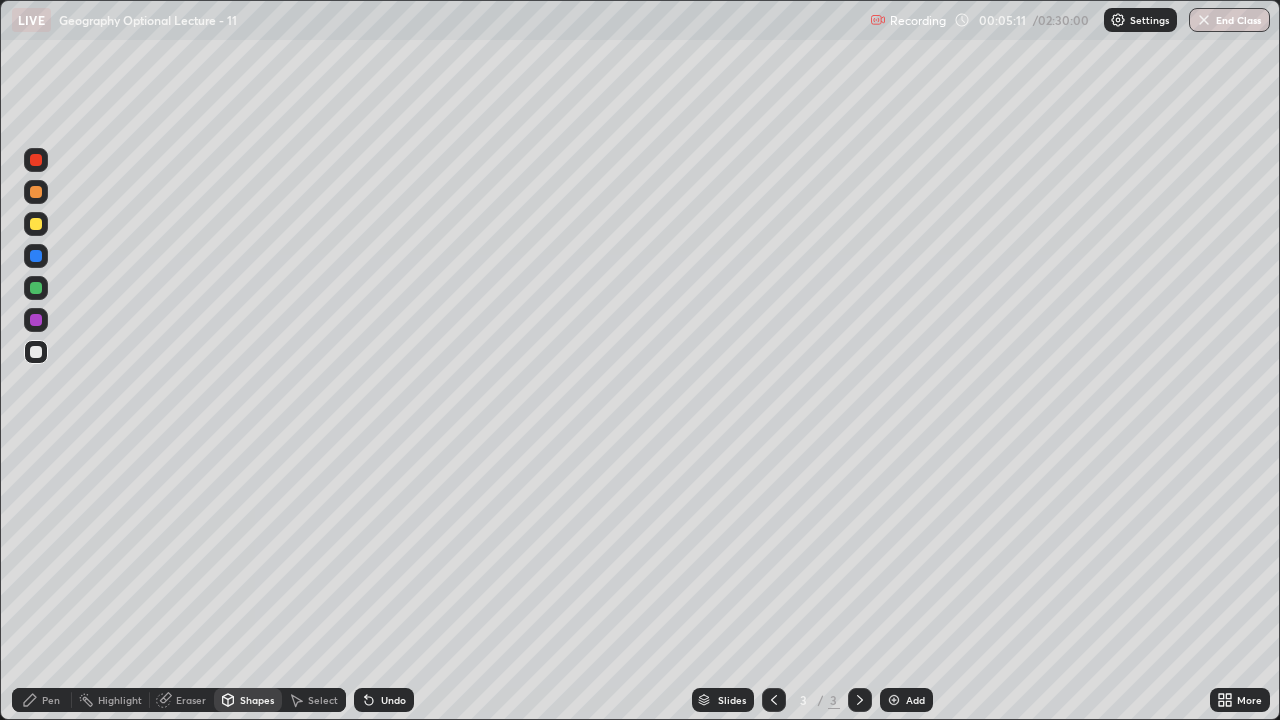 click on "Pen" at bounding box center (51, 700) 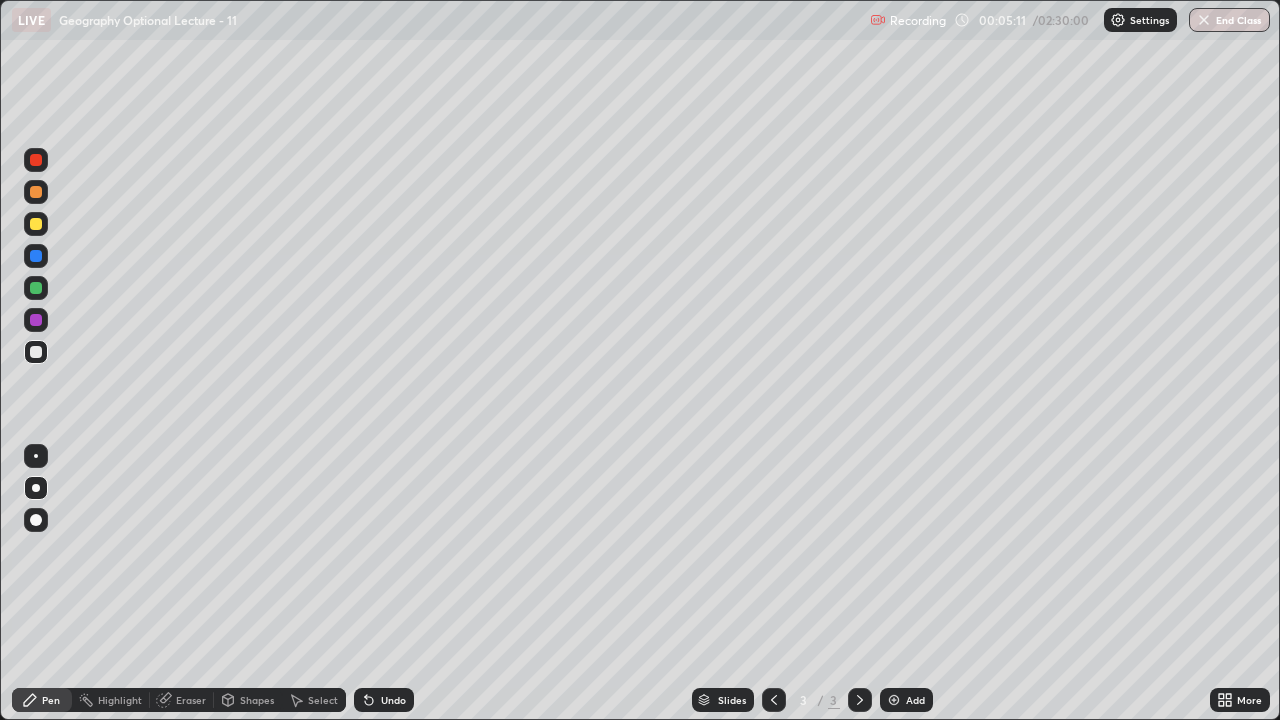 click at bounding box center [36, 488] 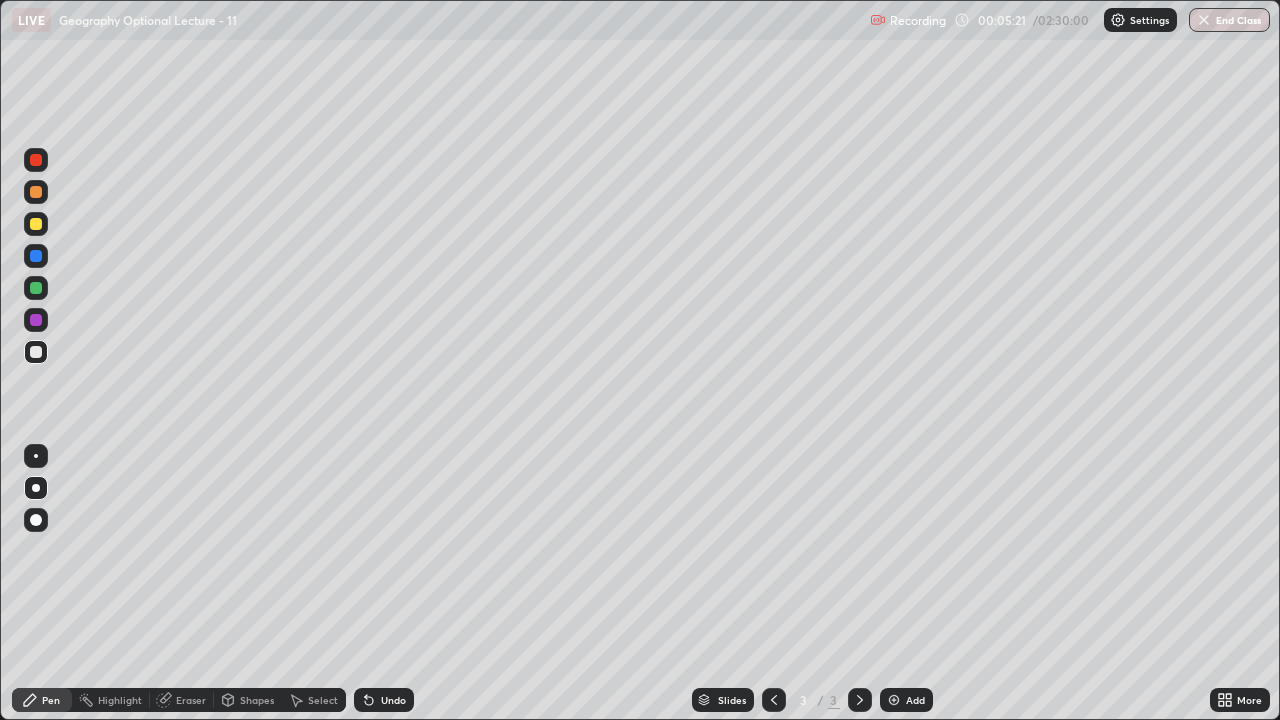 click at bounding box center [36, 224] 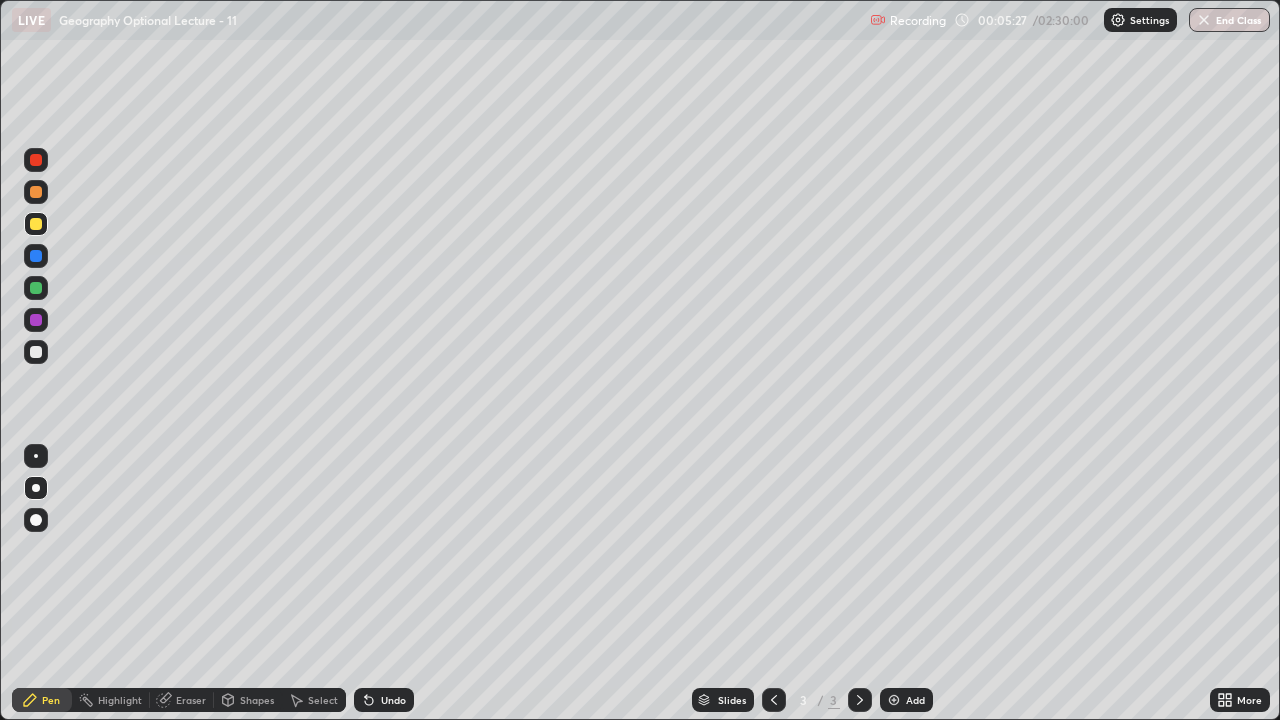 click on "Undo" at bounding box center (384, 700) 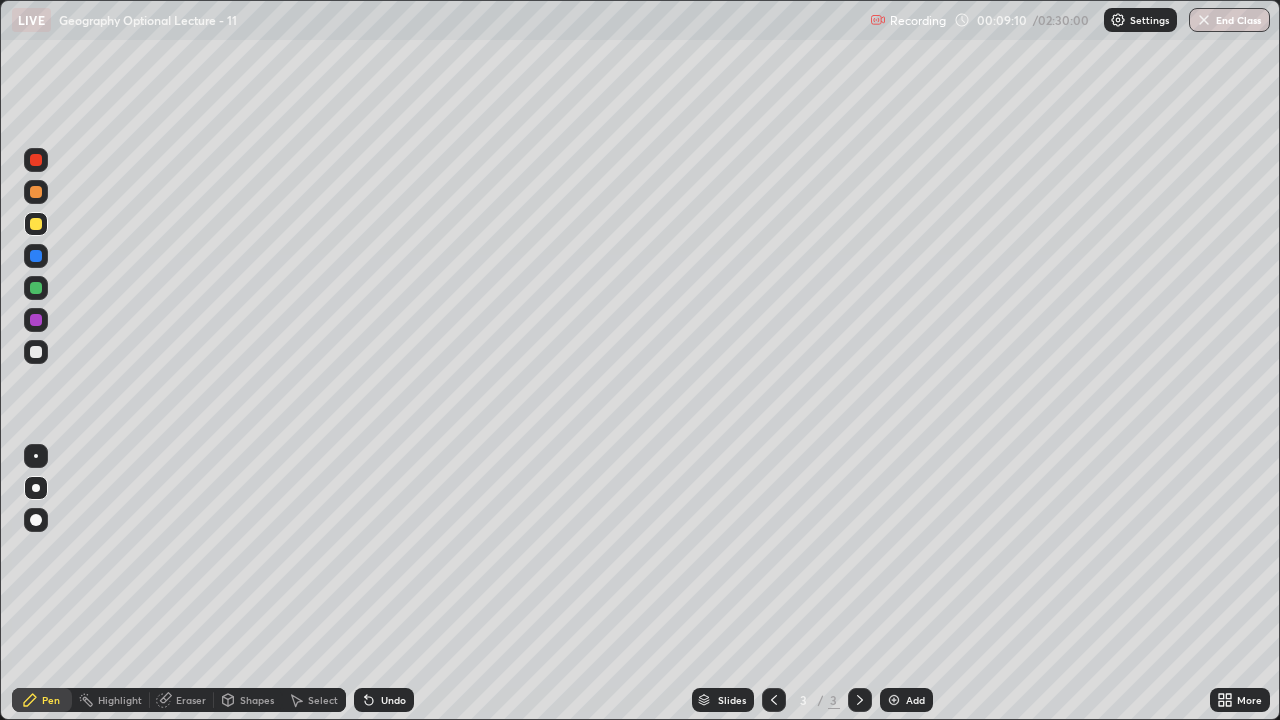 click at bounding box center (36, 160) 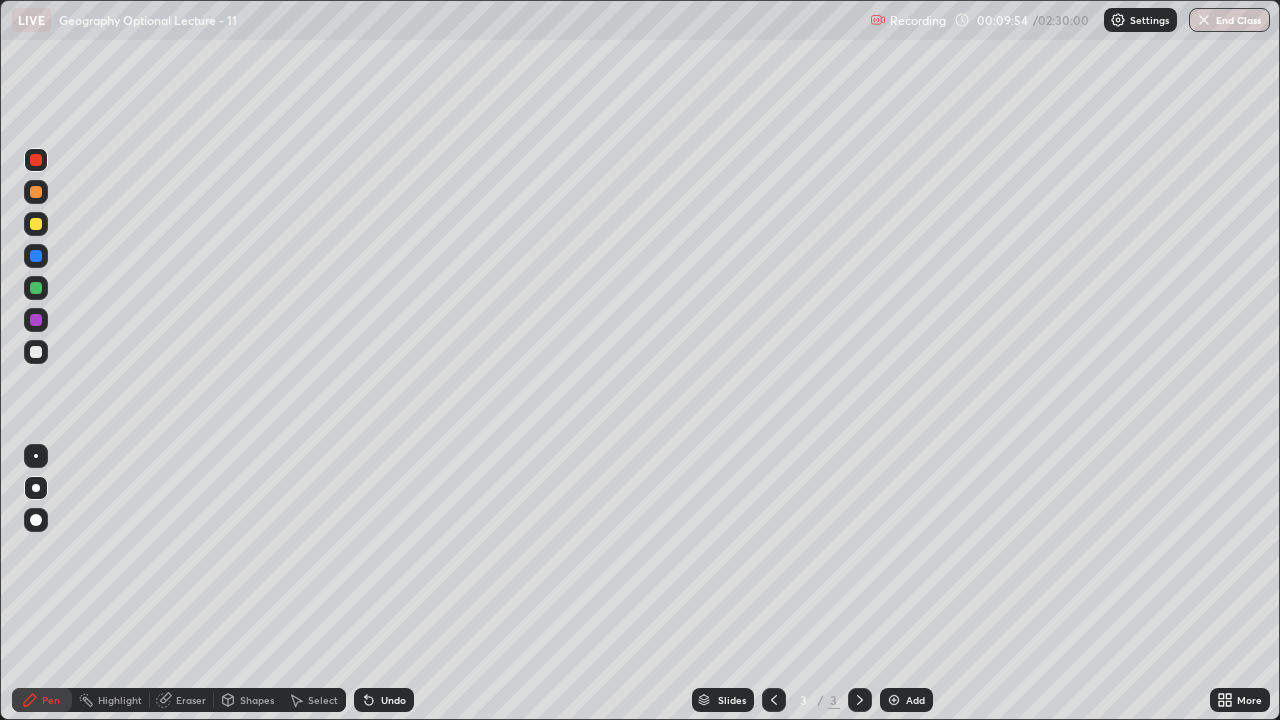 click at bounding box center [36, 160] 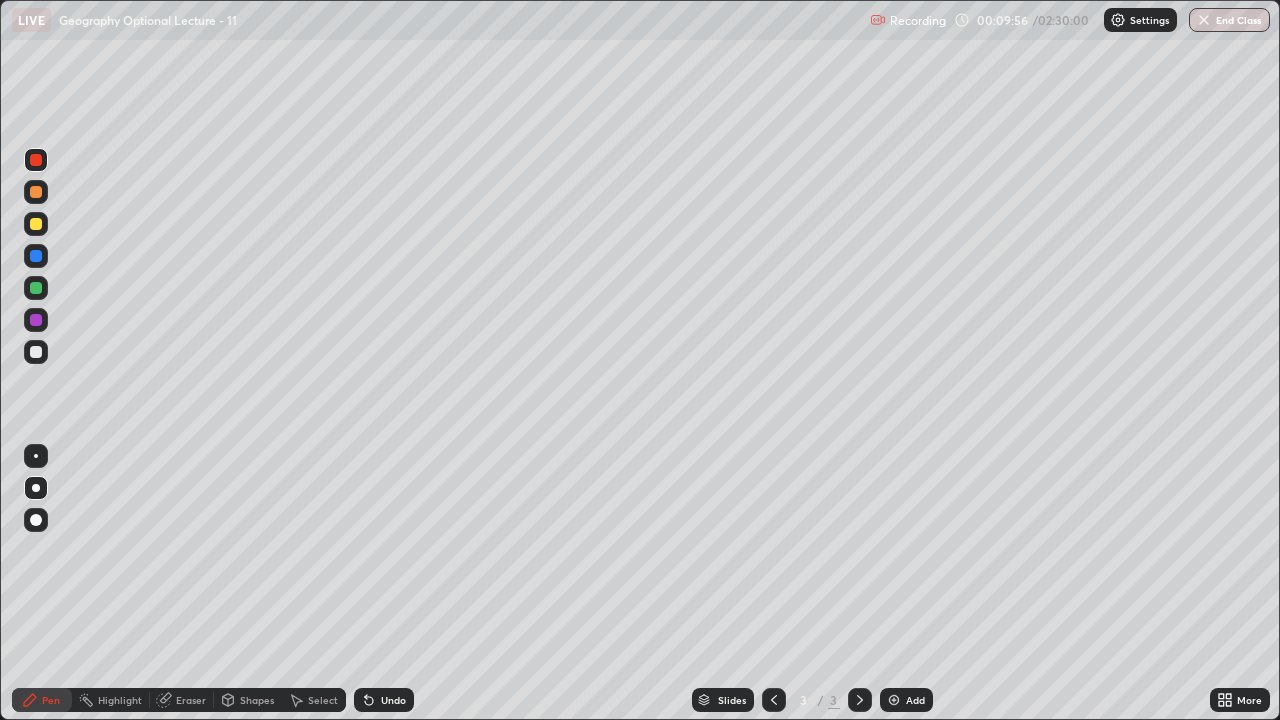 click at bounding box center [36, 320] 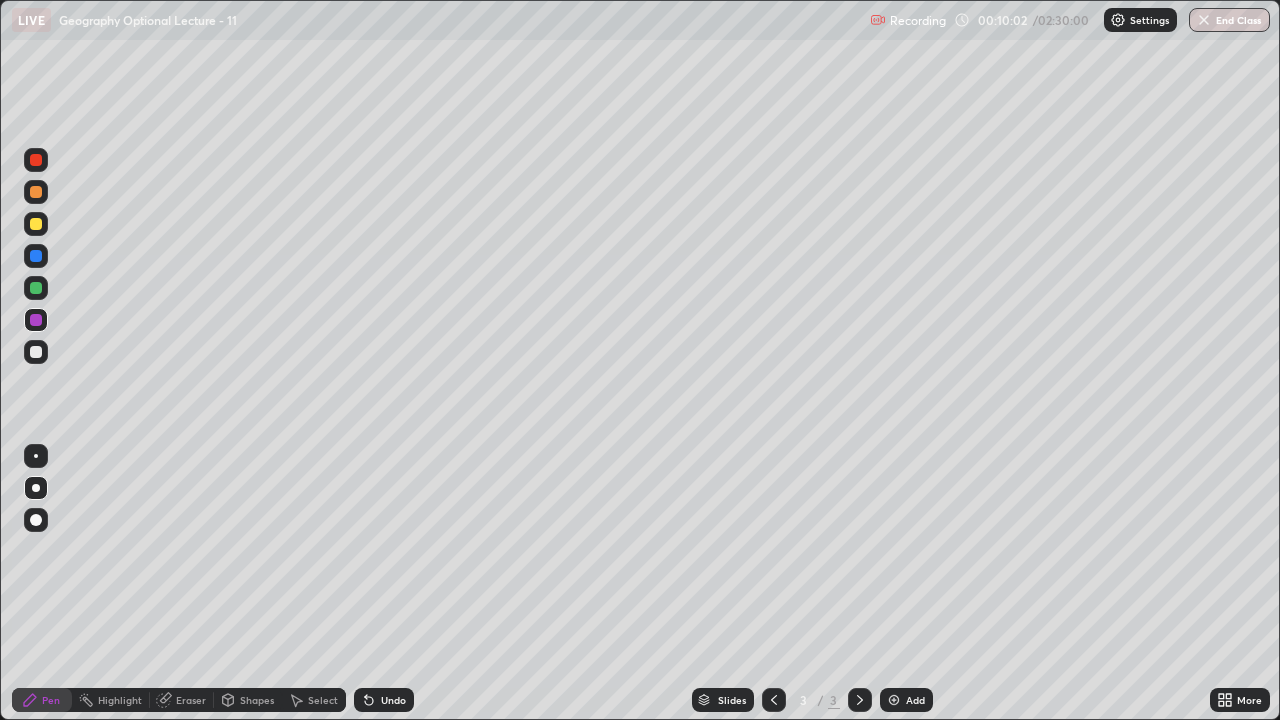 click on "Shapes" at bounding box center (257, 700) 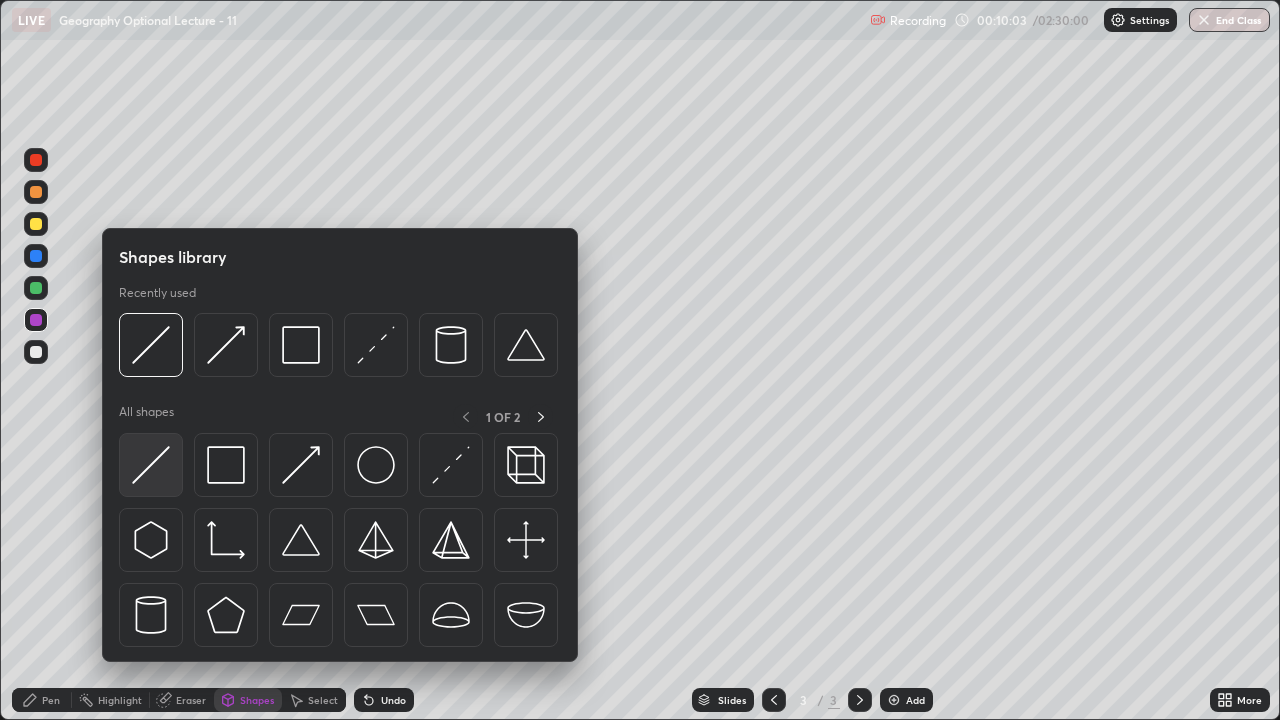 click at bounding box center (151, 465) 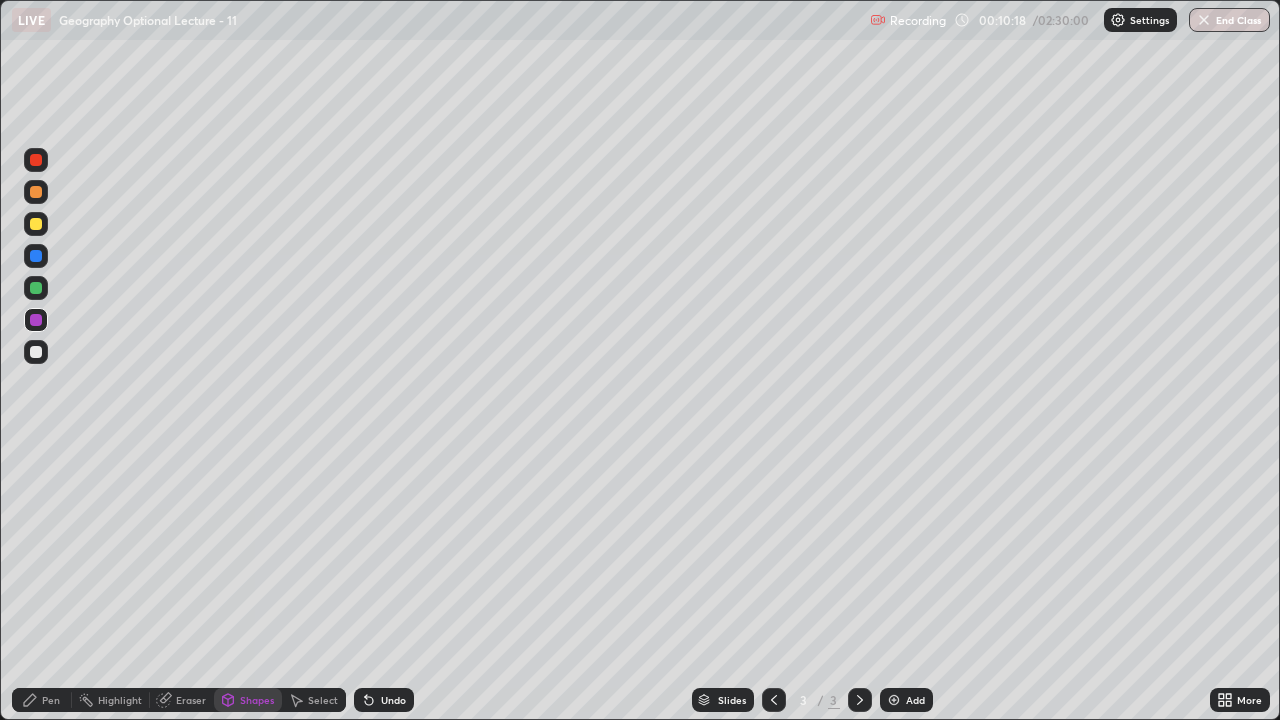 click at bounding box center [36, 160] 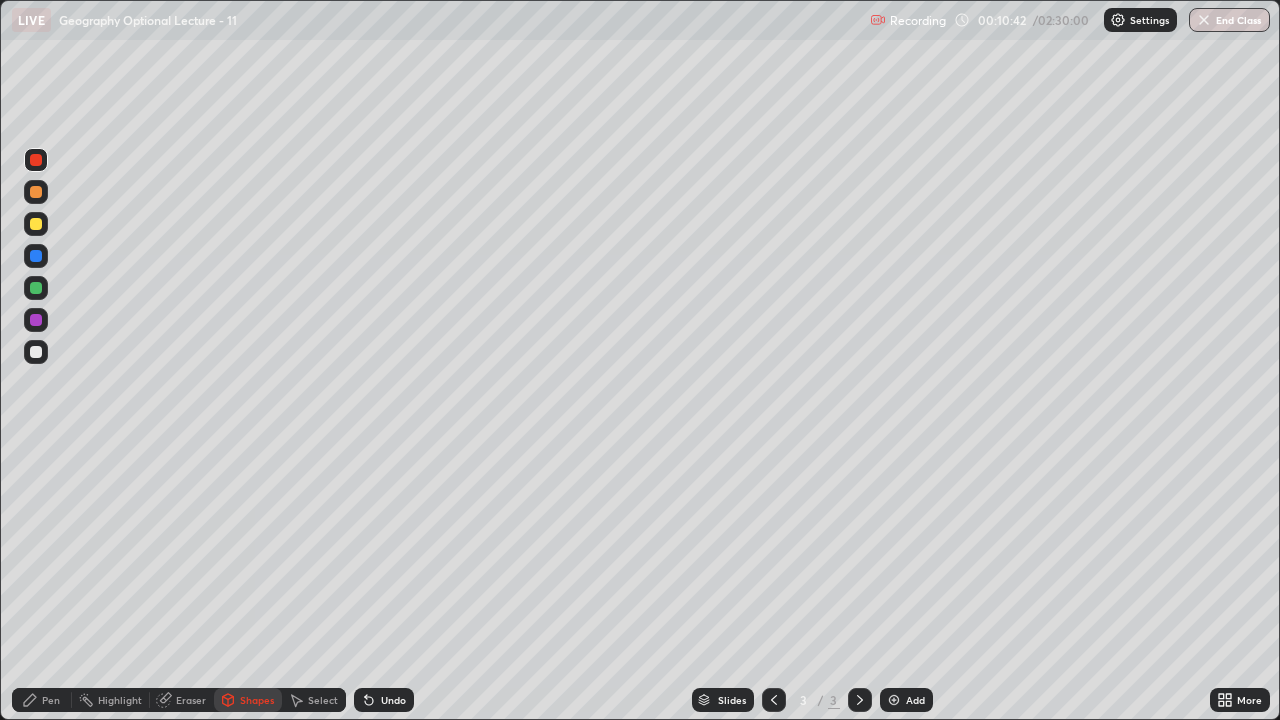 click at bounding box center (36, 320) 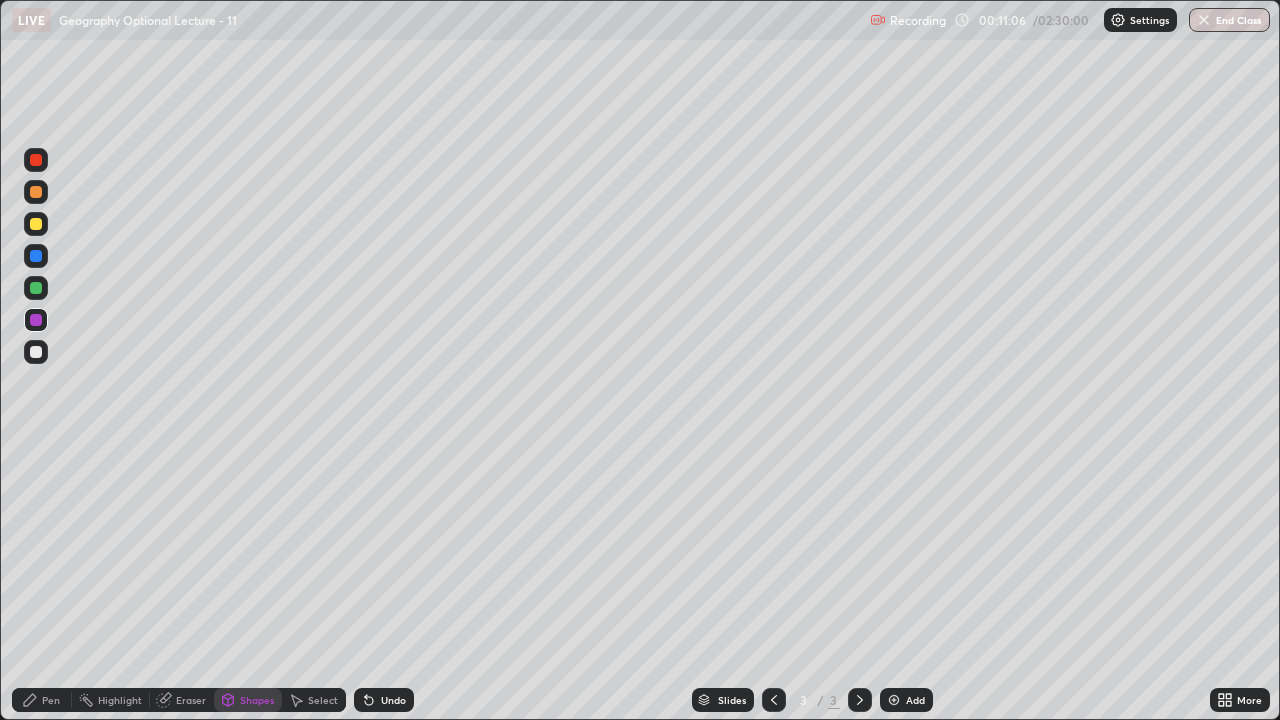 click at bounding box center [36, 256] 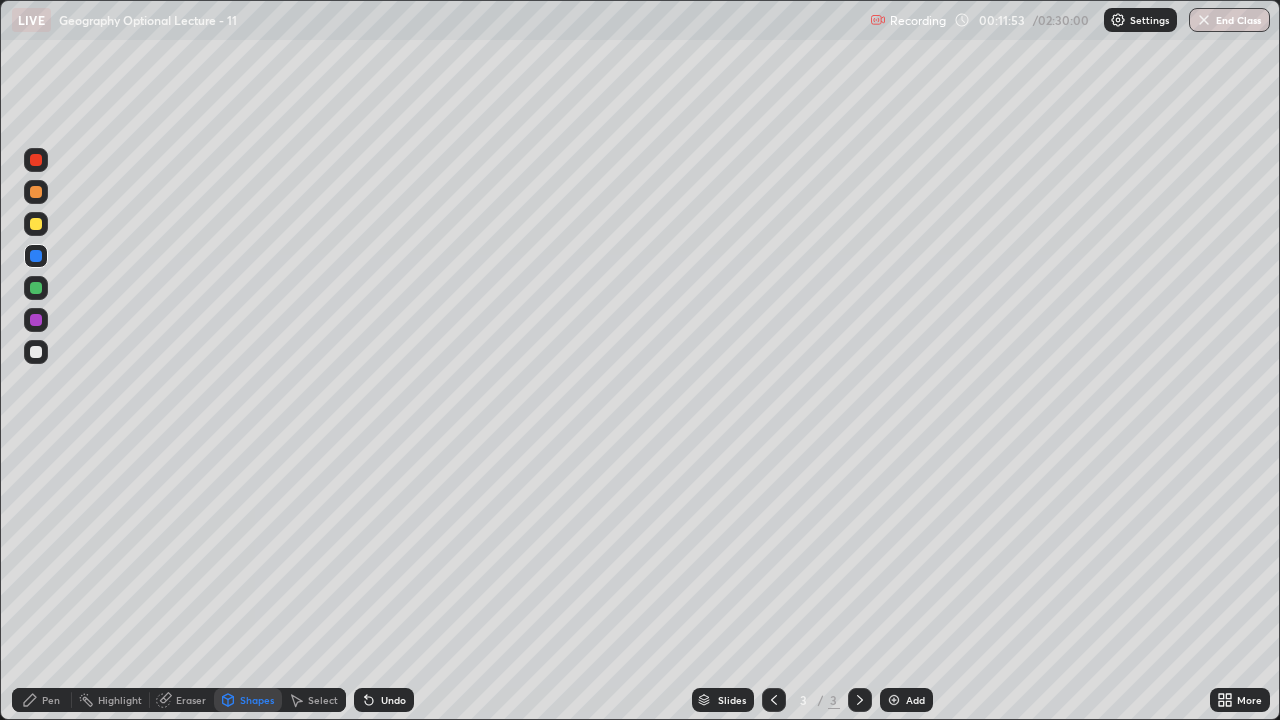 click on "Shapes" at bounding box center (257, 700) 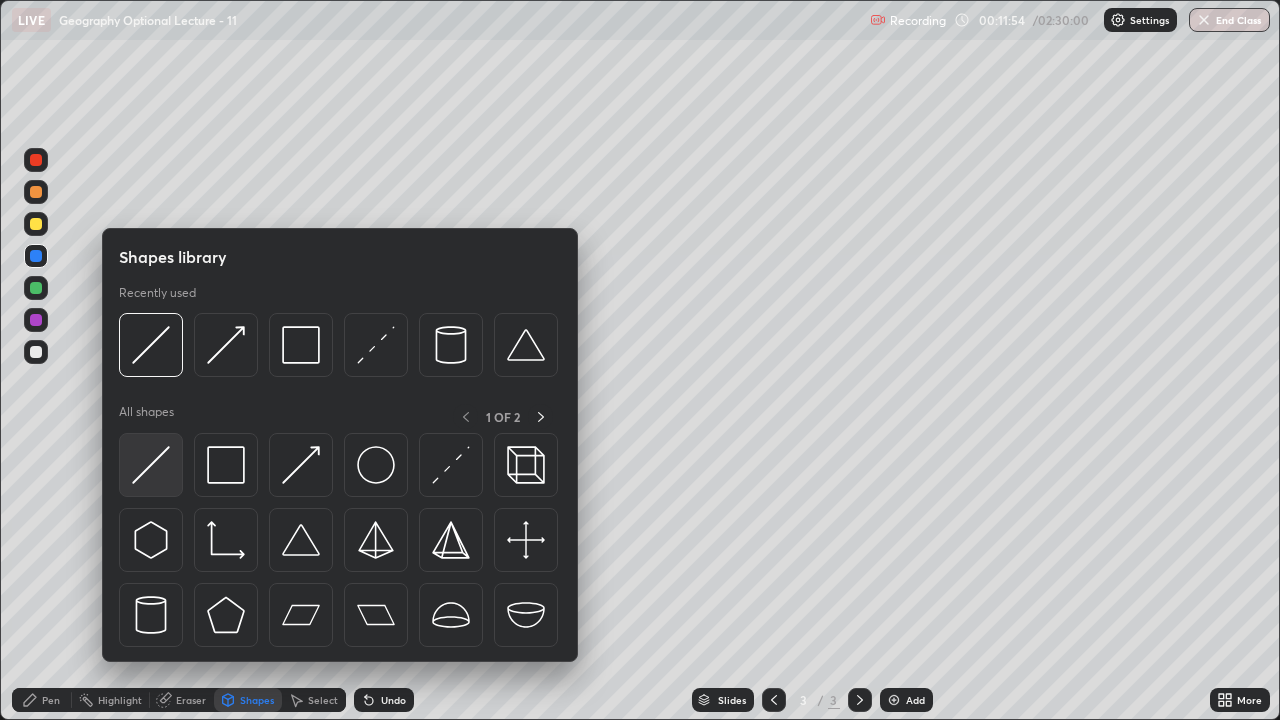 click at bounding box center (151, 465) 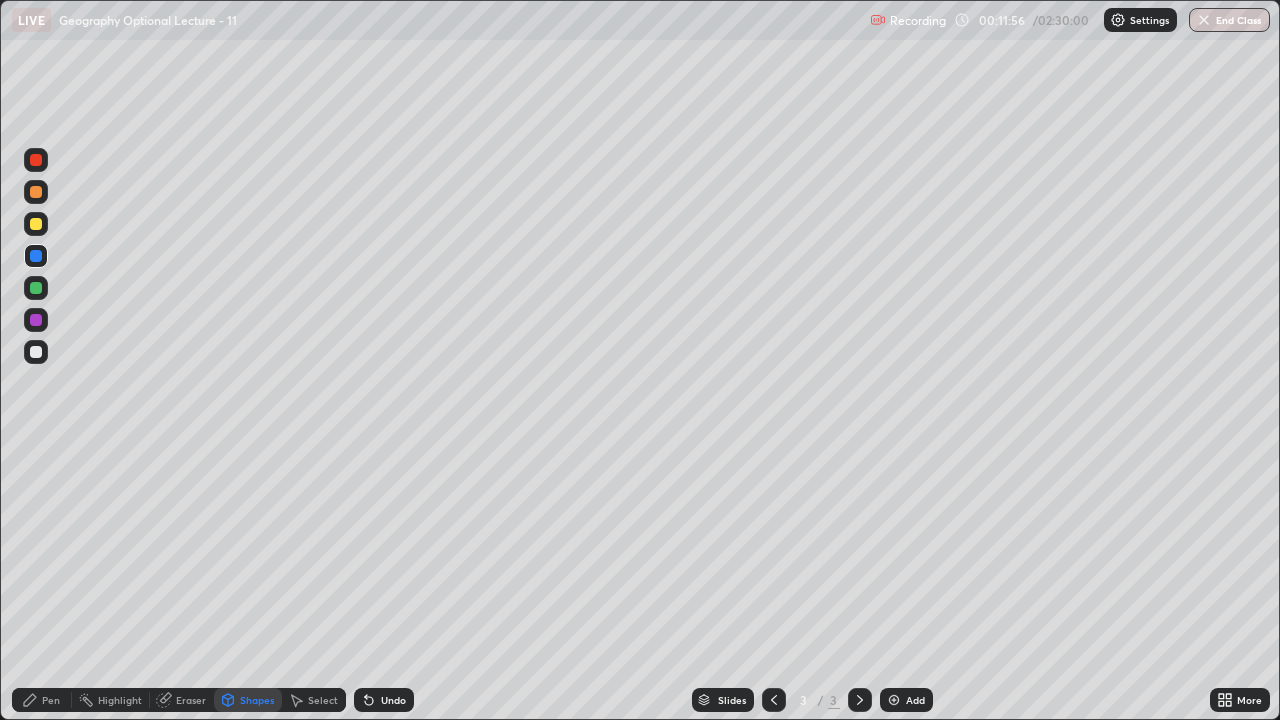 click at bounding box center [36, 320] 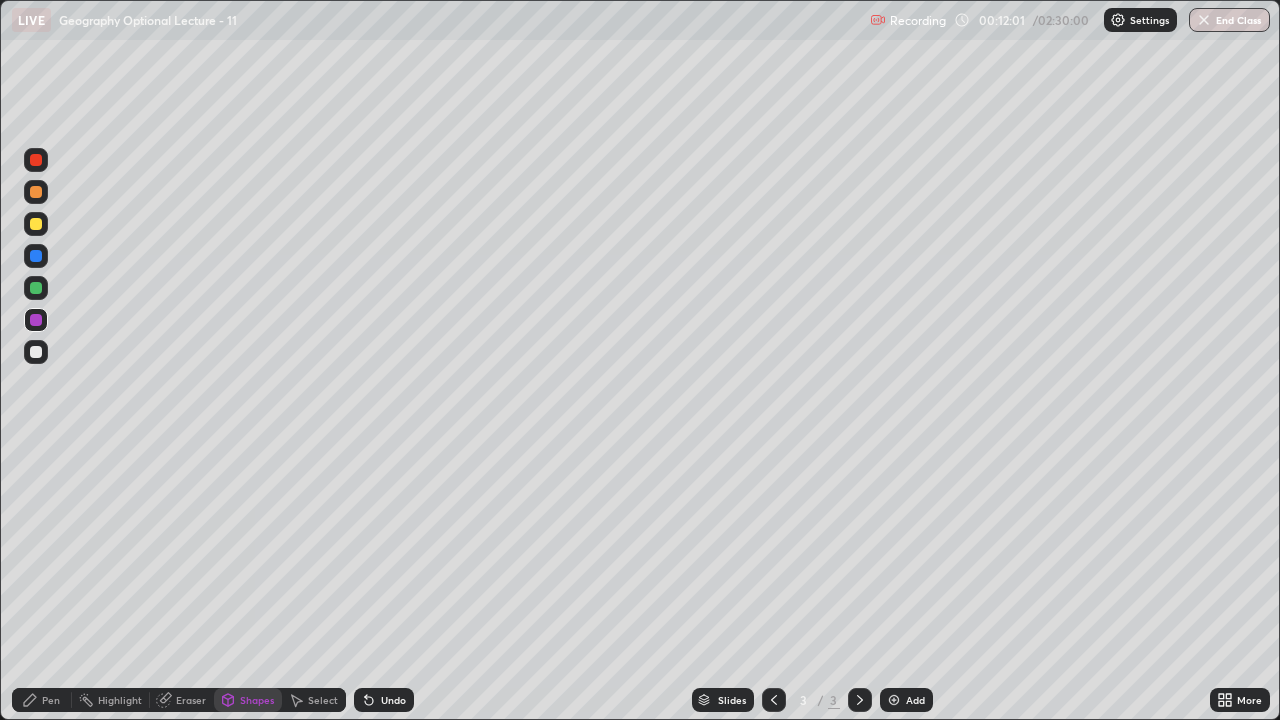 click at bounding box center (36, 224) 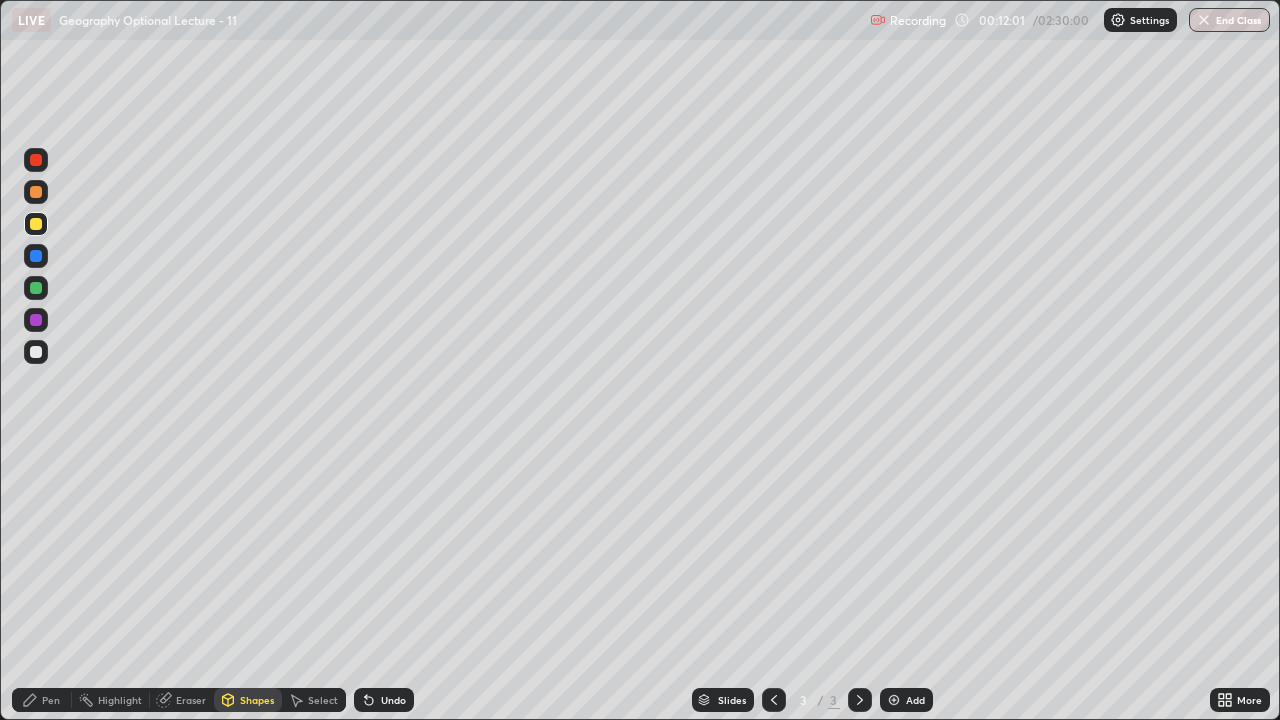click at bounding box center (36, 192) 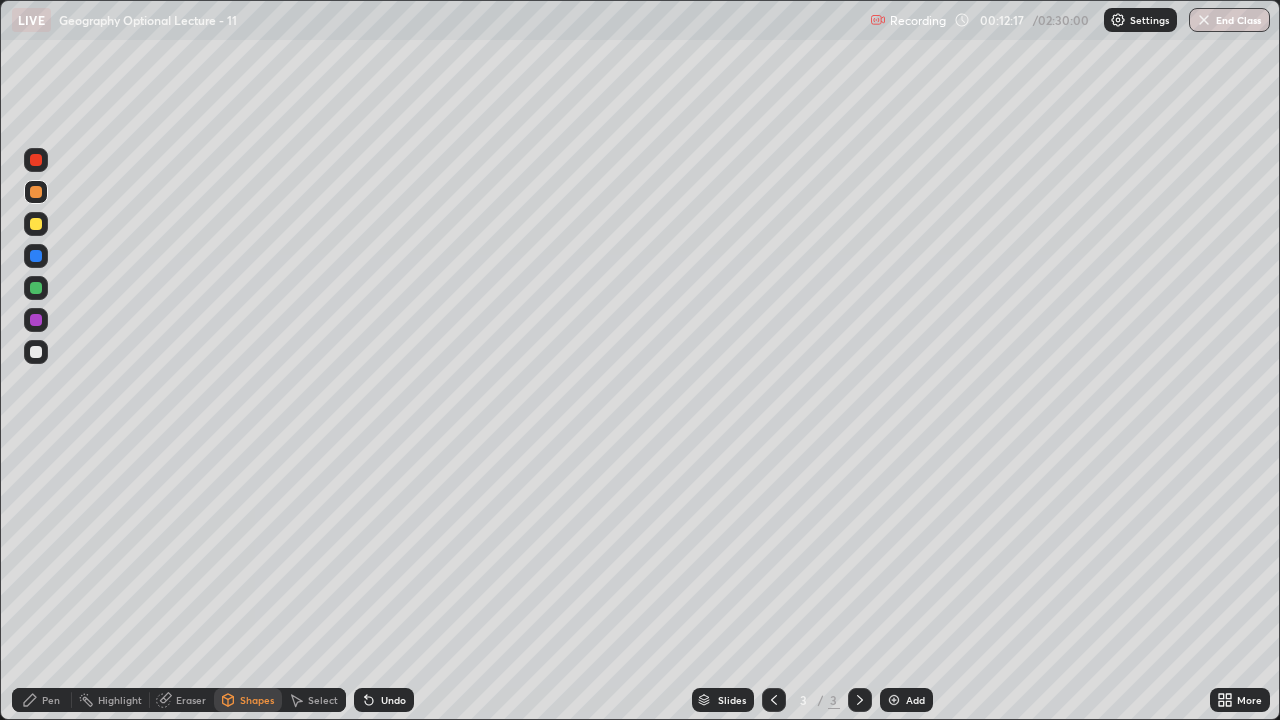 click on "Pen" at bounding box center (51, 700) 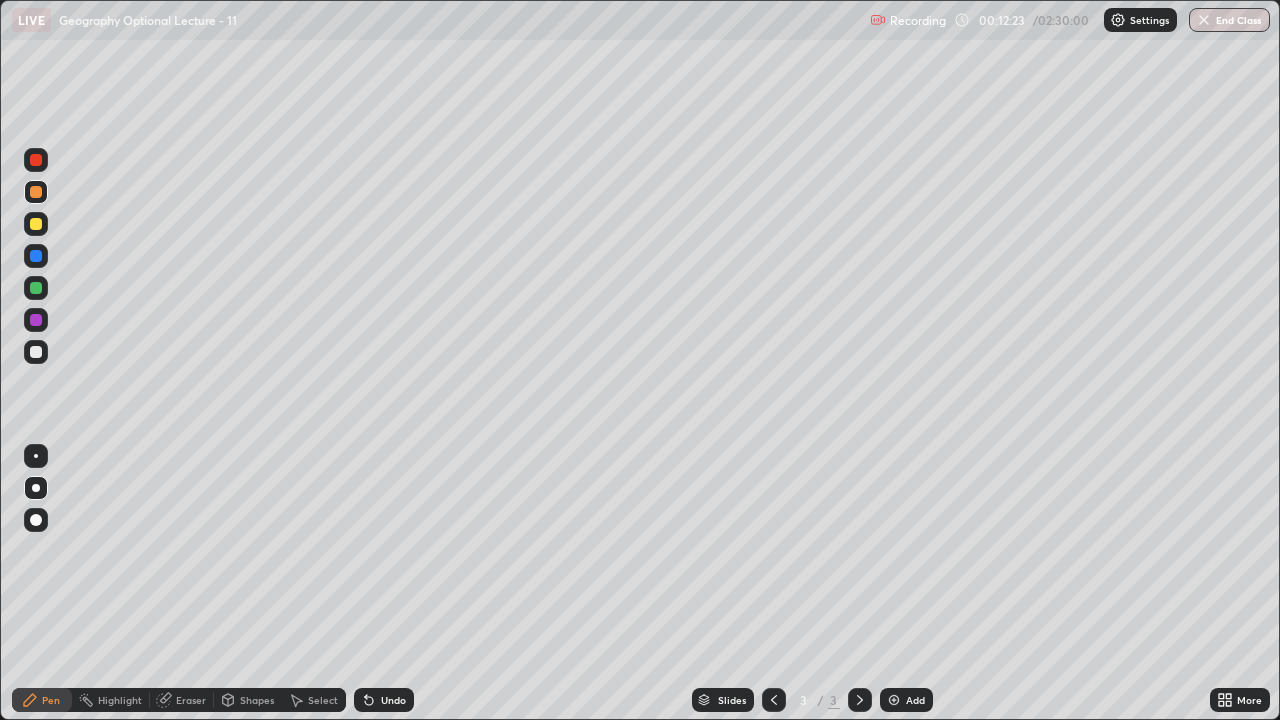 click on "Pen" at bounding box center (51, 700) 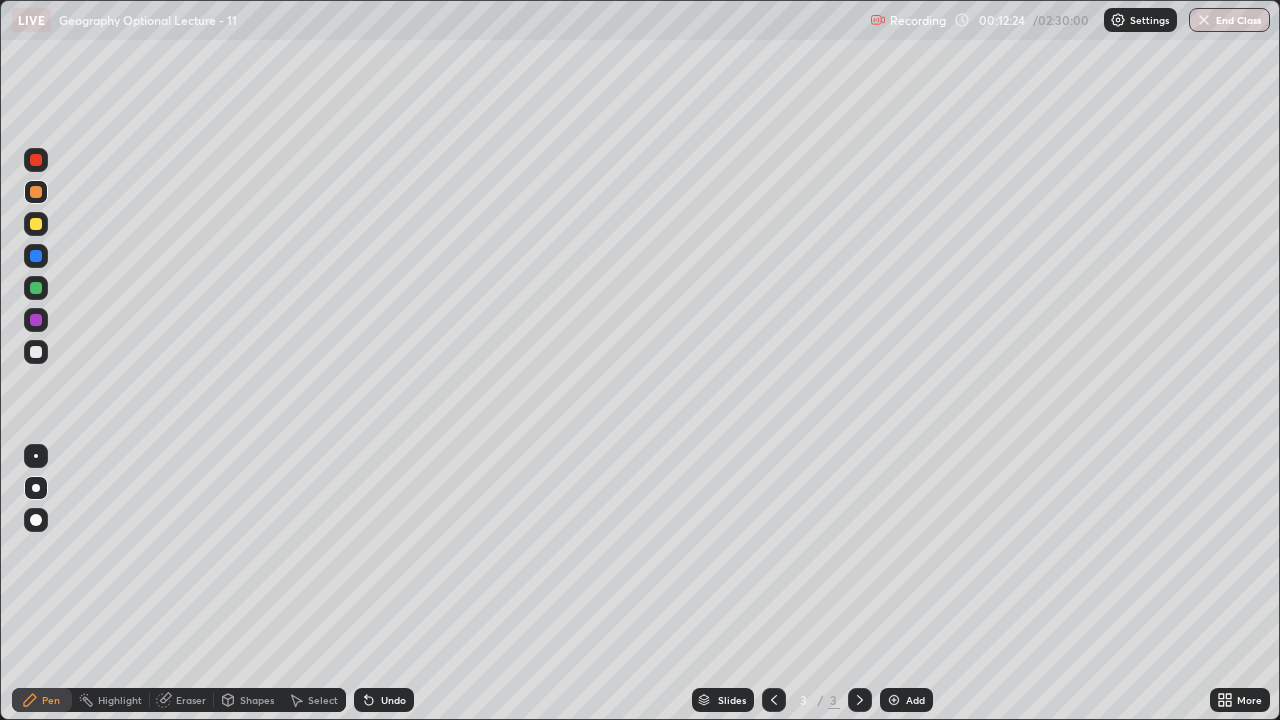click on "Shapes" at bounding box center (257, 700) 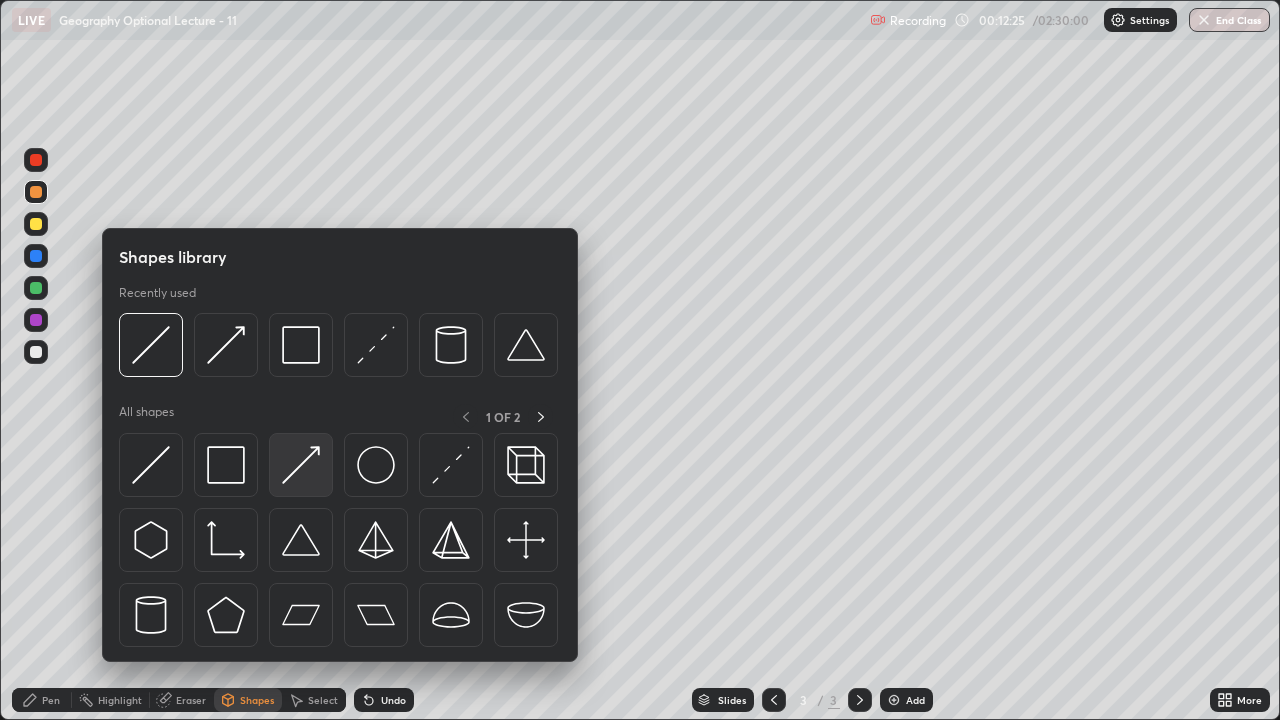 click at bounding box center [301, 465] 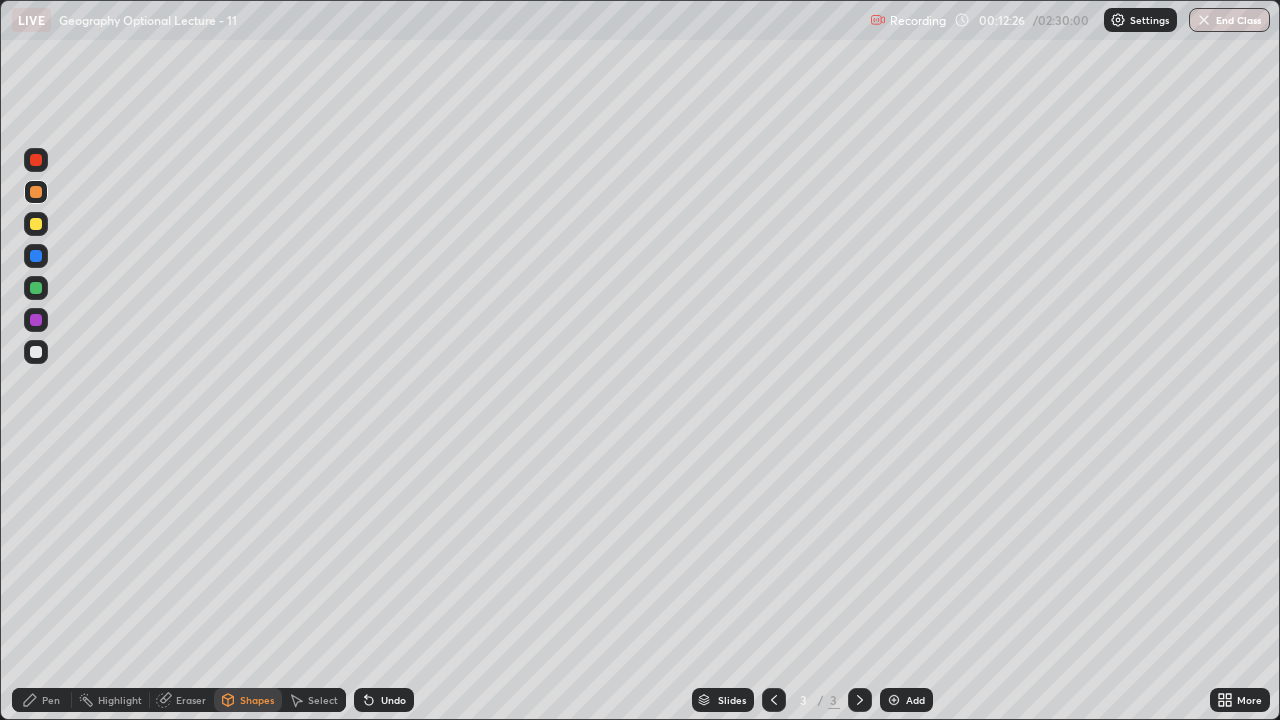 click on "Shapes" at bounding box center (257, 700) 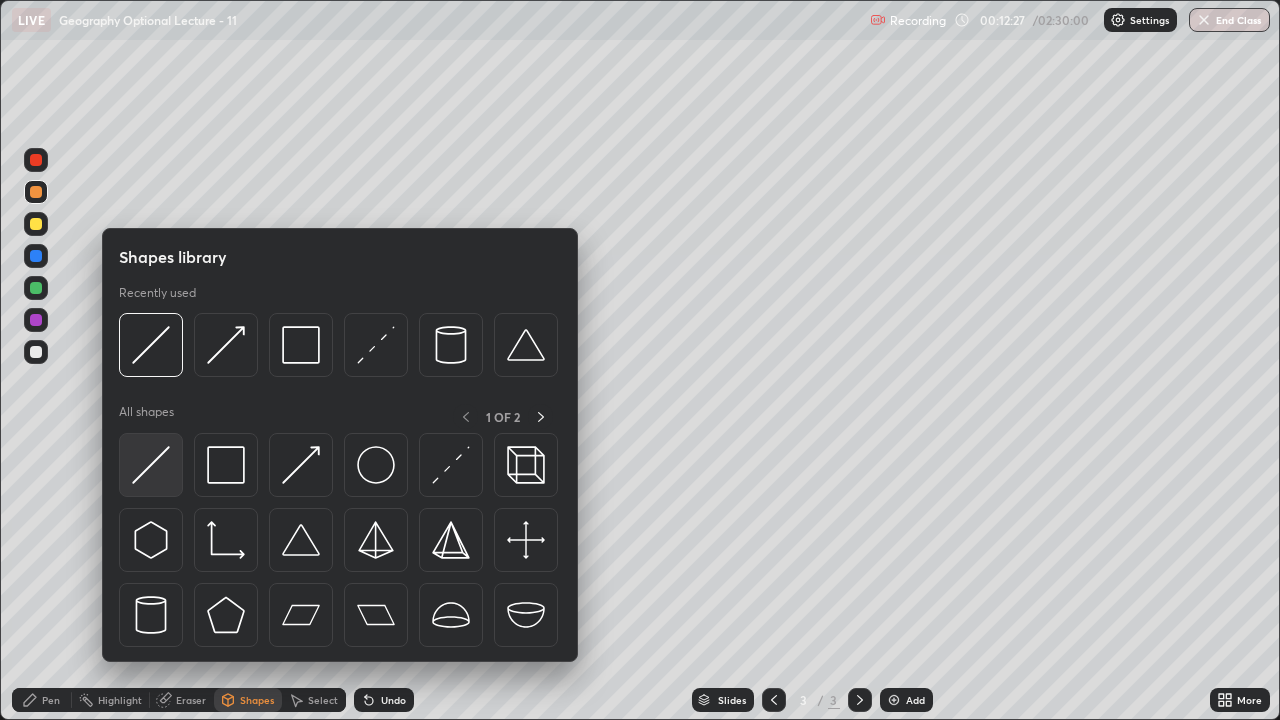 click at bounding box center (151, 465) 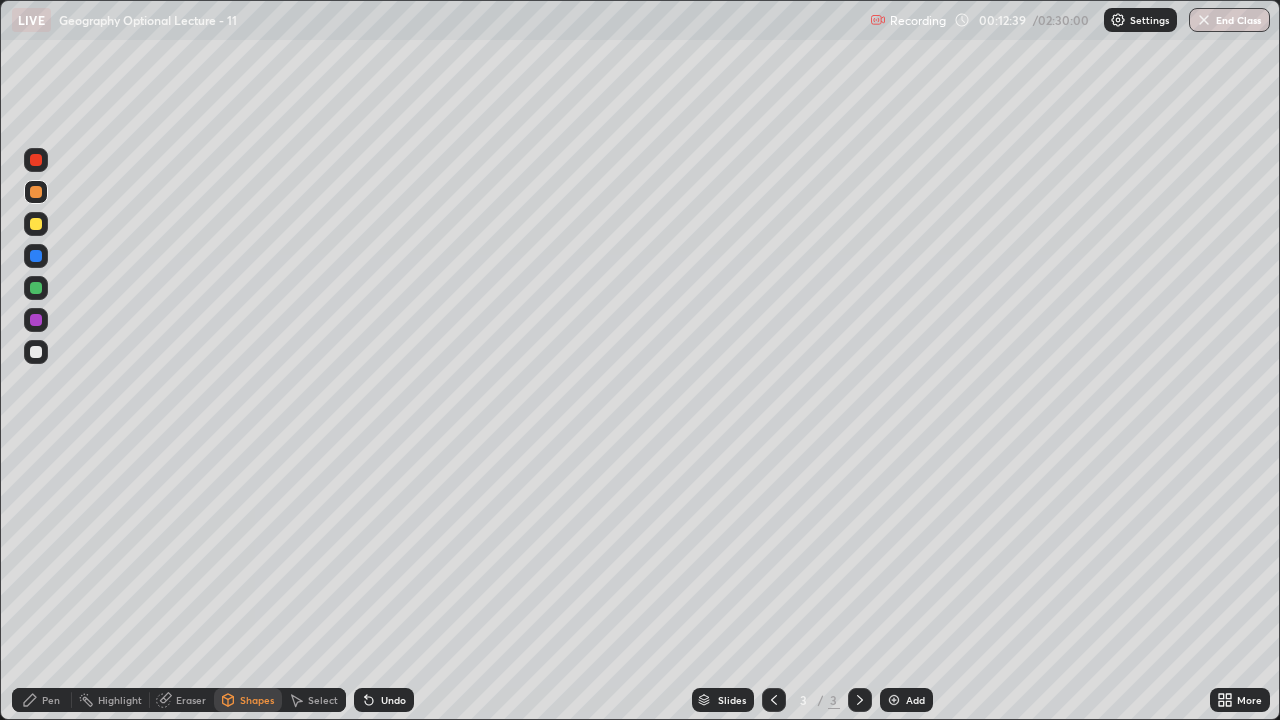 click on "Pen" at bounding box center [51, 700] 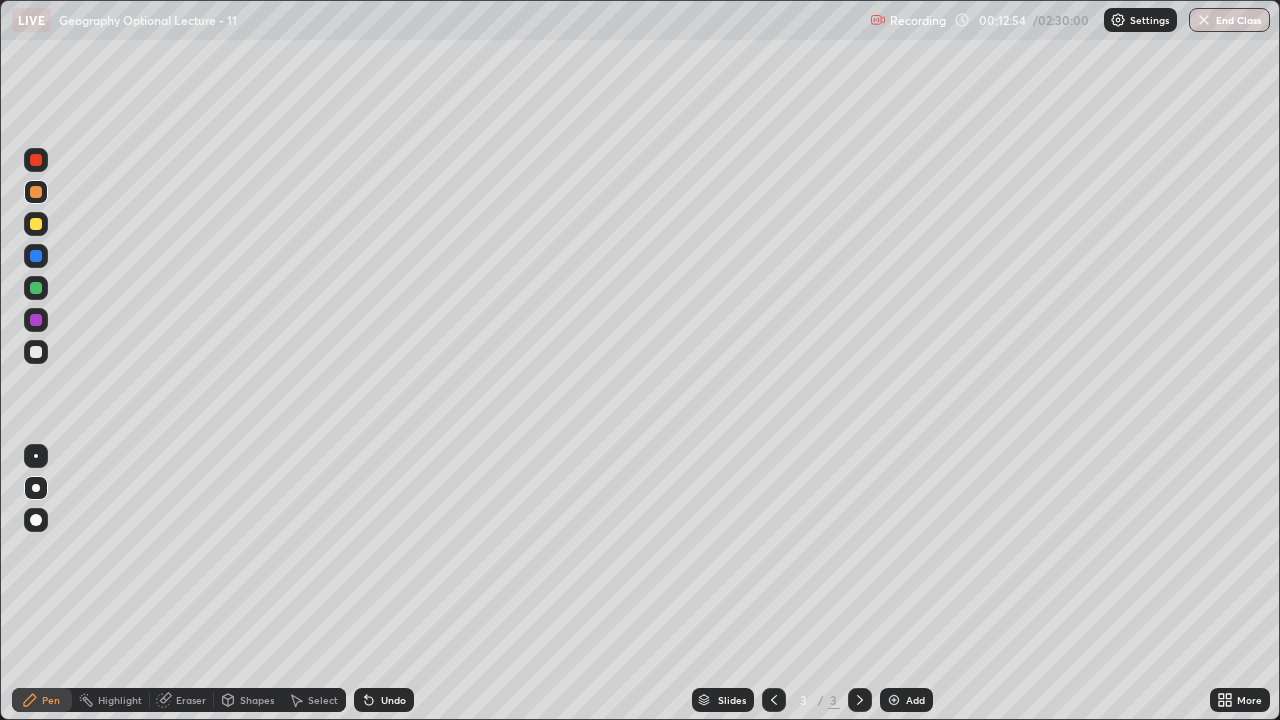 click at bounding box center [36, 256] 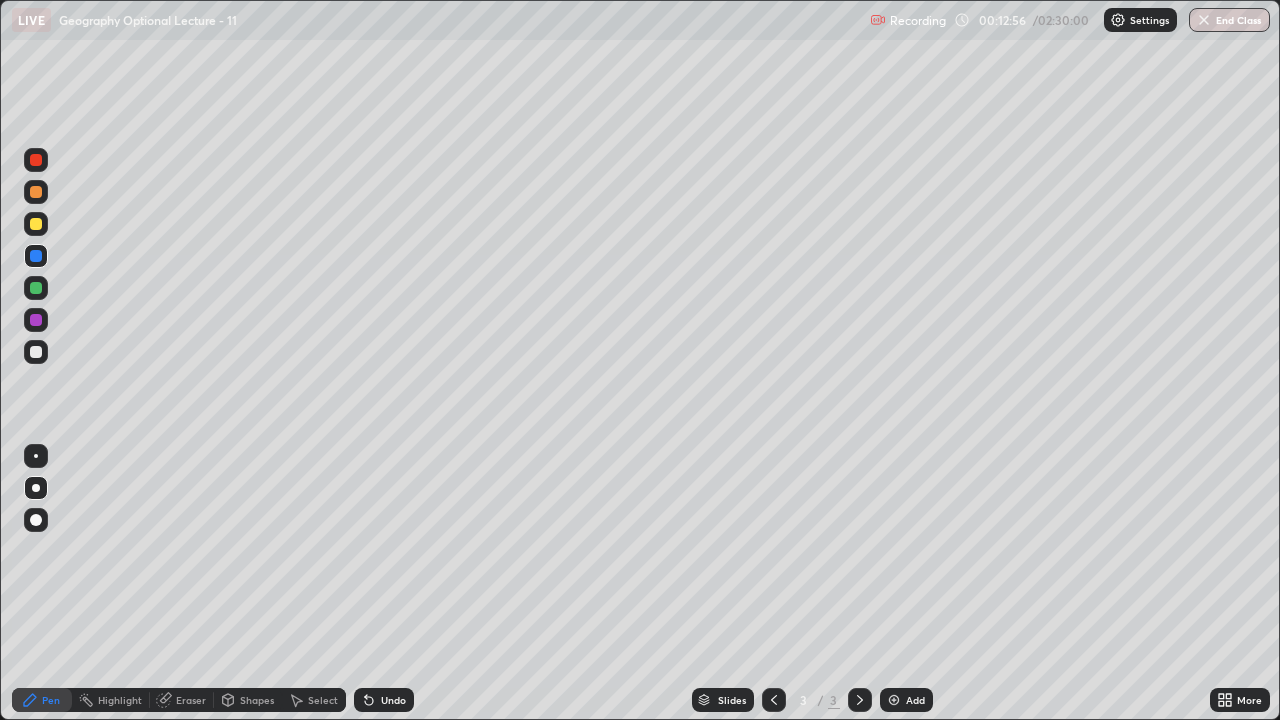 click on "Shapes" at bounding box center (257, 700) 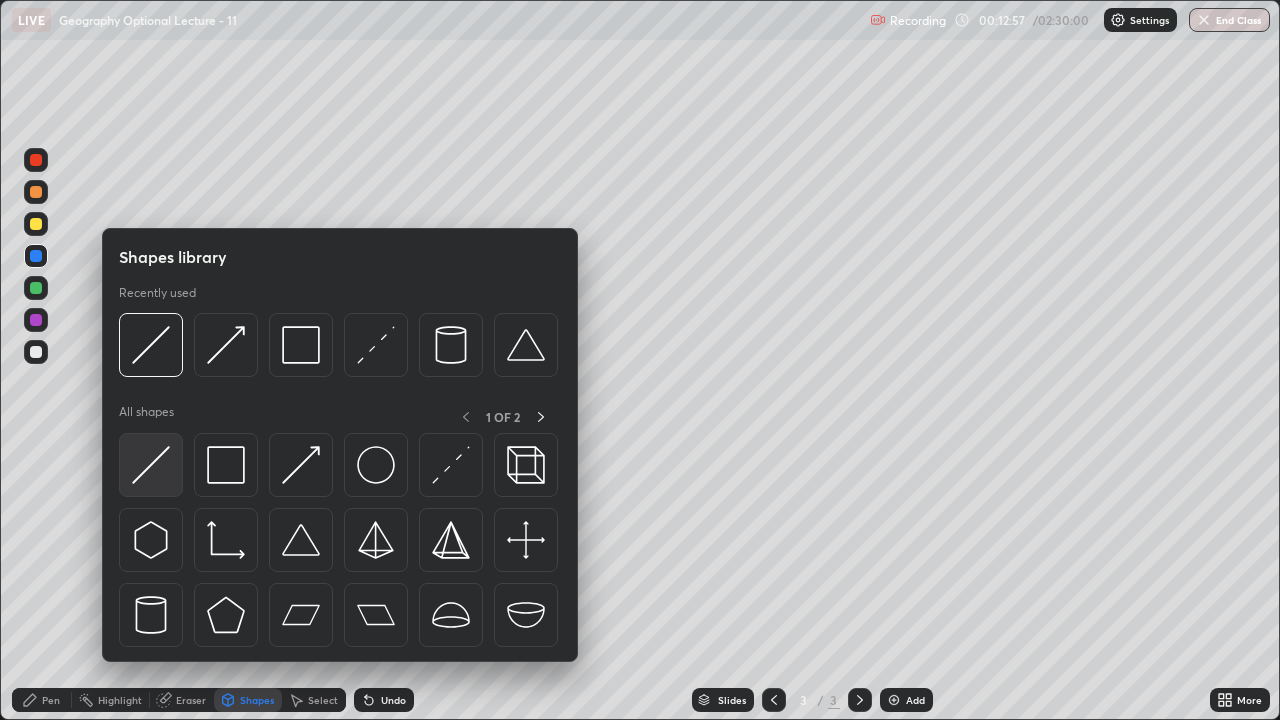 click at bounding box center (151, 465) 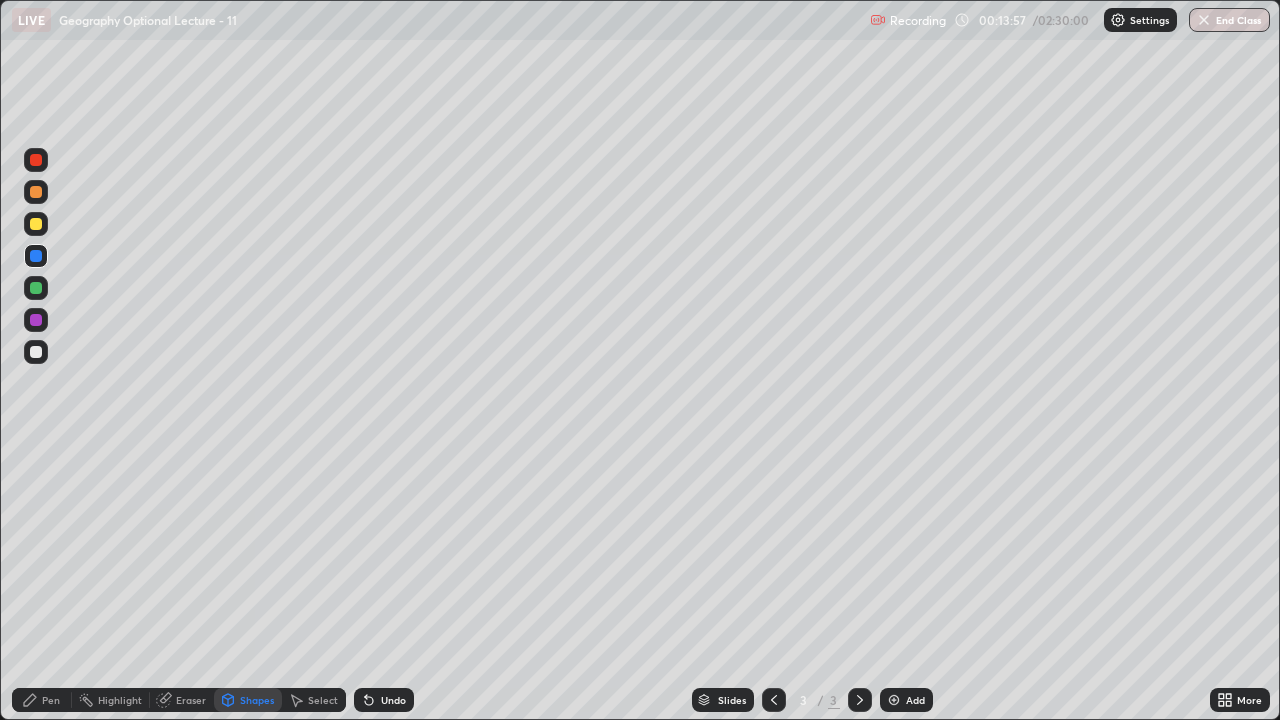 click at bounding box center (36, 352) 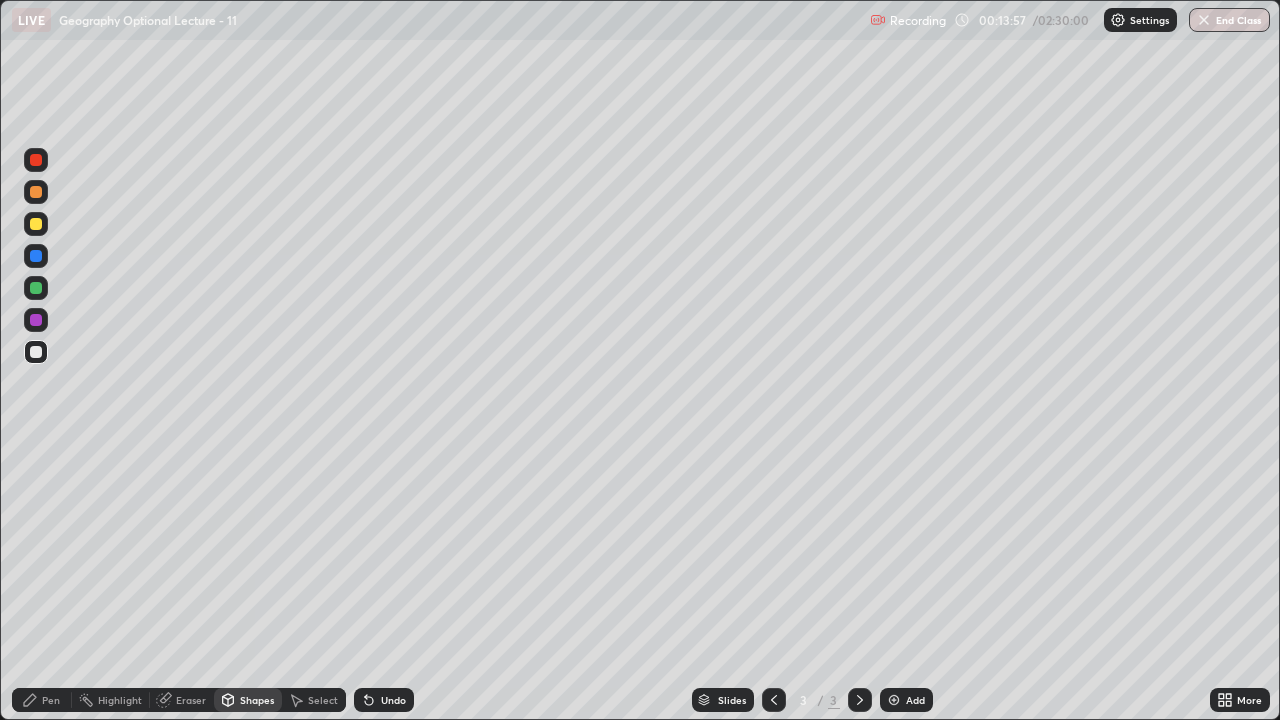 click on "Pen" at bounding box center (51, 700) 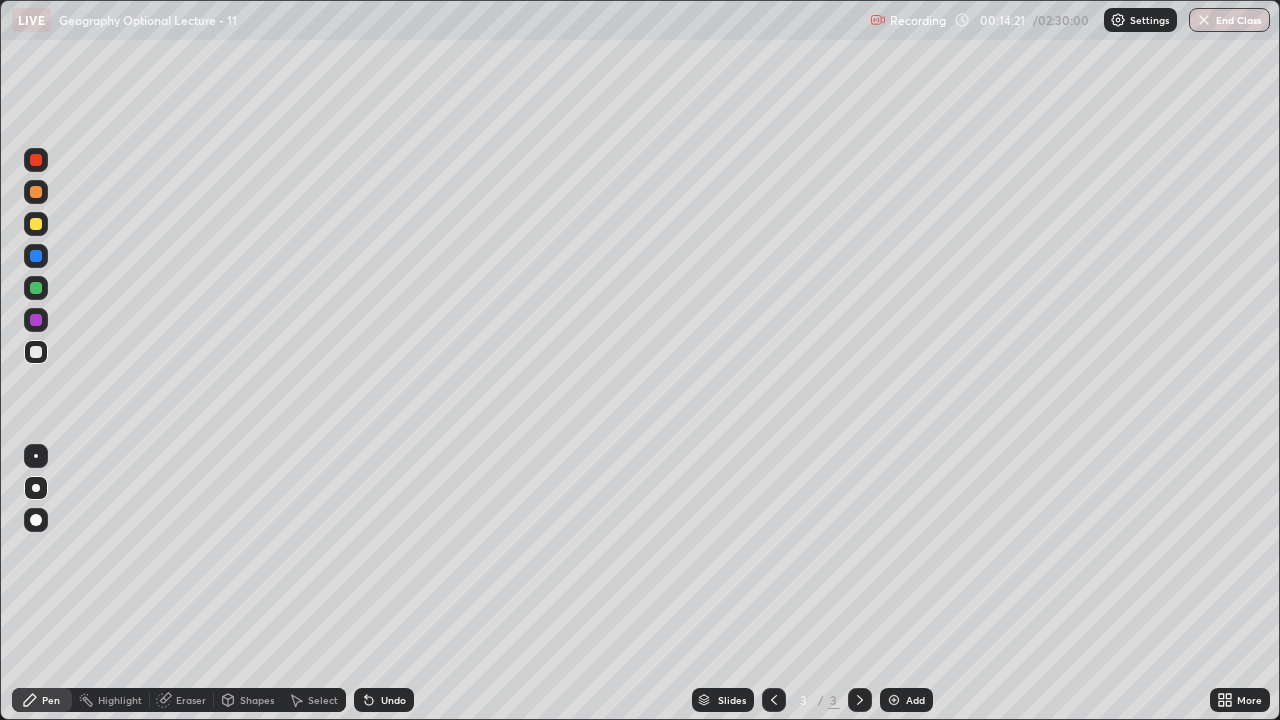 click on "Shapes" at bounding box center (257, 700) 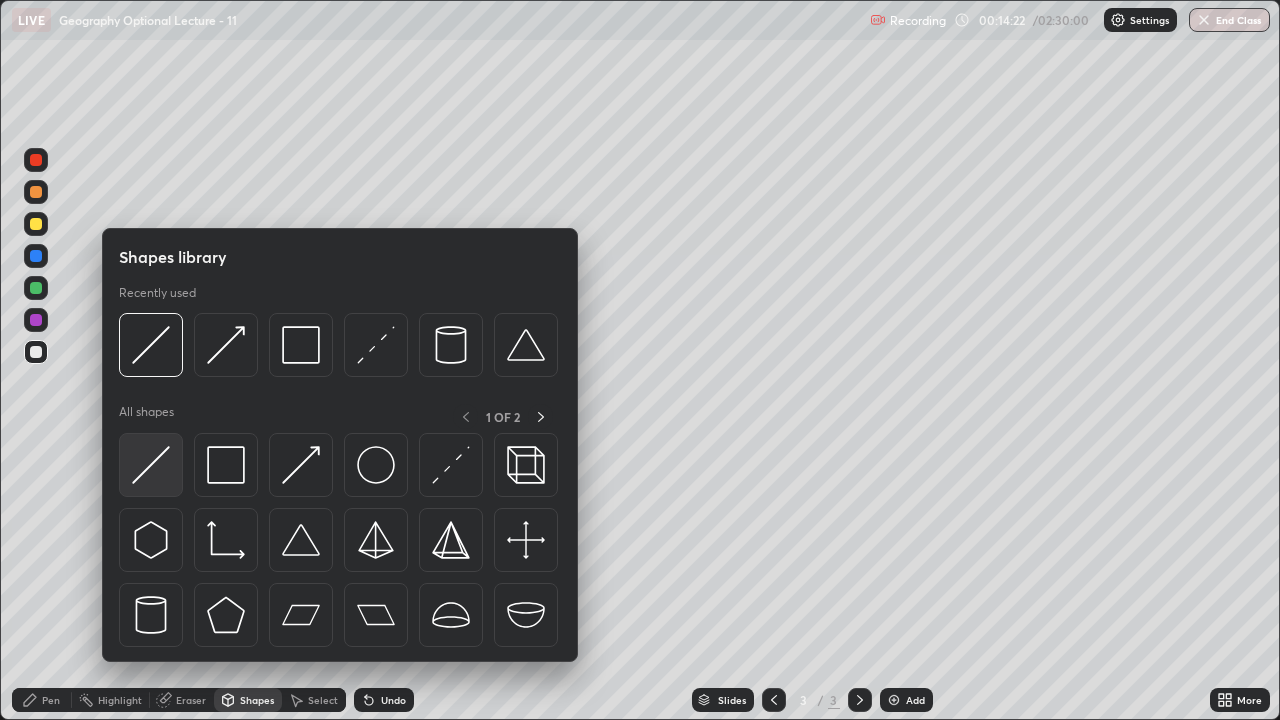 click at bounding box center (151, 465) 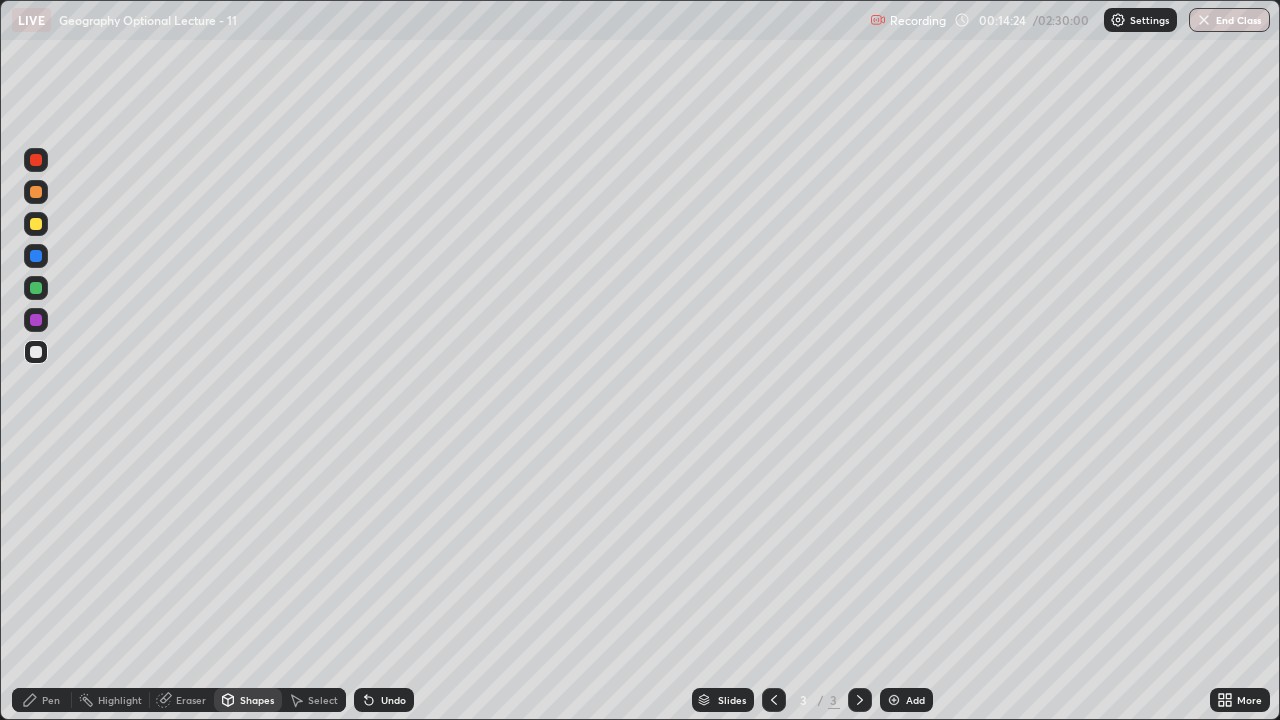 click at bounding box center [36, 224] 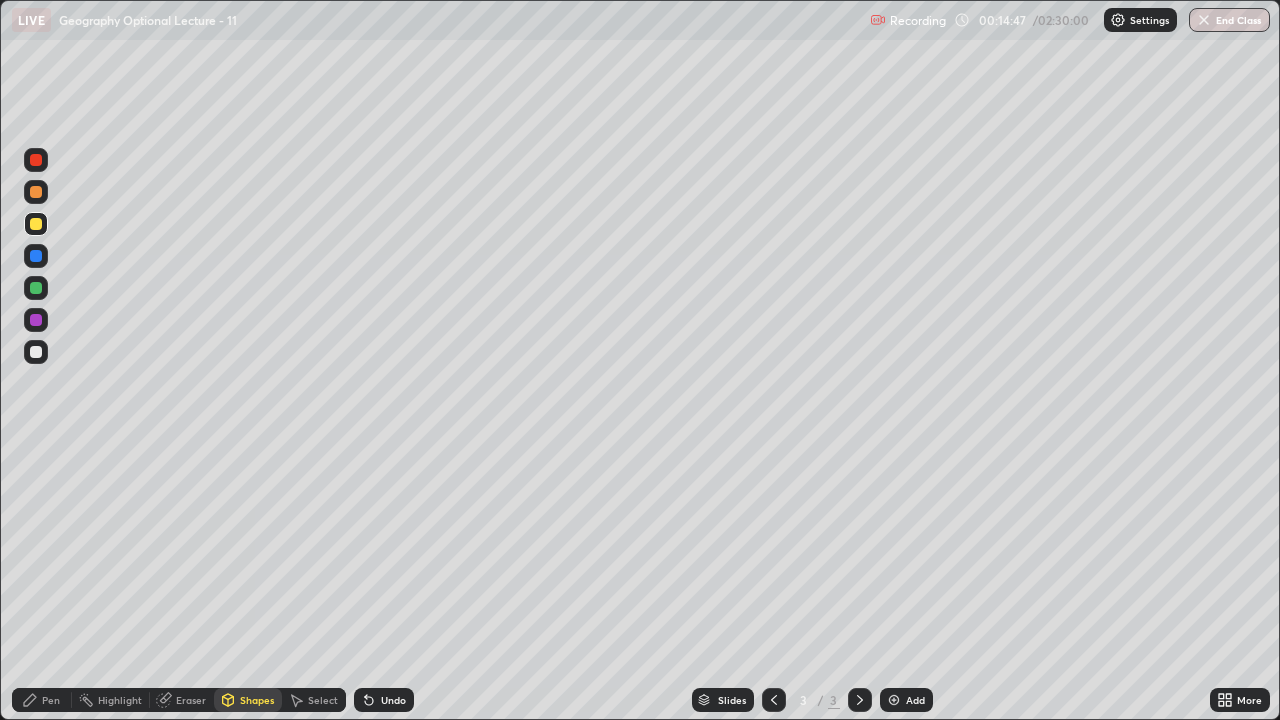 click on "Pen" at bounding box center [51, 700] 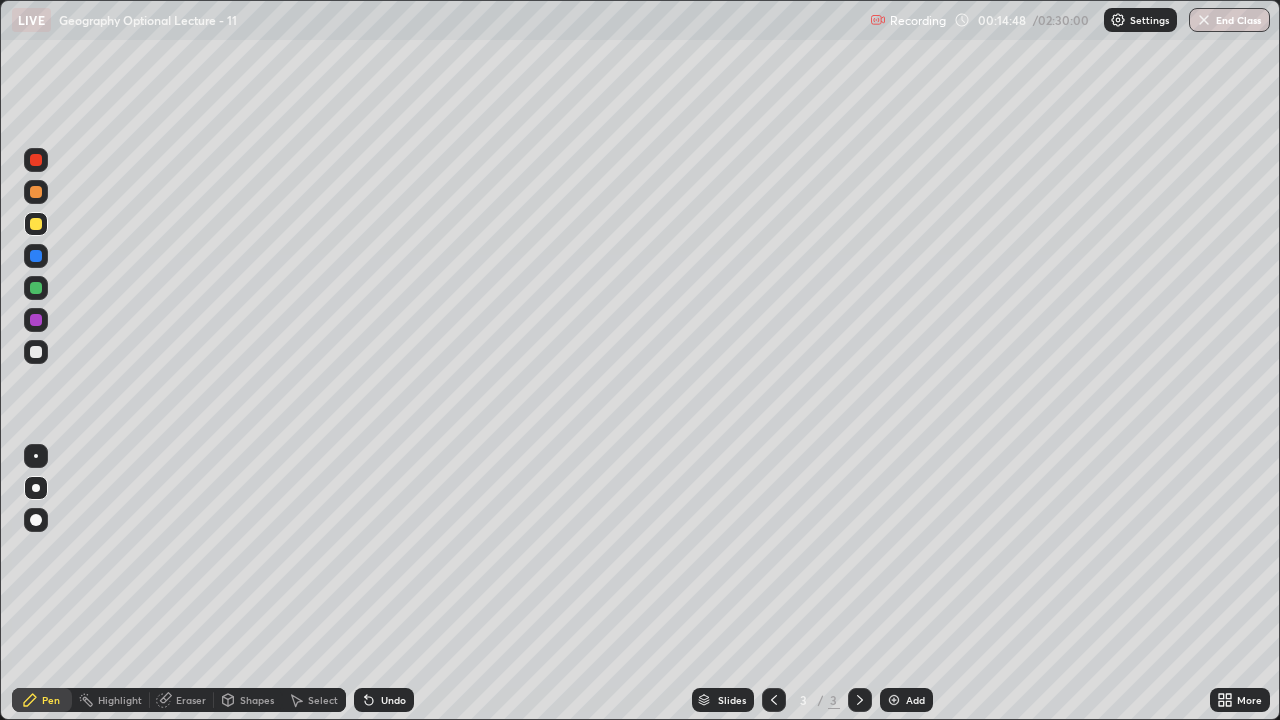 click at bounding box center [36, 352] 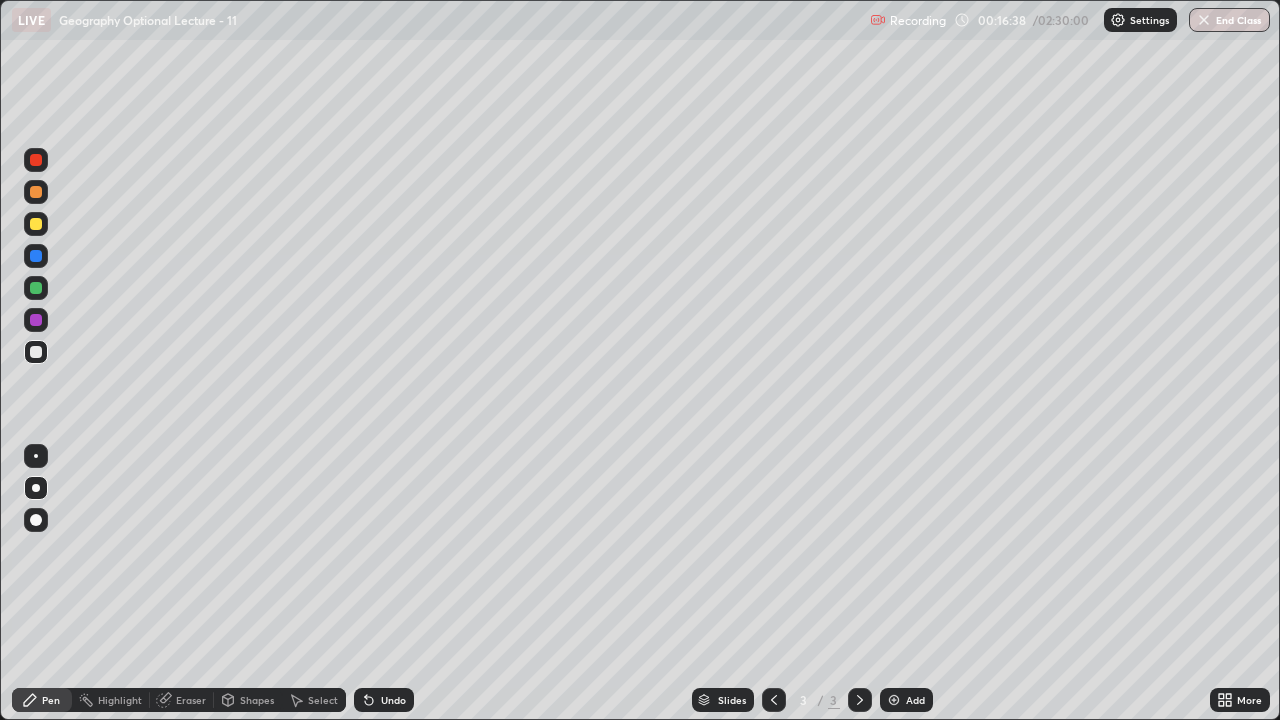 click at bounding box center (36, 192) 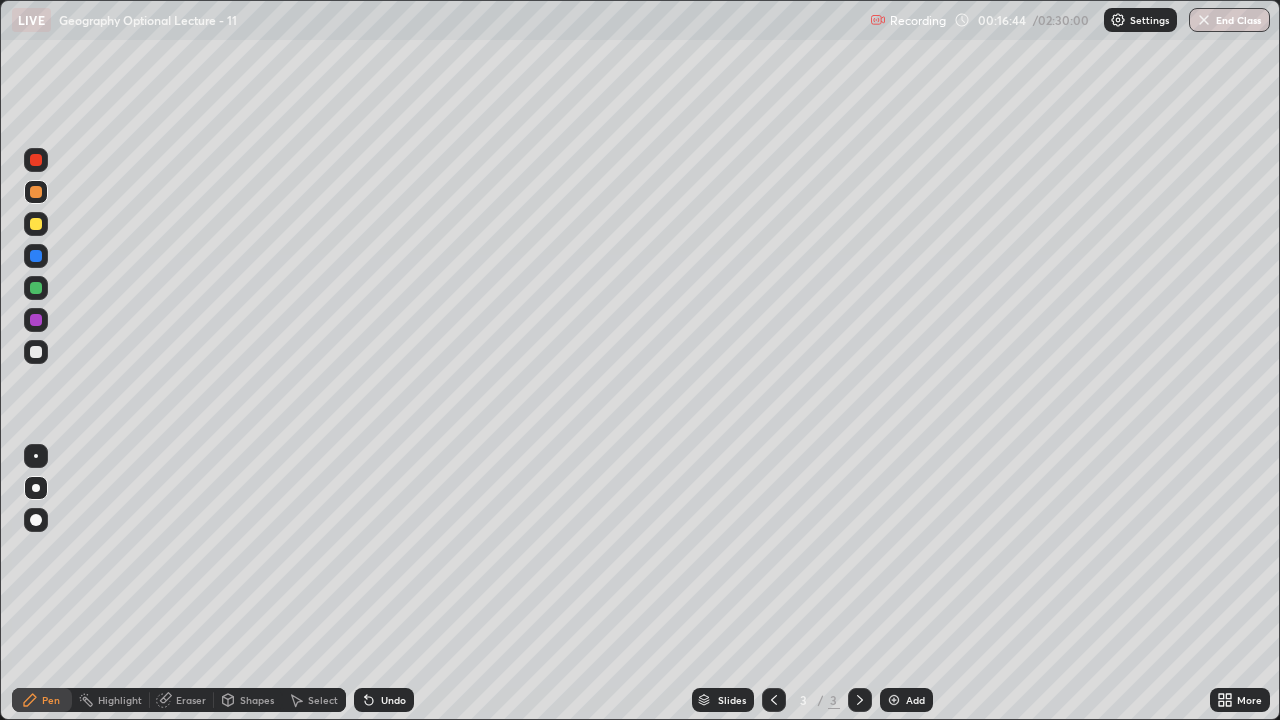 click at bounding box center [36, 288] 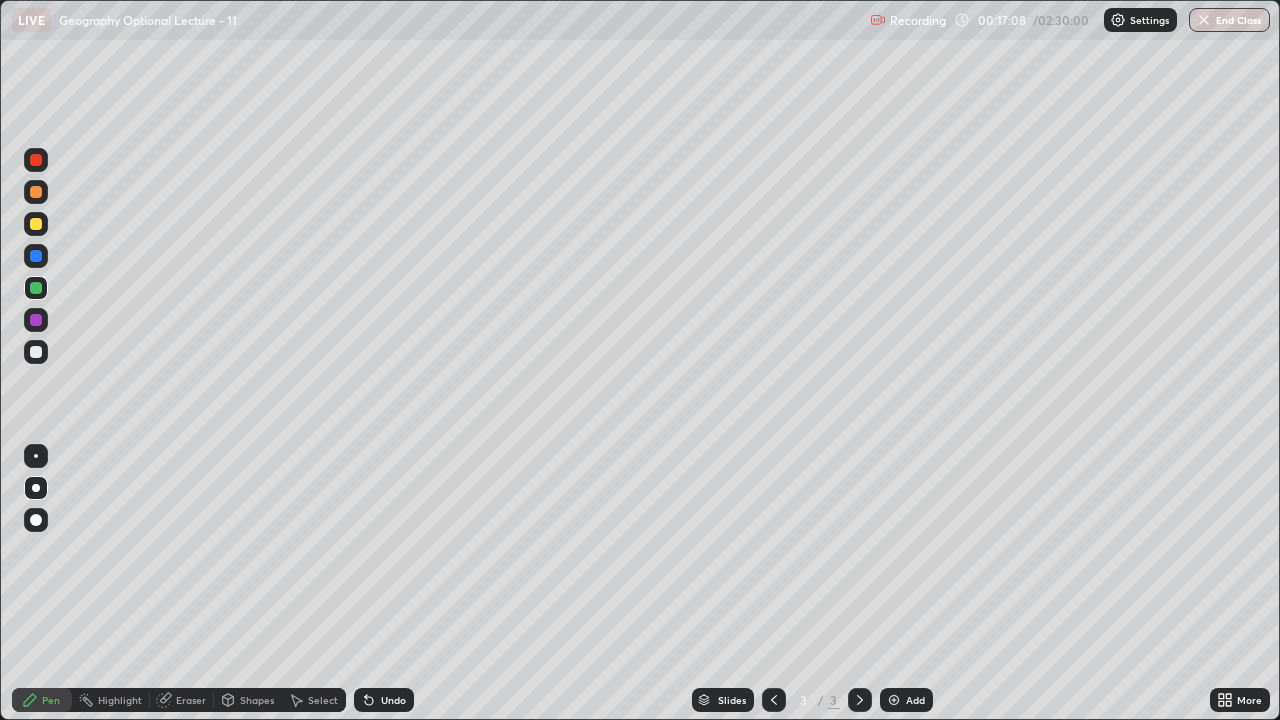 click on "Eraser" at bounding box center (191, 700) 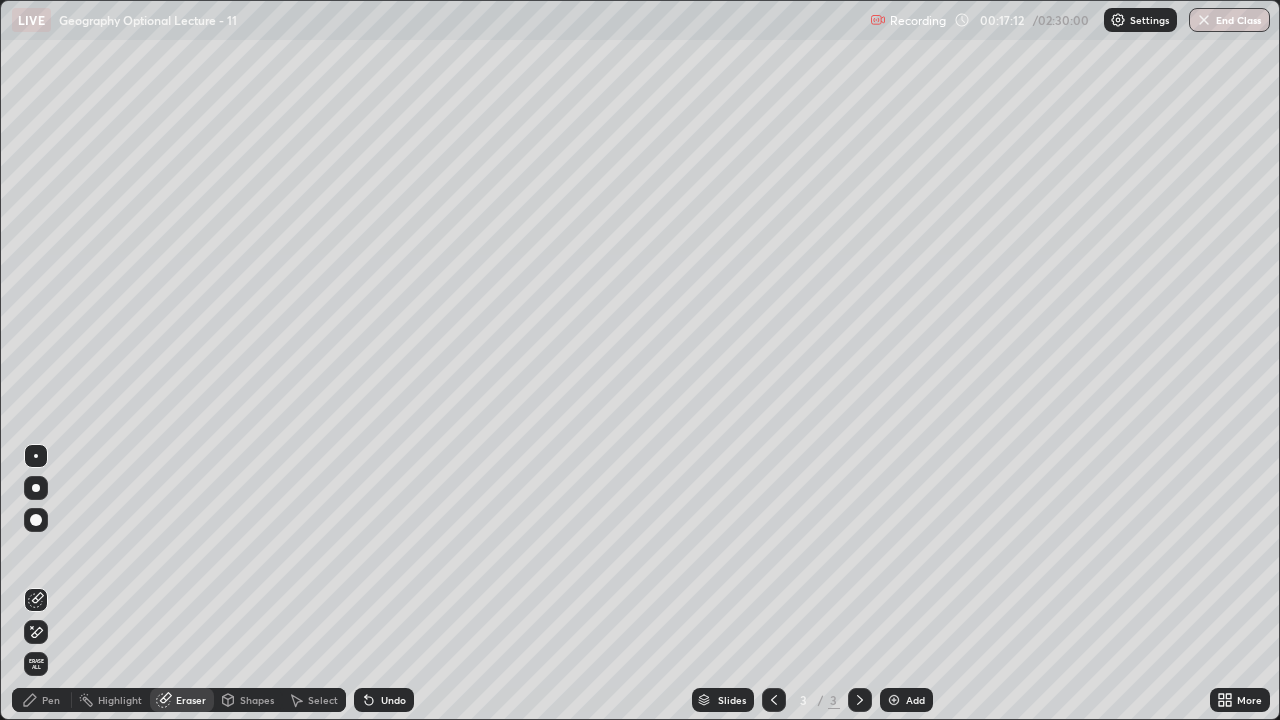 click on "Pen" at bounding box center [51, 700] 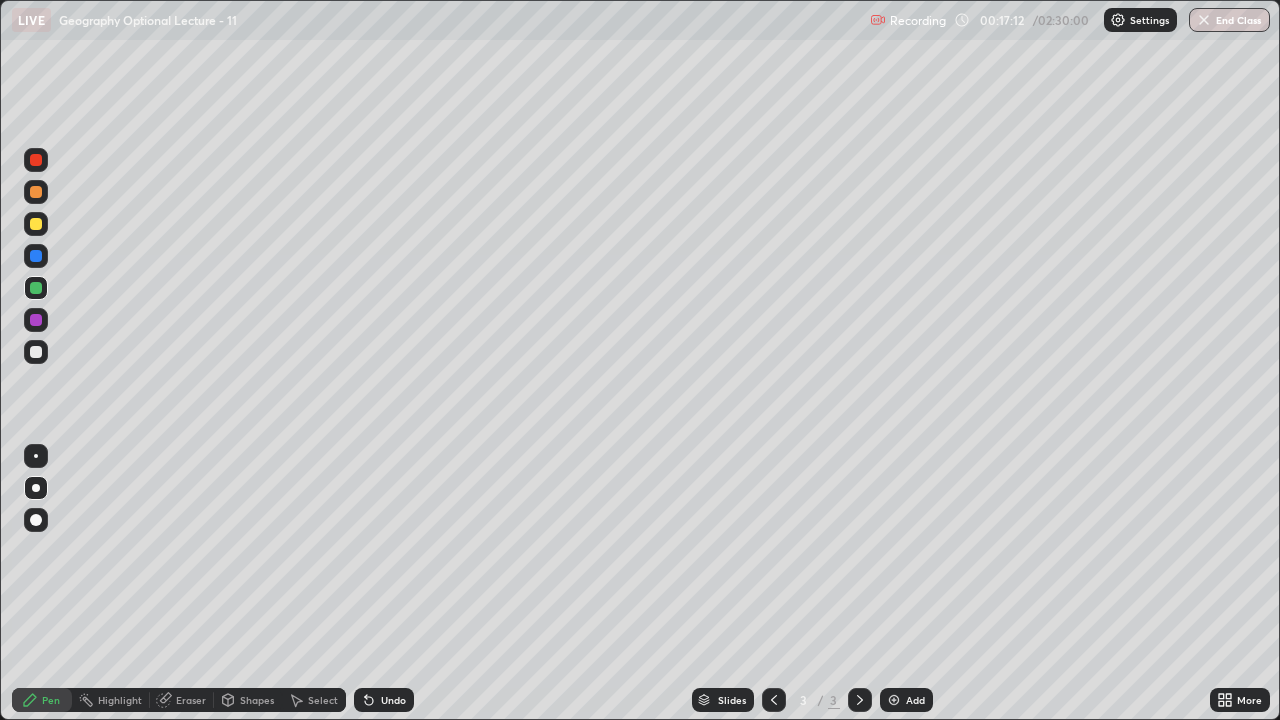 click at bounding box center [36, 488] 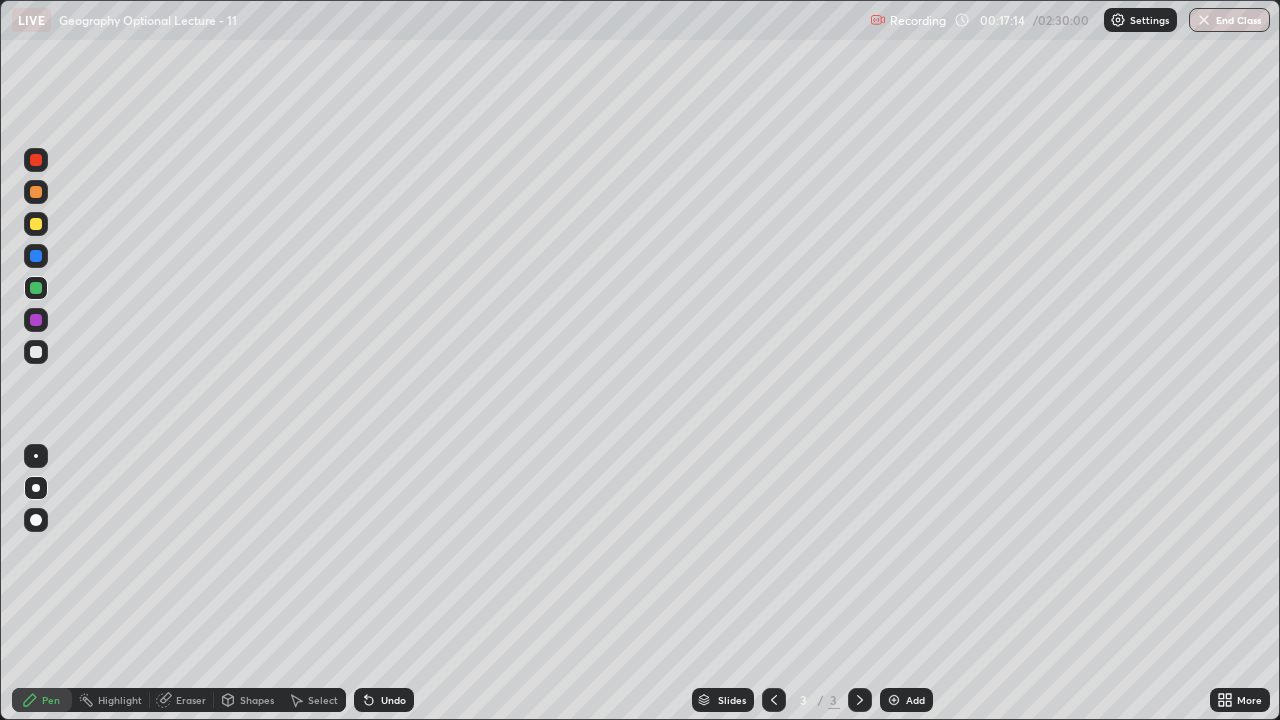 click at bounding box center [36, 224] 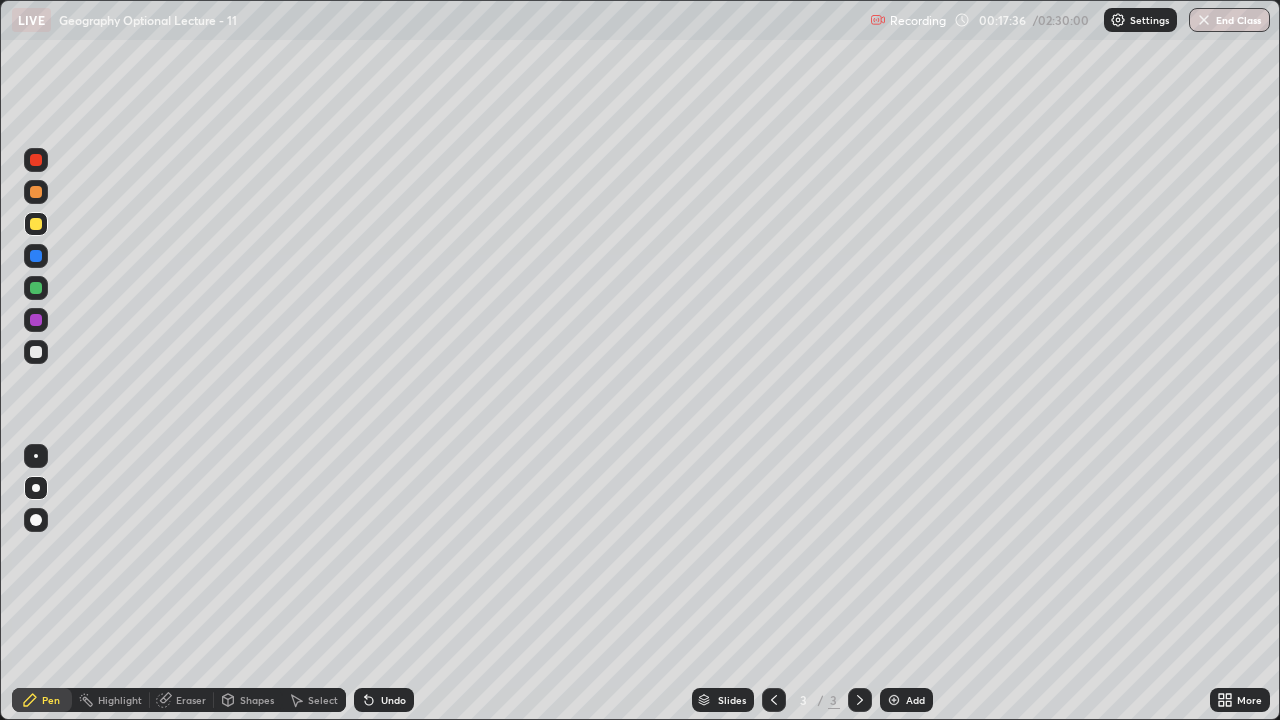 click at bounding box center (36, 256) 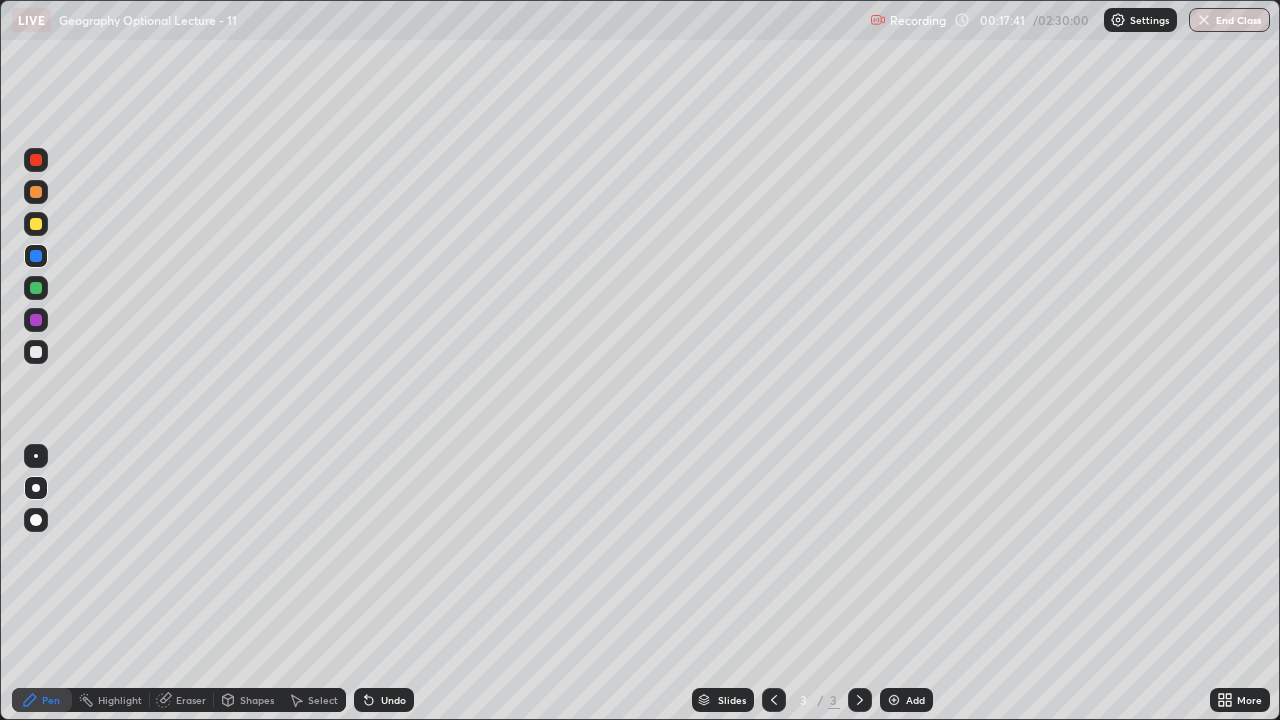 click at bounding box center (36, 224) 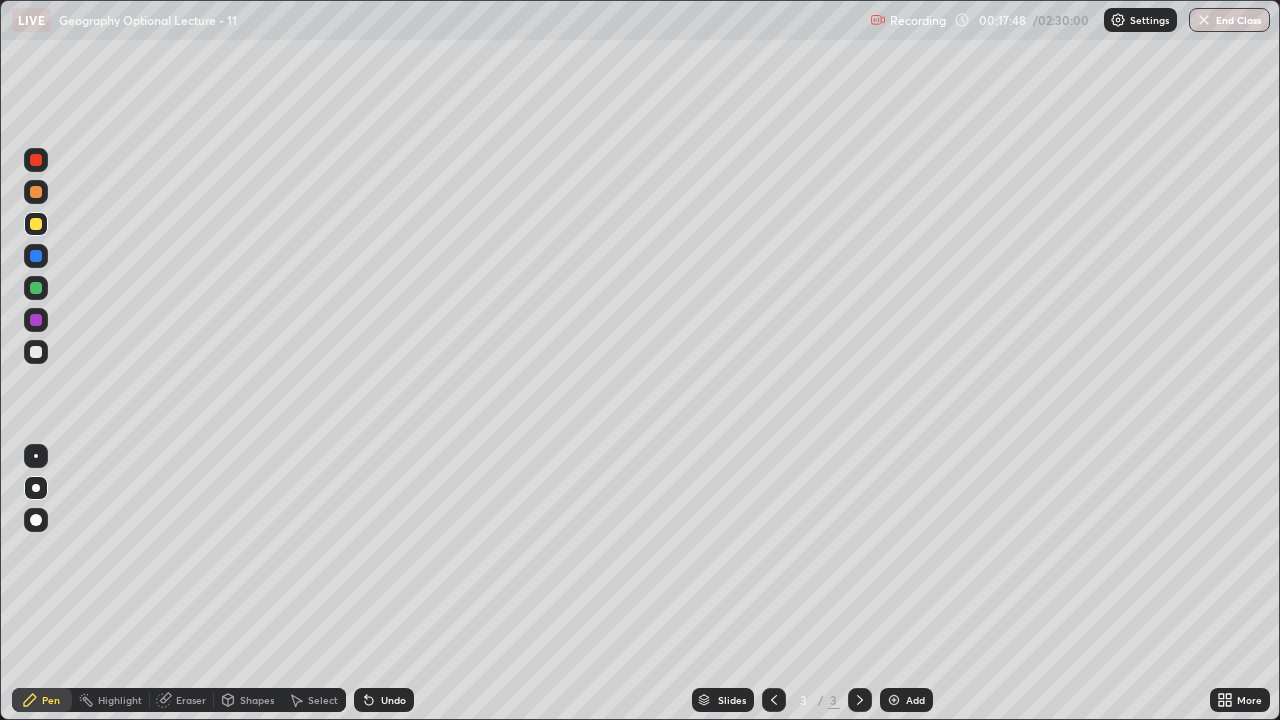 click at bounding box center [36, 256] 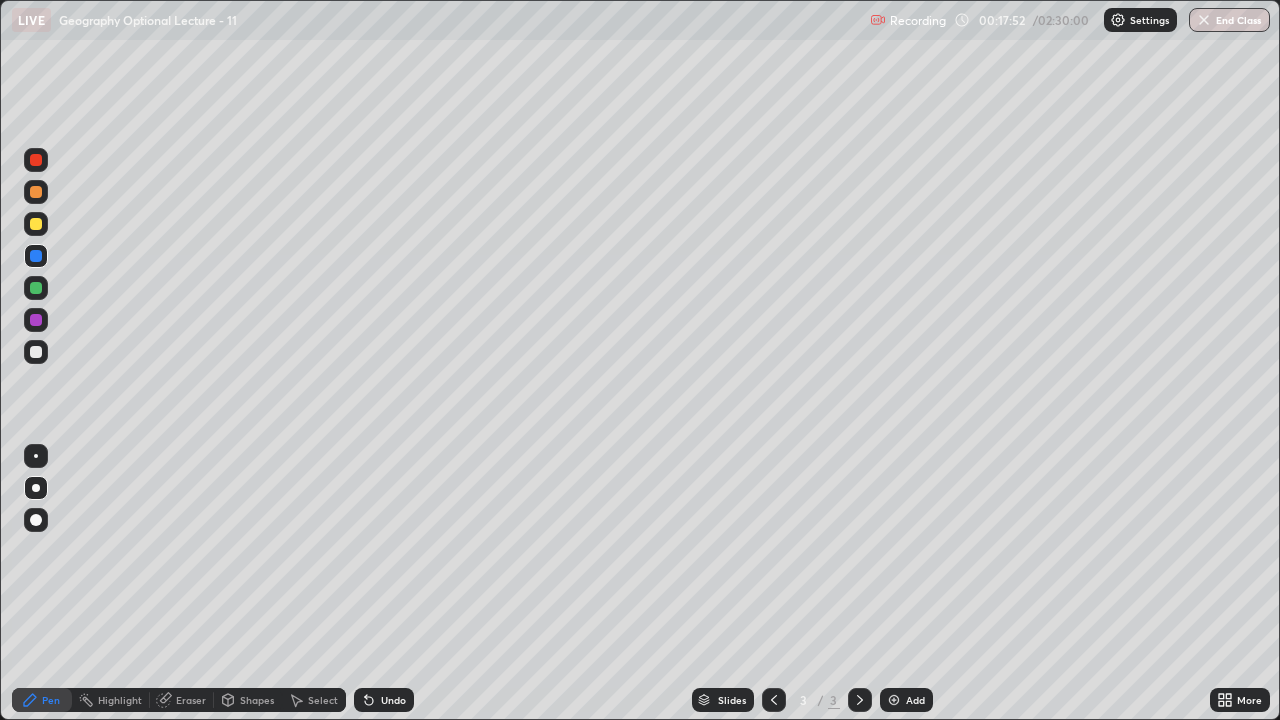 click at bounding box center [36, 456] 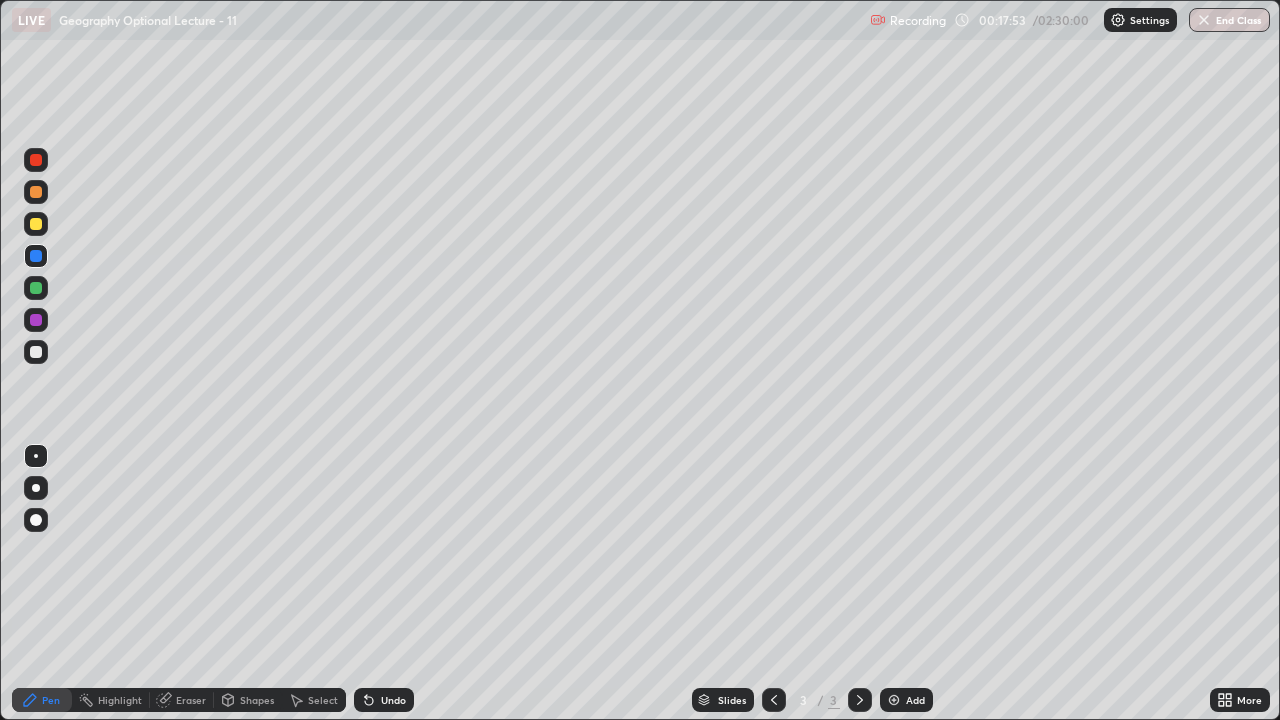 click on "Shapes" at bounding box center (257, 700) 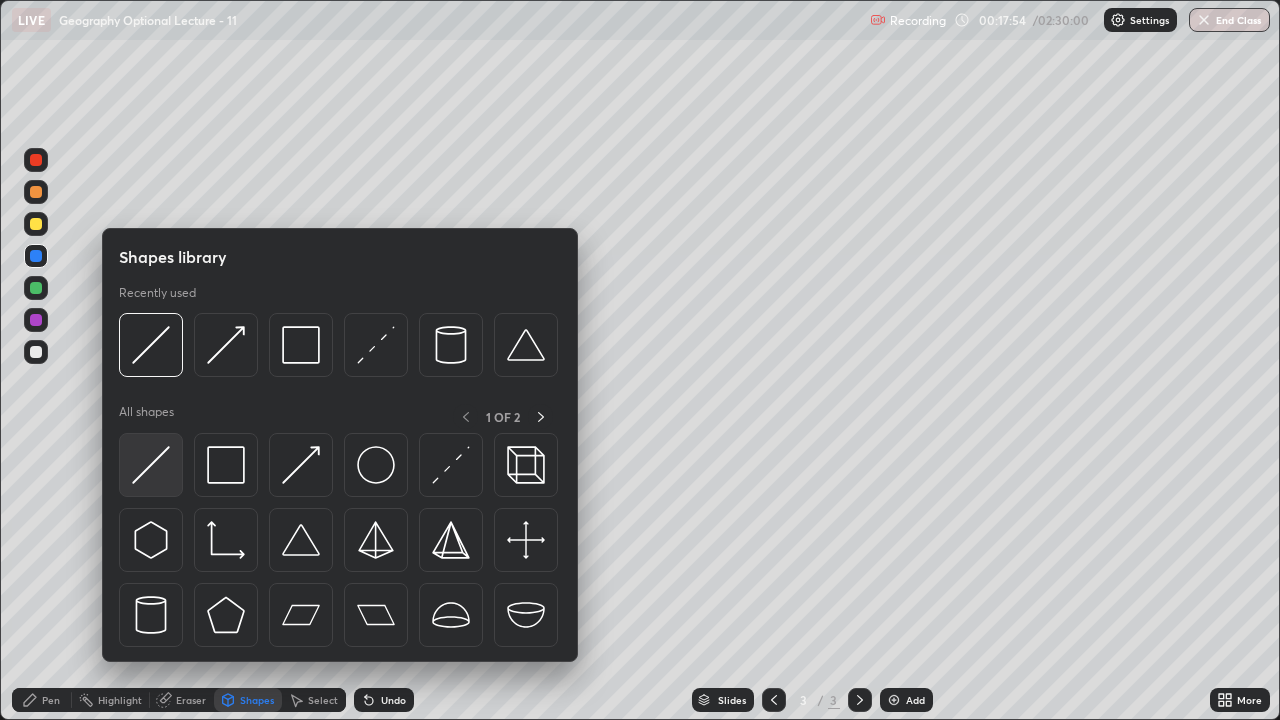 click at bounding box center [151, 465] 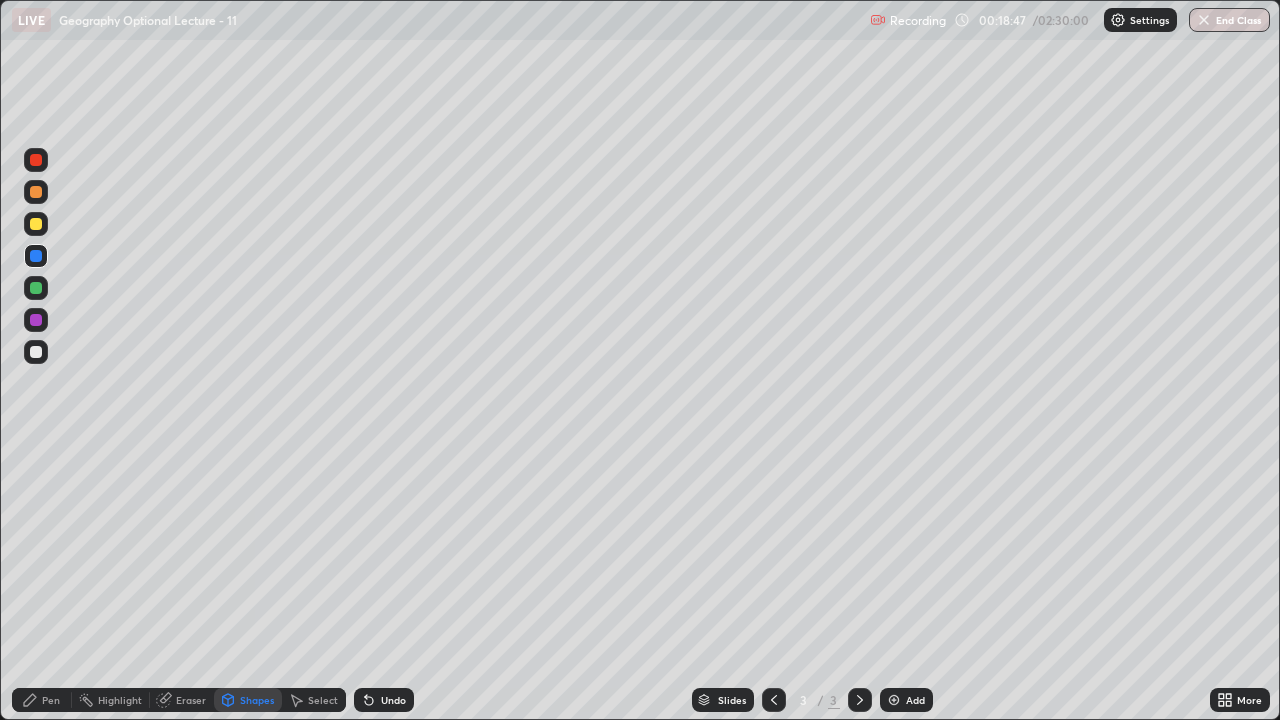 click at bounding box center (36, 192) 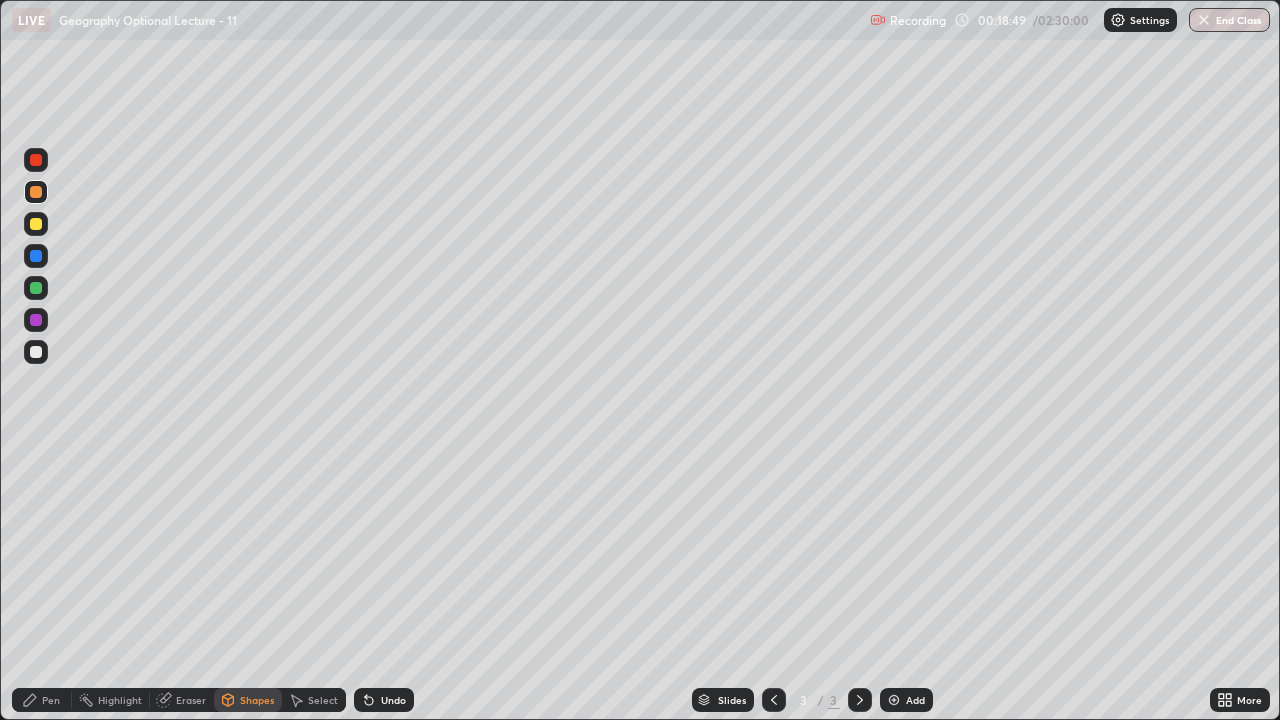 click at bounding box center [36, 288] 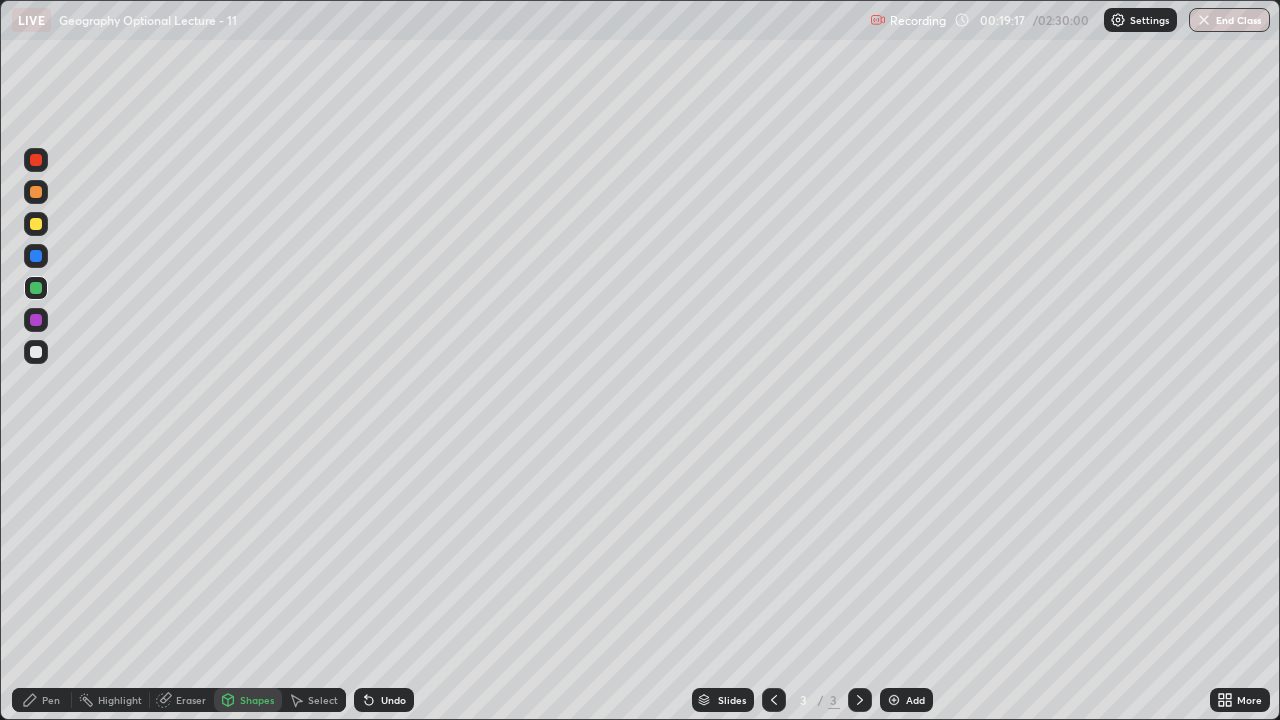 click at bounding box center (36, 320) 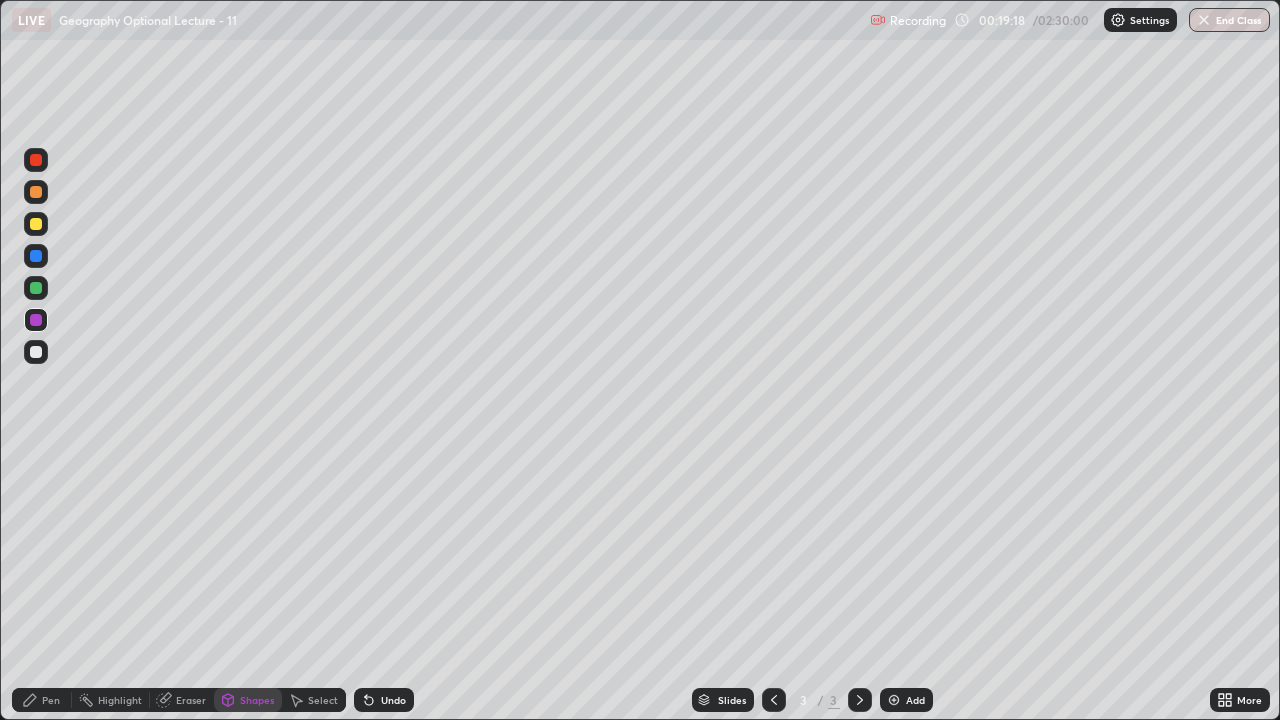 click at bounding box center (36, 352) 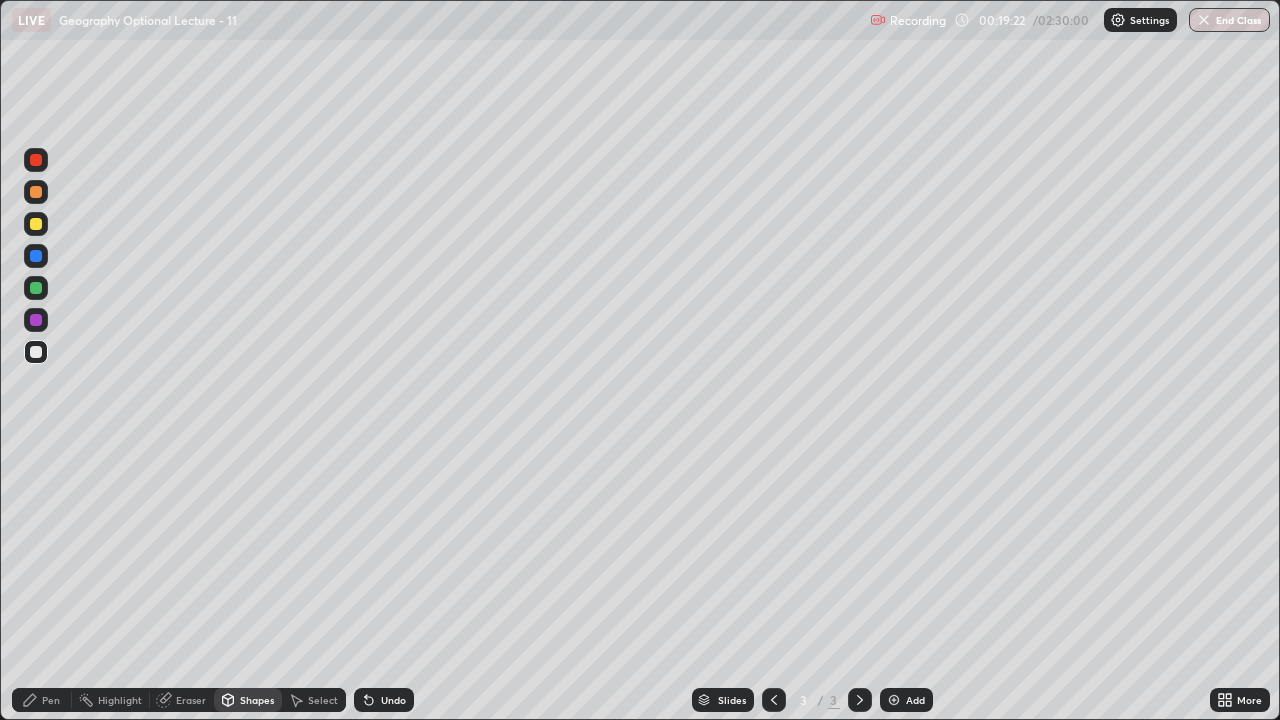 click on "Pen" at bounding box center (42, 700) 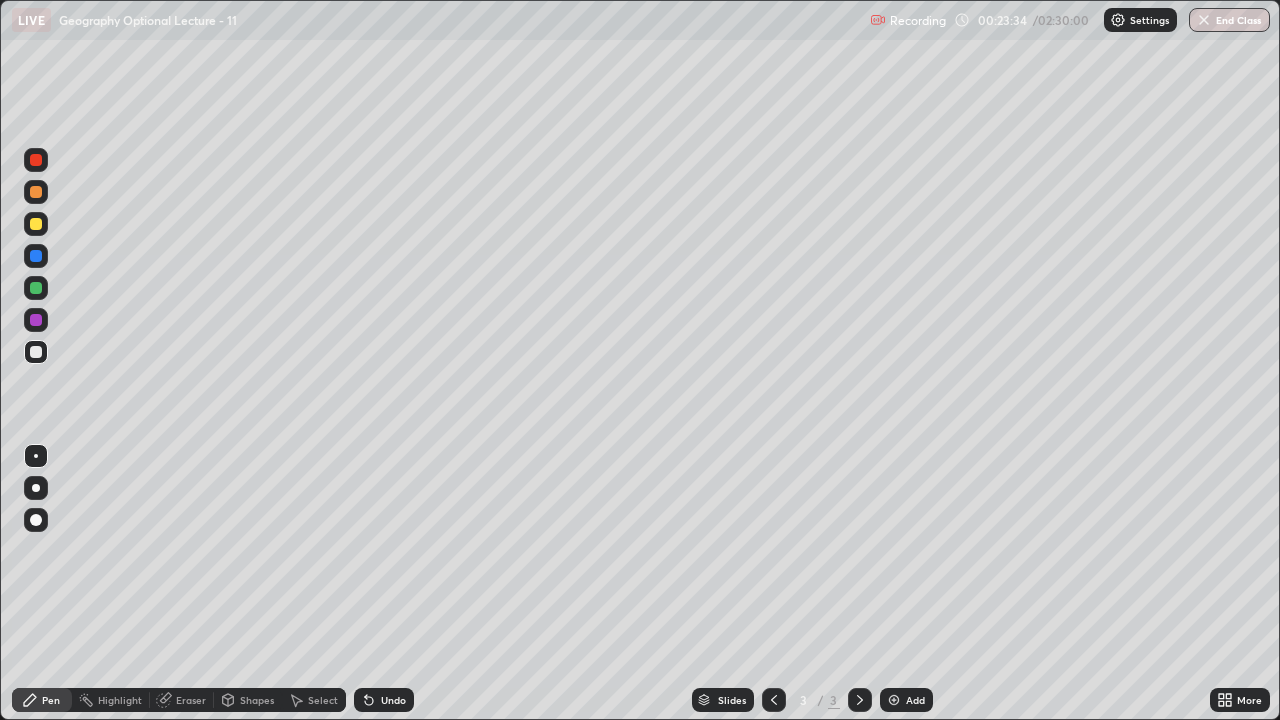 click on "Shapes" at bounding box center [257, 700] 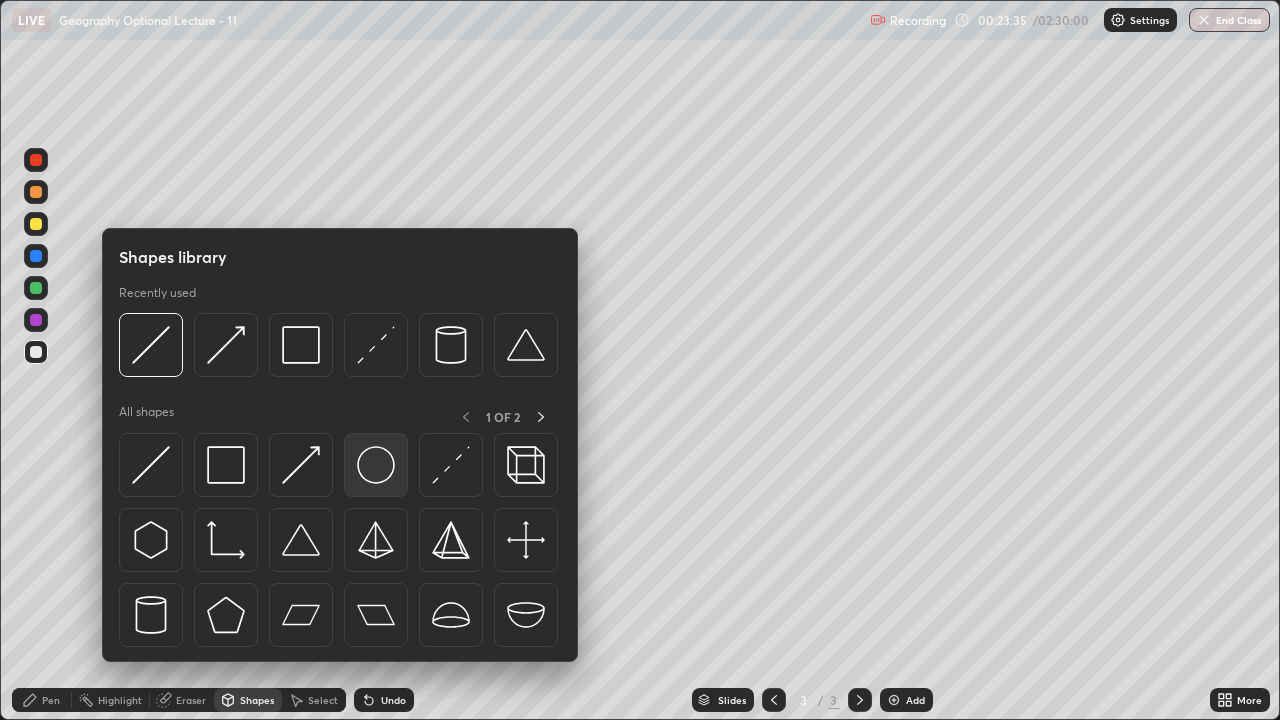 click at bounding box center [376, 465] 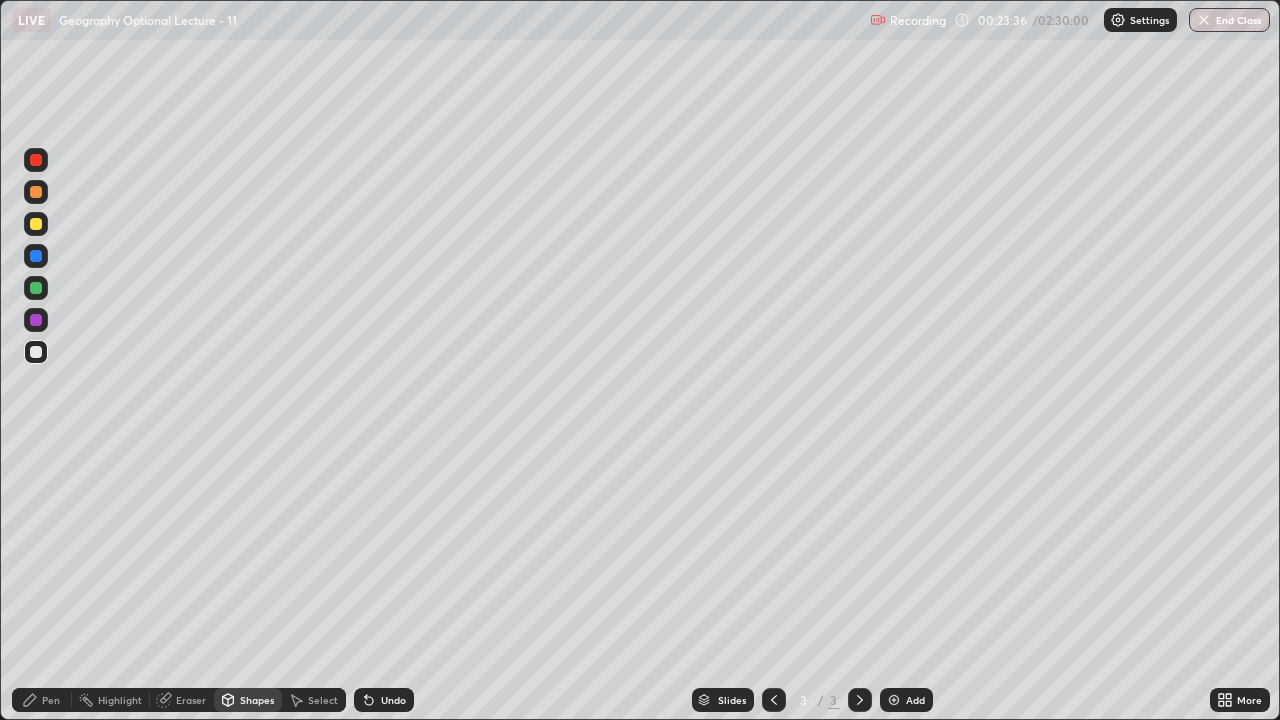 click at bounding box center [36, 352] 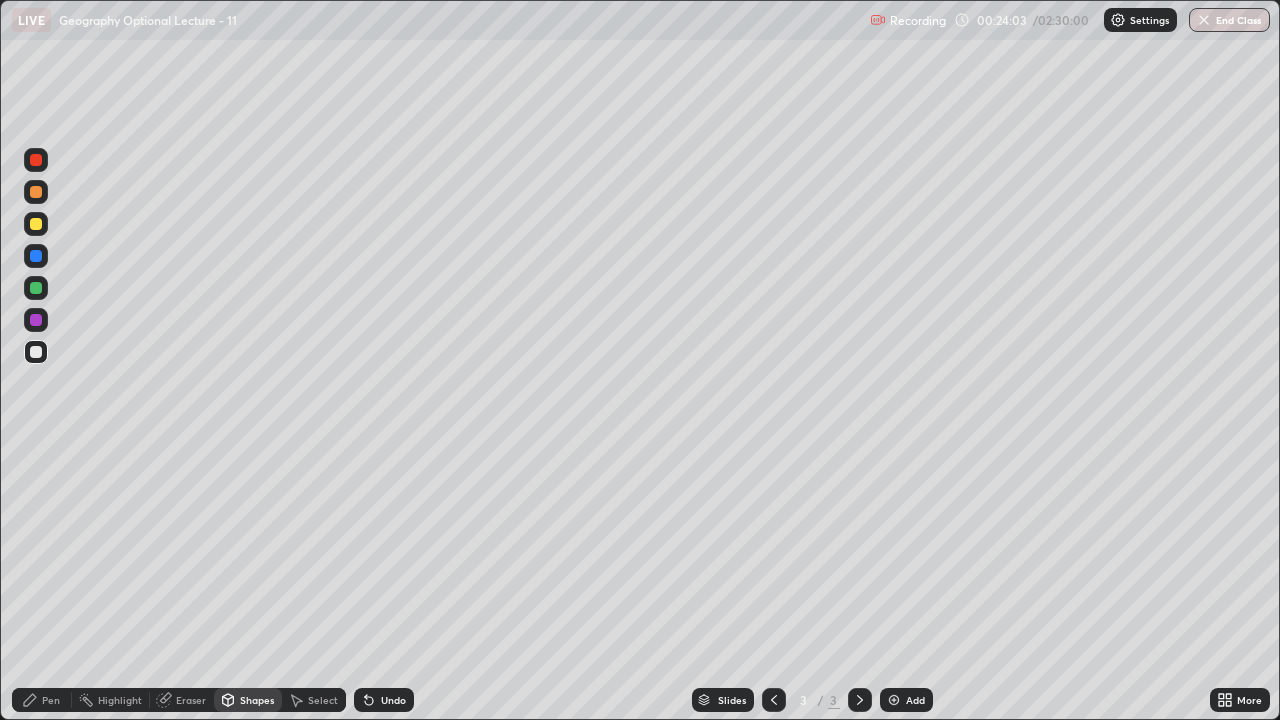 click at bounding box center [36, 288] 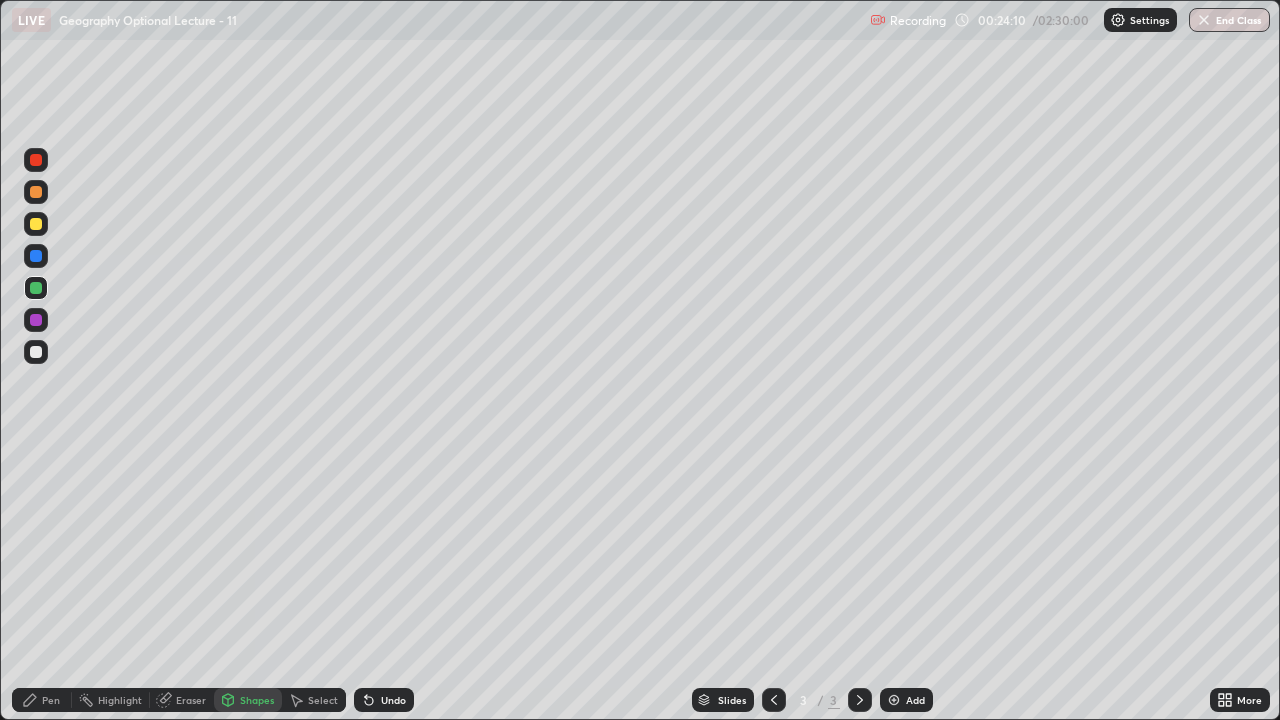 click at bounding box center (36, 320) 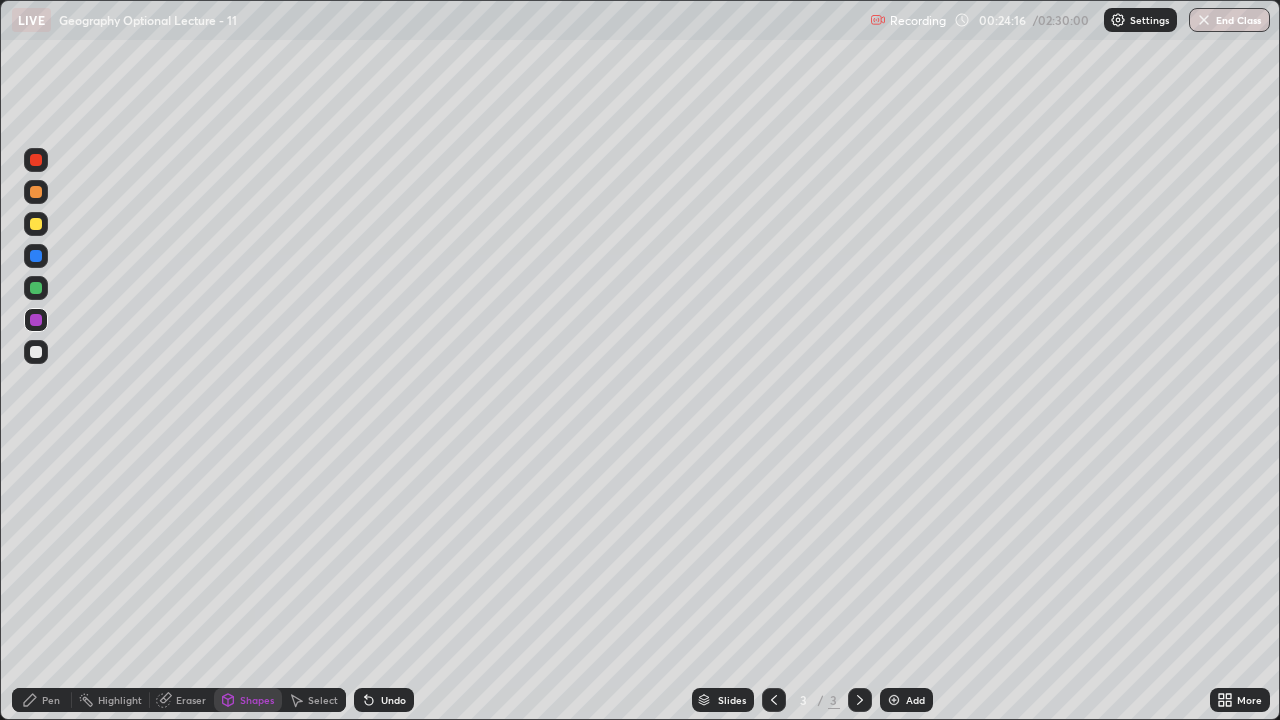 click on "Select" at bounding box center [323, 700] 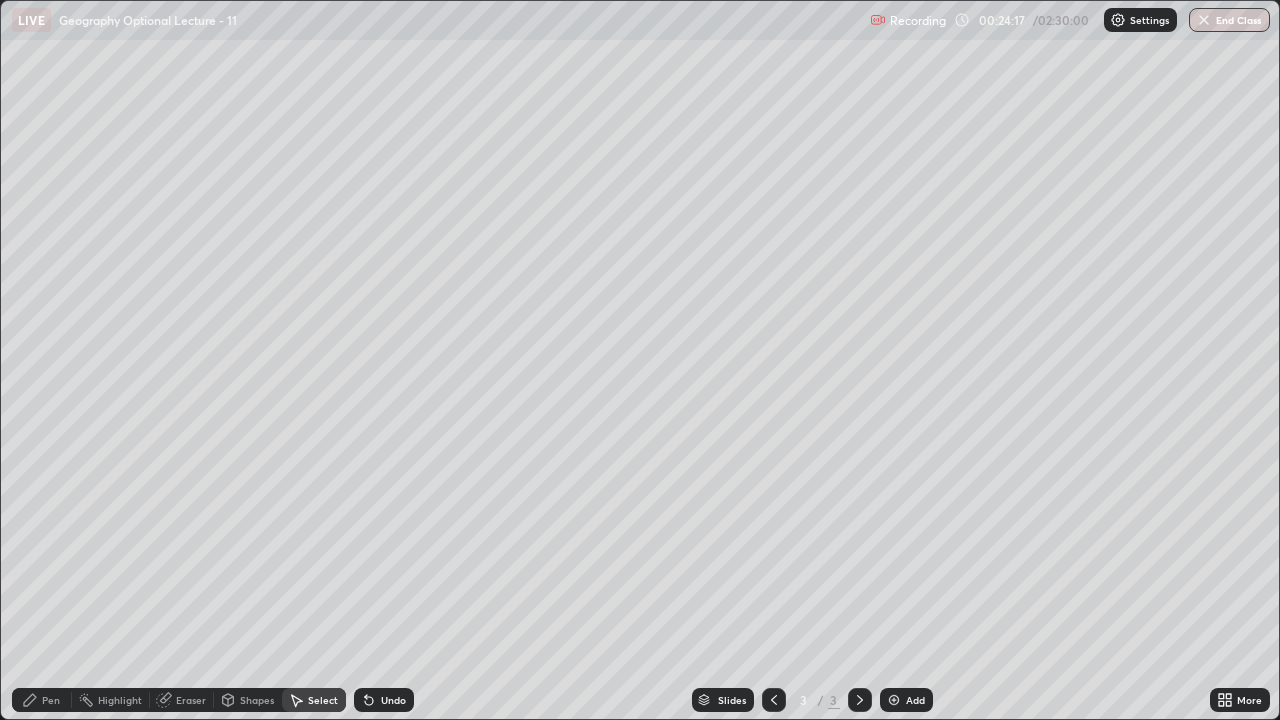 click on "Duplicate to new slide" at bounding box center [0, 0] 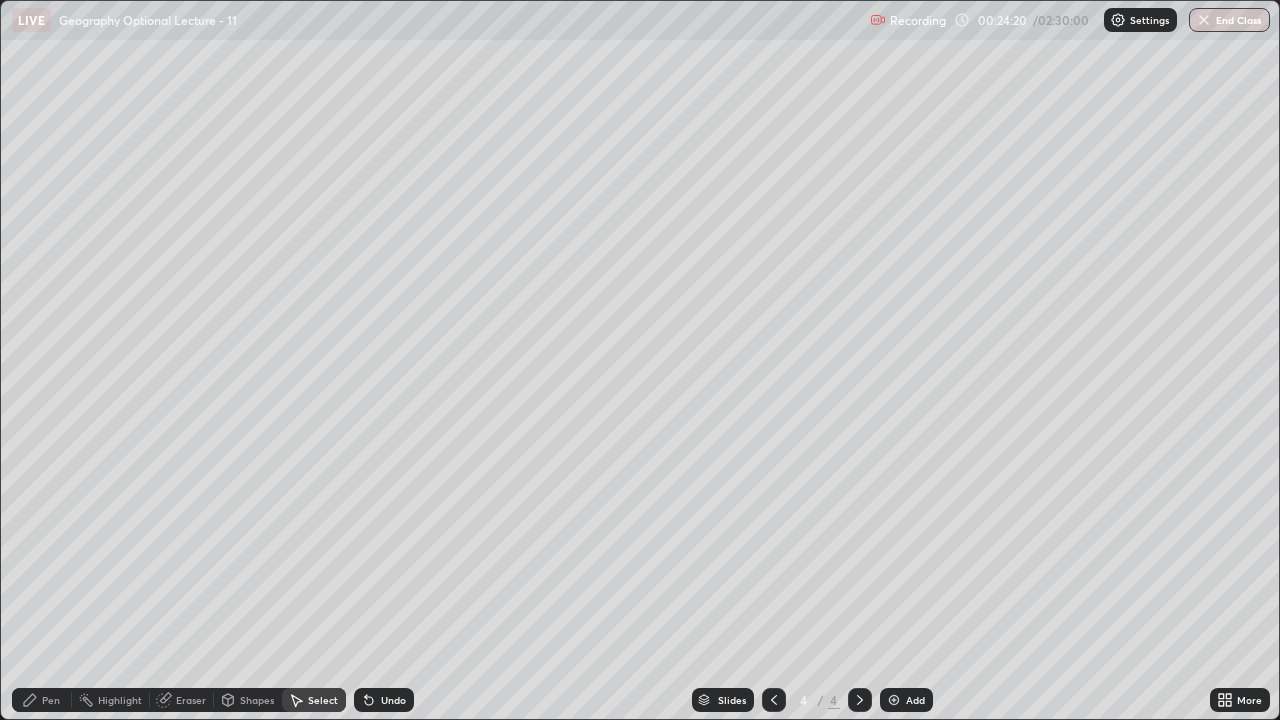 click 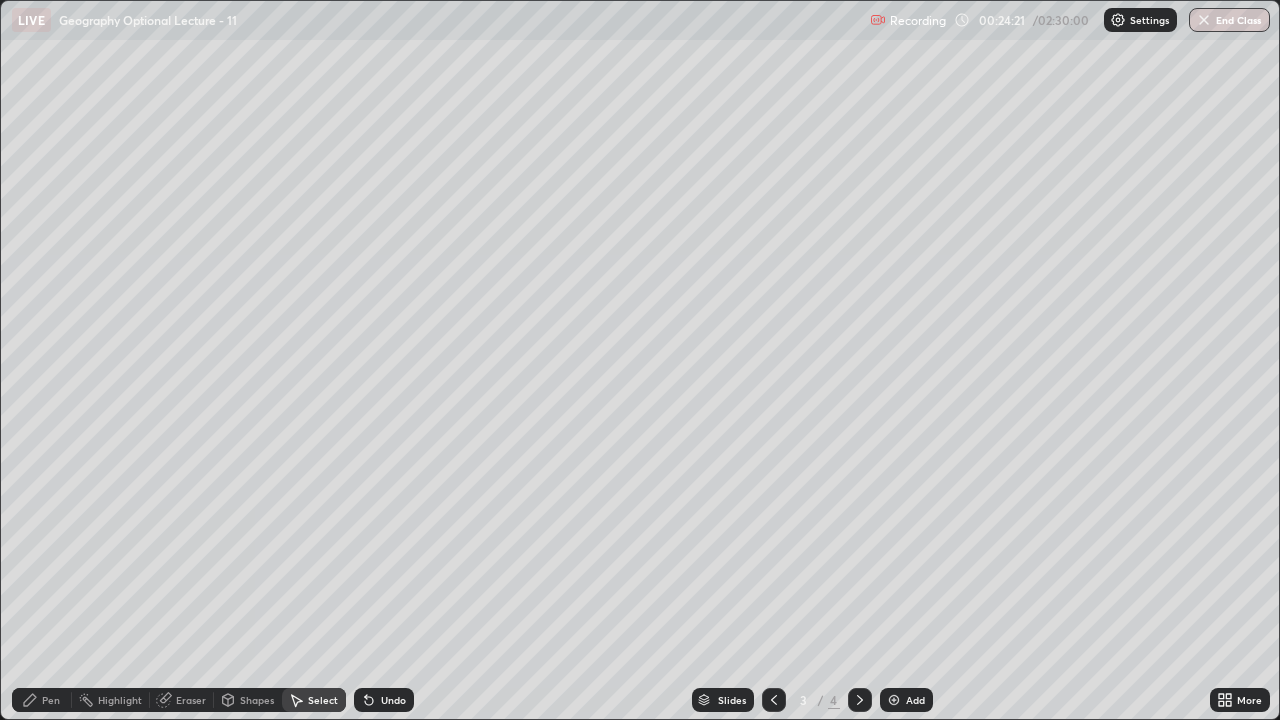 click on "Duplicate to new slide" at bounding box center [0, 0] 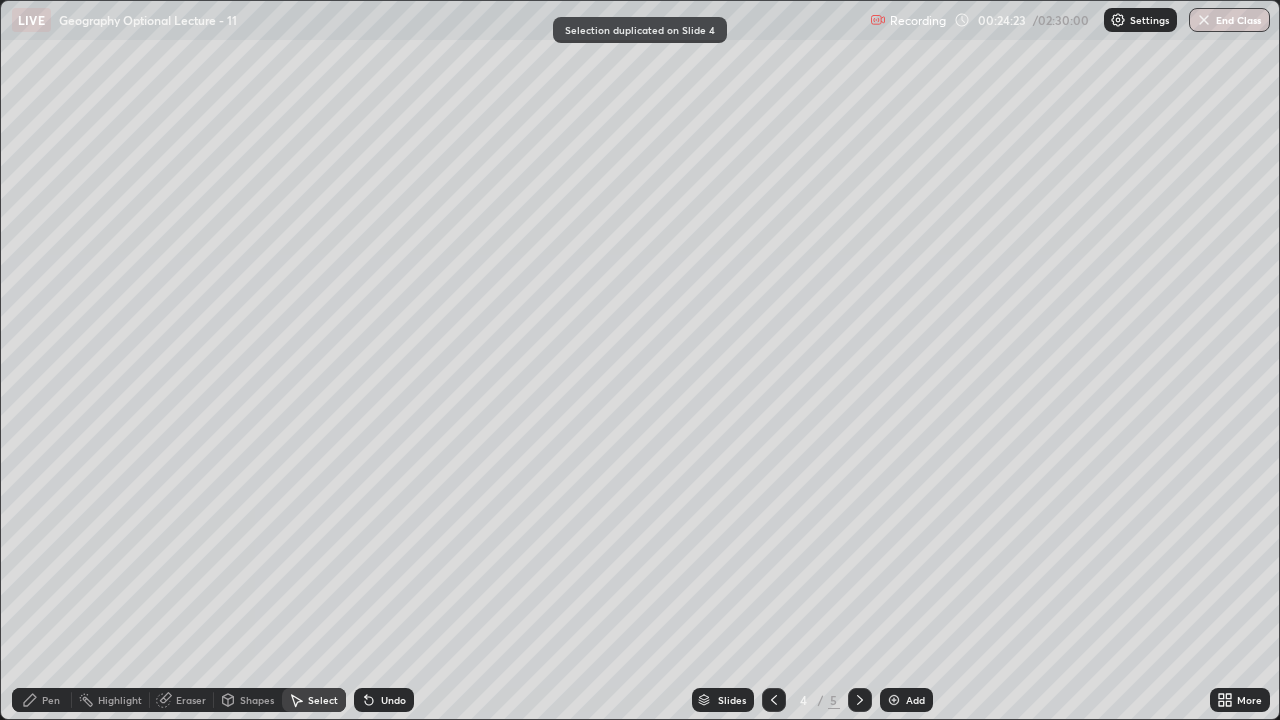click 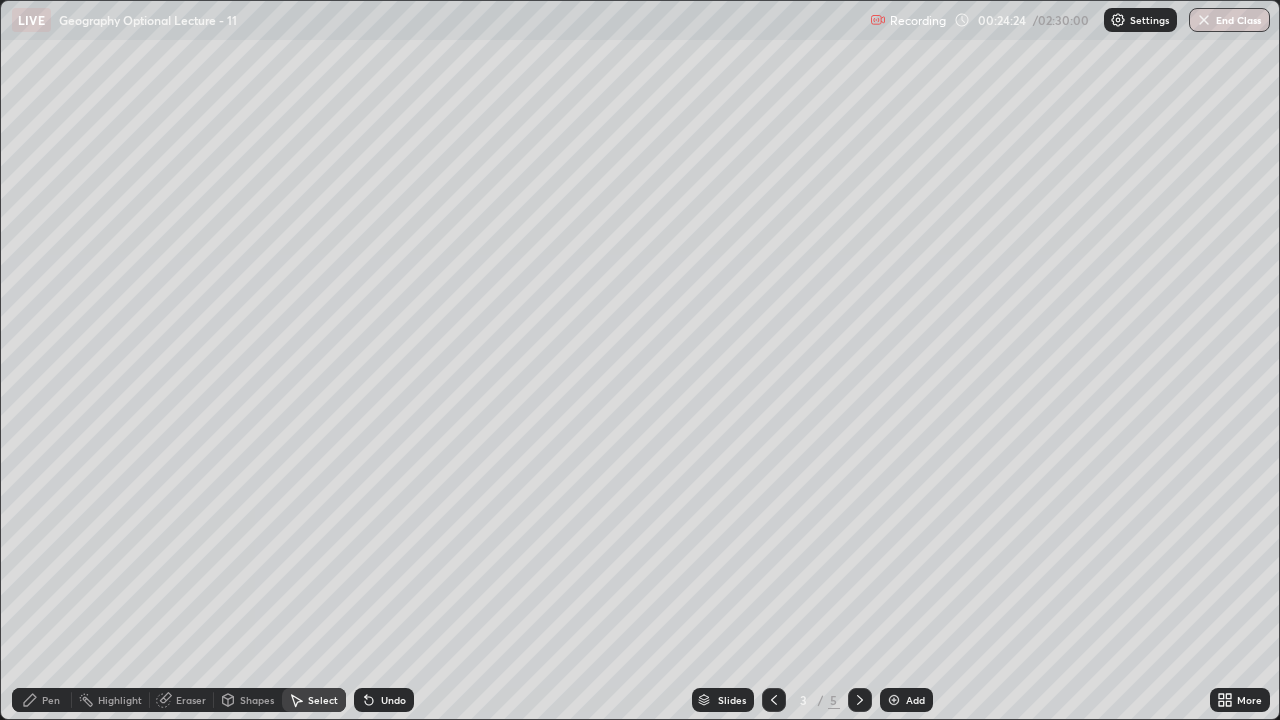 click on "Duplicate to new slide" at bounding box center (0, 0) 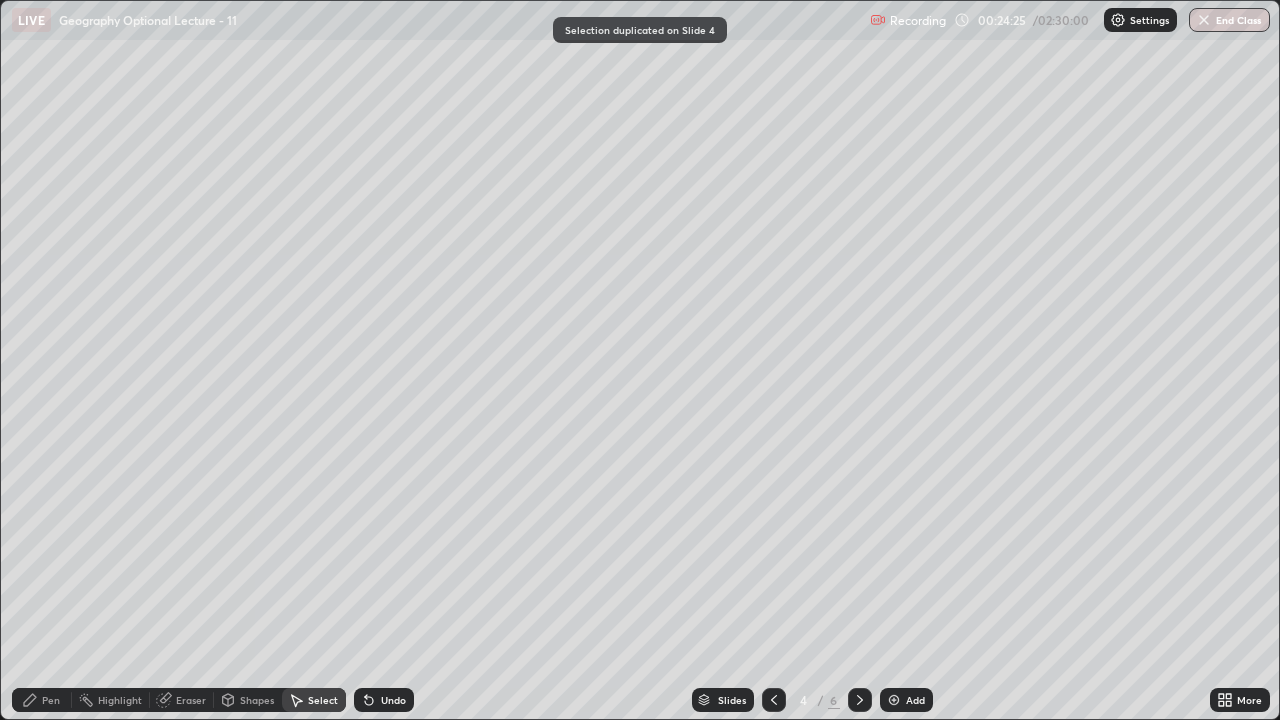 click on "Duplicate to new slide" at bounding box center [0, 0] 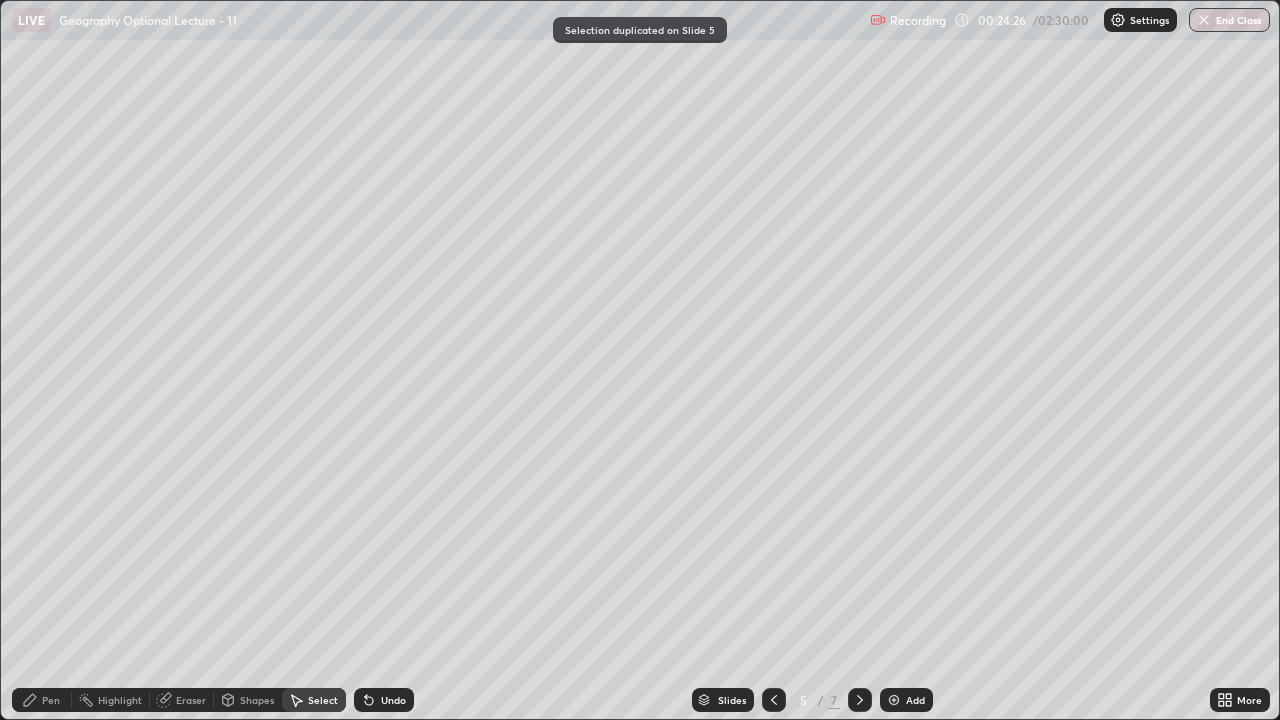 click at bounding box center [774, 700] 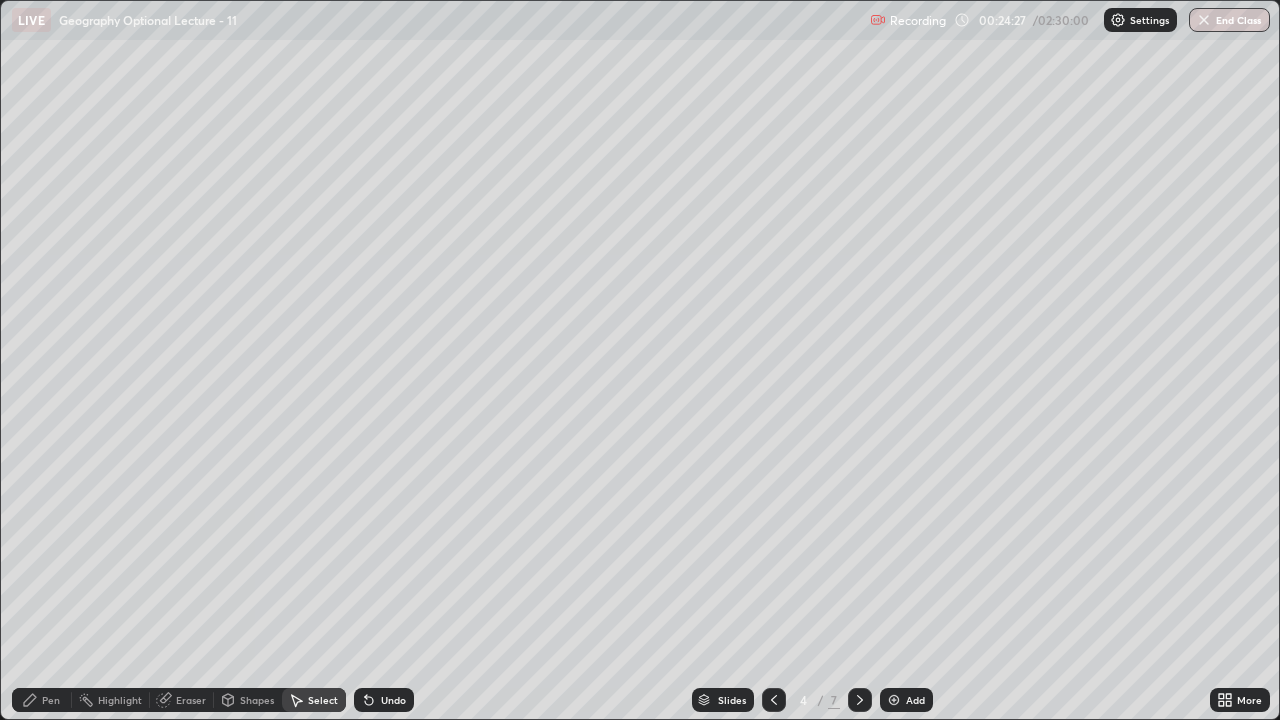 click 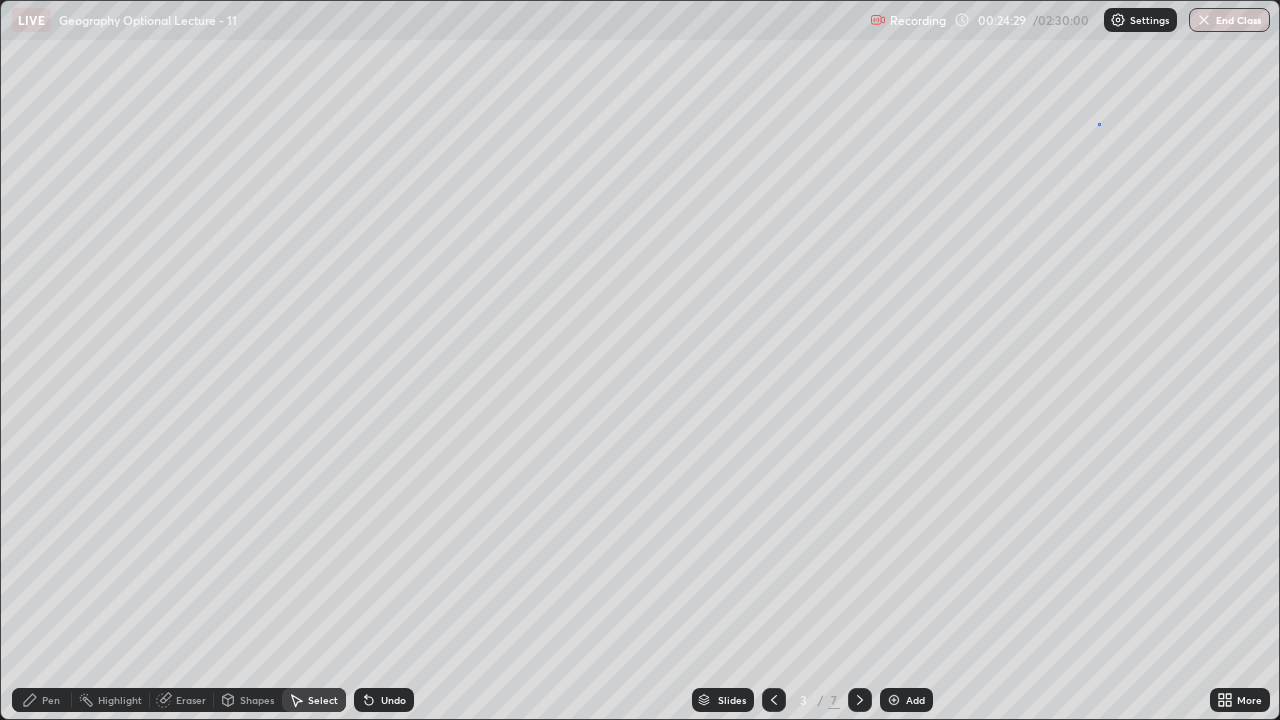 click on "0 ° Undo Copy Duplicate Duplicate to new slide Delete" at bounding box center [640, 360] 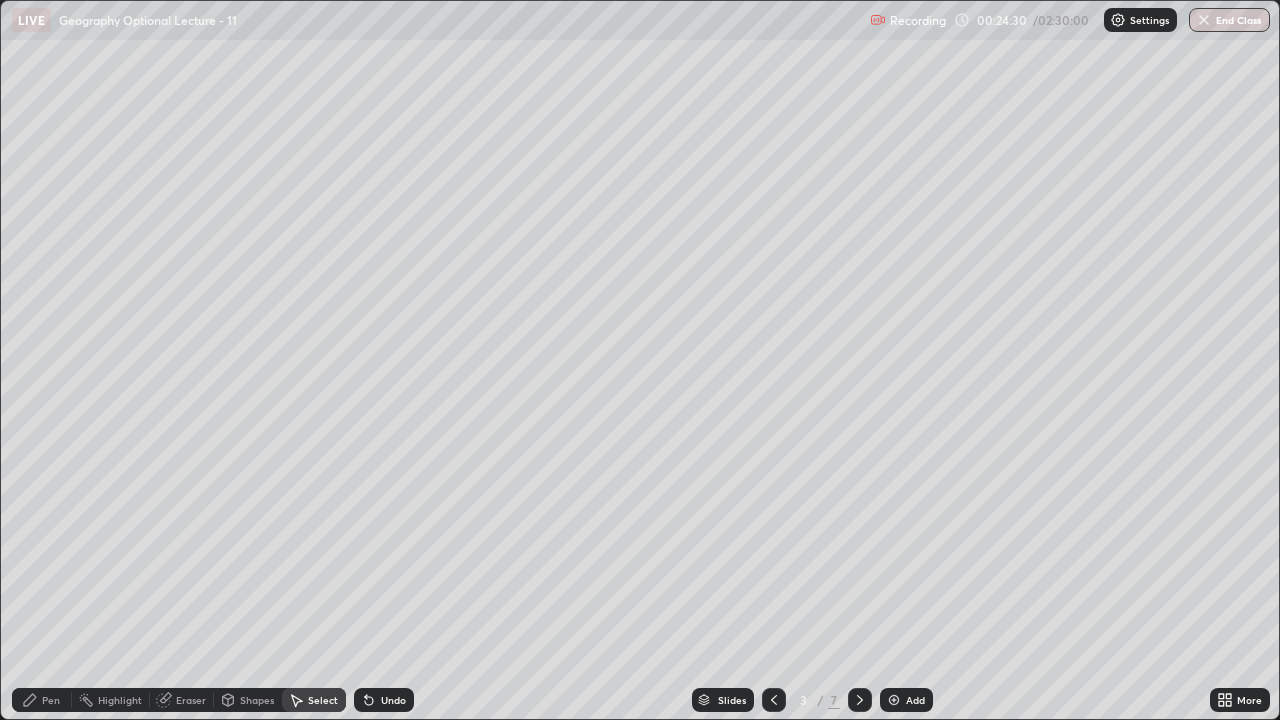 click on "0 ° Undo Copy Duplicate Duplicate to new slide Delete" at bounding box center (640, 360) 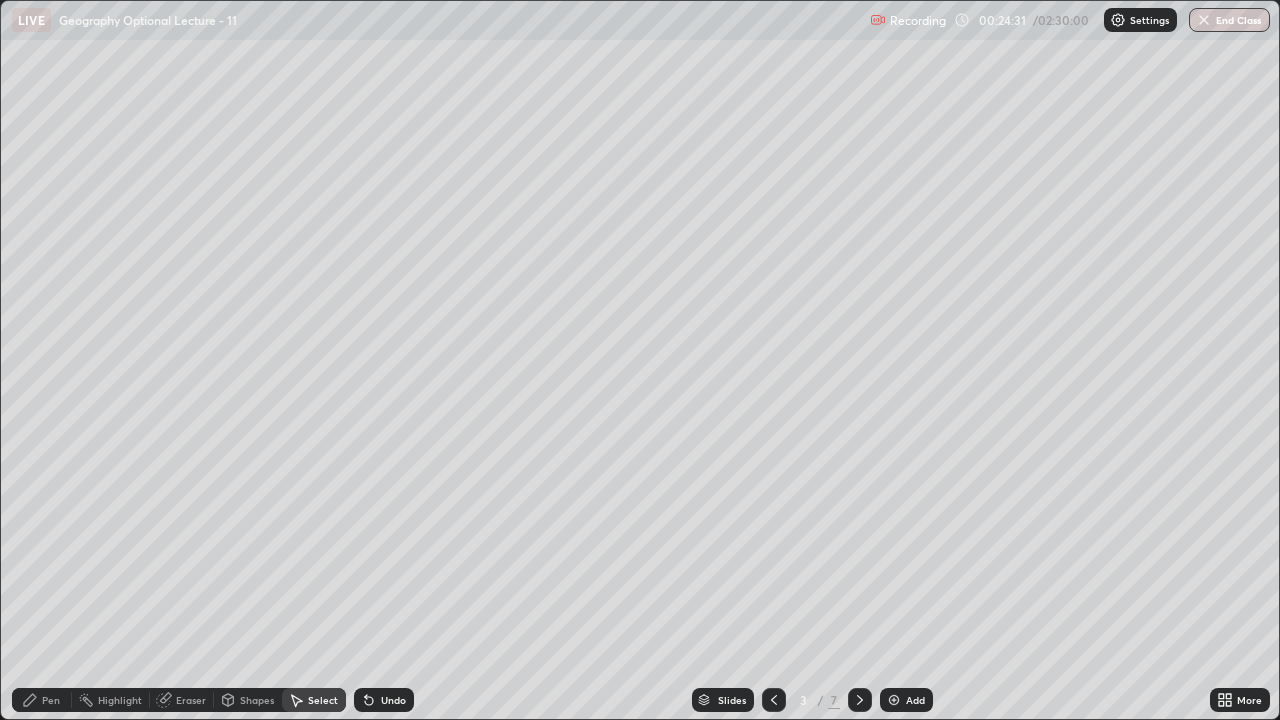 click on "0 ° Undo Copy Duplicate Duplicate to new slide Delete" at bounding box center (640, 360) 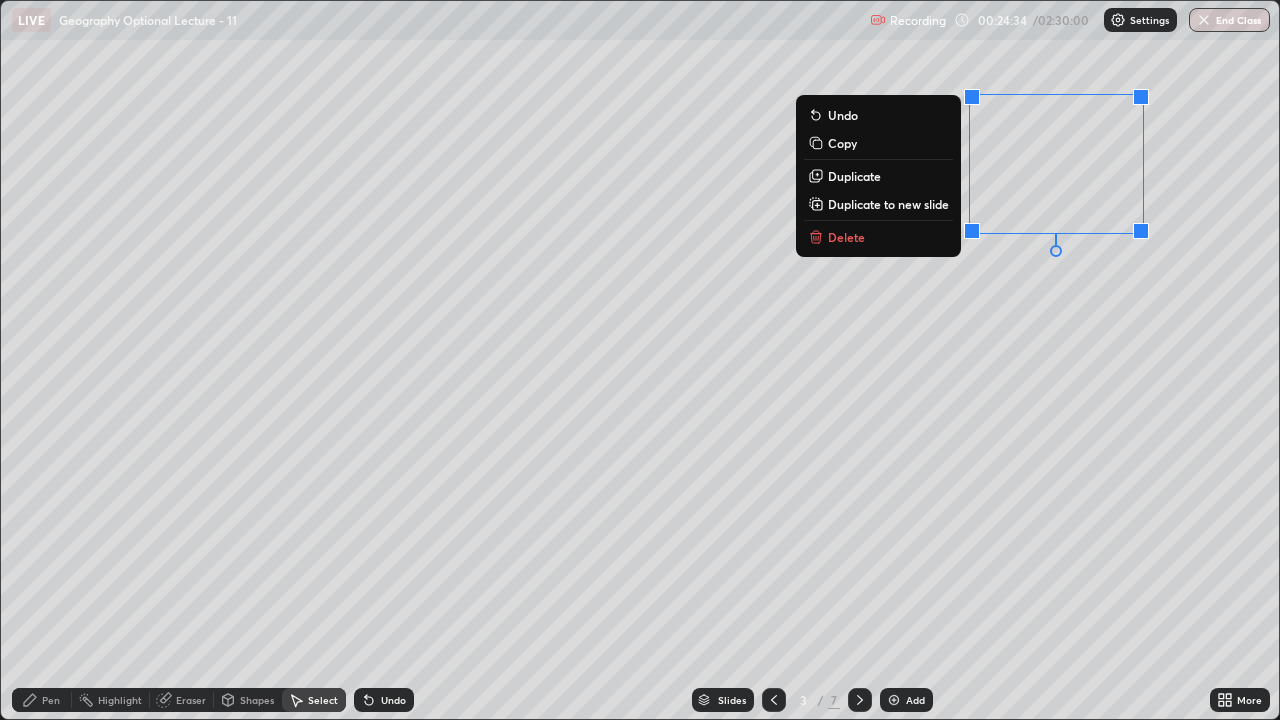 click on "0 ° Undo Copy Duplicate Duplicate to new slide Delete" at bounding box center [640, 360] 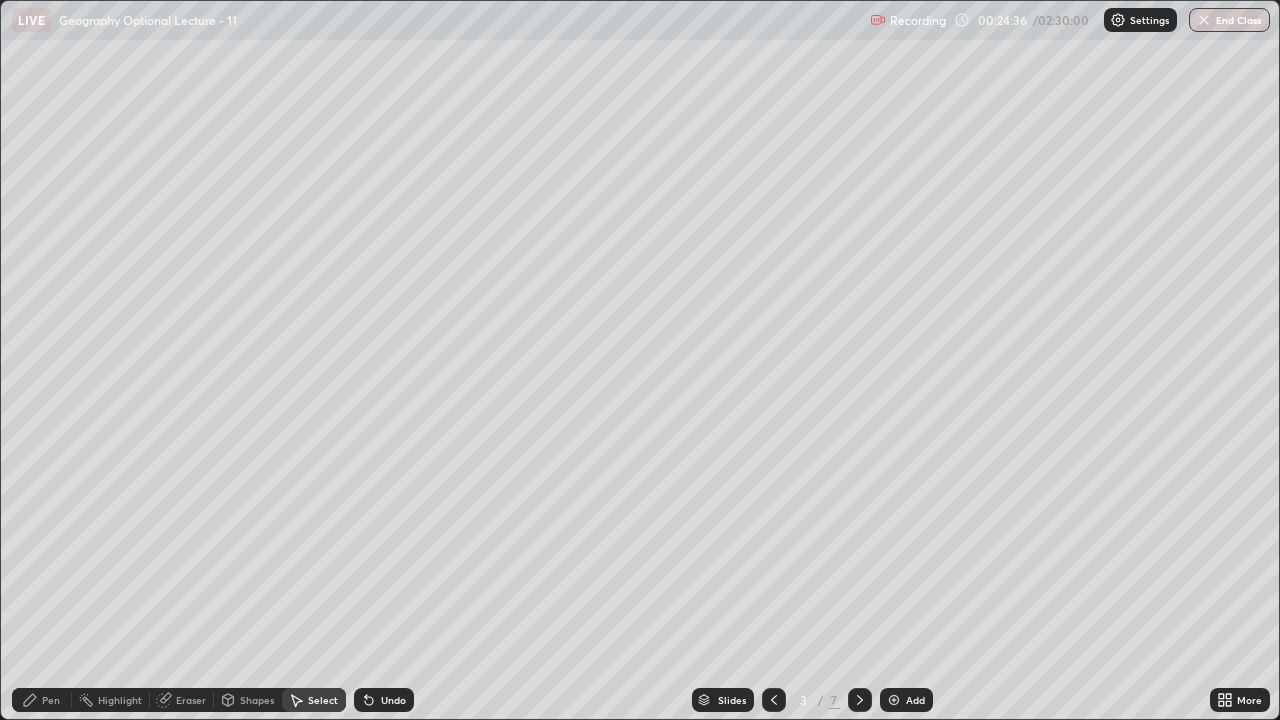 click on "Select" at bounding box center (323, 700) 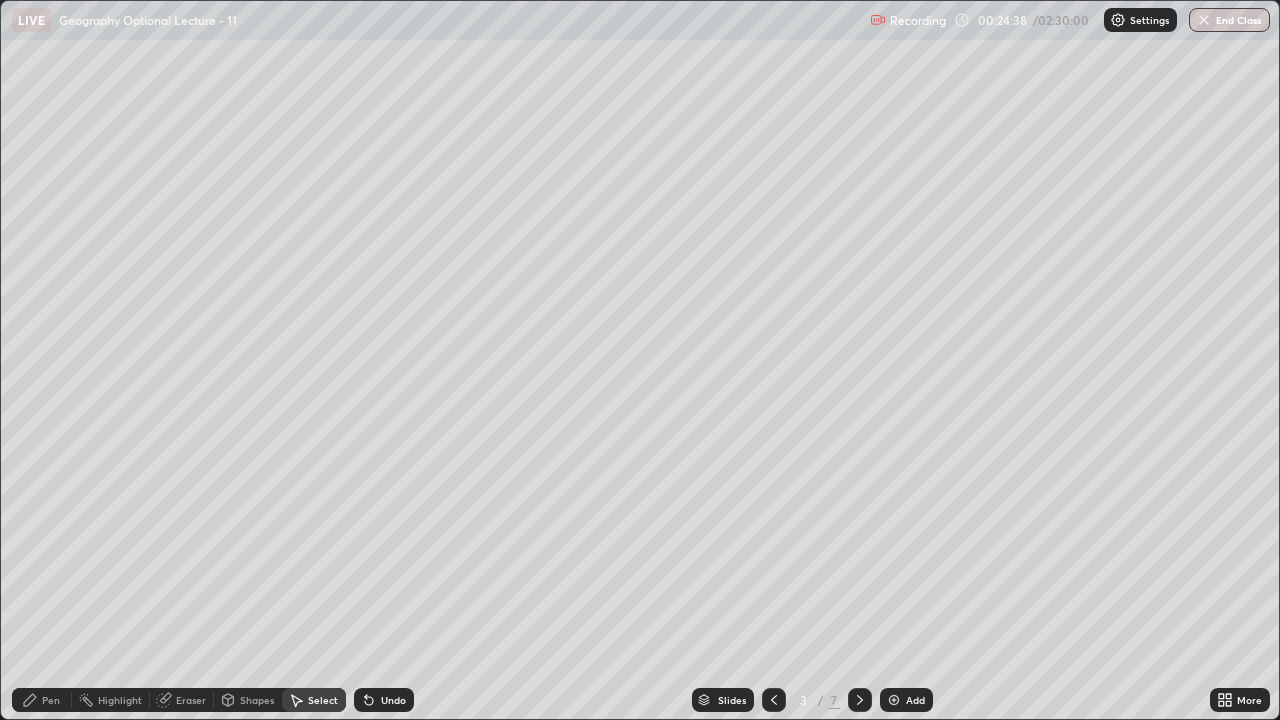 click on "Pen" at bounding box center (51, 700) 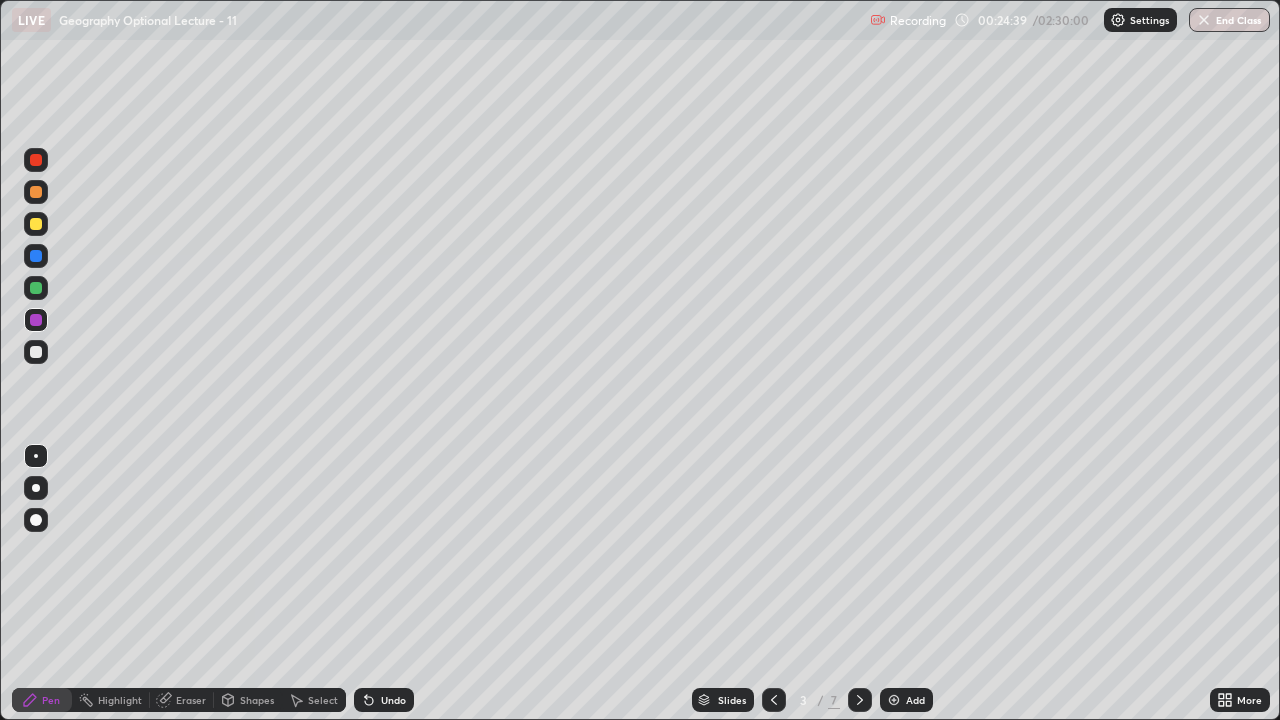 click at bounding box center (36, 160) 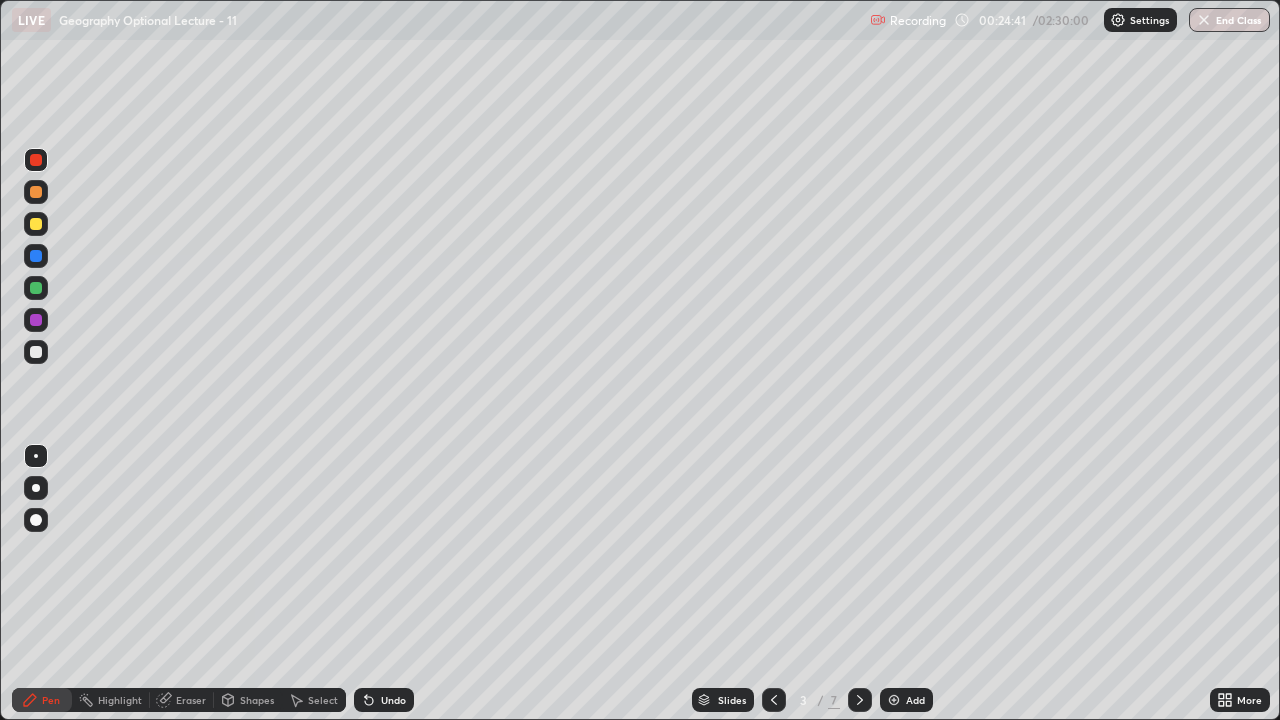 click at bounding box center (36, 352) 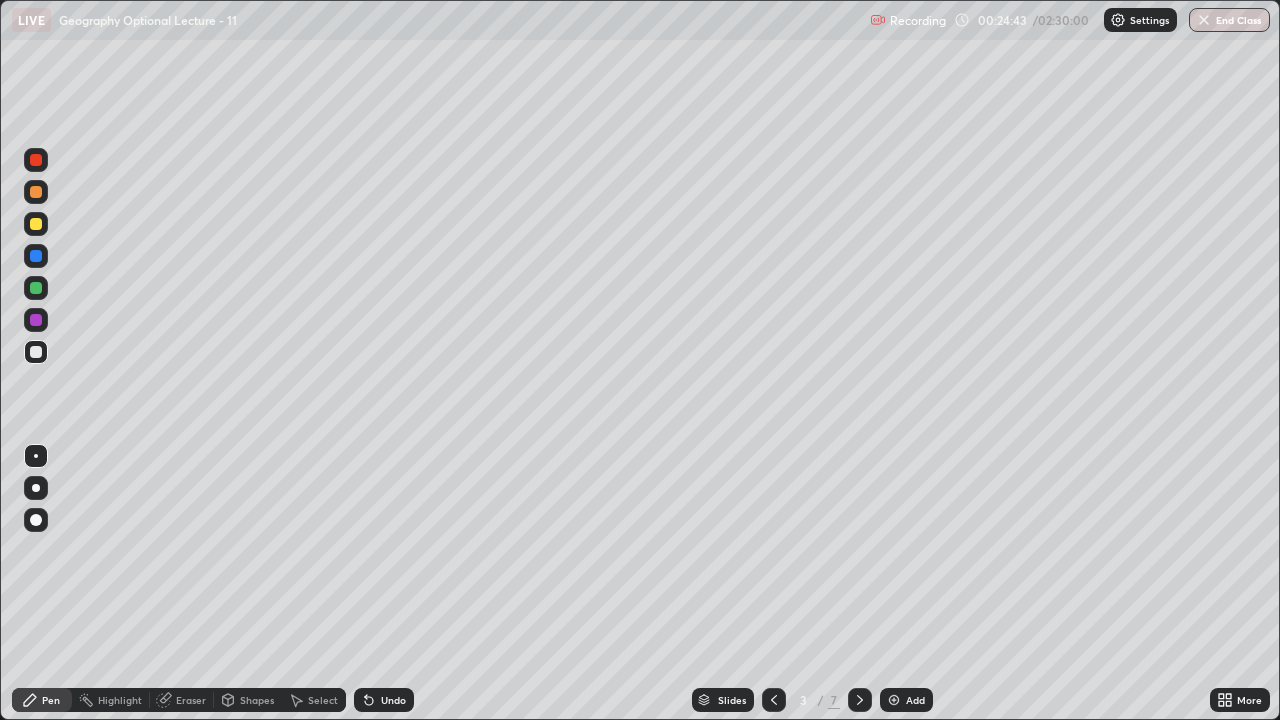 click at bounding box center (36, 224) 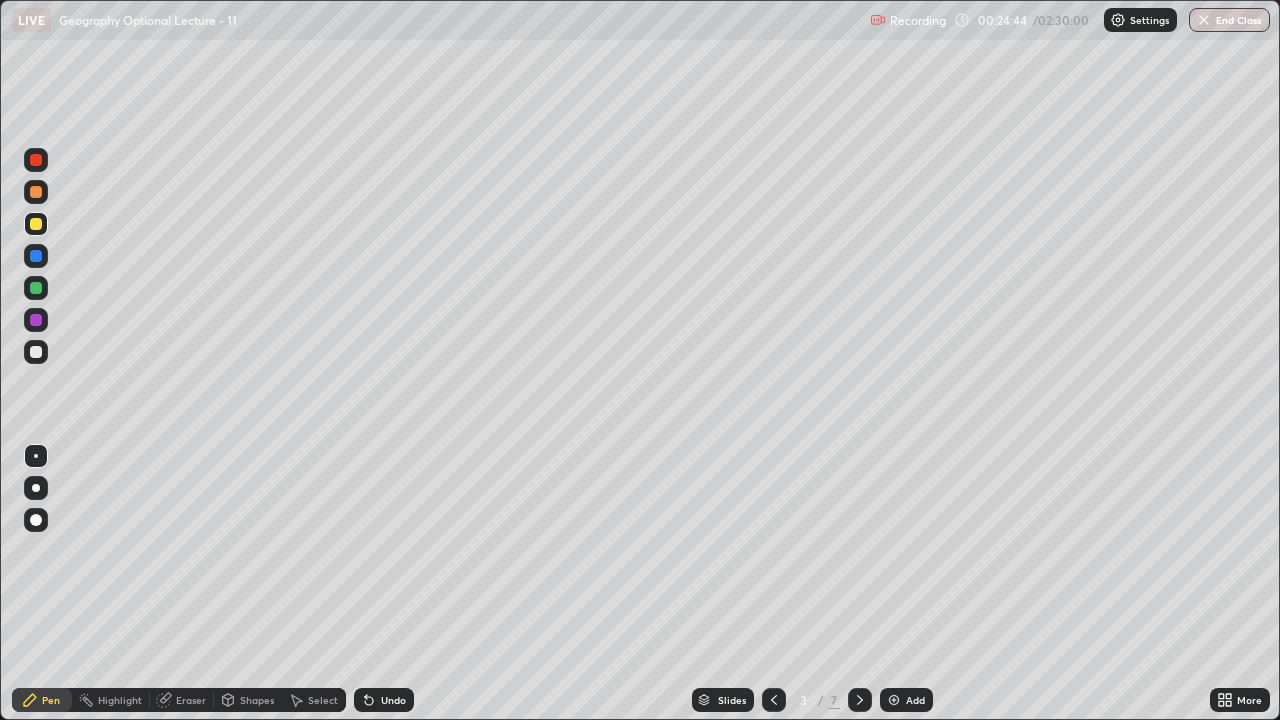 click on "Select" at bounding box center [323, 700] 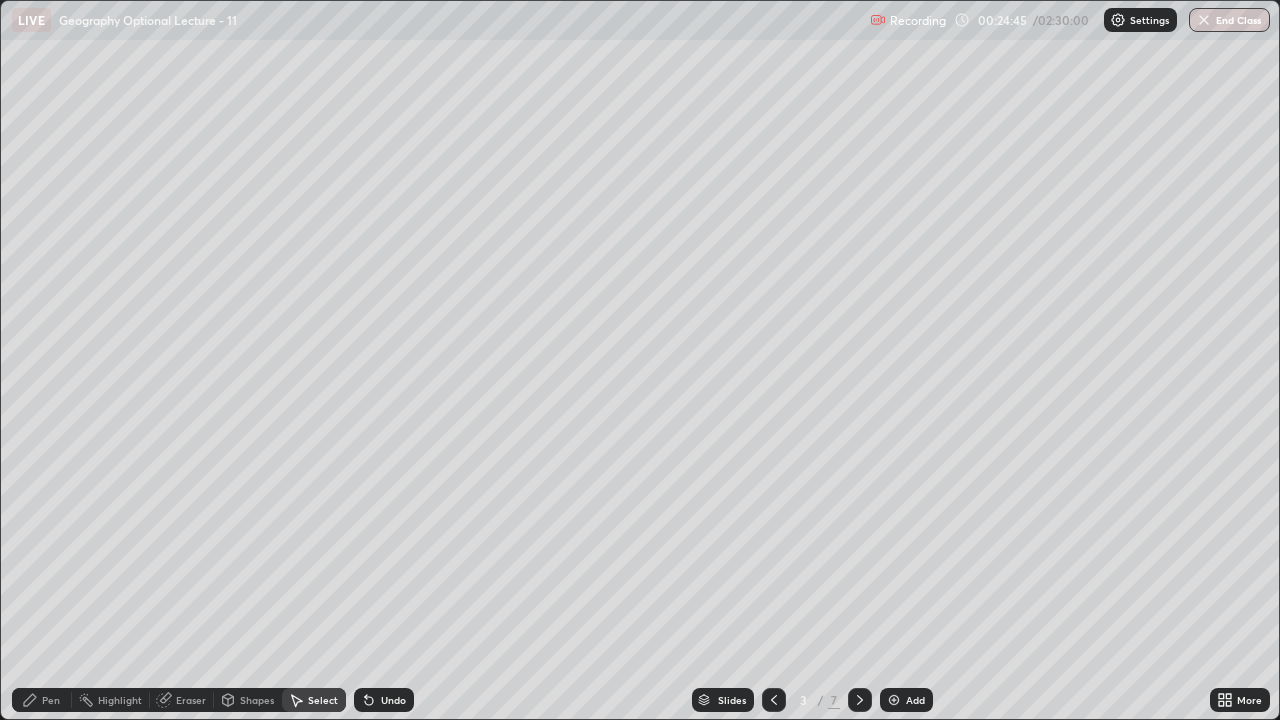 click on "Shapes" at bounding box center (257, 700) 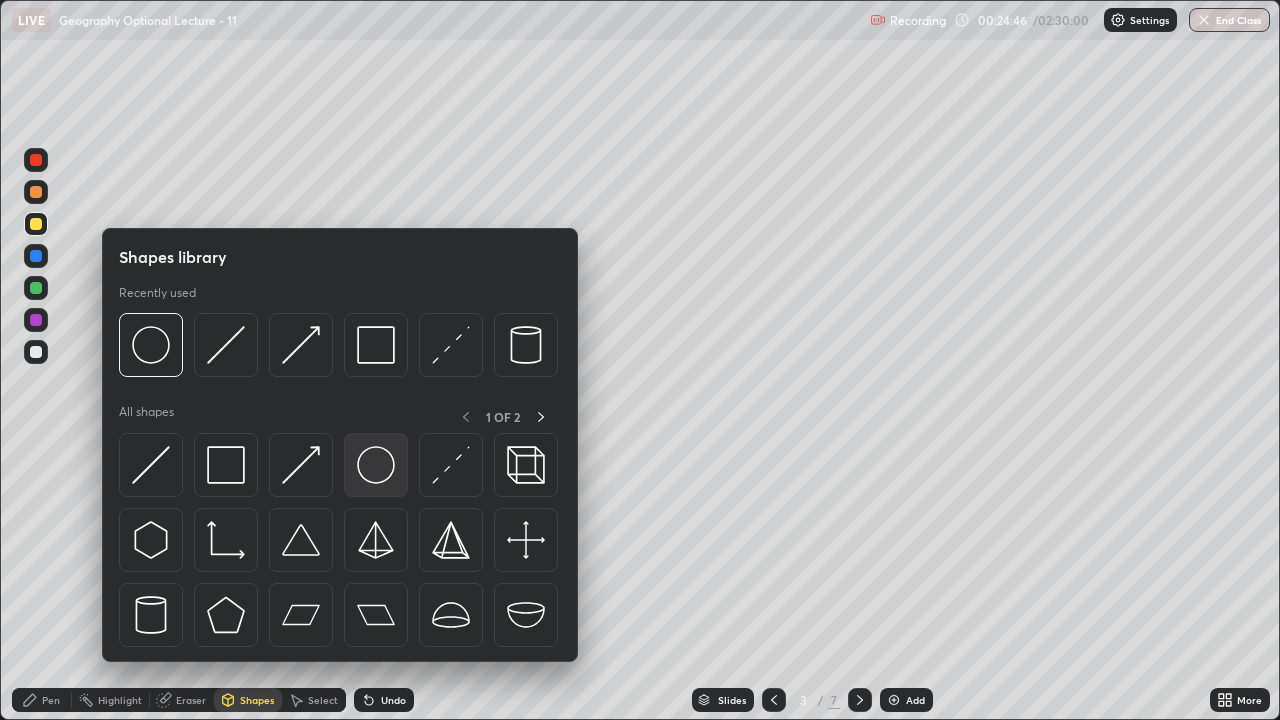 click at bounding box center [376, 465] 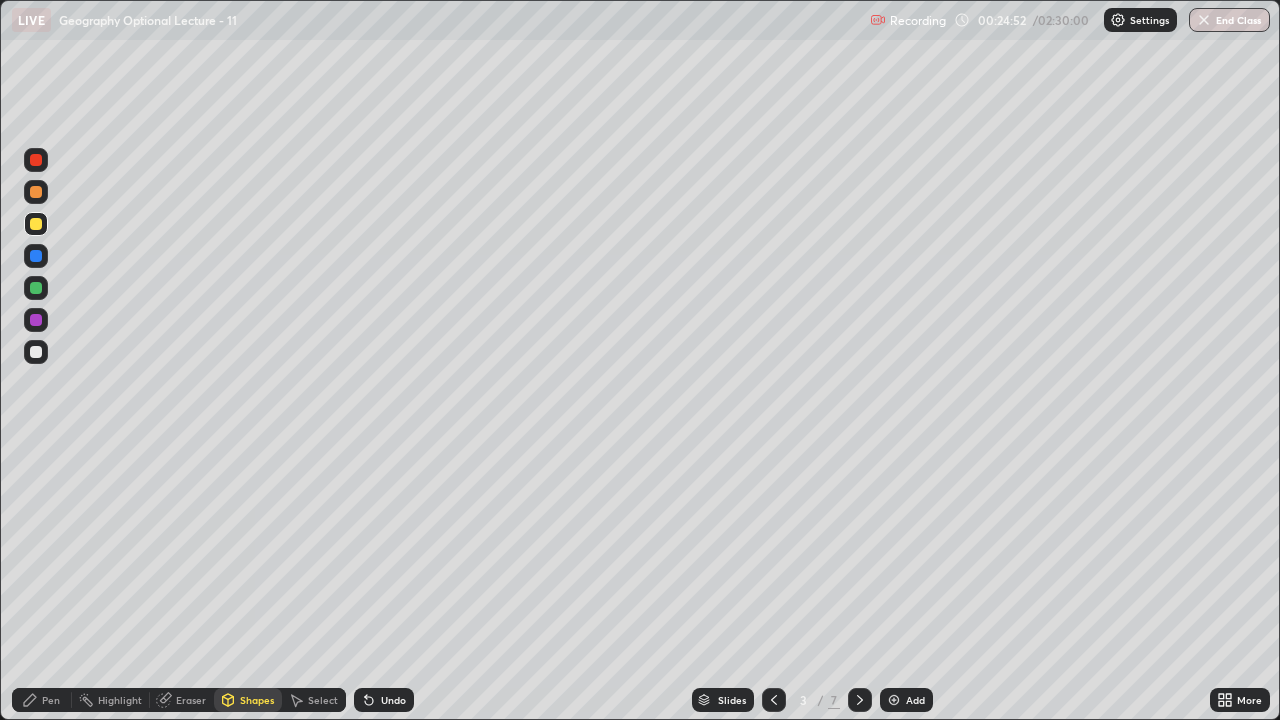 click on "Select" at bounding box center [314, 700] 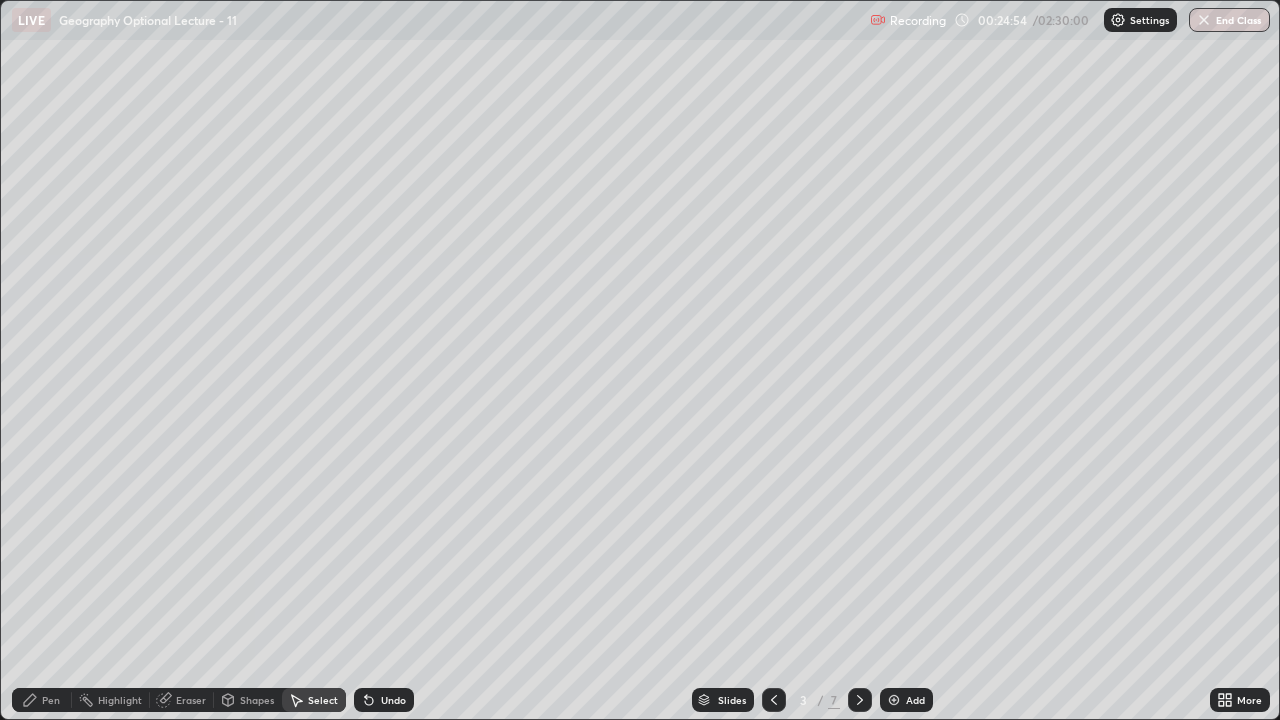 click on "0 ° Undo Copy Duplicate Duplicate to new slide Delete" at bounding box center [640, 360] 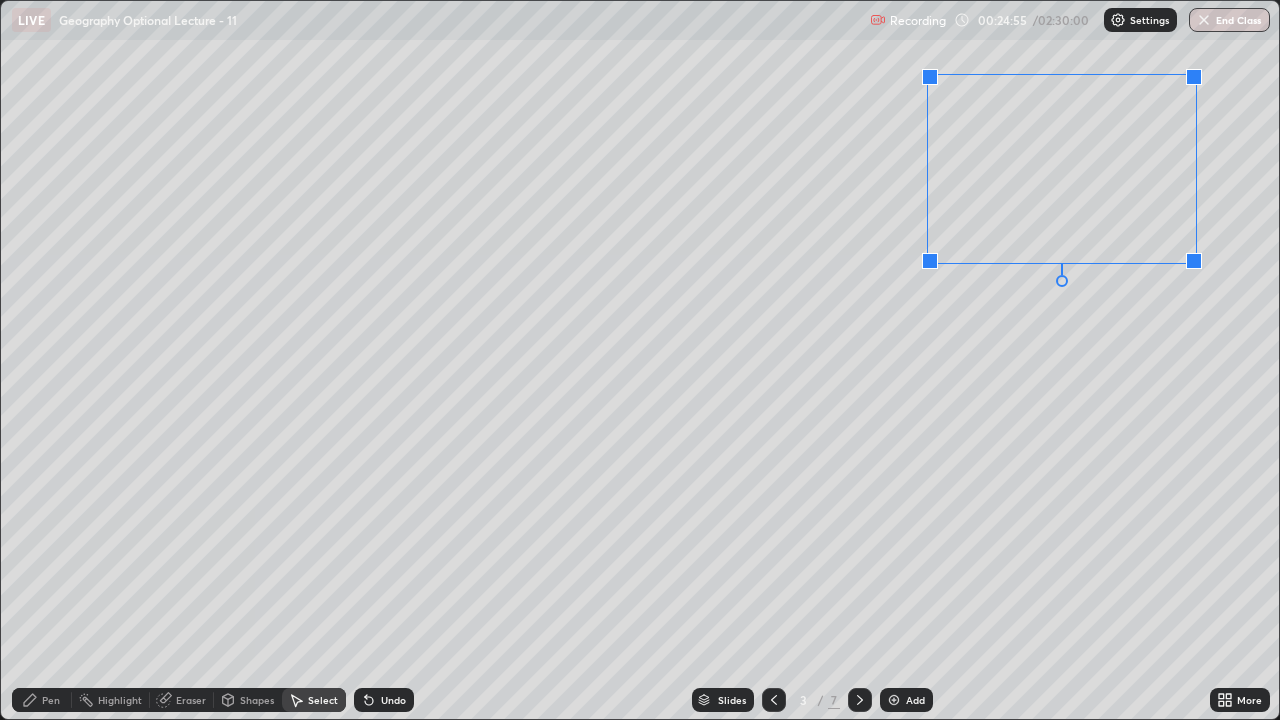 click on "0 ° Undo Copy Duplicate Duplicate to new slide Delete" at bounding box center [640, 360] 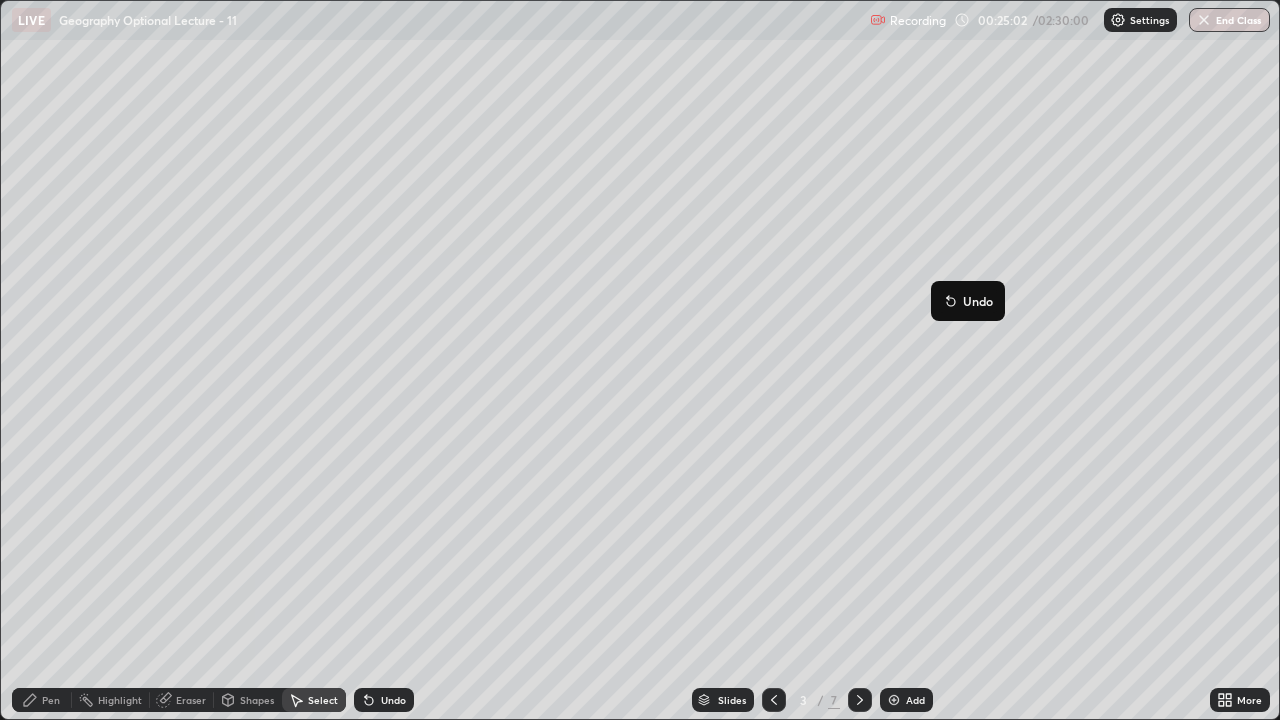 click on "0 ° Undo Copy Duplicate Duplicate to new slide Delete" at bounding box center (640, 360) 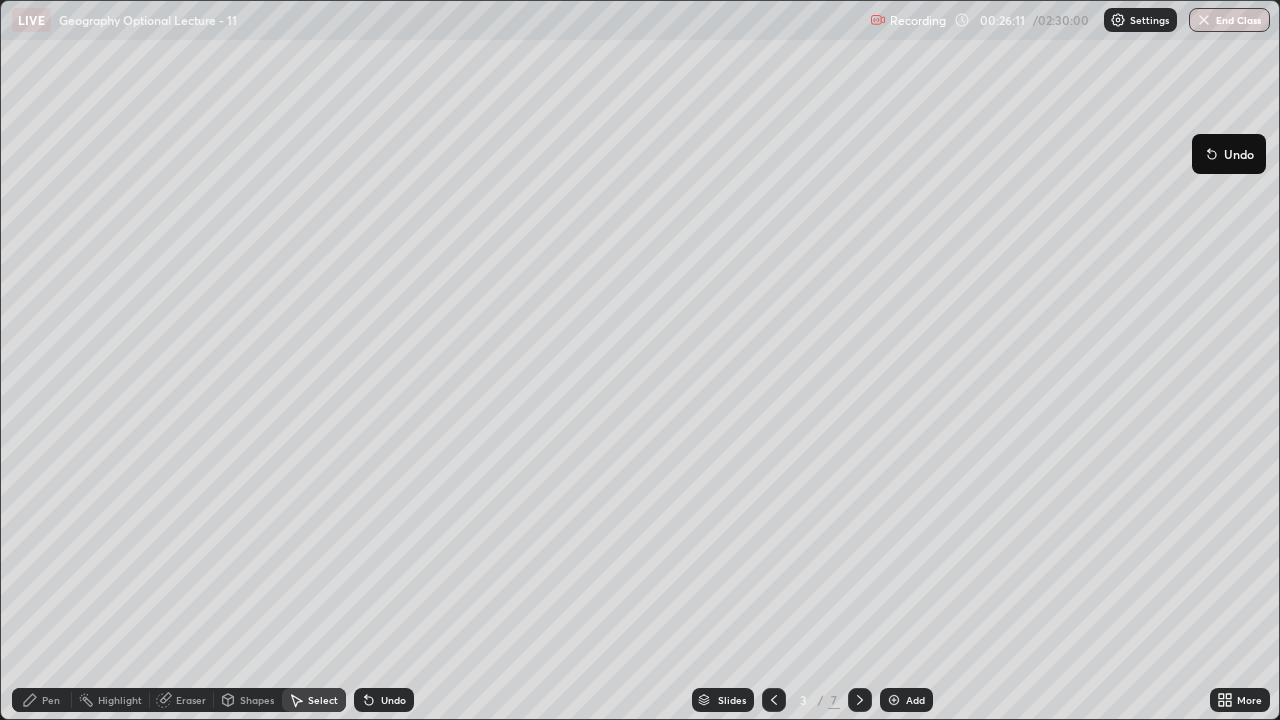 click on "0 ° Undo Copy Duplicate Duplicate to new slide Delete" at bounding box center [640, 360] 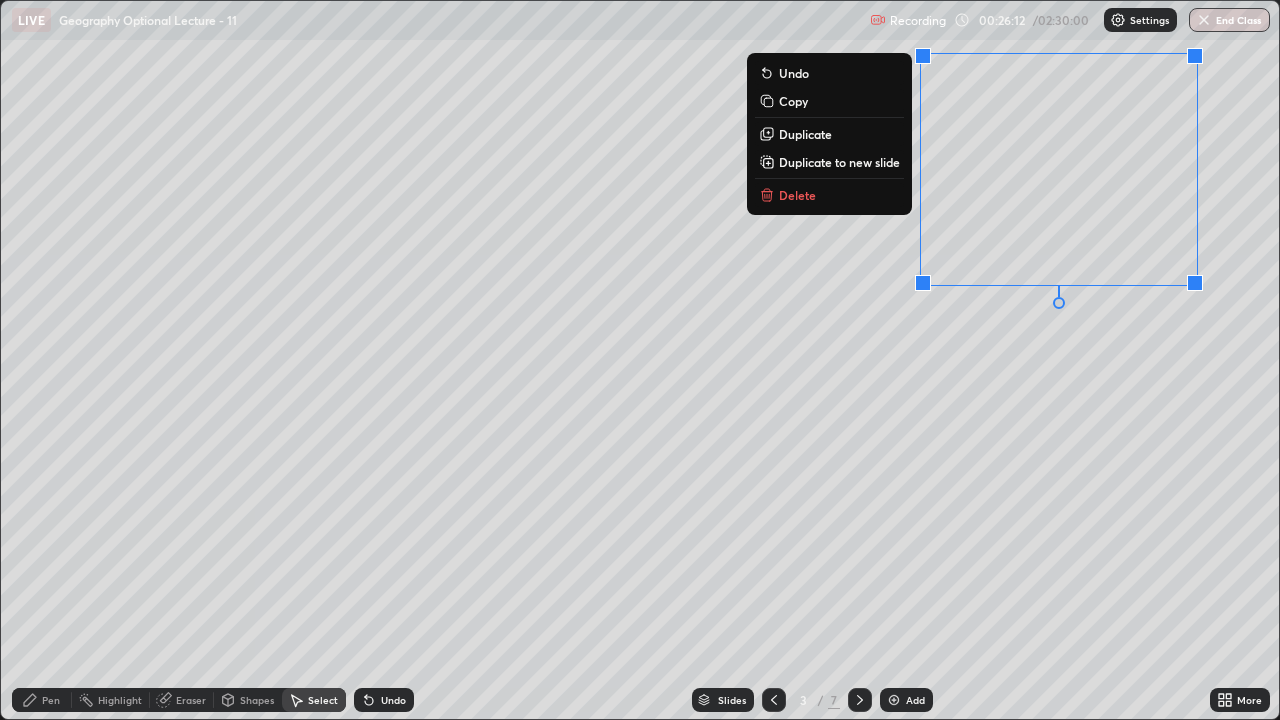 click on "0 ° Undo Copy Duplicate Duplicate to new slide Delete" at bounding box center [640, 360] 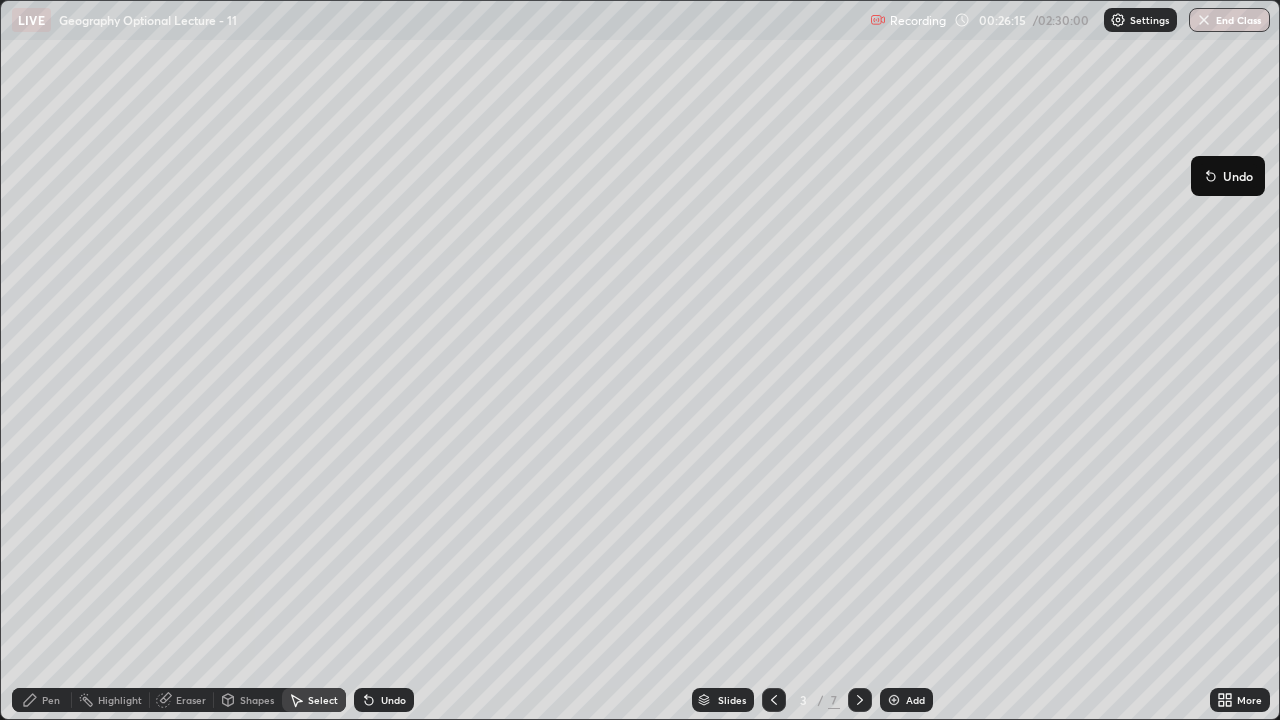 click on "0 ° Undo Copy Duplicate Duplicate to new slide Delete" at bounding box center (640, 360) 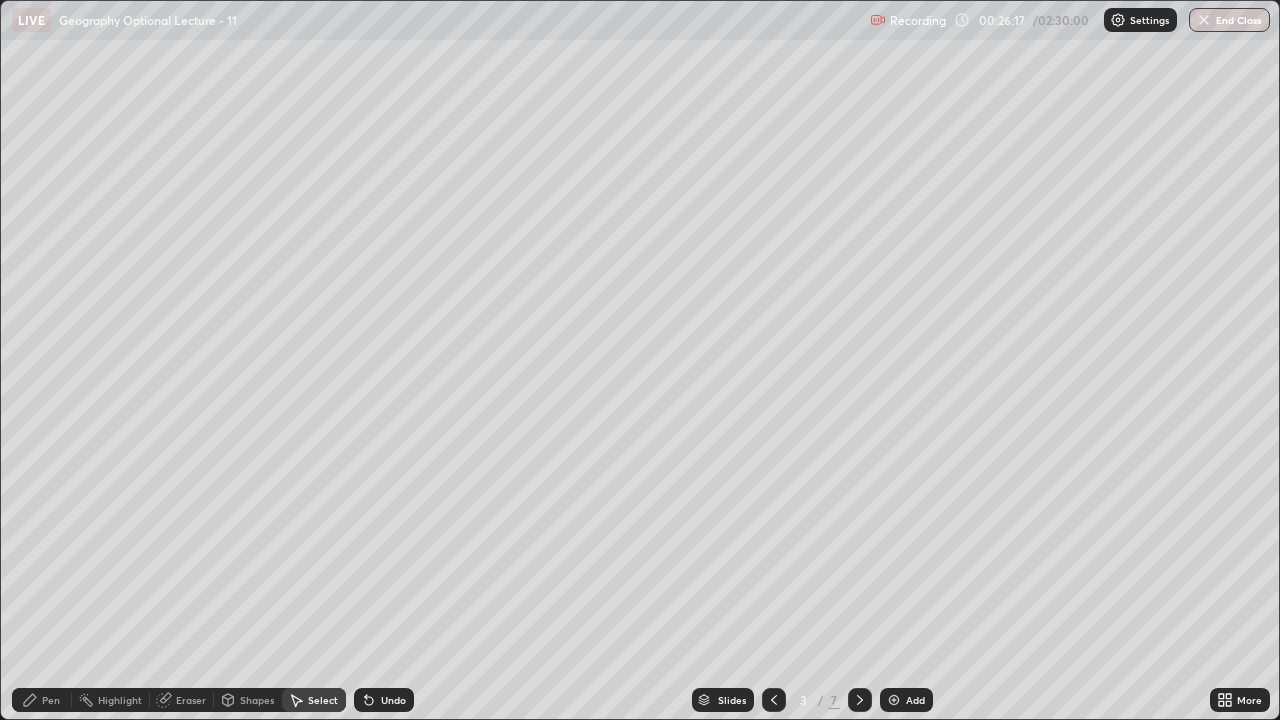 click on "Pen" at bounding box center (51, 700) 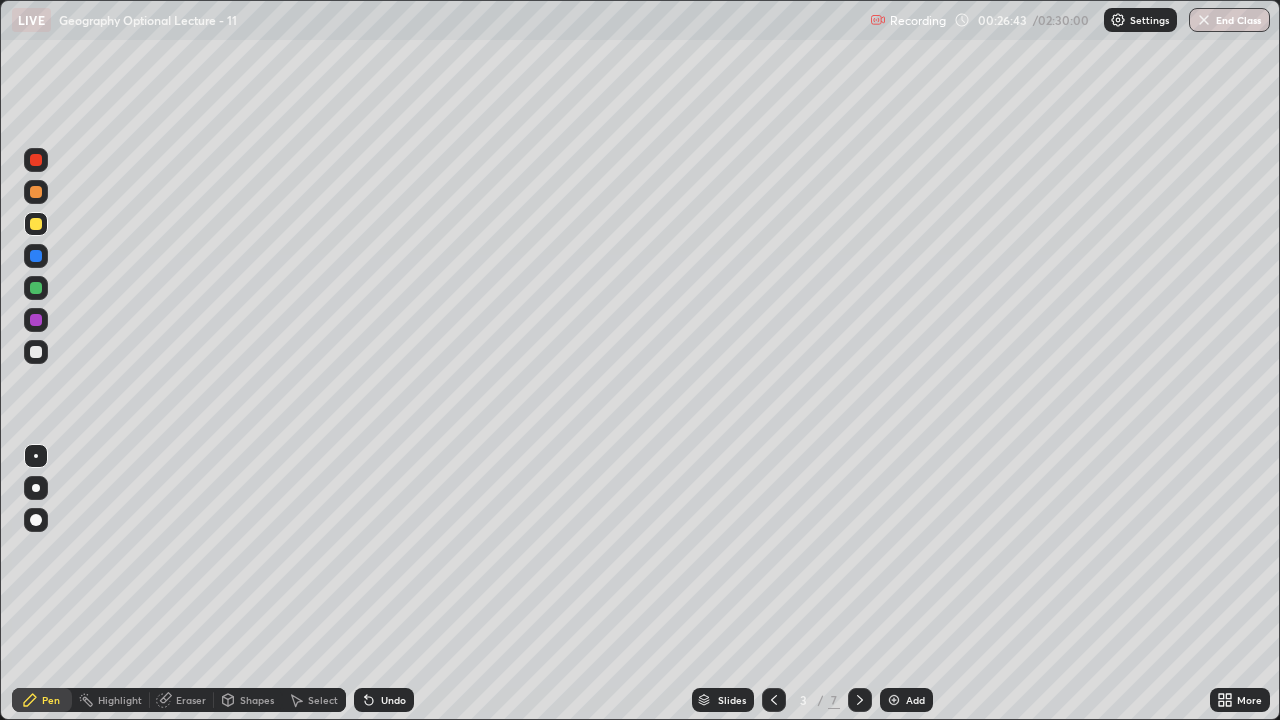 click at bounding box center [36, 160] 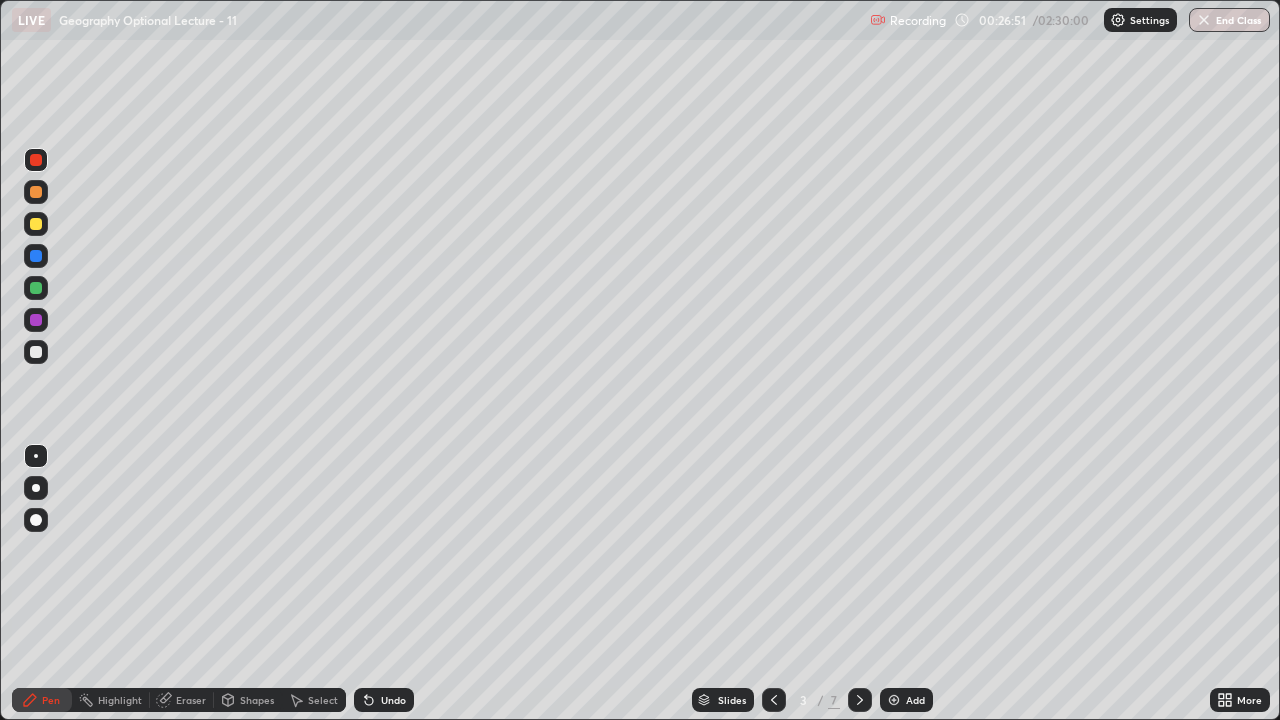 click at bounding box center [36, 320] 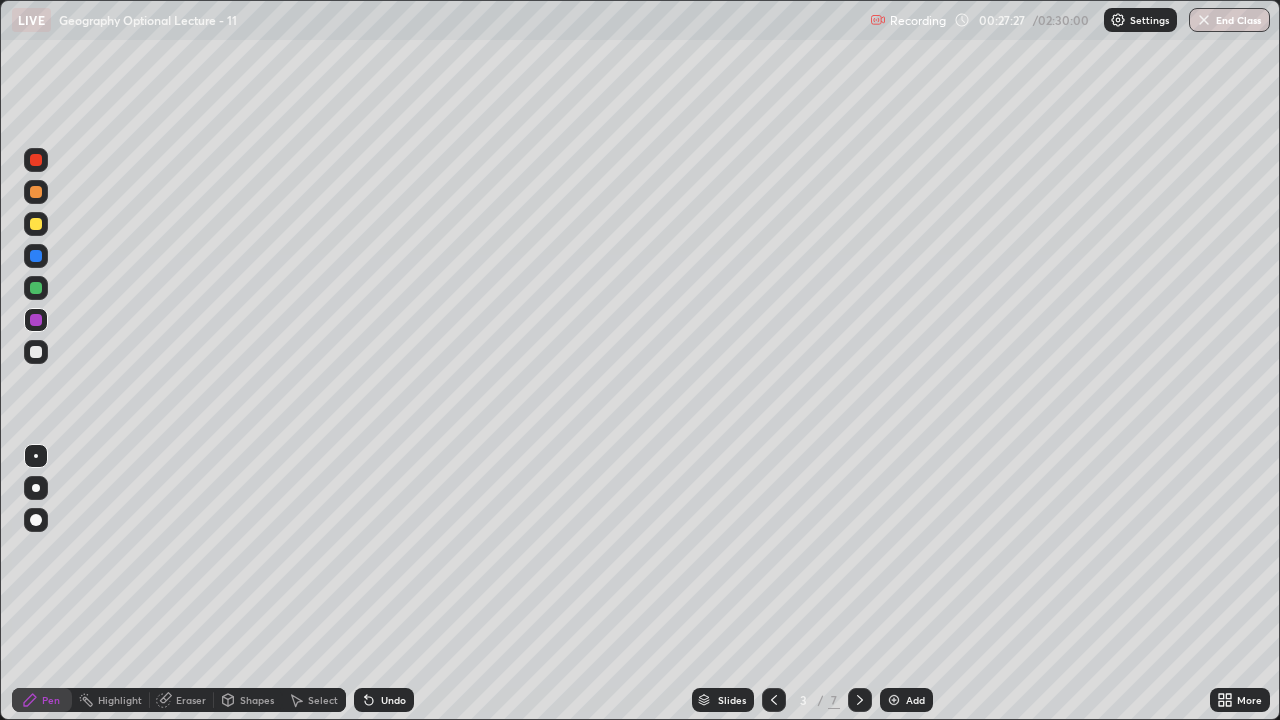 click at bounding box center (36, 160) 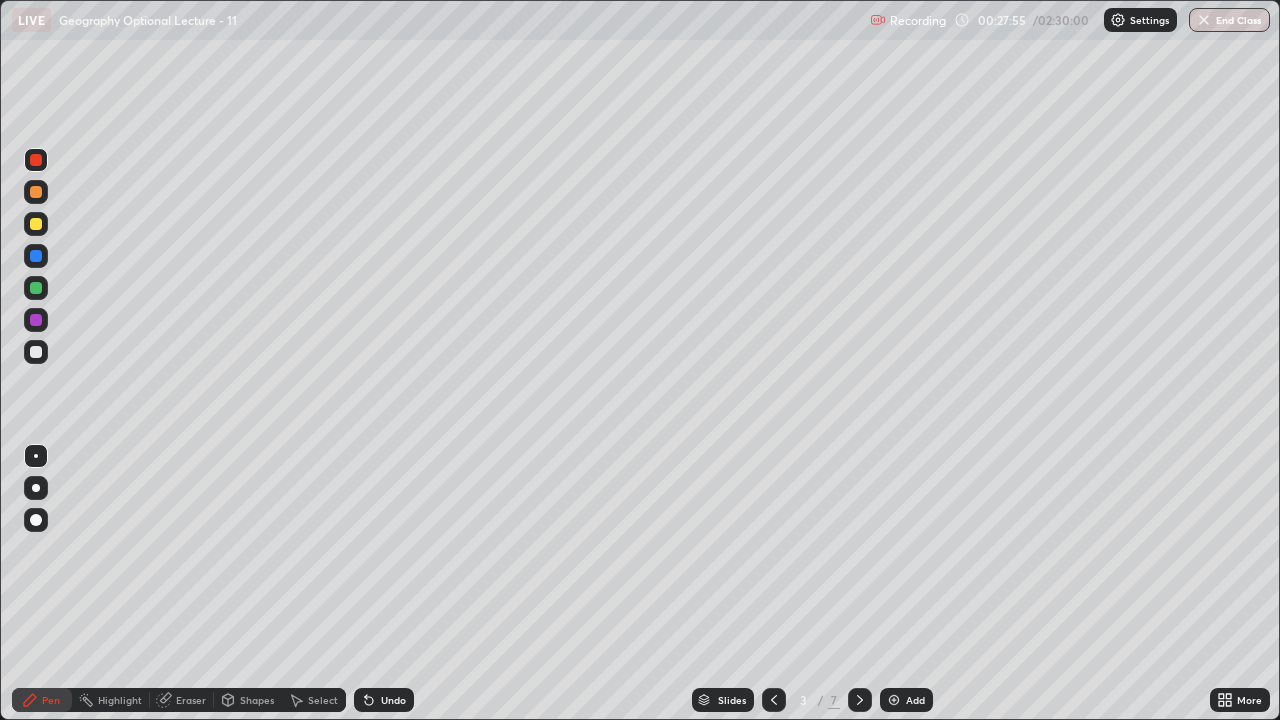 click at bounding box center (36, 256) 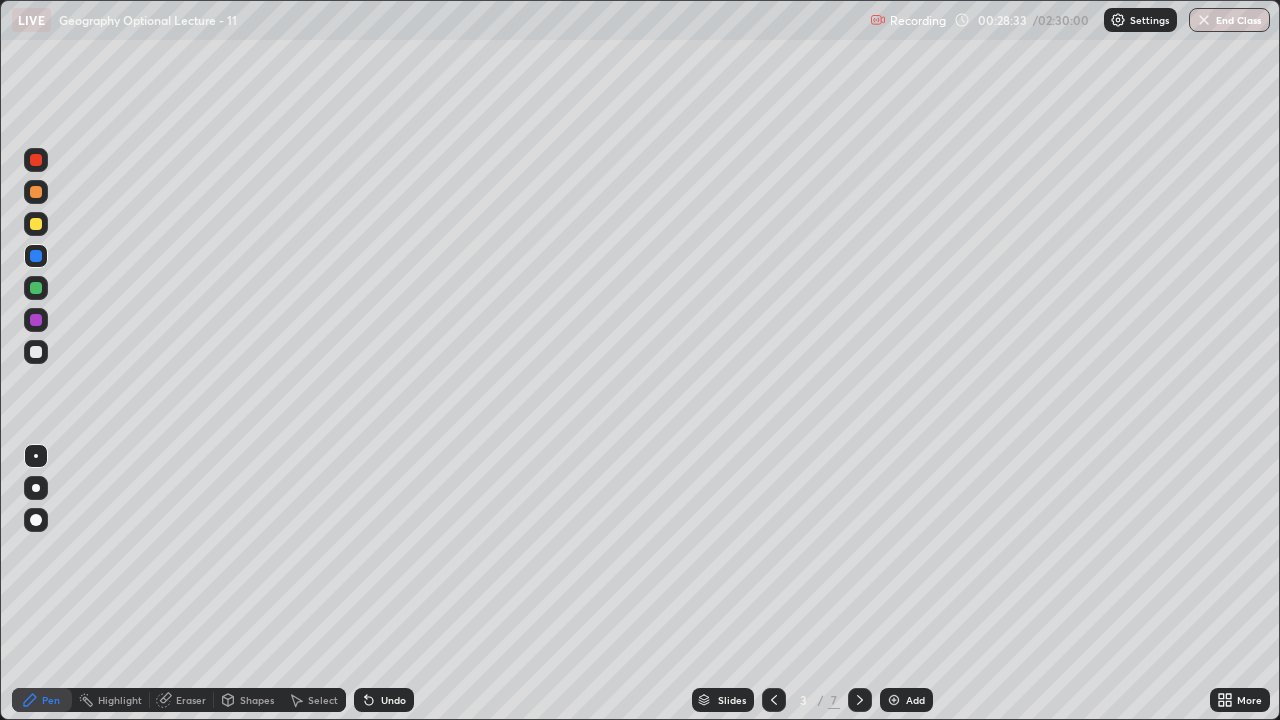 click at bounding box center (36, 488) 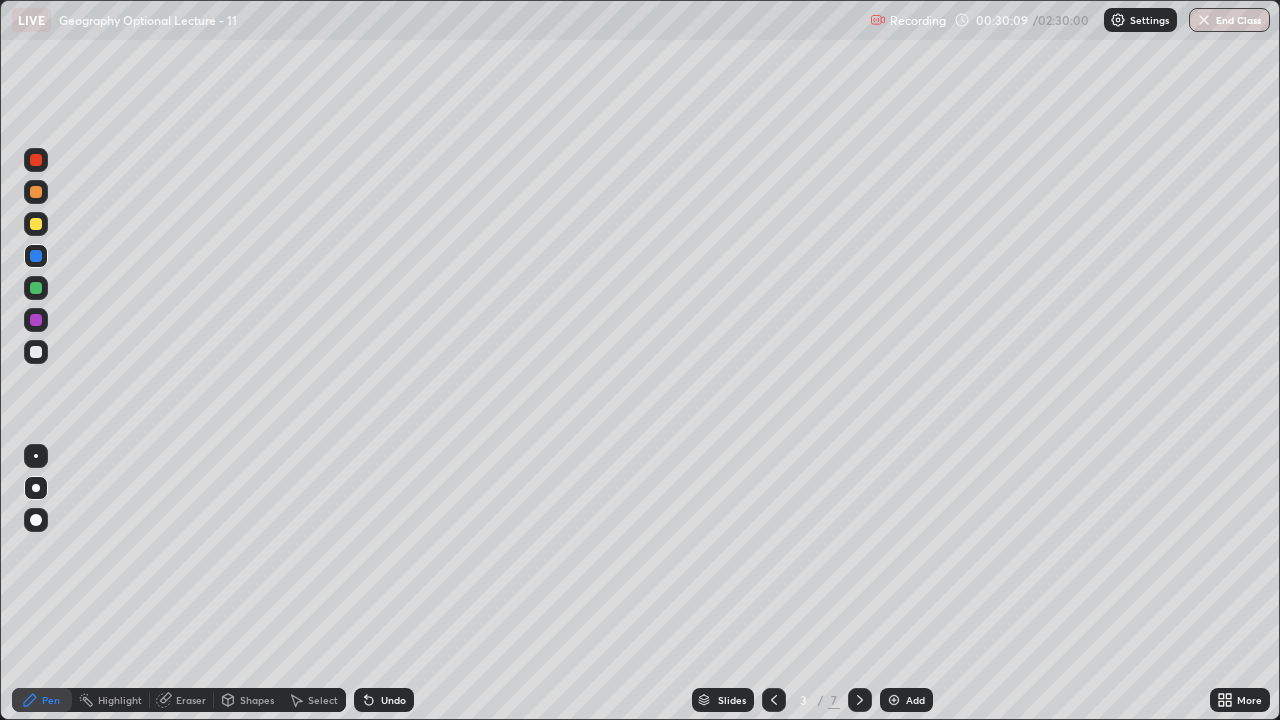 click at bounding box center [36, 224] 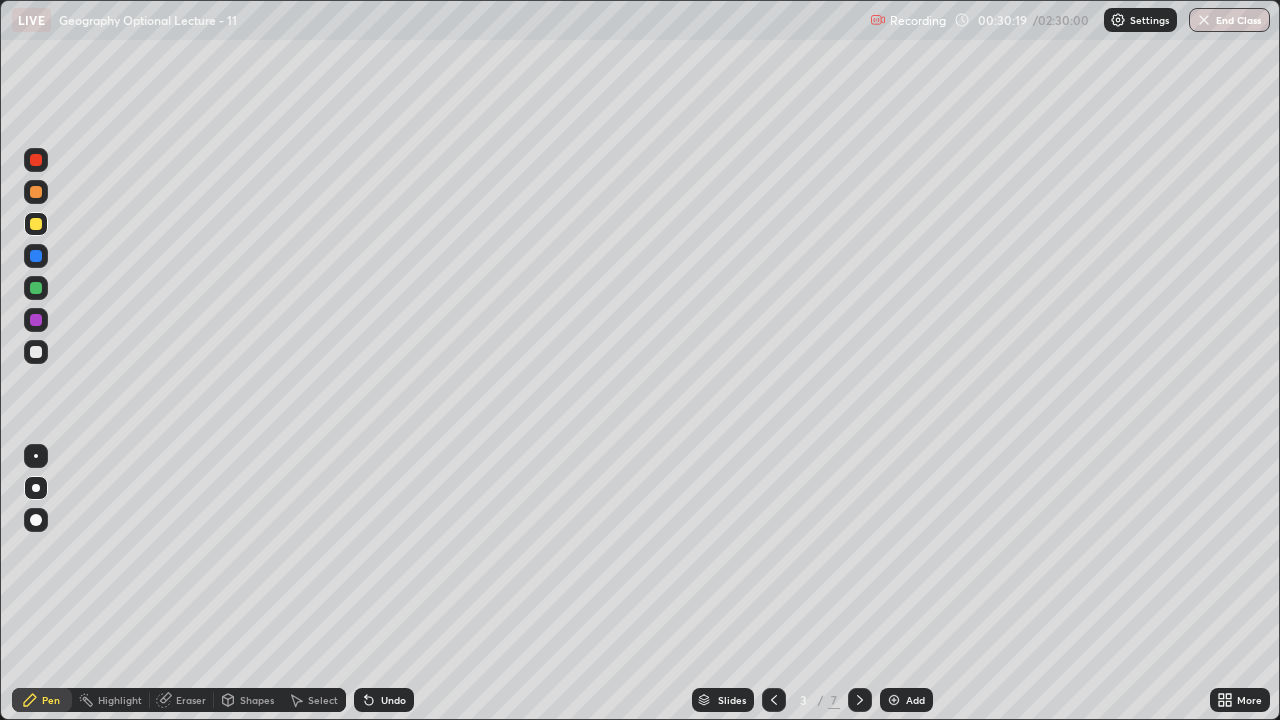 click at bounding box center (36, 352) 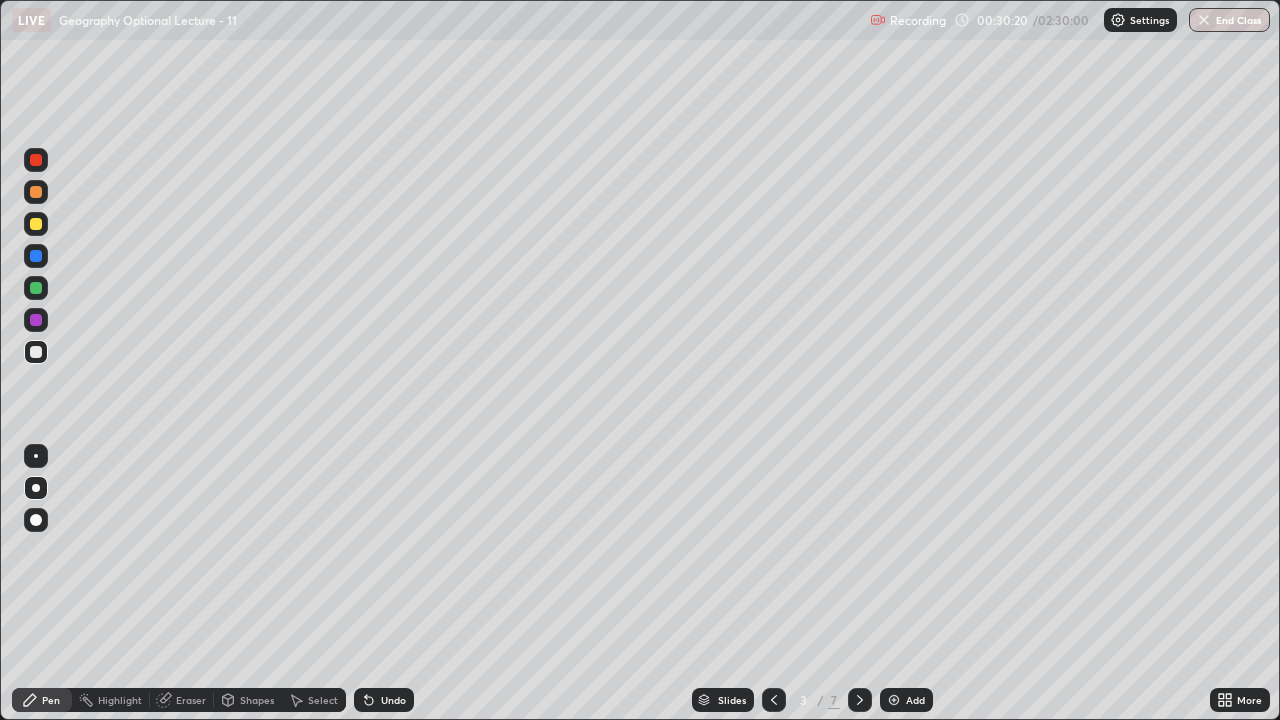 click at bounding box center [36, 456] 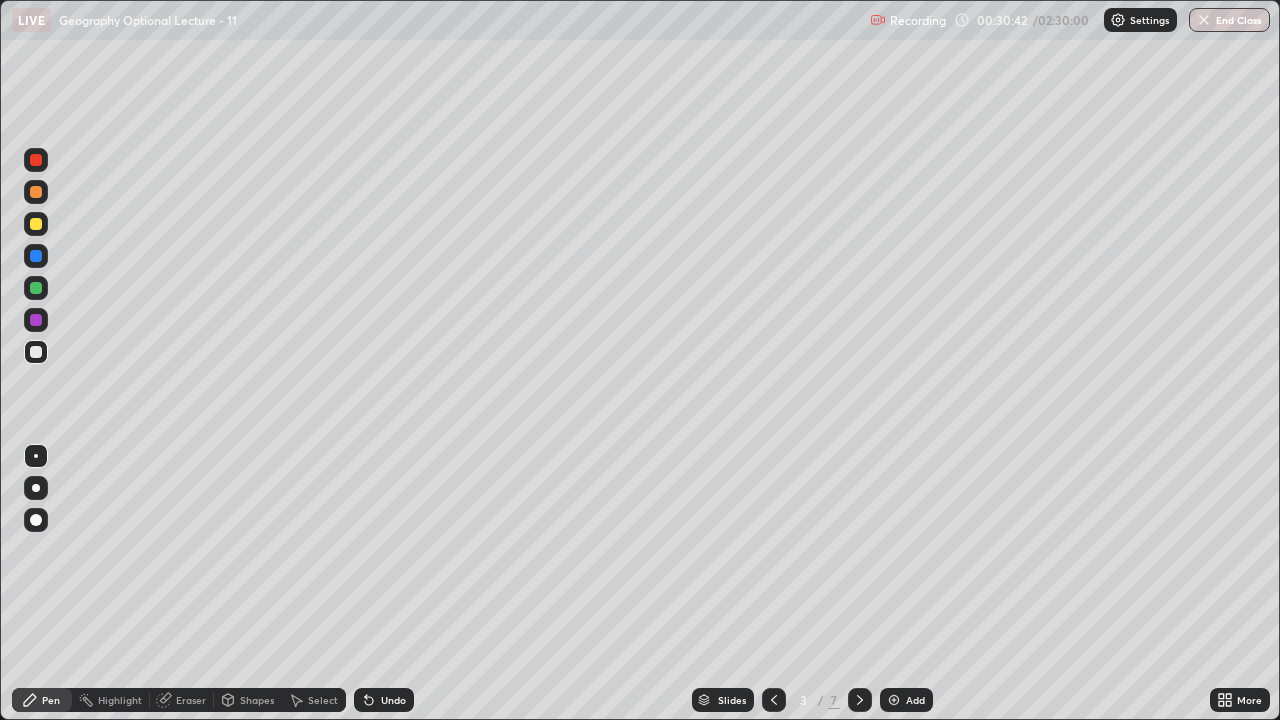 click at bounding box center (36, 352) 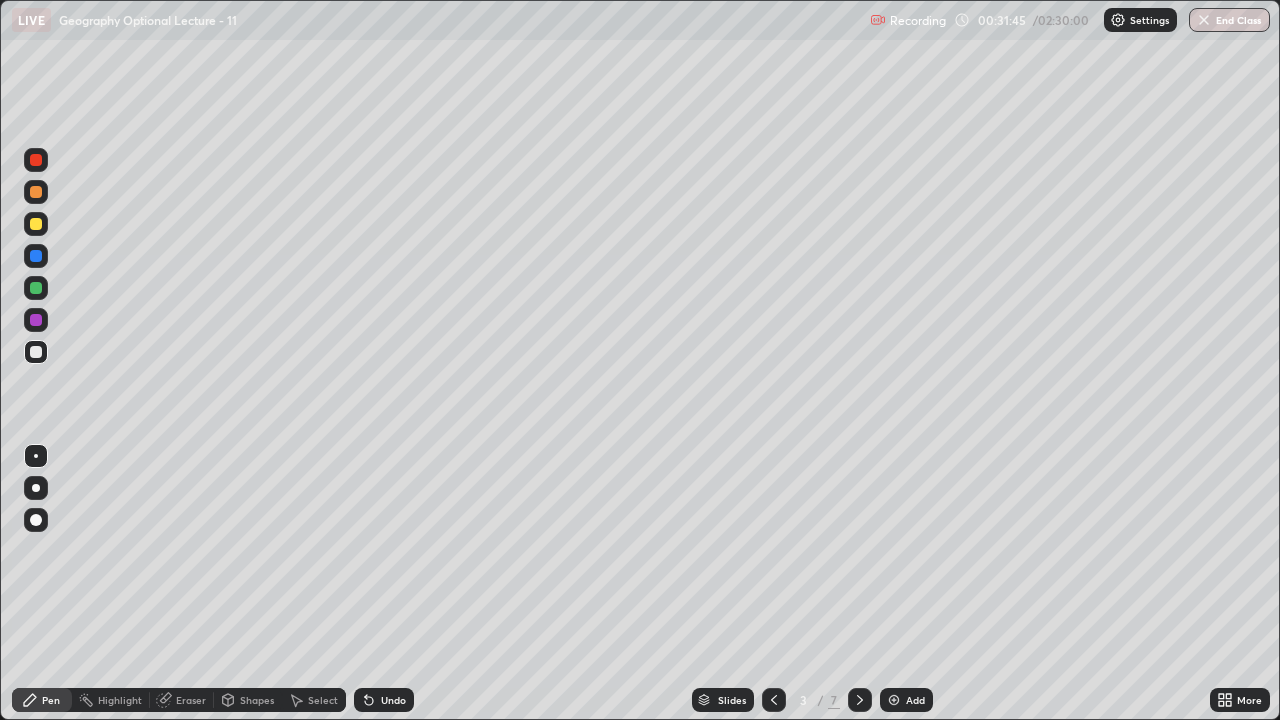 click at bounding box center [36, 192] 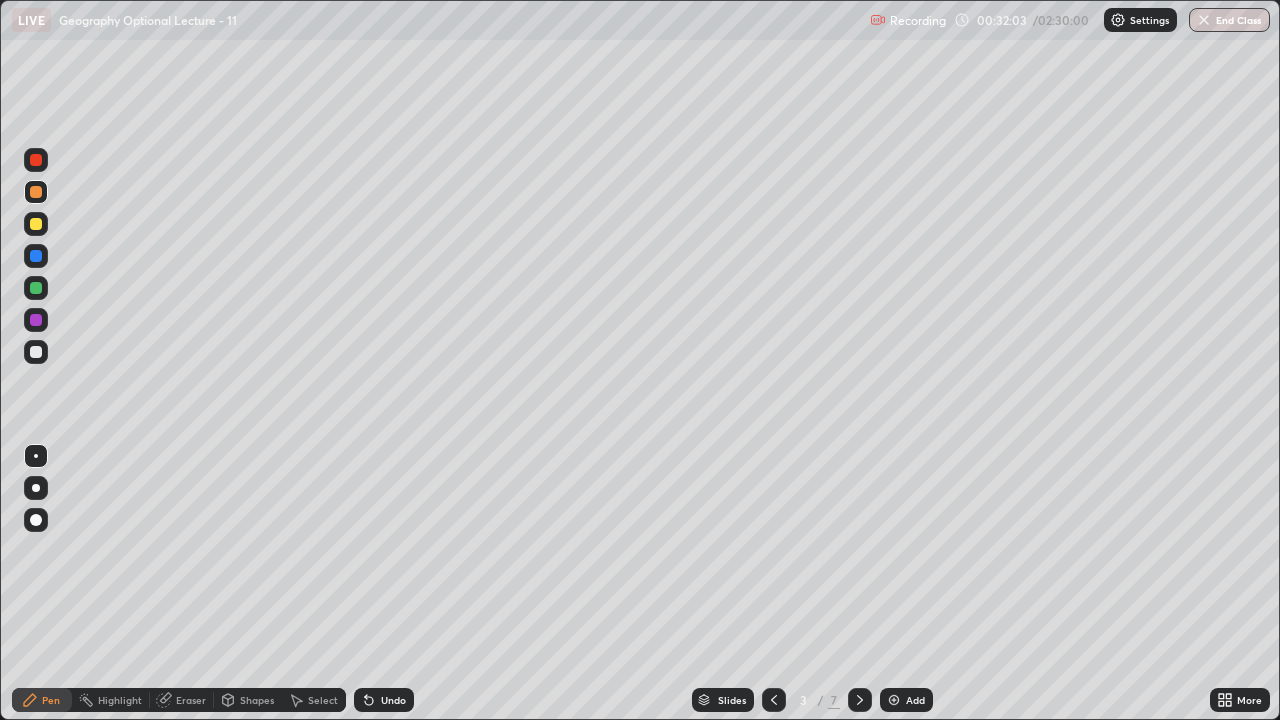 click at bounding box center [36, 288] 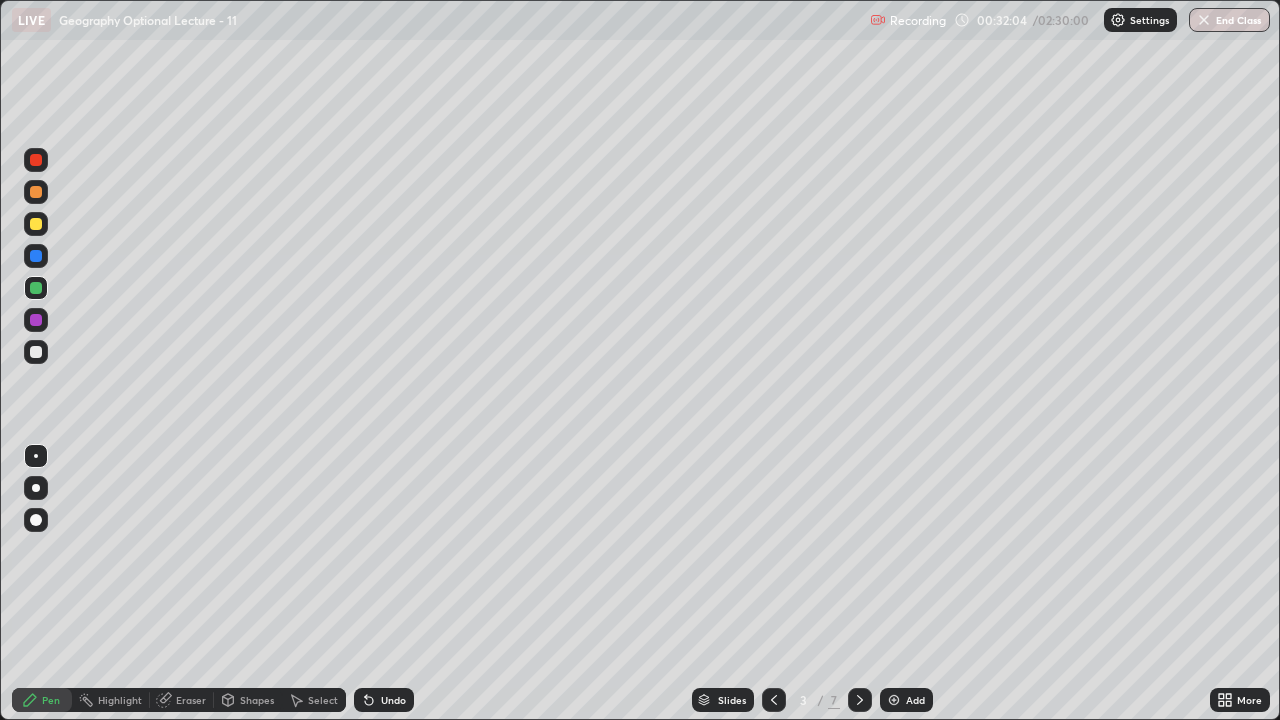 click at bounding box center [36, 488] 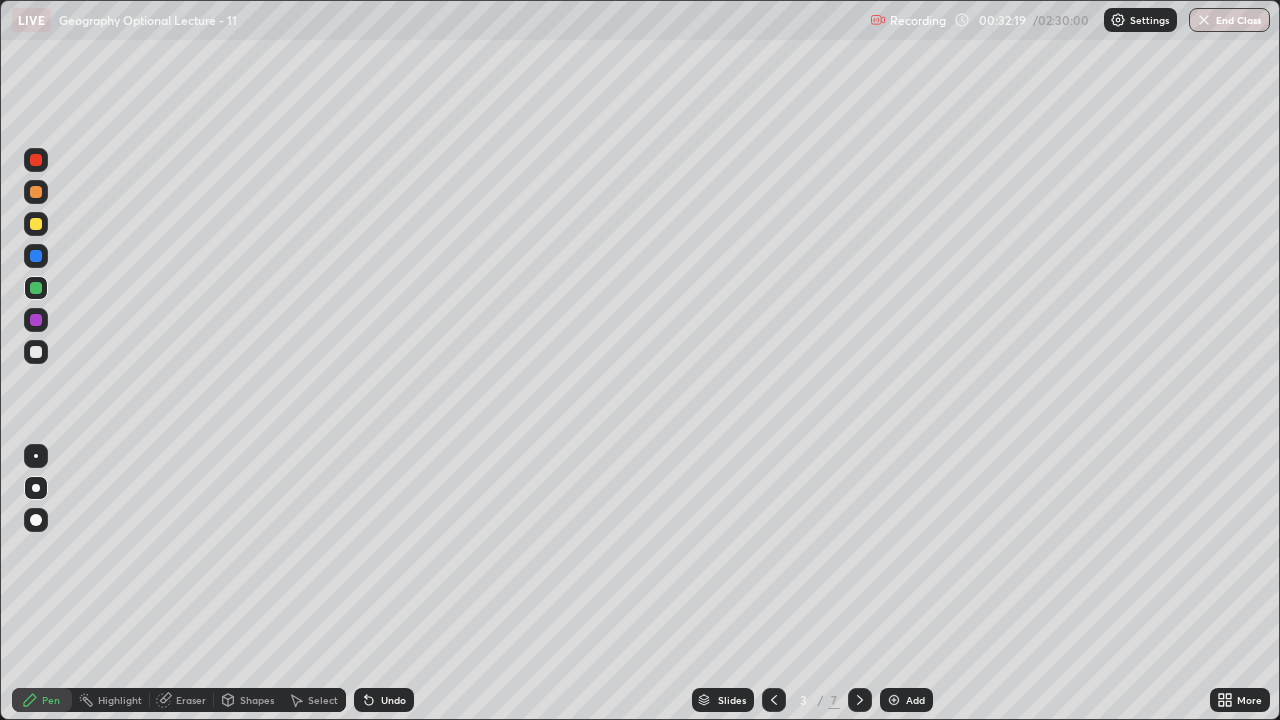 click at bounding box center [36, 224] 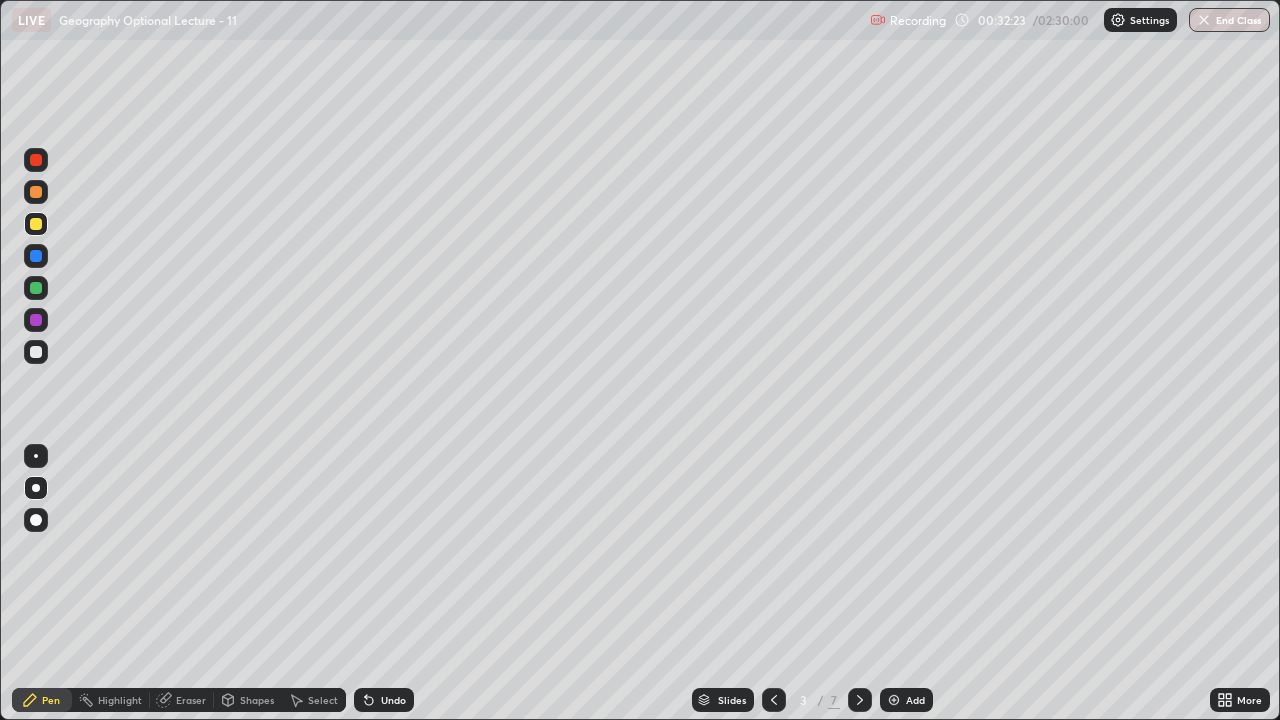 click at bounding box center [36, 192] 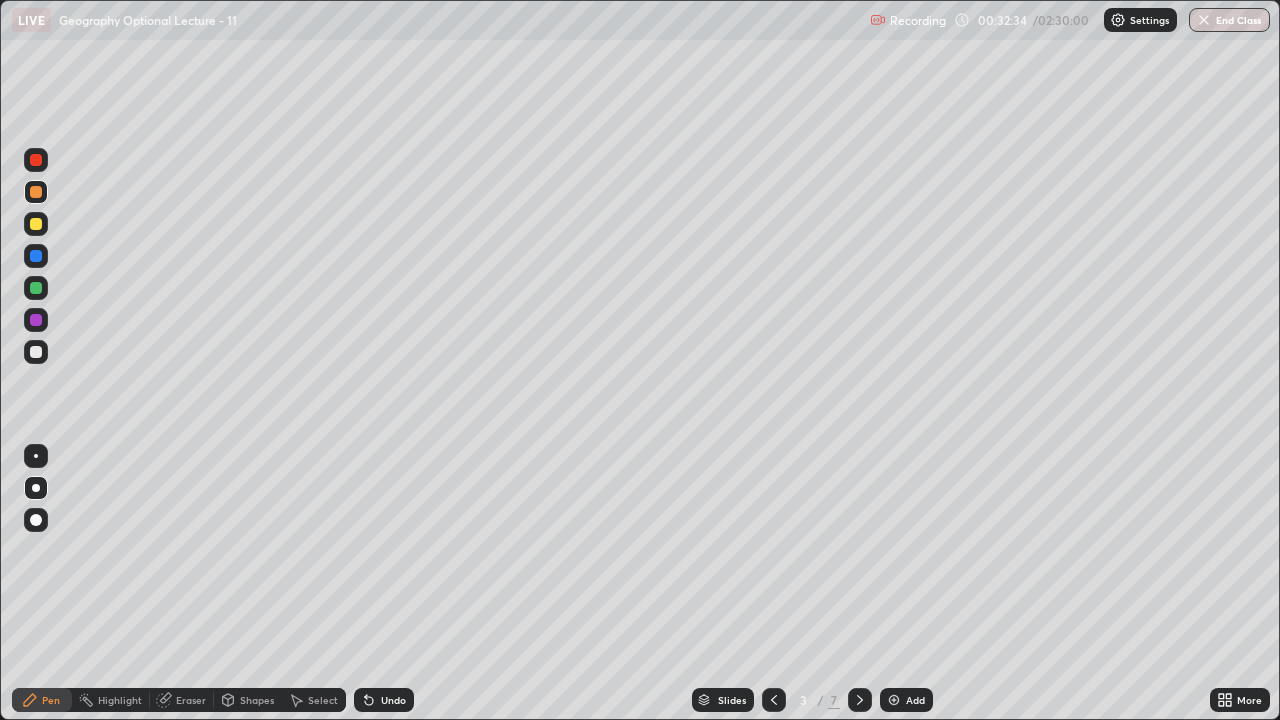 click at bounding box center (36, 352) 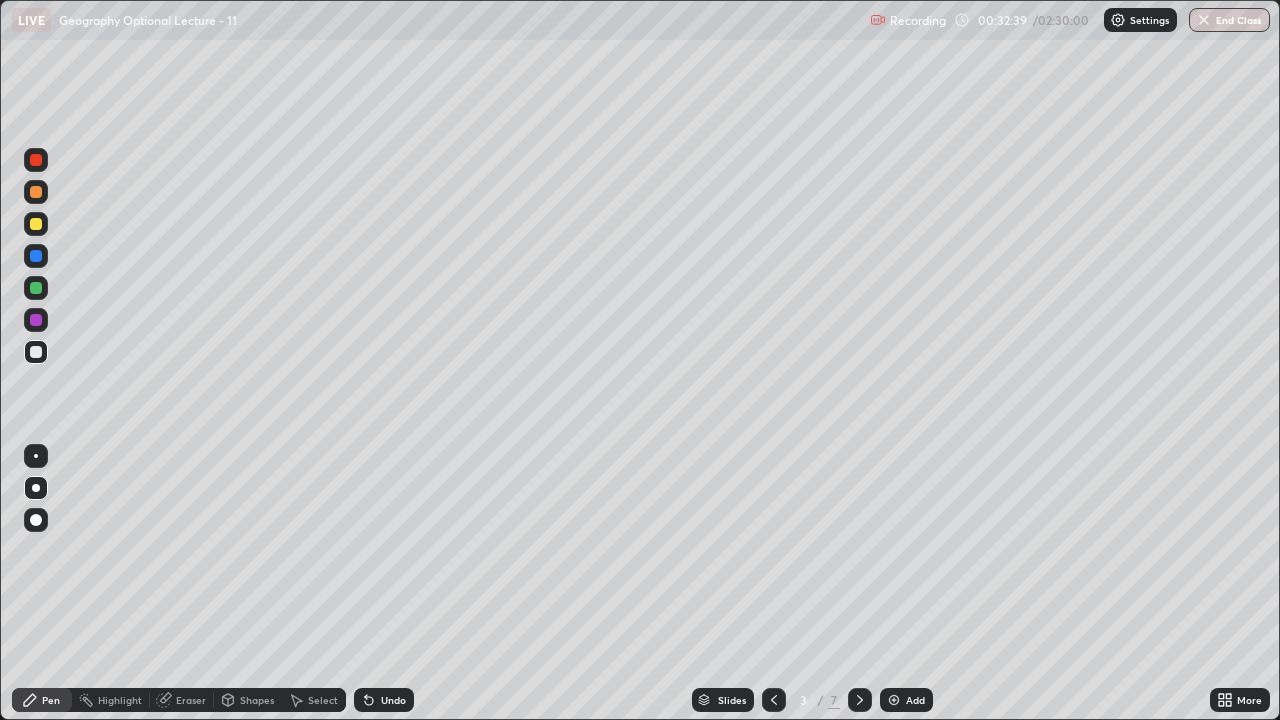 click at bounding box center (36, 352) 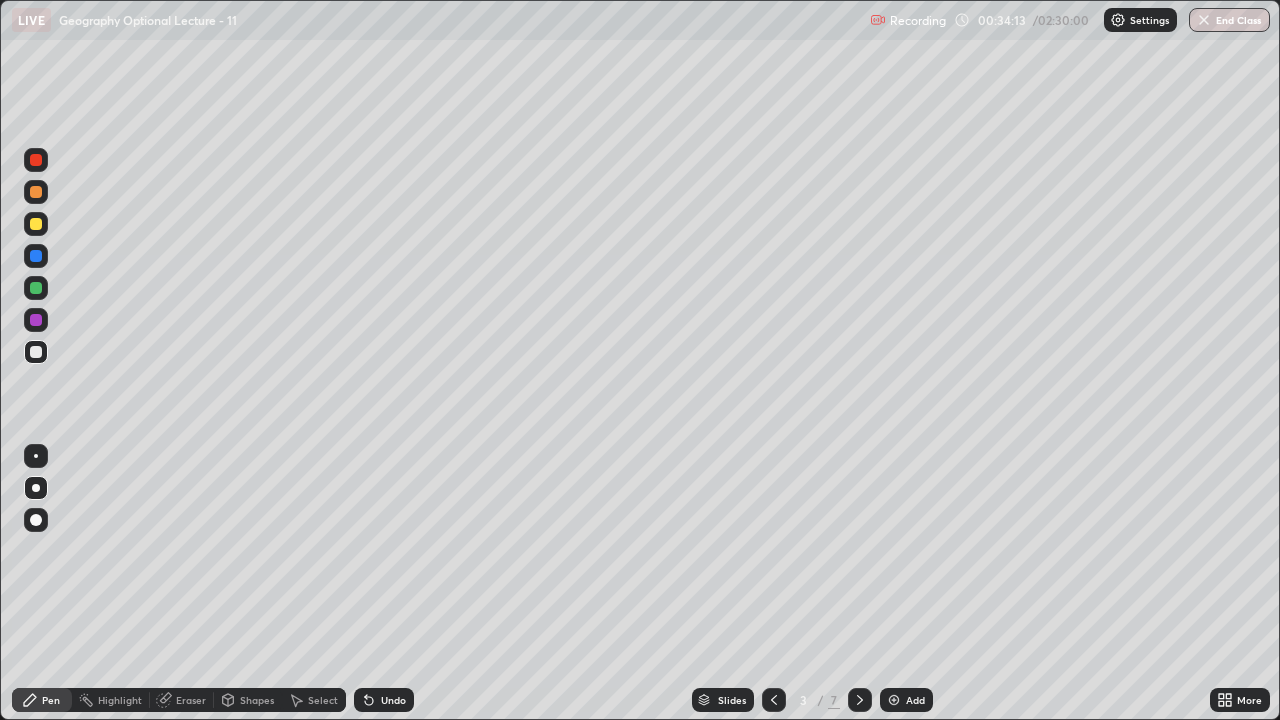 click on "More" at bounding box center (1249, 700) 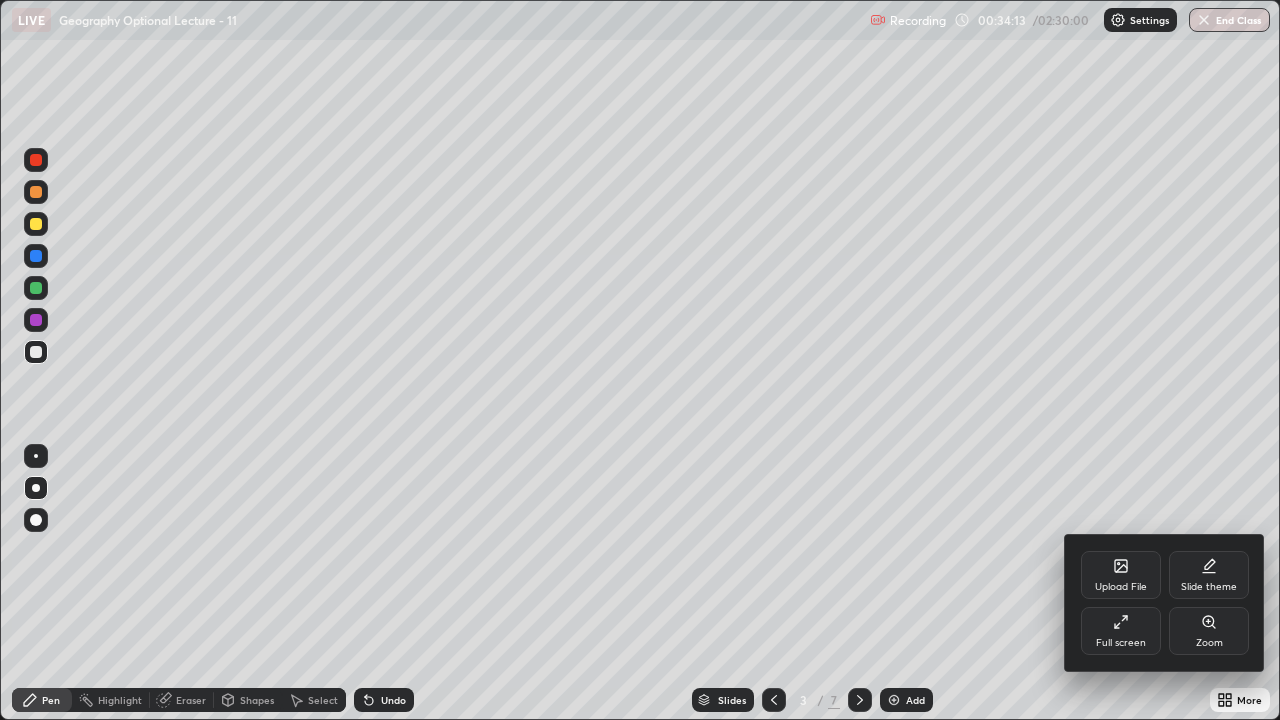 click on "Full screen" at bounding box center (1121, 643) 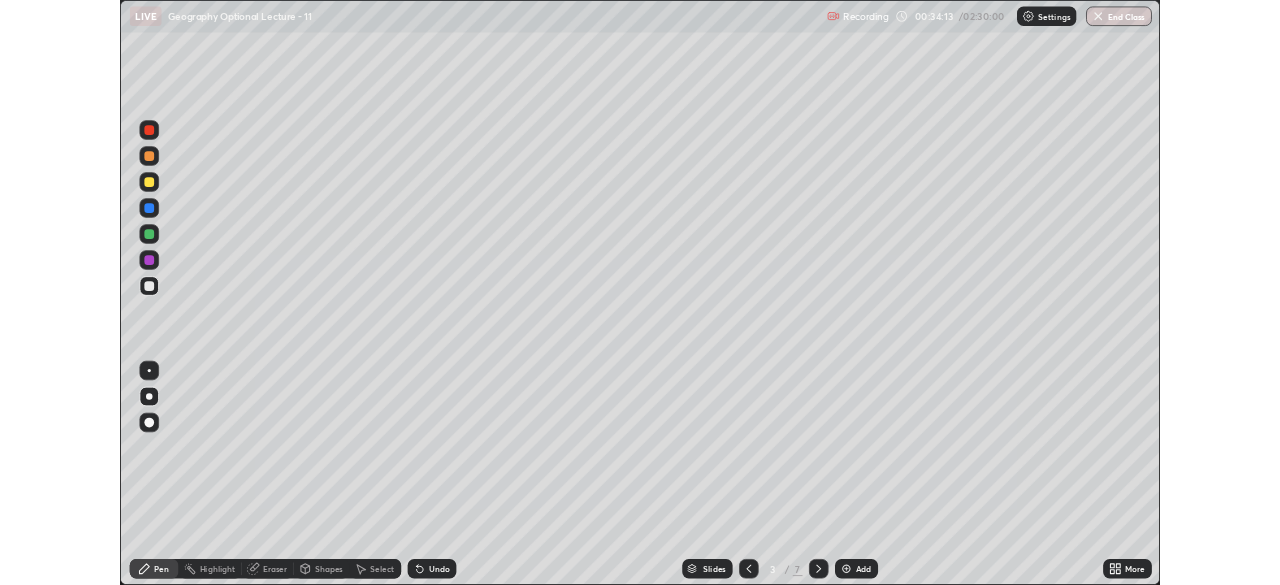 scroll, scrollTop: 585, scrollLeft: 1280, axis: both 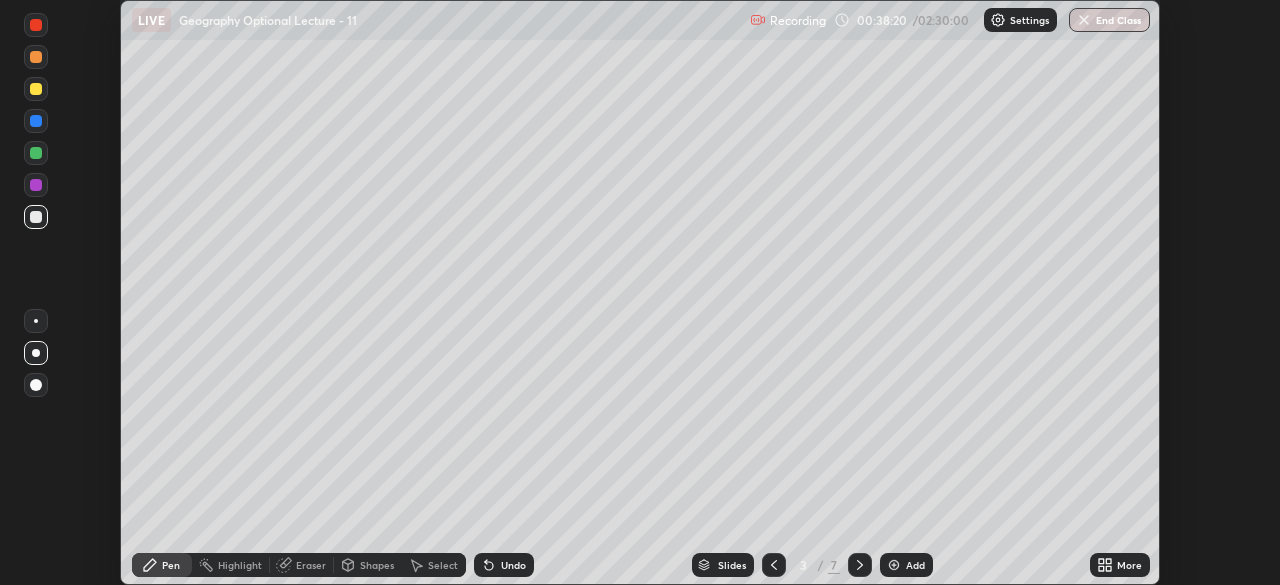click on "More" at bounding box center [1129, 565] 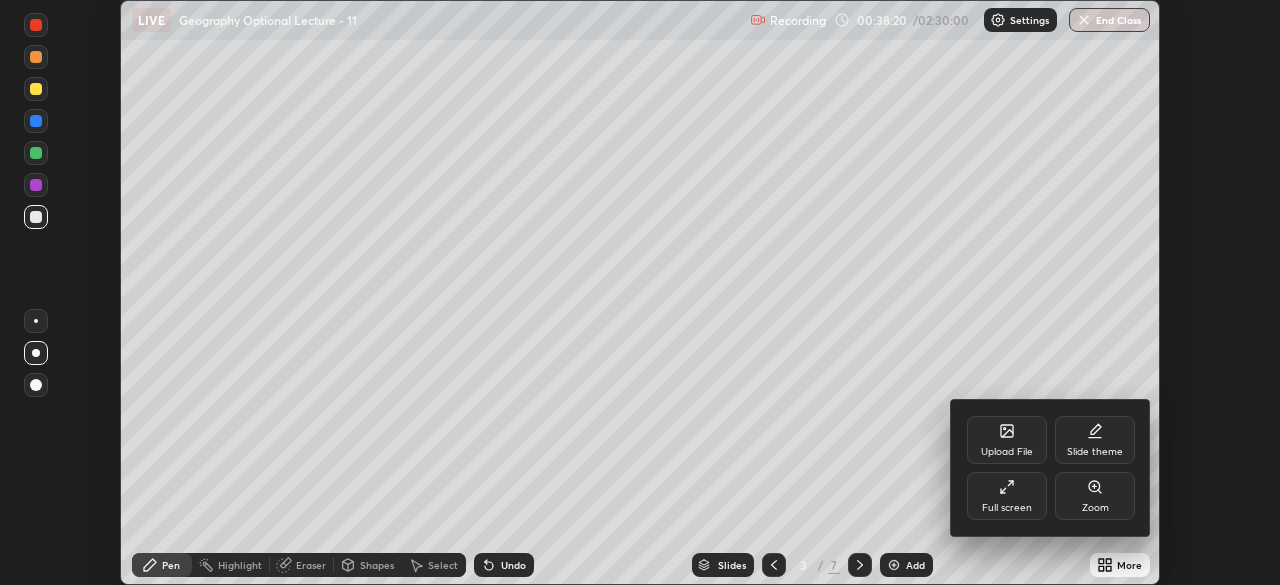 click on "Full screen" at bounding box center (1007, 508) 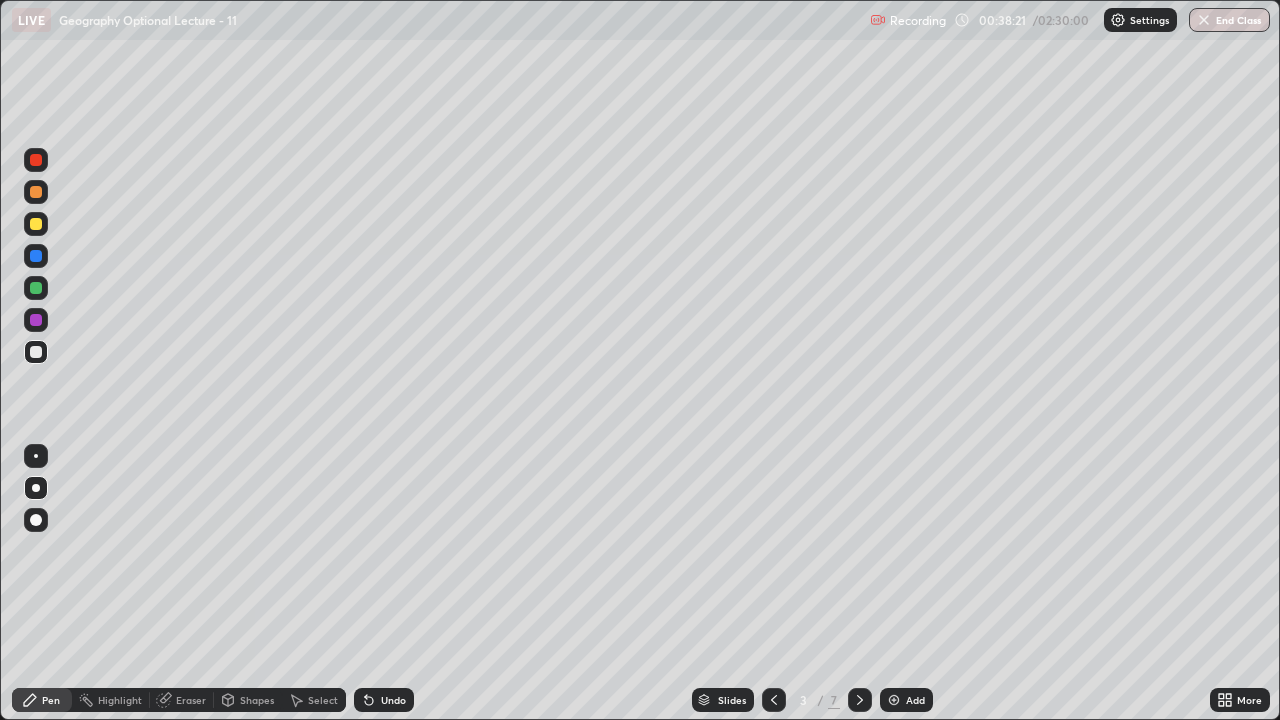 scroll, scrollTop: 99280, scrollLeft: 98720, axis: both 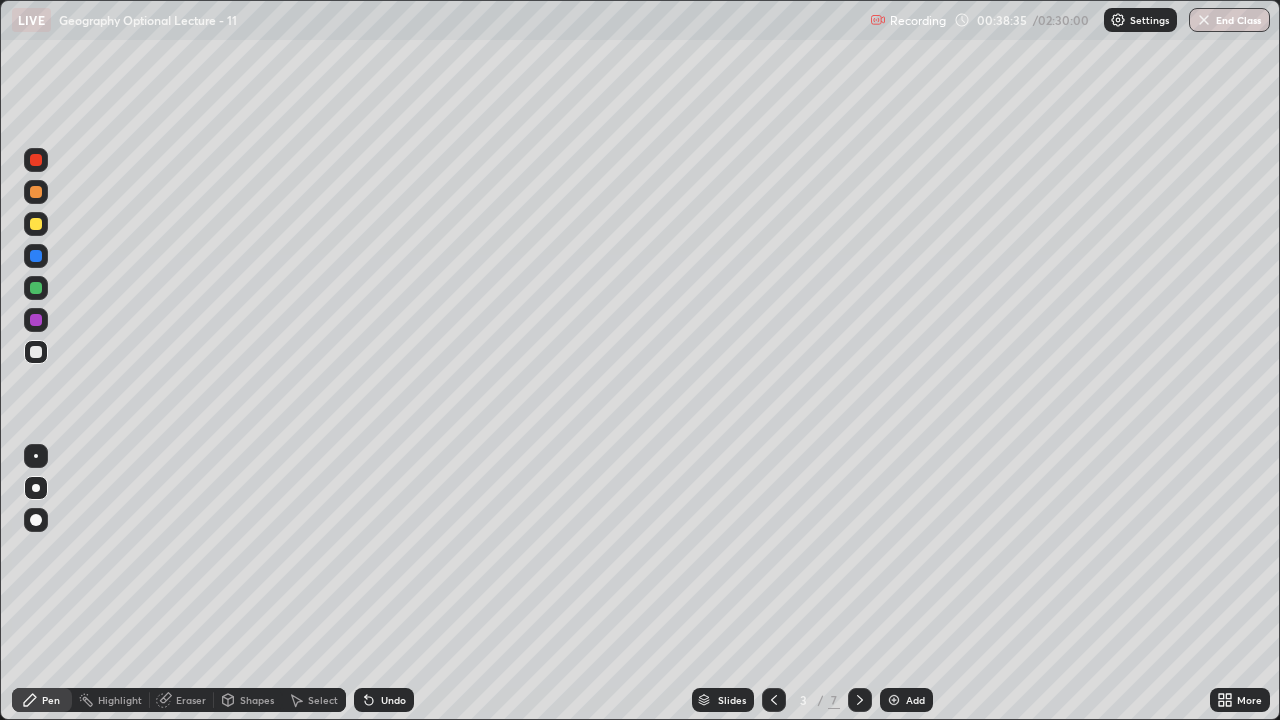 click at bounding box center [36, 352] 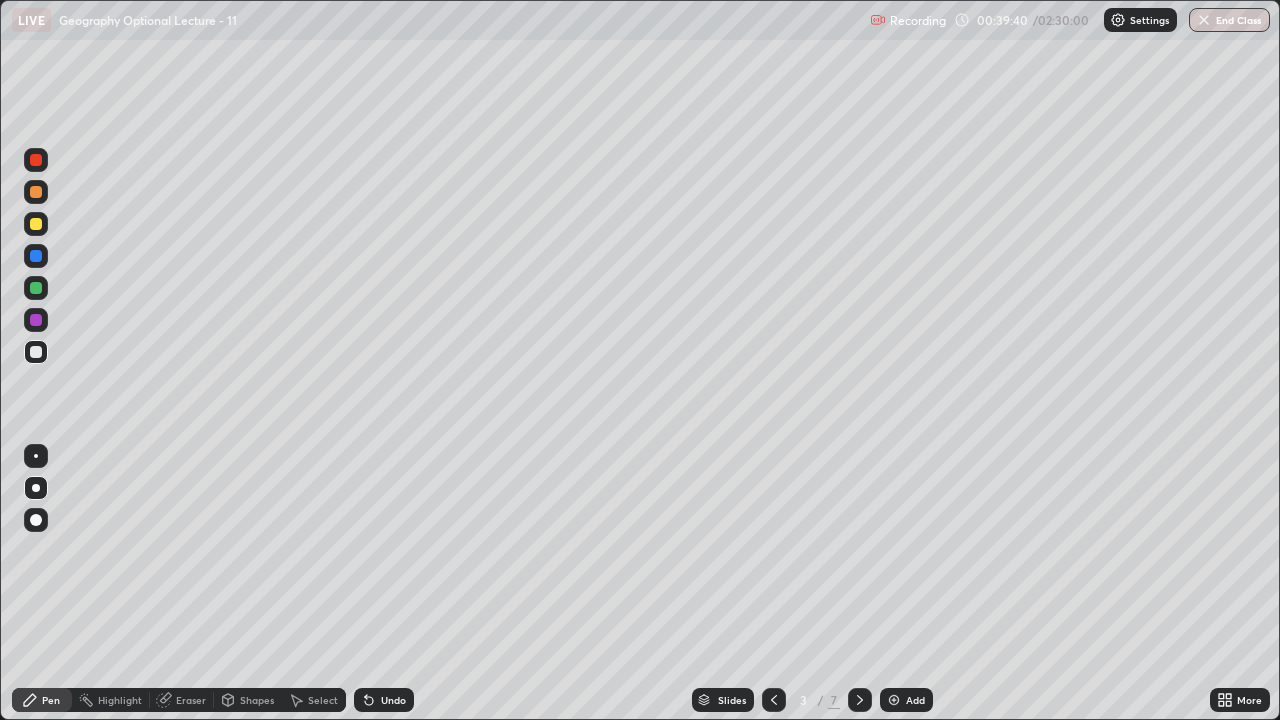 click at bounding box center [36, 320] 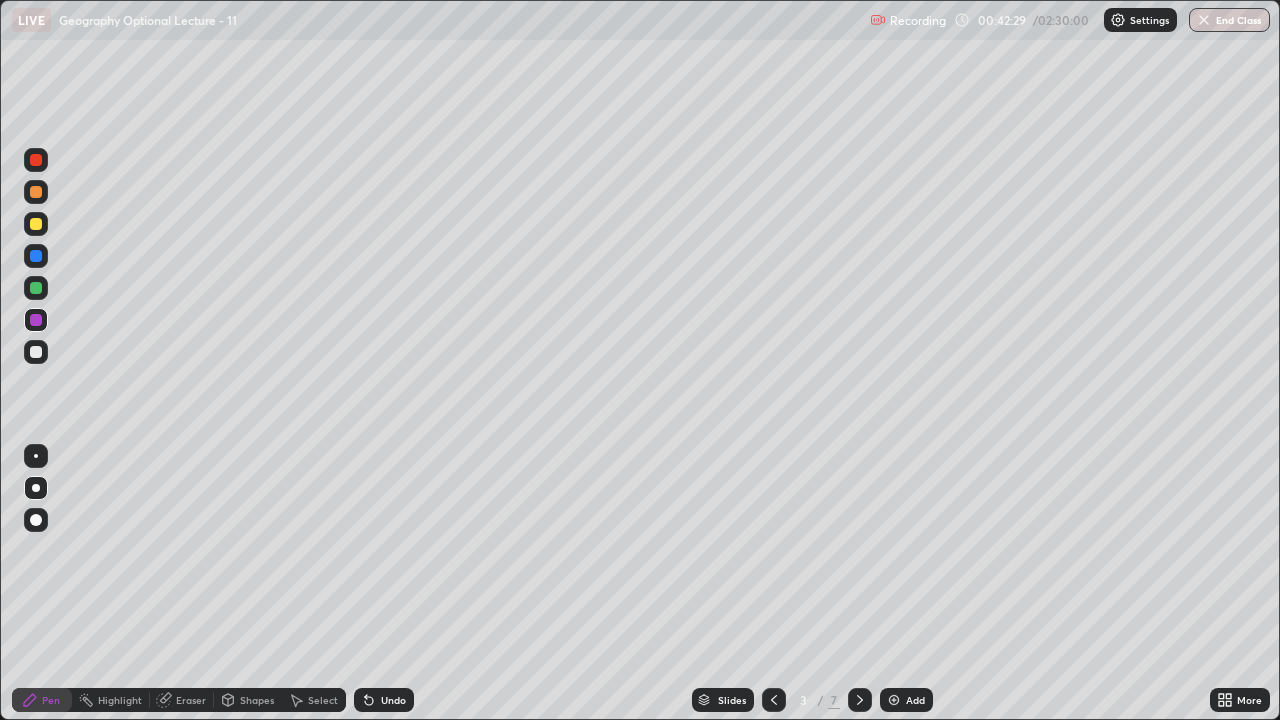 click at bounding box center [36, 352] 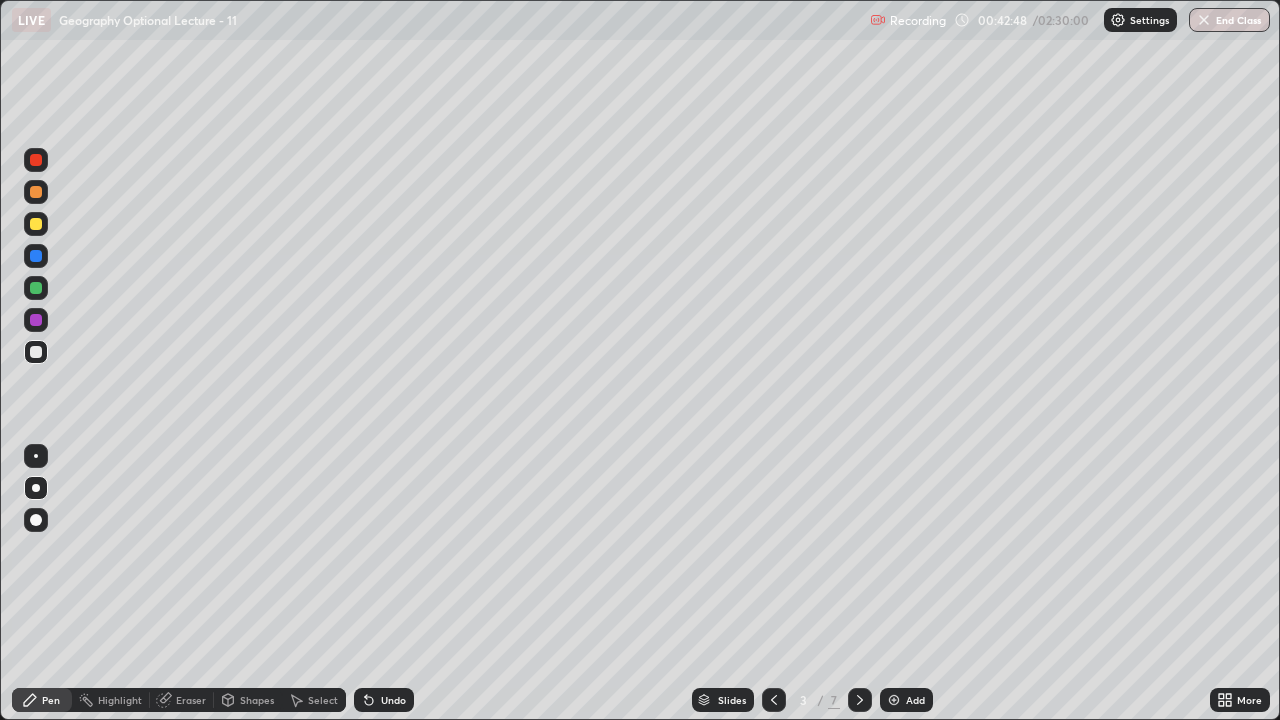 click on "Undo" at bounding box center (393, 700) 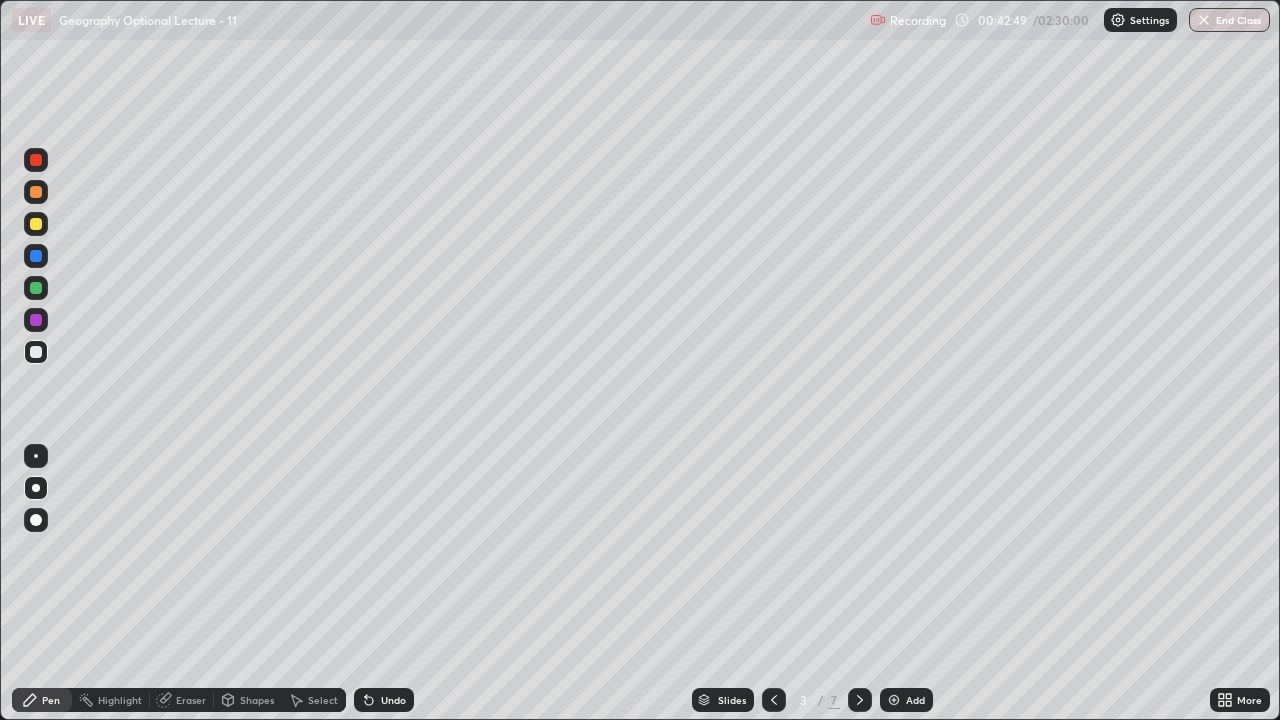 click 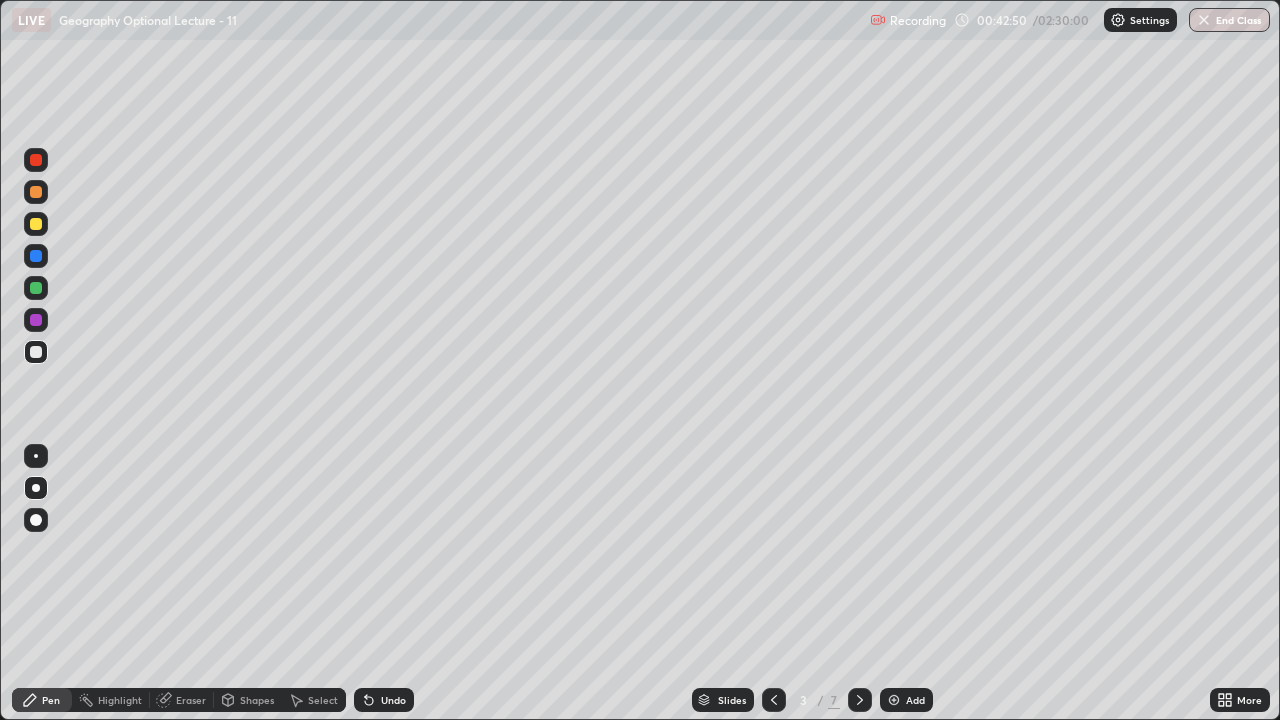 click 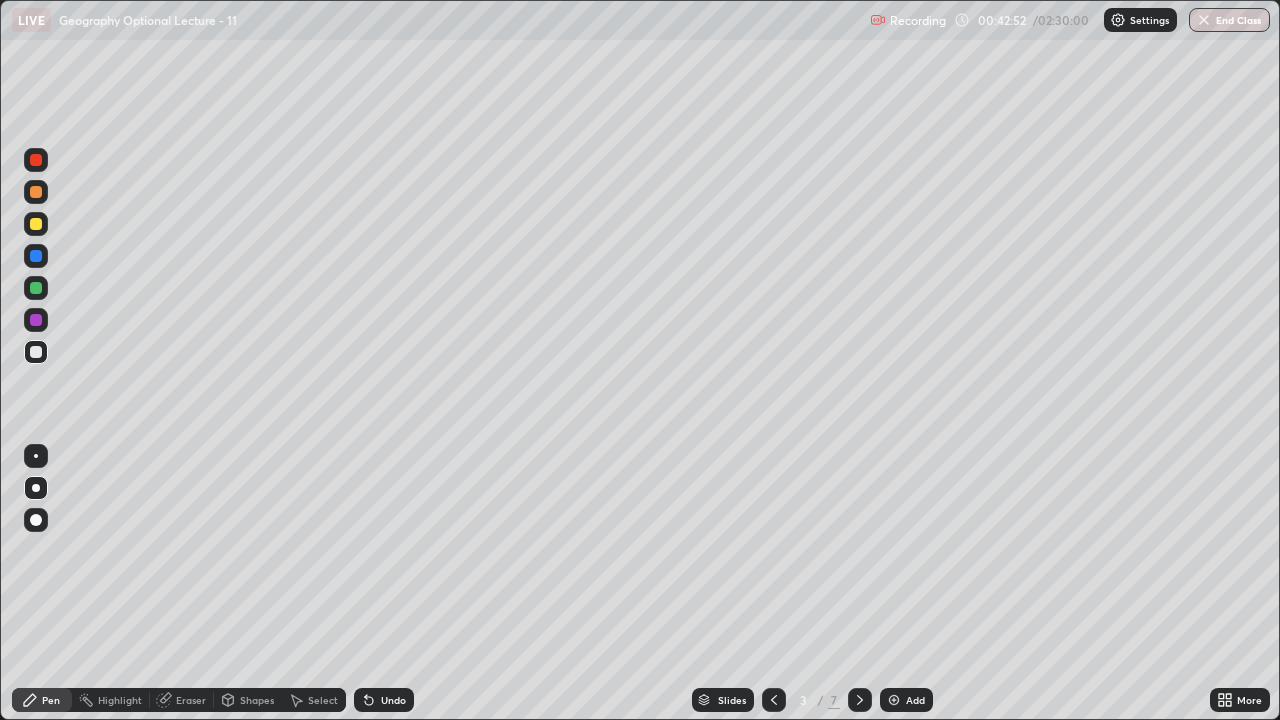 click on "Undo" at bounding box center (393, 700) 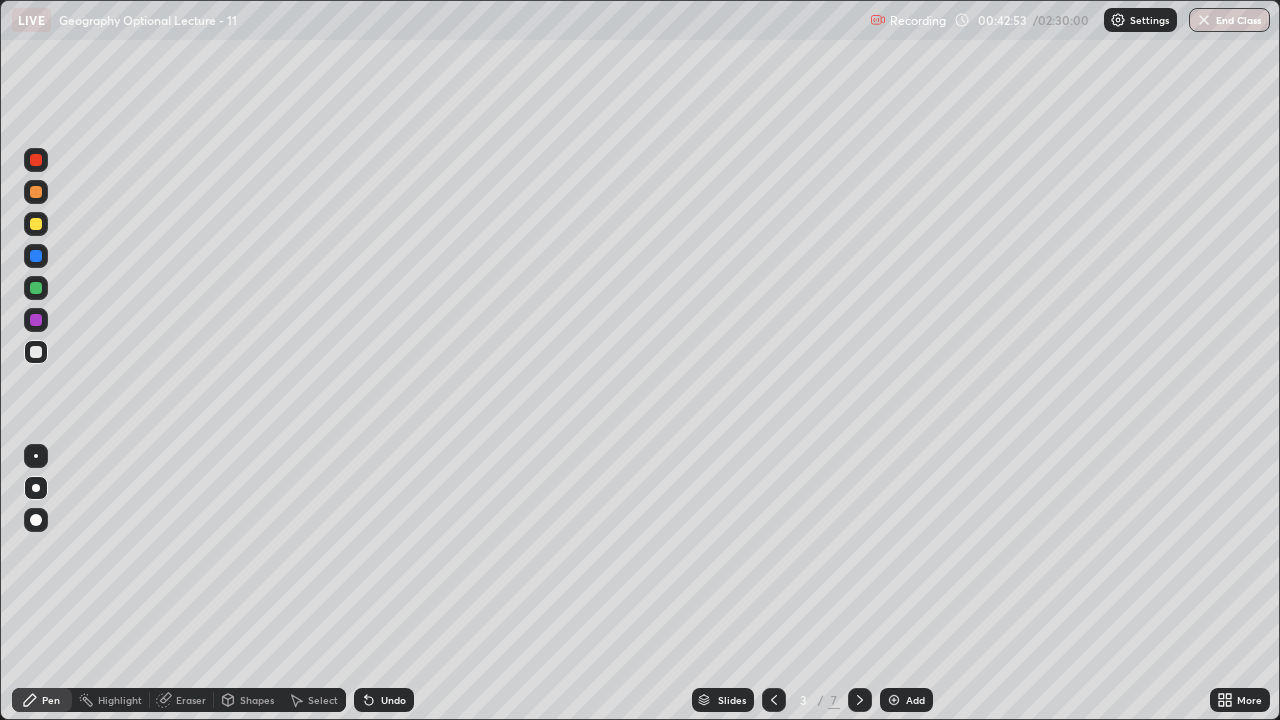 click at bounding box center [36, 456] 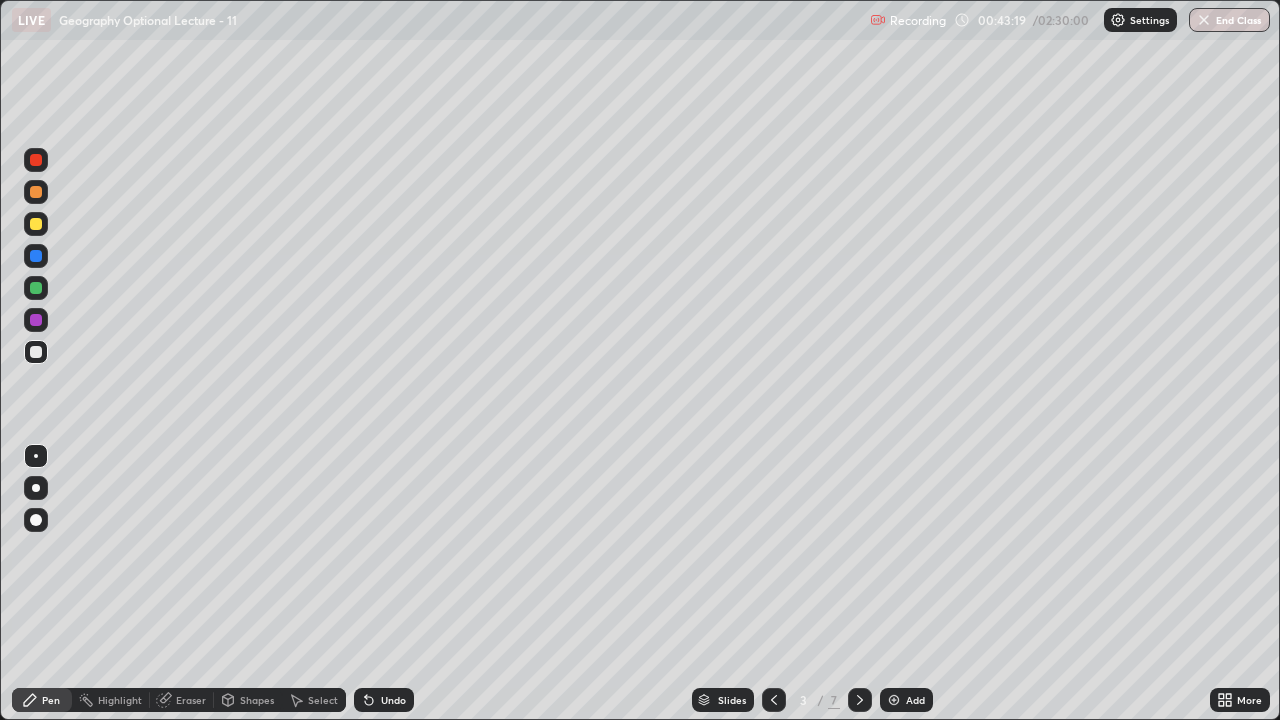 click at bounding box center [36, 160] 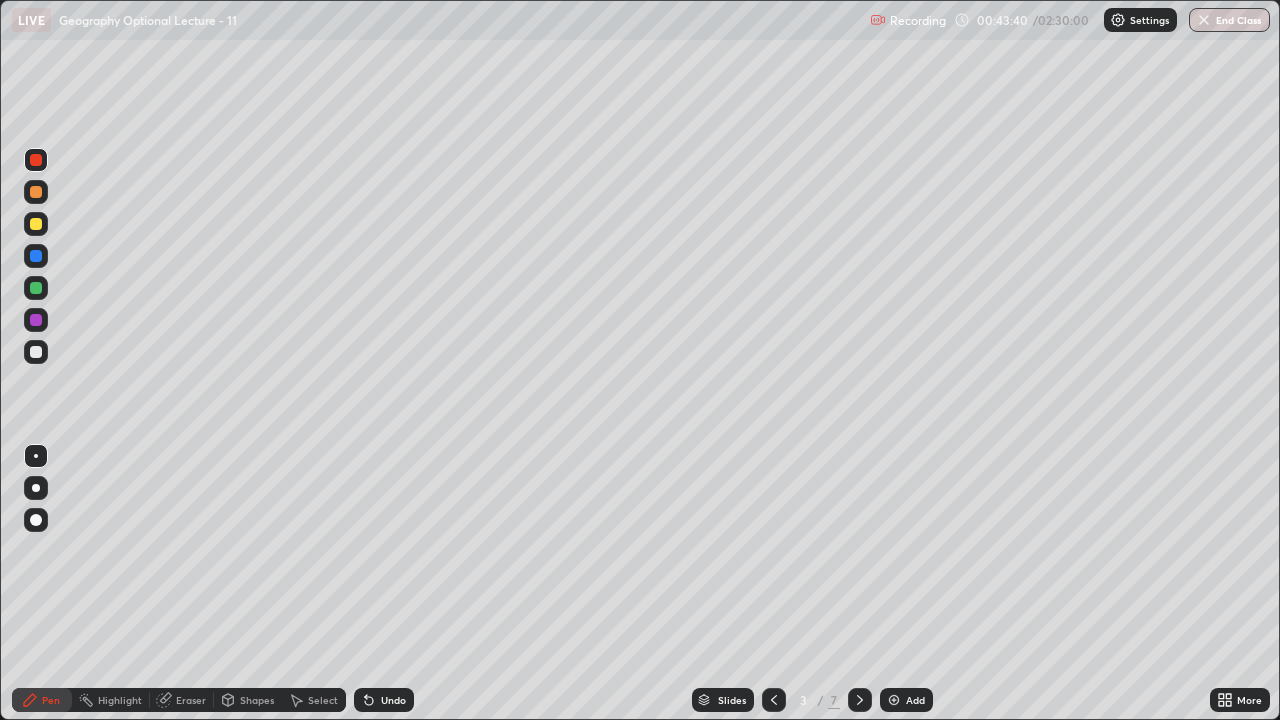 click at bounding box center [36, 224] 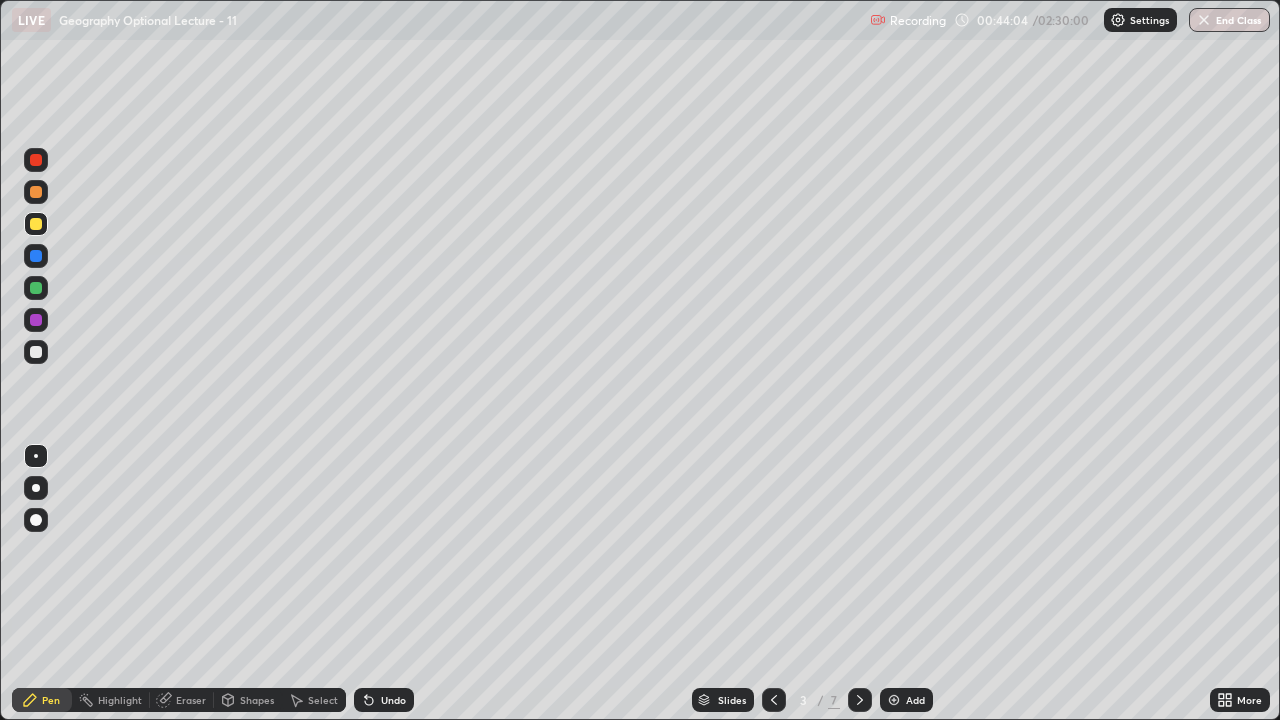 click at bounding box center (36, 352) 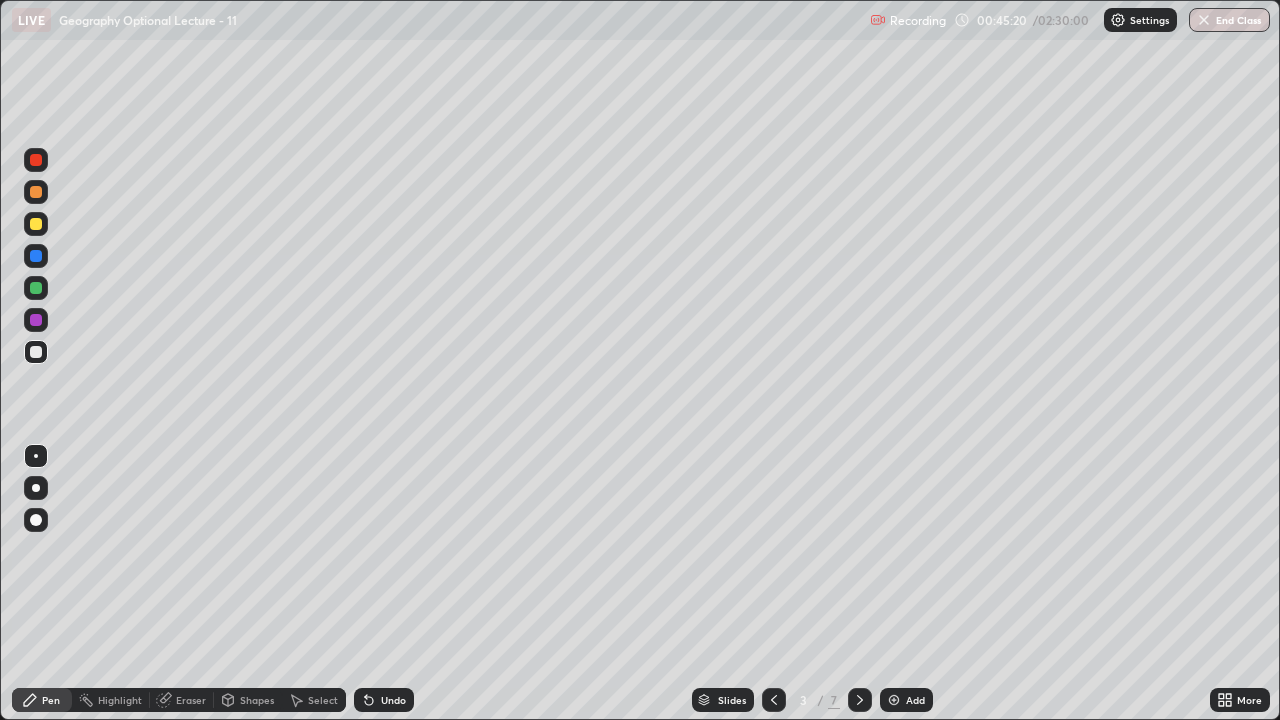 click at bounding box center (36, 160) 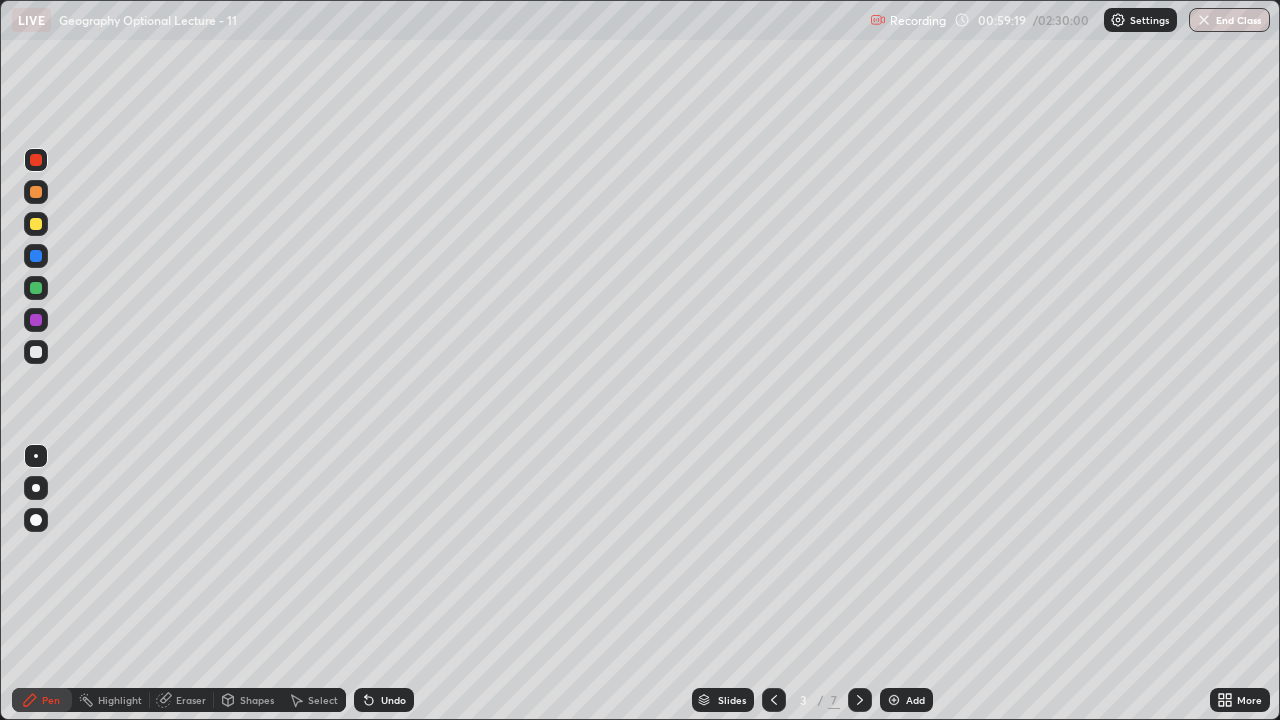 click 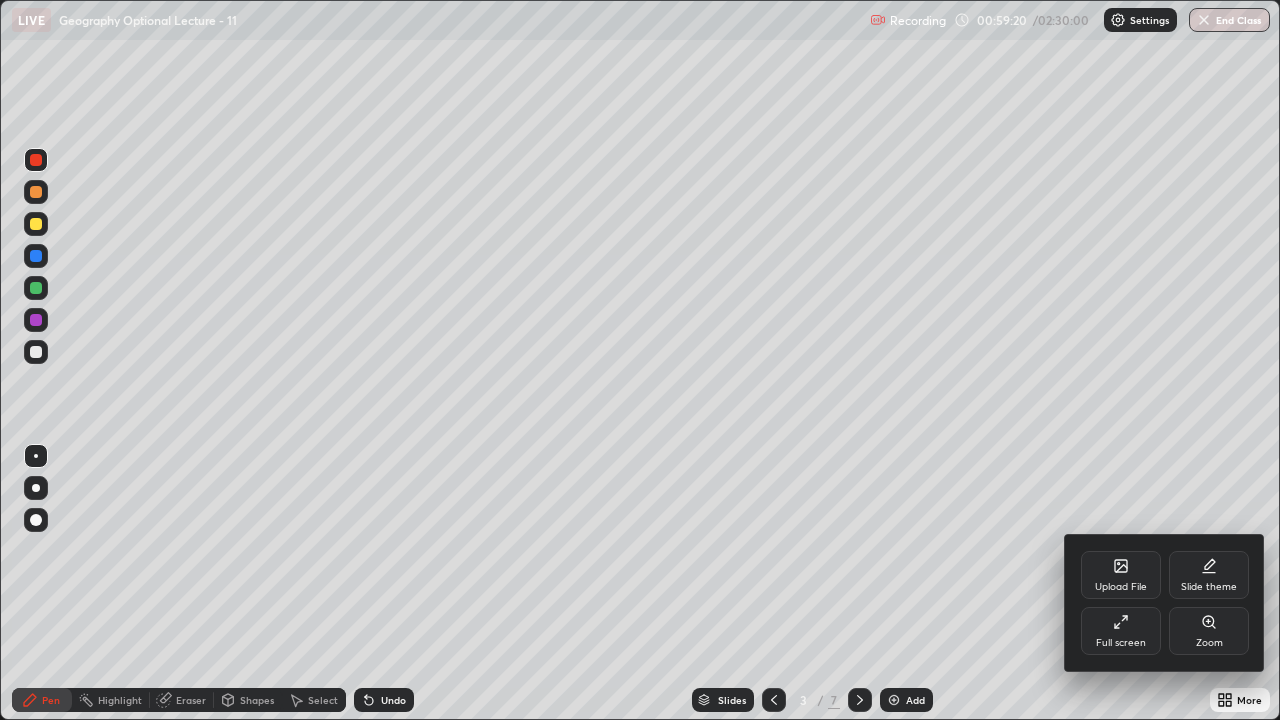 click at bounding box center [640, 360] 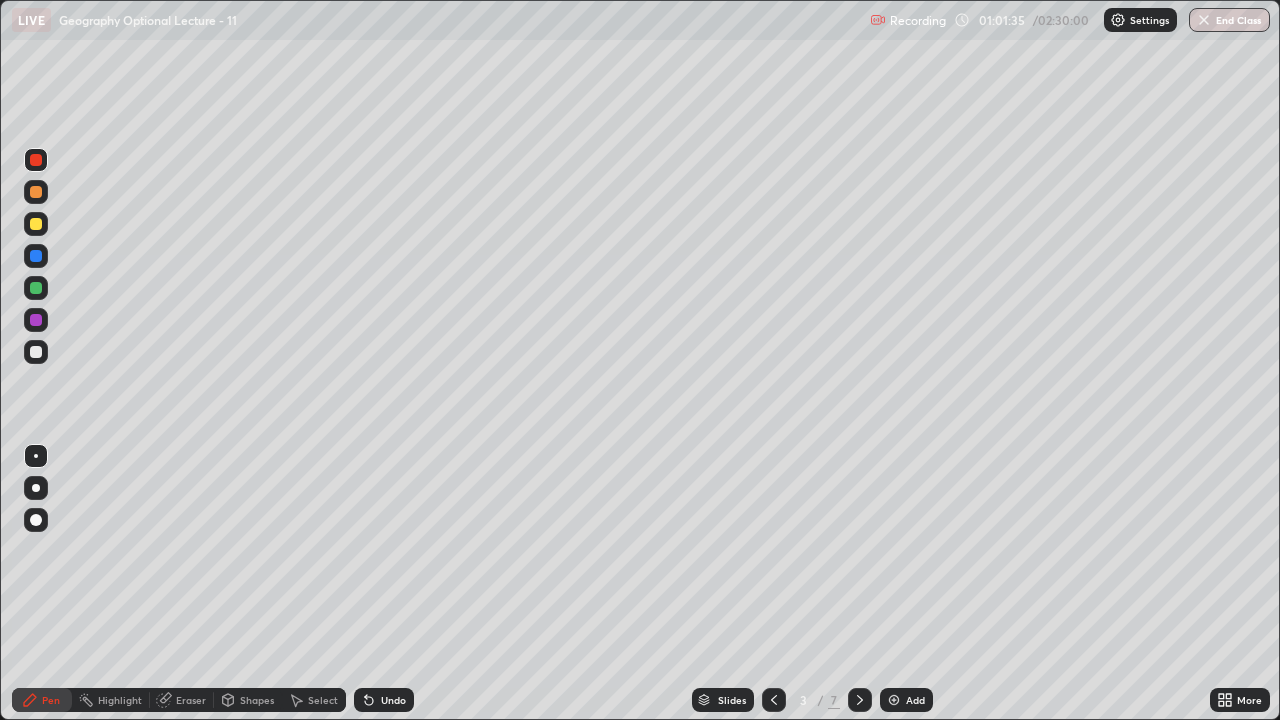 click on "Undo" at bounding box center [393, 700] 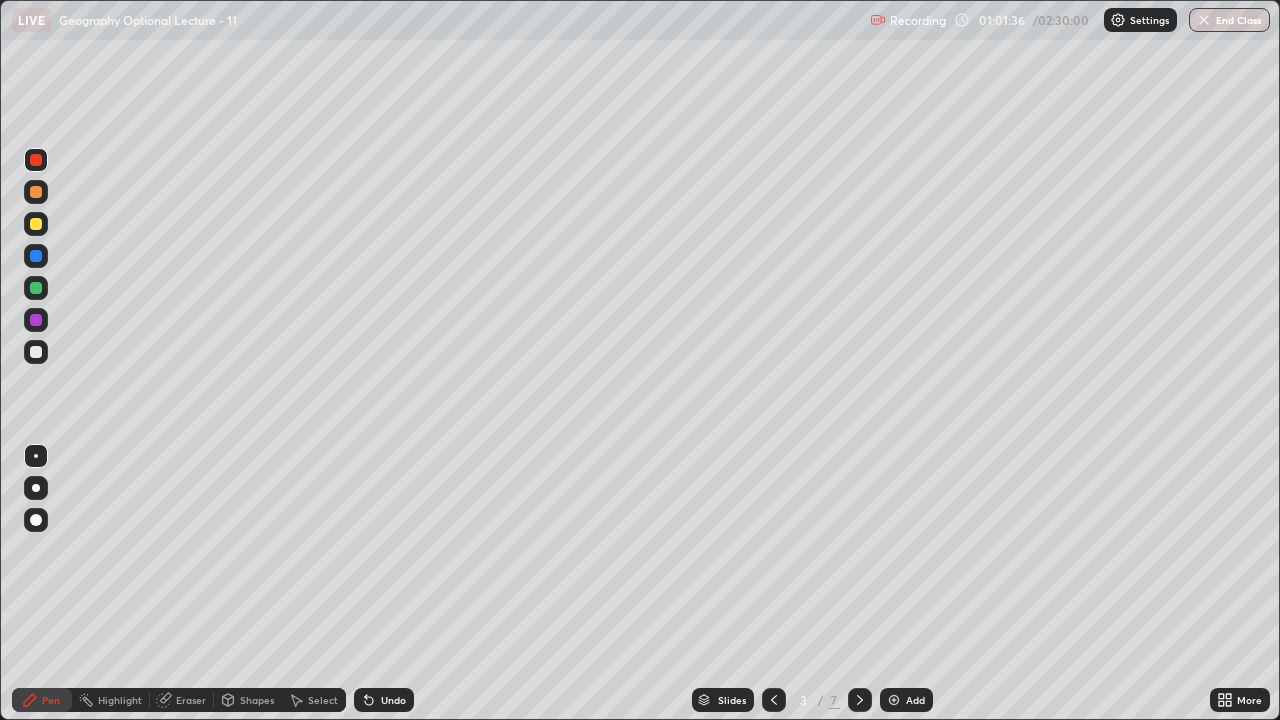 click on "Undo" at bounding box center (393, 700) 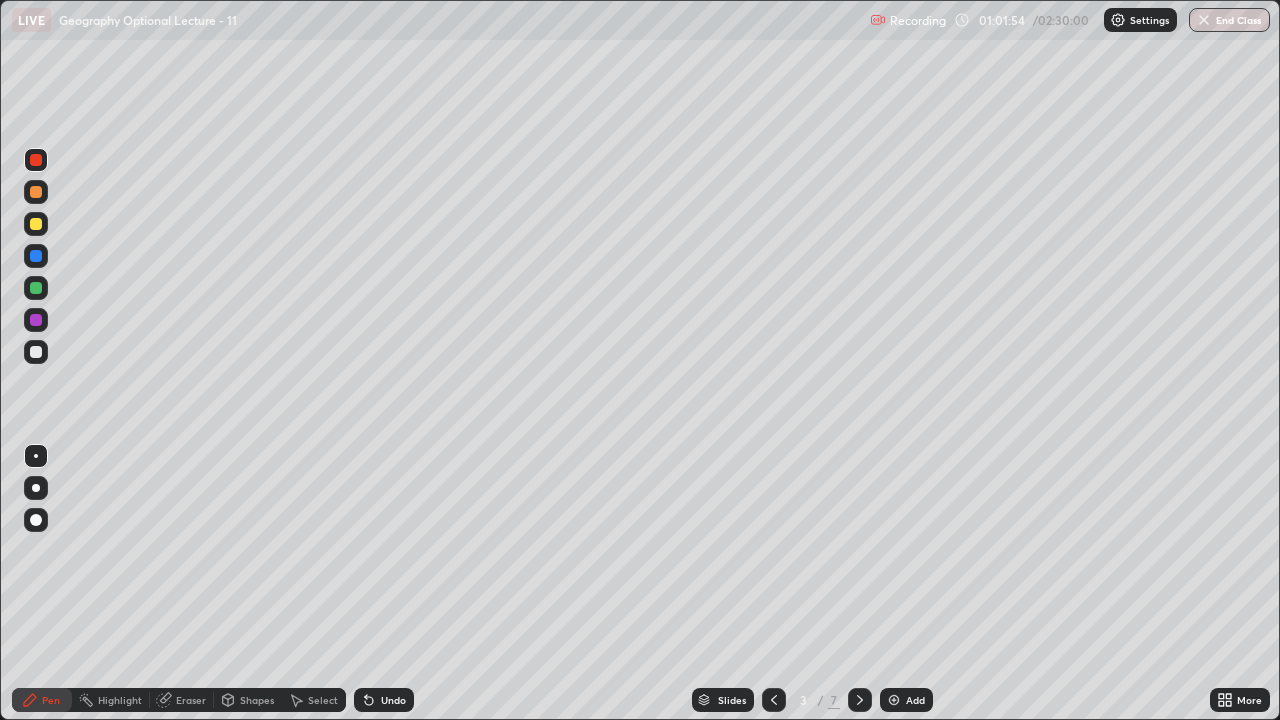 click on "Undo" at bounding box center (384, 700) 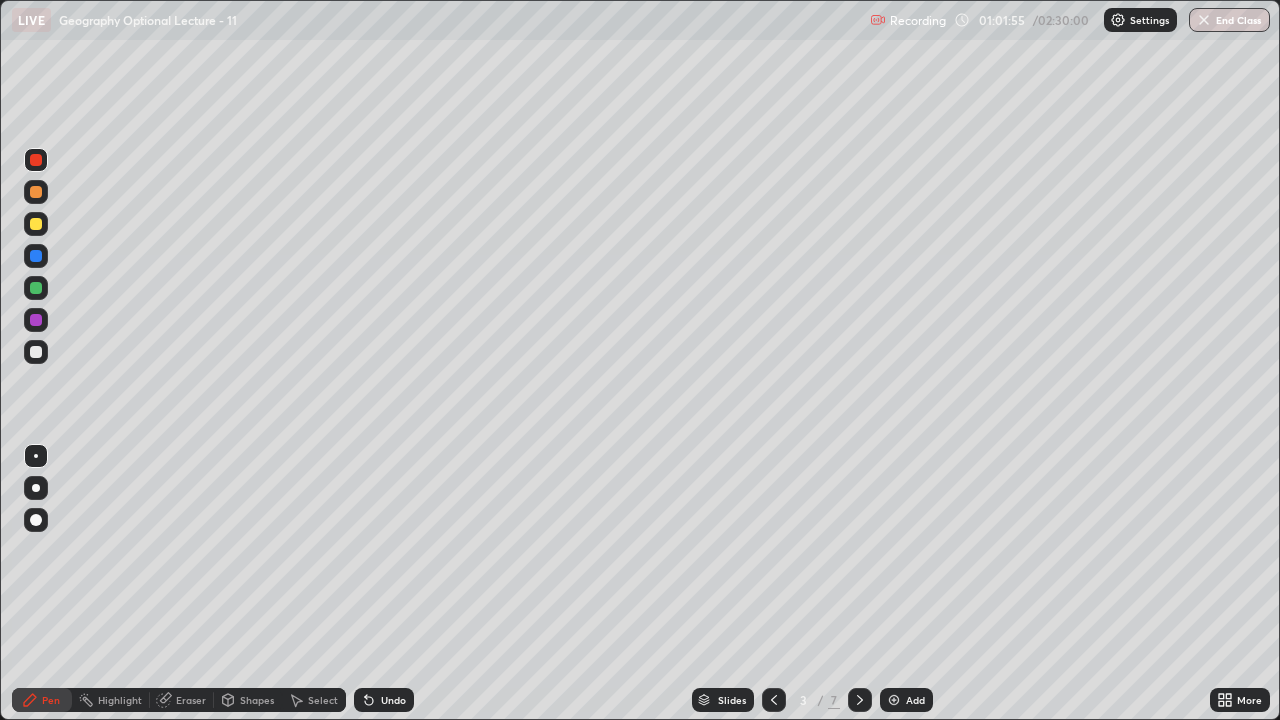 click on "Undo" at bounding box center [384, 700] 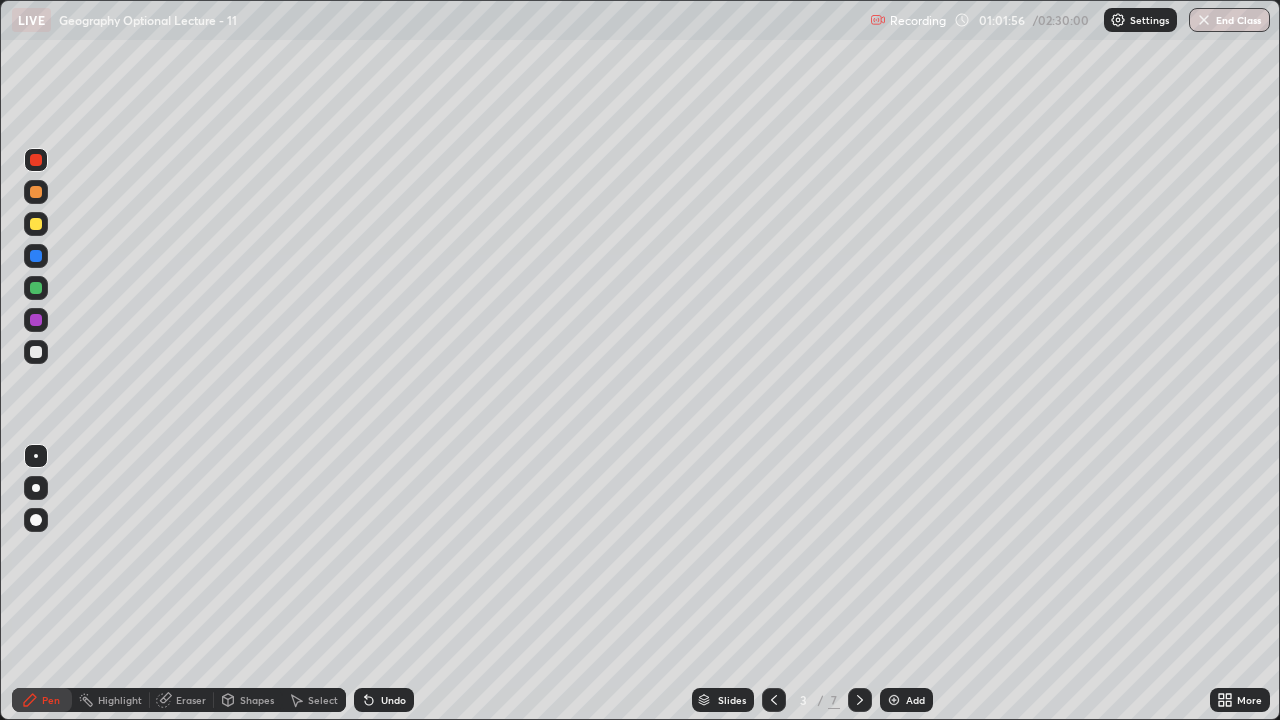 click on "Slides 3 / 7 Add" at bounding box center [812, 700] 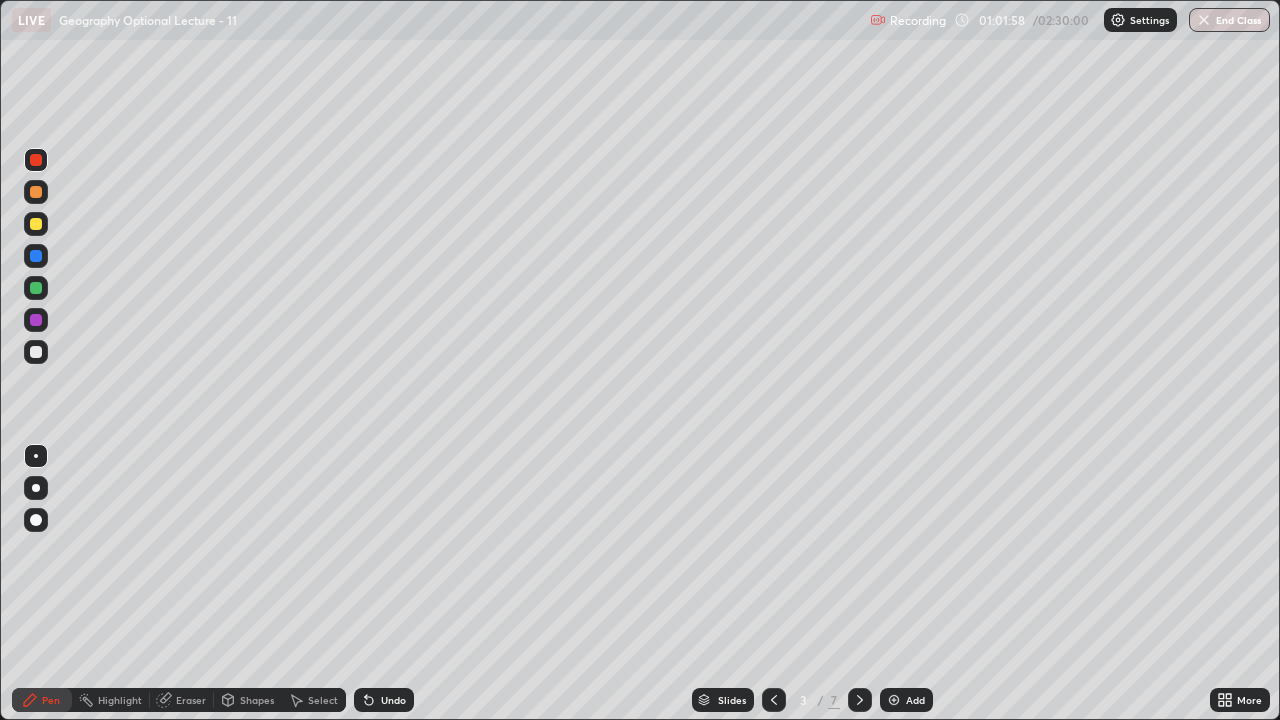 click on "Undo" at bounding box center [384, 700] 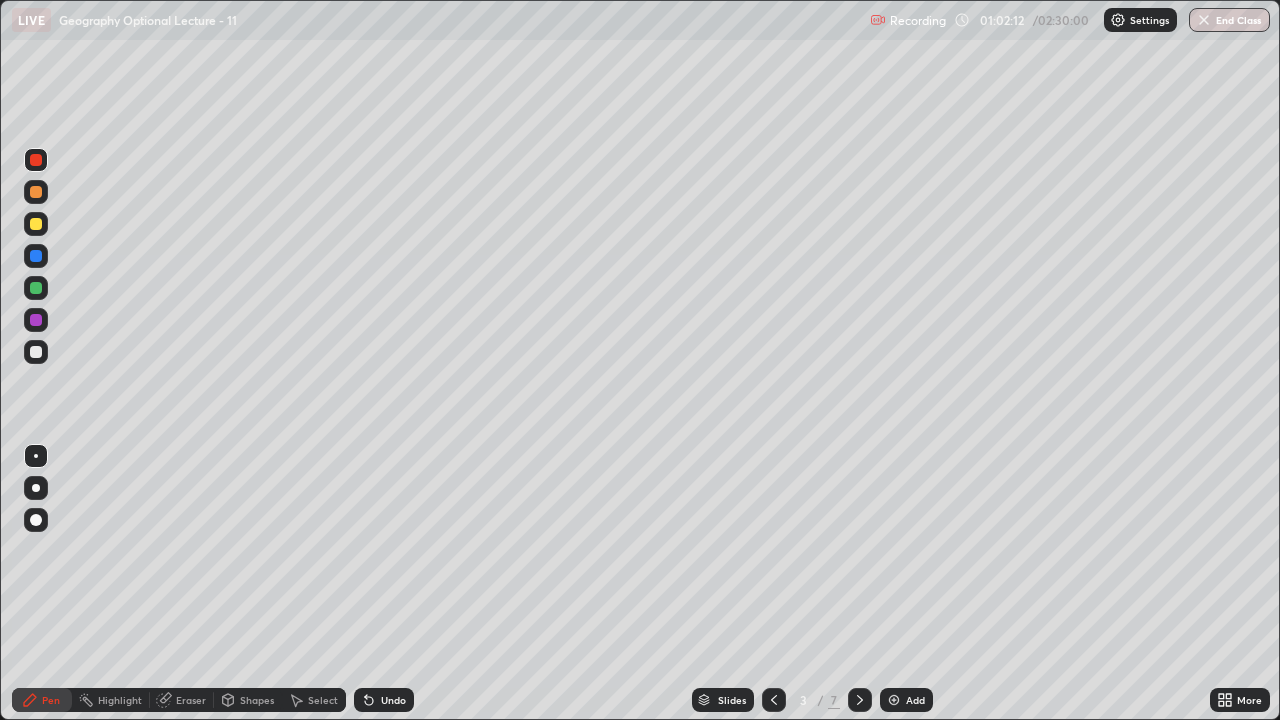 click on "Eraser" at bounding box center [182, 700] 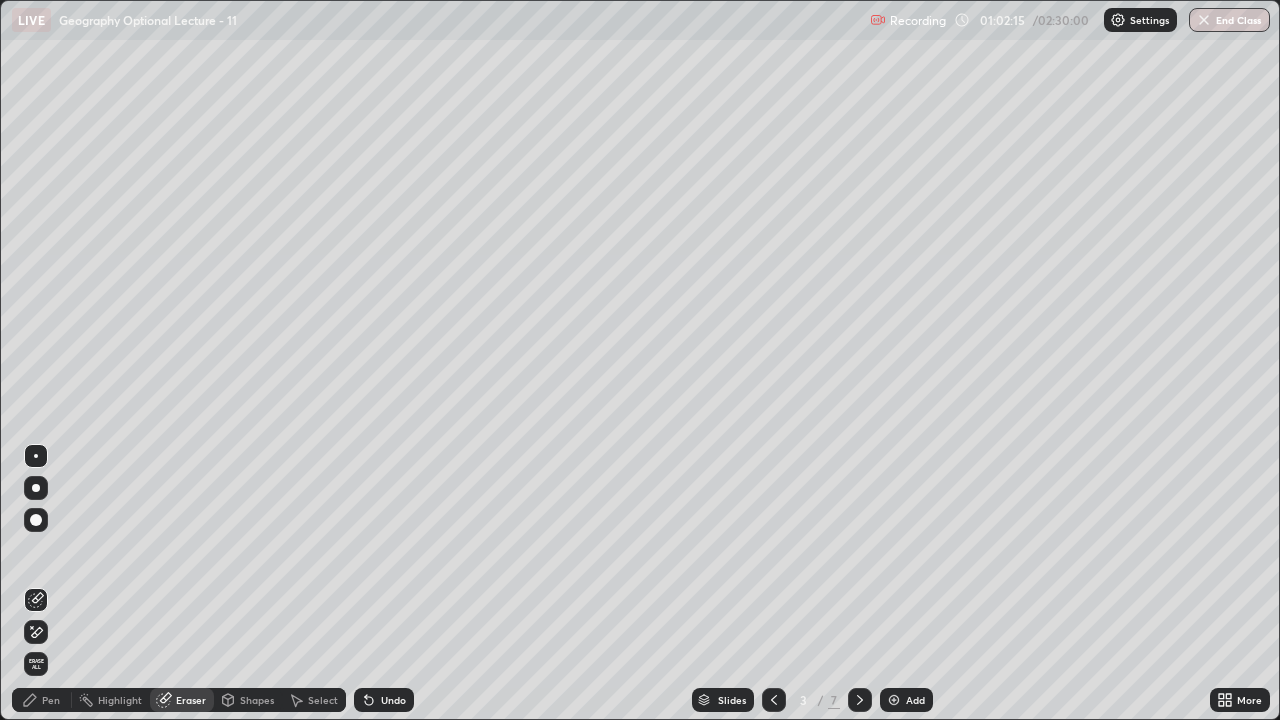 click on "Pen" at bounding box center (42, 700) 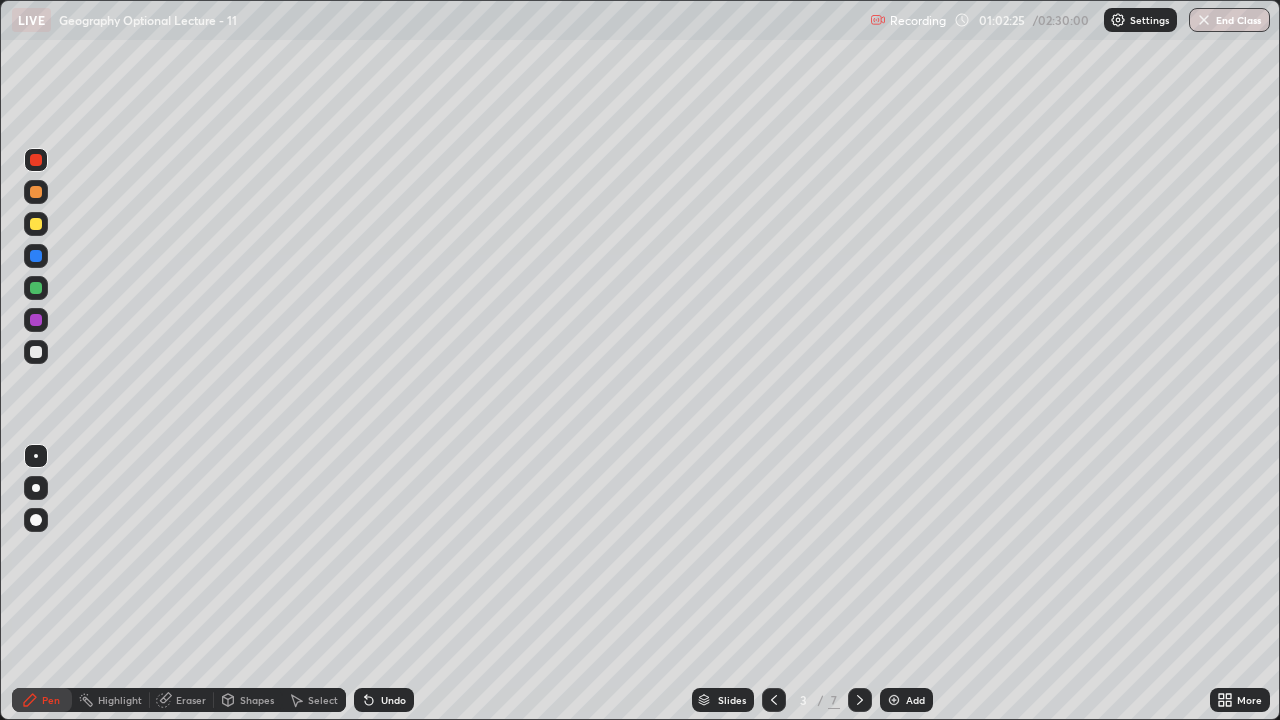 click at bounding box center (36, 224) 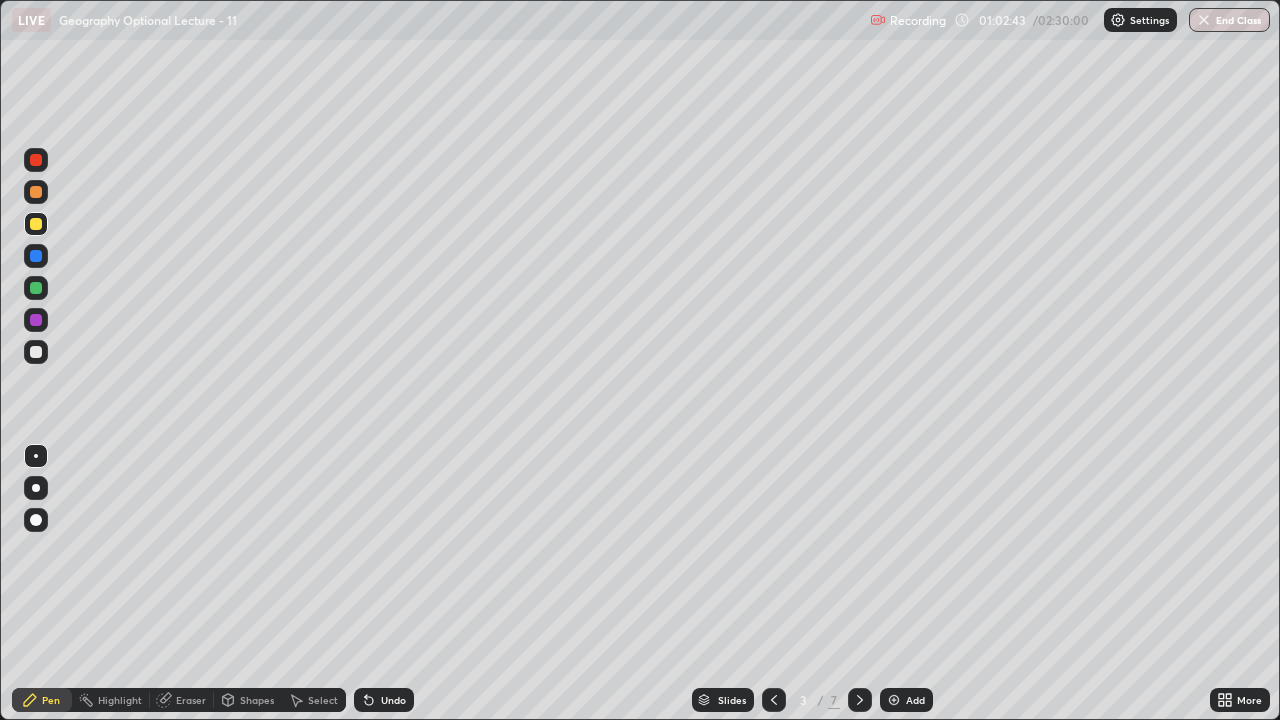 click at bounding box center (36, 352) 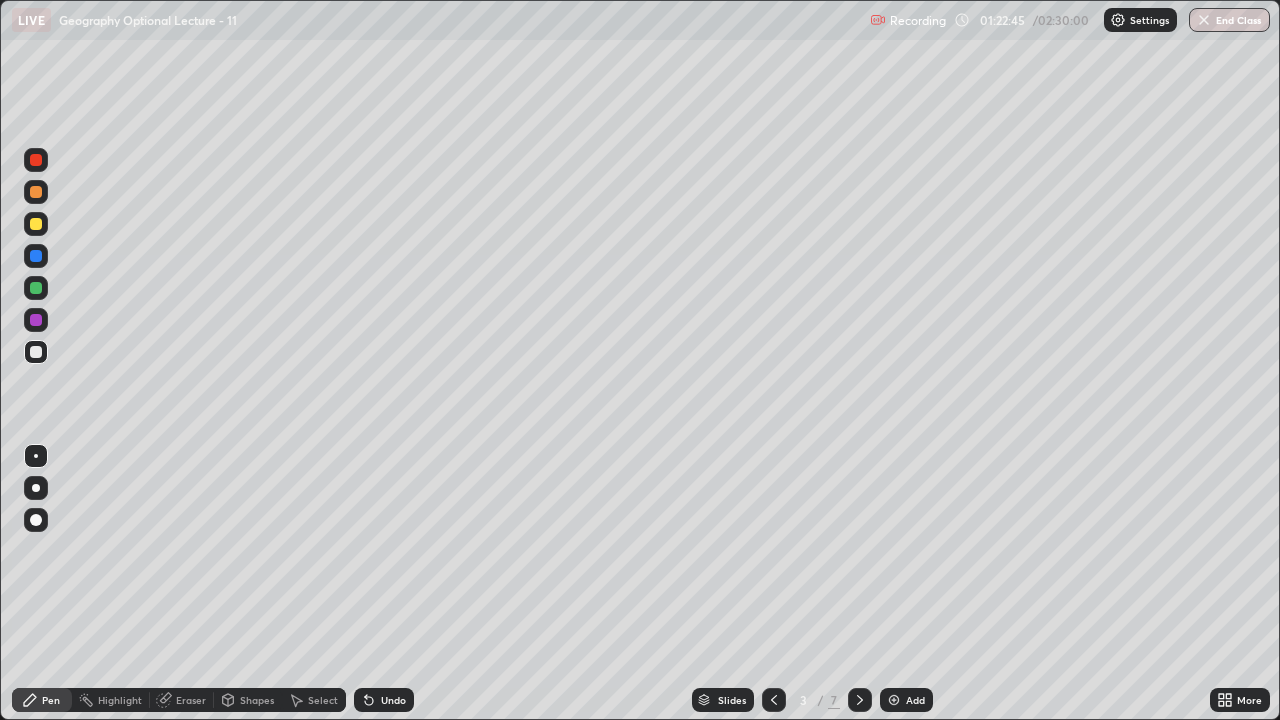 click on "Undo" at bounding box center (384, 700) 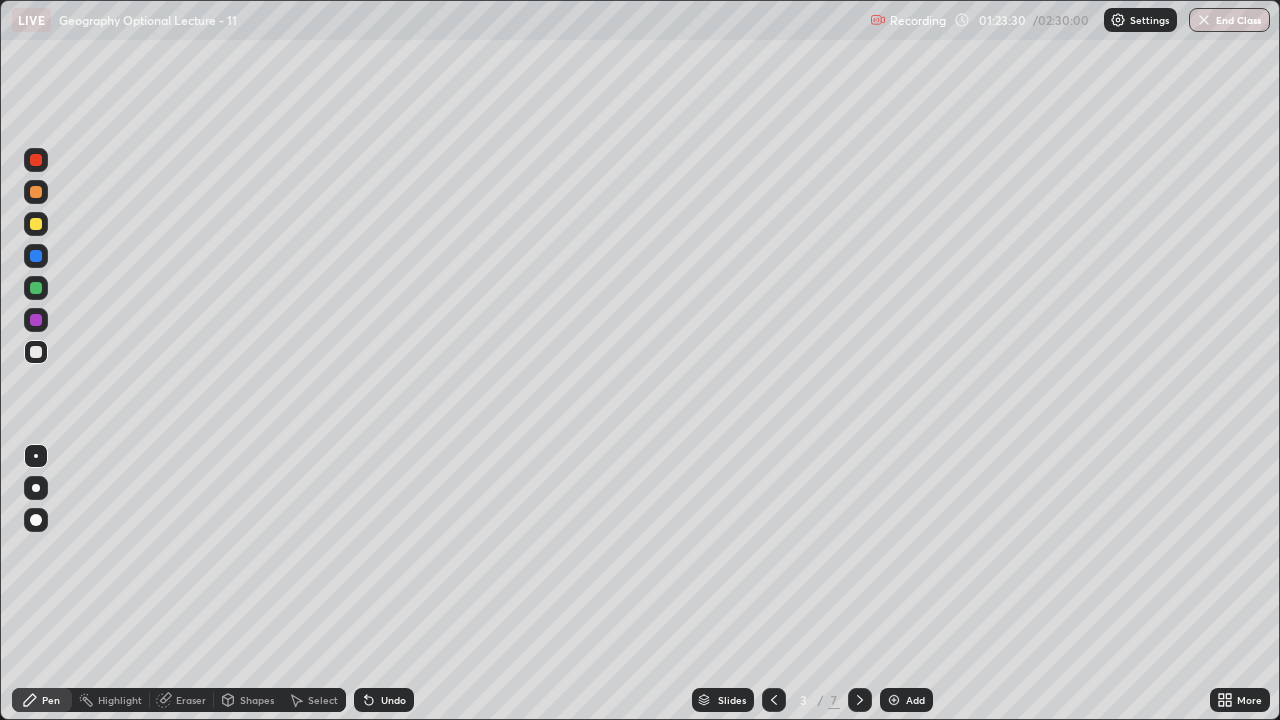 click on "Undo" at bounding box center (393, 700) 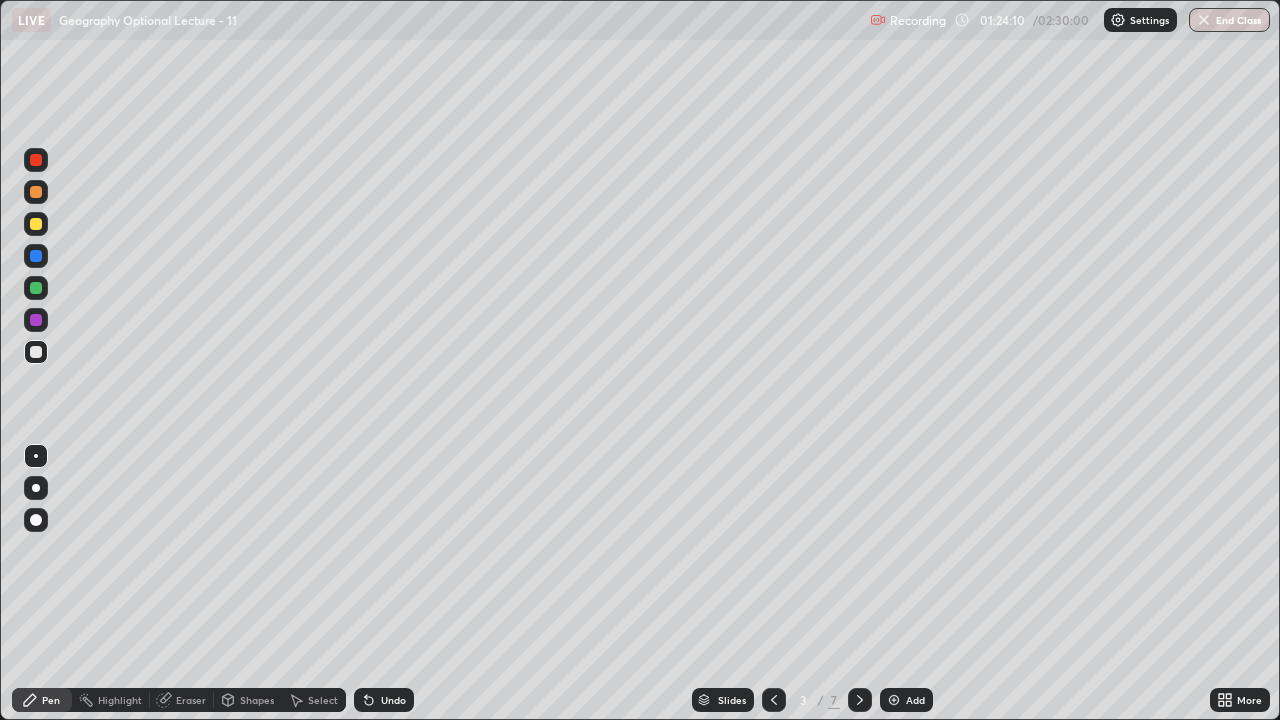 click on "Undo" at bounding box center (393, 700) 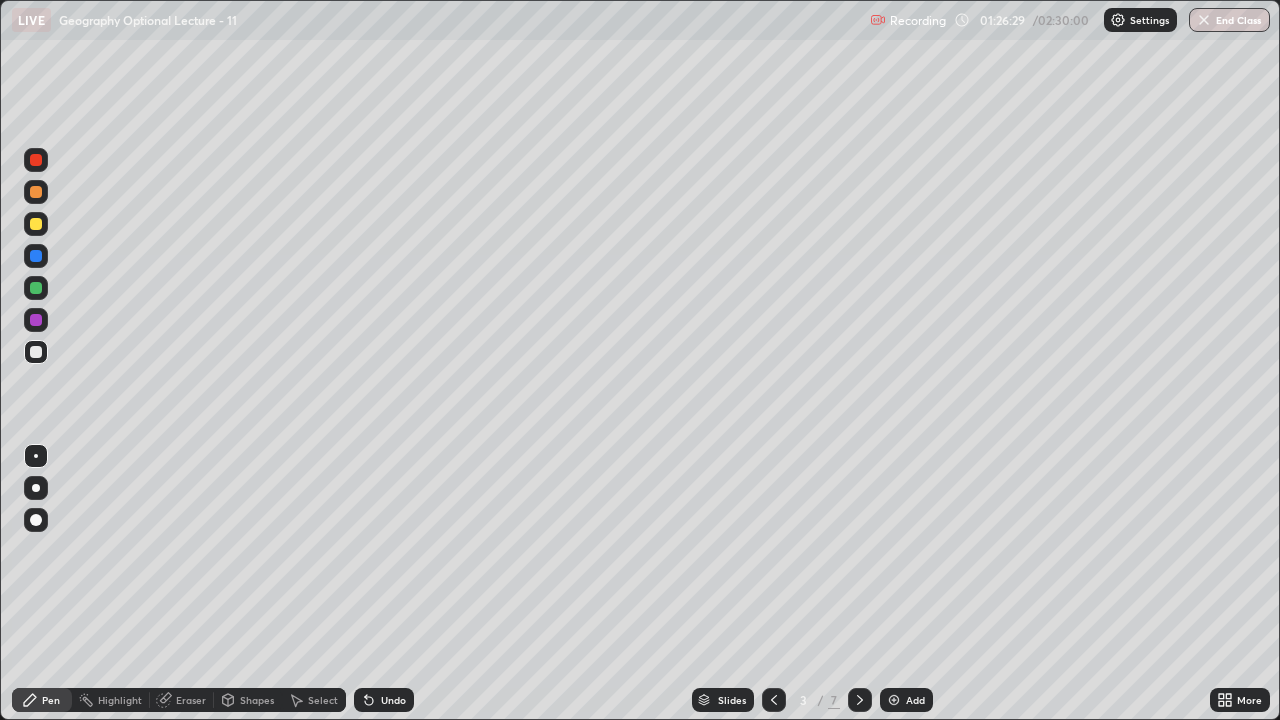 click on "Add" at bounding box center [906, 700] 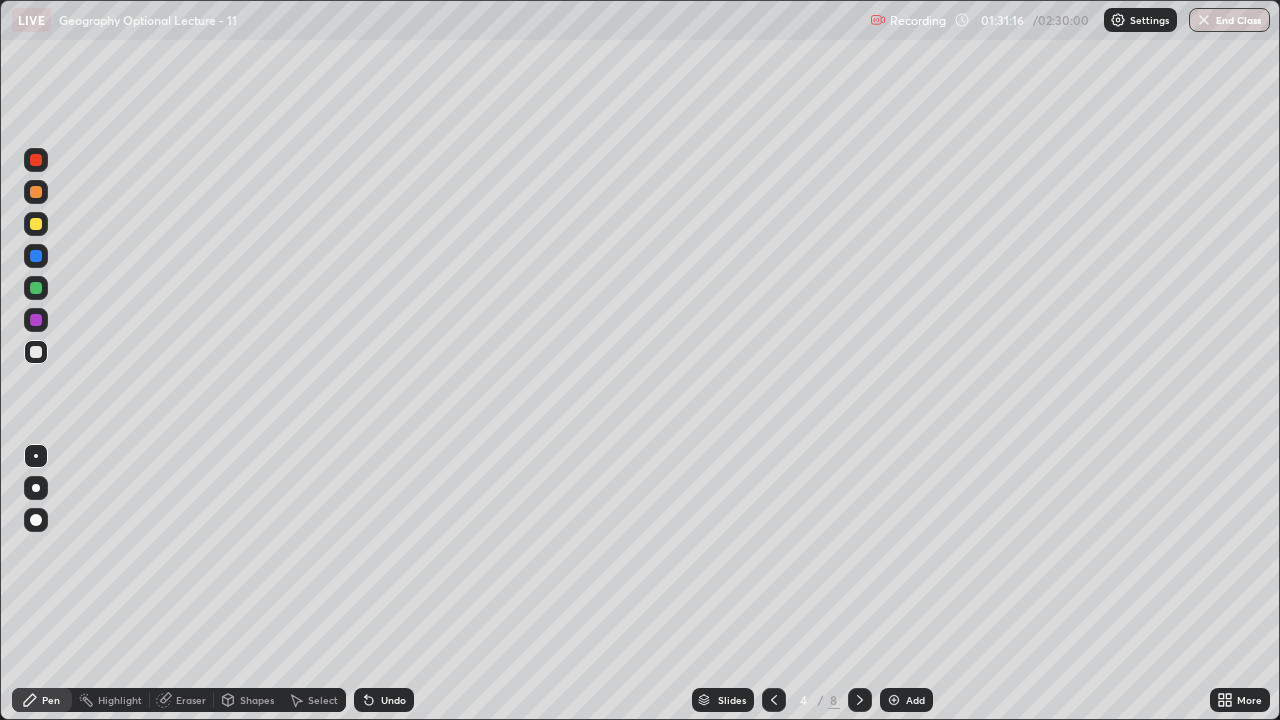 click on "Select" at bounding box center (323, 700) 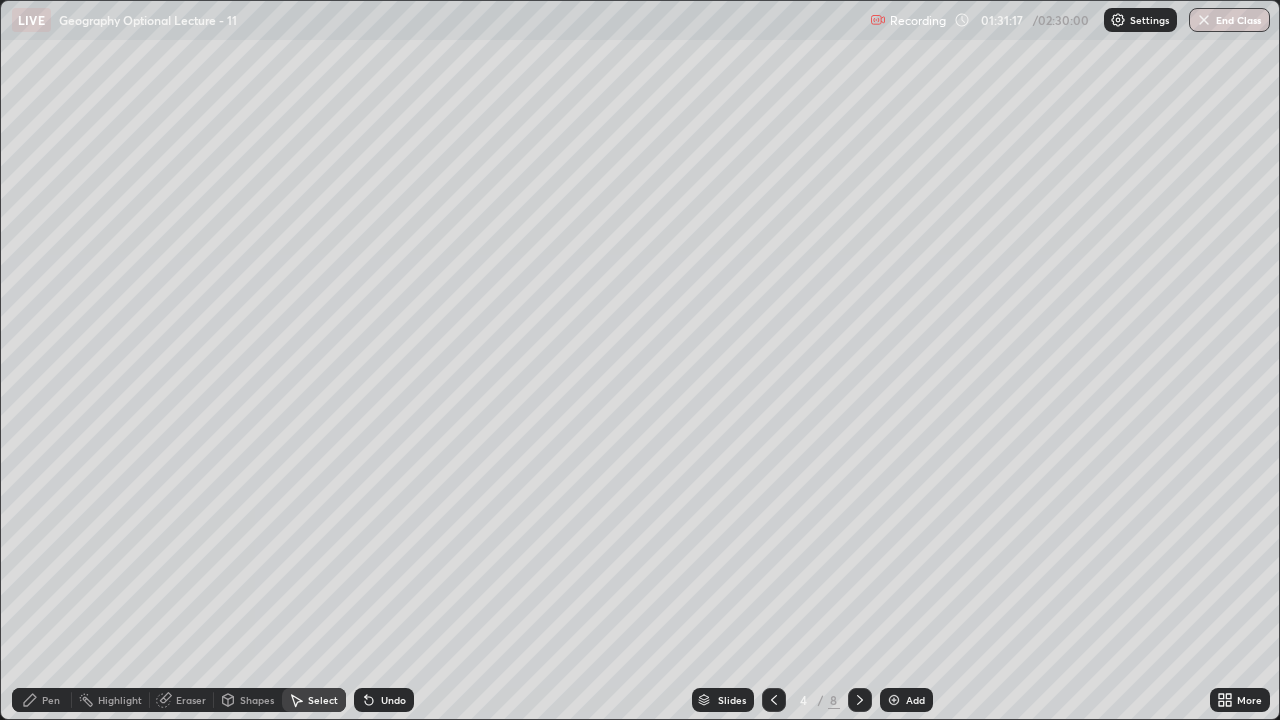 click on "Shapes" at bounding box center (257, 700) 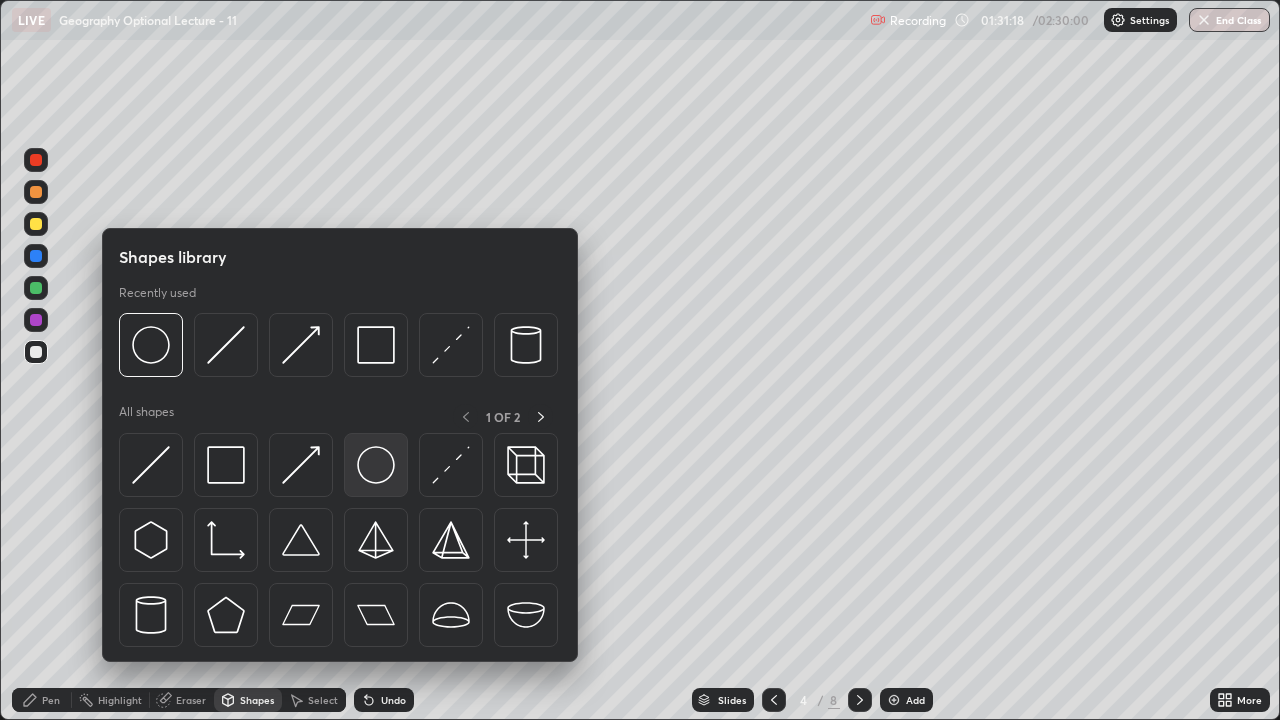 click at bounding box center [376, 465] 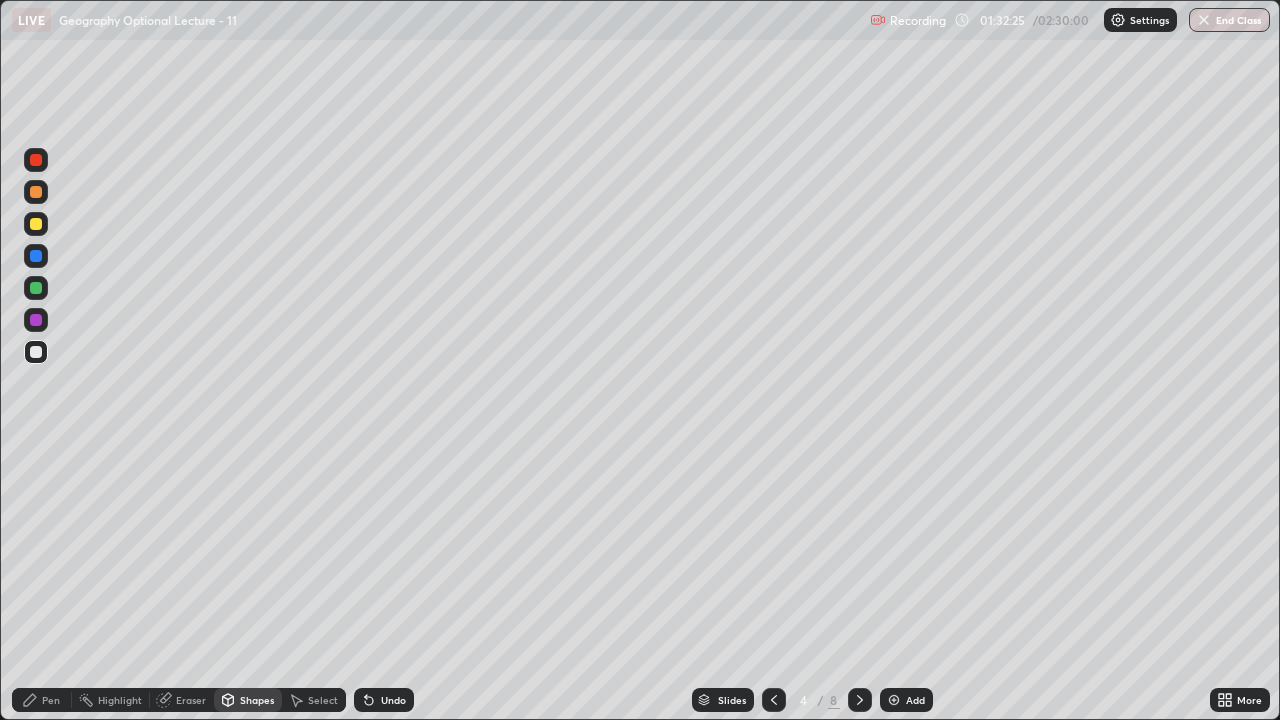 click on "Shapes" at bounding box center (248, 700) 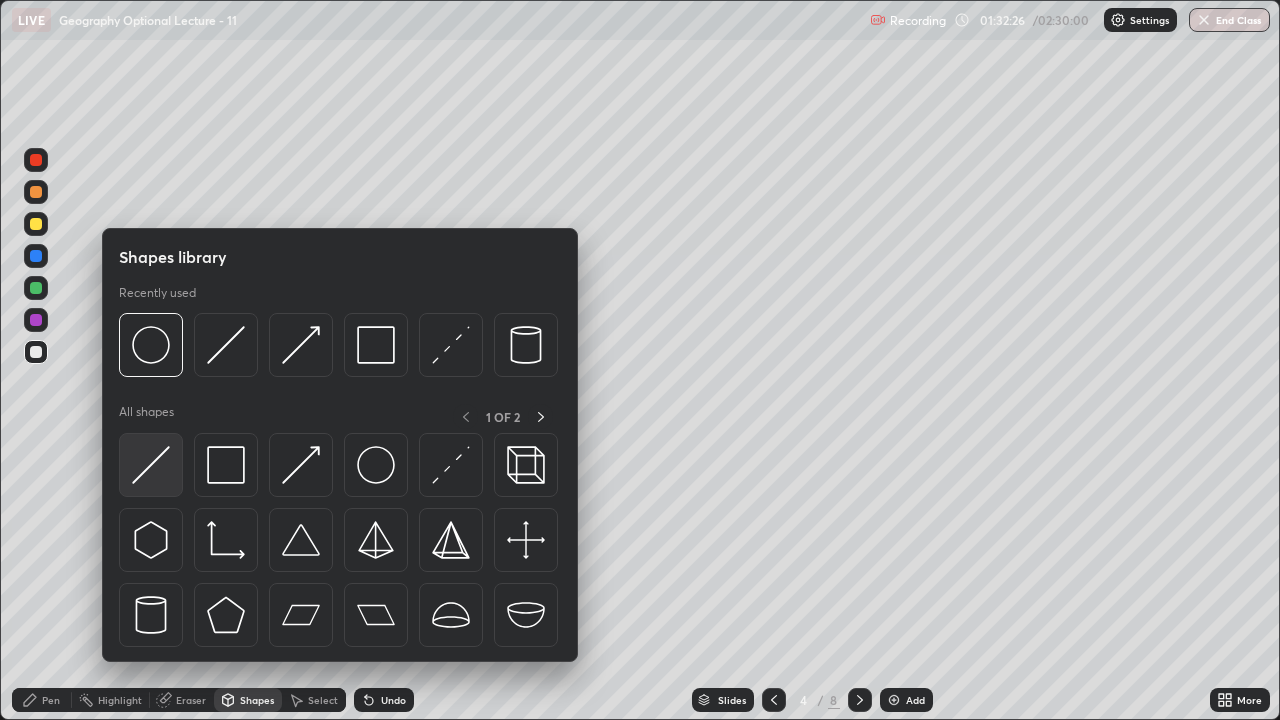 click at bounding box center (151, 465) 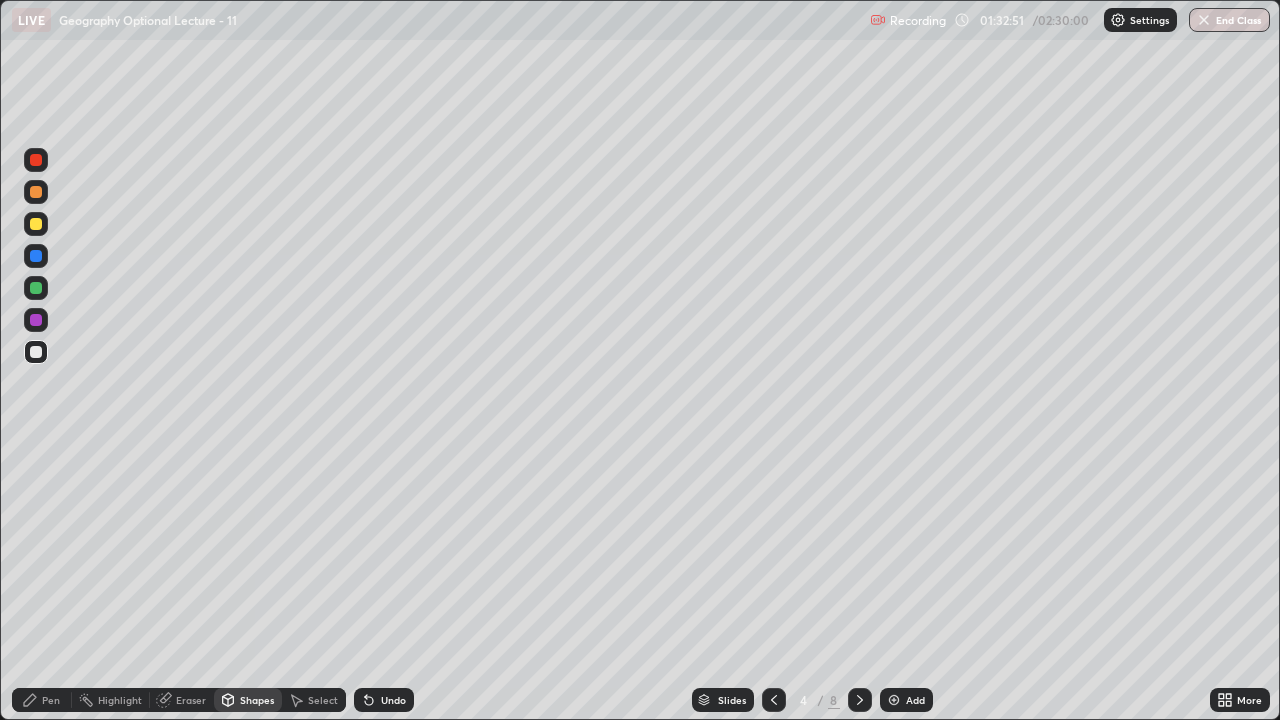 click on "Undo" at bounding box center [393, 700] 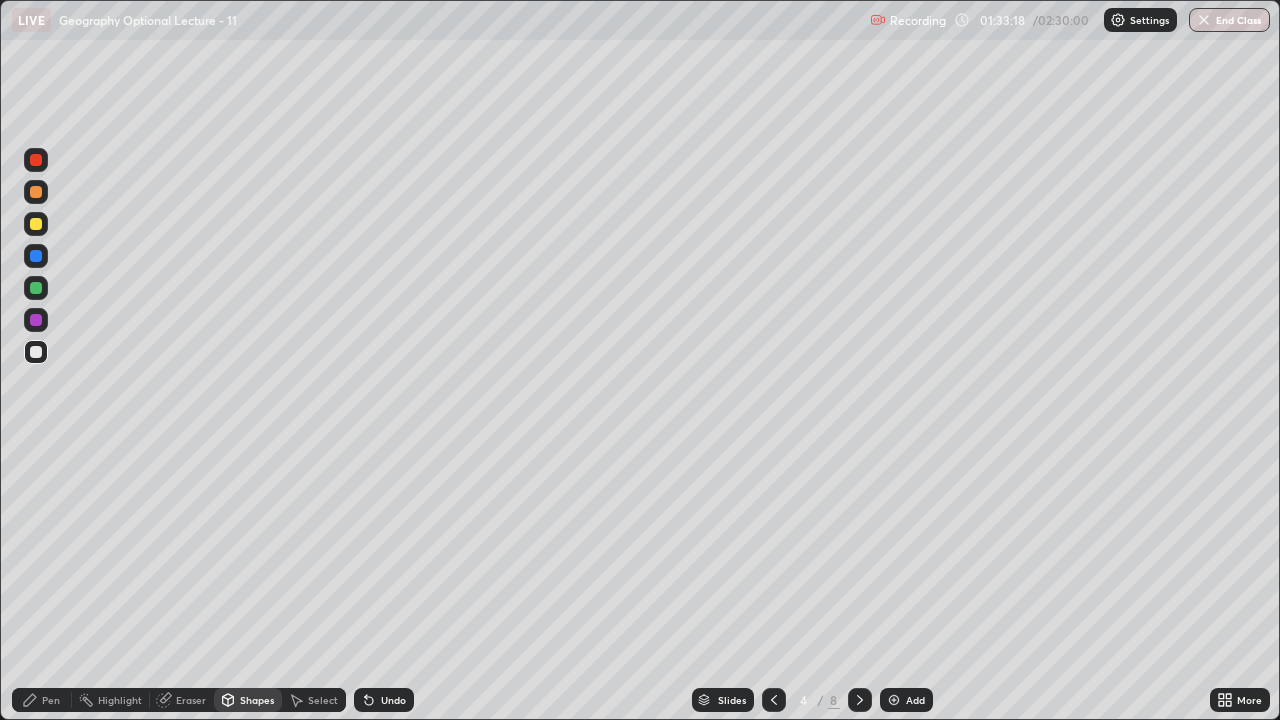 click on "Undo" at bounding box center [393, 700] 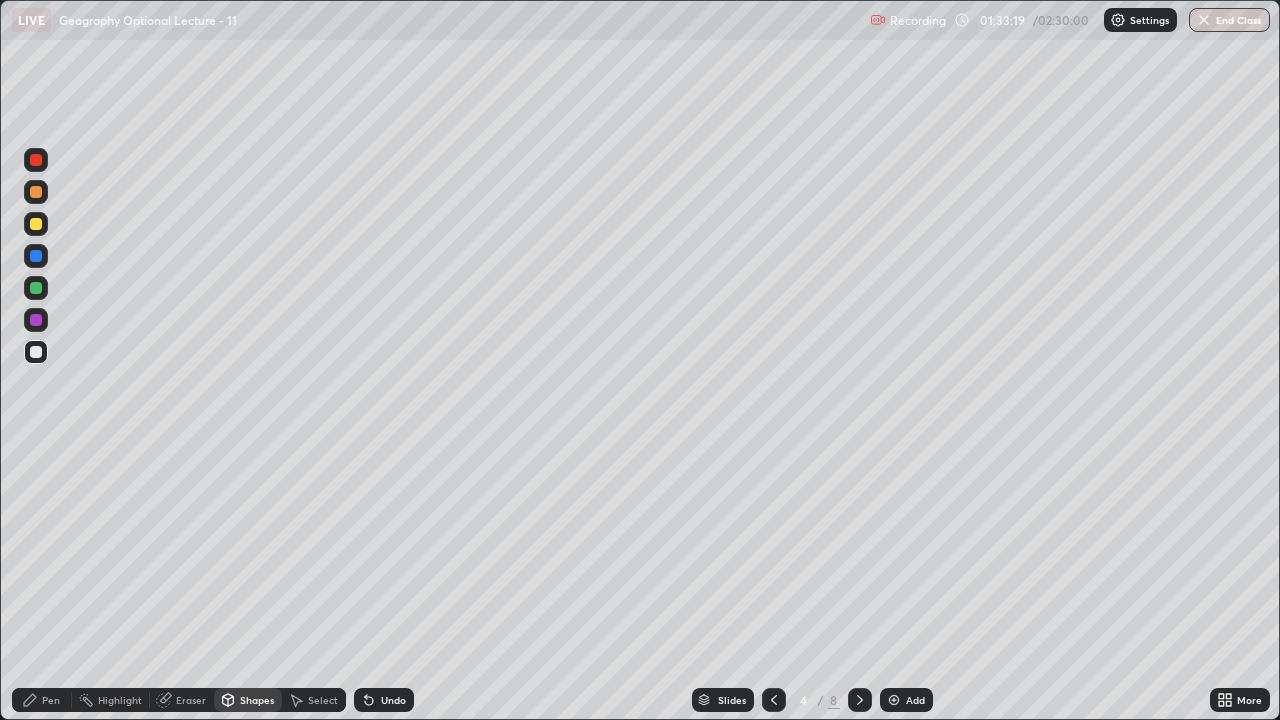 click on "Undo" at bounding box center [384, 700] 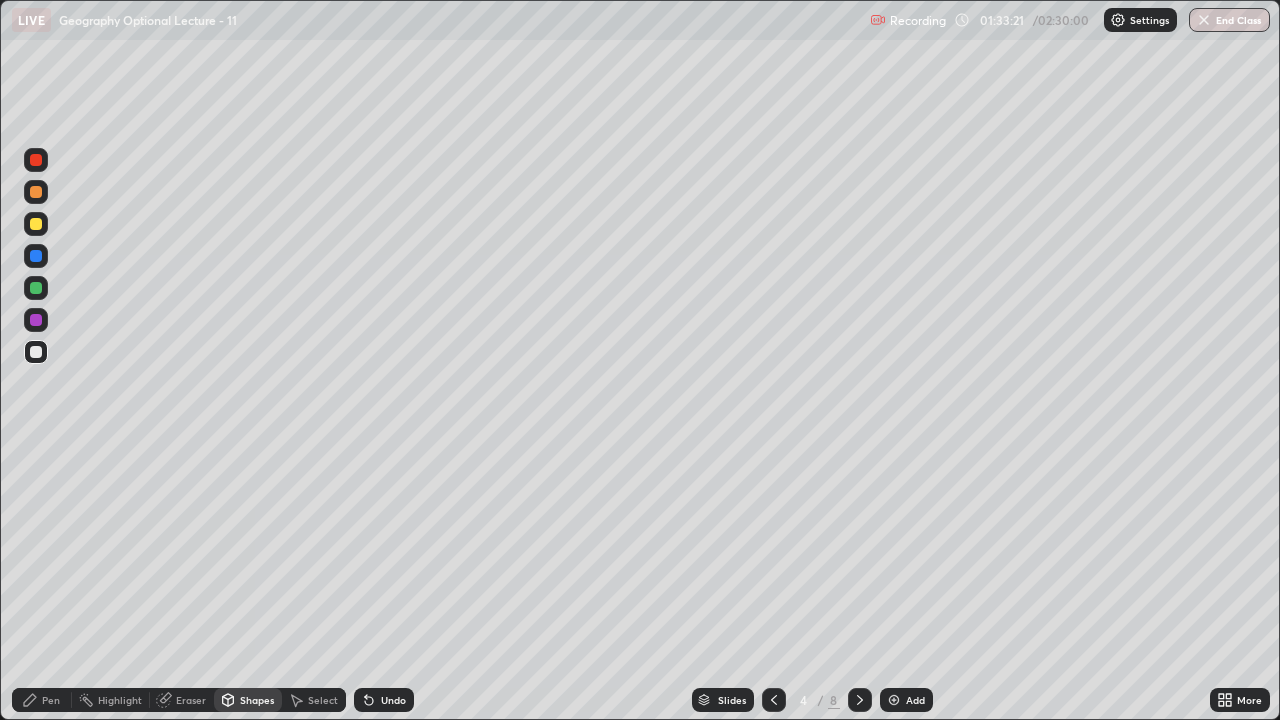 click on "Eraser" at bounding box center (191, 700) 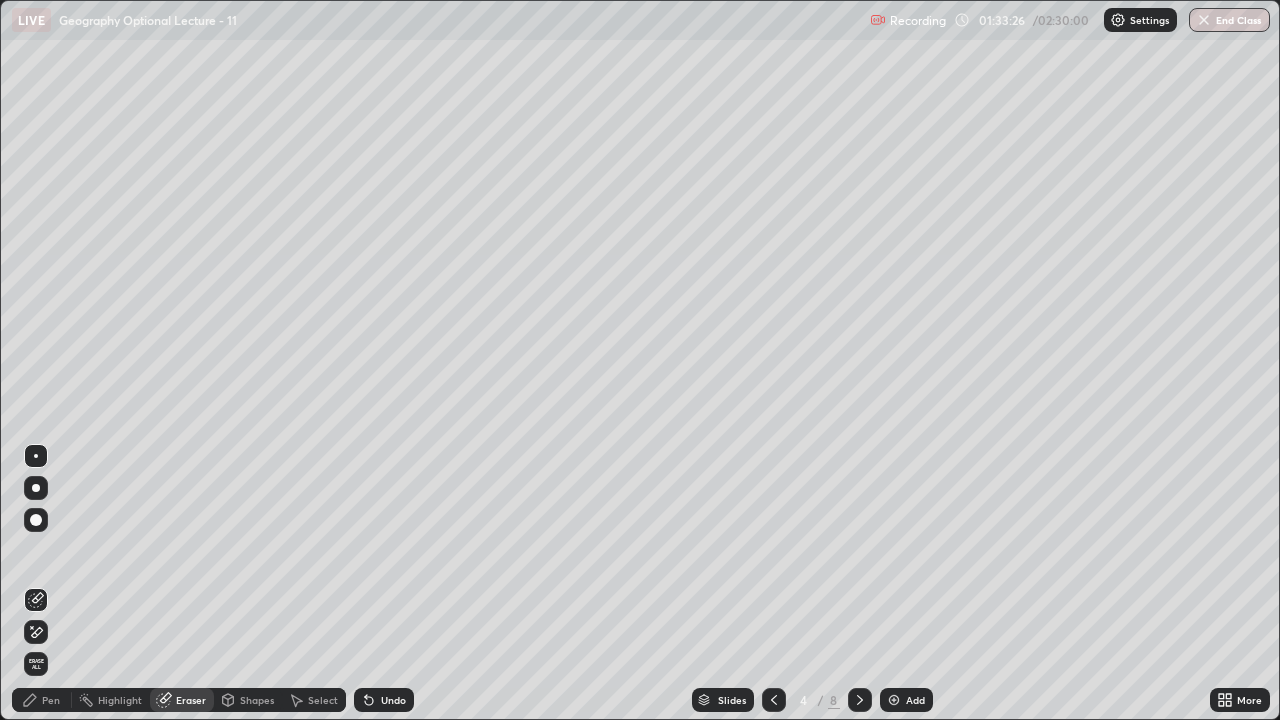 click on "Shapes" at bounding box center [257, 700] 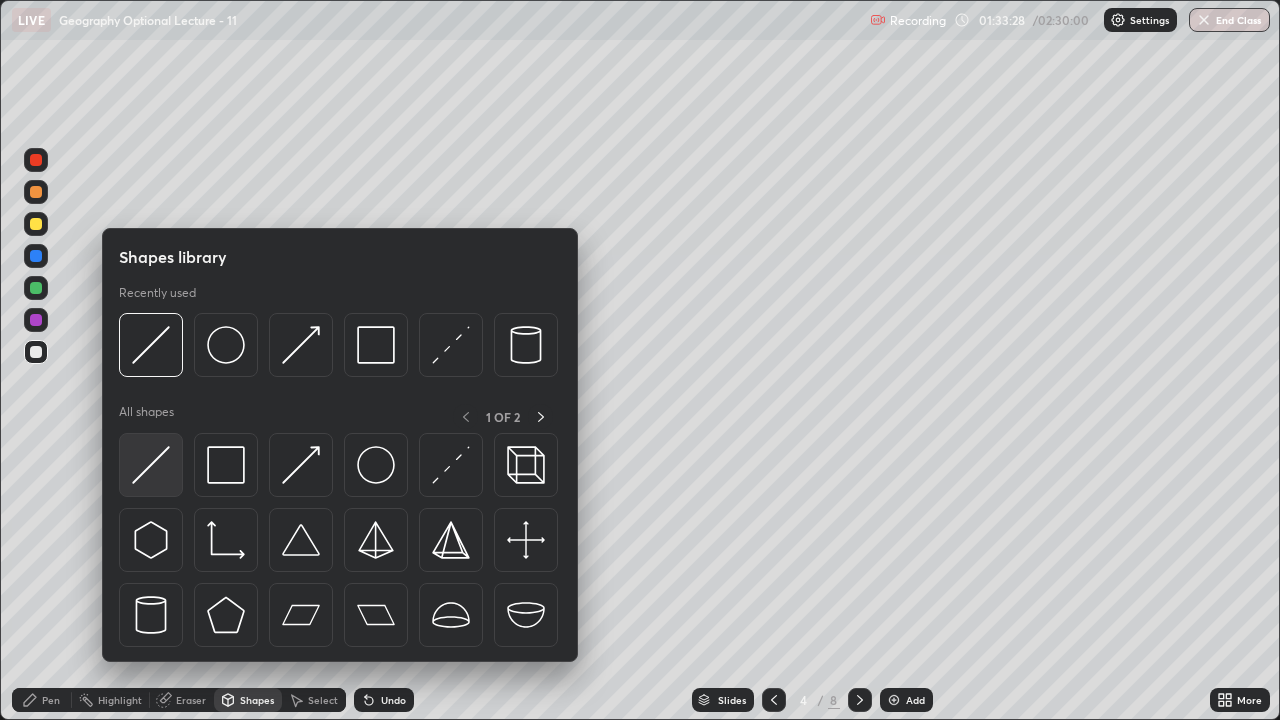 click at bounding box center [151, 465] 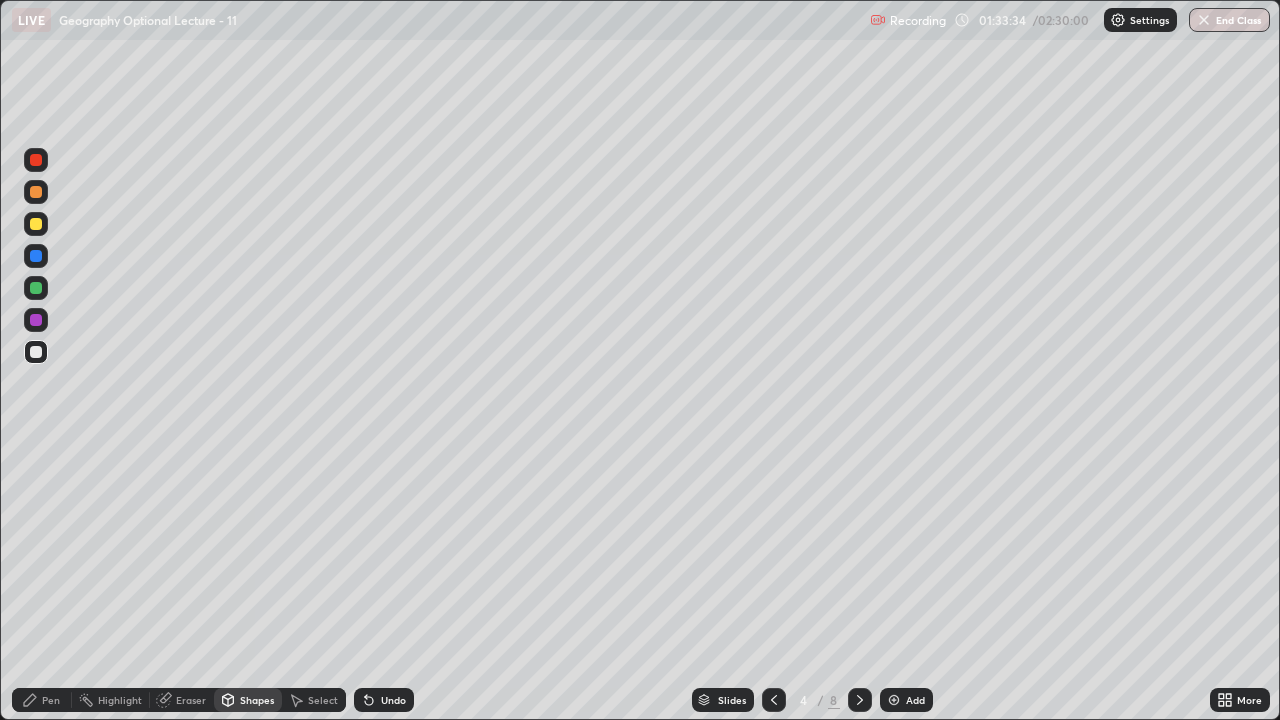 click on "Eraser" at bounding box center (182, 700) 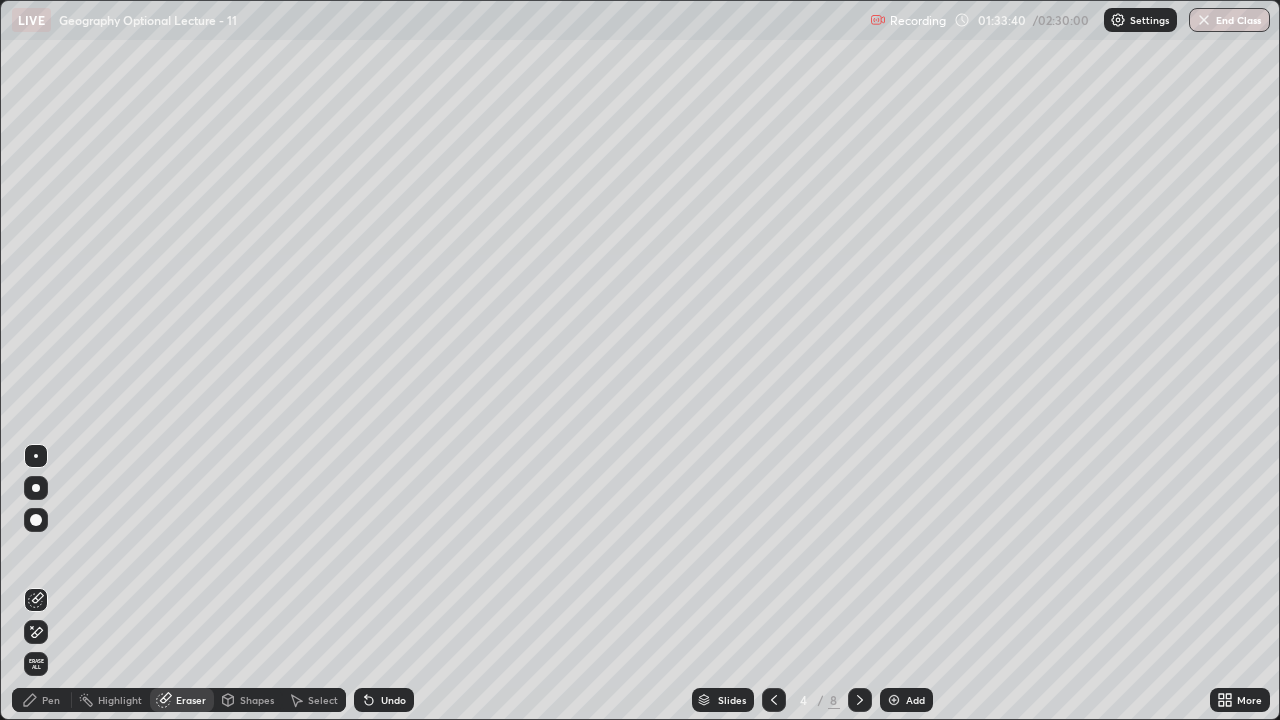 click on "Shapes" at bounding box center (257, 700) 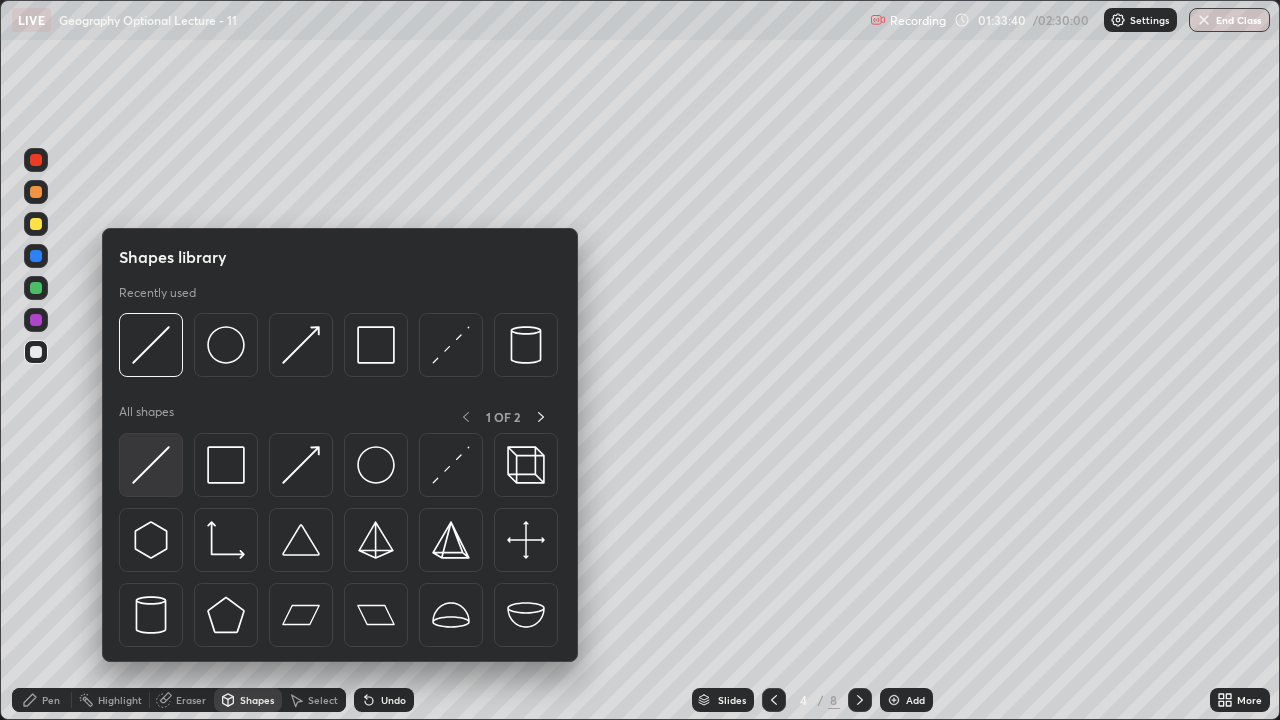 click at bounding box center (151, 465) 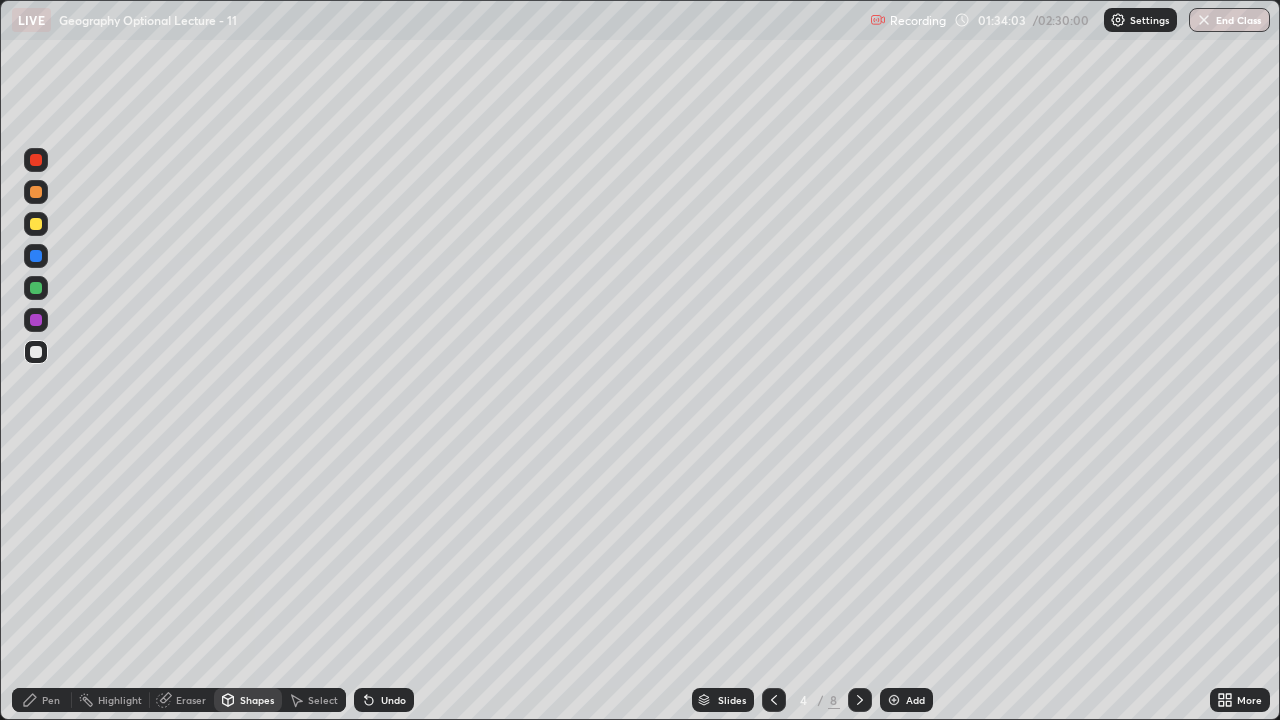 click at bounding box center (36, 352) 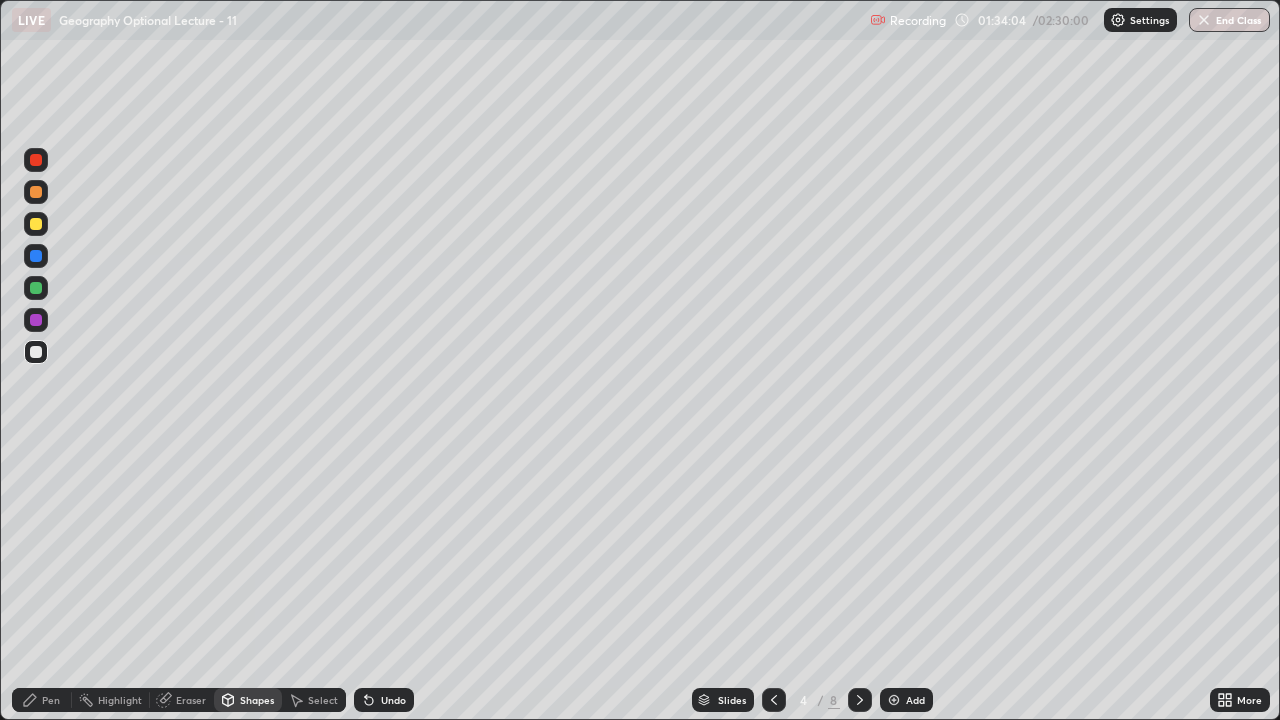 click on "Pen" at bounding box center (51, 700) 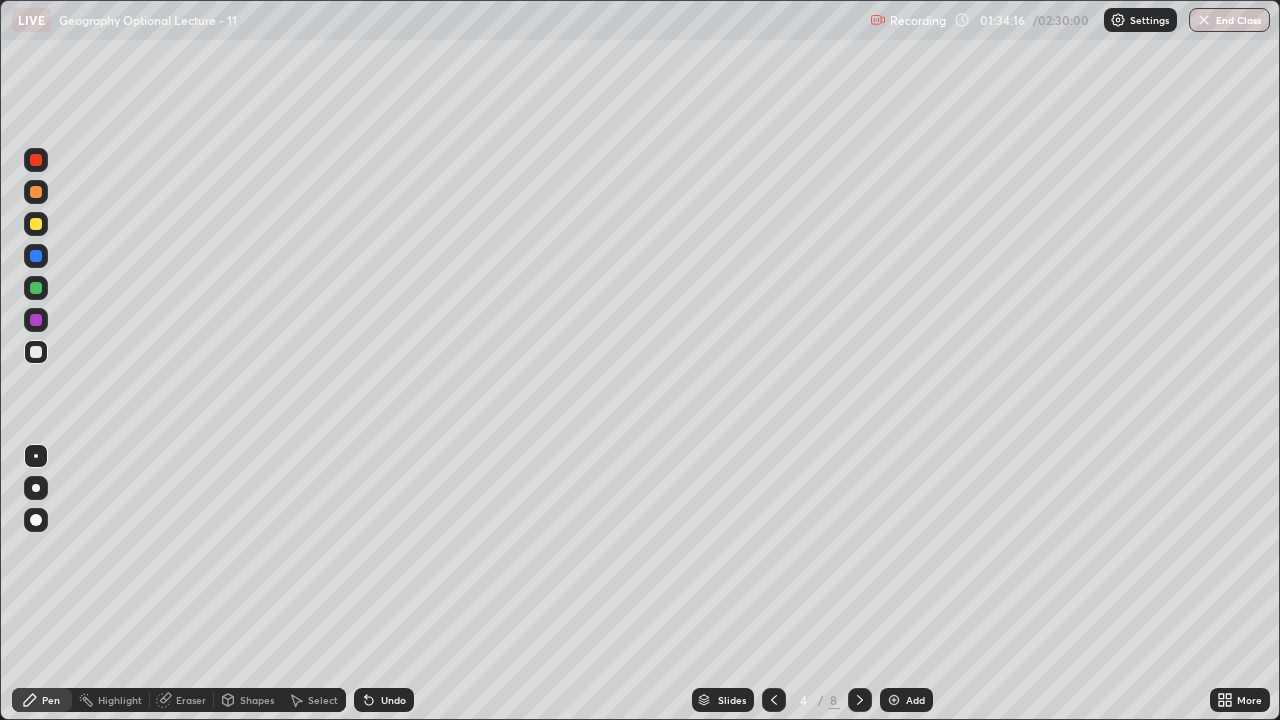click at bounding box center (36, 352) 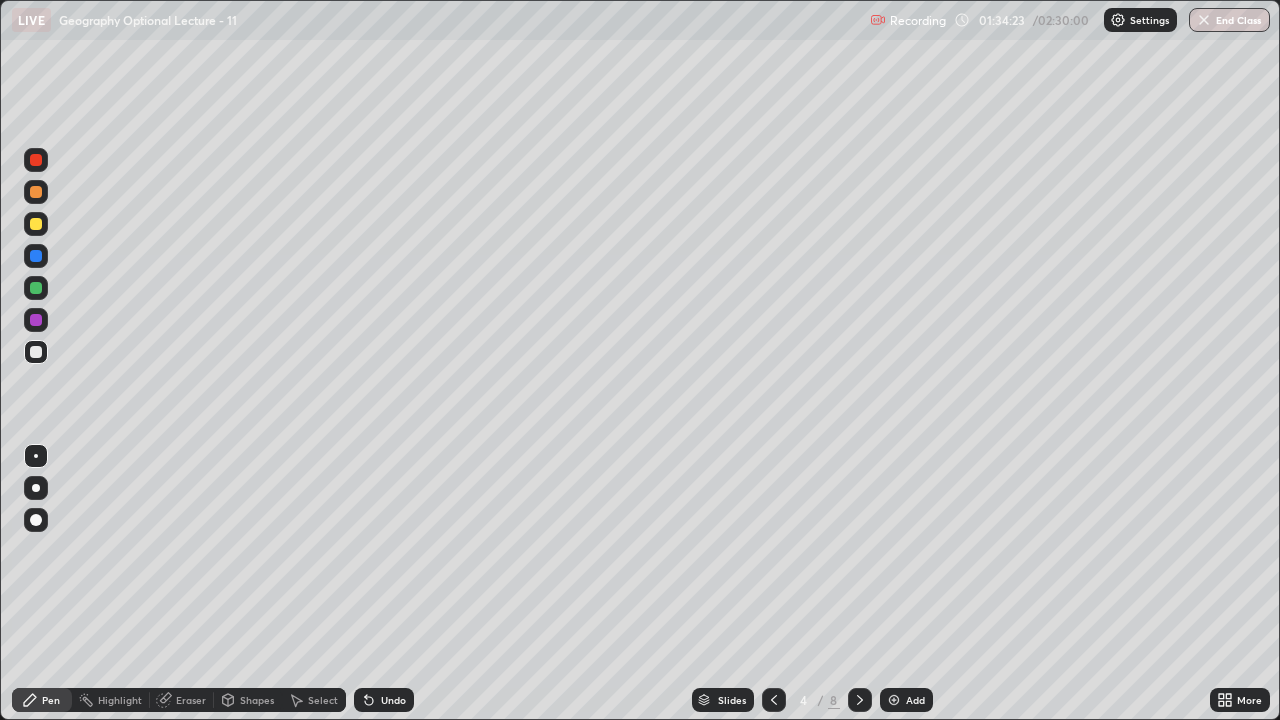 click on "Undo" at bounding box center (393, 700) 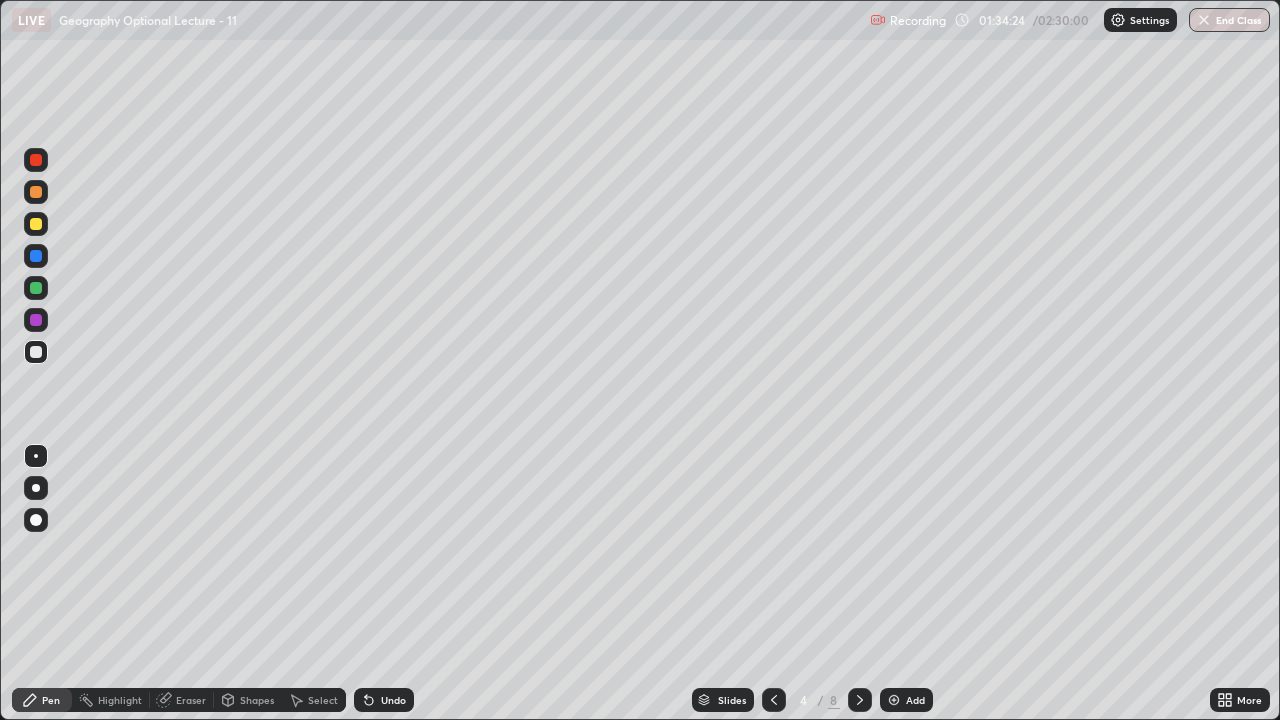 click on "Undo" at bounding box center (384, 700) 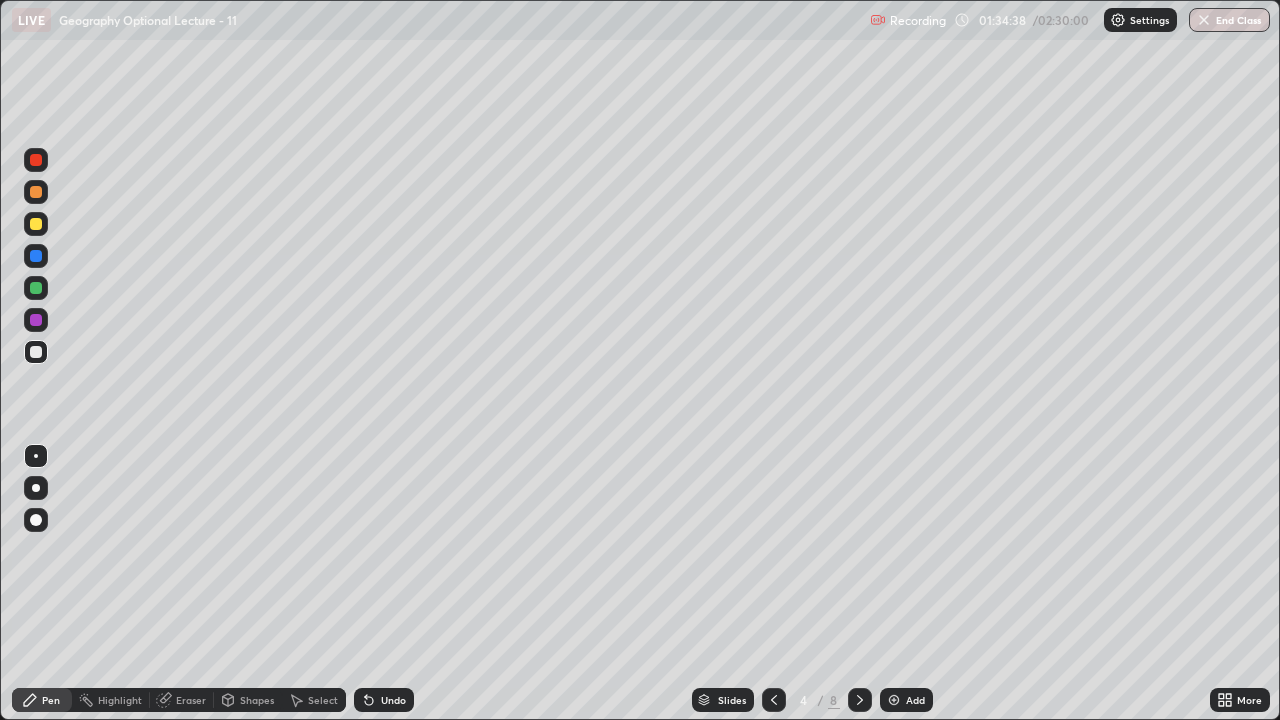 click at bounding box center (36, 256) 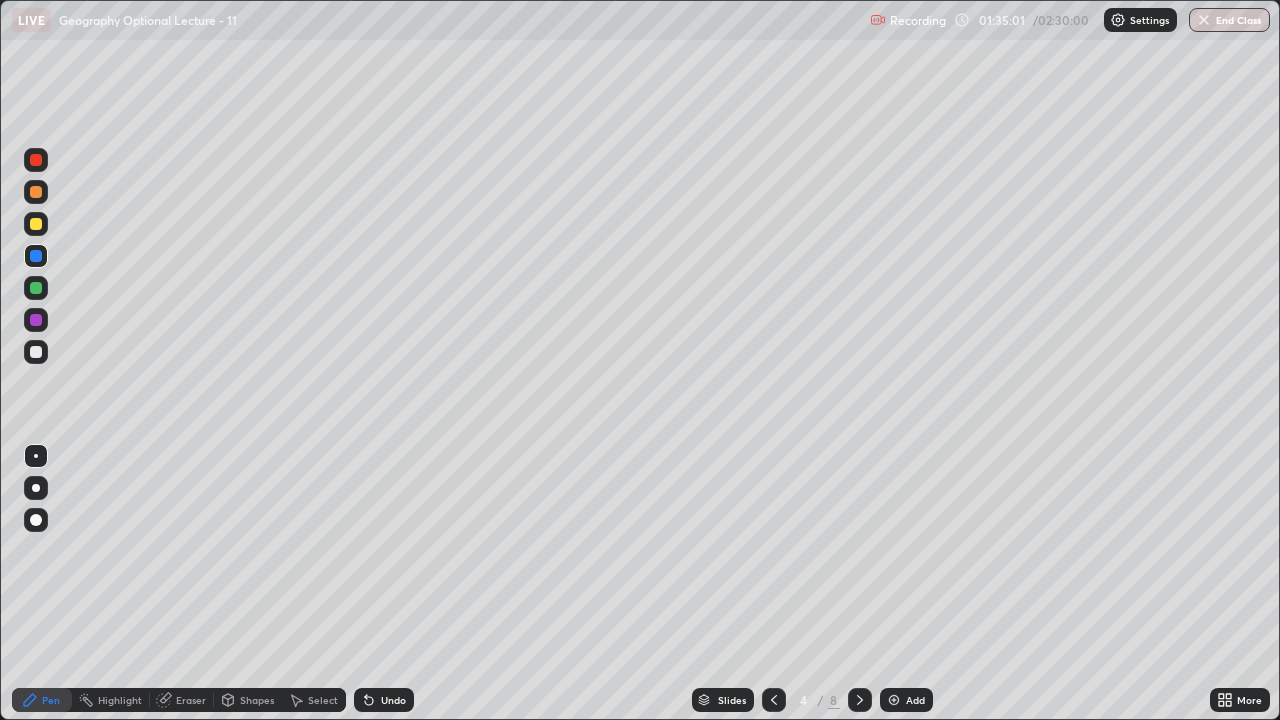 click at bounding box center (36, 352) 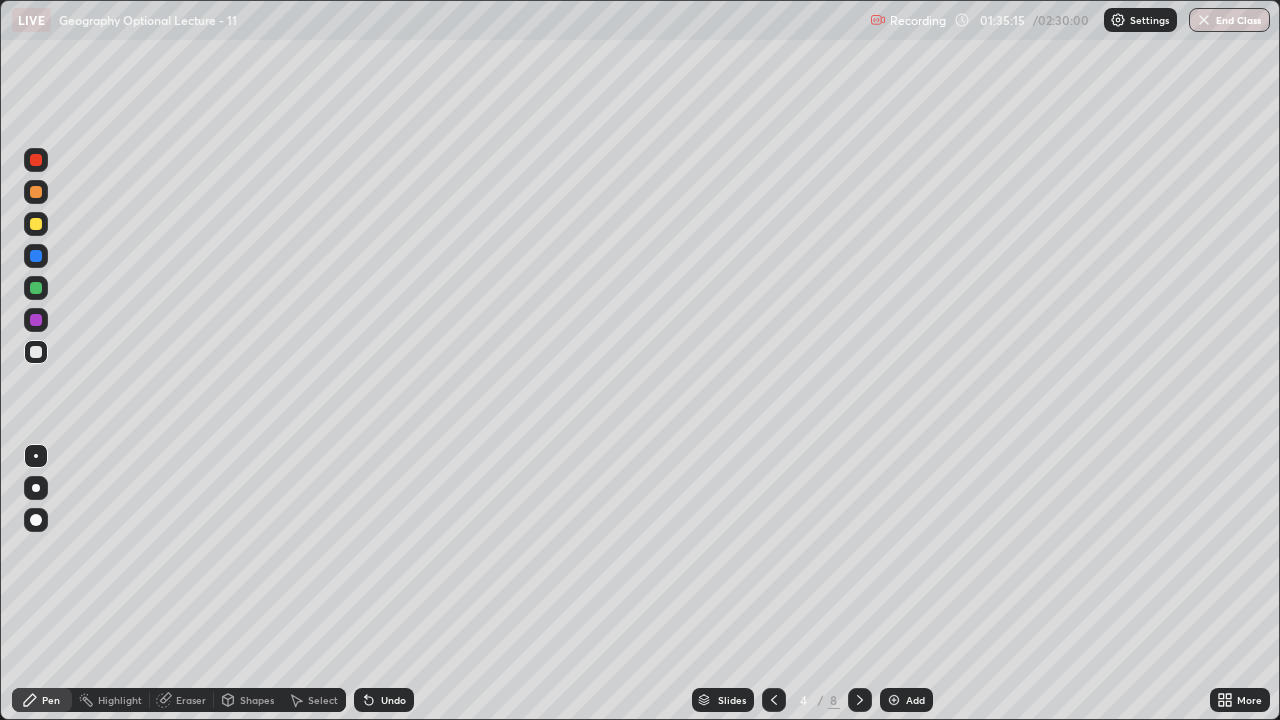 click at bounding box center [36, 224] 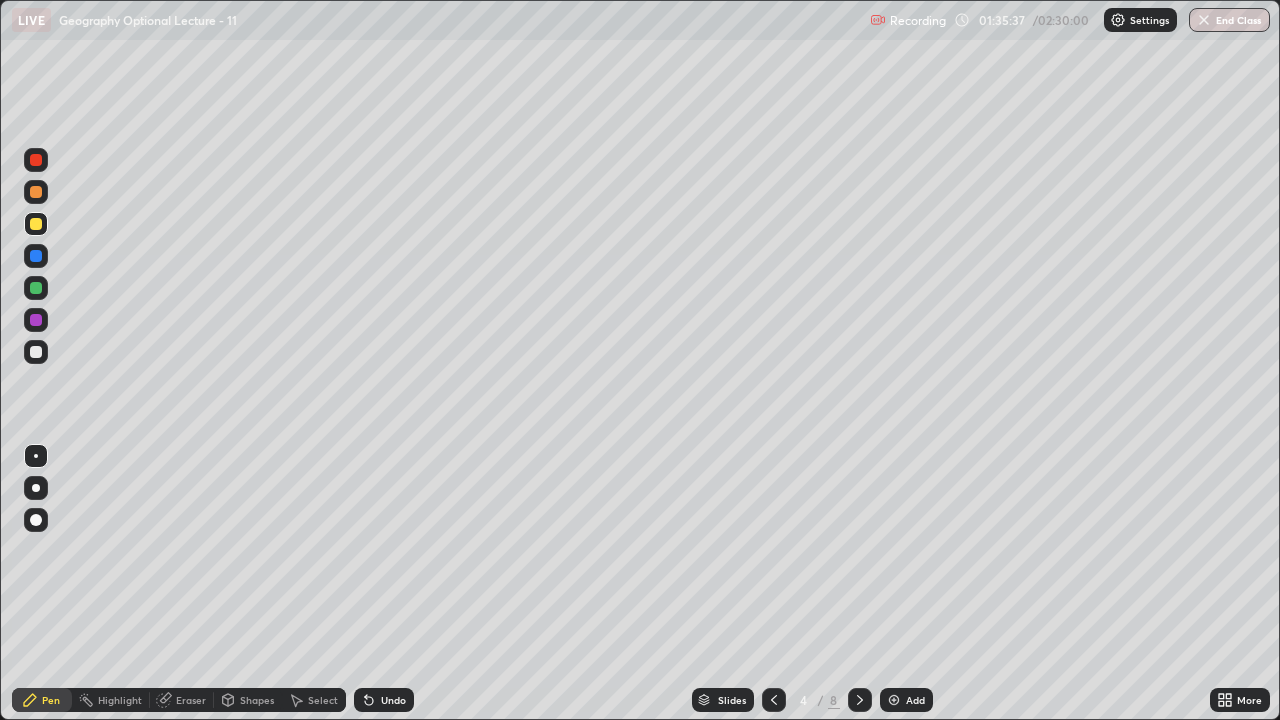 click at bounding box center (36, 352) 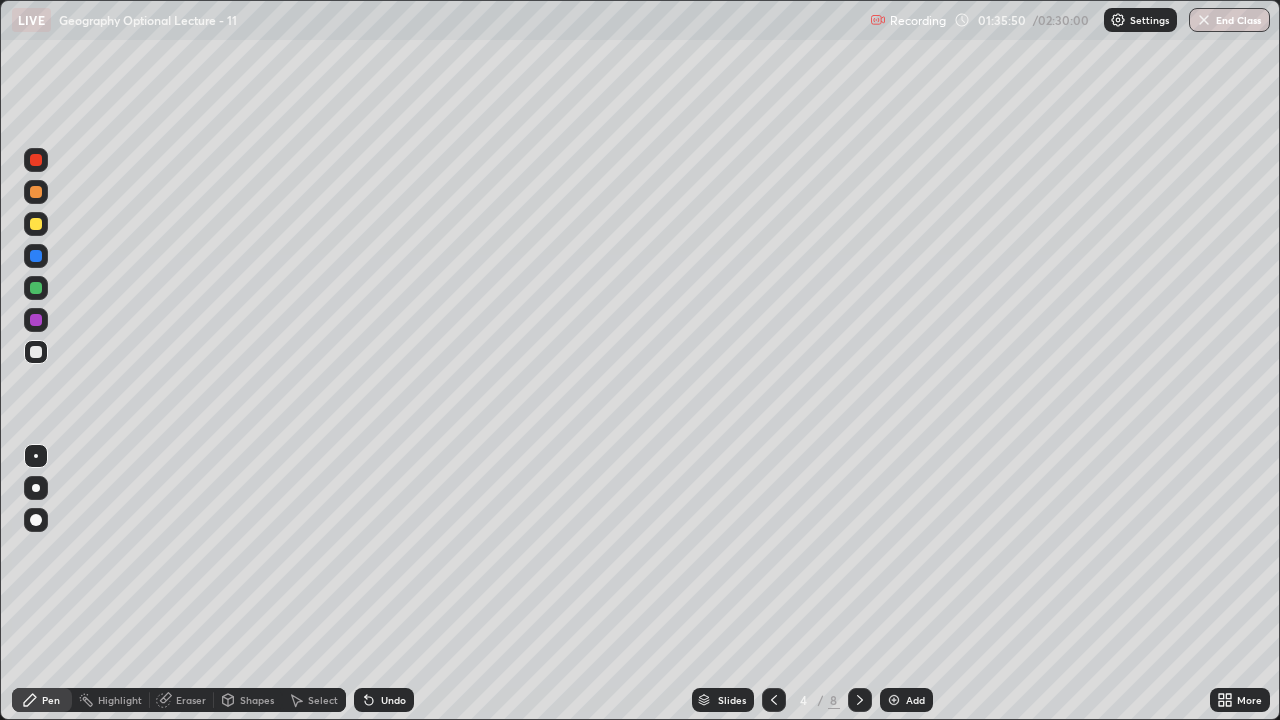 click at bounding box center [36, 192] 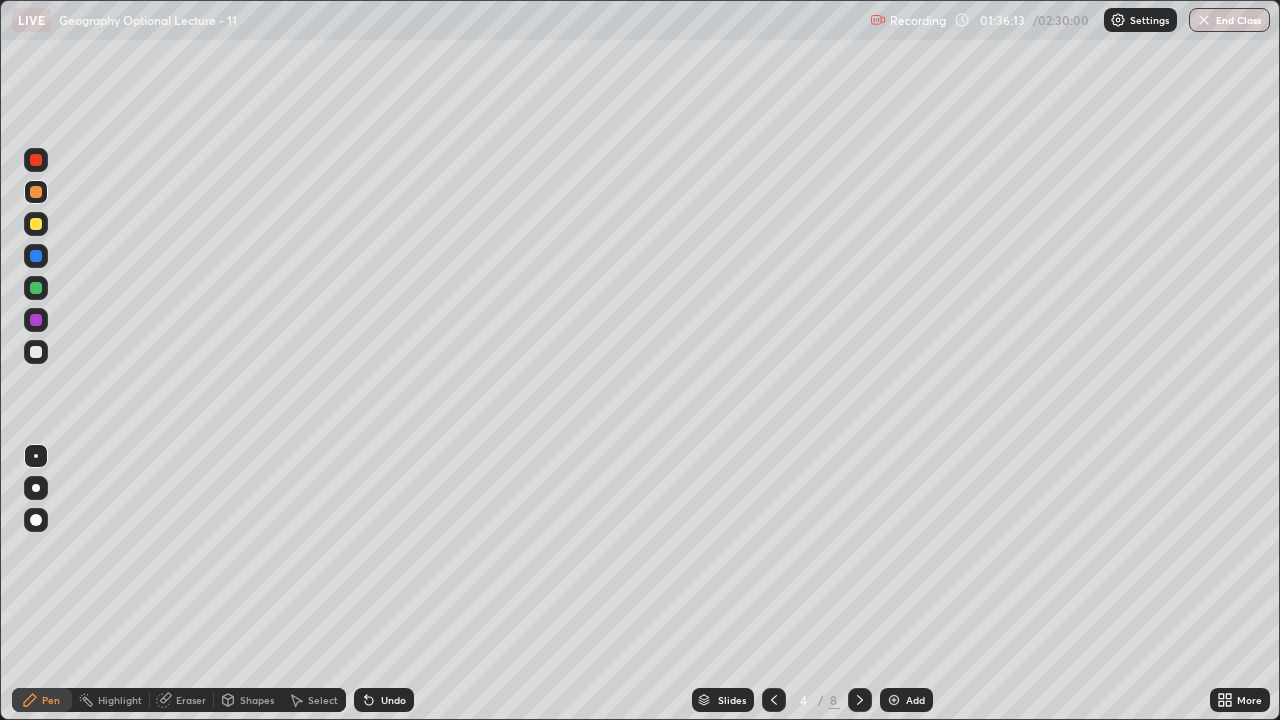 click at bounding box center [36, 224] 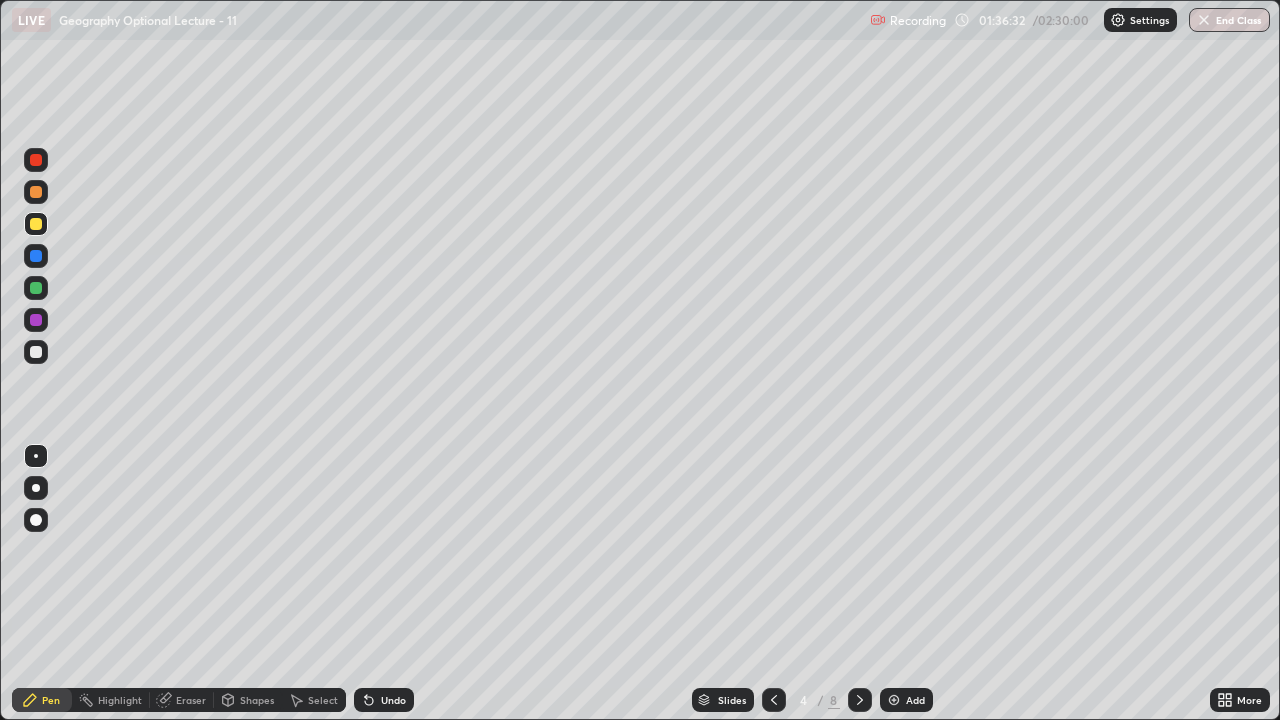 click at bounding box center [36, 160] 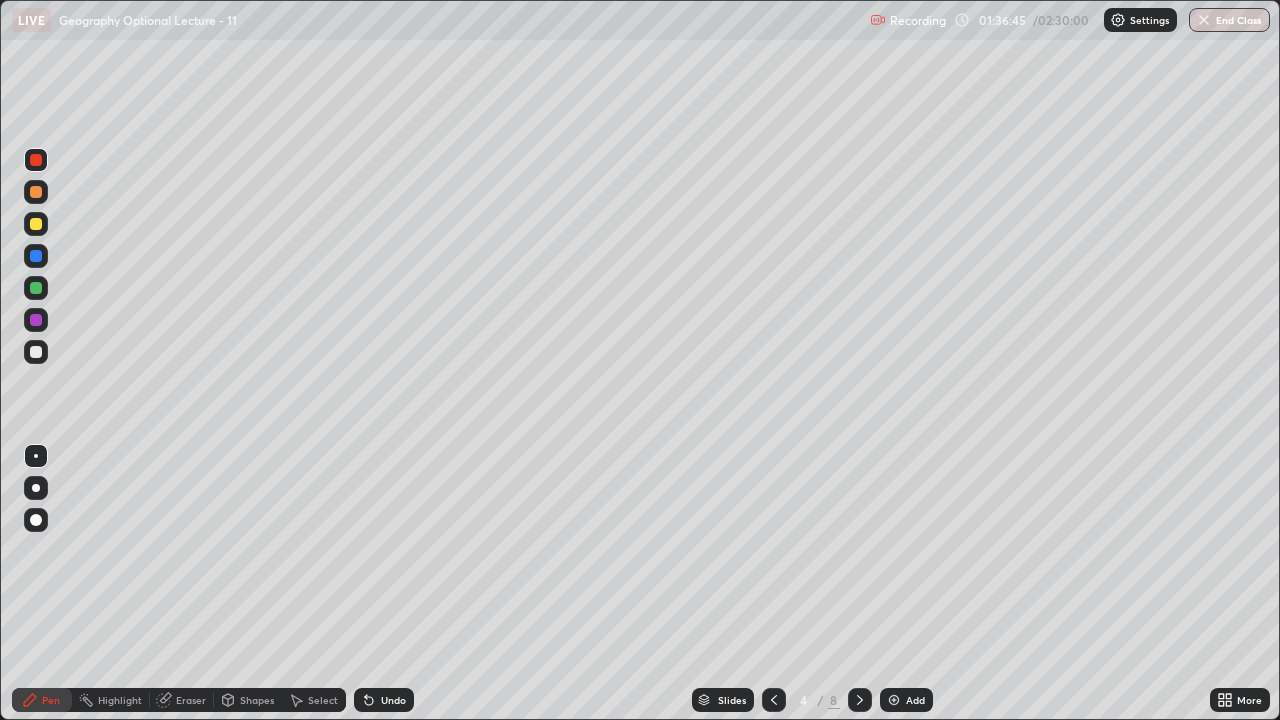 click at bounding box center (36, 488) 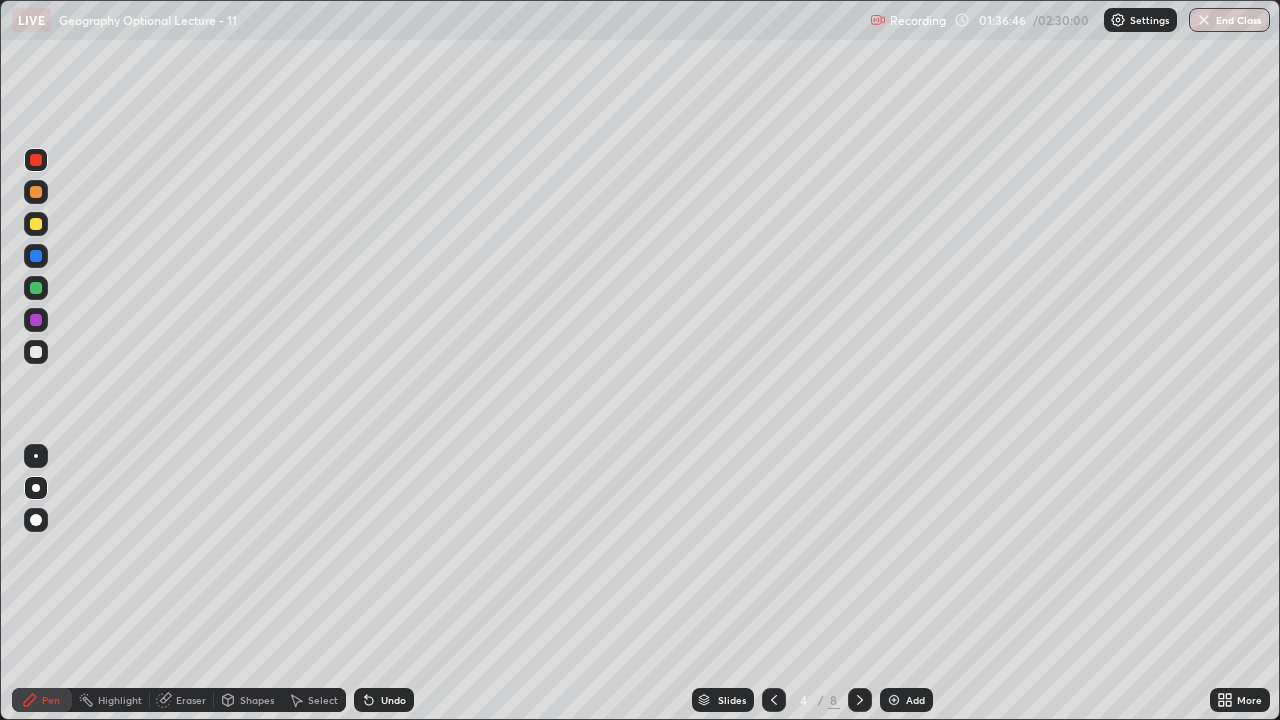 click at bounding box center (36, 192) 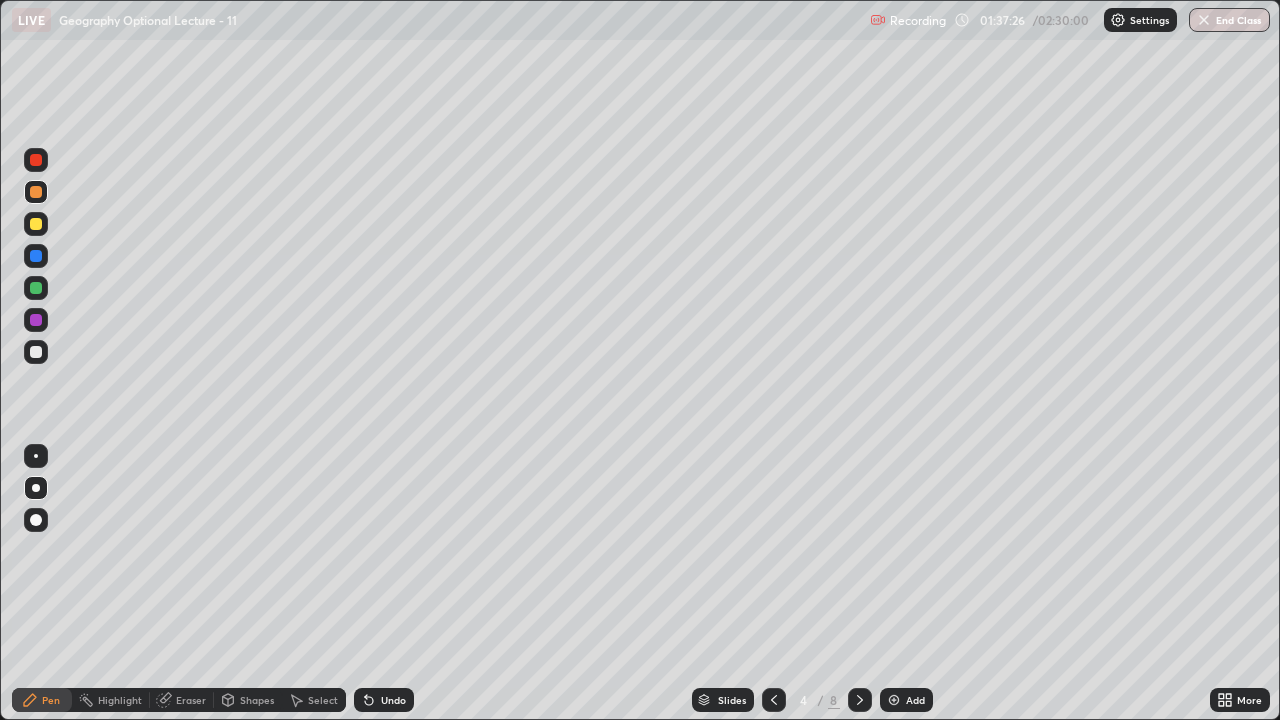 click at bounding box center [36, 352] 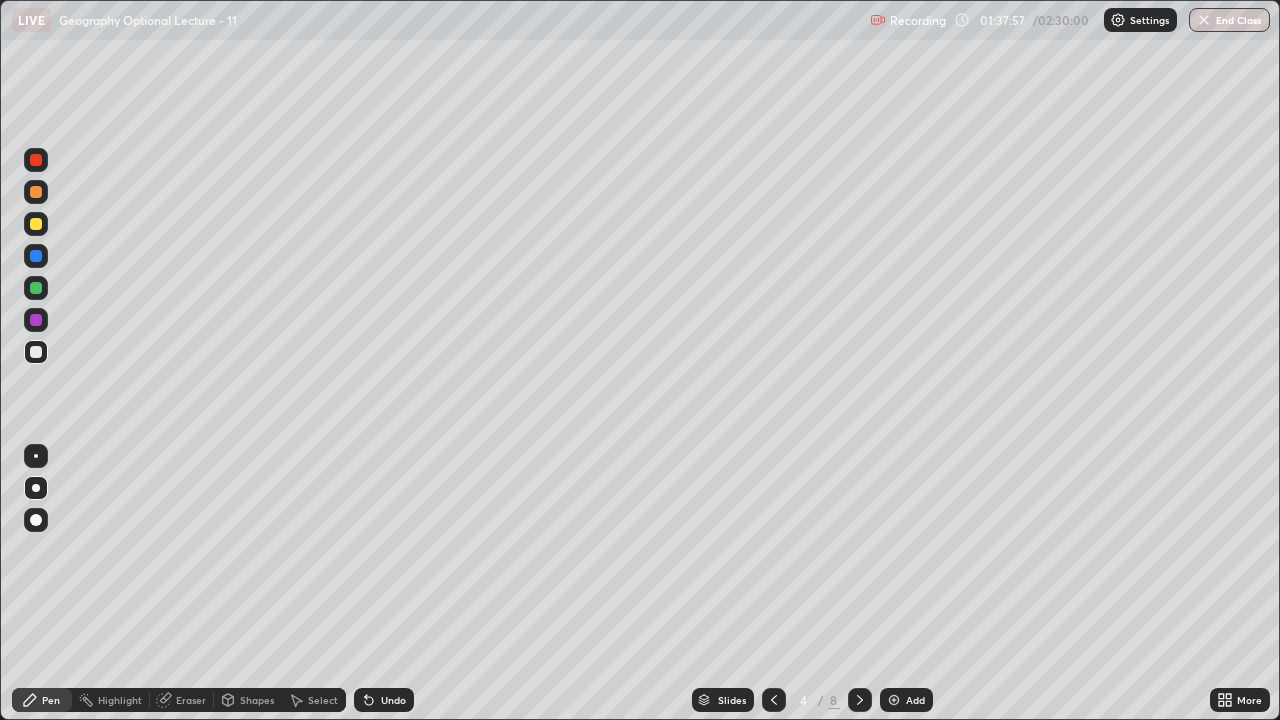 click at bounding box center [36, 192] 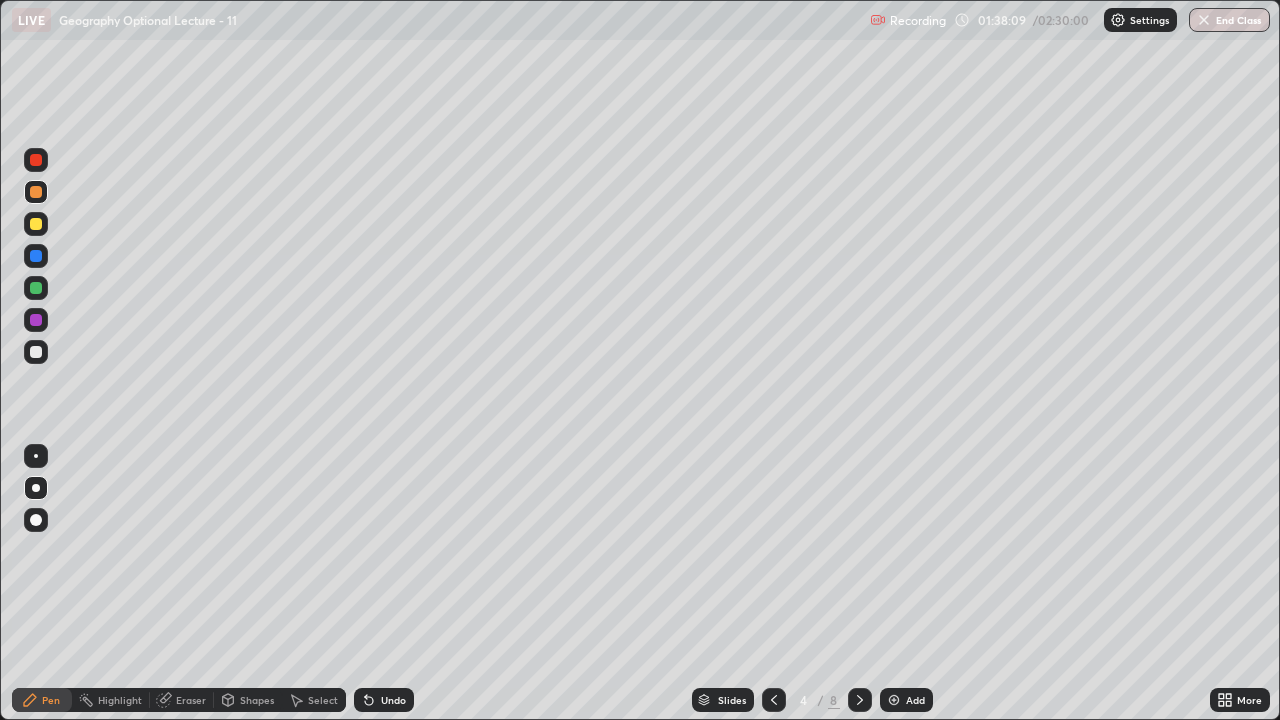 click at bounding box center [36, 224] 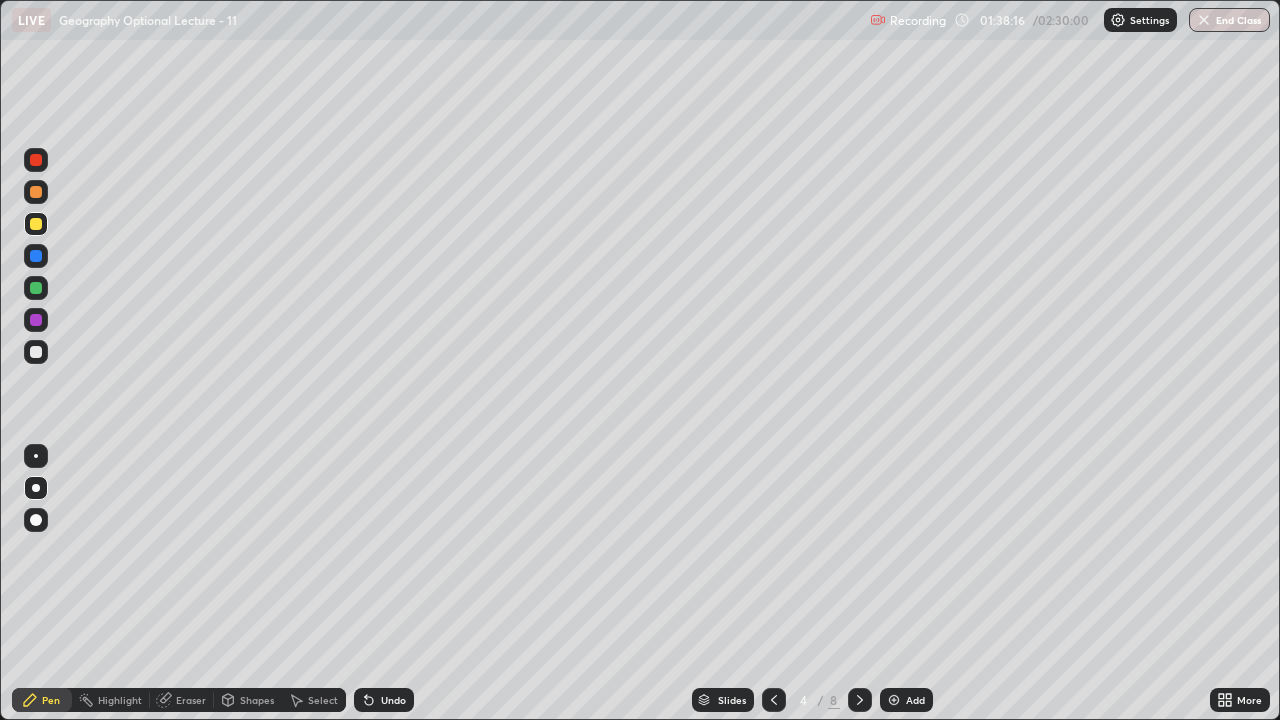 click at bounding box center [36, 192] 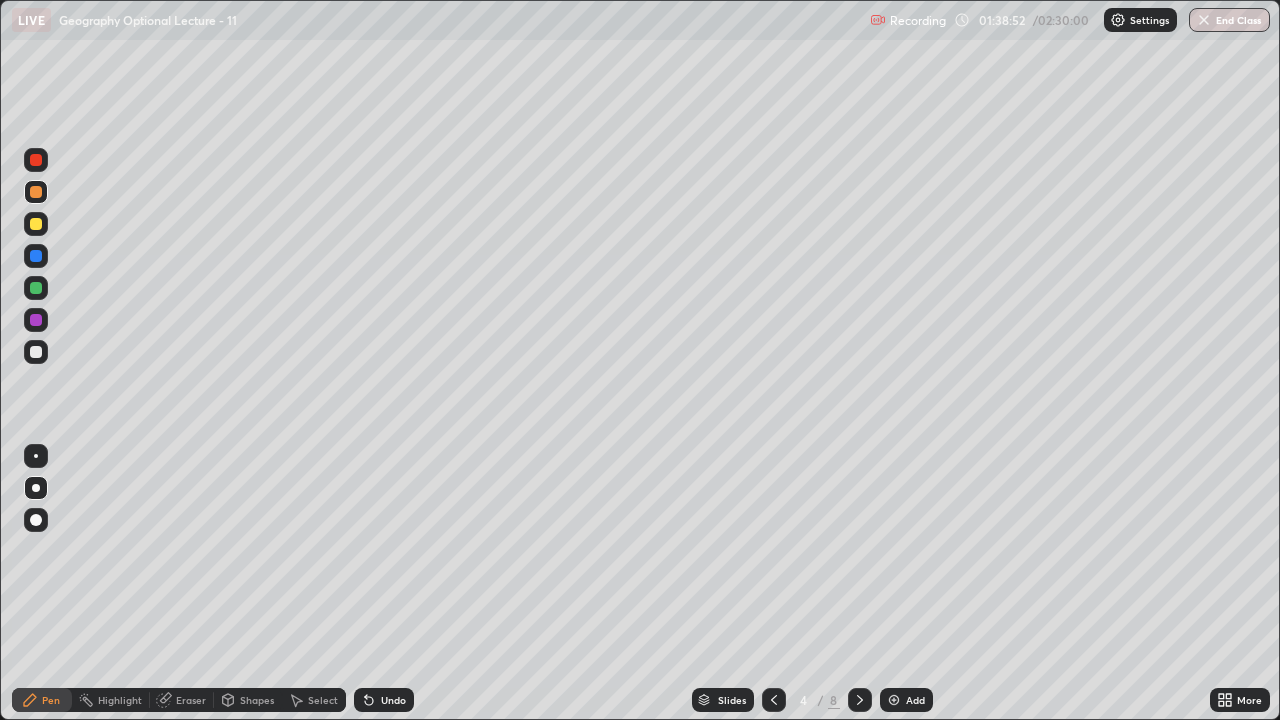 click at bounding box center (36, 224) 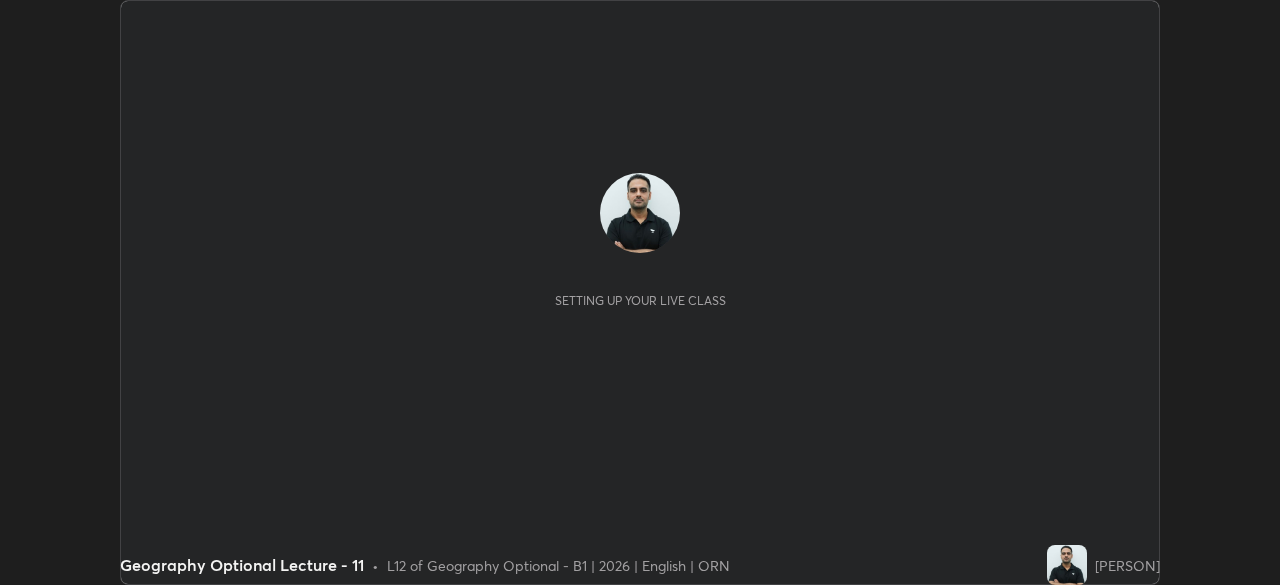 scroll, scrollTop: 0, scrollLeft: 0, axis: both 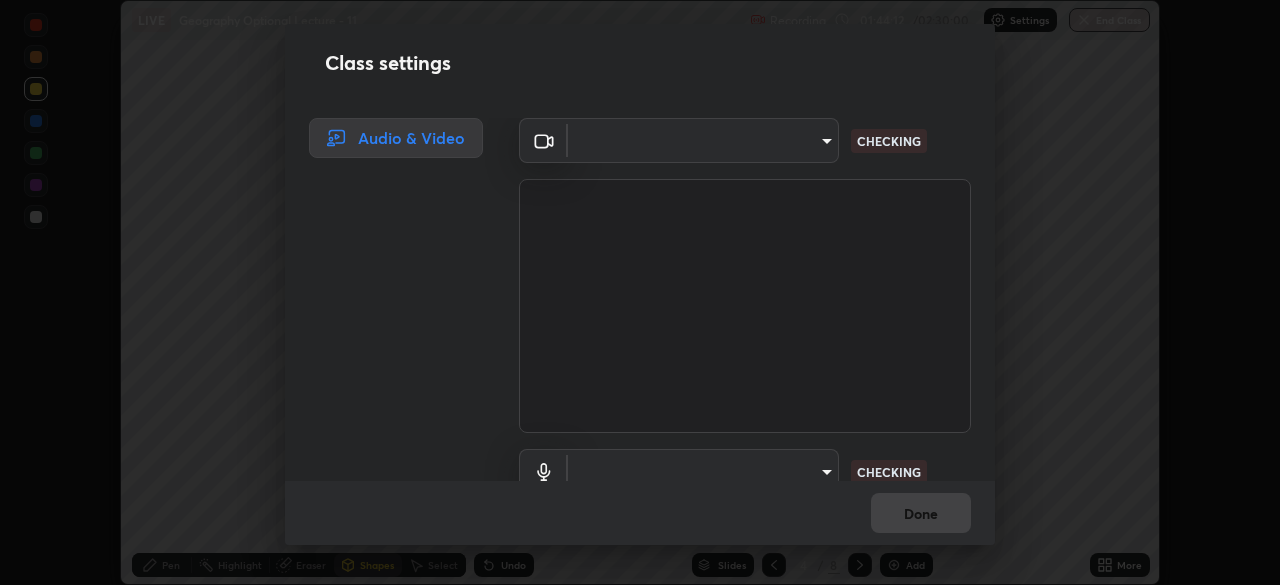 click on "Erase all LIVE Geography Optional Lecture - 11 Recording 01:44:12 /  02:30:00 Settings End Class Setting up your live class Geography Optional Lecture - 11 • L12 of Geography Optional - B1 | 2026 | English | ORN [PERSON] Pen Highlight Eraser Shapes Select Undo Slides 4 / 8 Add More Enable hand raising Enable raise hand to speak to learners. Once enabled, chat will be turned off temporarily. Enable x   No doubts shared Encourage your learners to ask a doubt for better clarity Report an issue Reason for reporting Buffering Chat not working Audio - Video sync issue Educator video quality low ​ Attach an image Report Class settings Audio & Video ​ CHECKING ​ CHECKING Done" at bounding box center [640, 292] 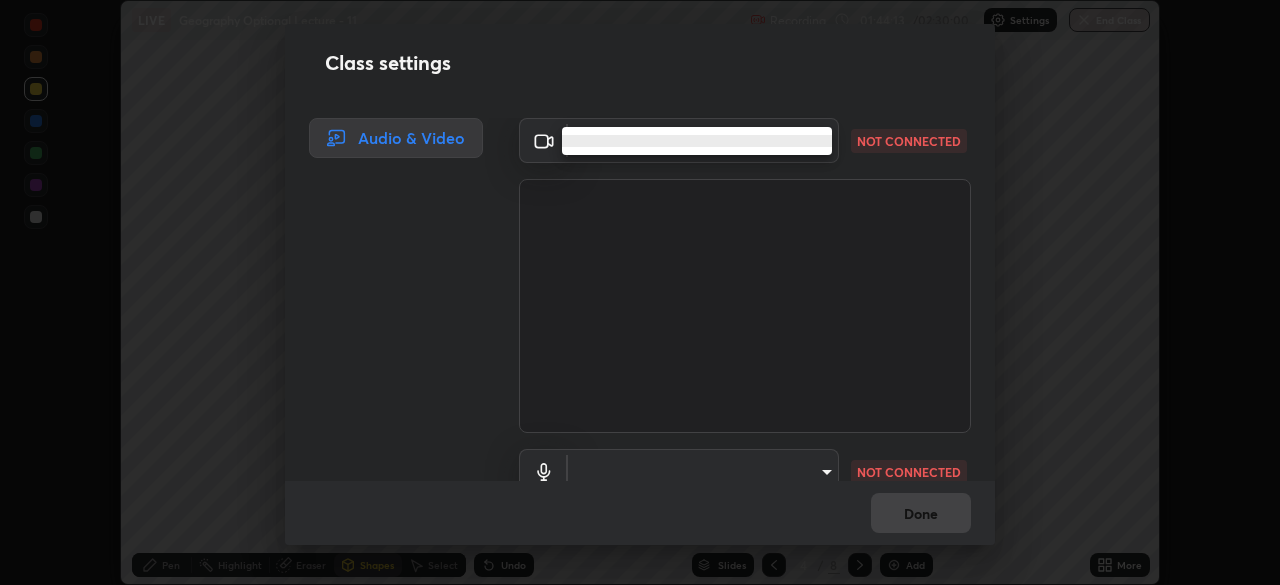 click at bounding box center [640, 292] 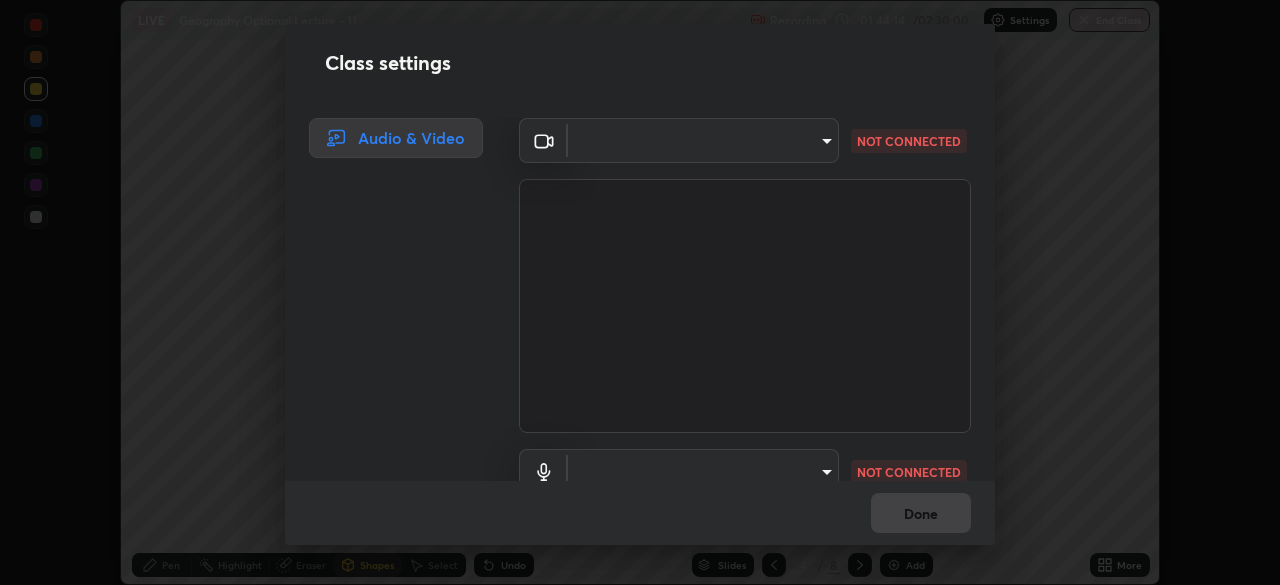 click on "Erase all LIVE Geography Optional Lecture - 11 Recording 01:44:14 /  02:30:00 Settings End Class Setting up your live class Geography Optional Lecture - 11 • L12 of Geography Optional - B1 | 2026 | English | ORN [PERSON] Pen Highlight Eraser Shapes Select Undo Slides 4 / 8 Add More Enable hand raising Enable raise hand to speak to learners. Once enabled, chat will be turned off temporarily. Enable x   No doubts shared Encourage your learners to ask a doubt for better clarity Report an issue Reason for reporting Buffering Chat not working Audio - Video sync issue Educator video quality low ​ Attach an image Report Class settings Audio & Video ​ NOT CONNECTED ​ NOT CONNECTED Done" at bounding box center (640, 292) 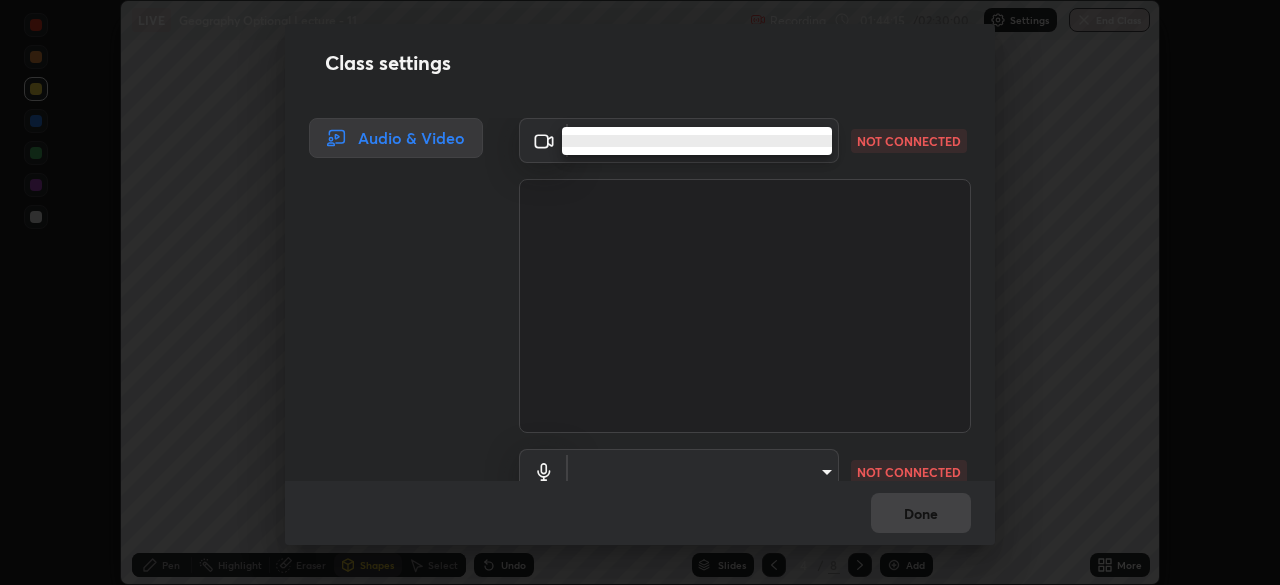 click at bounding box center (640, 292) 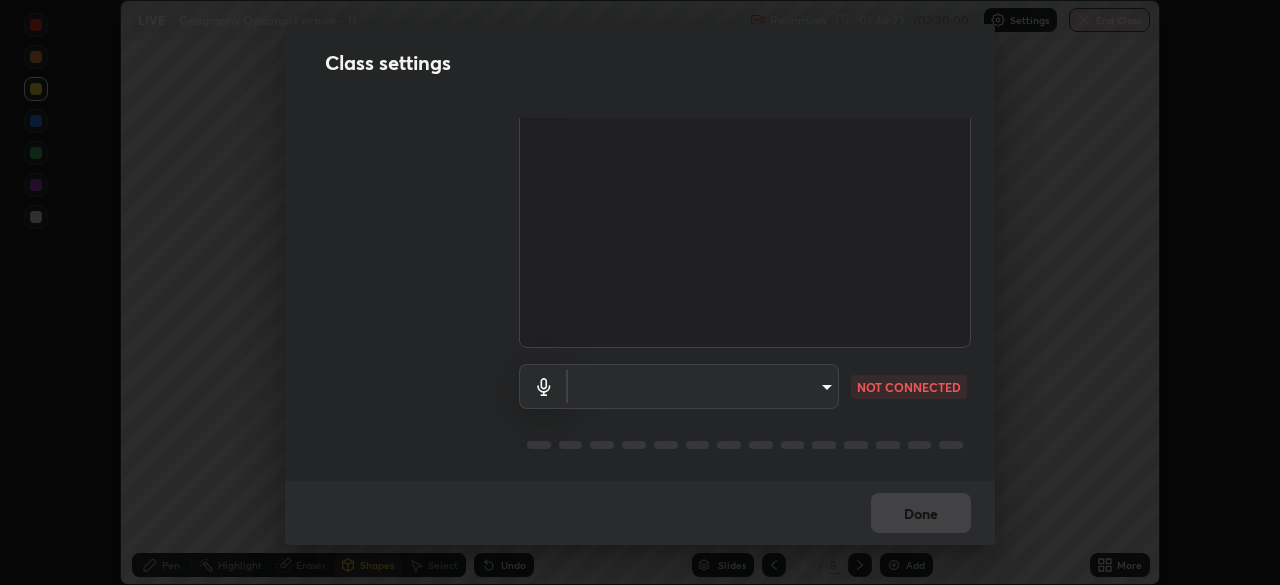 scroll, scrollTop: 0, scrollLeft: 0, axis: both 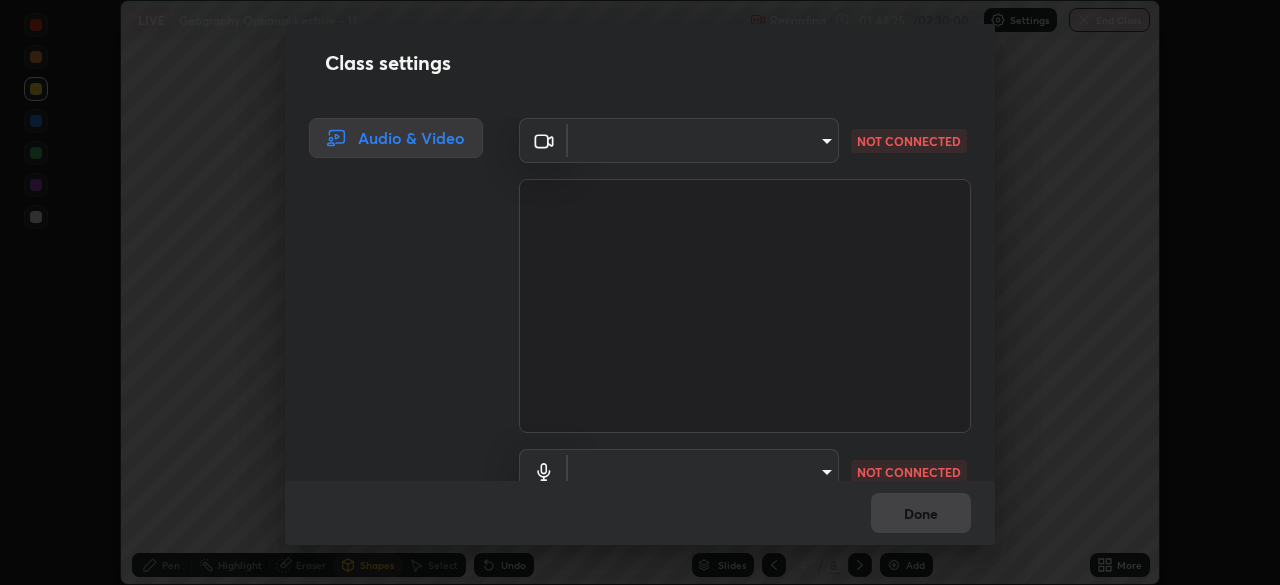 click on "Erase all LIVE Geography Optional Lecture - 11 Recording 01:44:25 /  02:30:00 Settings End Class Setting up your live class Geography Optional Lecture - 11 • L12 of Geography Optional - B1 | 2026 | English | ORN [PERSON] Pen Highlight Eraser Shapes Select Undo Slides 4 / 8 Add More Enable hand raising Enable raise hand to speak to learners. Once enabled, chat will be turned off temporarily. Enable x   No doubts shared Encourage your learners to ask a doubt for better clarity Report an issue Reason for reporting Buffering Chat not working Audio - Video sync issue Educator video quality low ​ Attach an image Report Class settings Audio & Video ​ NOT CONNECTED ​ NOT CONNECTED Done" at bounding box center [640, 292] 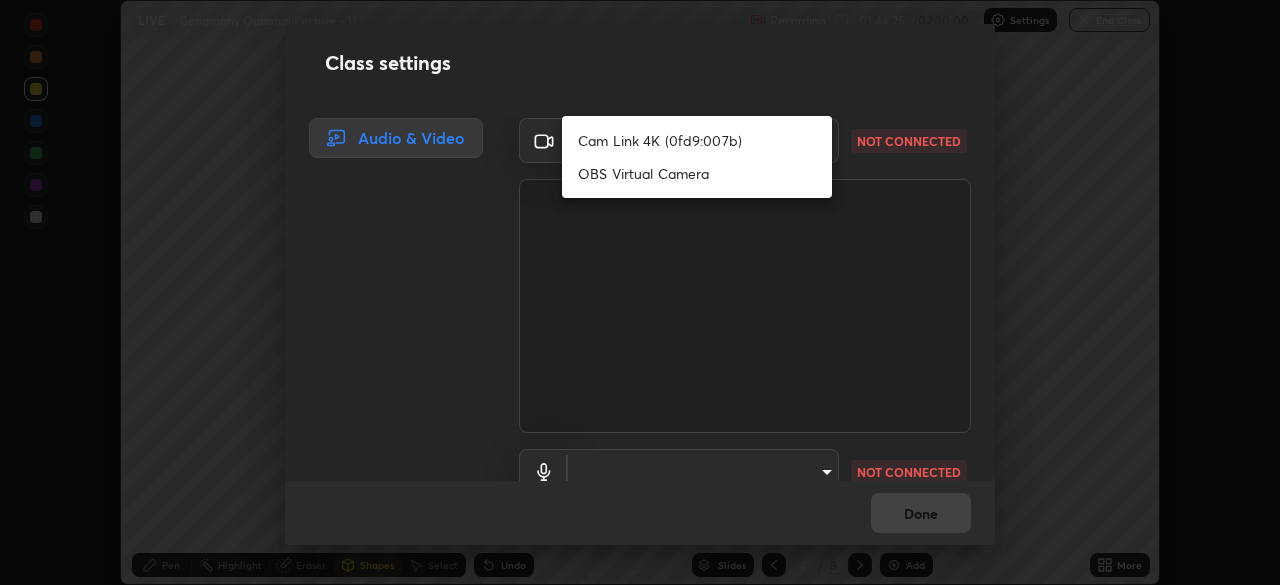 click on "Cam Link 4K (0fd9:007b)" at bounding box center [697, 140] 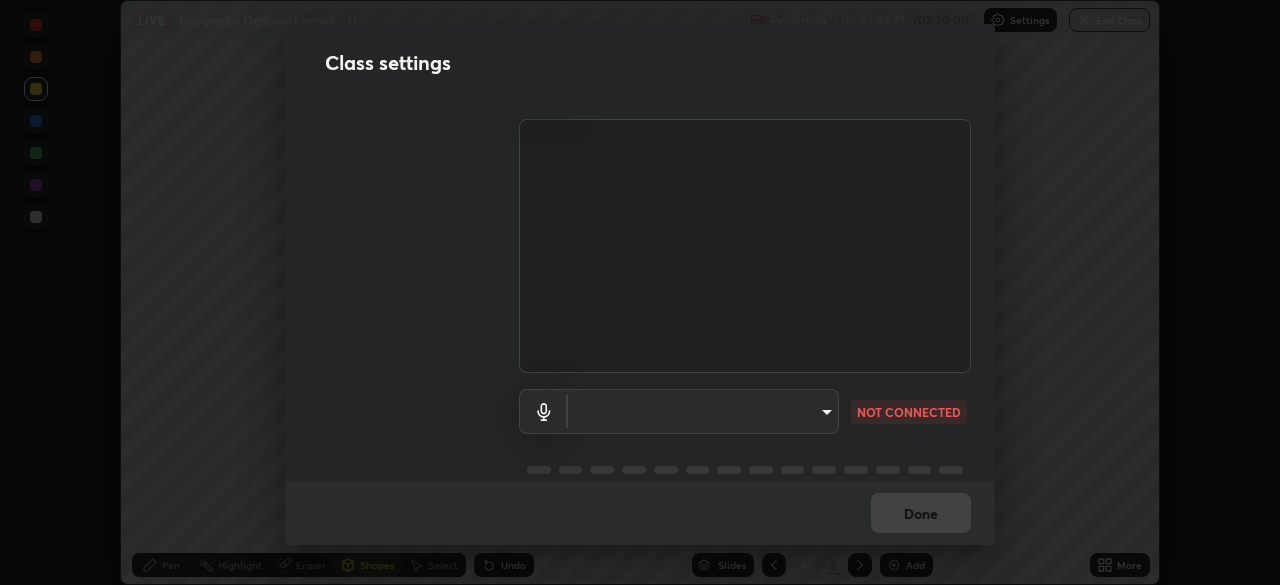 scroll, scrollTop: 91, scrollLeft: 0, axis: vertical 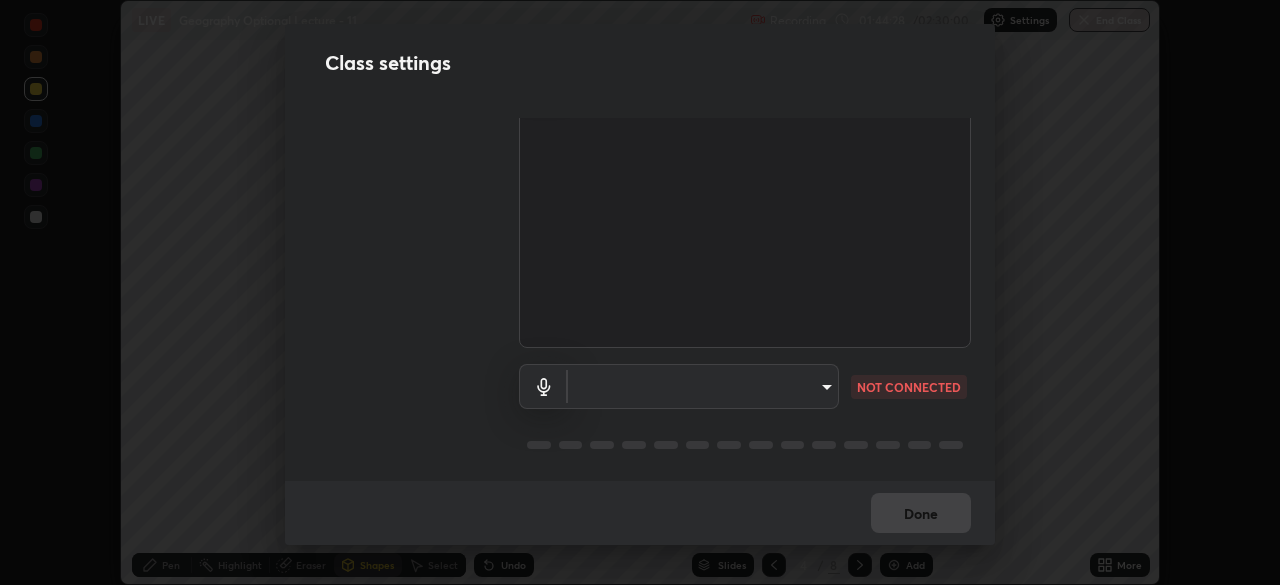 click on "Erase all LIVE Geography Optional Lecture - 11 Recording 01:44:28 /  02:30:00 Settings End Class Setting up your live class Geography Optional Lecture - 11 • L12 of Geography Optional - B1 | 2026 | English | ORN Vineet Thaploo Pen Highlight Eraser Shapes Select Undo Slides 4 / 8 Add More Enable hand raising Enable raise hand to speak to learners. Once enabled, chat will be turned off temporarily. Enable x   No doubts shared Encourage your learners to ask a doubt for better clarity Report an issue Reason for reporting Buffering Chat not working Audio - Video sync issue Educator video quality low ​ Attach an image Report Class settings Audio & Video Cam Link 4K (0fd9:007b) 8b362dfe2939e72442b784aa1b3ed1e0e51cff30ed3bd765fdd13d421a9880a9 CHECKING ​ NOT CONNECTED Done" at bounding box center (640, 292) 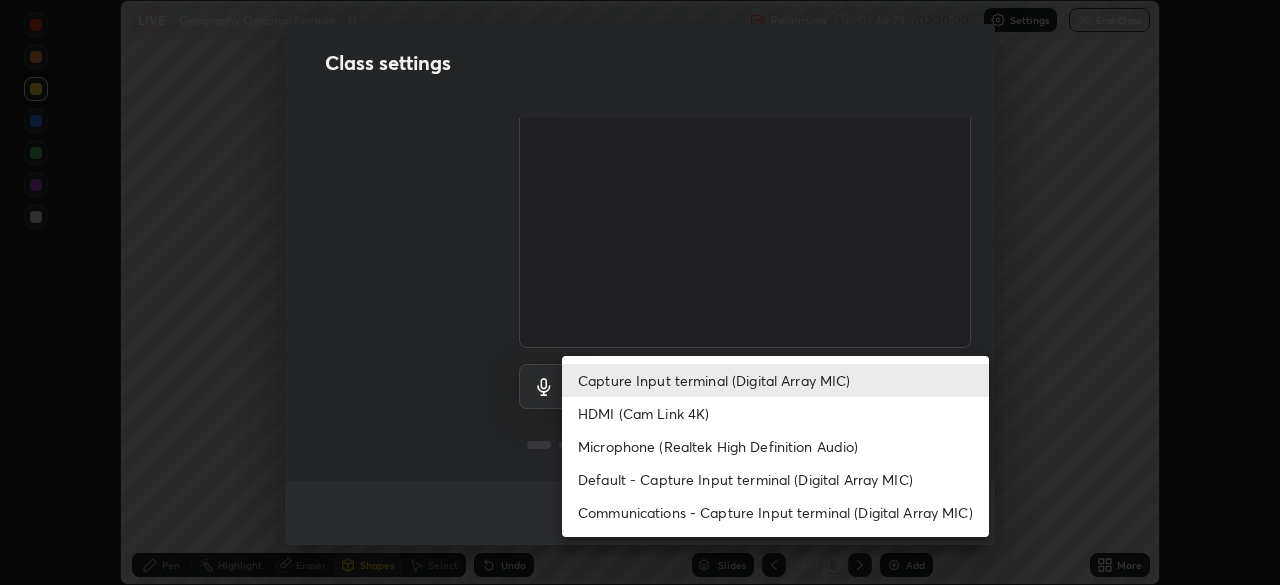 click on "HDMI (Cam Link 4K)" at bounding box center [775, 413] 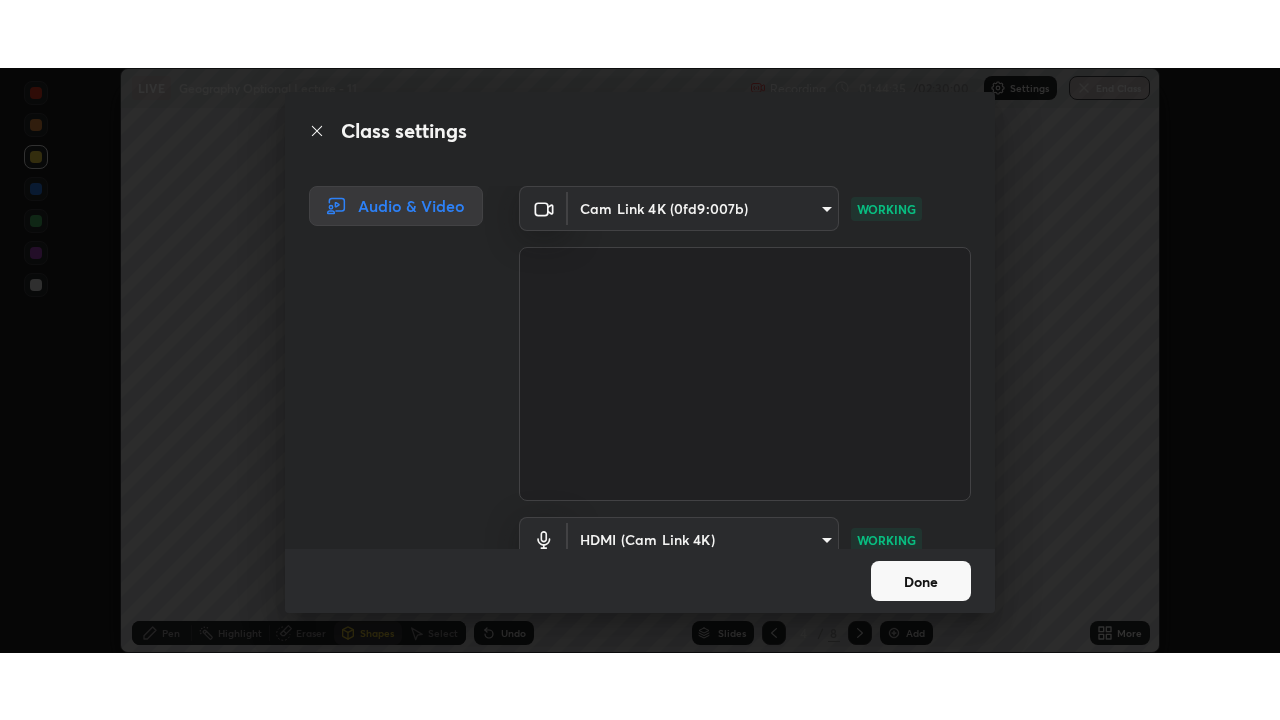 scroll, scrollTop: 91, scrollLeft: 0, axis: vertical 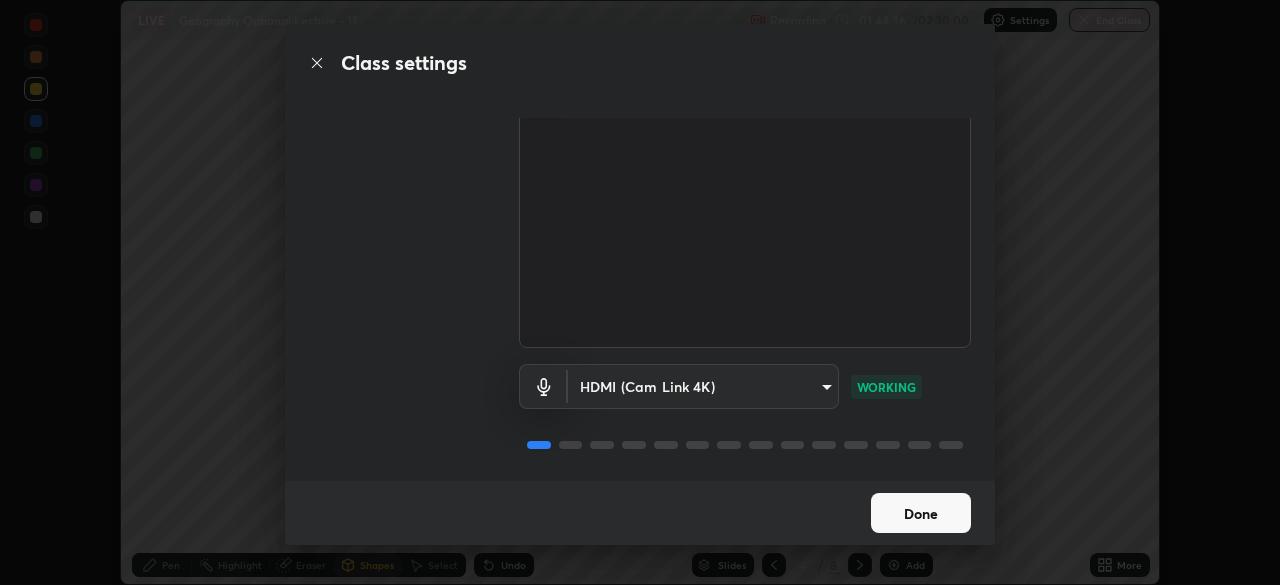 click on "Done" at bounding box center (921, 513) 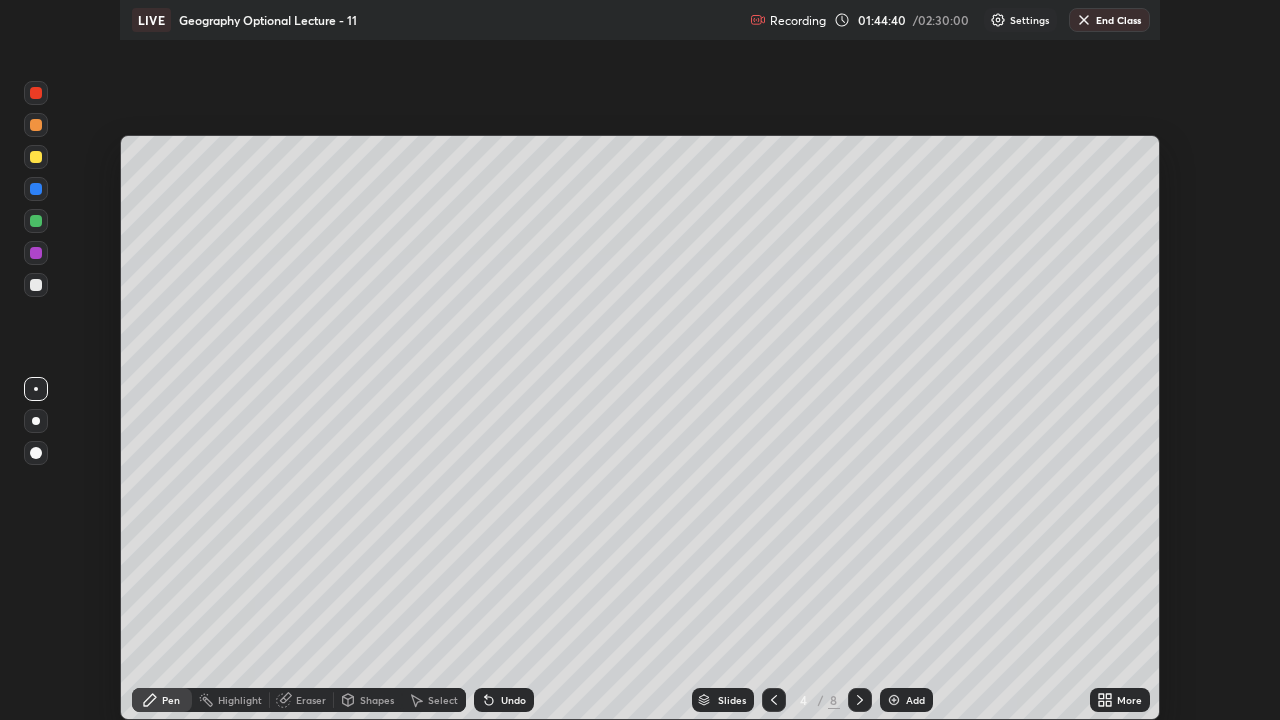 scroll, scrollTop: 99280, scrollLeft: 98720, axis: both 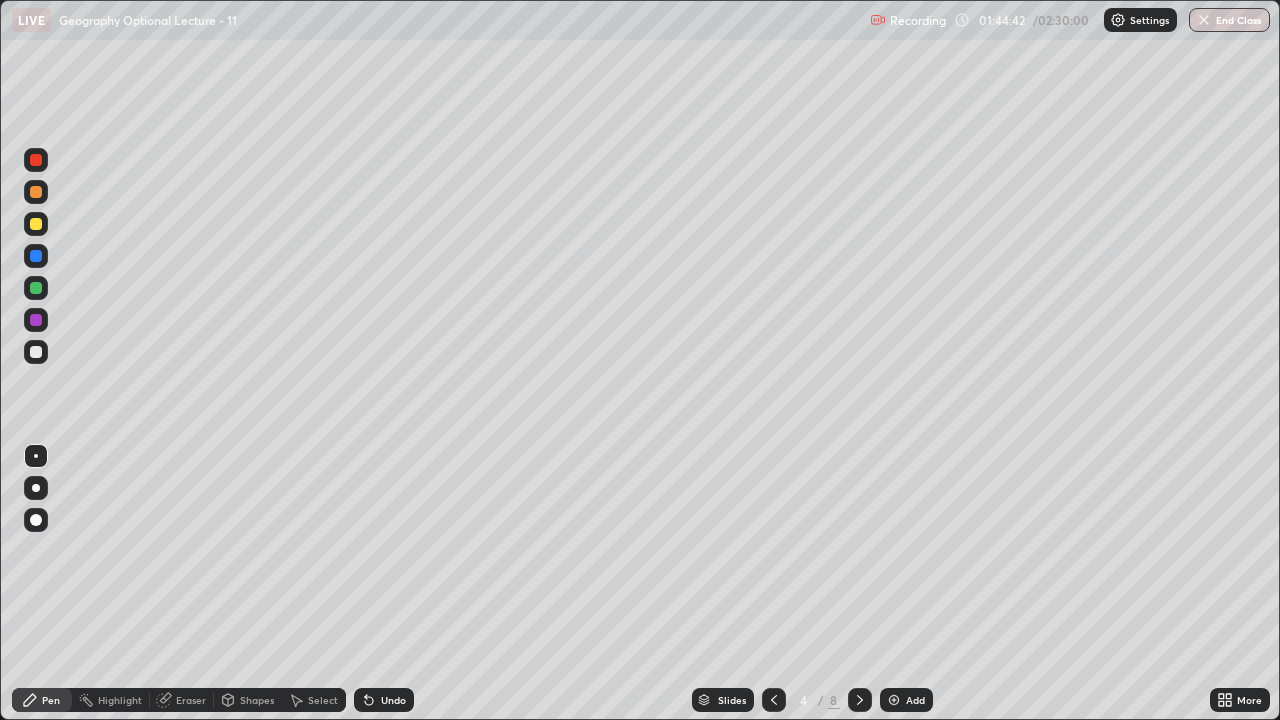 click on "End Class" at bounding box center [1229, 20] 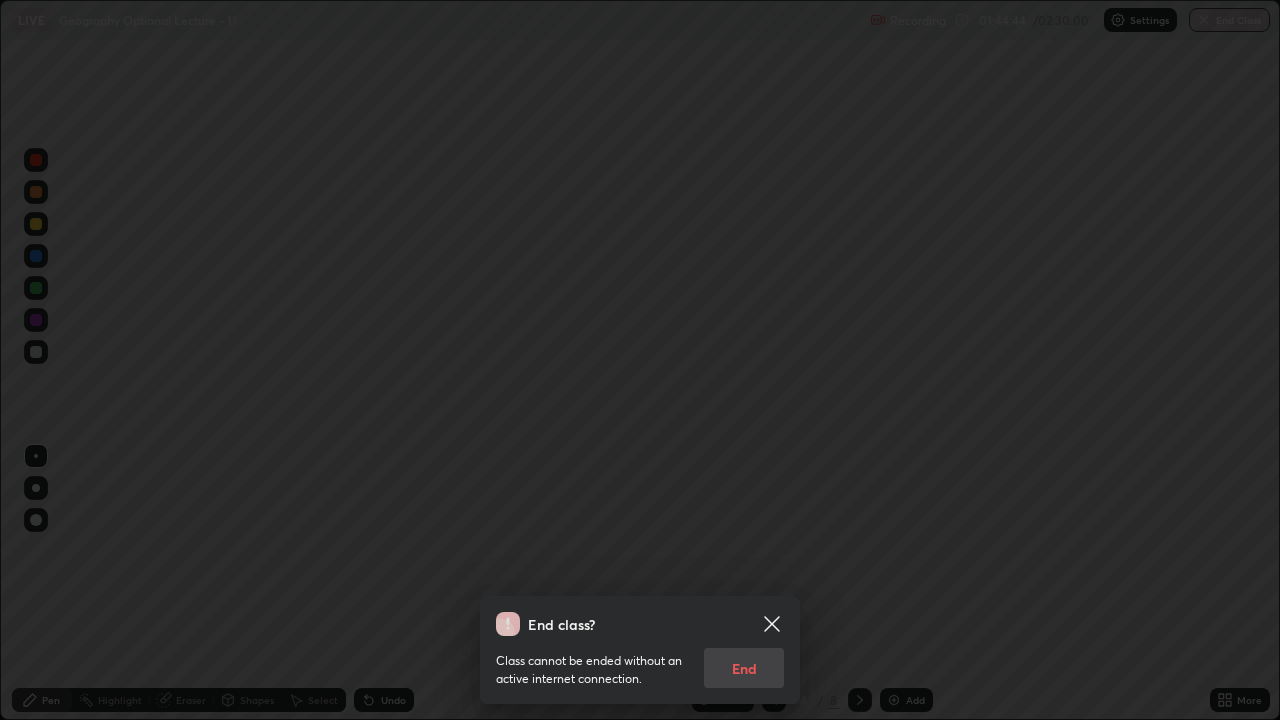 click on "Class cannot be ended without an active internet connection. End" at bounding box center [640, 662] 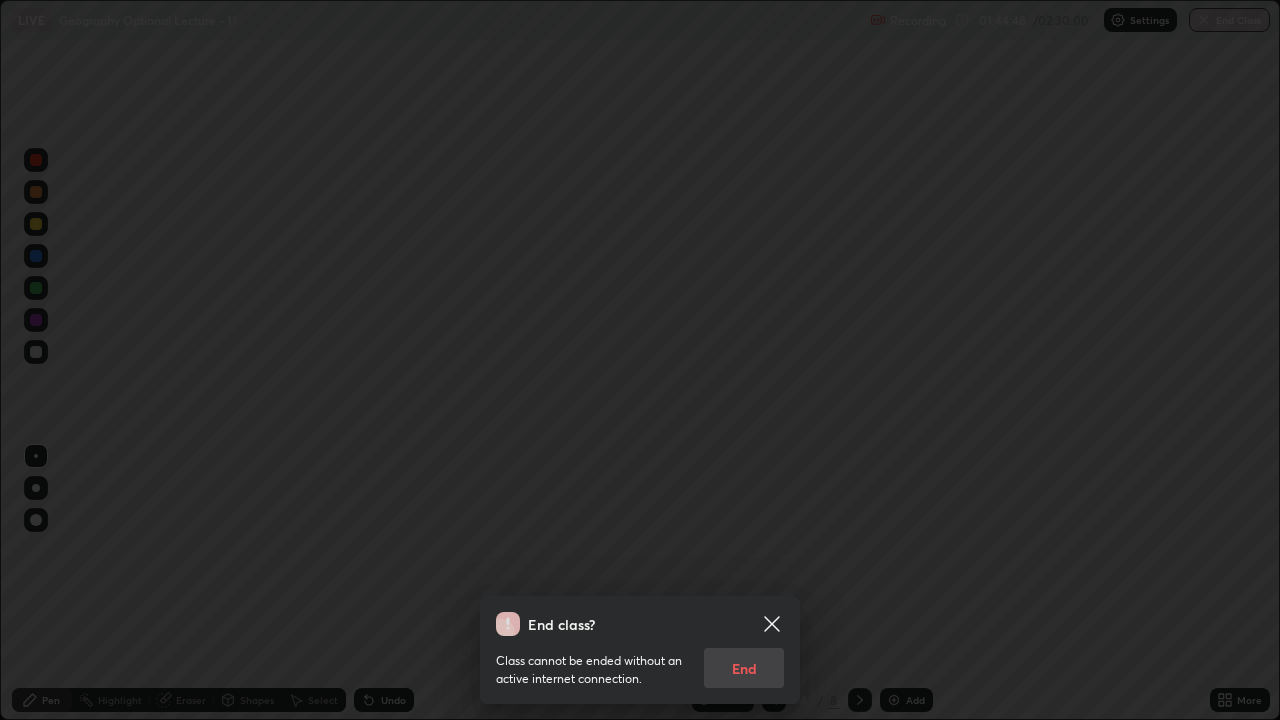 click on "Class cannot be ended without an active internet connection. End" at bounding box center [640, 662] 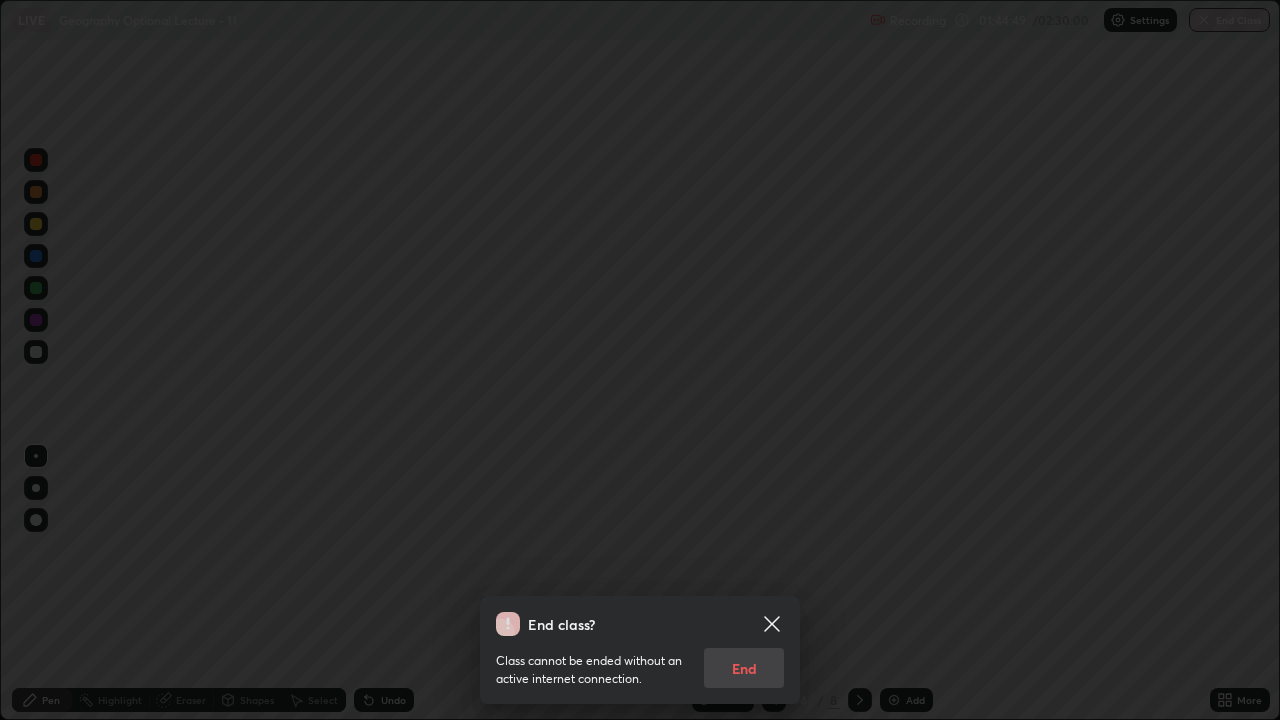 click 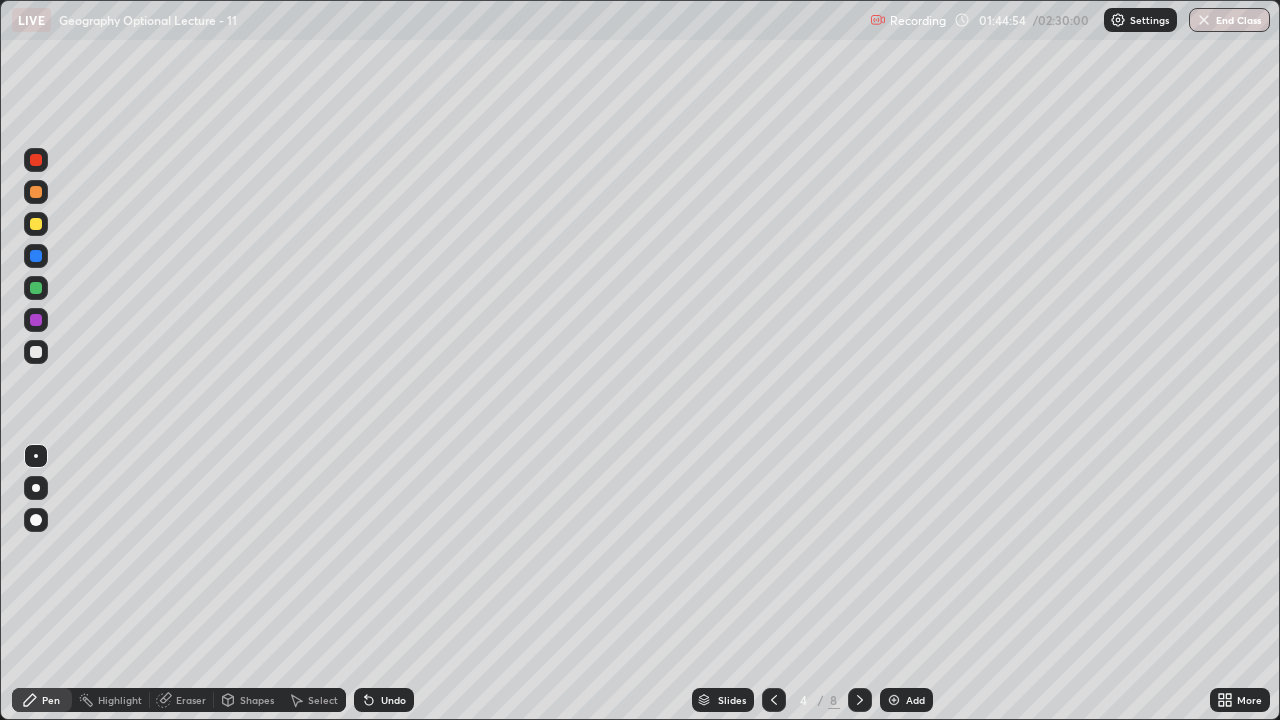 click at bounding box center (1204, 20) 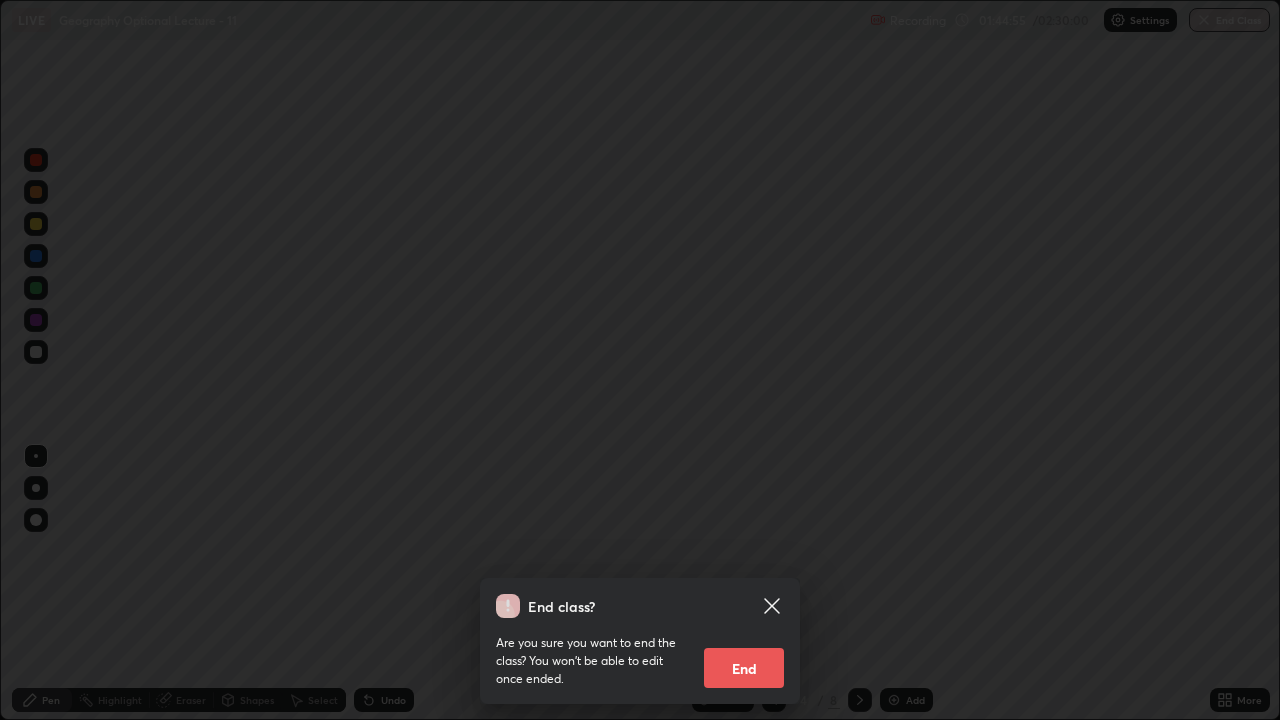 click on "End class? Are you sure you want to end the class? You won’t be able to edit once ended. End" at bounding box center [640, 360] 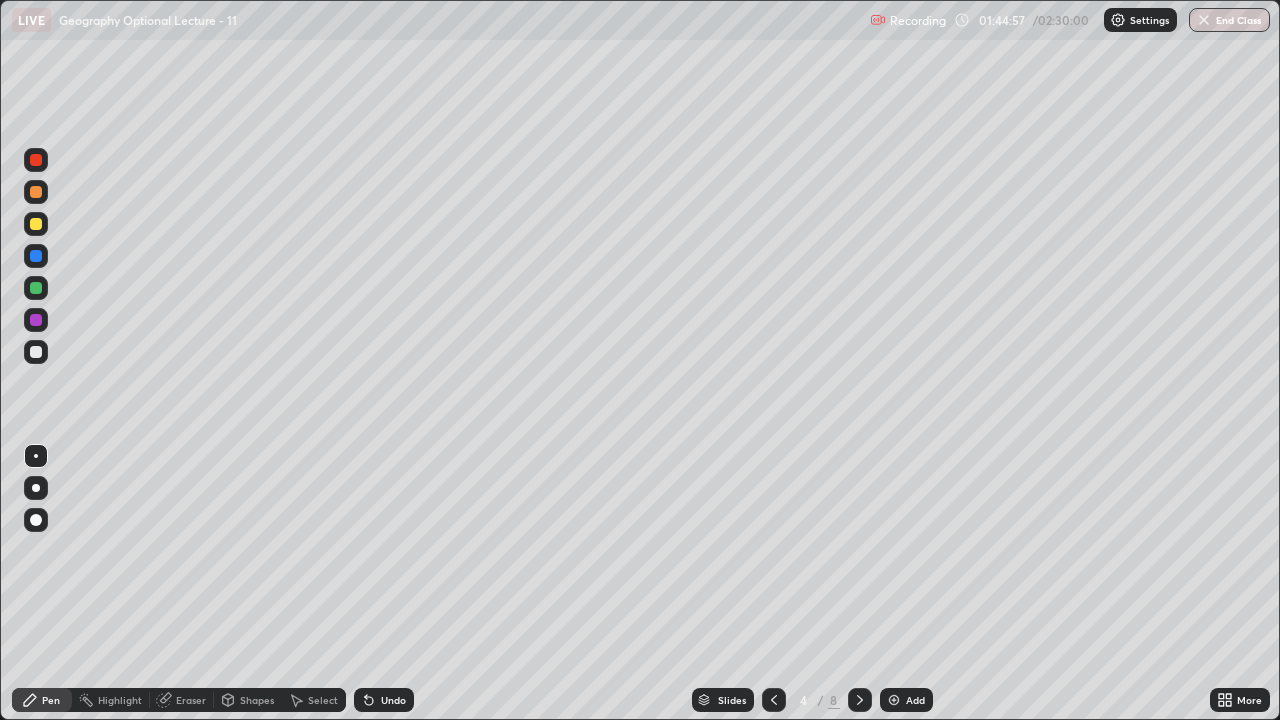click 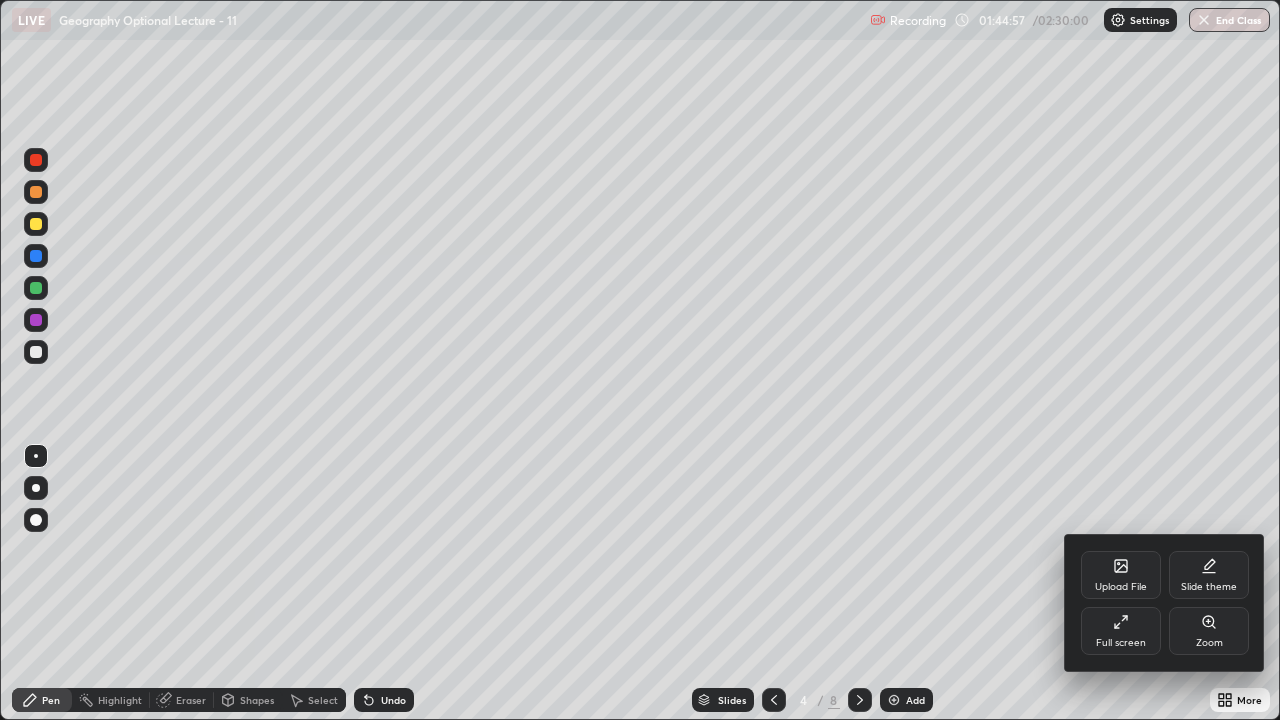 click on "Upload File" at bounding box center (1121, 587) 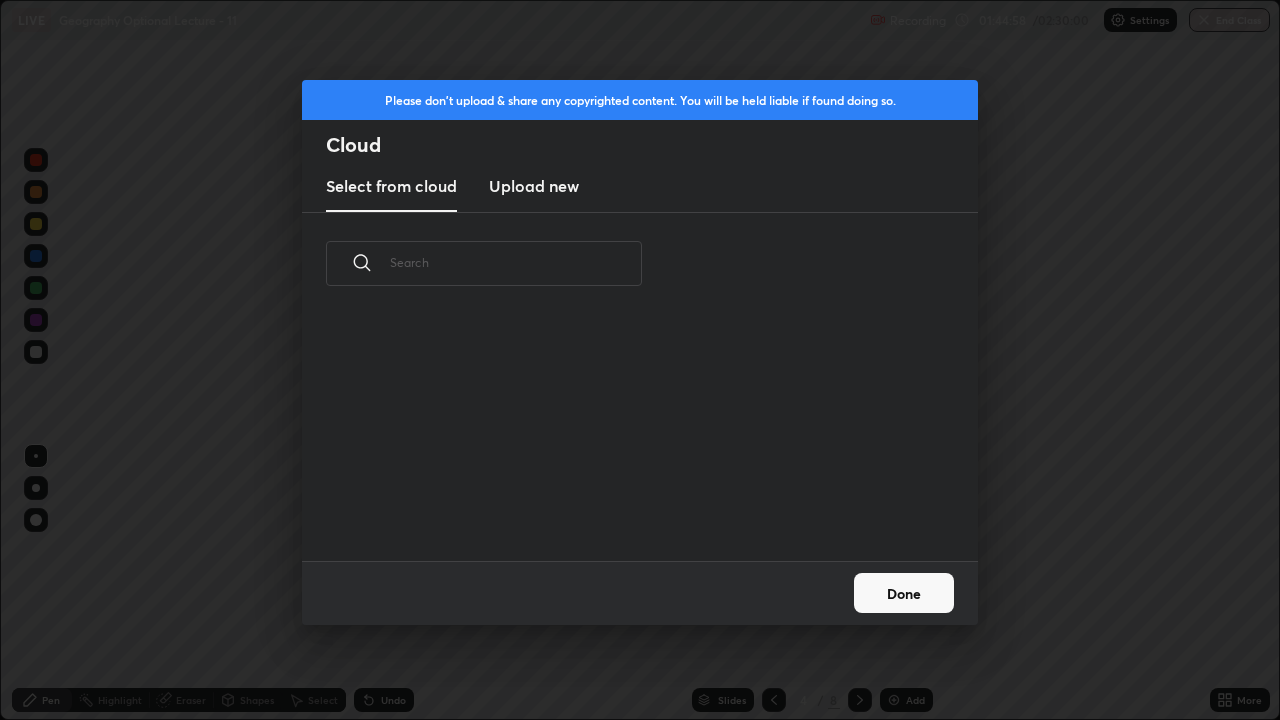 scroll, scrollTop: 7, scrollLeft: 11, axis: both 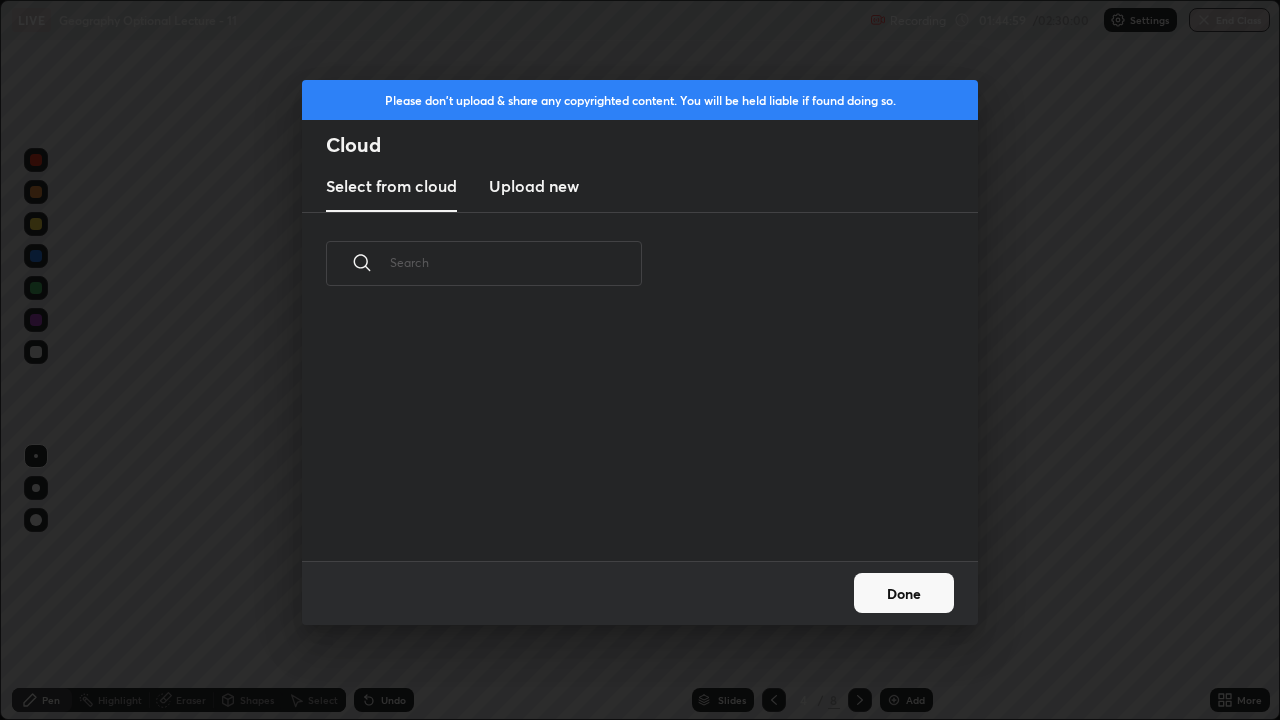 click on "Upload new" at bounding box center (534, 186) 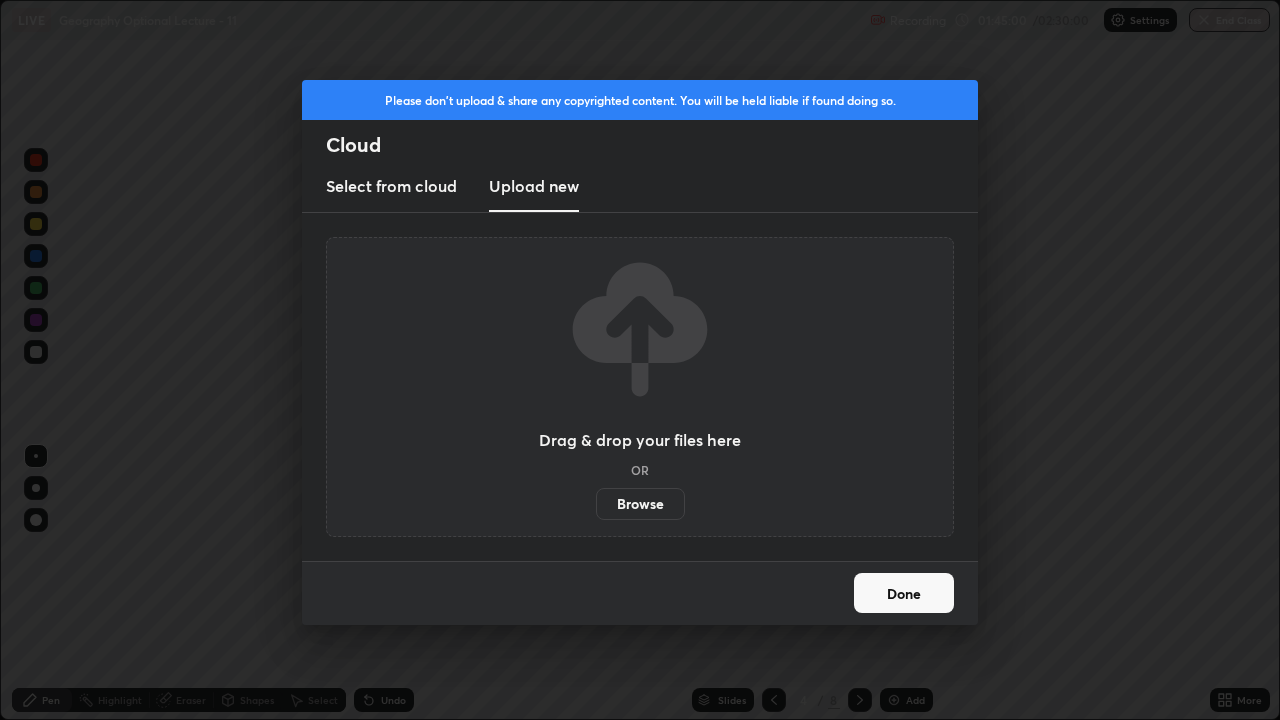 click on "Browse" at bounding box center (640, 504) 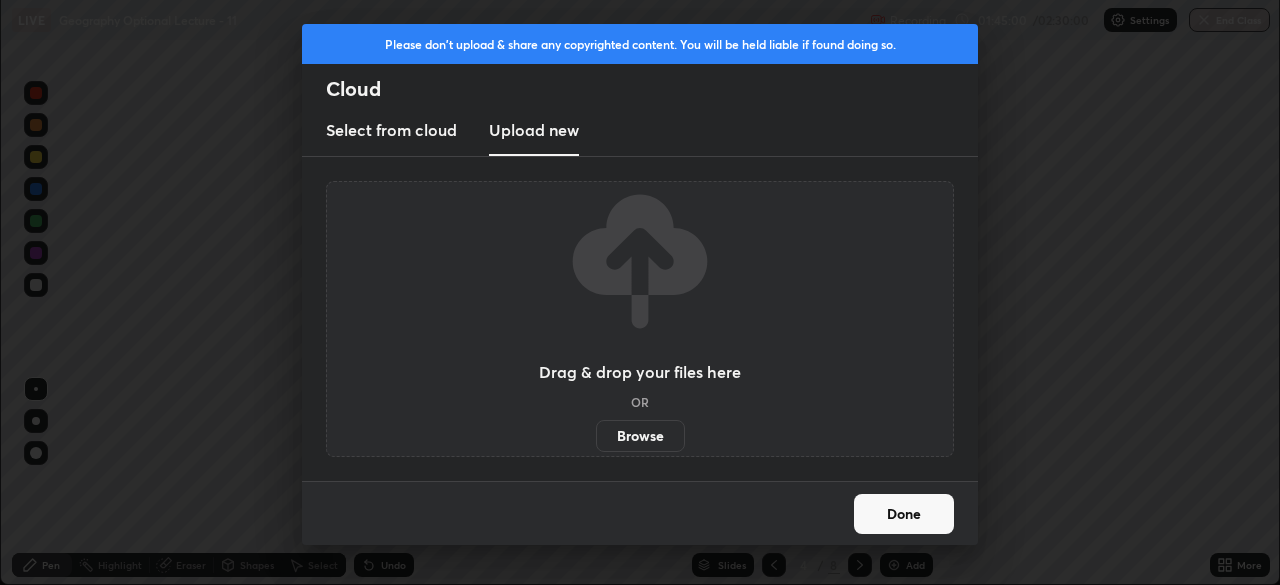scroll, scrollTop: 585, scrollLeft: 1280, axis: both 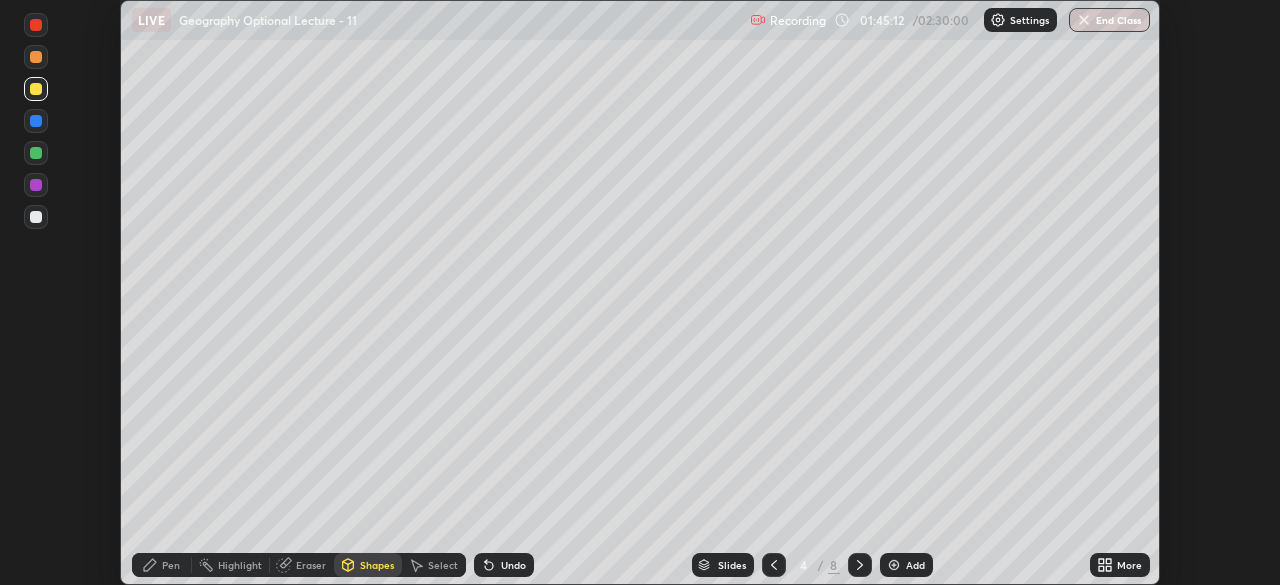 click on "End Class" at bounding box center [1109, 20] 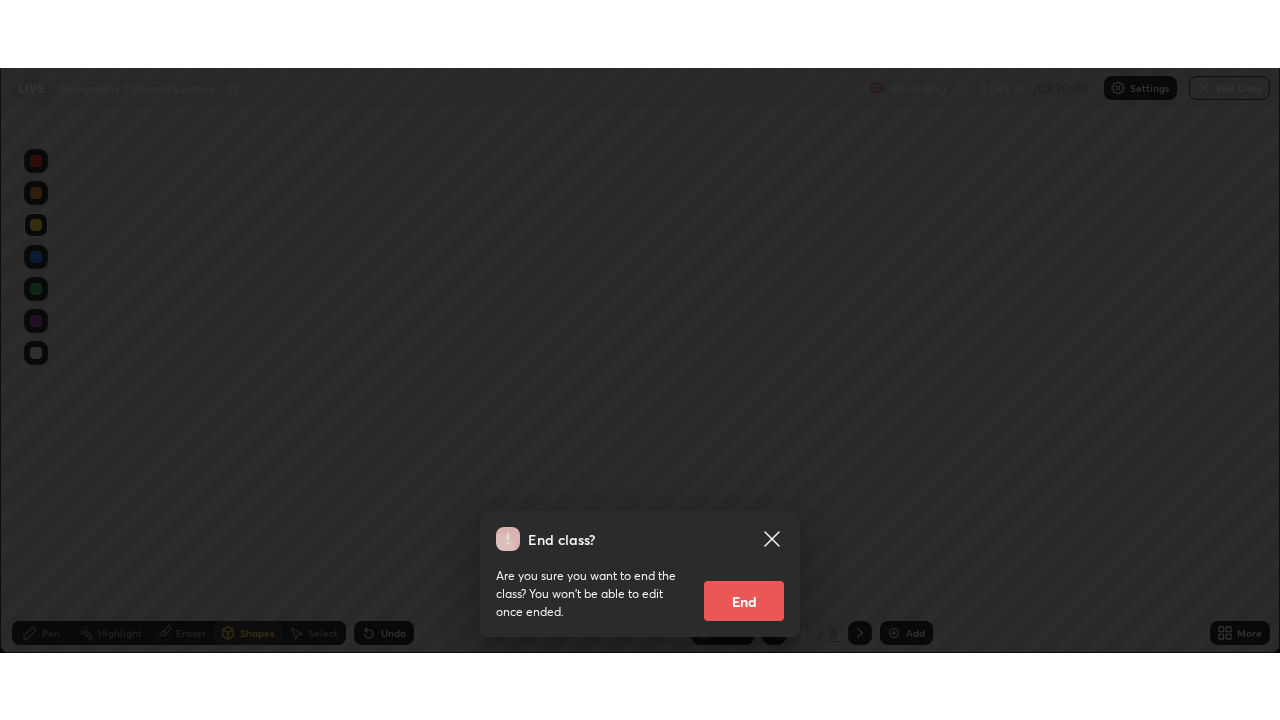 scroll, scrollTop: 99280, scrollLeft: 98720, axis: both 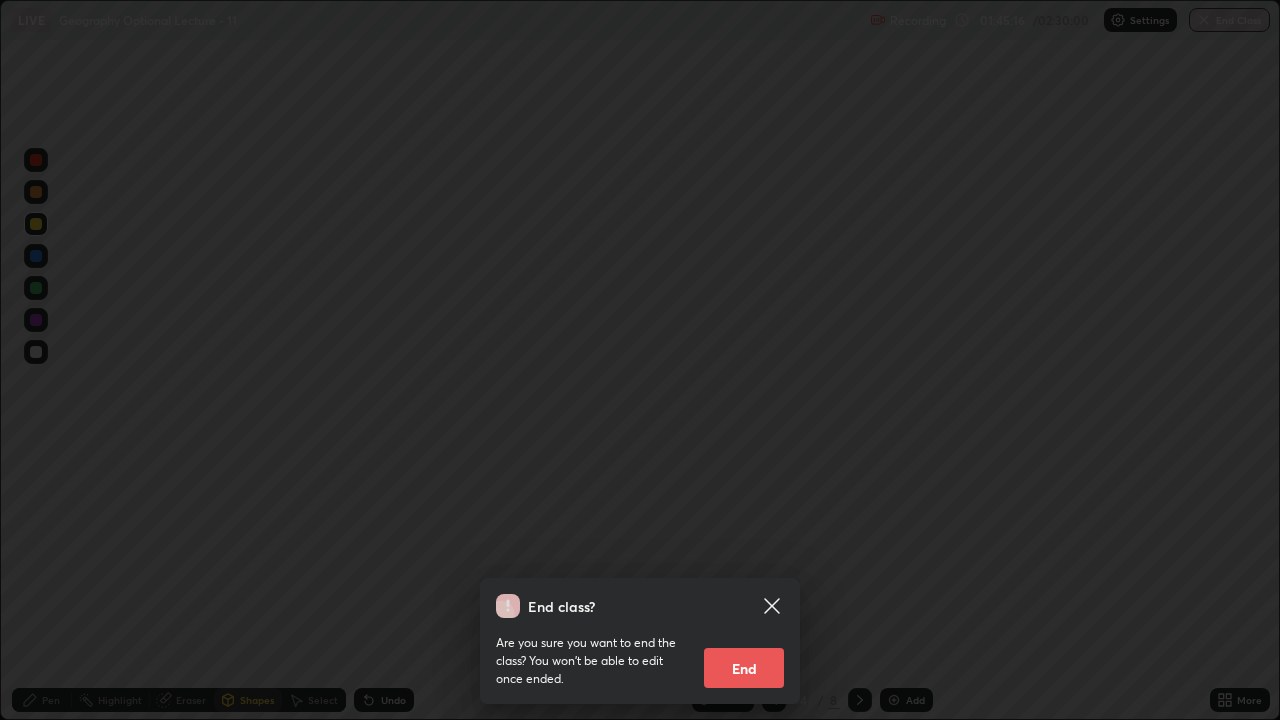 click on "End" at bounding box center [744, 668] 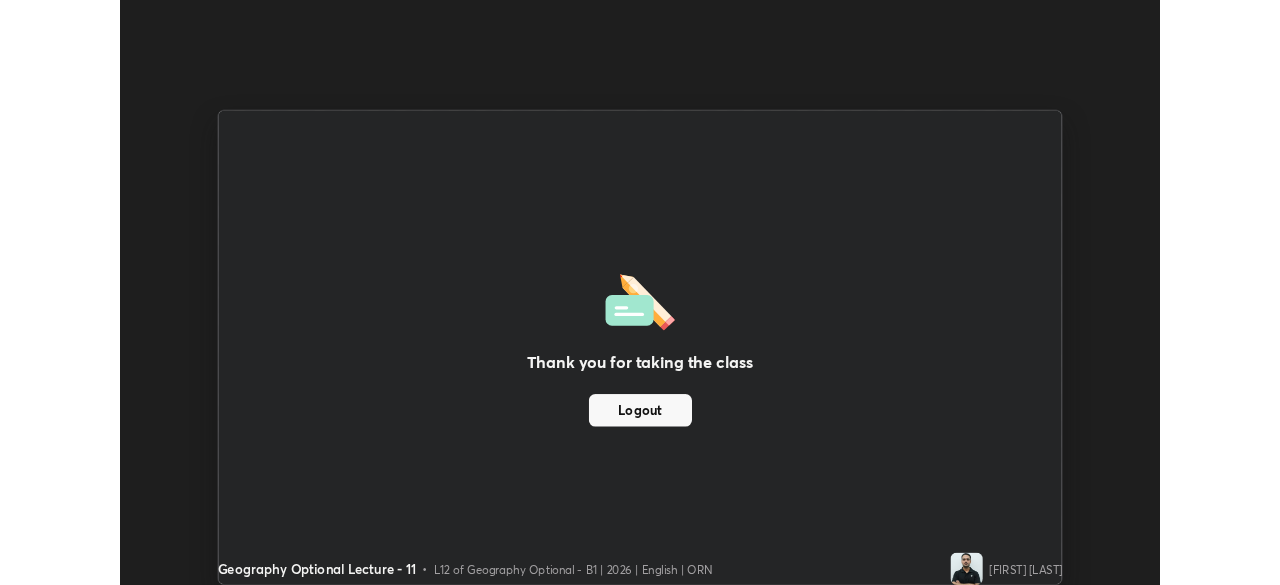 scroll, scrollTop: 585, scrollLeft: 1280, axis: both 